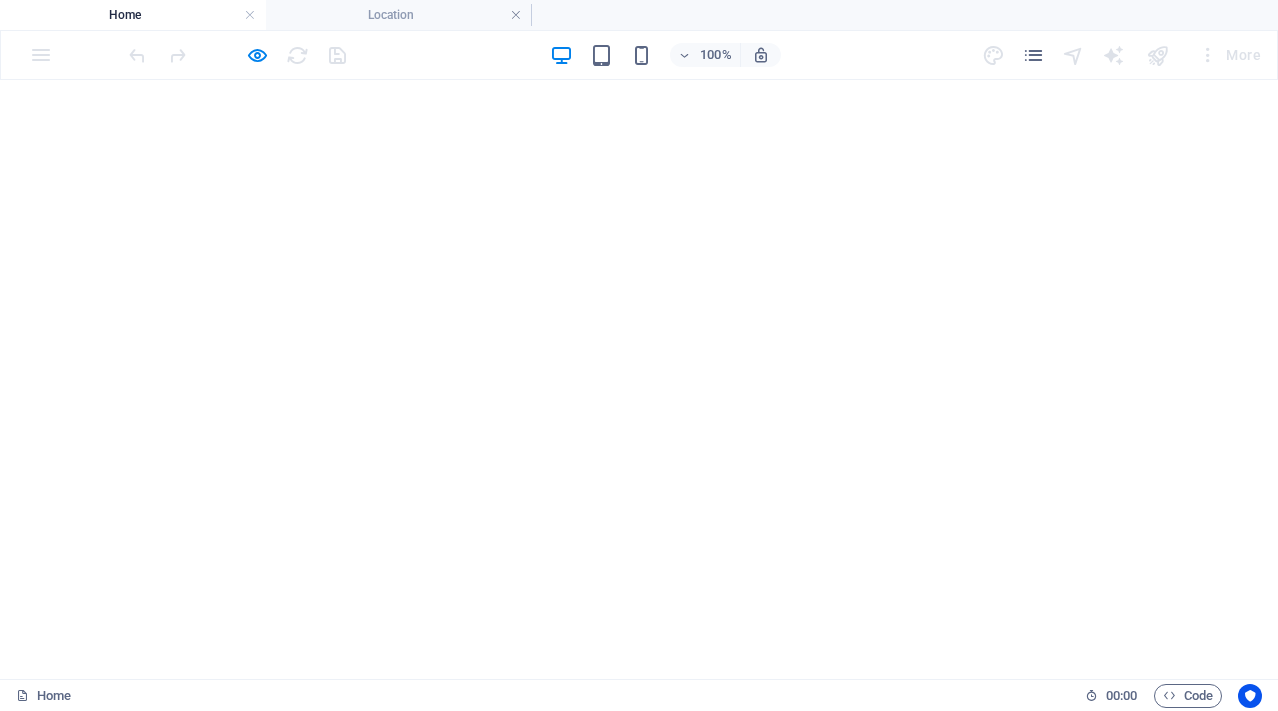 scroll, scrollTop: 0, scrollLeft: 0, axis: both 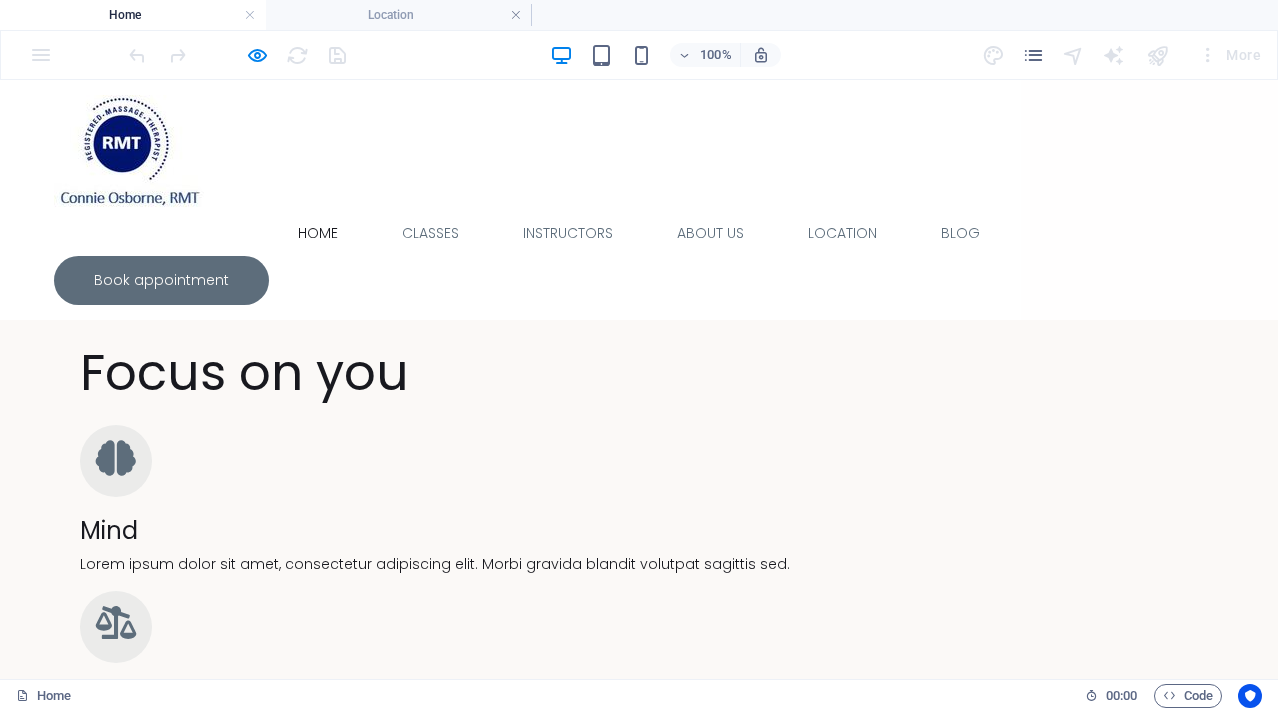 click on "Headline Lorem ipsum dolor sit amet, consectetuer adipiscing elit. Aenean commodo ligula eget dolor. Lorem ipsum dolor sit amet. Pregnancy Massage Relieve discomfort including low back pain, sciatica, hip and leg soreness often experienced during pregnancy. Relaxation (Swedish) Massage Smooth away tension, improve circulation, soothe aching muscles, and relieve physical and emotional stress. Good for anxiety-related tension and stress." at bounding box center [639, 3764] 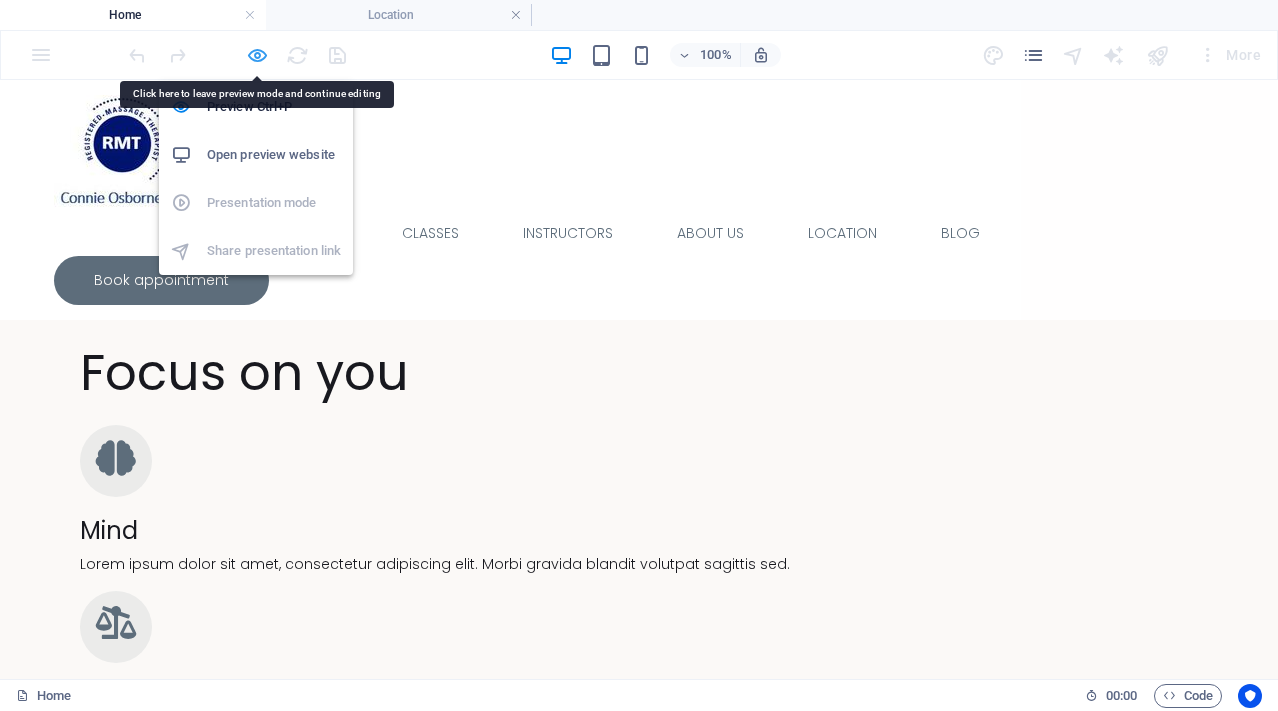 click at bounding box center [257, 55] 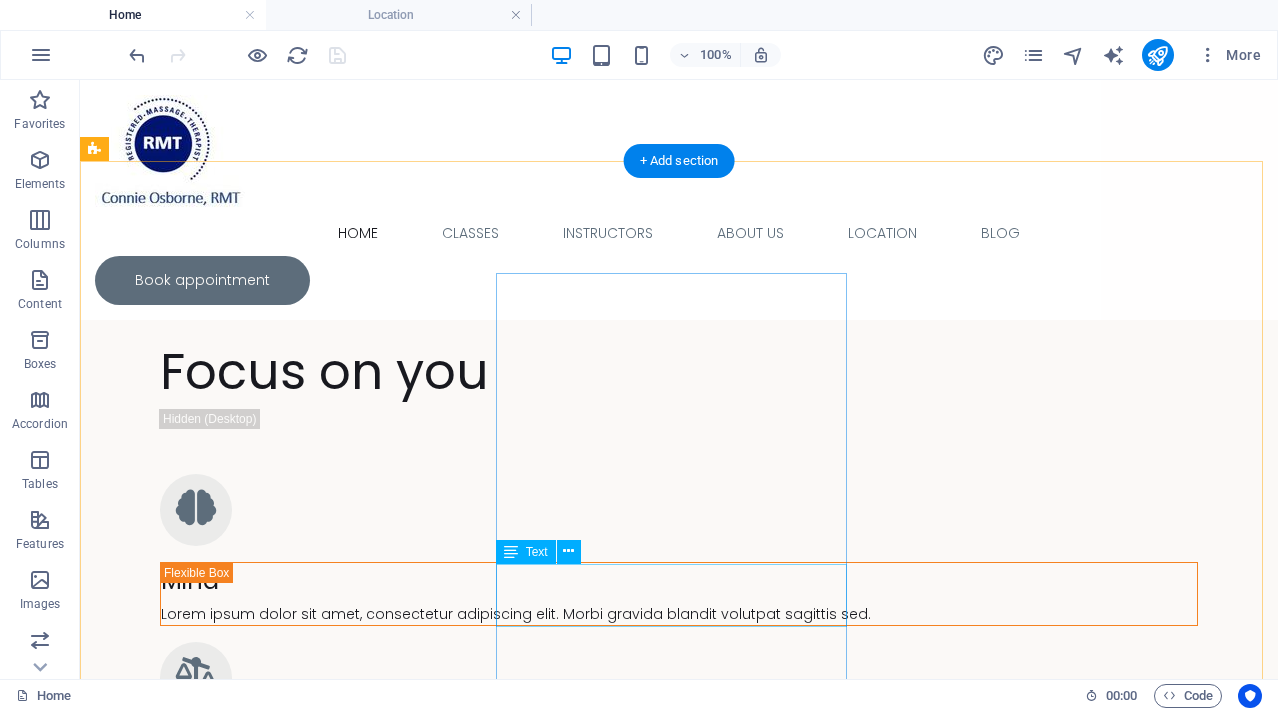 click on "Relieve discomfort including low back pain, sciatica, hip and leg soreness often experienced during pregnancy." at bounding box center [274, 3868] 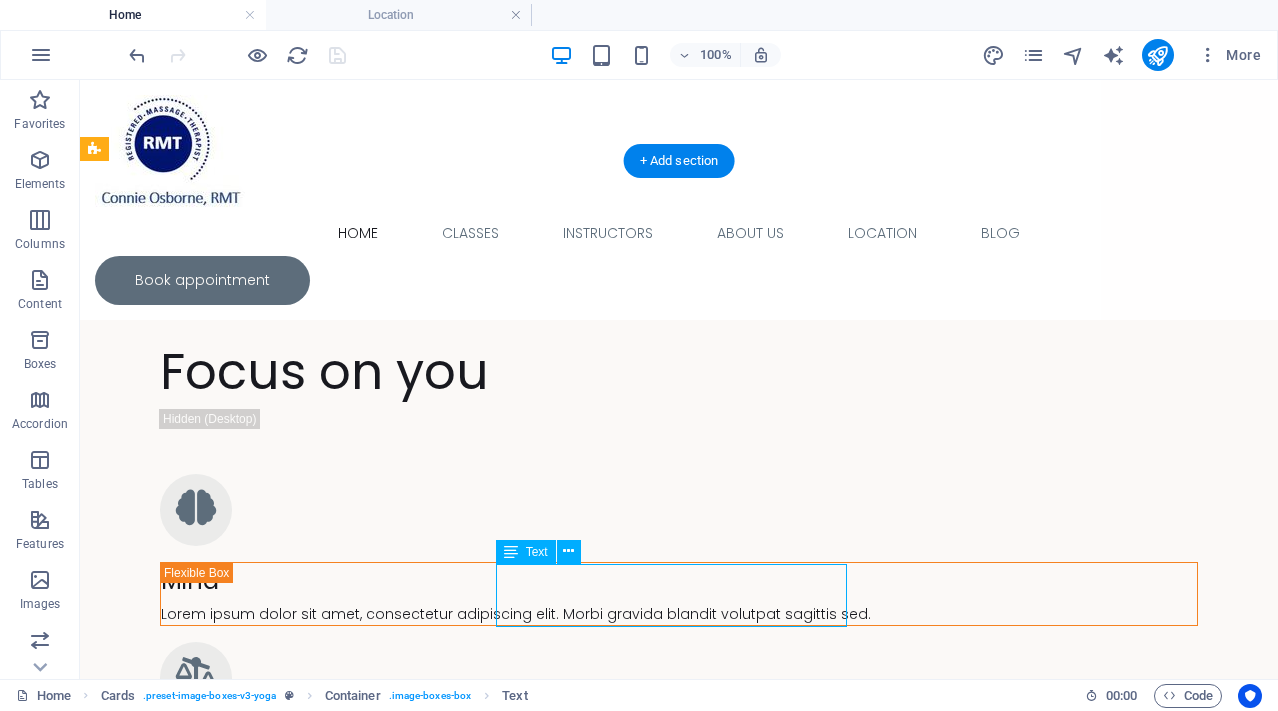 click on "Relieve discomfort including low back pain, sciatica, hip and leg soreness often experienced during pregnancy." at bounding box center [274, 3868] 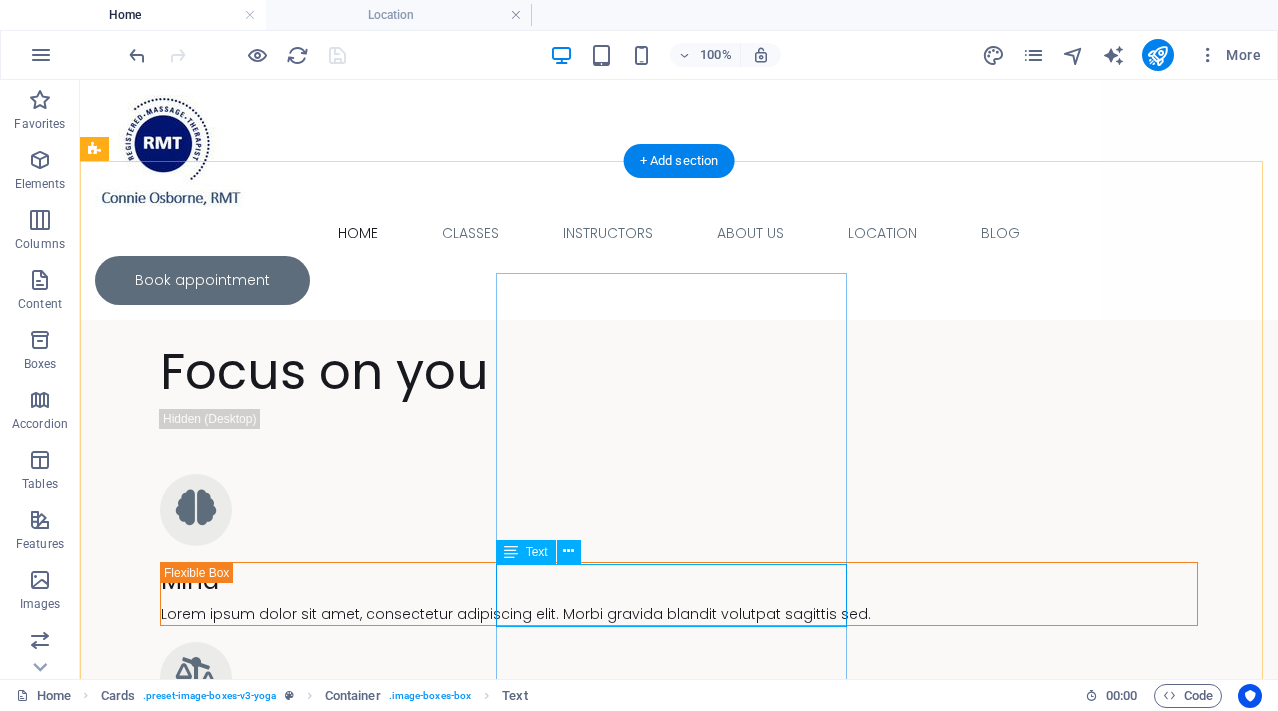 click on "Relieve discomfort including low back pain, sciatica, hip and leg soreness often experienced during pregnancy." at bounding box center [274, 3868] 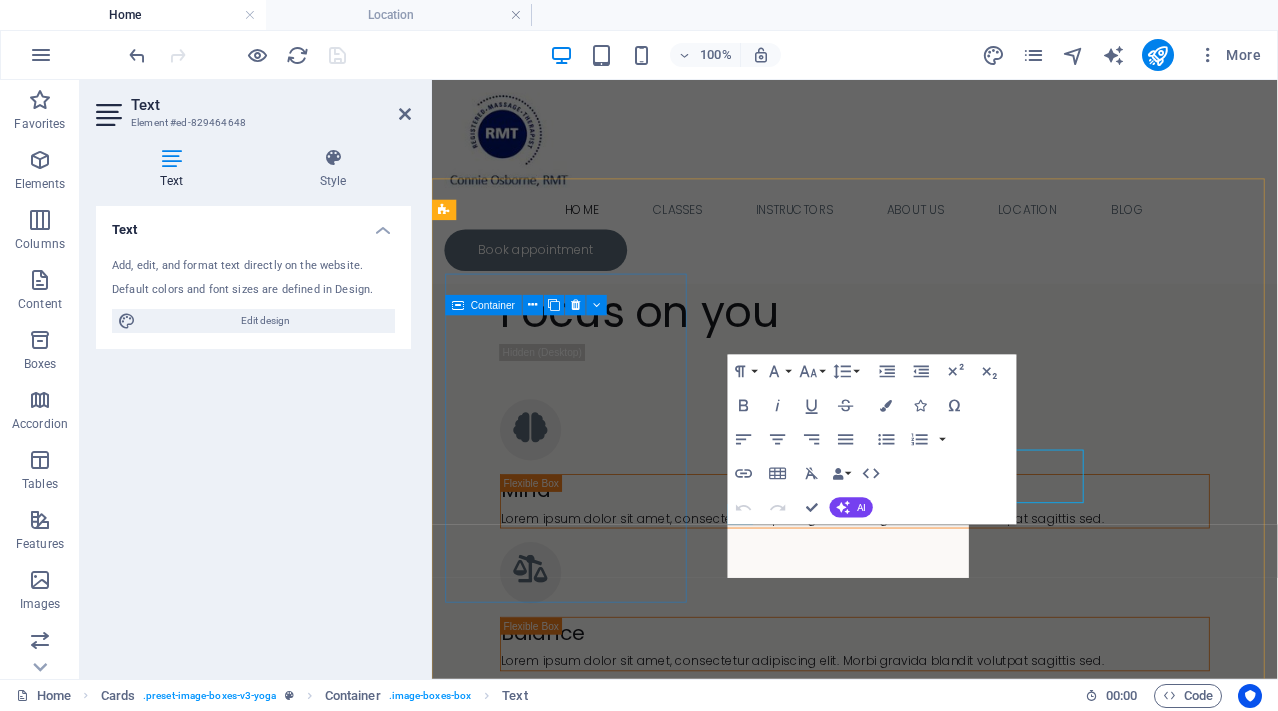 scroll, scrollTop: 2238, scrollLeft: 0, axis: vertical 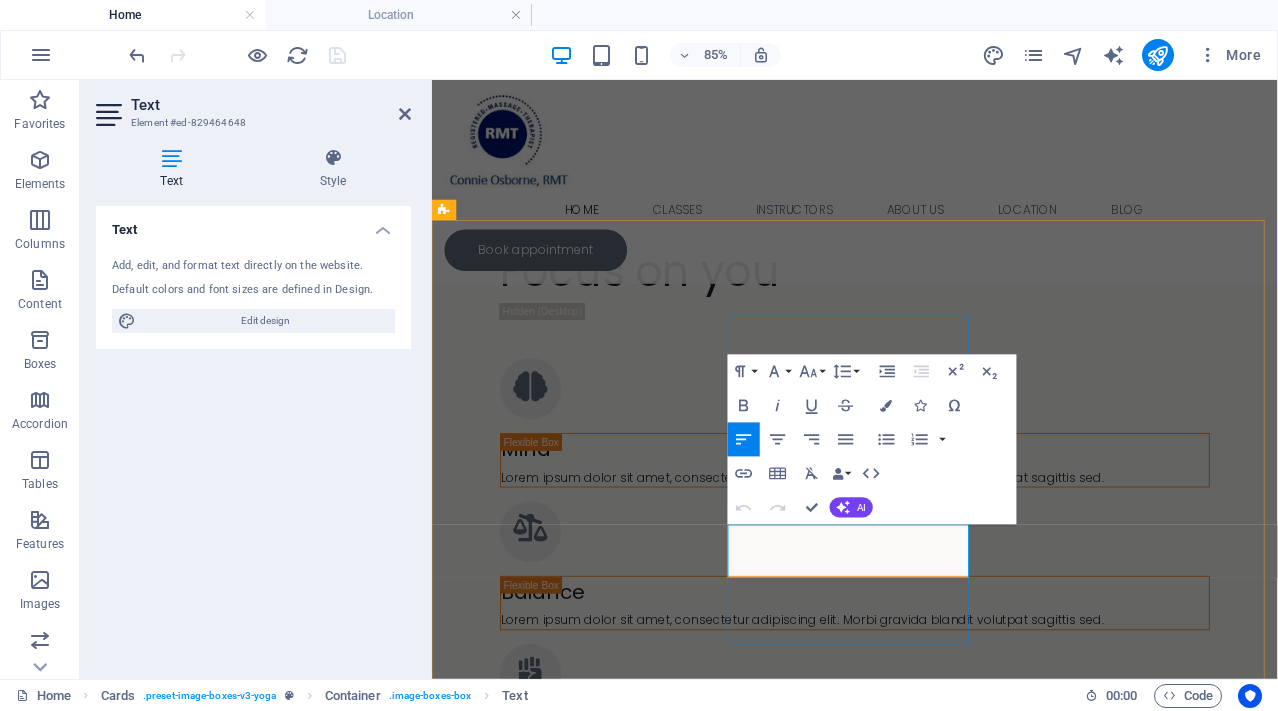click on "Relieve discomfort including low back pain, sciatica, hip and leg soreness often experienced during pregnancy." at bounding box center (592, 3648) 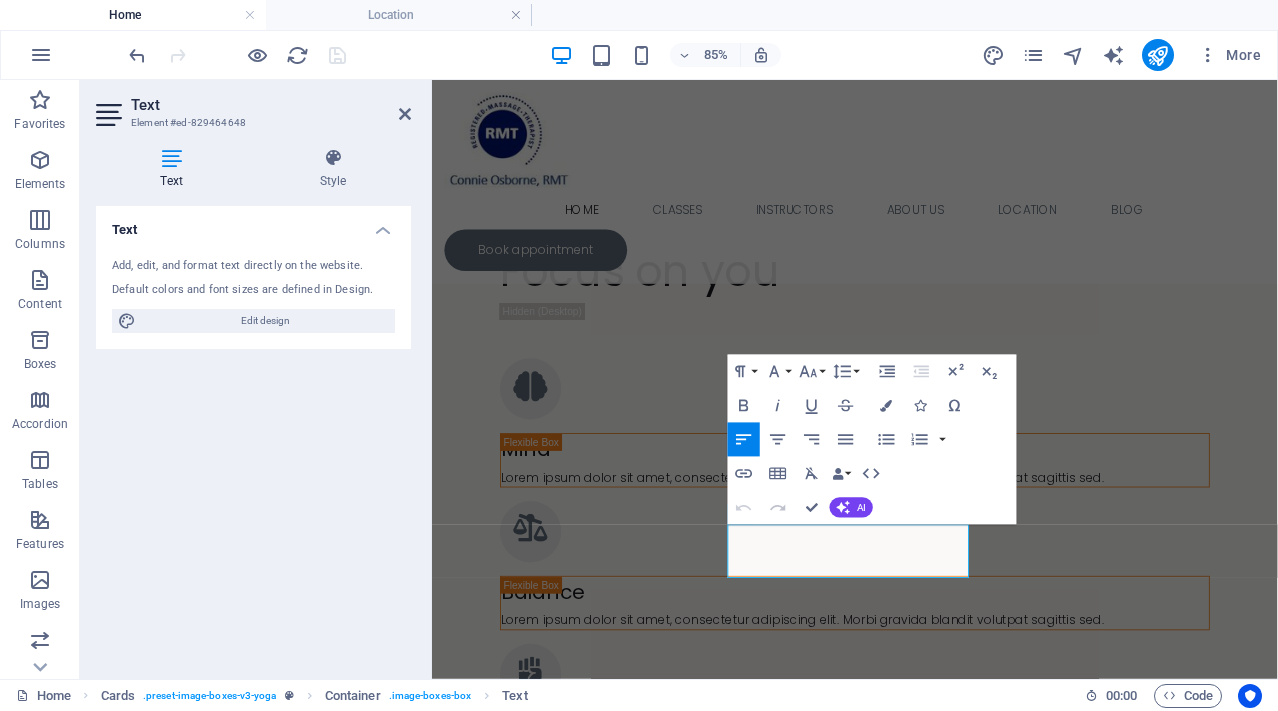 type 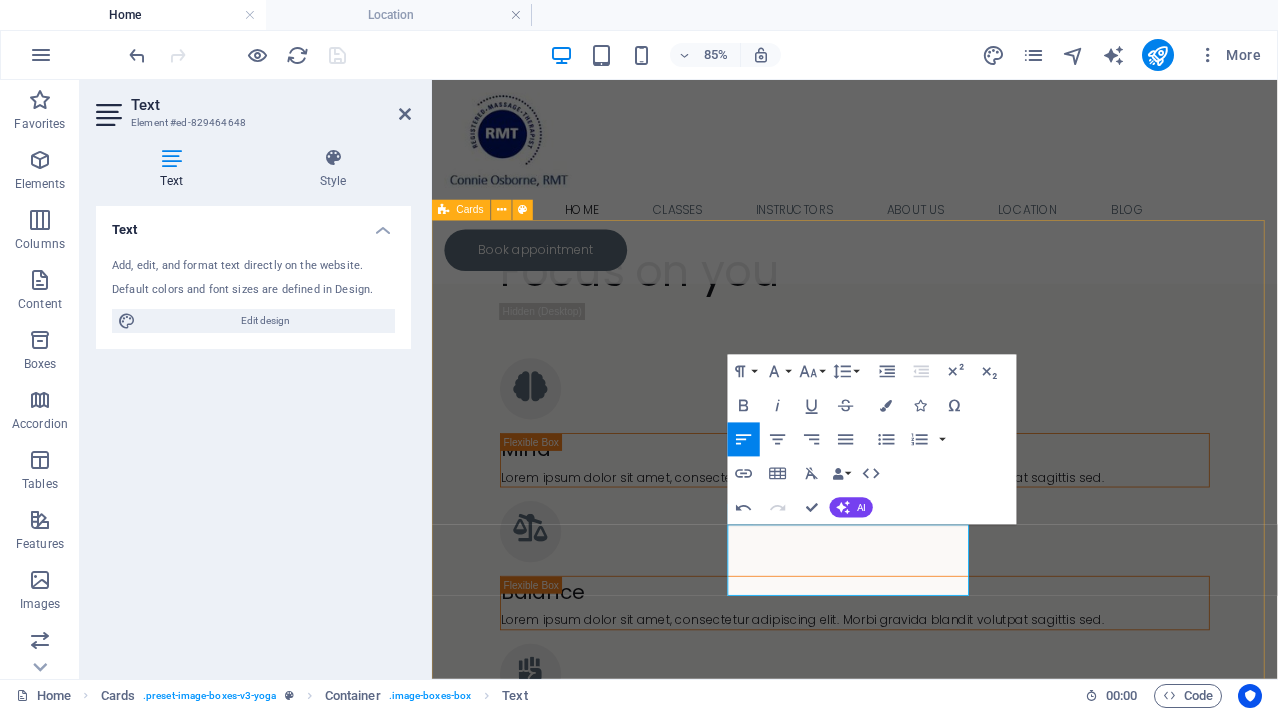 drag, startPoint x: 1110, startPoint y: 314, endPoint x: 1361, endPoint y: 279, distance: 253.4285 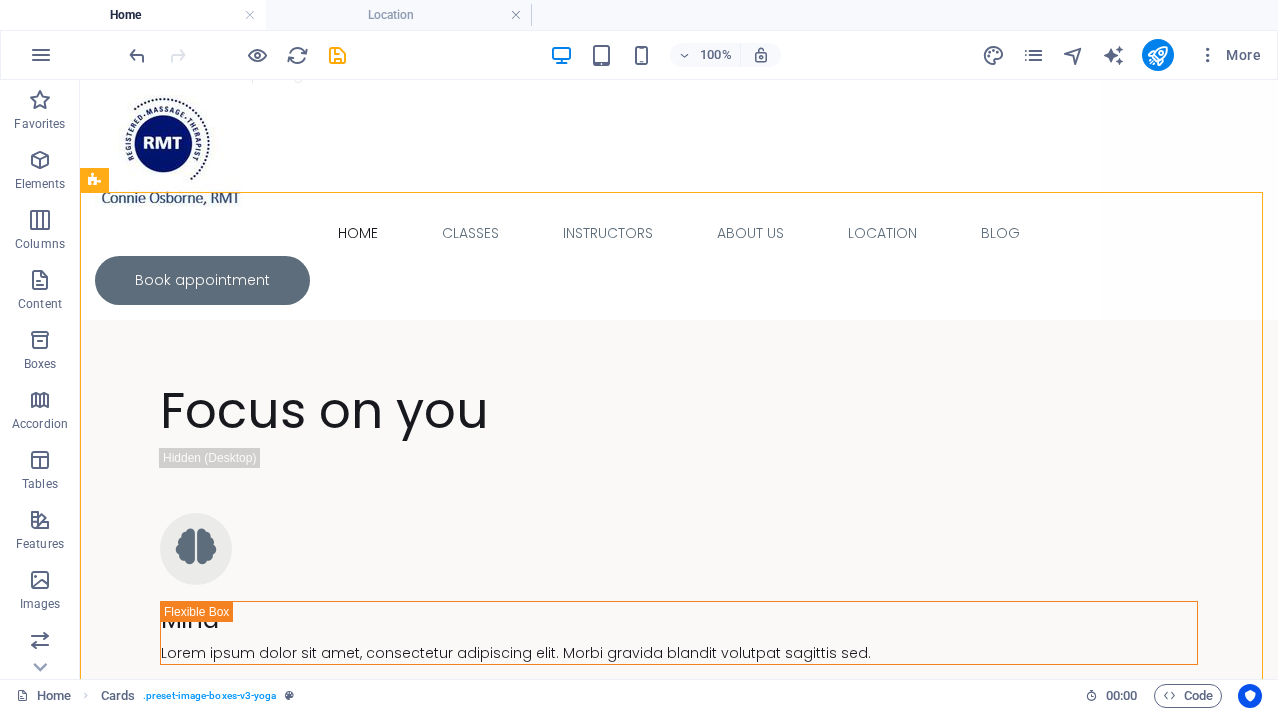 scroll, scrollTop: 2256, scrollLeft: 0, axis: vertical 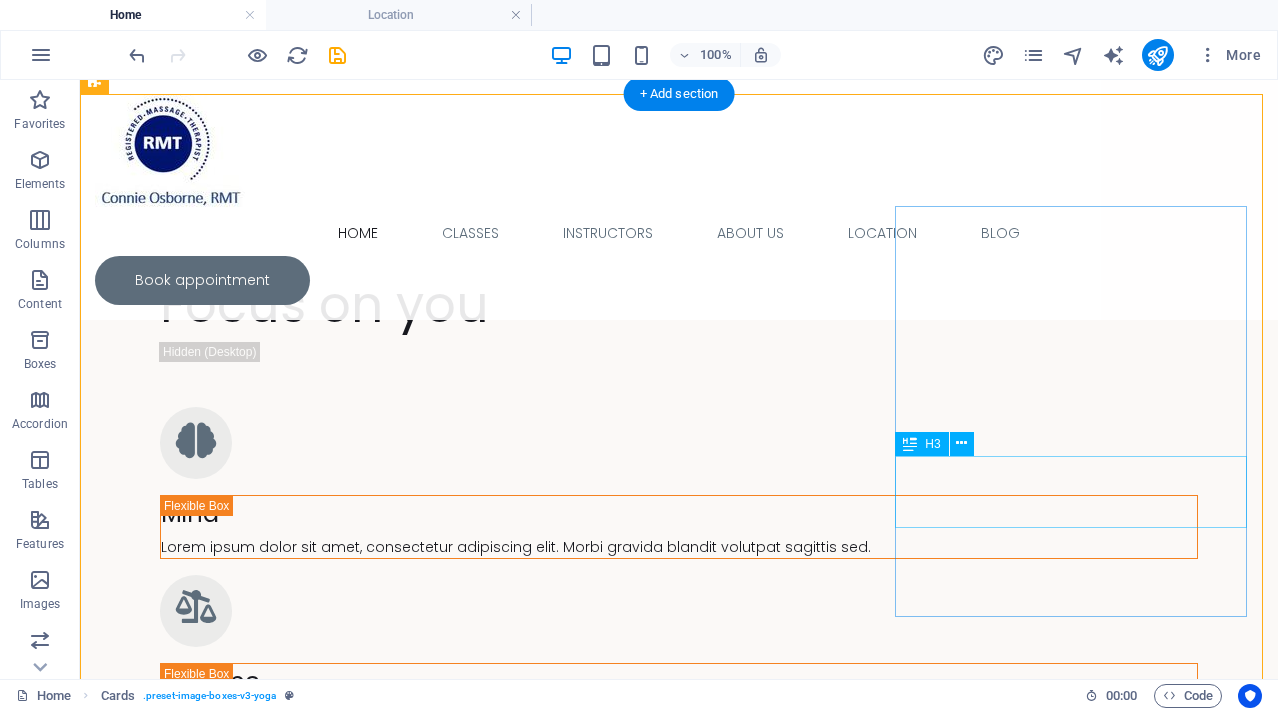 click on "Relaxation (Swedish) Massage" at bounding box center (274, 4728) 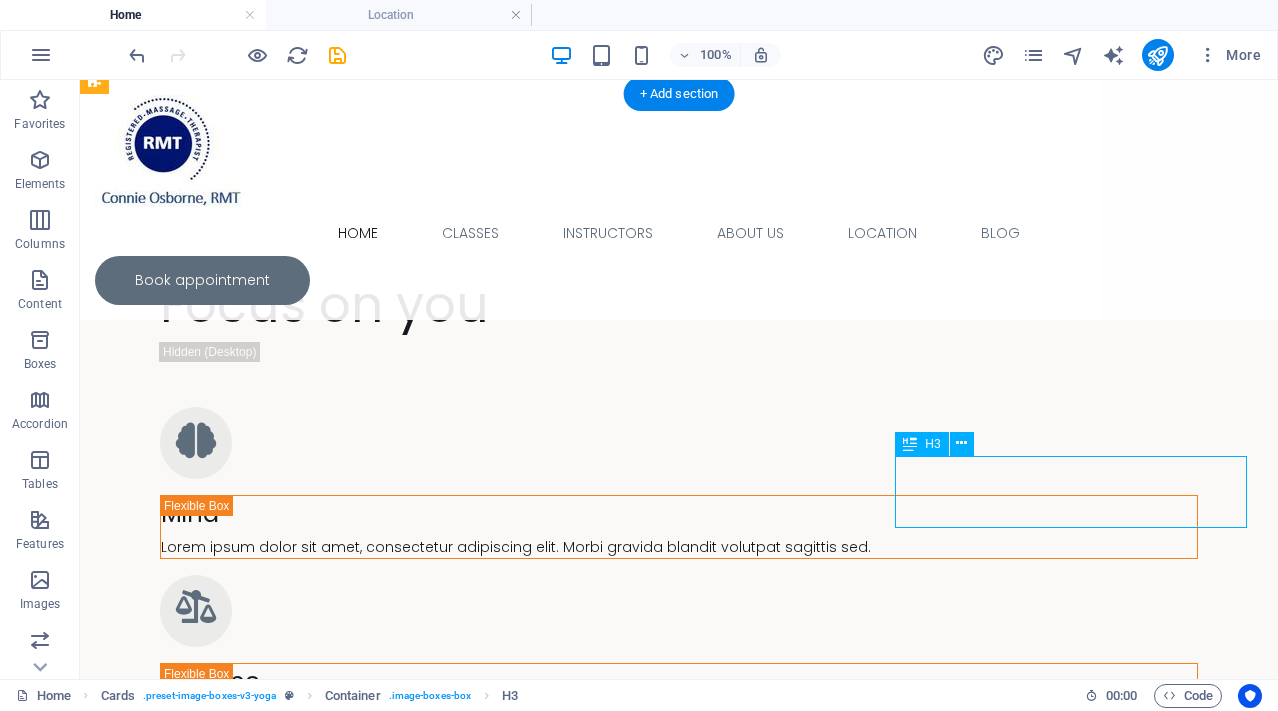 click on "Relaxation (Swedish) Massage" at bounding box center (274, 4728) 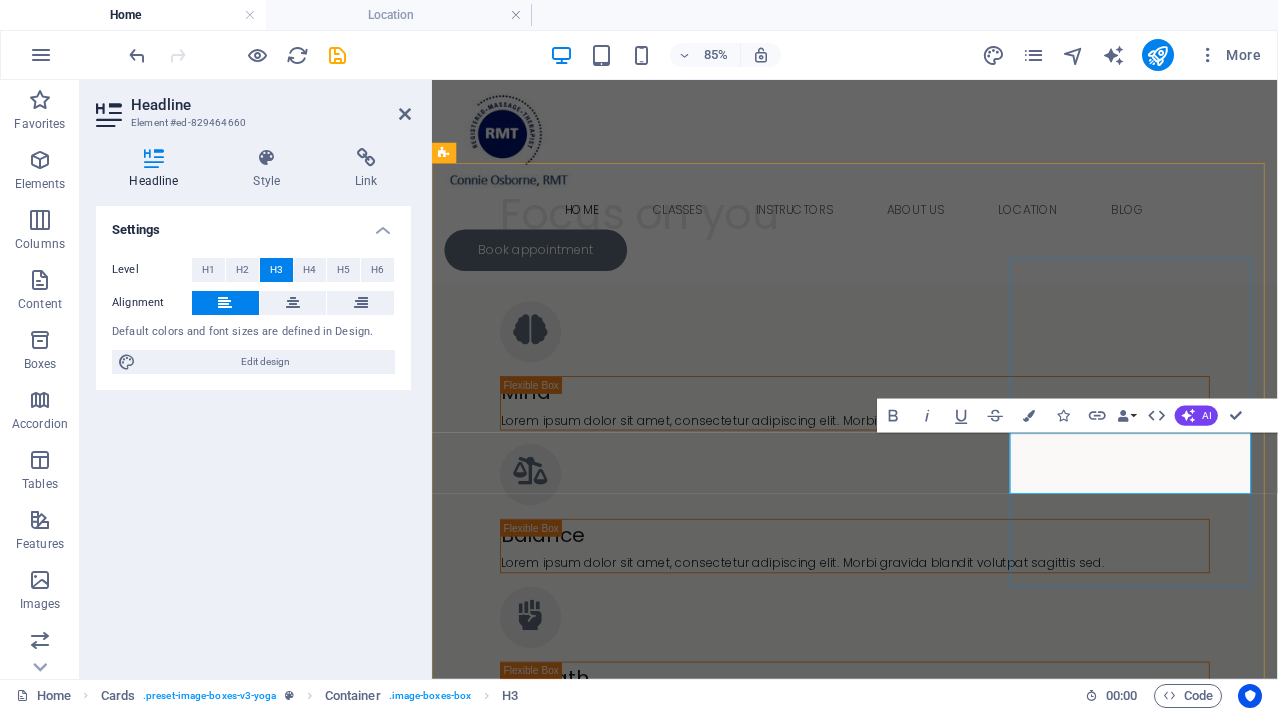 click on "Relaxation (Swedish) Massage" at bounding box center (592, 4372) 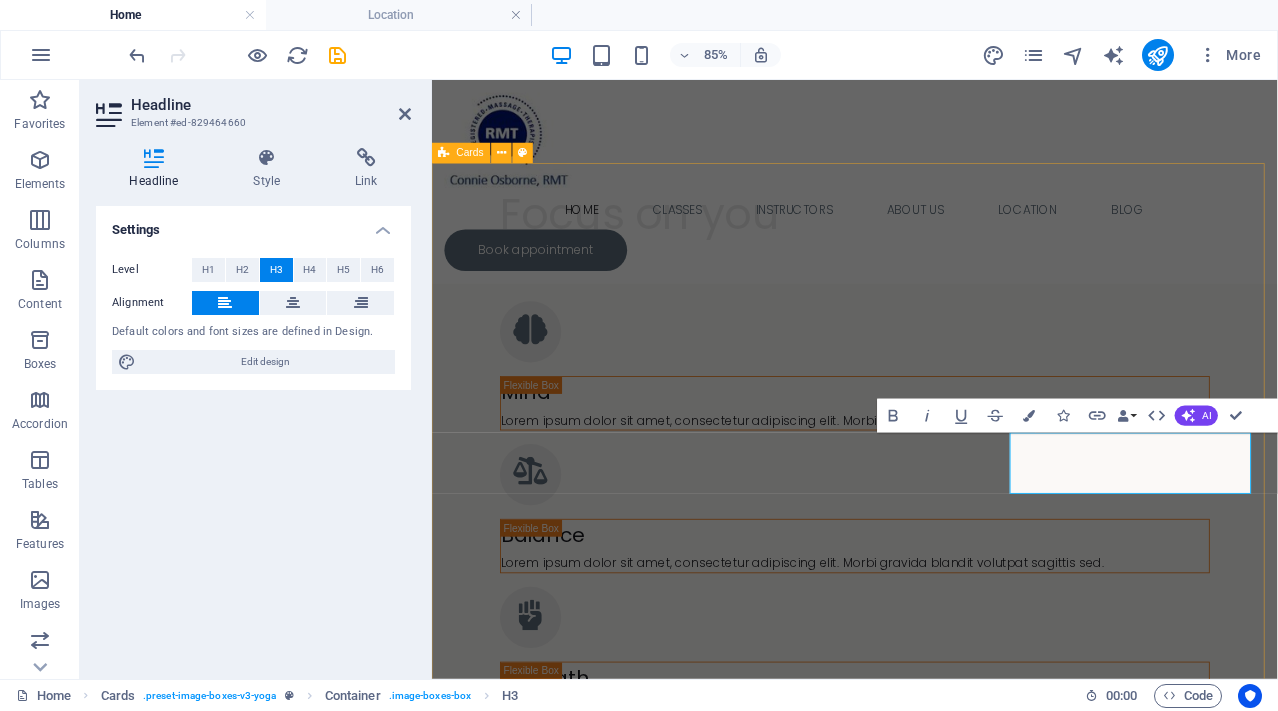click on "Headline Lorem ipsum dolor sit amet, consectetuer adipiscing elit. Aenean commodo ligula eget dolor. Lorem ipsum dolor sit amet. Pregnancy Massage Prenatal massage training applied to relieve discomfort including low back pain, sciatica, hip and leg soreness often experienced during pregnancy. Relaxation (Swedish) Massage Smooth away tension, improve circulation, soothe aching muscles, and relieve physical and emotional stress. Good for anxiety-related tension and stress." at bounding box center [929, 3510] 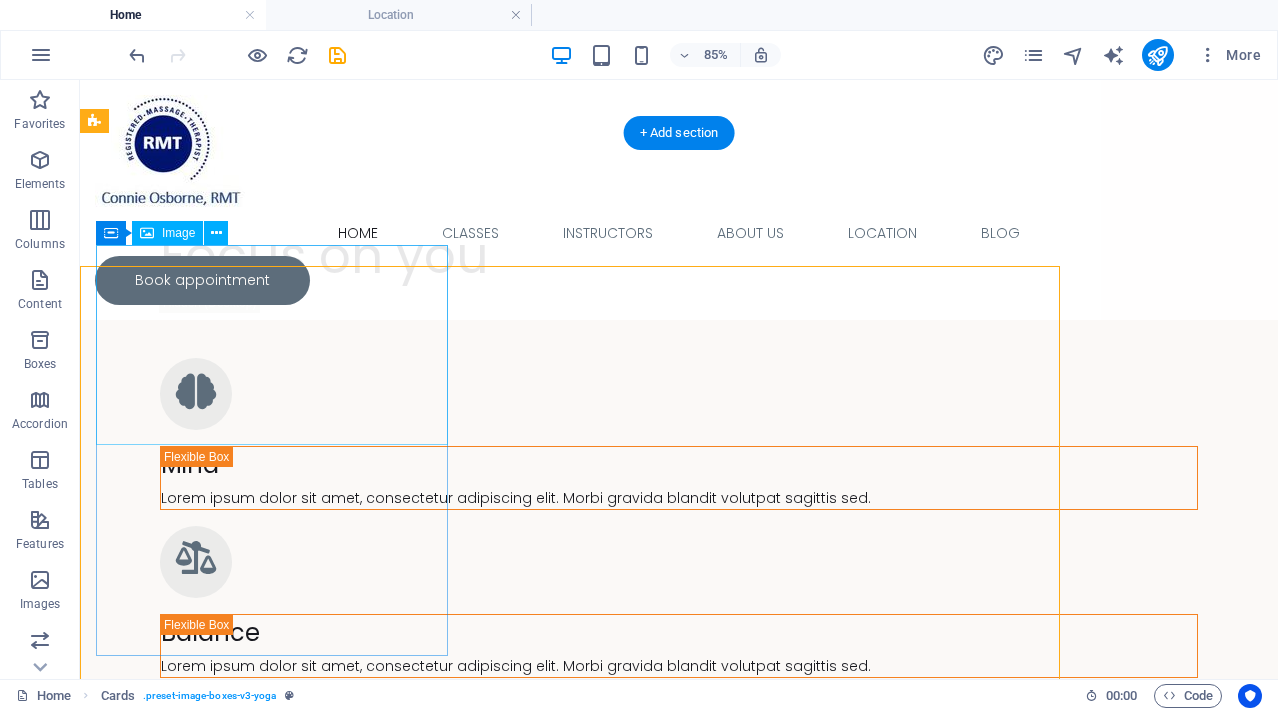 scroll, scrollTop: 2217, scrollLeft: 0, axis: vertical 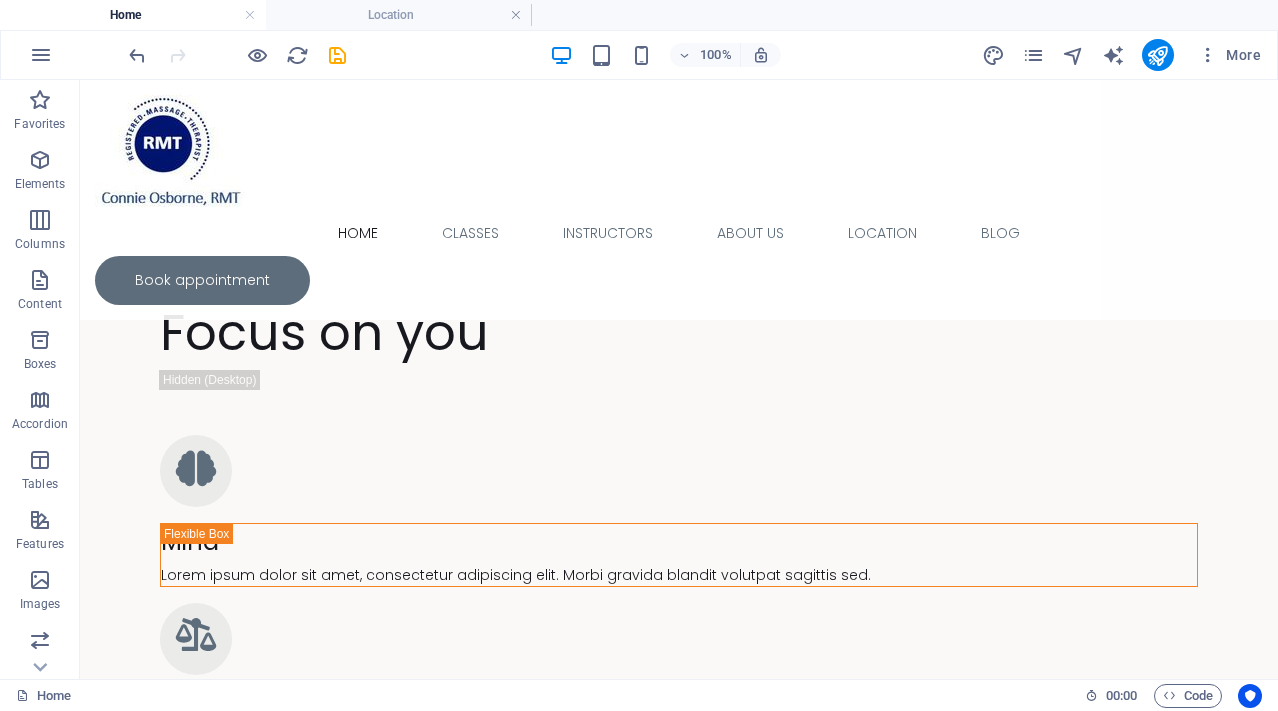 click on "100% More" at bounding box center [697, 55] 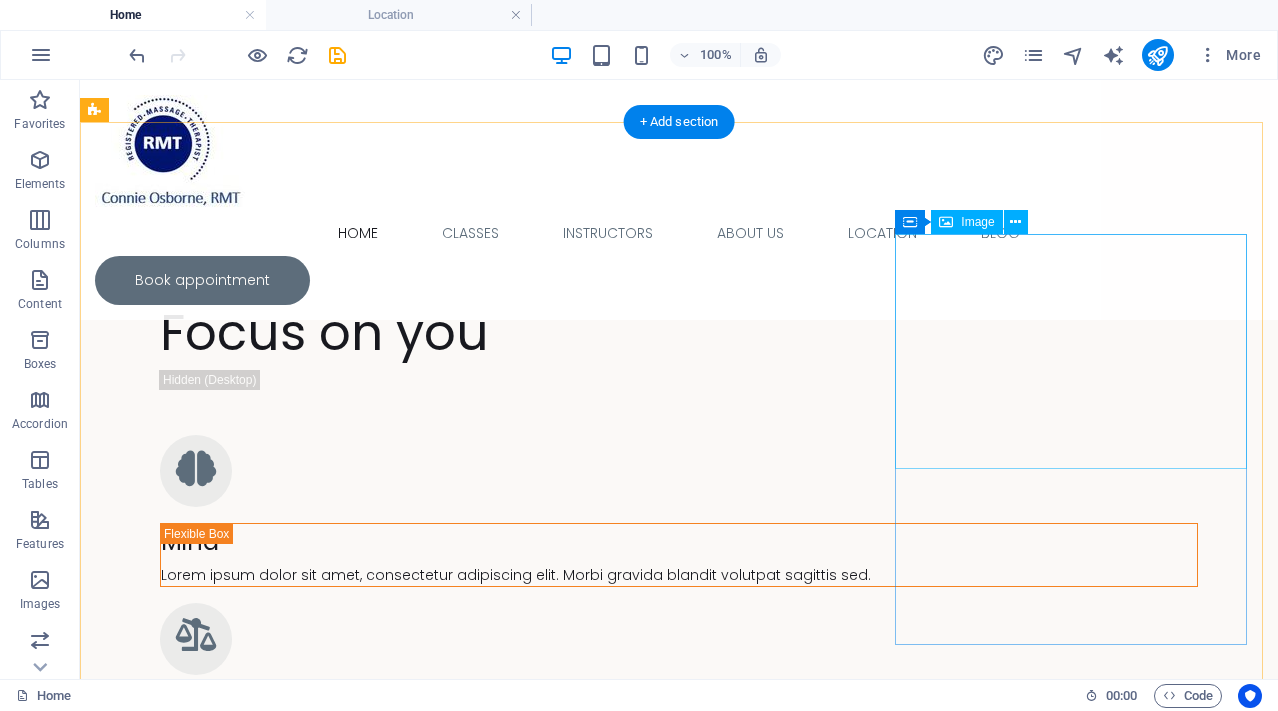 click at bounding box center [274, 4305] 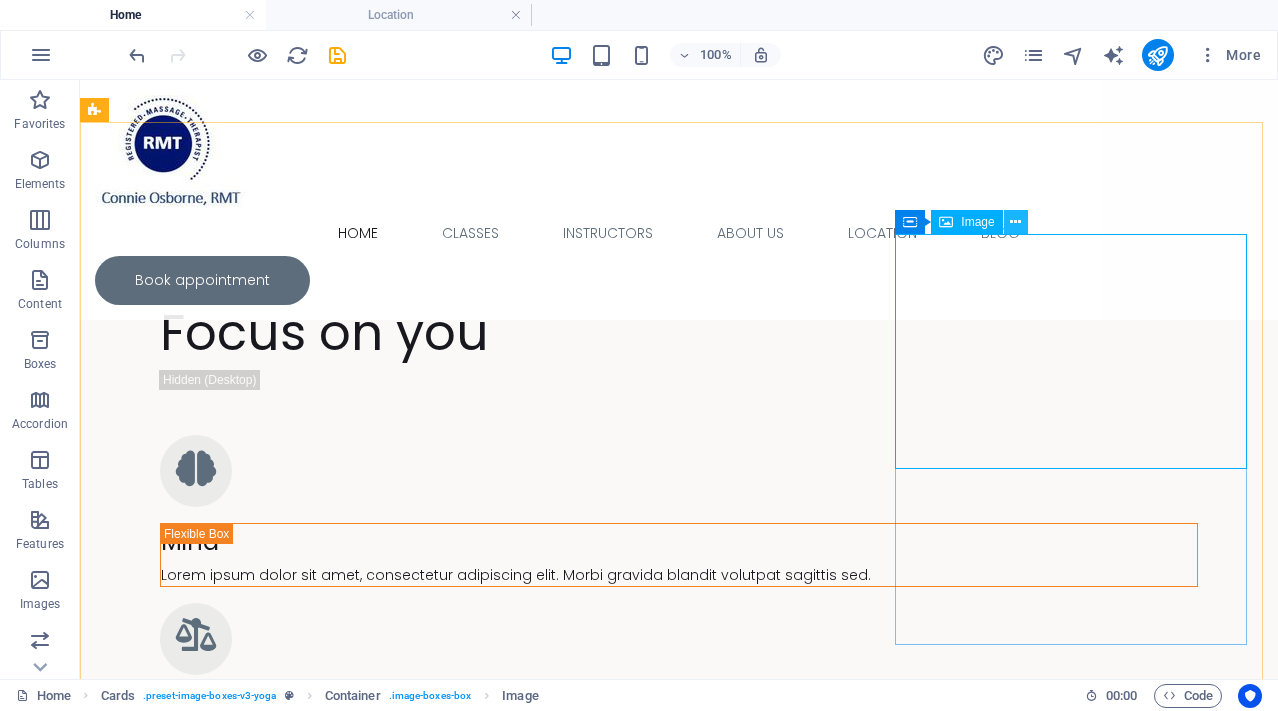 click at bounding box center [1015, 222] 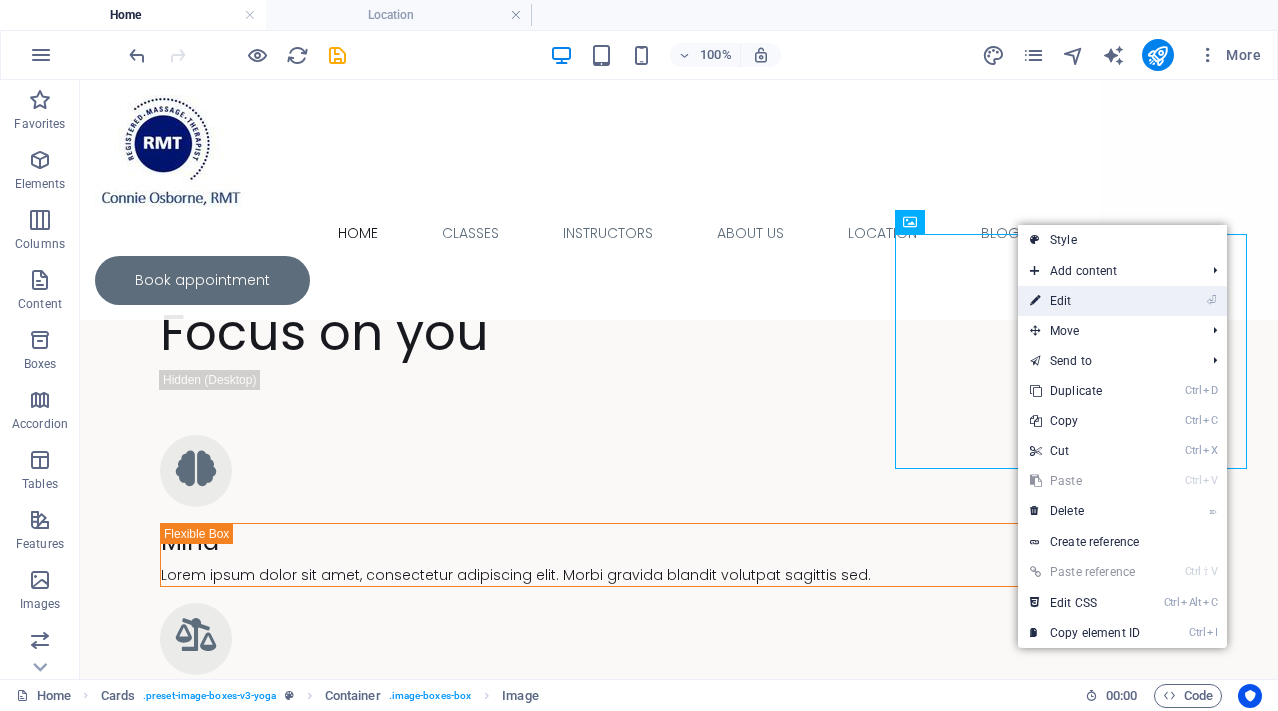 click on "⏎  Edit" at bounding box center (1085, 301) 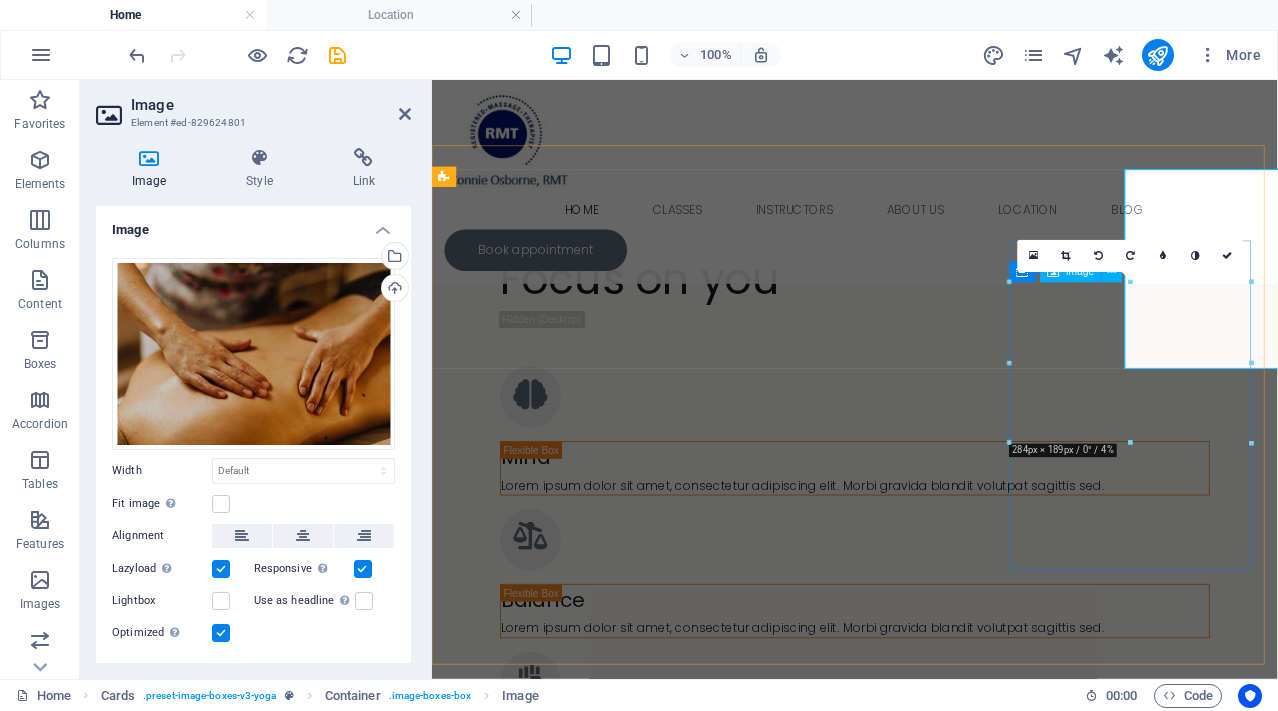 scroll, scrollTop: 2277, scrollLeft: 0, axis: vertical 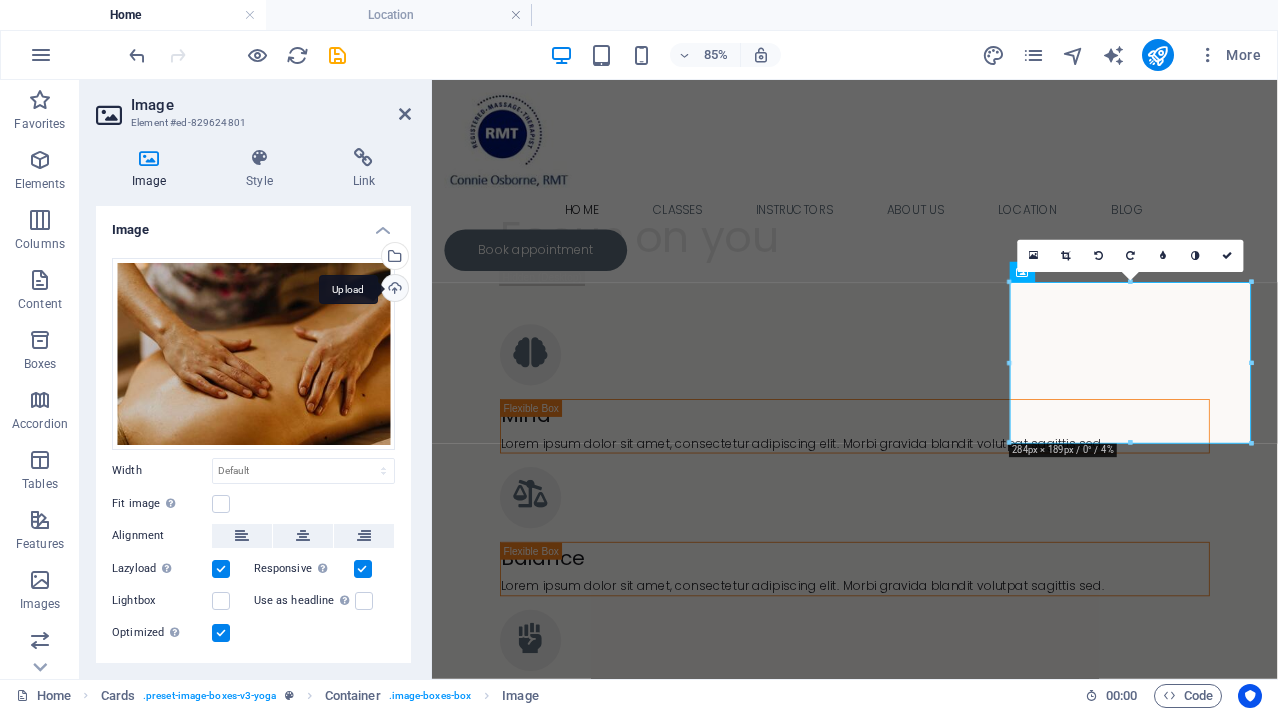 click on "Upload" at bounding box center [393, 290] 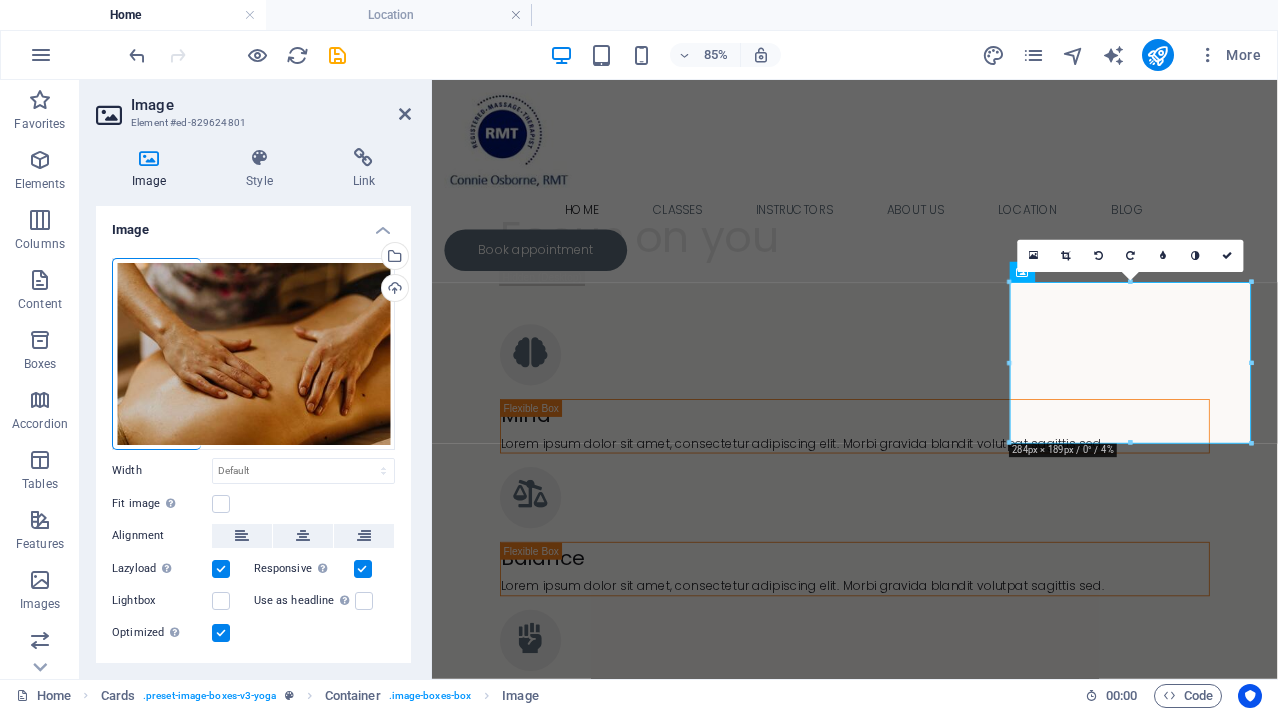 click on "Image Style Link Image Drag files here, click to choose files or select files from Files or our free stock photos & videos Select files from the file manager, stock photos, or upload file(s) Upload Width Default auto px rem % em vh vw Fit image Automatically fit image to a fixed width and height Height Default auto px Alignment Lazyload Loading images after the page loads improves page speed. Responsive Automatically load retina image and smartphone optimized sizes. Lightbox Use as headline The image will be wrapped in an H1 headline tag. Useful for giving alternative text the weight of an H1 headline, e.g. for the logo. Leave unchecked if uncertain. Optimized Images are compressed to improve page speed. Position Direction Custom X offset 50 px rem % vh vw Y offset 50 px rem % vh vw Text Float No float Image left Image right Determine how text should behave around the image. Text Alternative text Image caption Paragraph Format Normal Heading 1 Heading 2 Heading 3 Heading 4 Heading 5 Heading 6 Code Font Family" at bounding box center (253, 405) 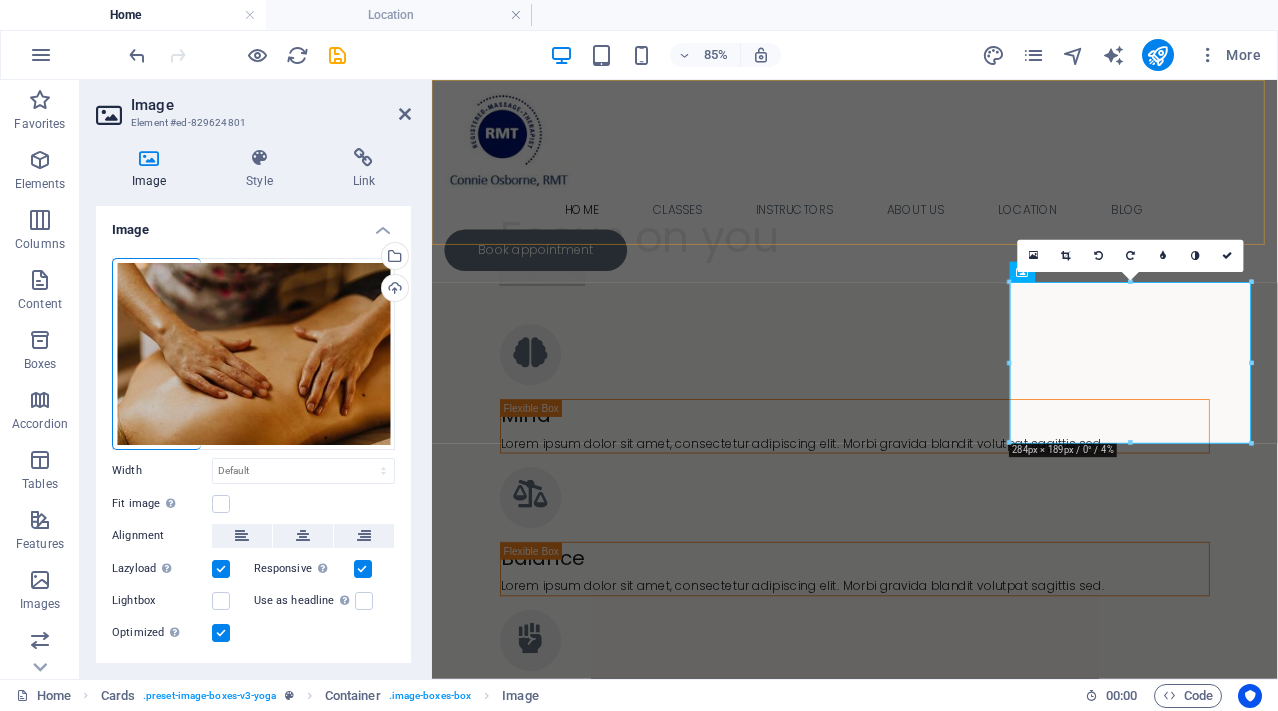 click on "Home Classes Instructors About Us Location     Blog Book appointment" at bounding box center [929, 200] 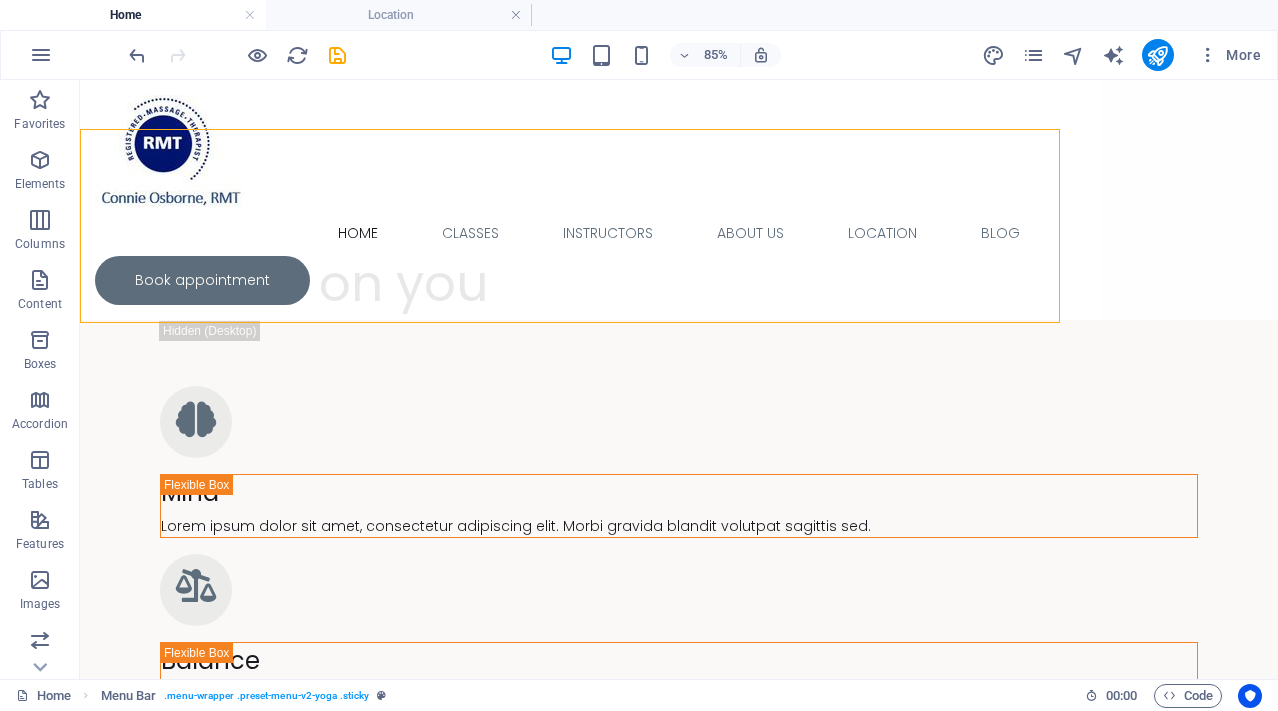 scroll, scrollTop: 2228, scrollLeft: 0, axis: vertical 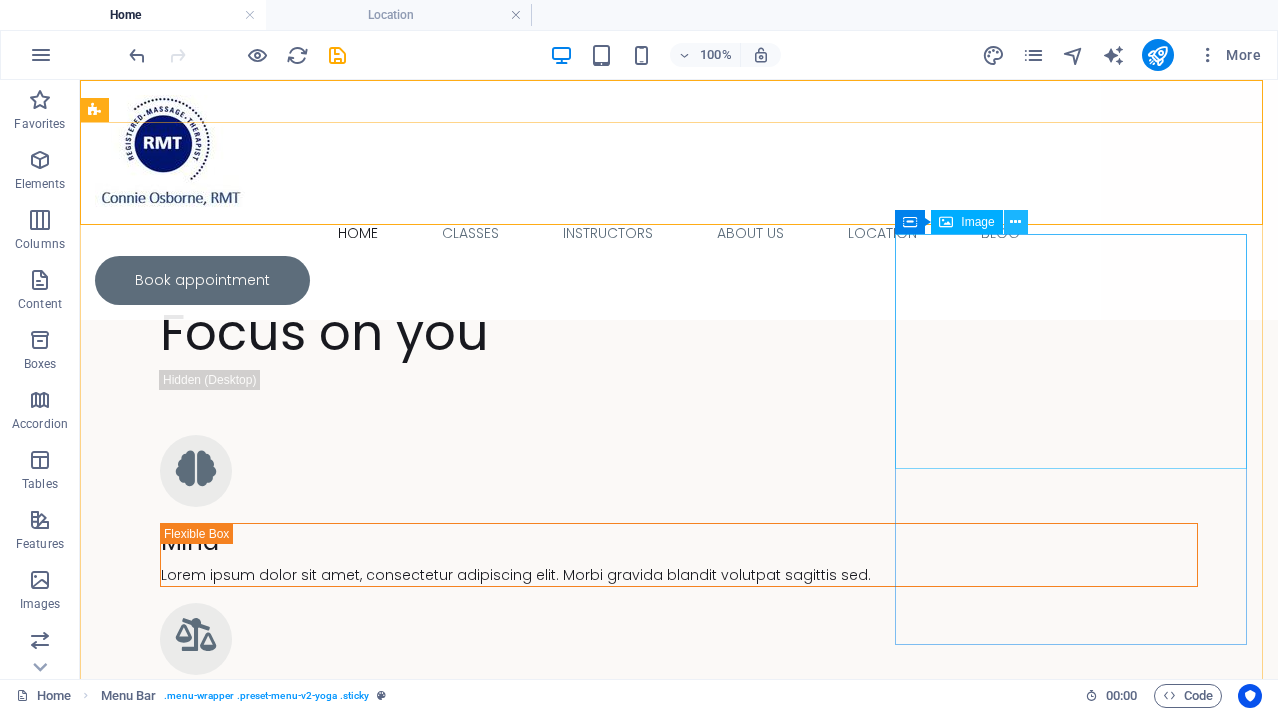 click at bounding box center [1015, 222] 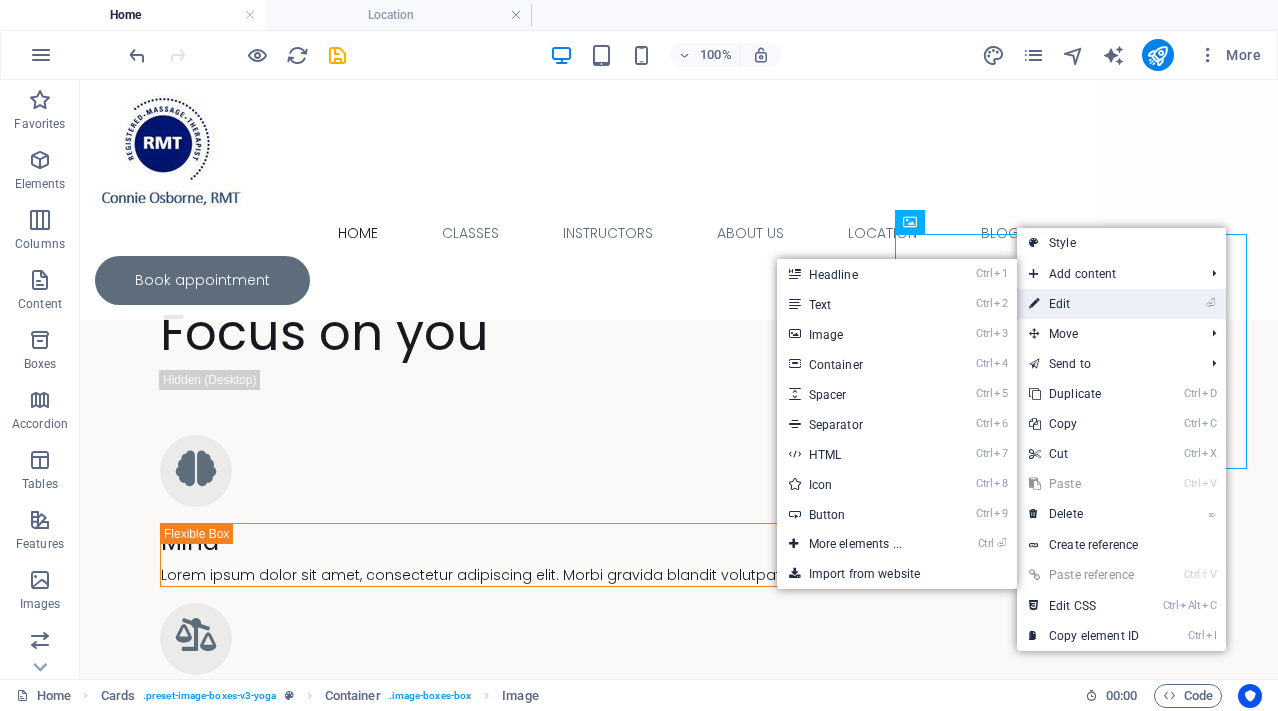 click on "⏎  Edit" at bounding box center [1084, 304] 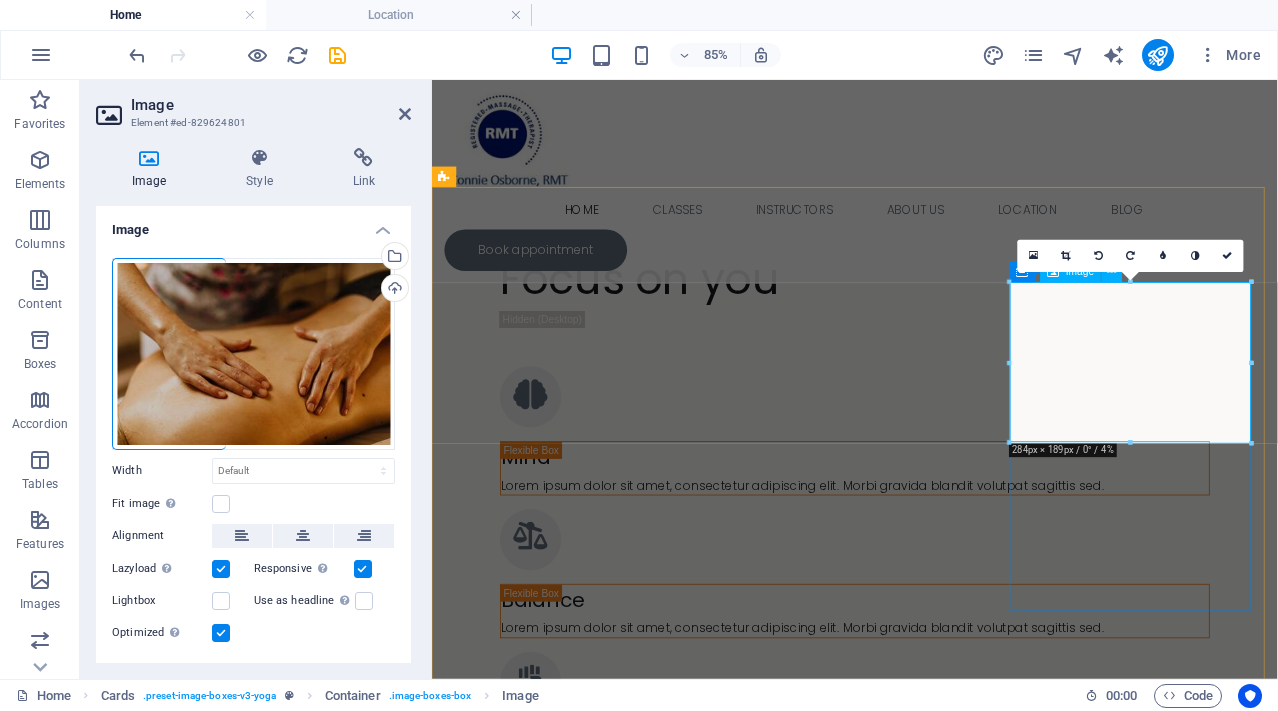 scroll, scrollTop: 2277, scrollLeft: 0, axis: vertical 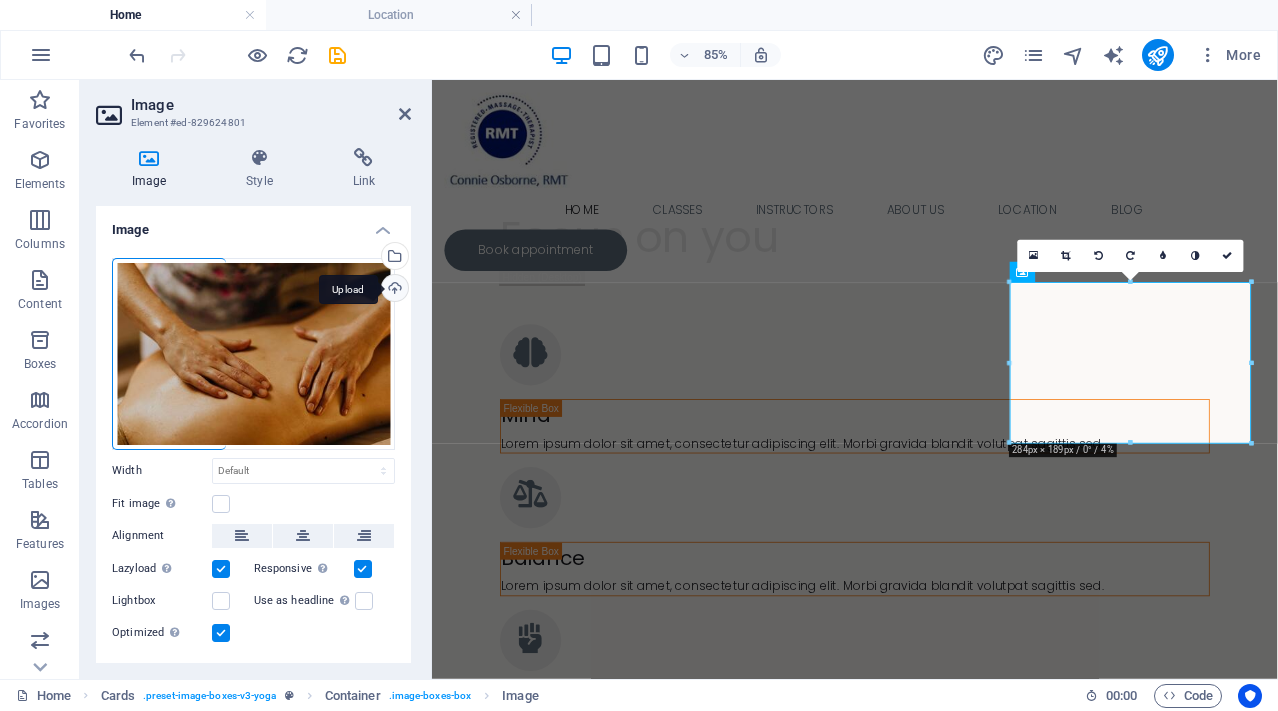click on "Upload" at bounding box center (393, 290) 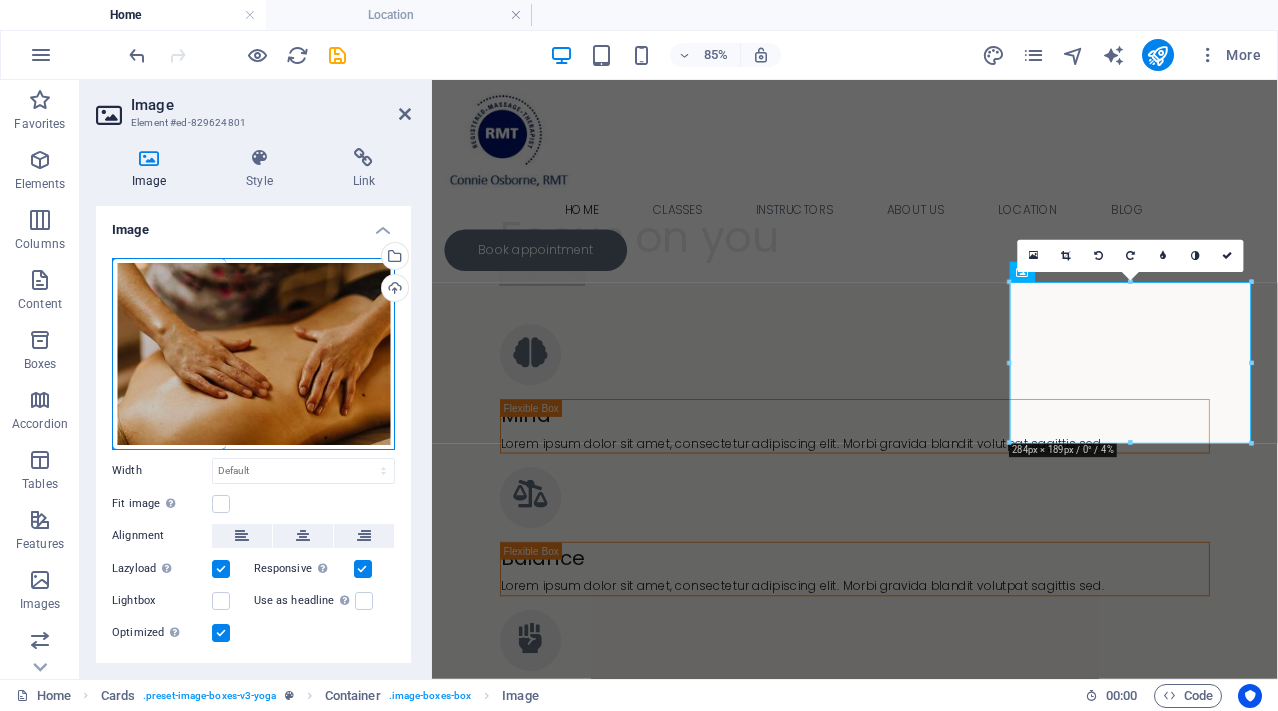 click on "Drag files here, click to choose files or select files from Files or our free stock photos & videos" at bounding box center [253, 354] 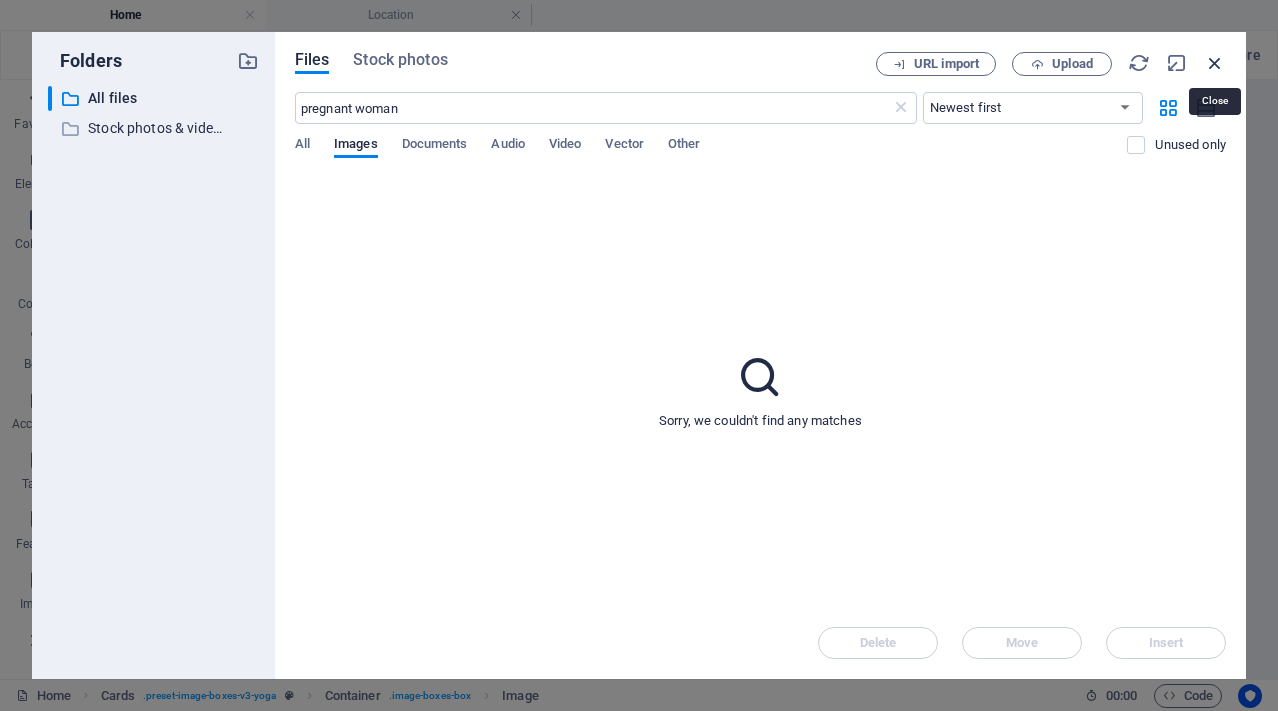click at bounding box center [1215, 63] 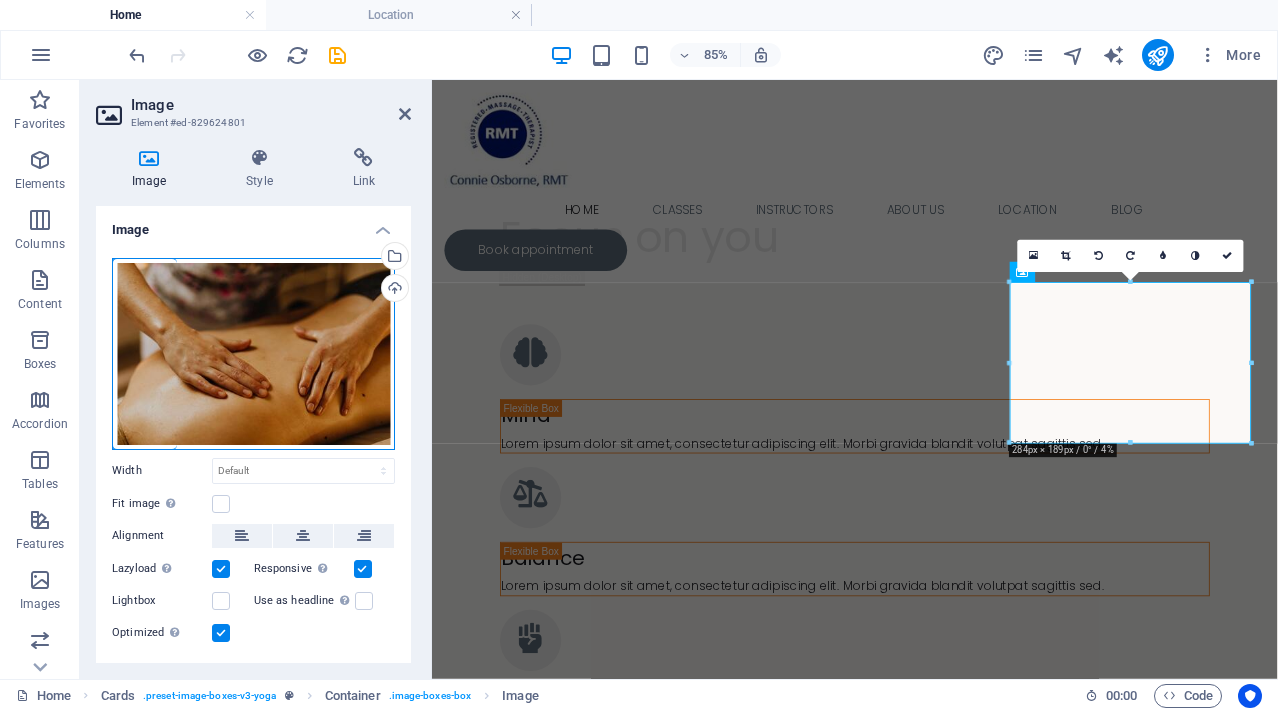drag, startPoint x: 269, startPoint y: 387, endPoint x: 209, endPoint y: 385, distance: 60.033325 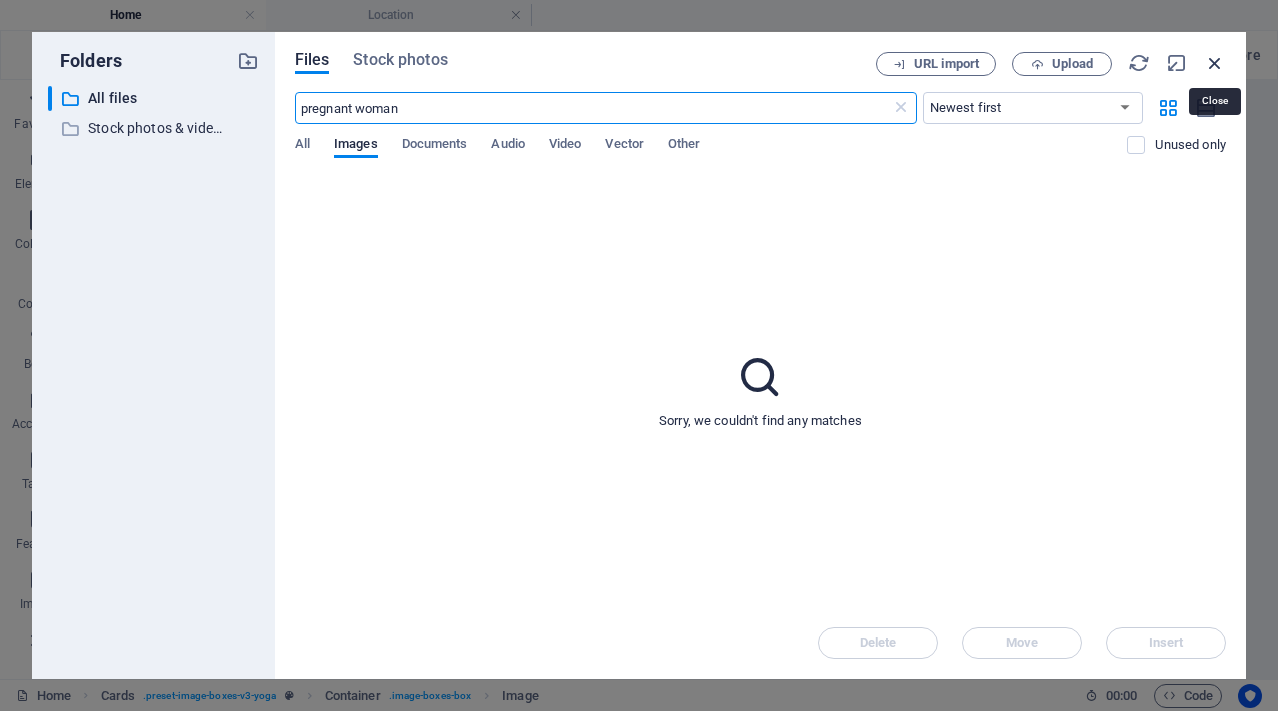 click at bounding box center (1215, 63) 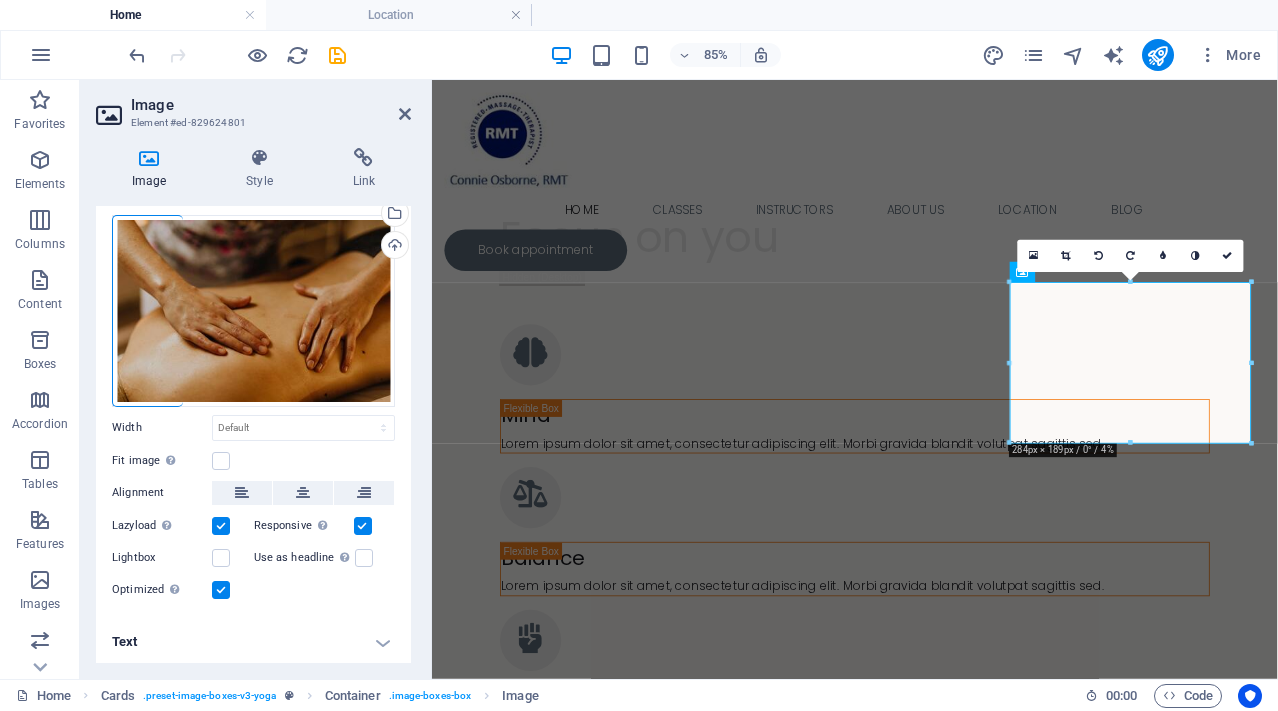 scroll, scrollTop: 0, scrollLeft: 0, axis: both 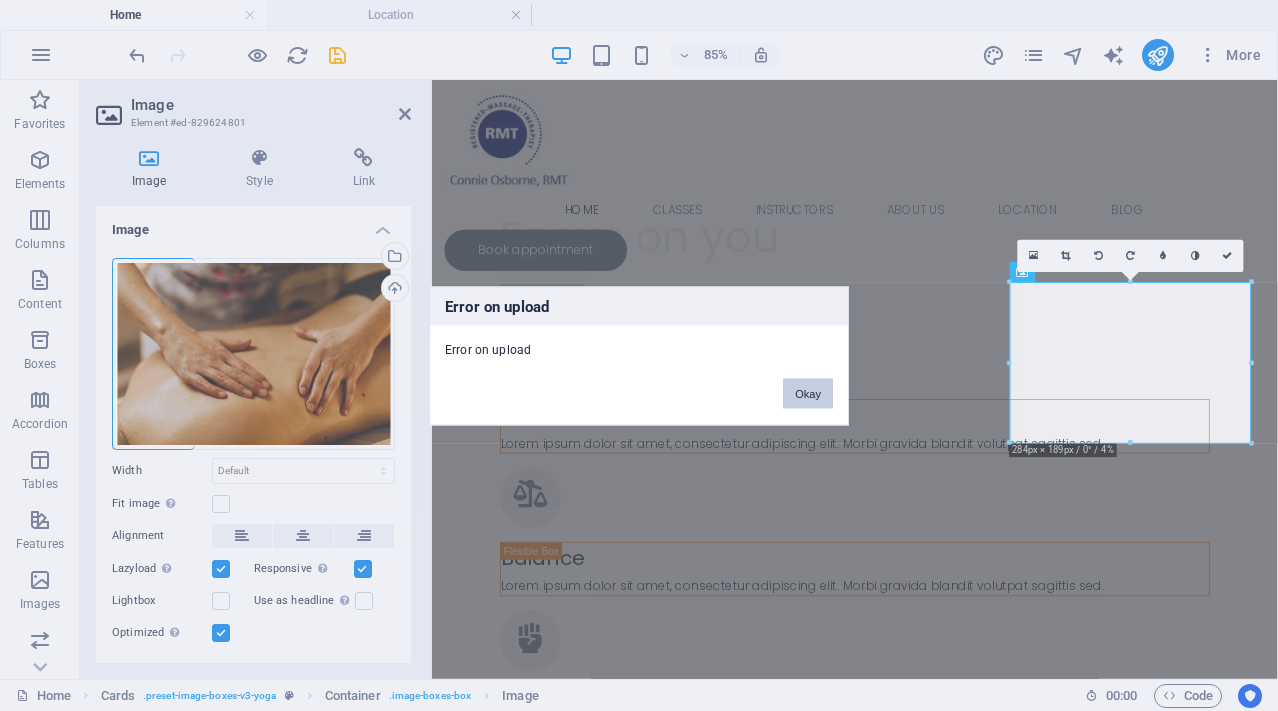 click on "Okay" at bounding box center (808, 393) 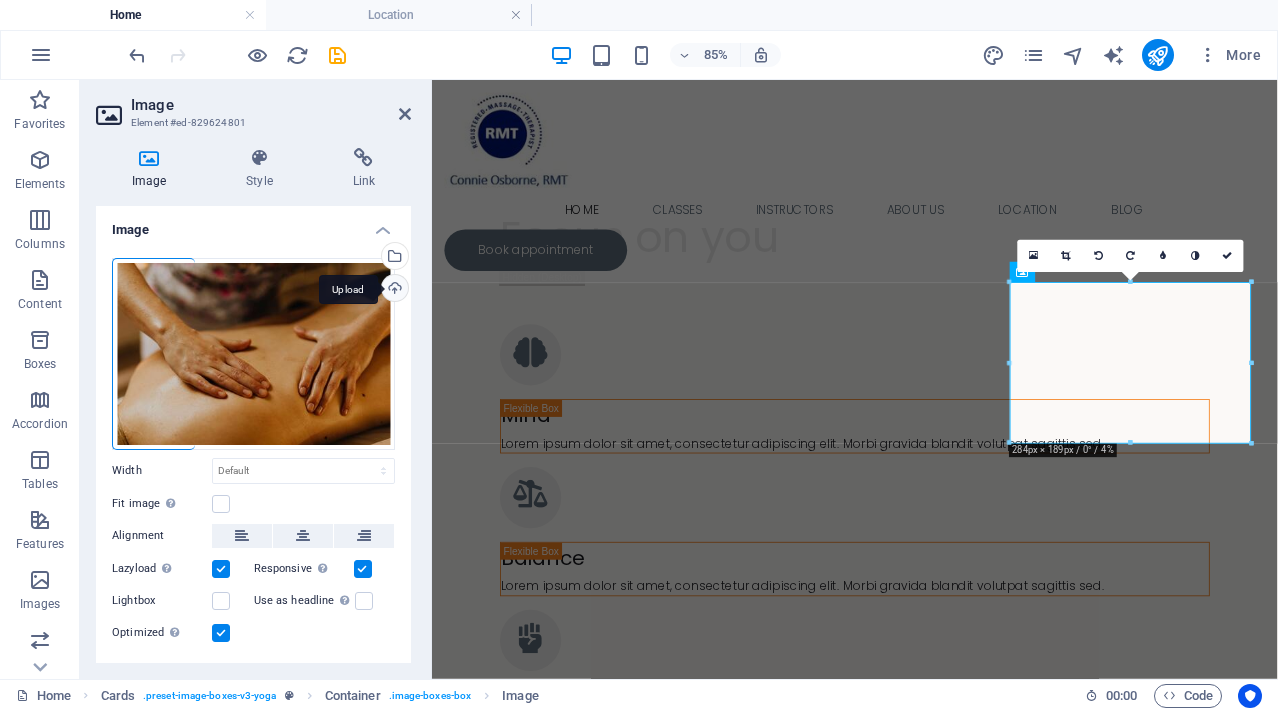 click on "Upload" at bounding box center (393, 290) 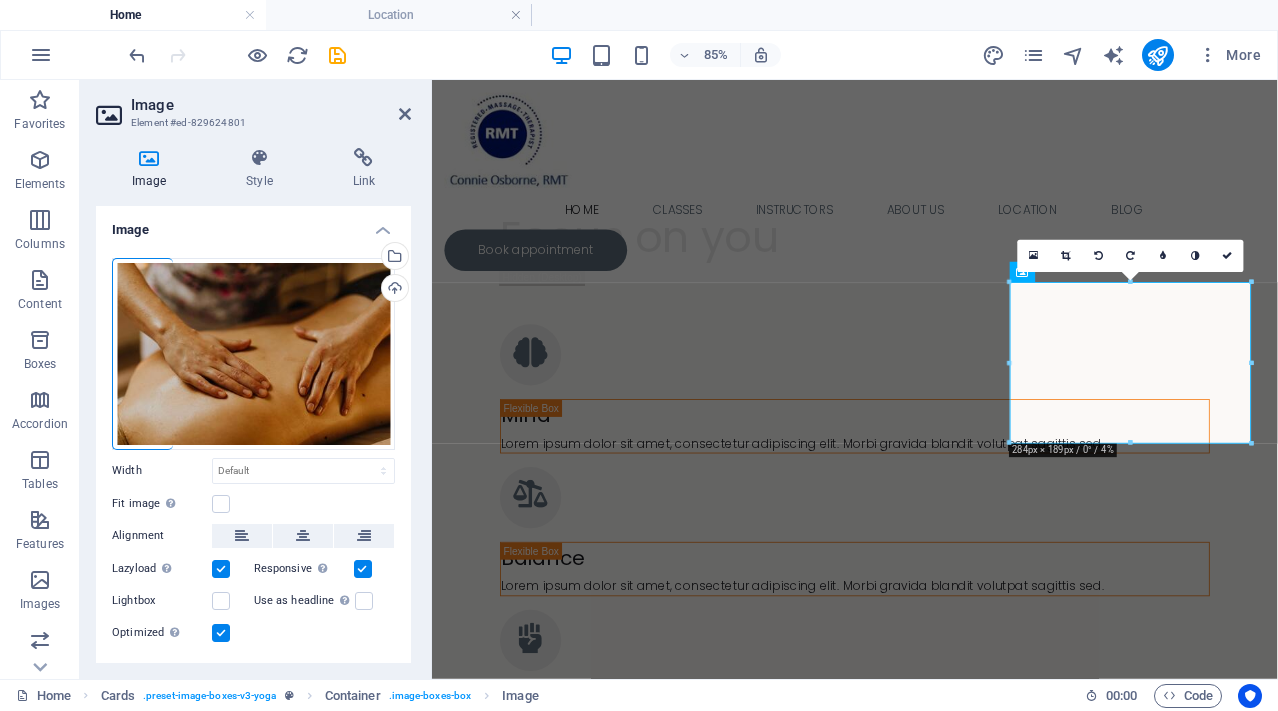 click on "85% More" at bounding box center (639, 55) 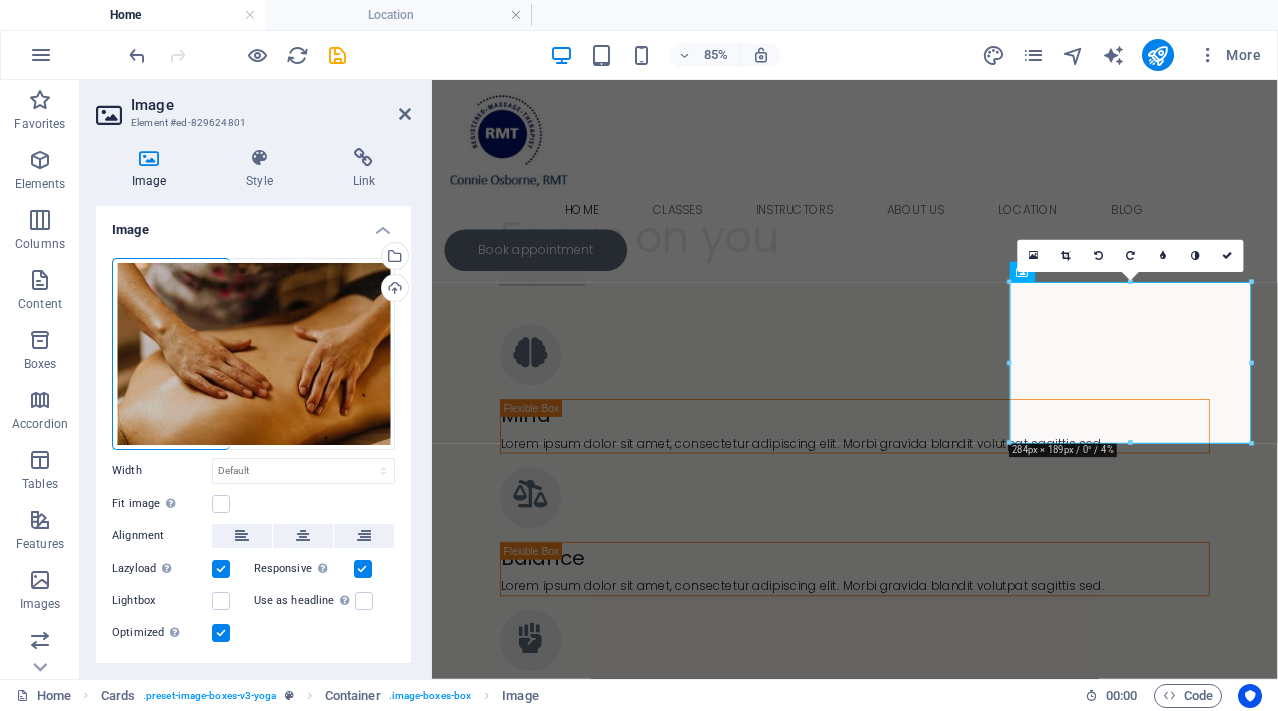 click on "85% More" at bounding box center [639, 55] 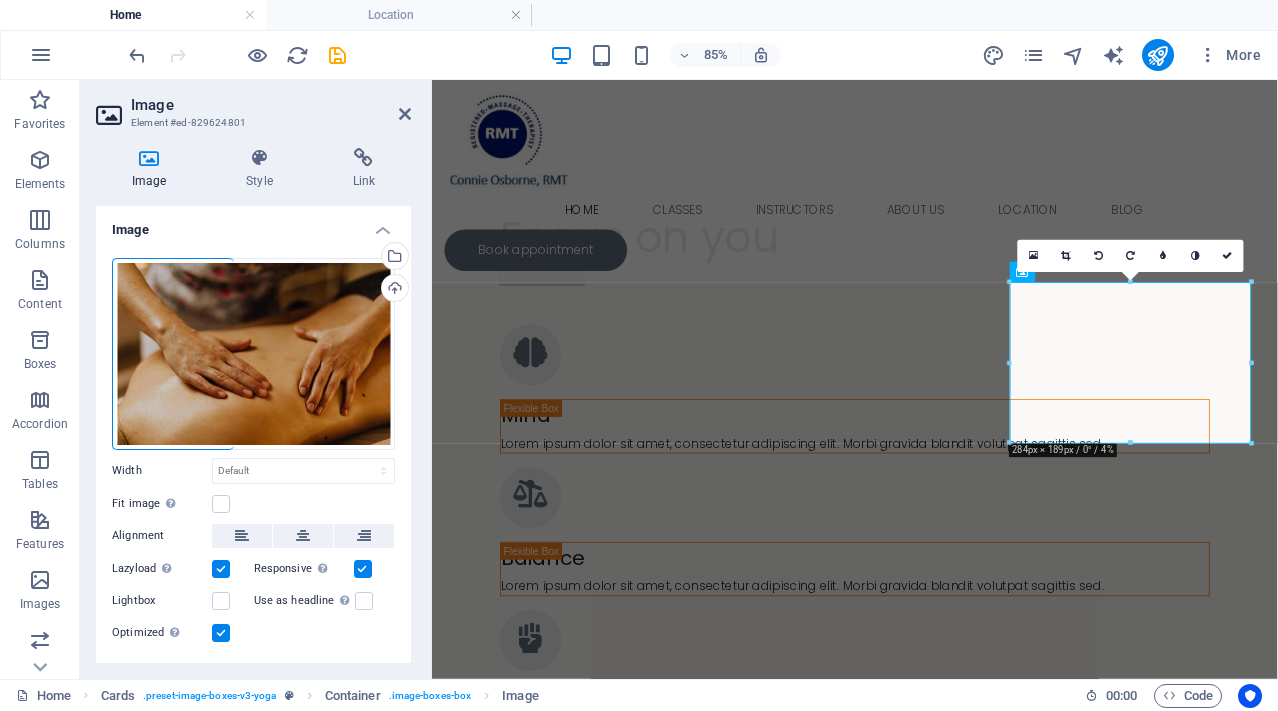 click on "Drag files here, click to choose files or select files from Files or our free stock photos & videos Select files from the file manager, stock photos, or upload file(s) Upload Width Default auto px rem % em vh vw Fit image Automatically fit image to a fixed width and height Height Default auto px Alignment Lazyload Loading images after the page loads improves page speed. Responsive Automatically load retina image and smartphone optimized sizes. Lightbox Use as headline The image will be wrapped in an H1 headline tag. Useful for giving alternative text the weight of an H1 headline, e.g. for the logo. Leave unchecked if uncertain. Optimized Images are compressed to improve page speed. Position Direction Custom X offset 50 px rem % vh vw Y offset 50 px rem % vh vw" at bounding box center (253, 451) 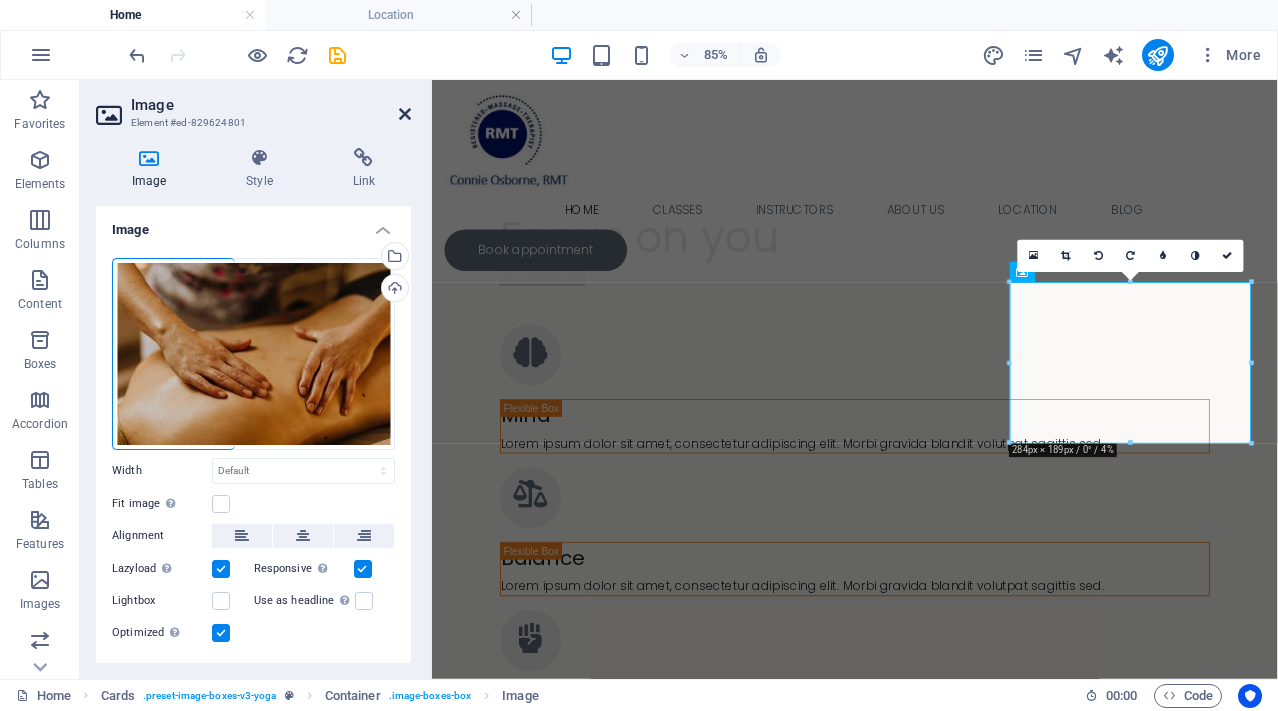 click at bounding box center (405, 114) 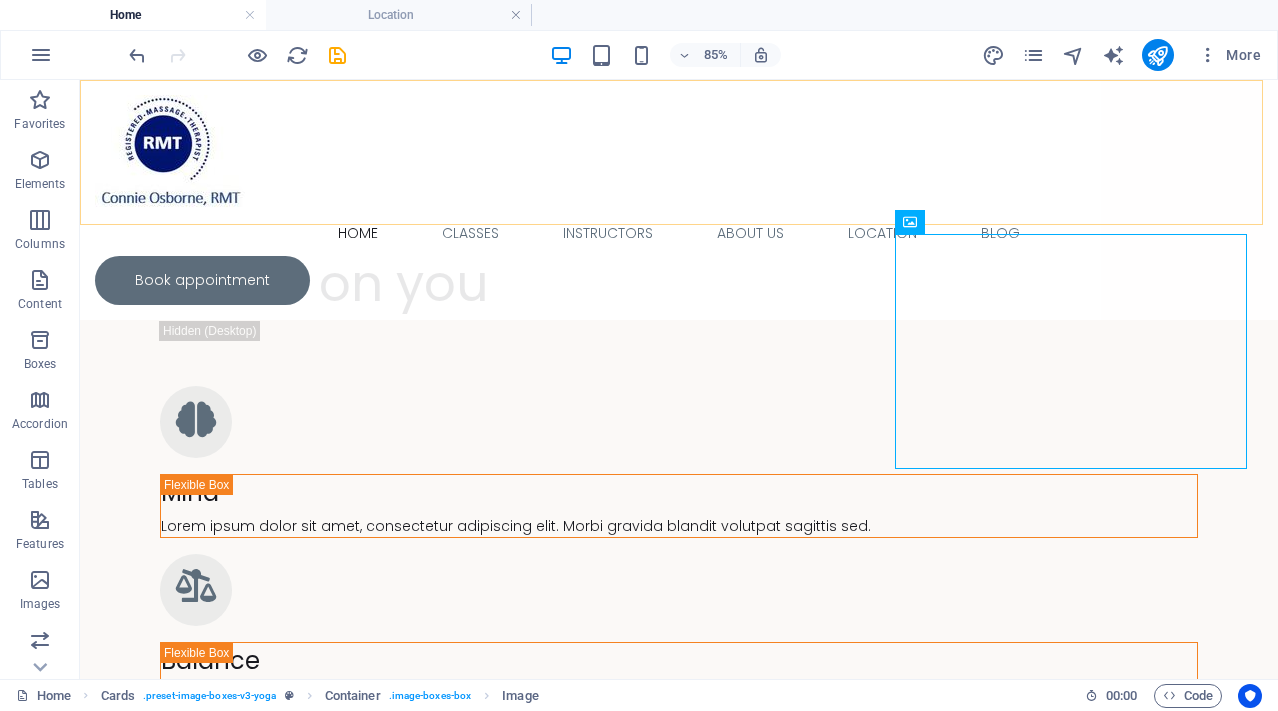 scroll, scrollTop: 2228, scrollLeft: 0, axis: vertical 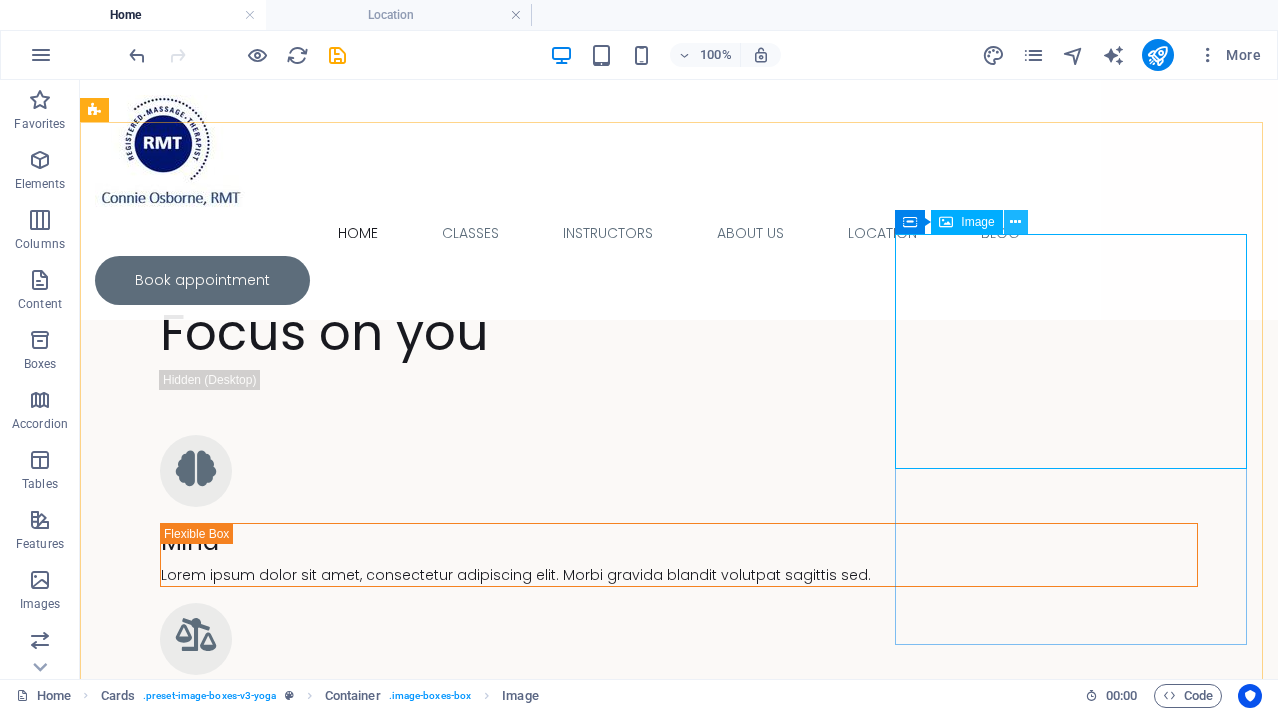 click at bounding box center (1015, 222) 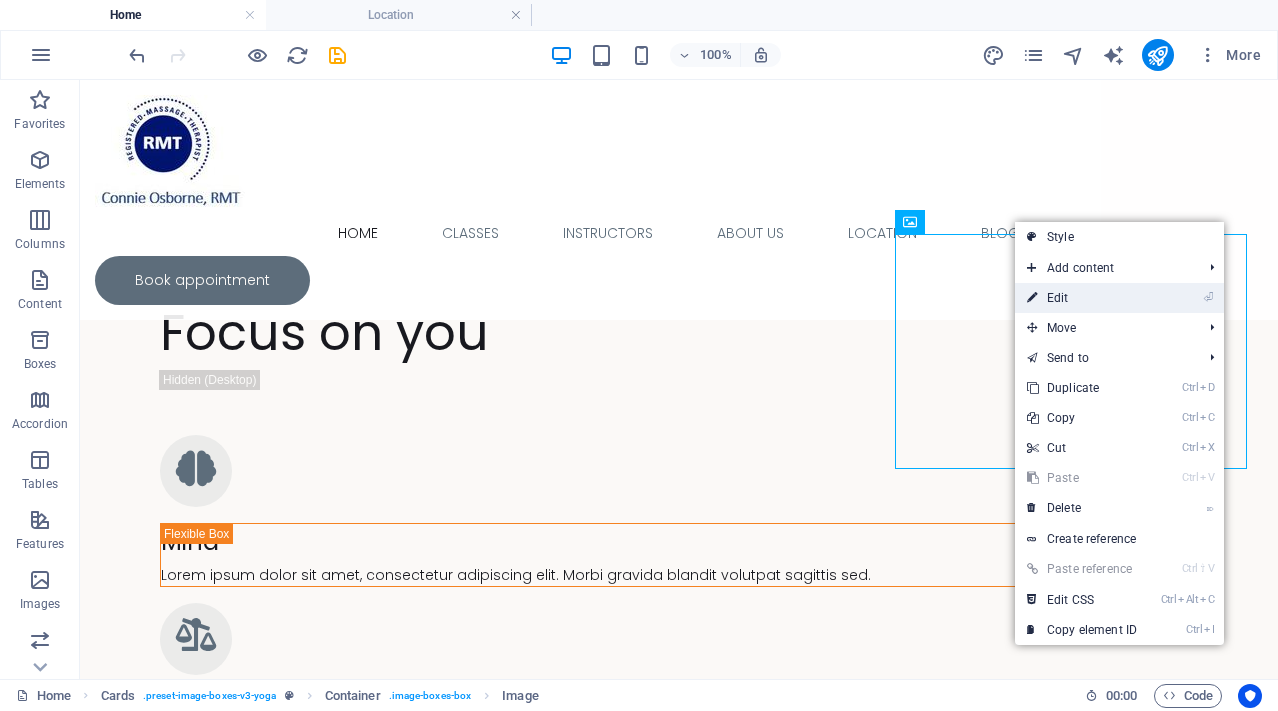 click on "⏎  Edit" at bounding box center (1082, 298) 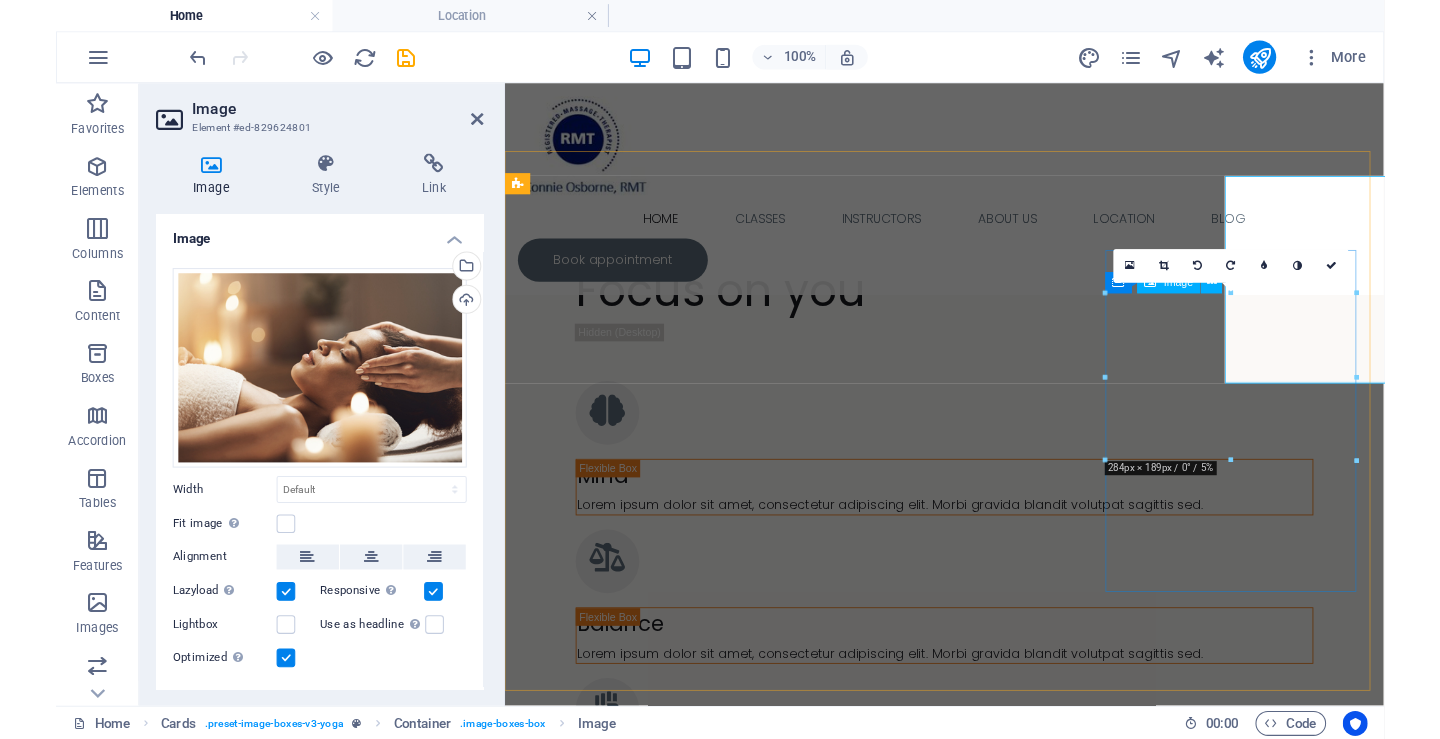 scroll, scrollTop: 2277, scrollLeft: 0, axis: vertical 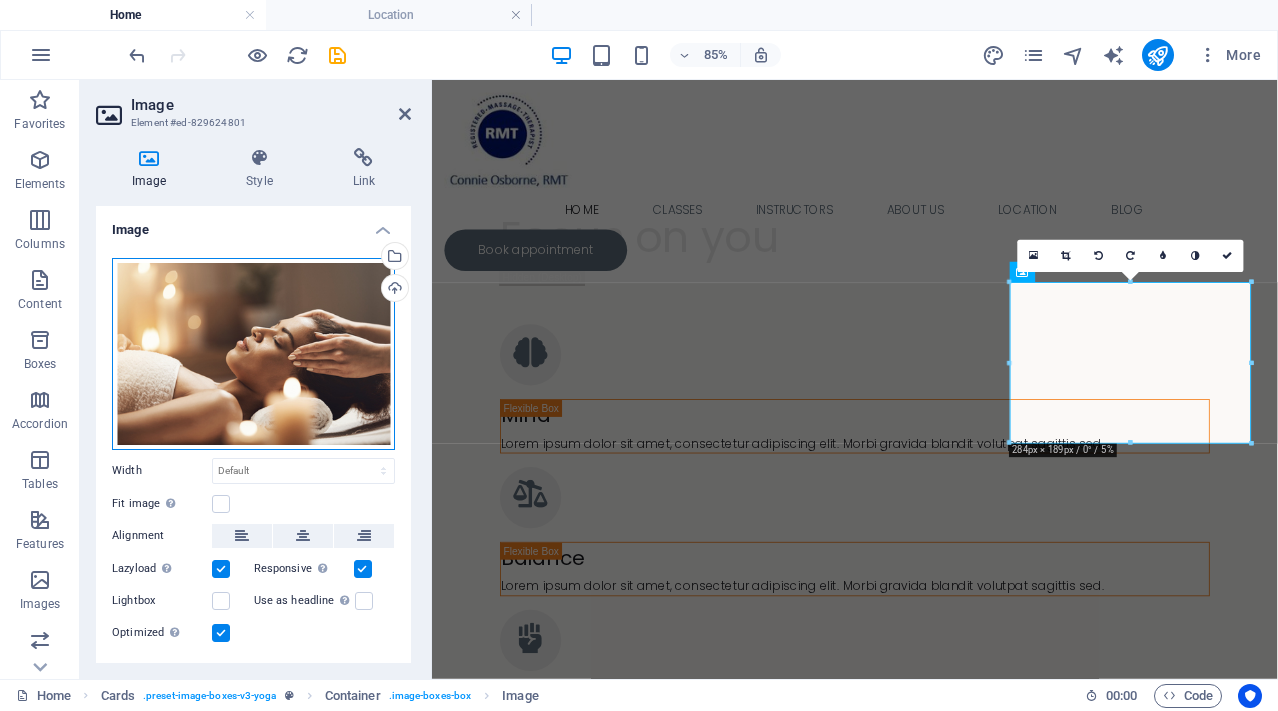 drag, startPoint x: 311, startPoint y: 339, endPoint x: 302, endPoint y: 315, distance: 25.632011 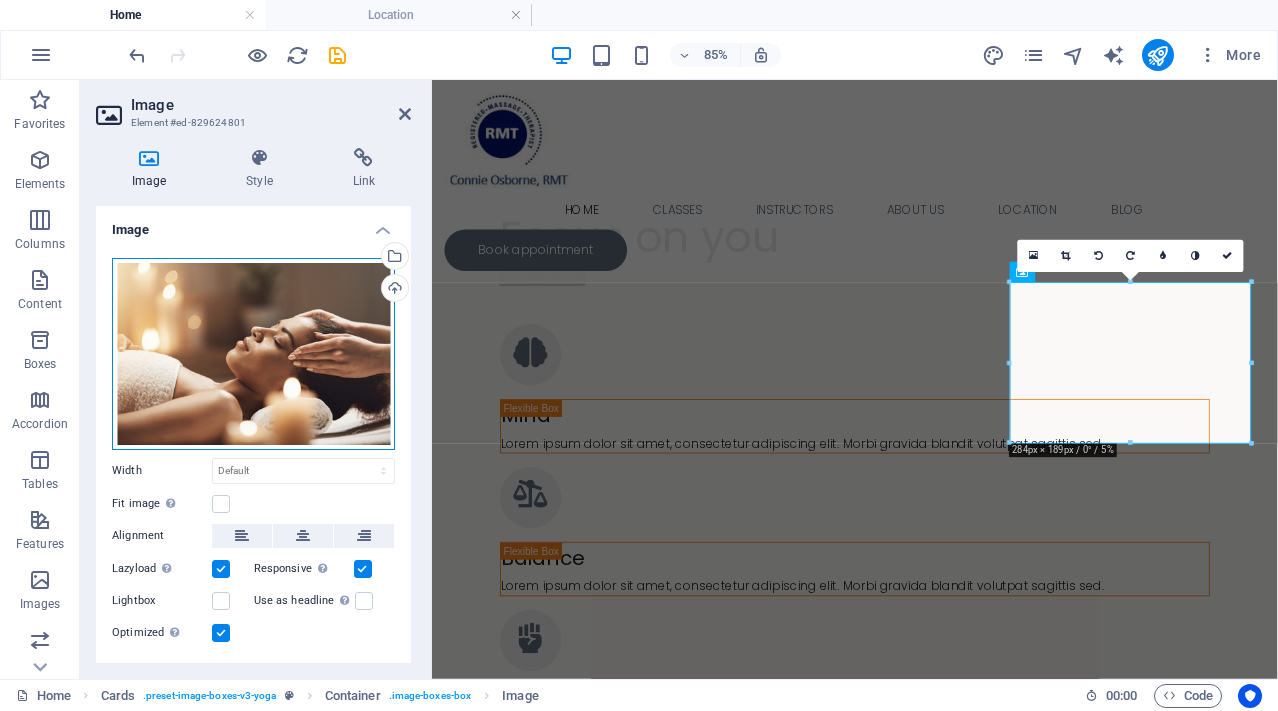 click on "Drag files here, click to choose files or select files from Files or our free stock photos & videos" at bounding box center (253, 354) 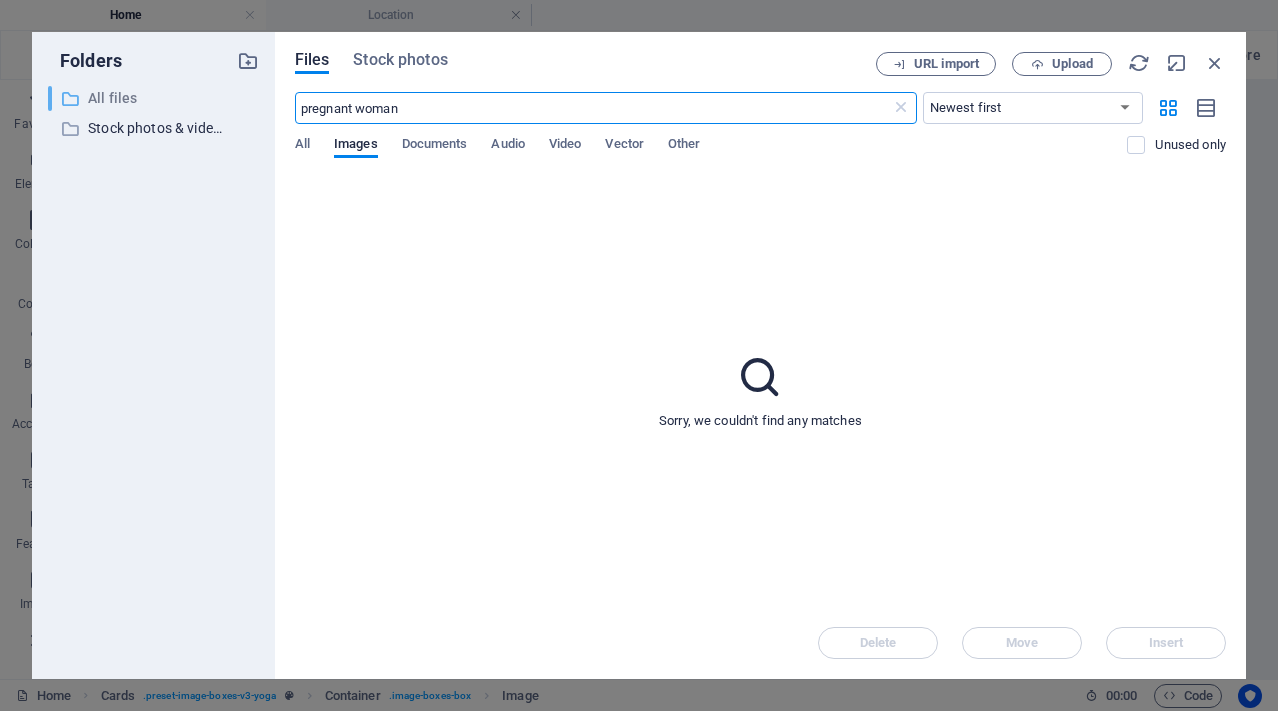 click on "All files" at bounding box center (155, 98) 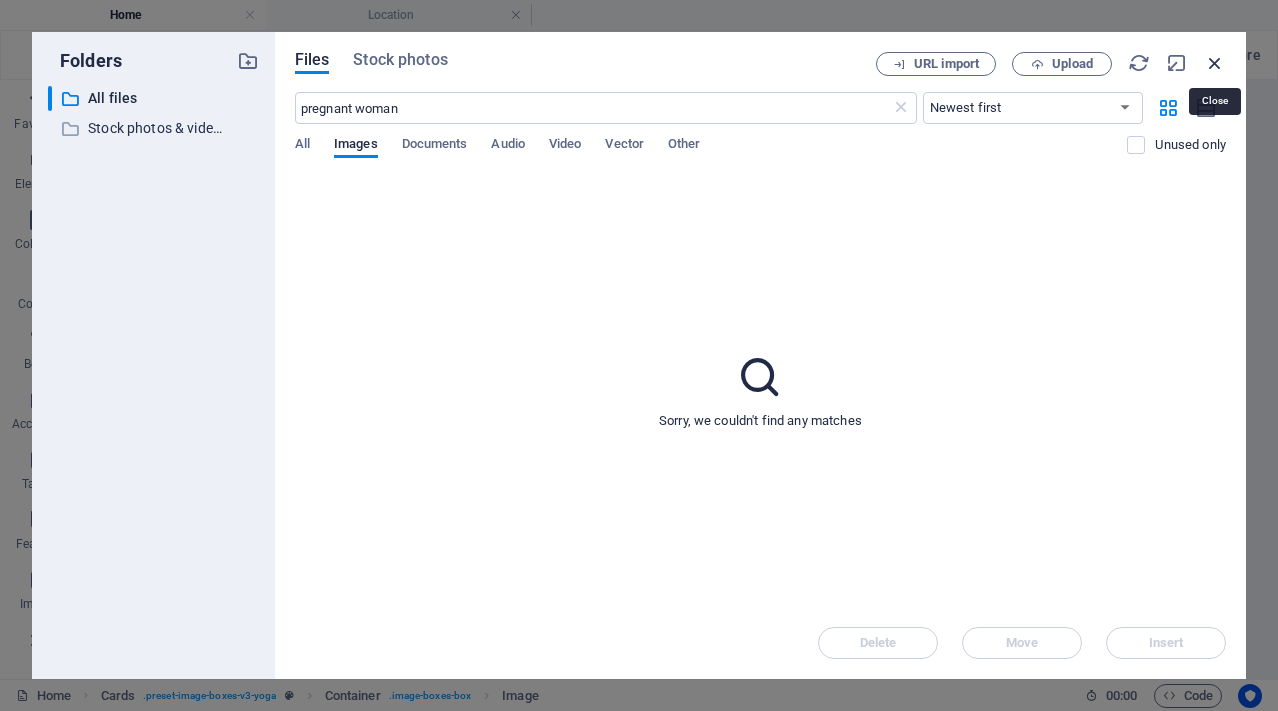click at bounding box center (1215, 63) 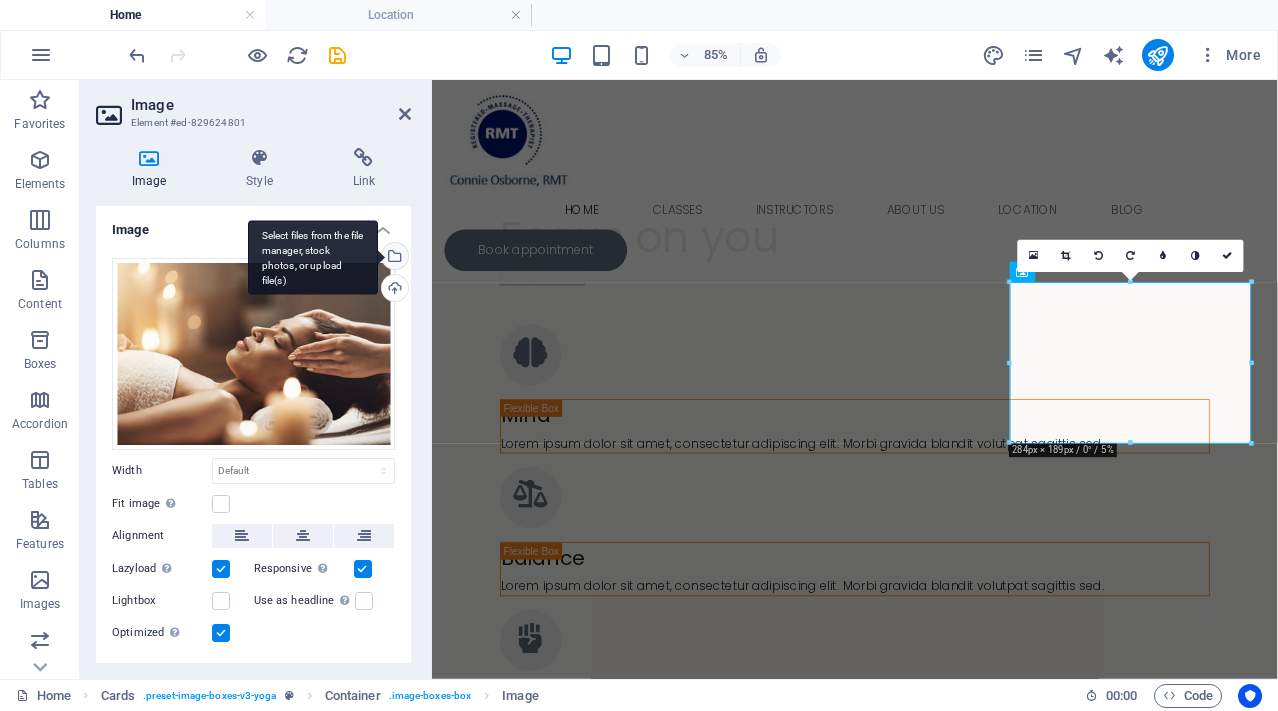 click on "Select files from the file manager, stock photos, or upload file(s)" at bounding box center (393, 258) 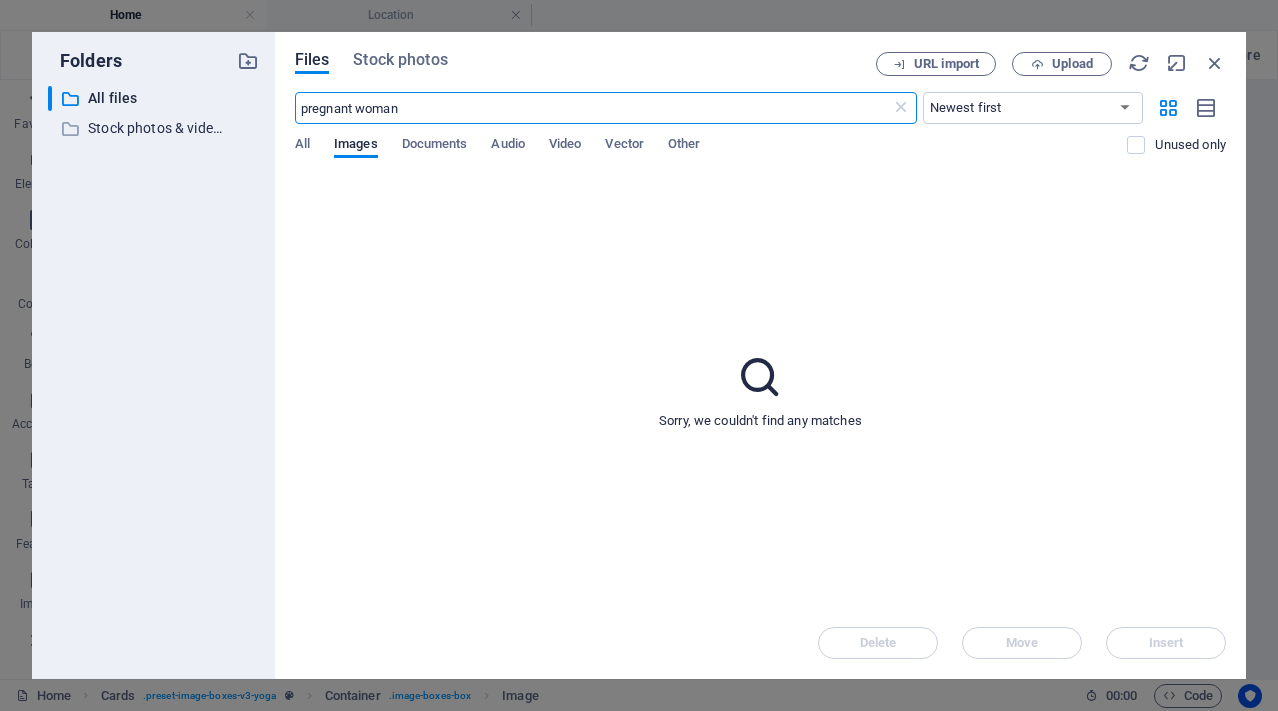 drag, startPoint x: 421, startPoint y: 116, endPoint x: 267, endPoint y: 111, distance: 154.08115 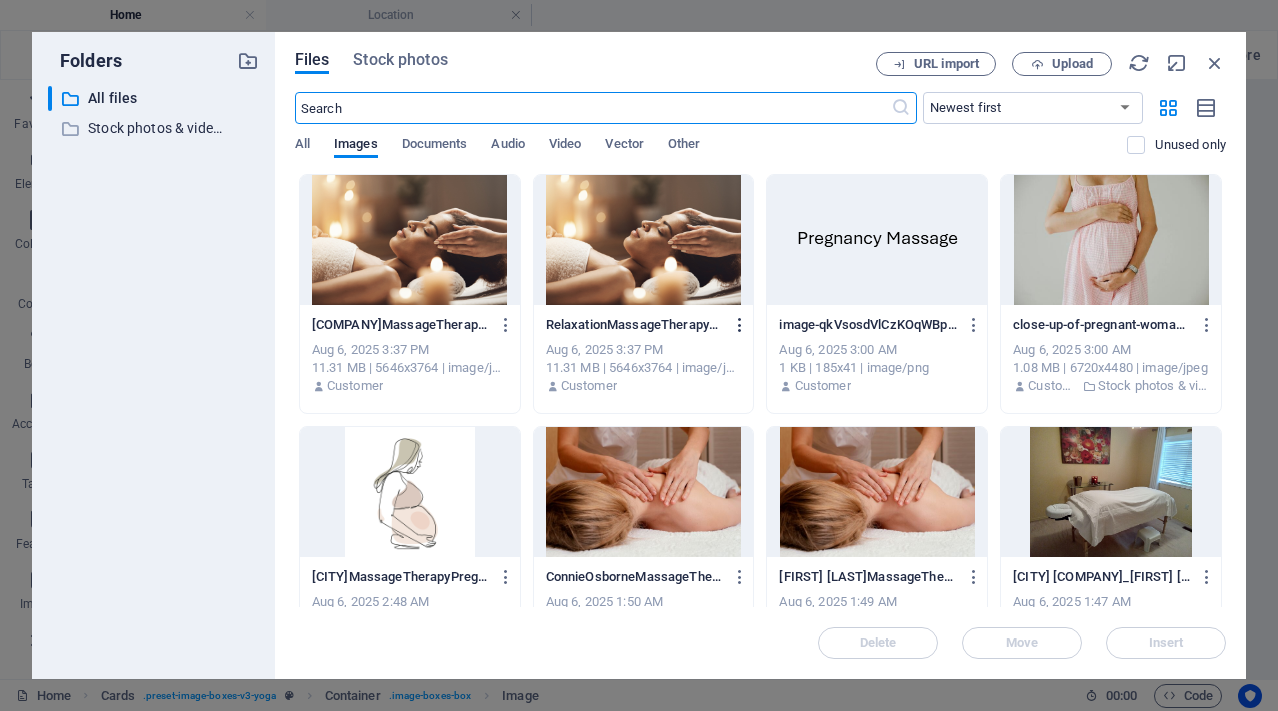 type 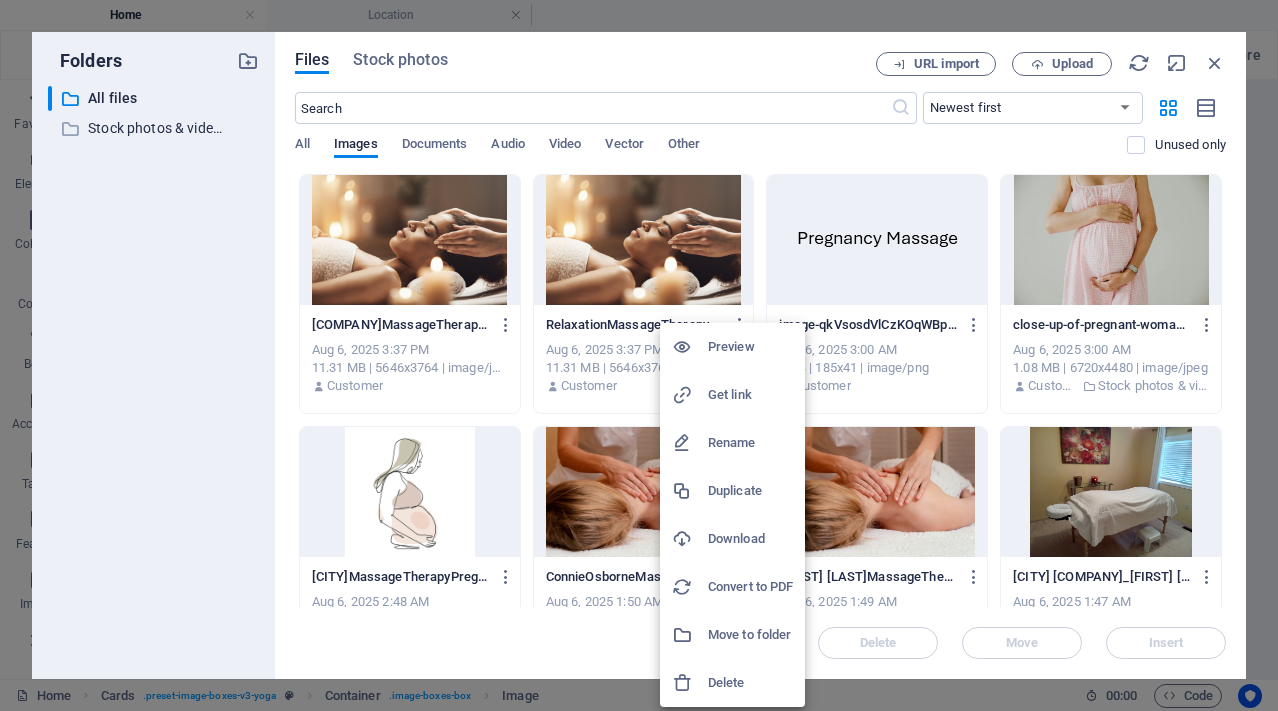 click on "Delete" at bounding box center [750, 683] 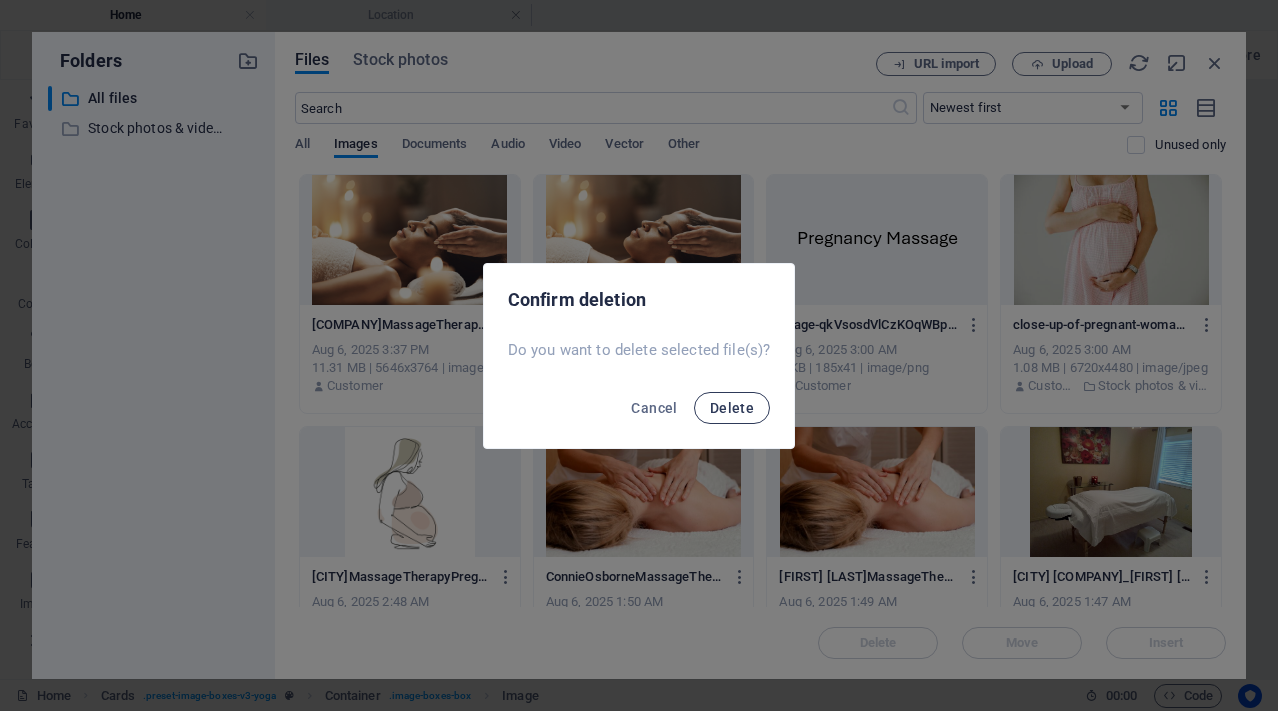 click on "Delete" at bounding box center (732, 408) 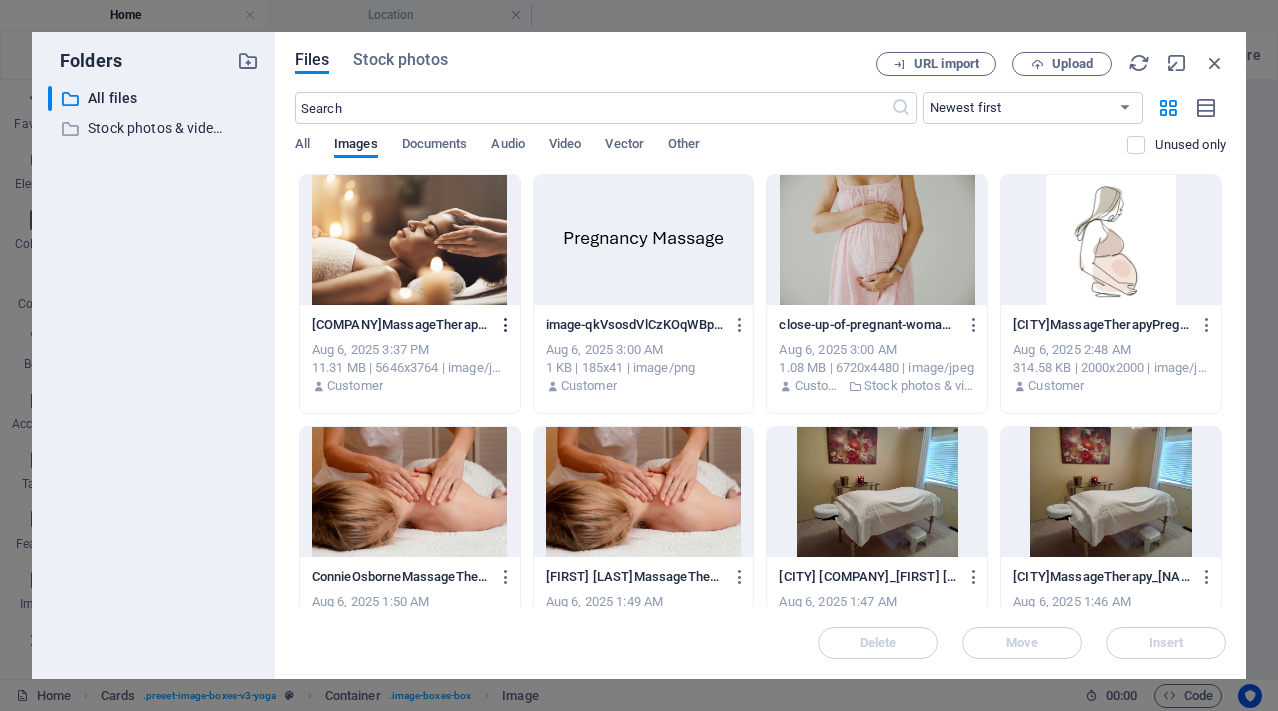 click at bounding box center [506, 325] 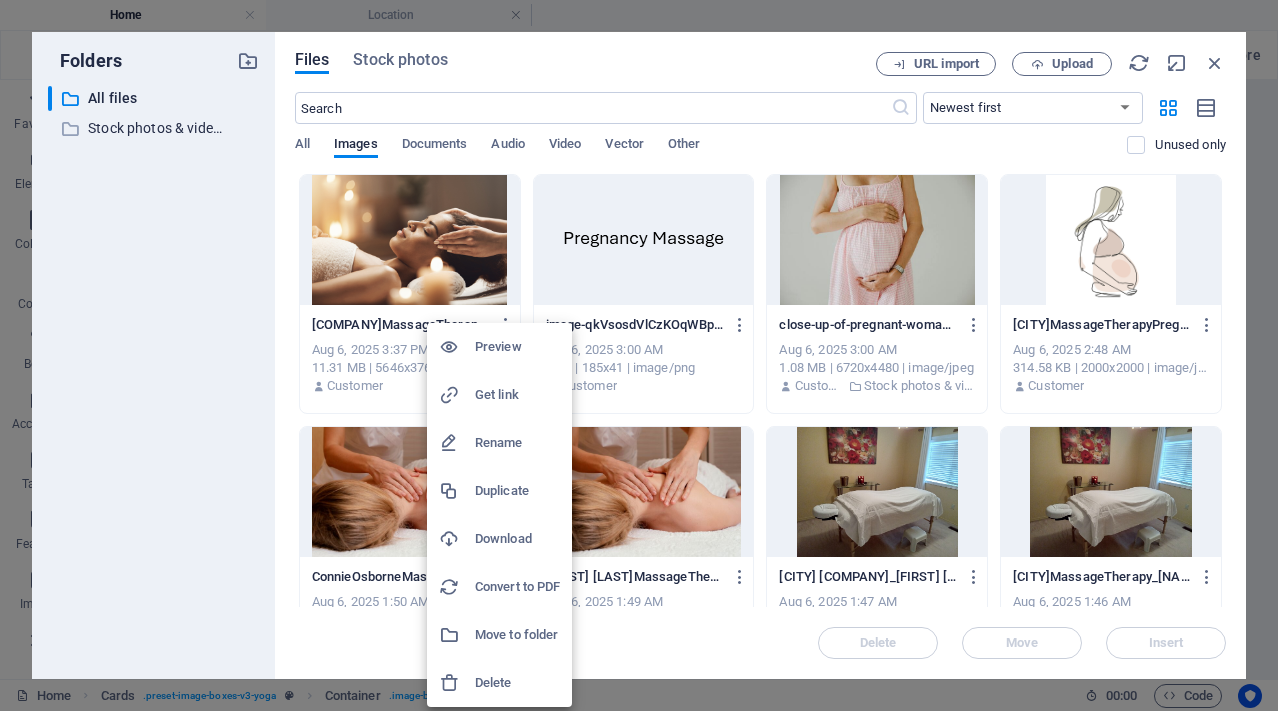 click on "Delete" at bounding box center (517, 683) 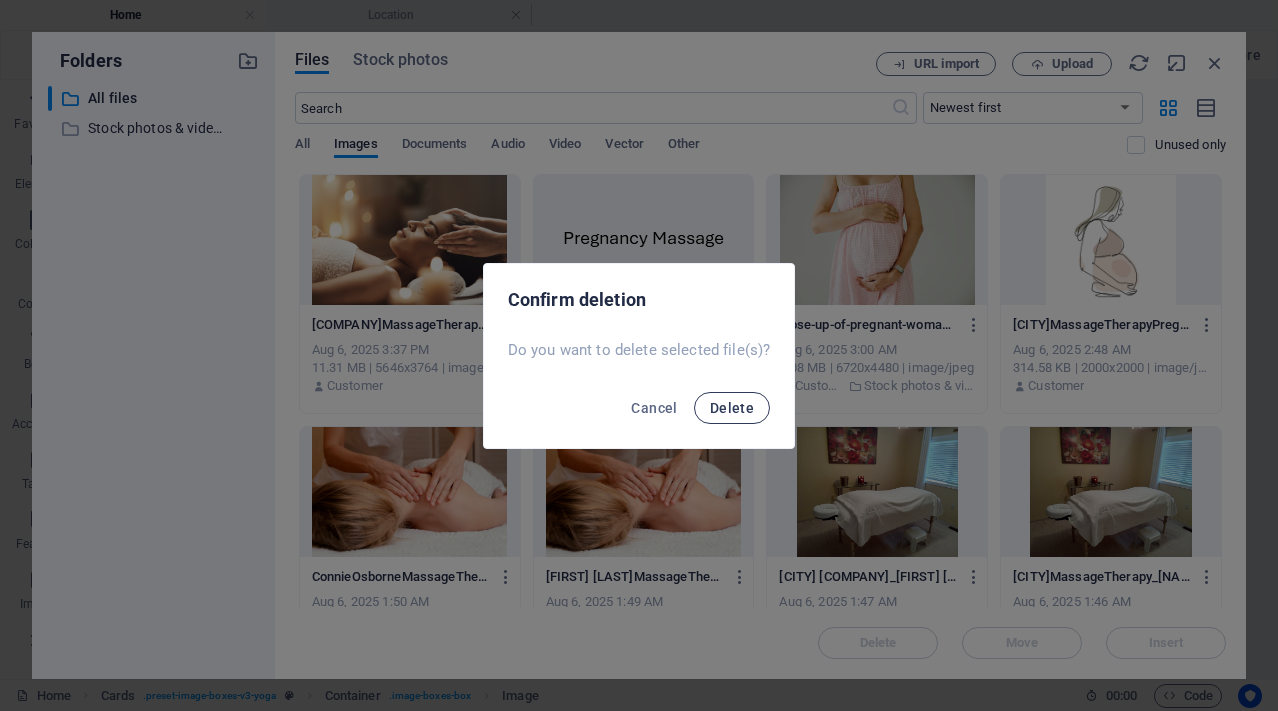 click on "Delete" at bounding box center [732, 408] 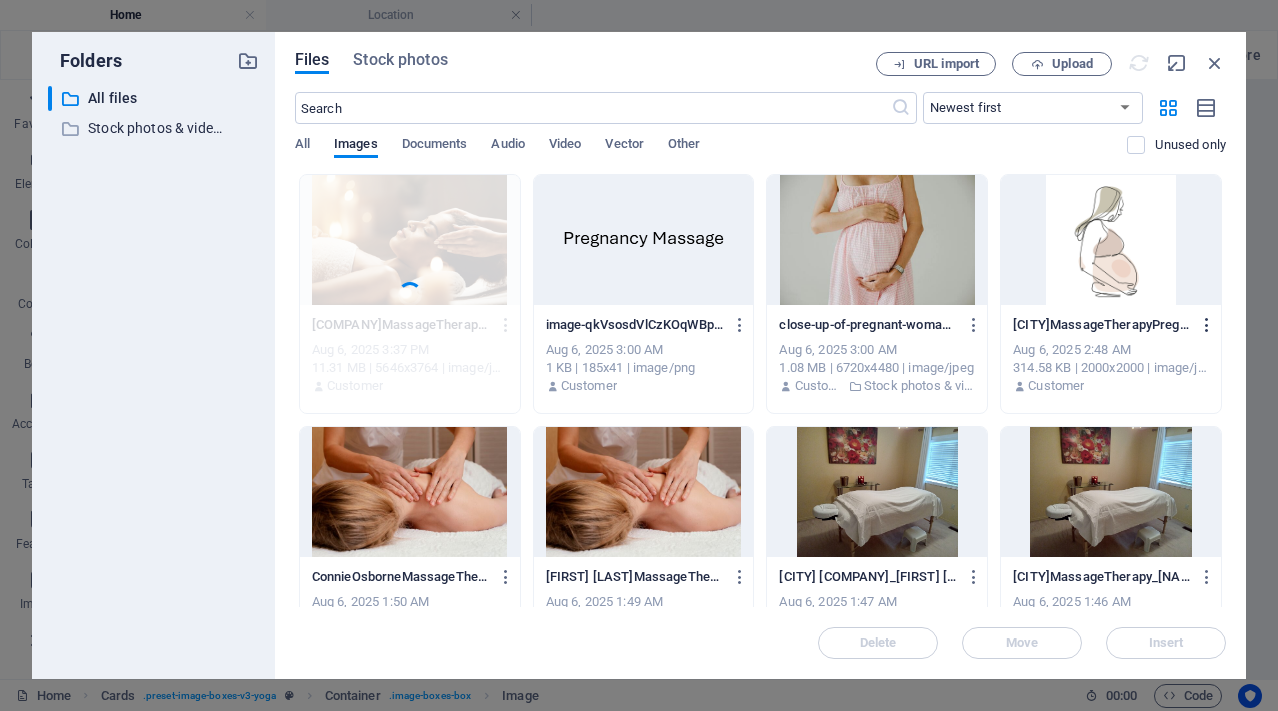 click at bounding box center (1207, 325) 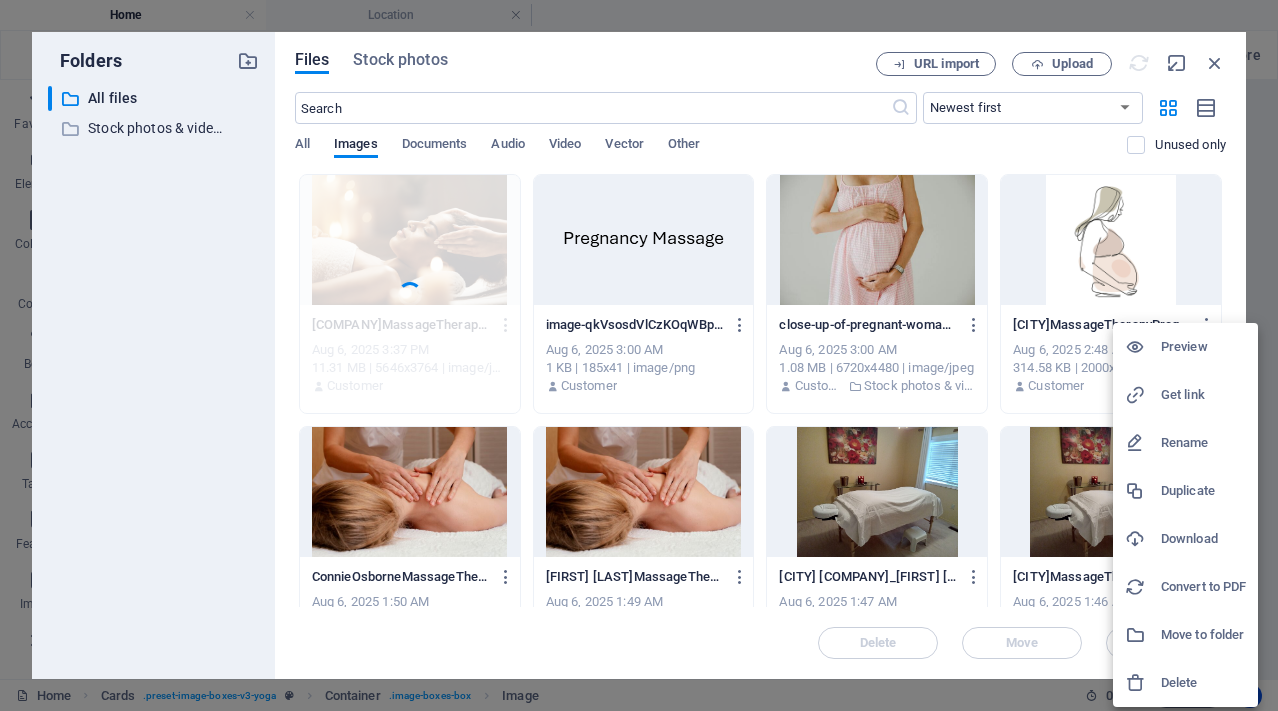 click on "Delete" at bounding box center [1203, 683] 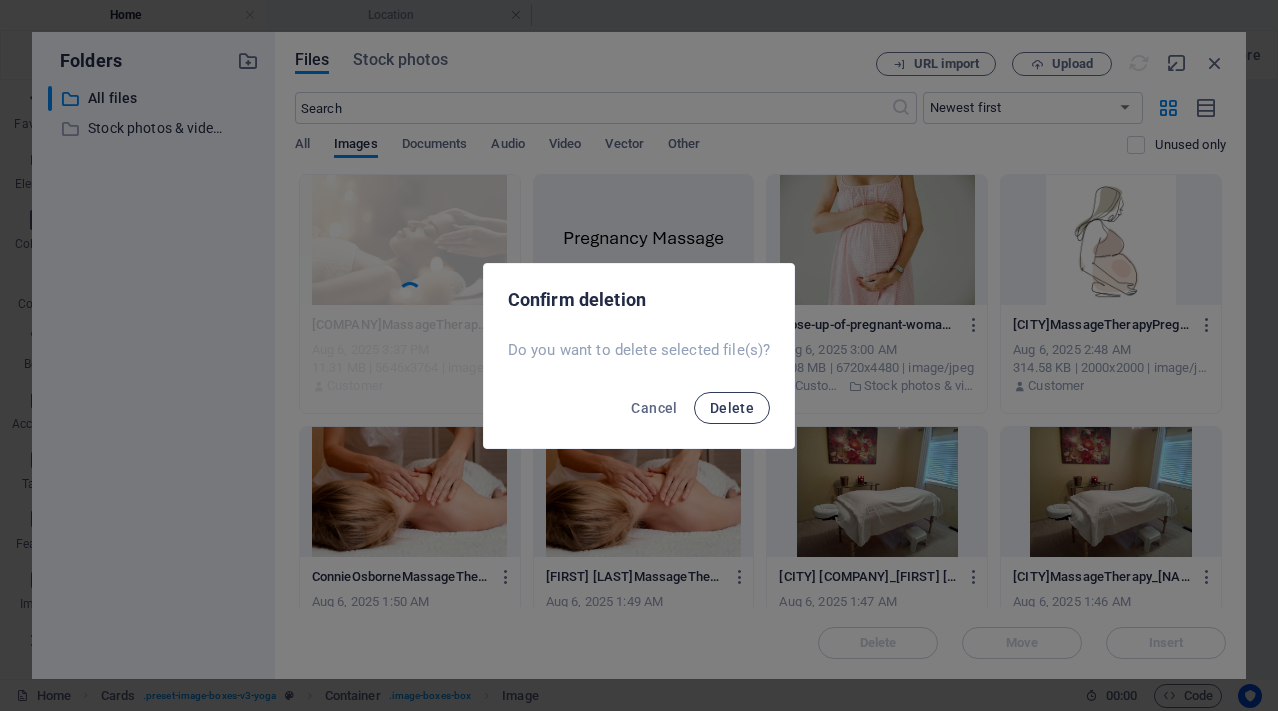 click on "Delete" at bounding box center (732, 408) 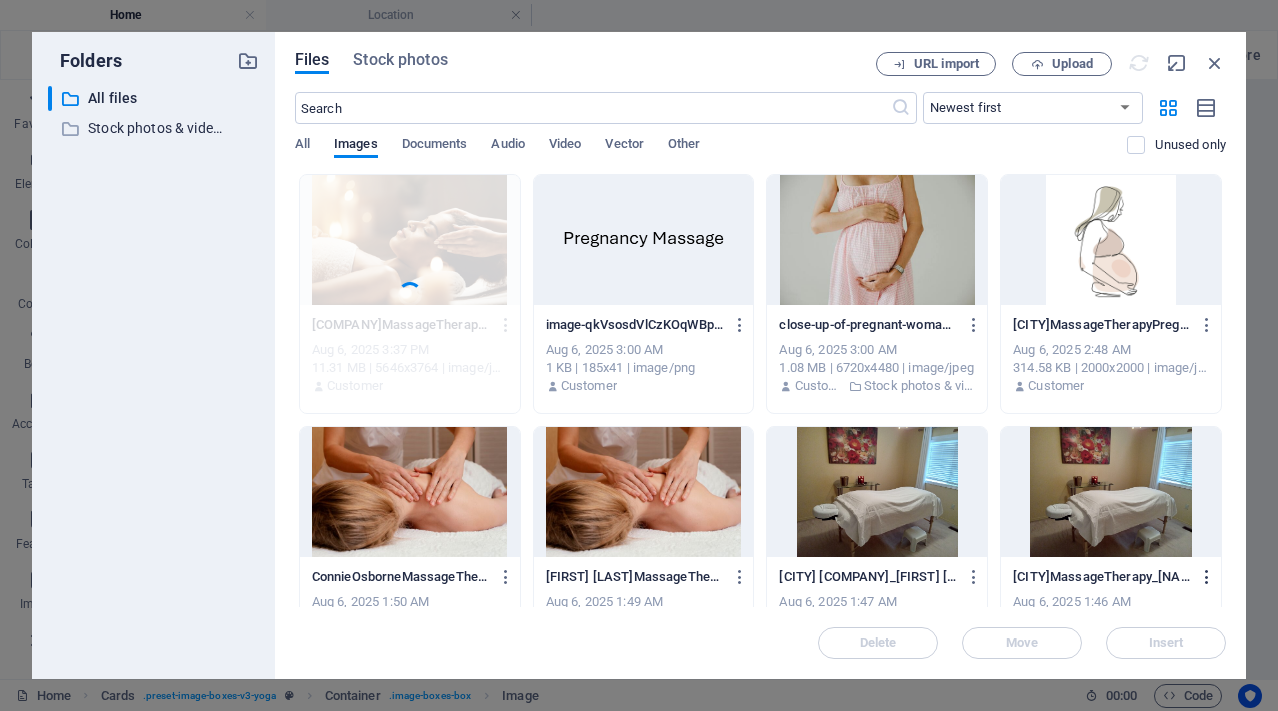 click at bounding box center [1207, 577] 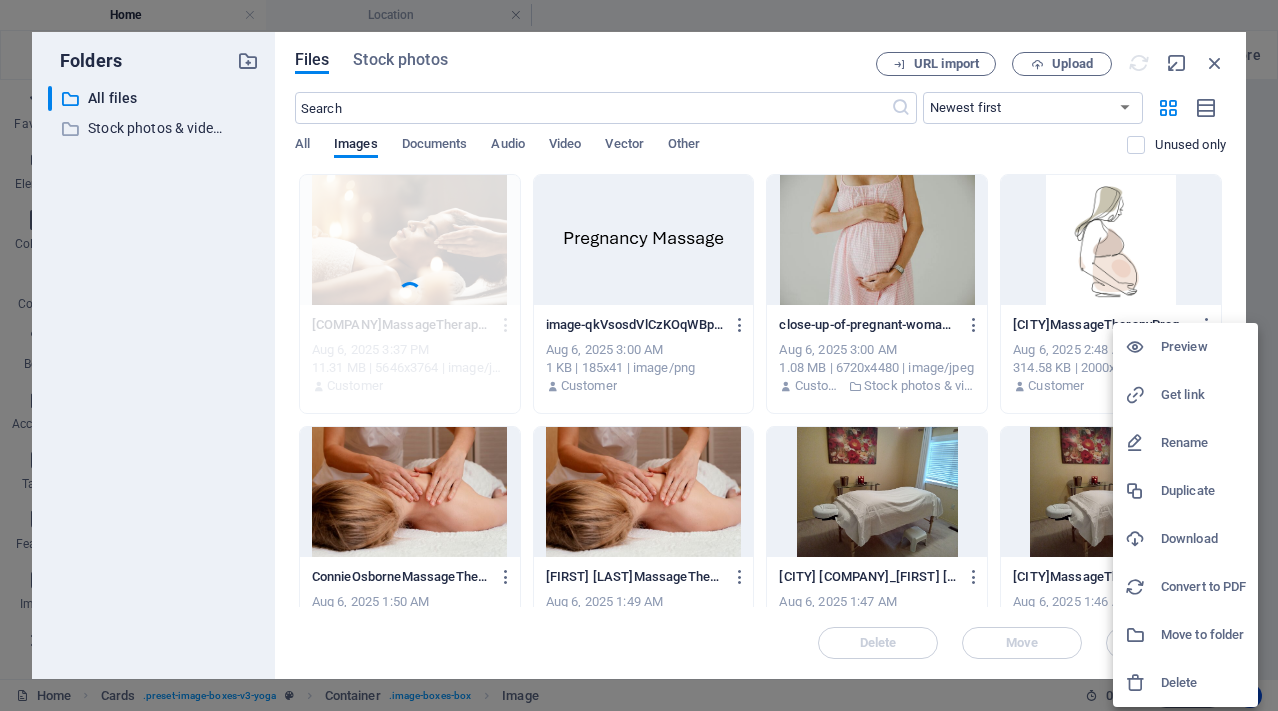 click on "Delete" at bounding box center (1203, 683) 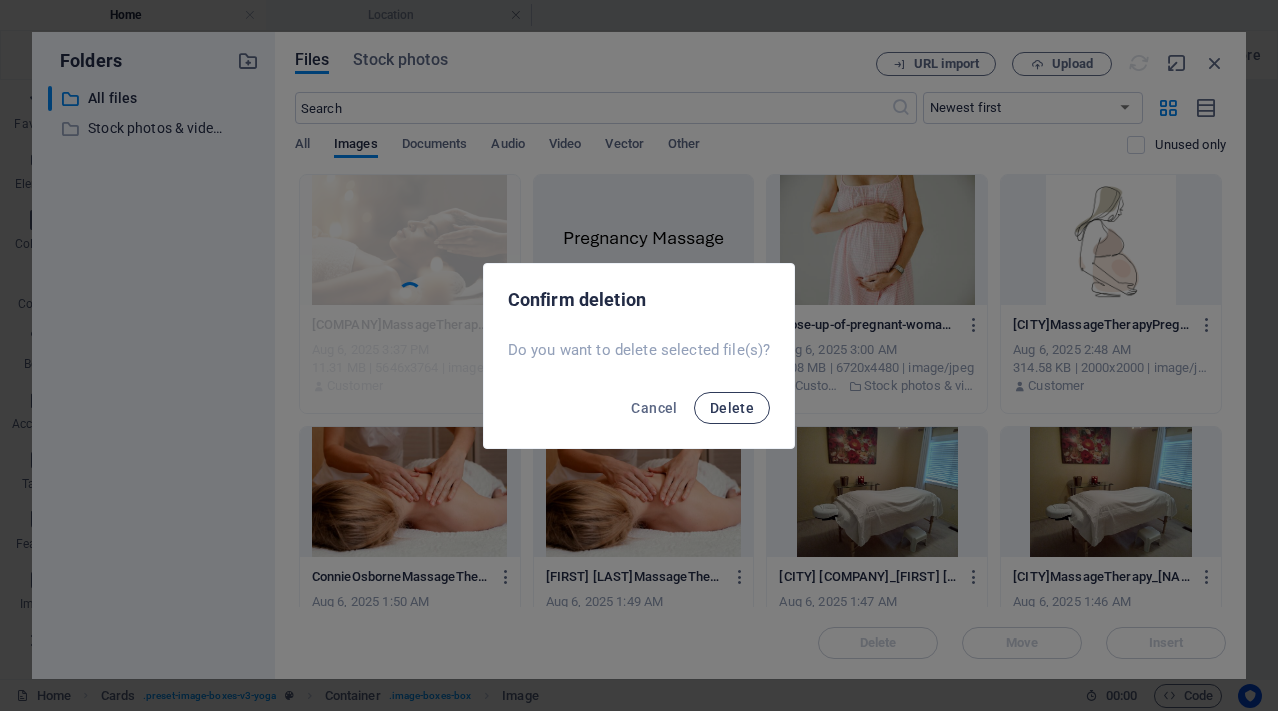 click on "Delete" at bounding box center (732, 408) 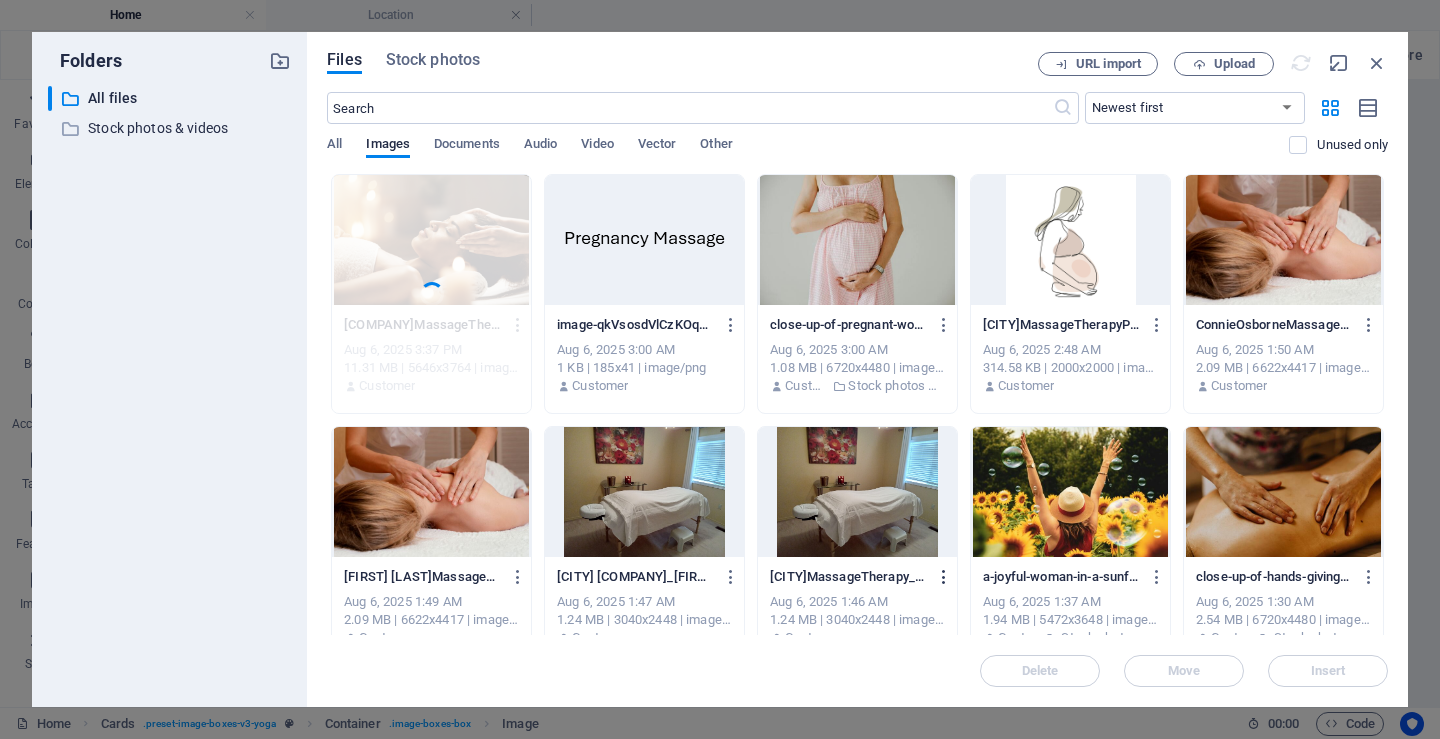 click at bounding box center [944, 577] 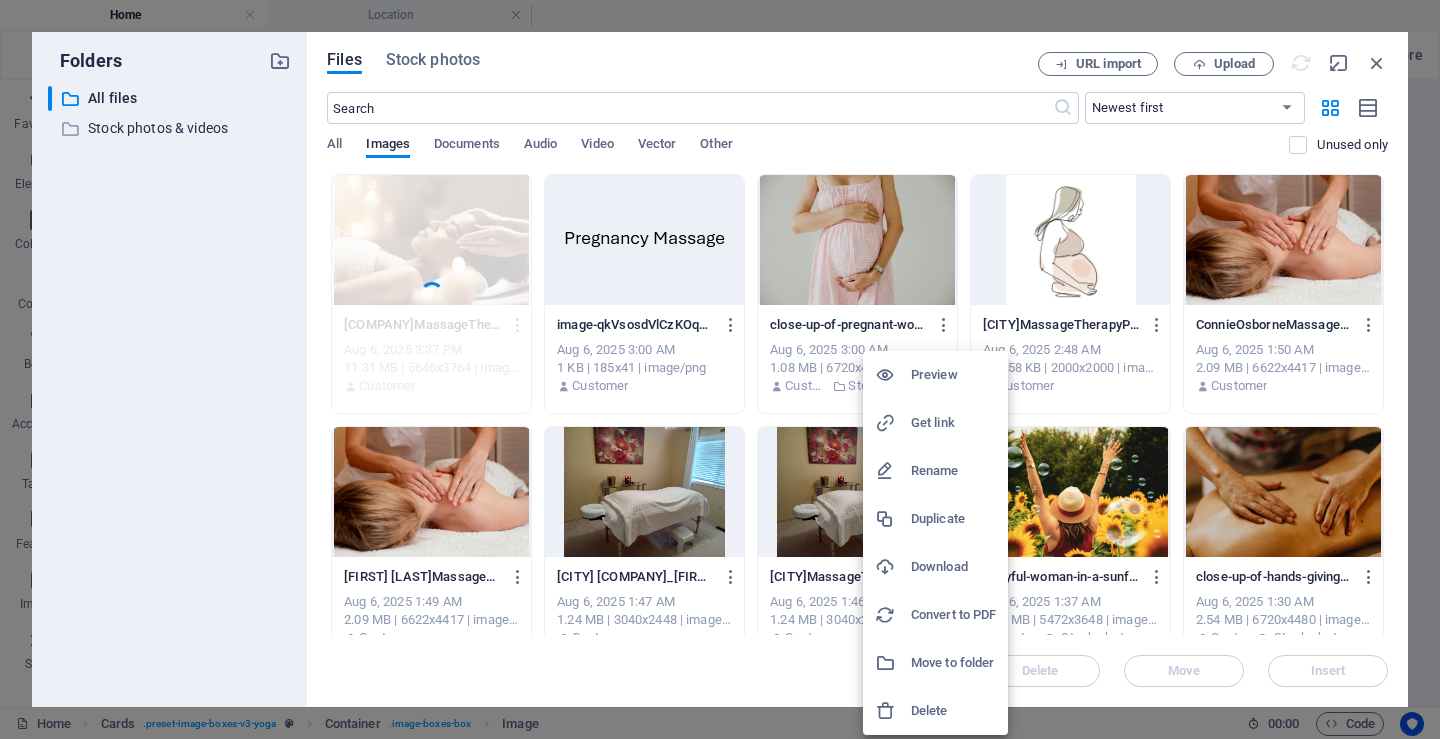 click on "Delete" at bounding box center (953, 711) 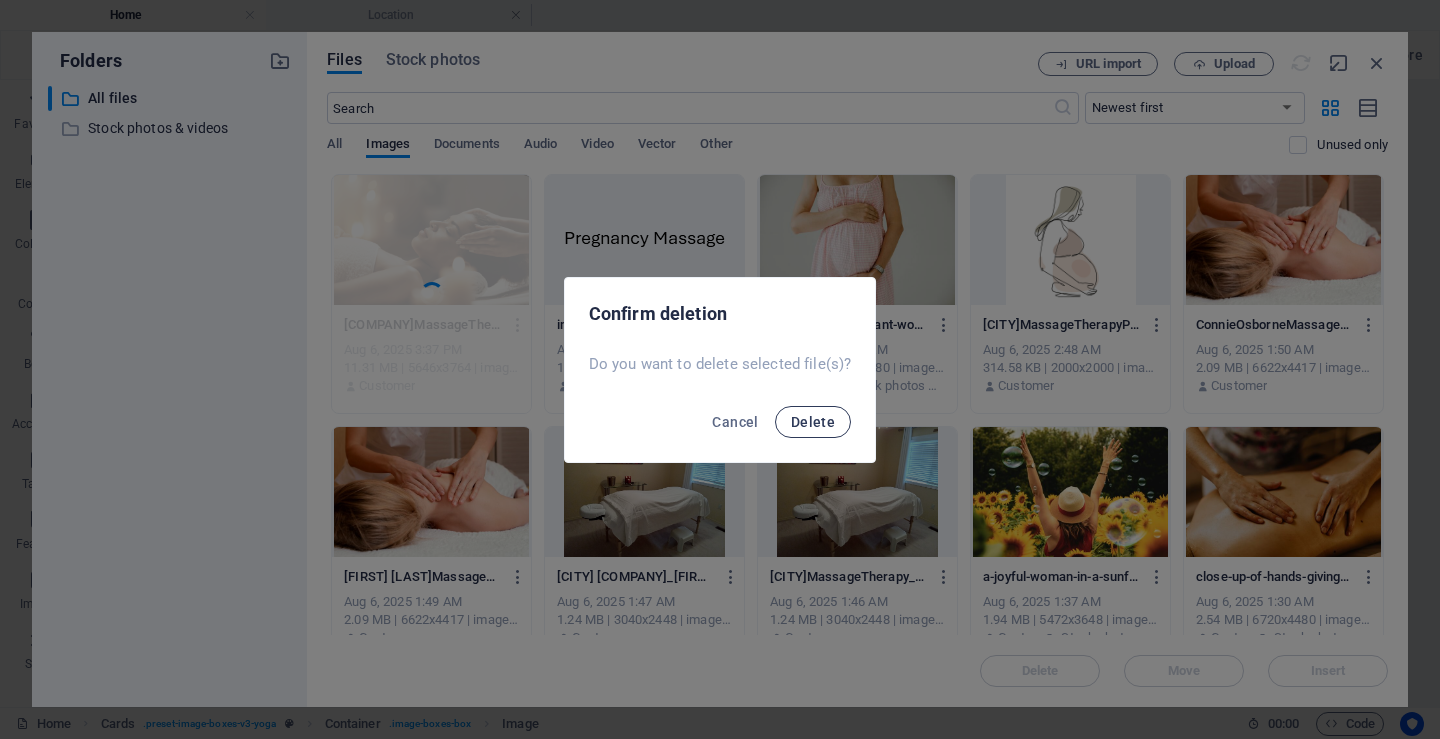 click on "Delete" at bounding box center [813, 422] 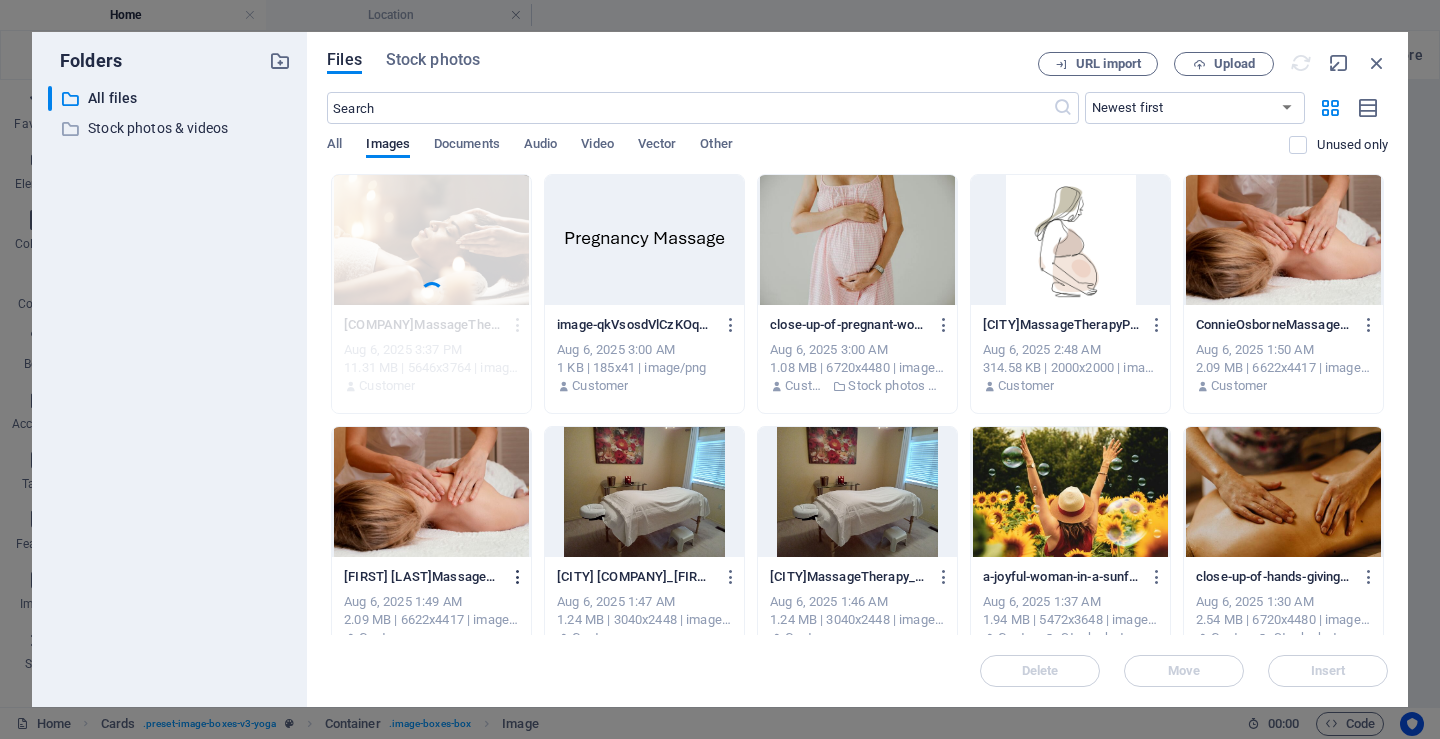 click at bounding box center (518, 577) 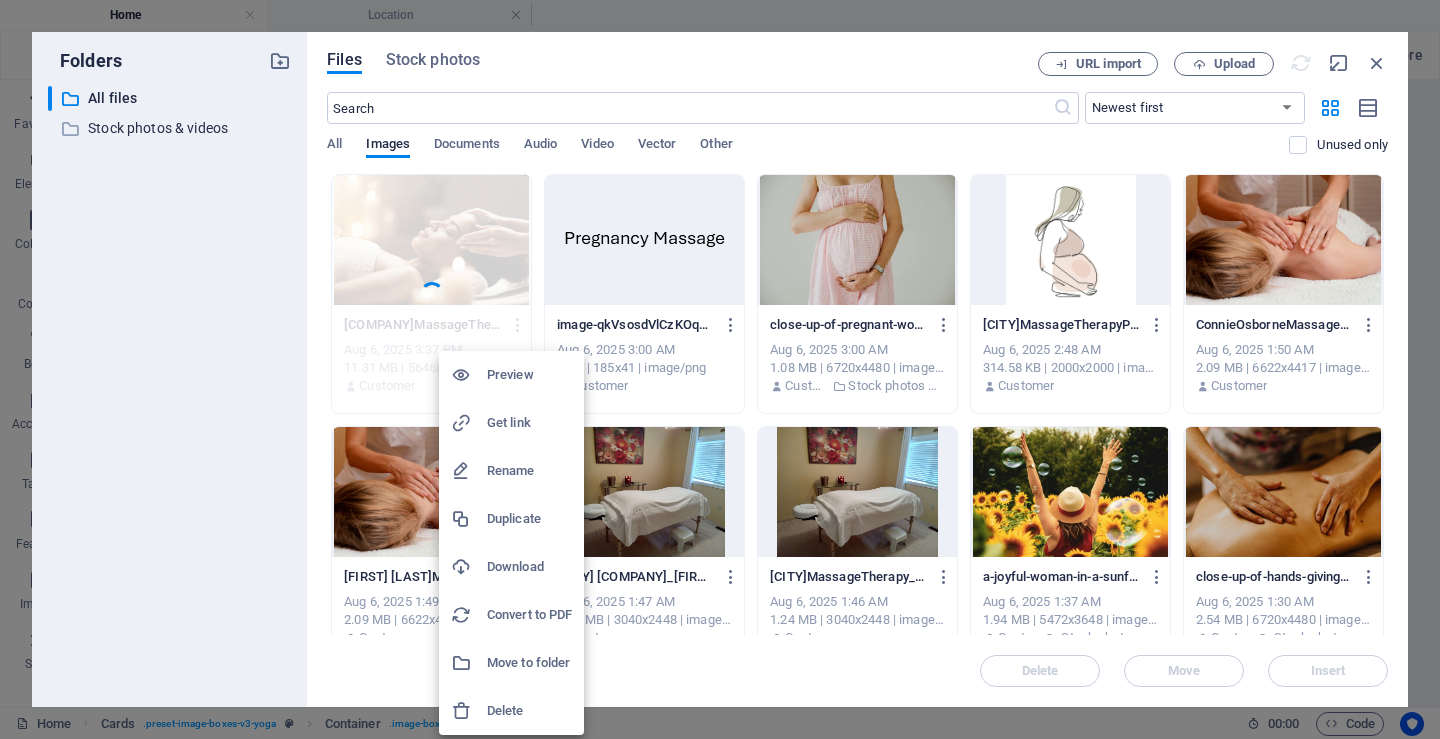 click on "Delete" at bounding box center [529, 711] 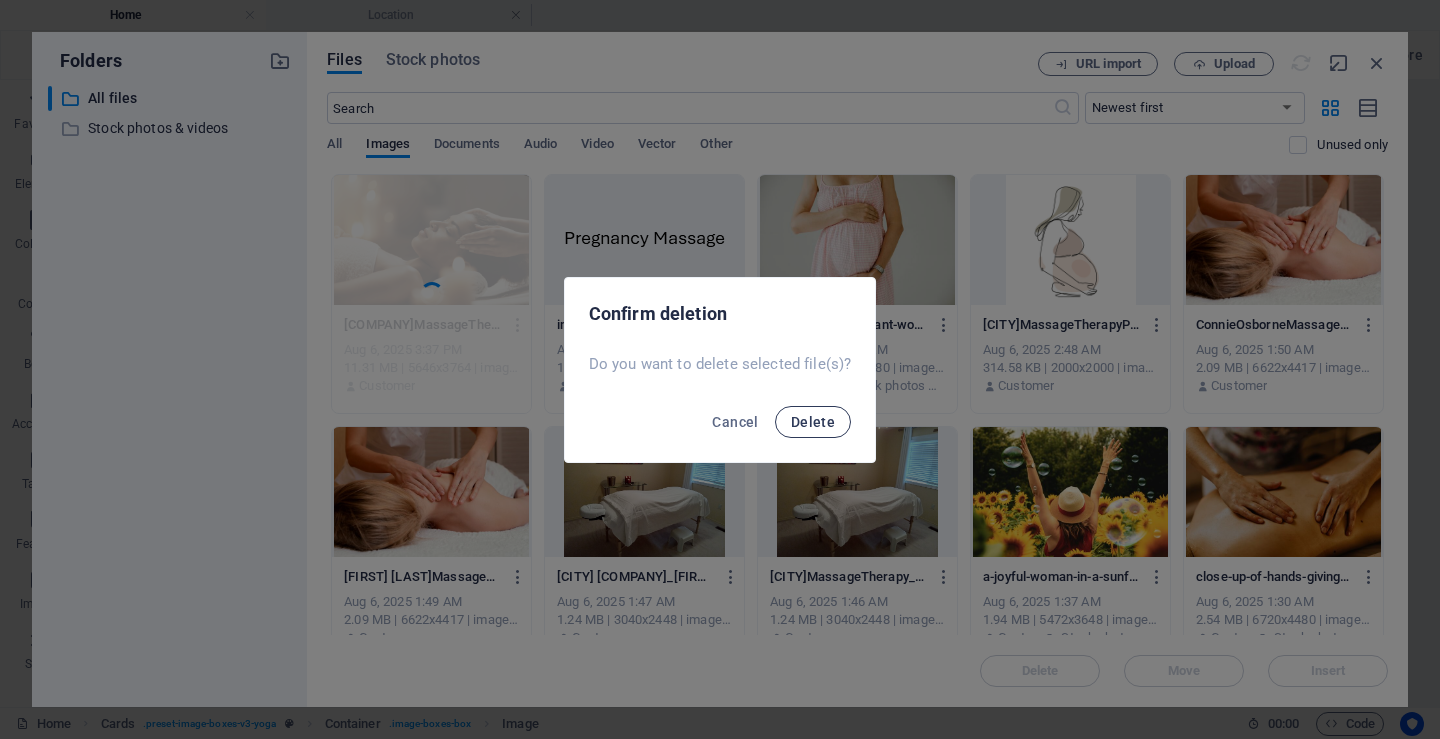 click on "Delete" at bounding box center (813, 422) 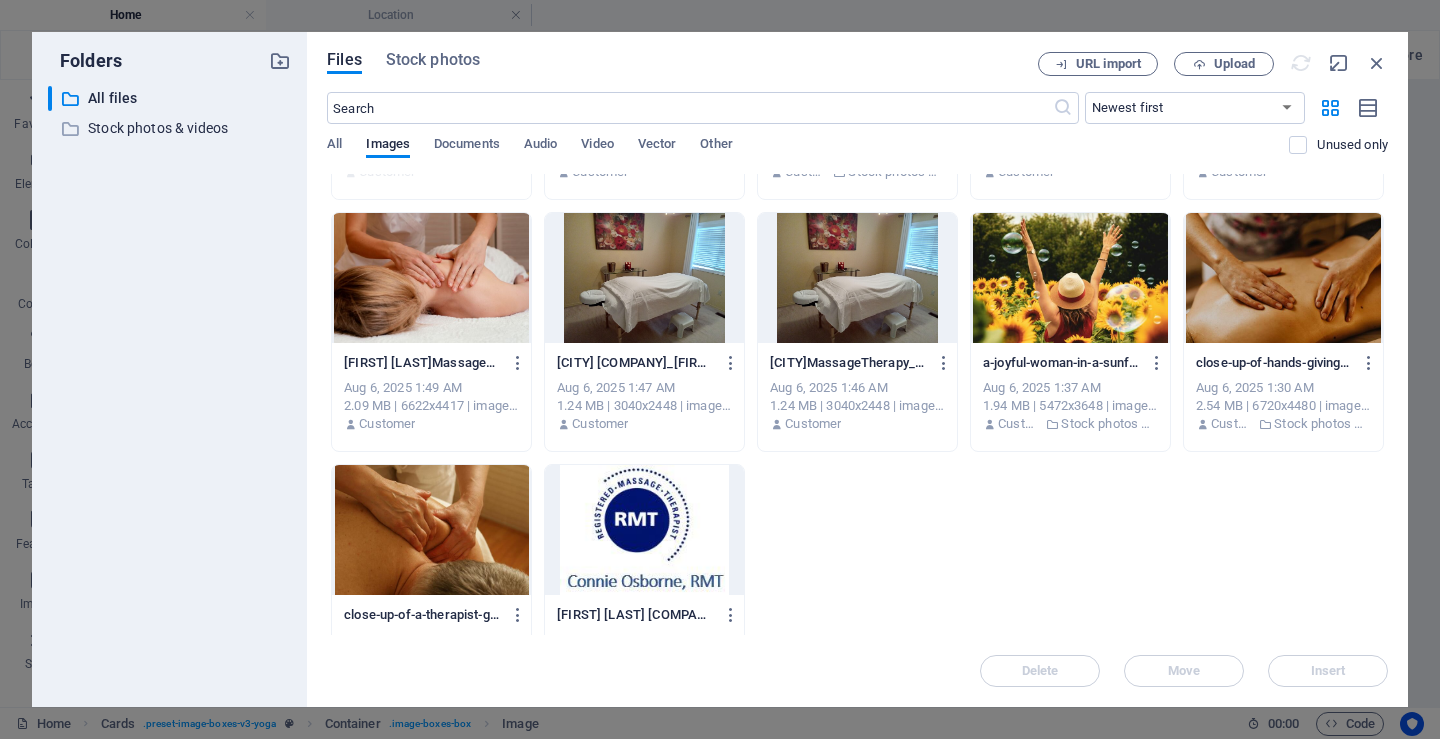 scroll, scrollTop: 244, scrollLeft: 0, axis: vertical 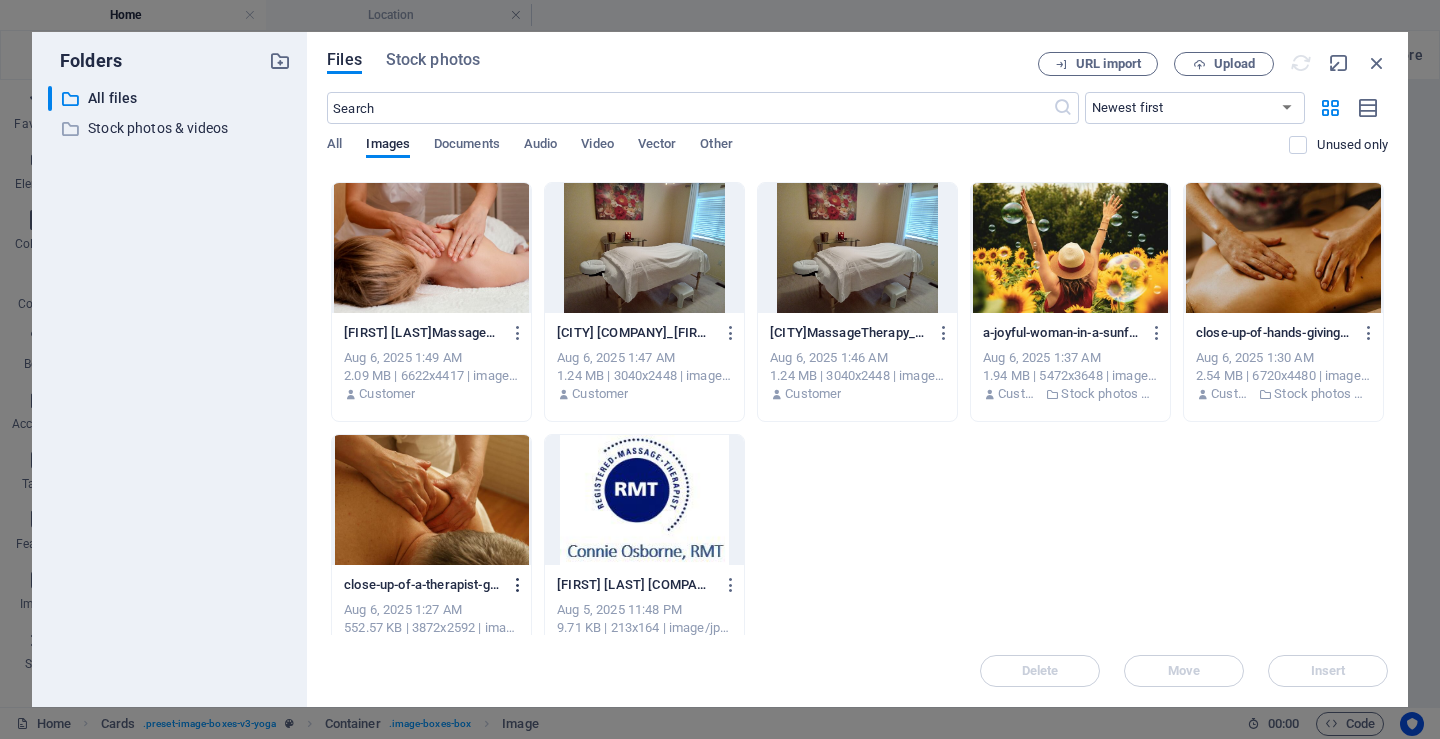 click at bounding box center (518, 585) 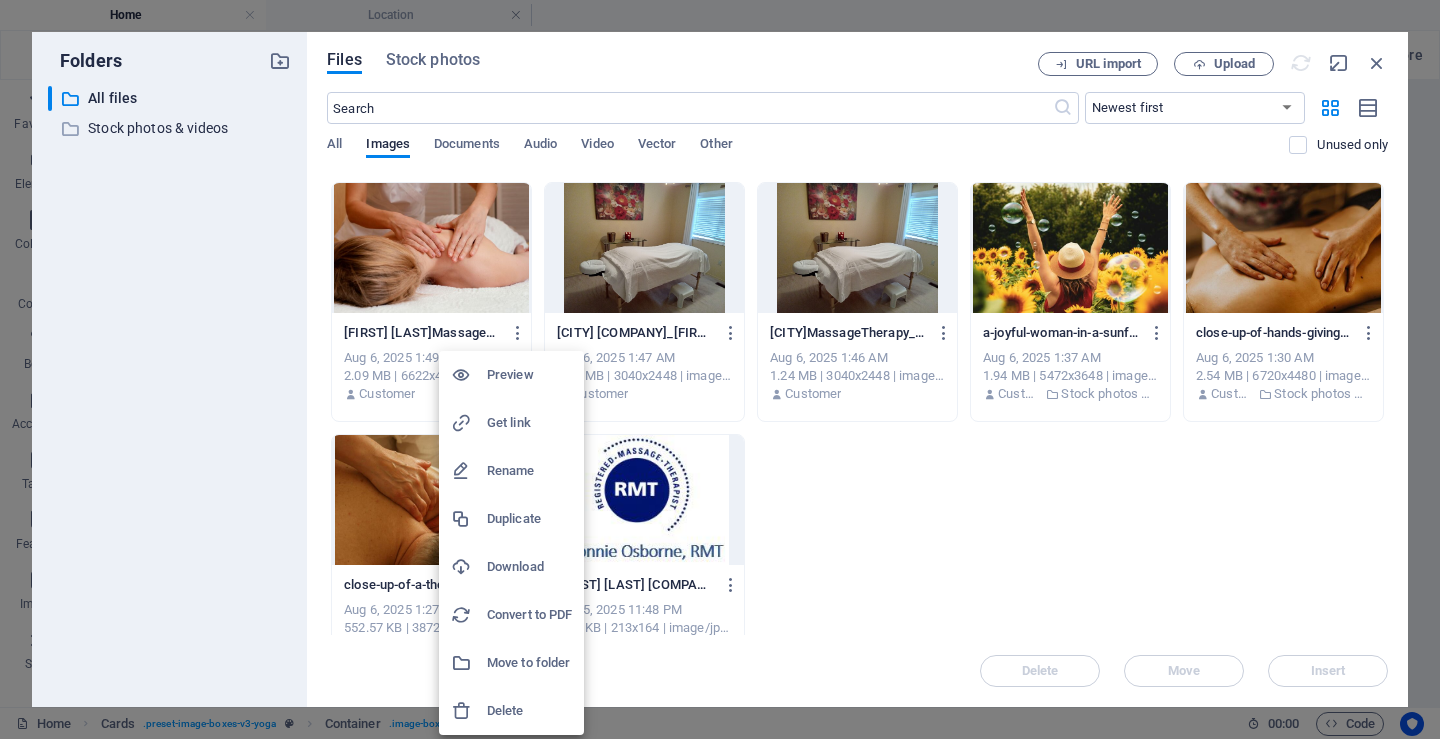 click on "Delete" at bounding box center [529, 711] 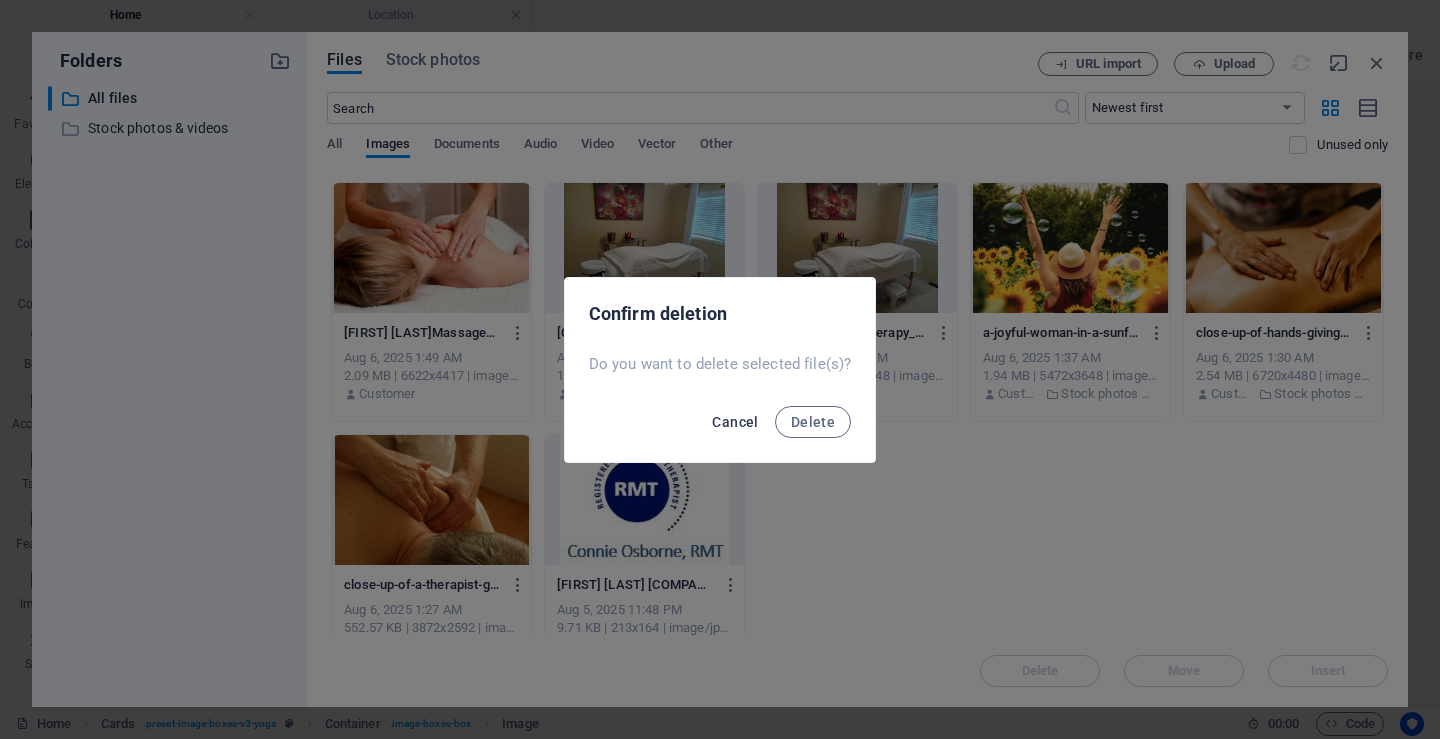 click on "Cancel" at bounding box center (735, 422) 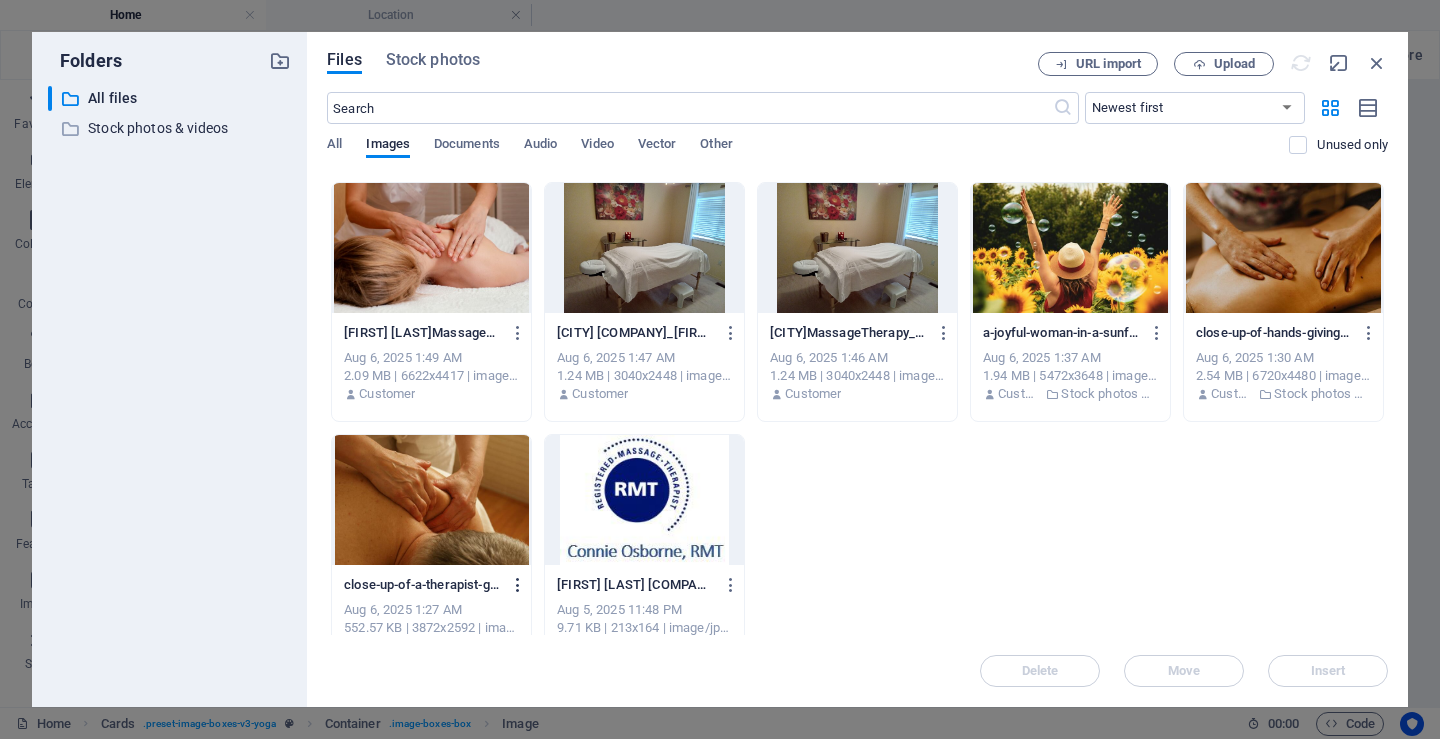 click at bounding box center [518, 585] 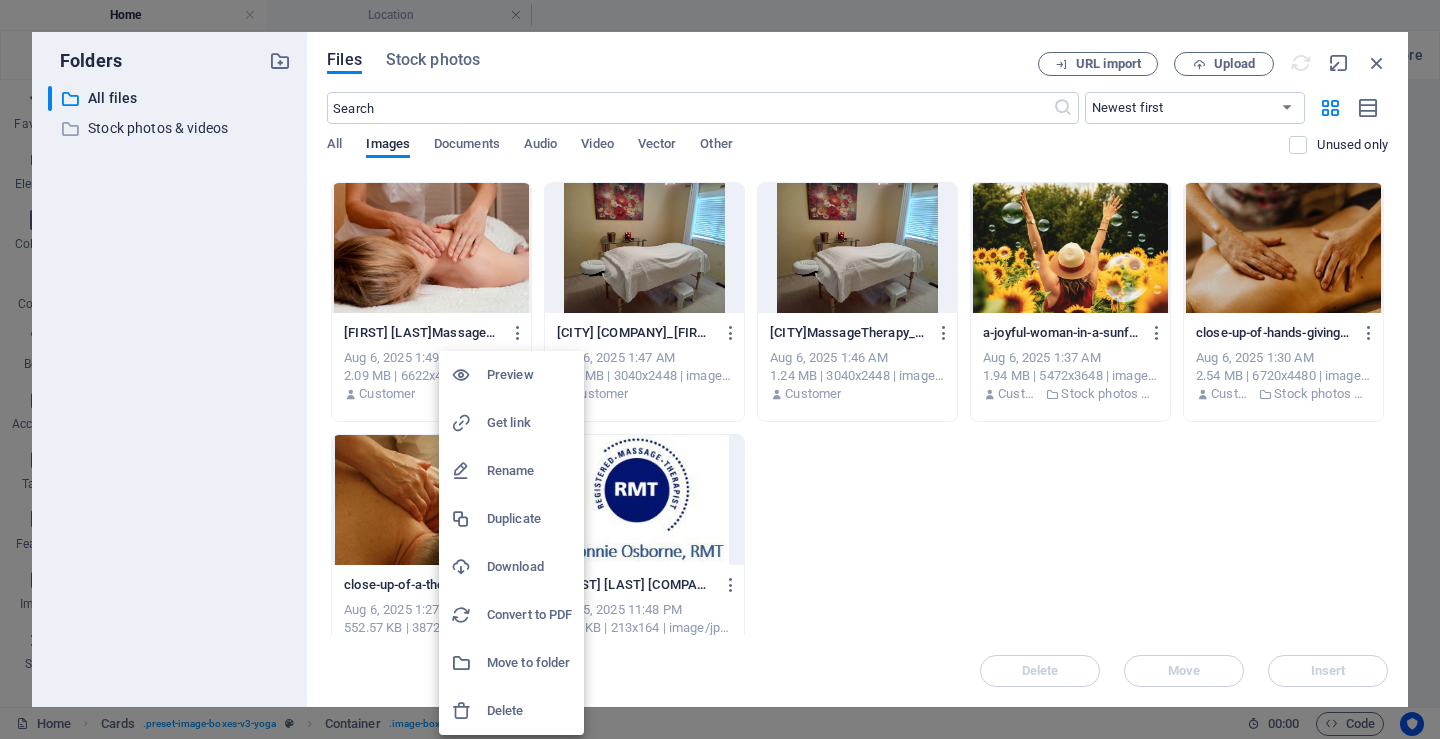 click on "Delete" at bounding box center [529, 711] 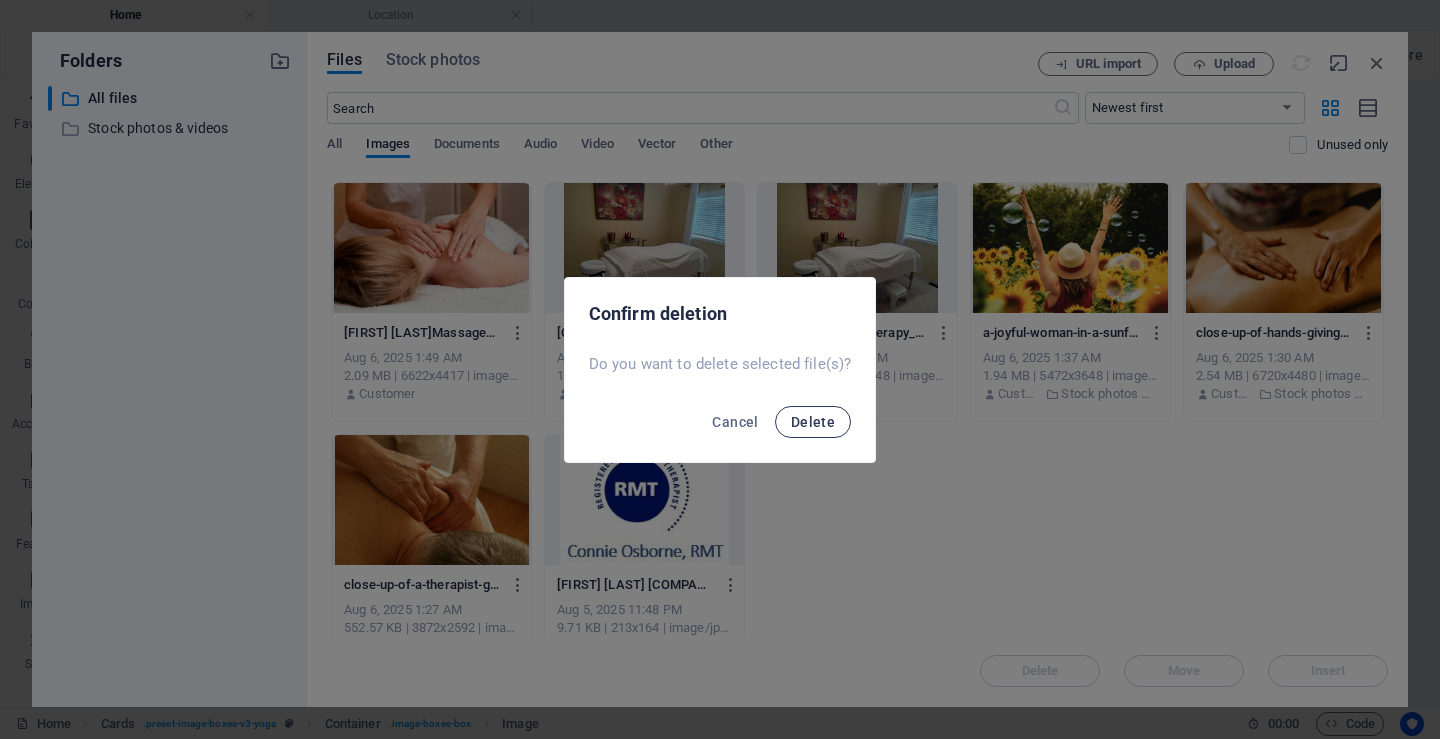 click on "Delete" at bounding box center [813, 422] 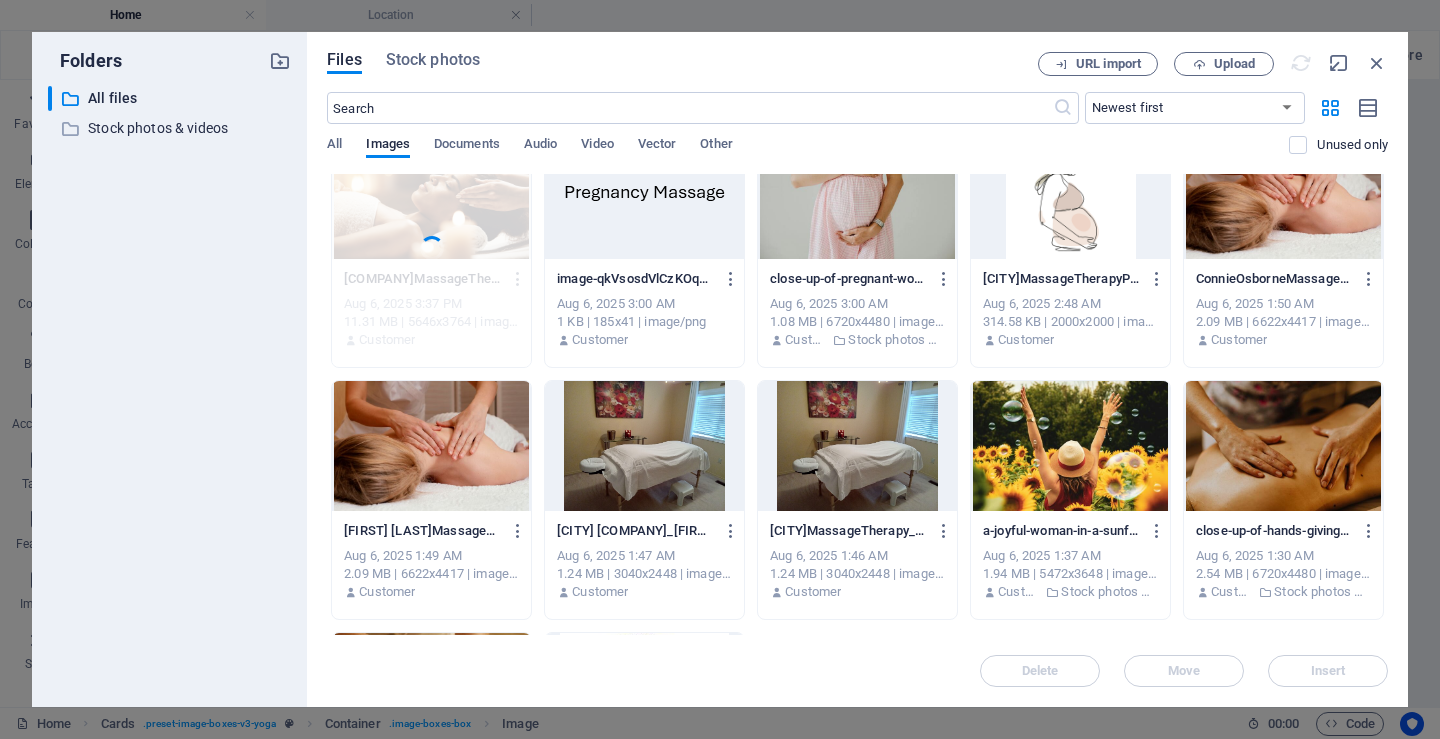 scroll, scrollTop: 0, scrollLeft: 0, axis: both 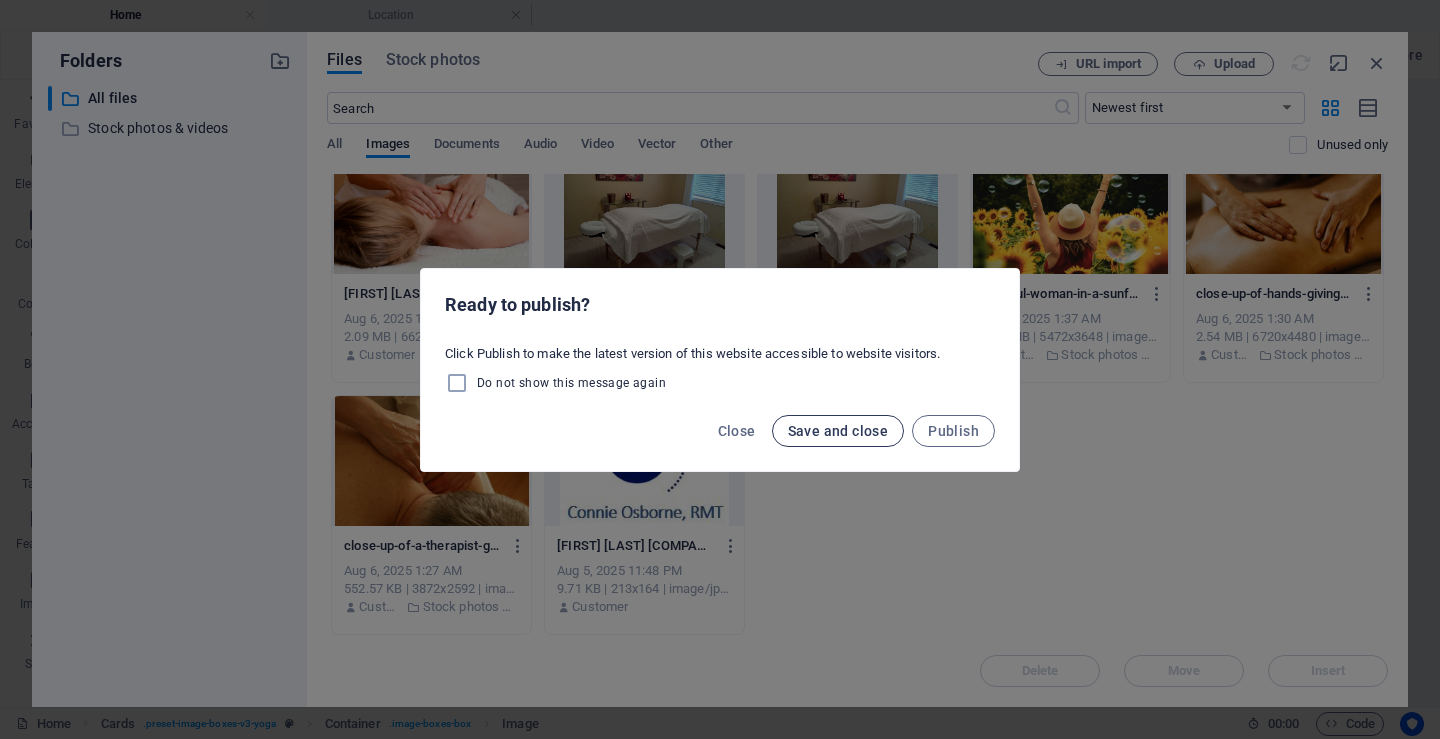 click on "Save and close" at bounding box center [838, 431] 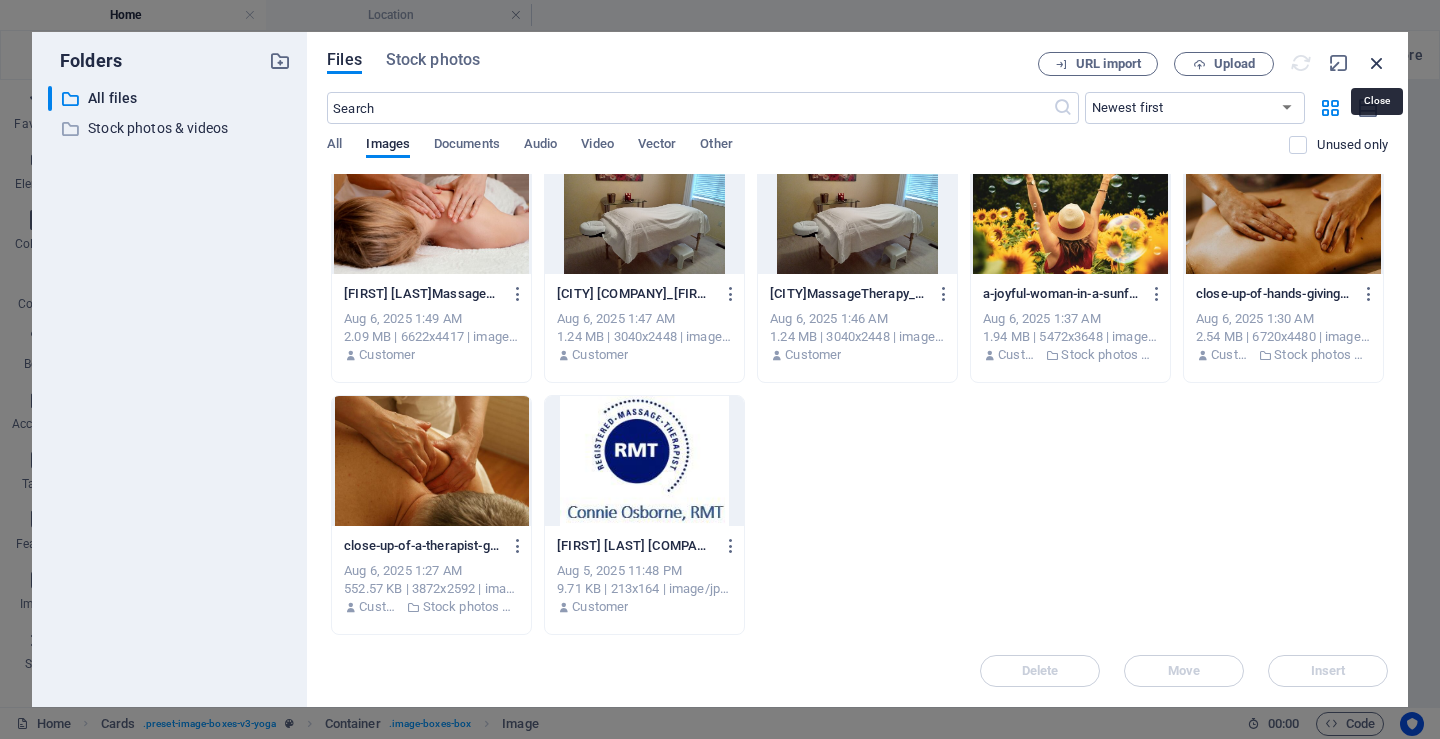 click at bounding box center (1377, 63) 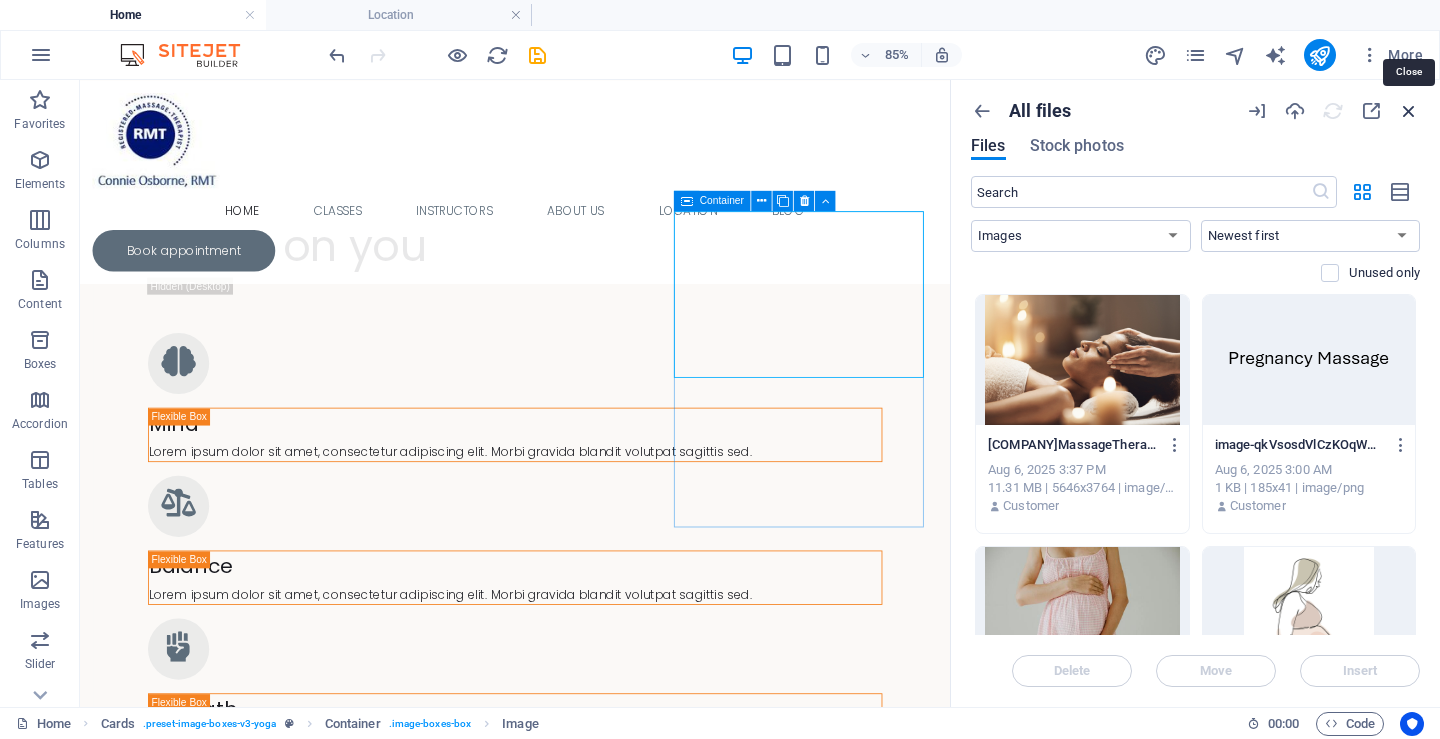 click at bounding box center [1409, 111] 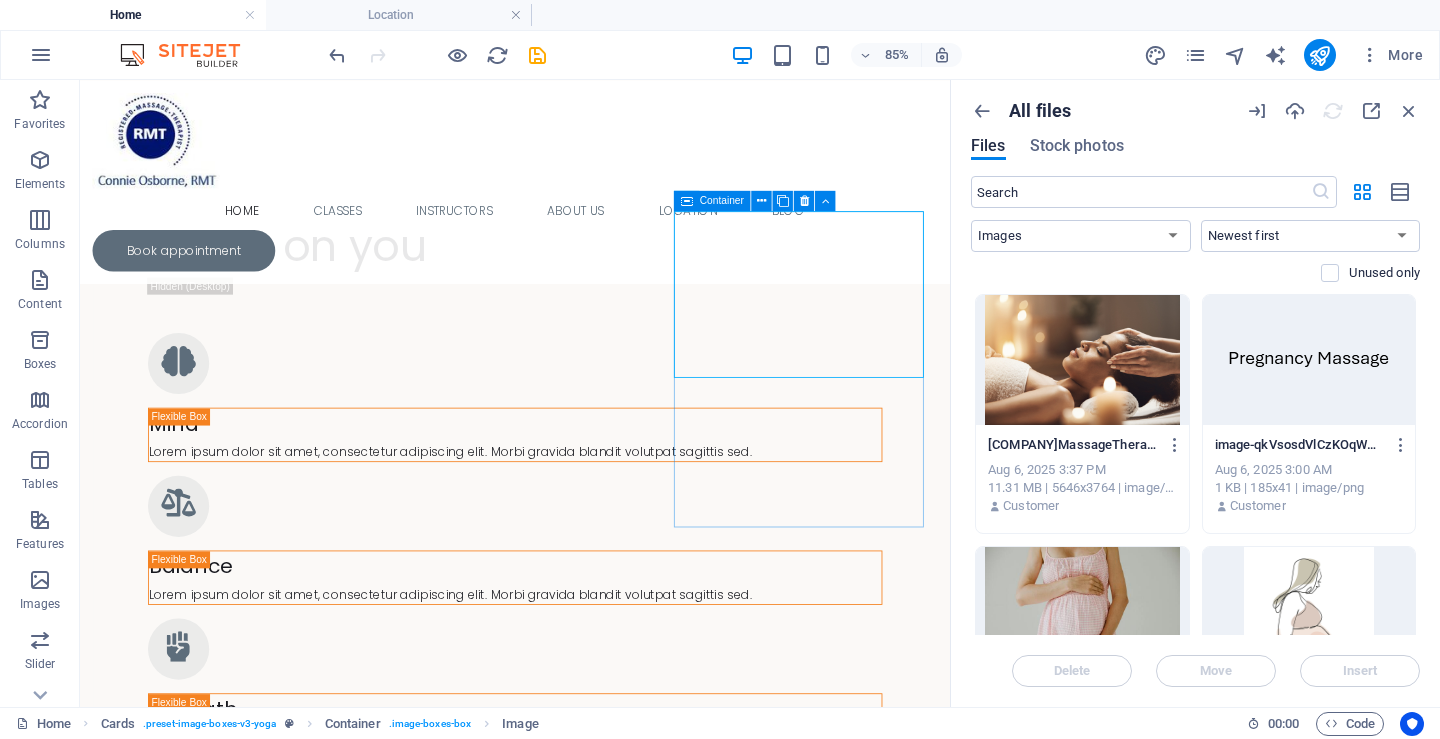 click at bounding box center (1333, 111) 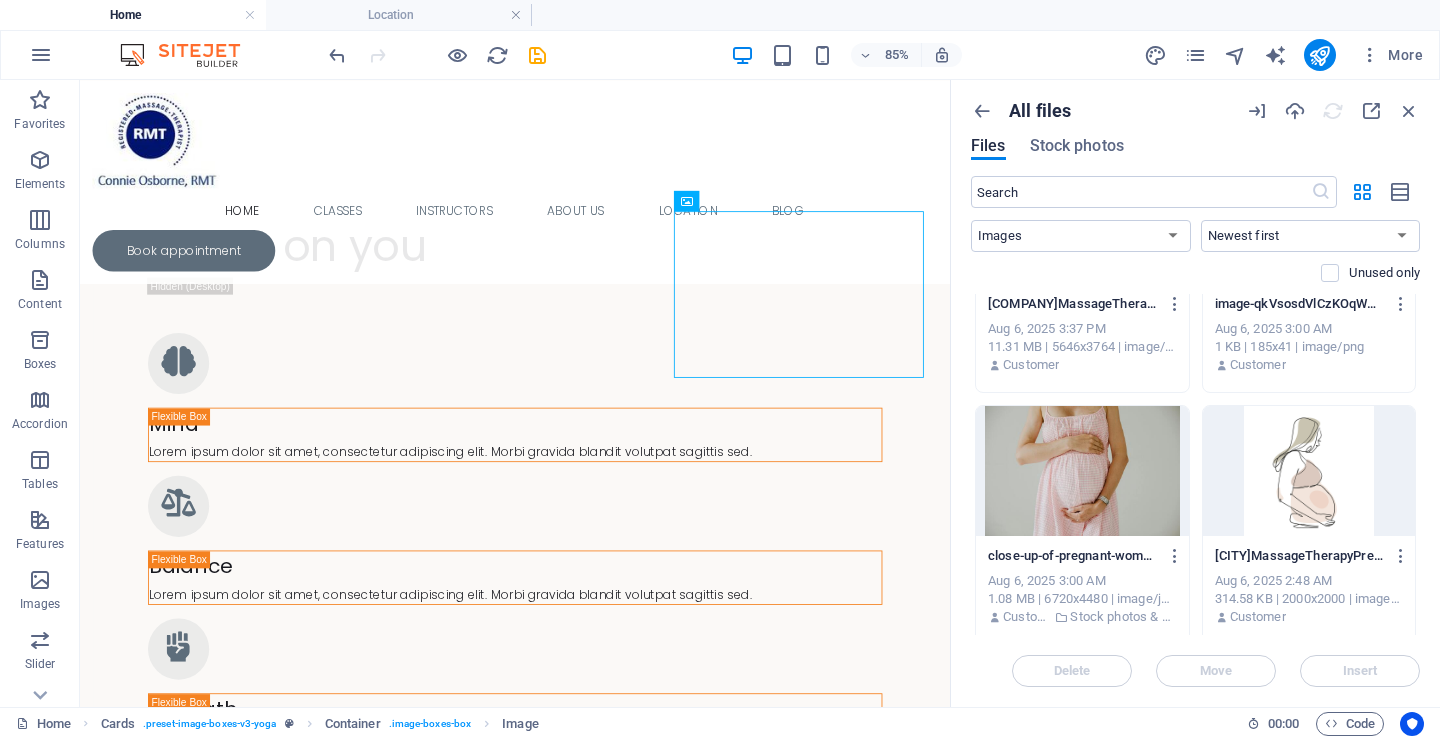 scroll, scrollTop: 154, scrollLeft: 0, axis: vertical 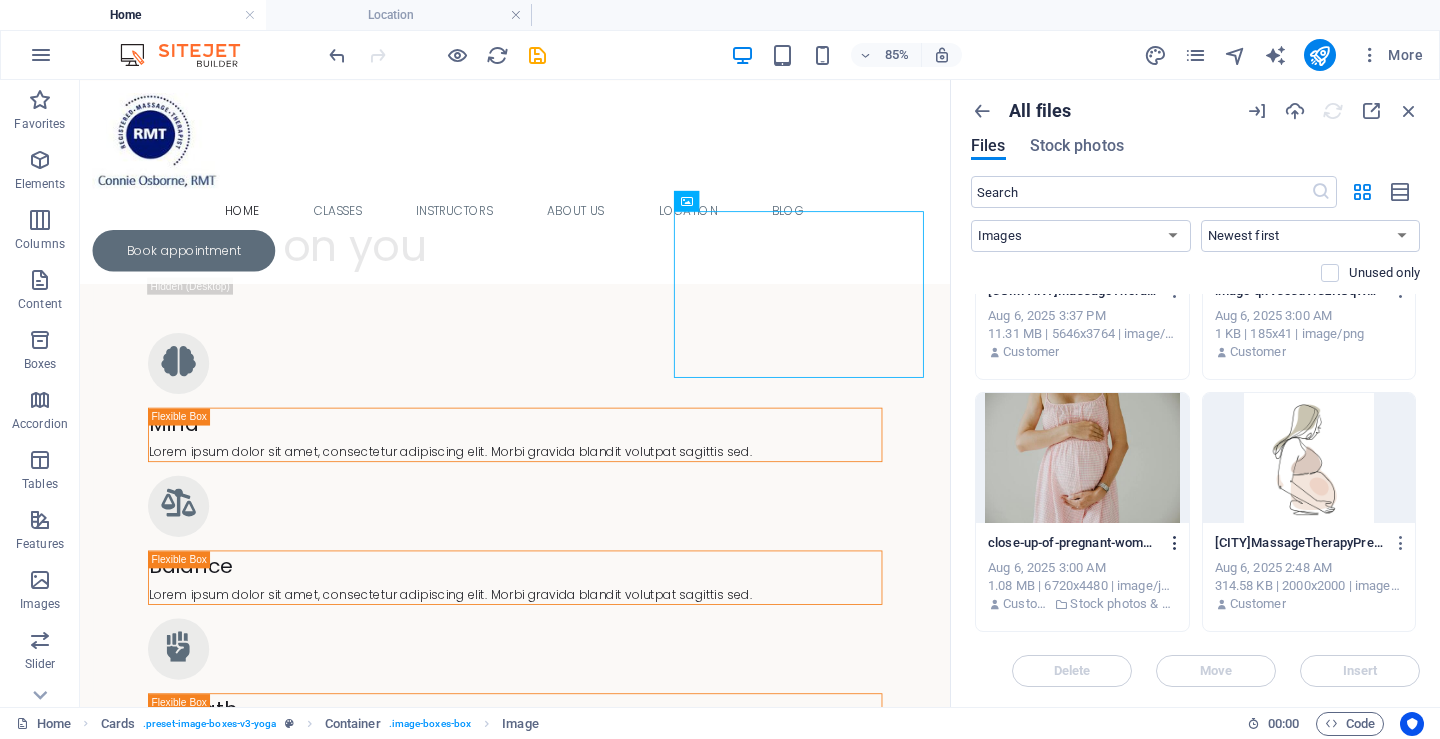 click at bounding box center [1175, 543] 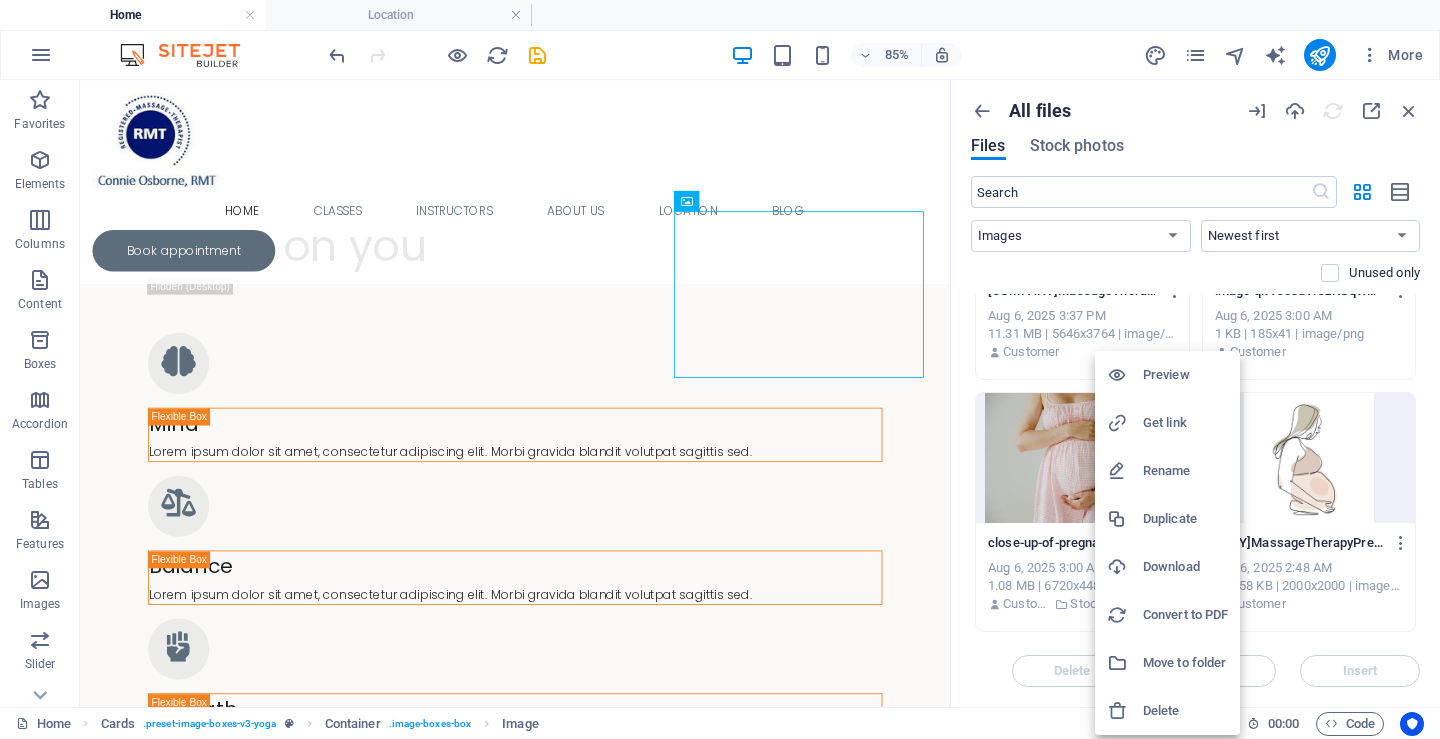 click on "Rename" at bounding box center [1185, 471] 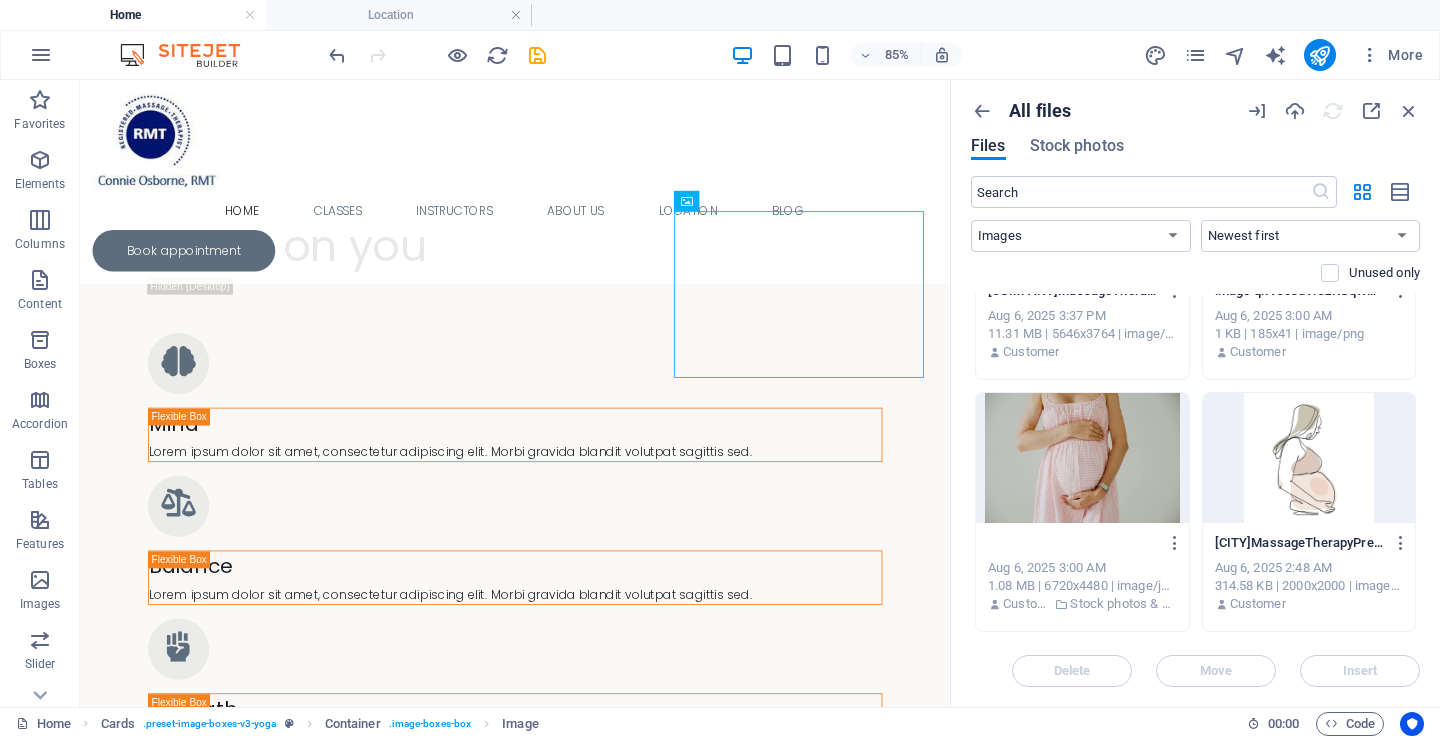scroll, scrollTop: 0, scrollLeft: 552, axis: horizontal 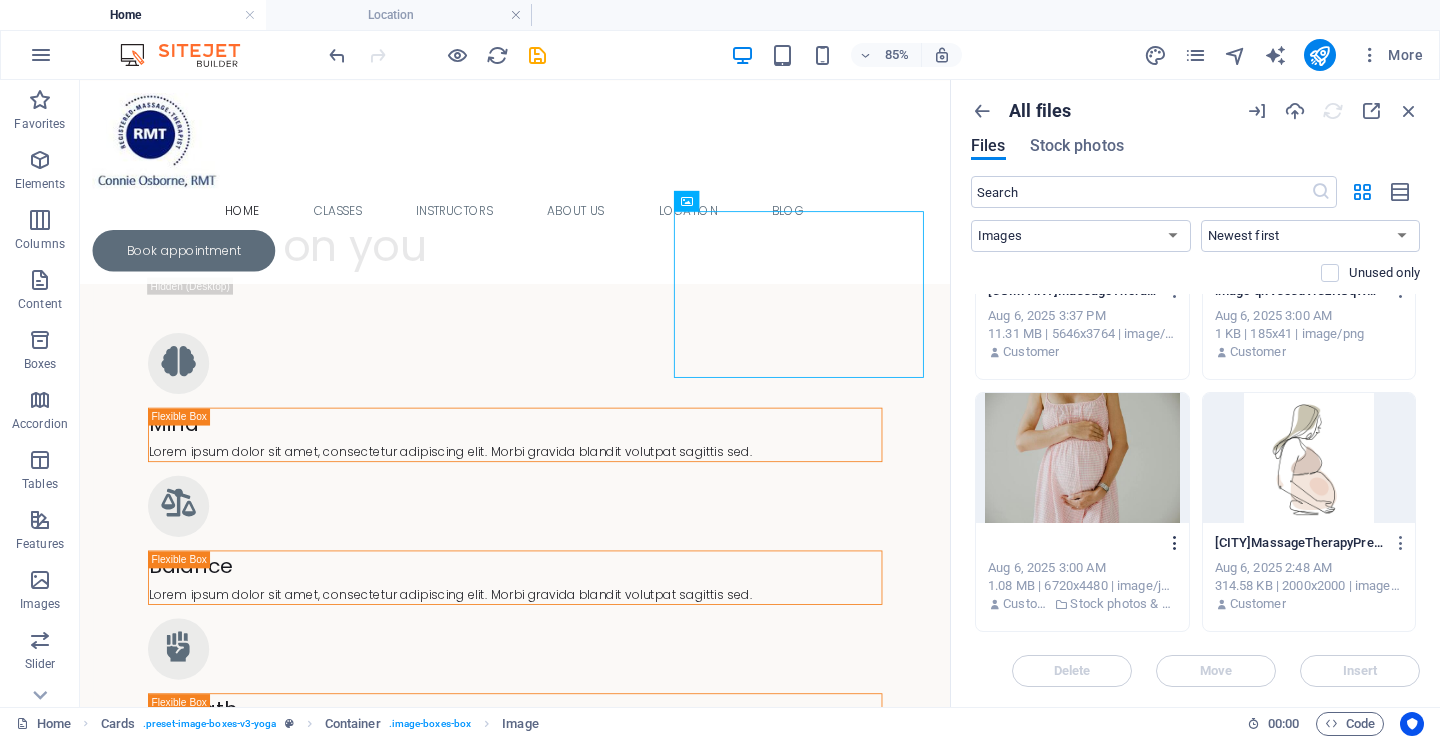 click at bounding box center (1175, 543) 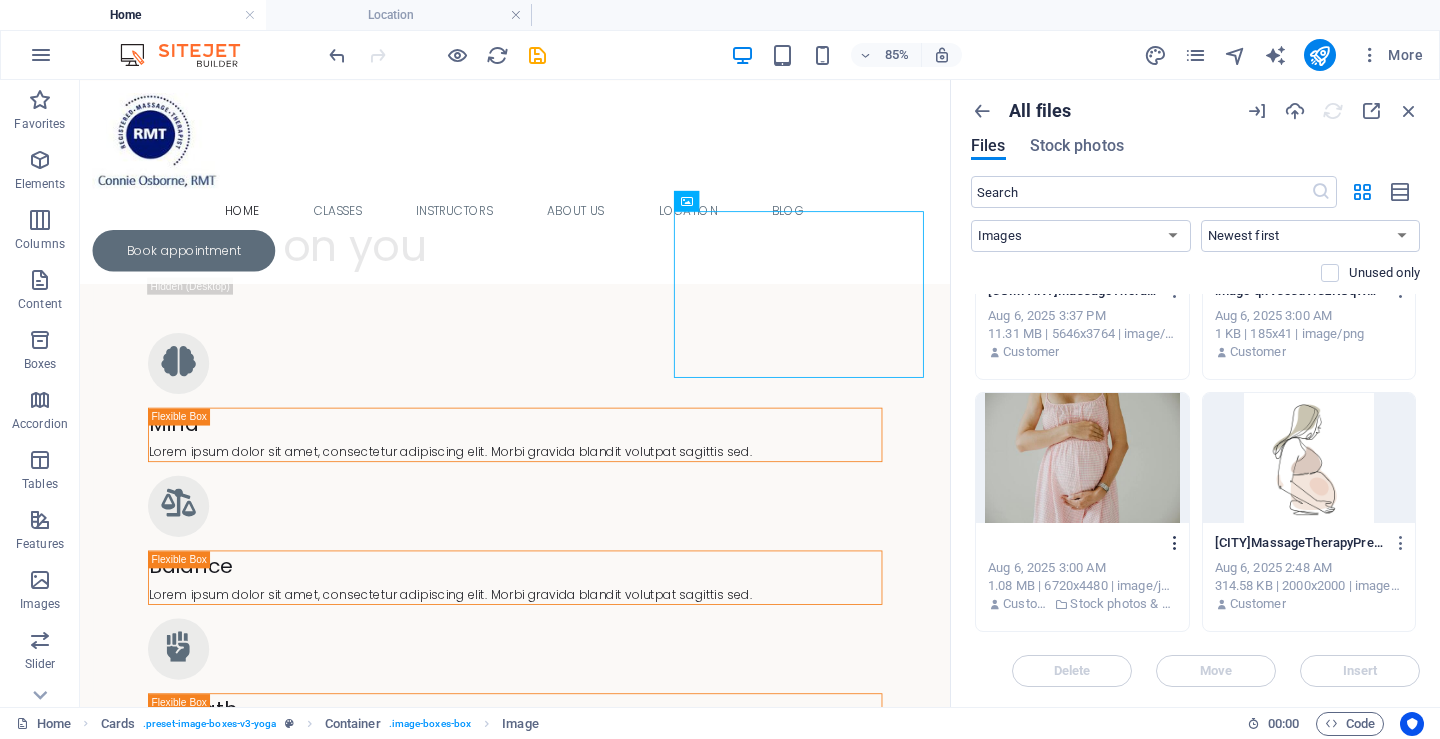 scroll, scrollTop: 0, scrollLeft: 0, axis: both 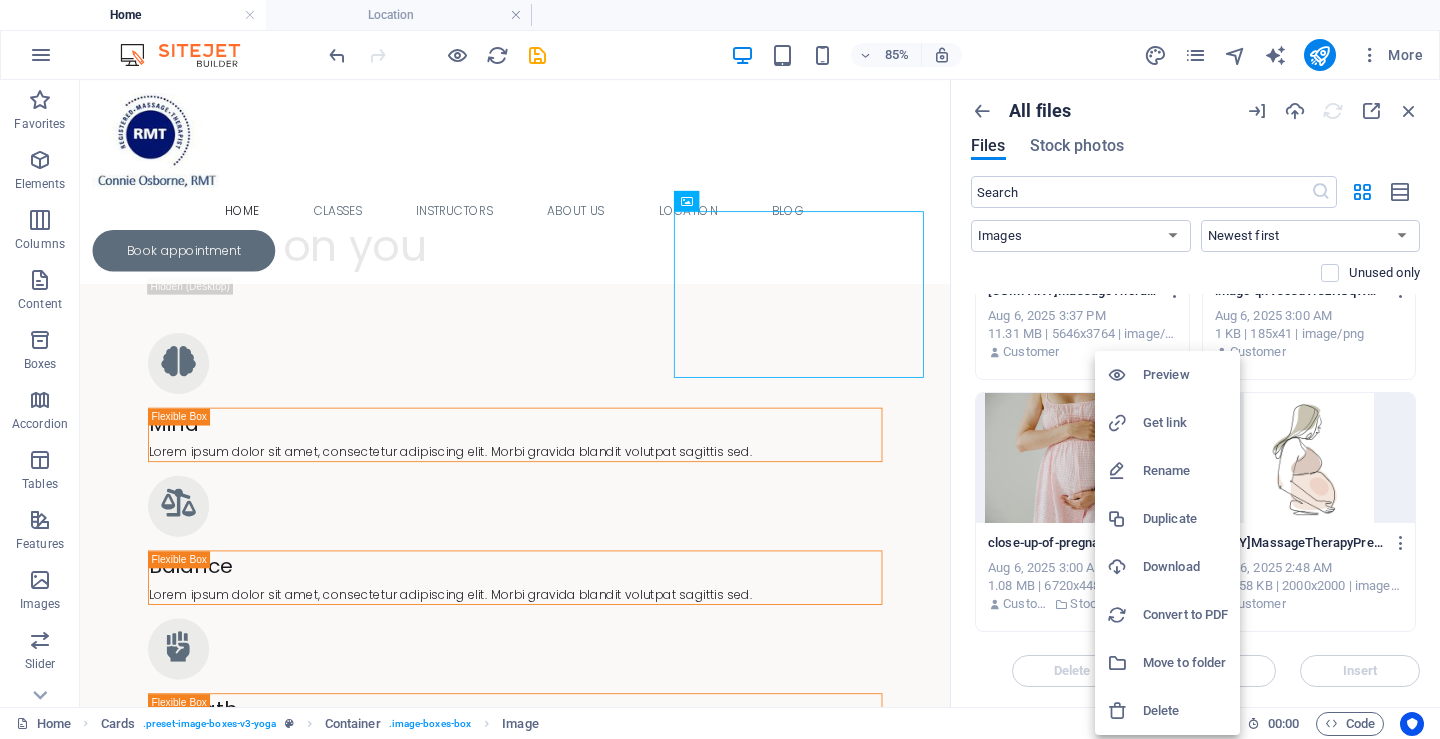 click on "Rename" at bounding box center [1185, 471] 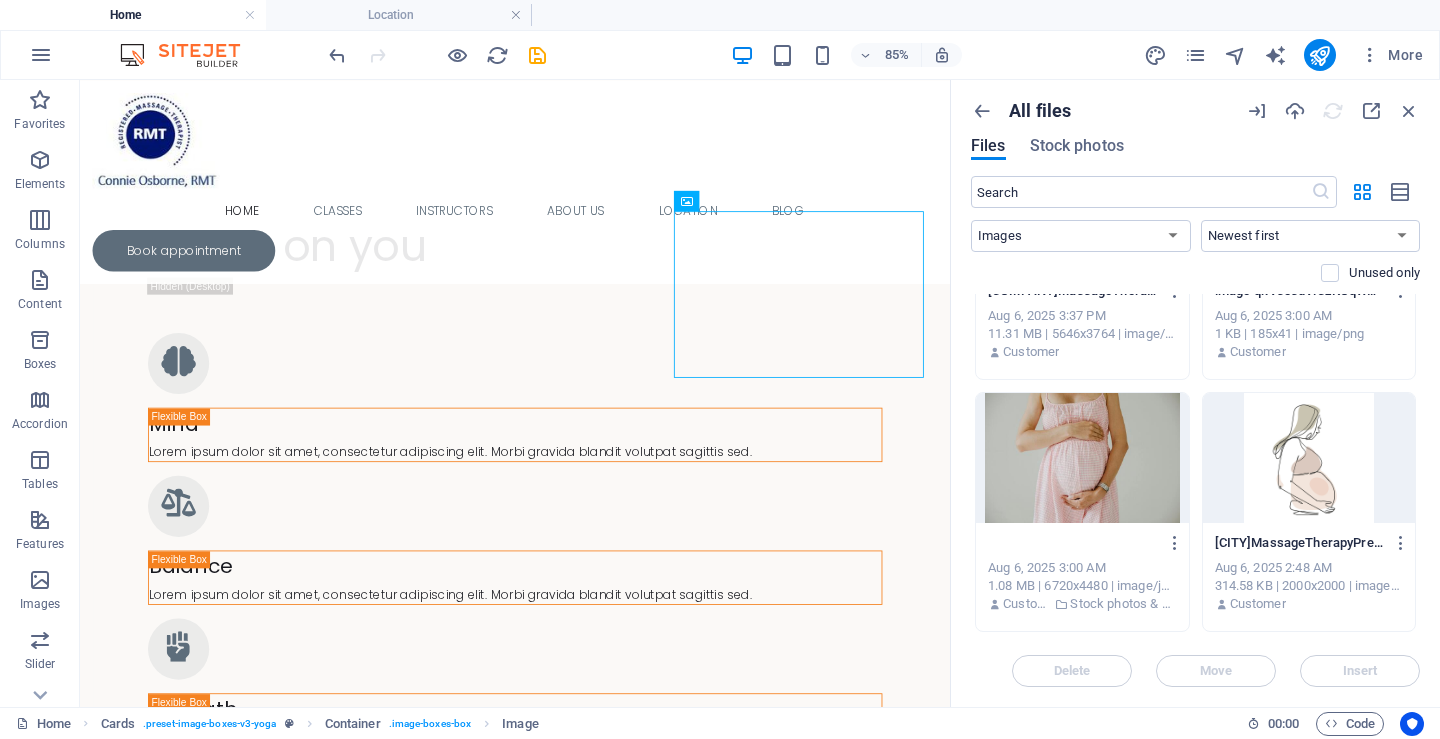 scroll, scrollTop: 0, scrollLeft: 552, axis: horizontal 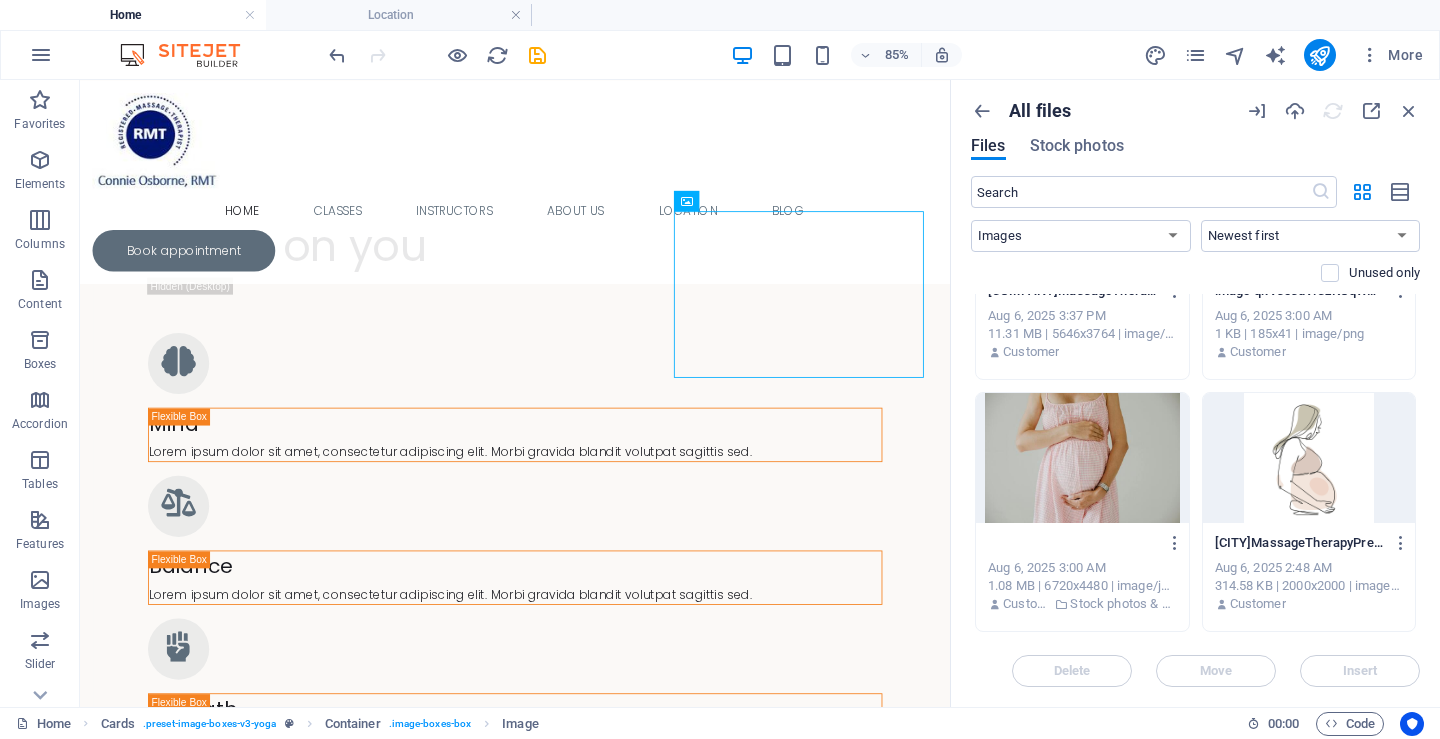 click on "close-up-of-pregnant-woman-holding-her-belly-wearing-a-pink-checkered-dress-indoors-46TjfuoDxly8dZ9vVWS6sw.jpeg" at bounding box center [1073, 543] 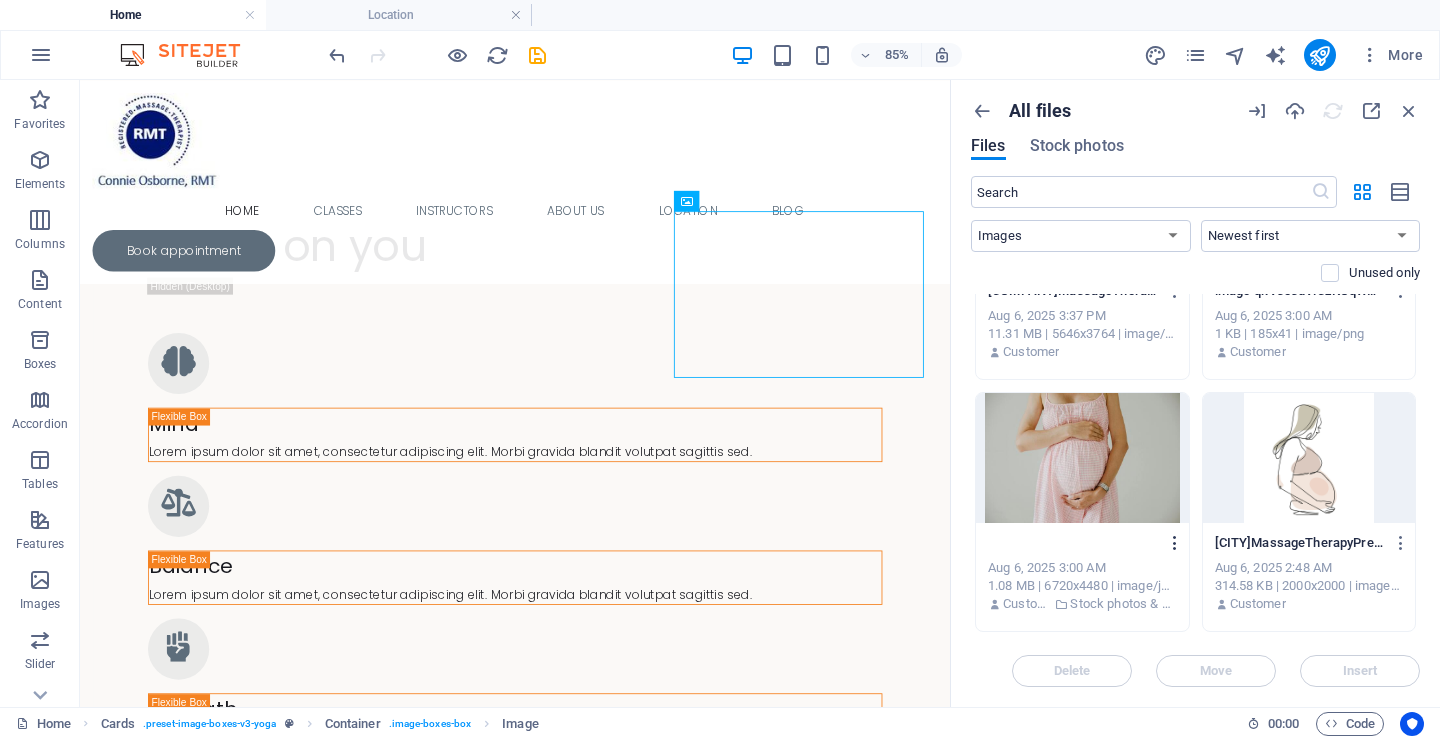 scroll, scrollTop: 0, scrollLeft: 0, axis: both 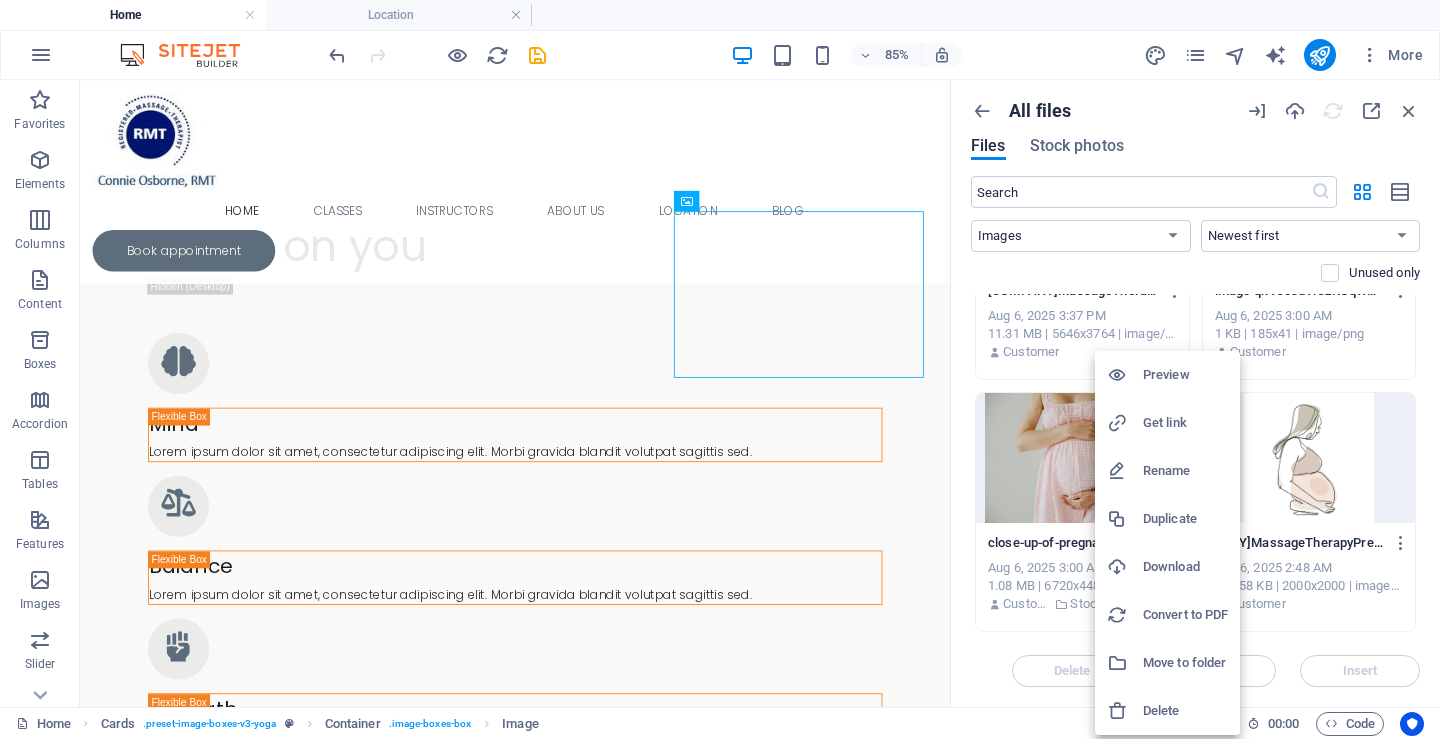 click on "Rename" at bounding box center (1185, 471) 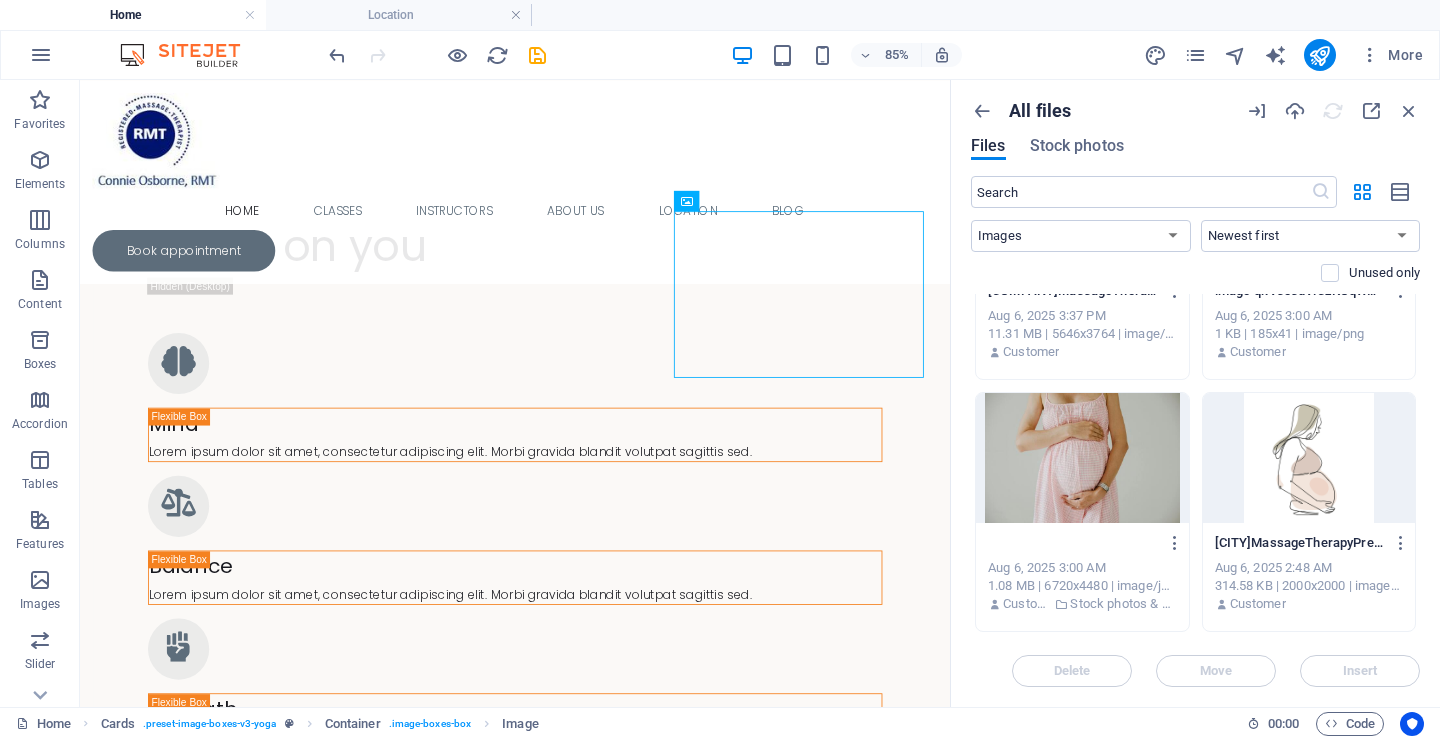 scroll, scrollTop: 0, scrollLeft: 0, axis: both 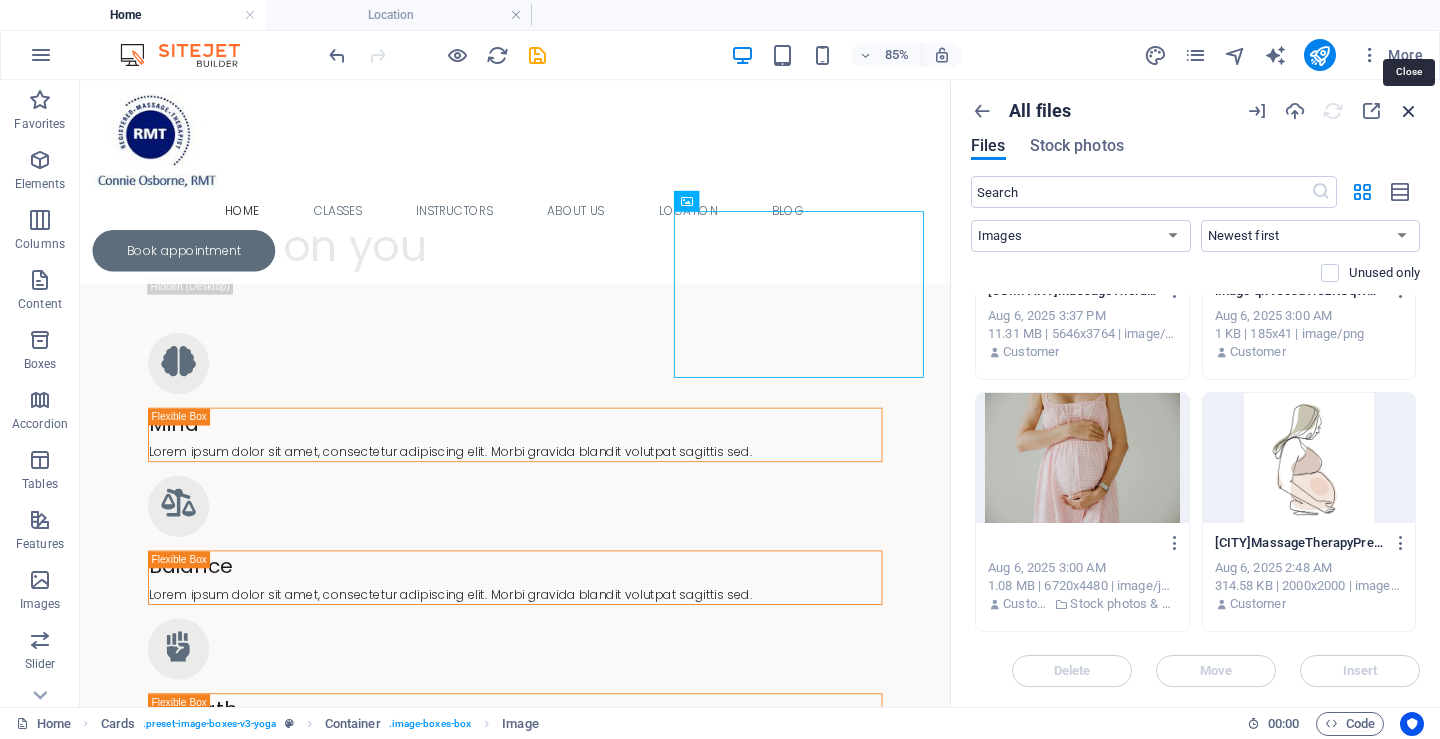 type on "Pr" 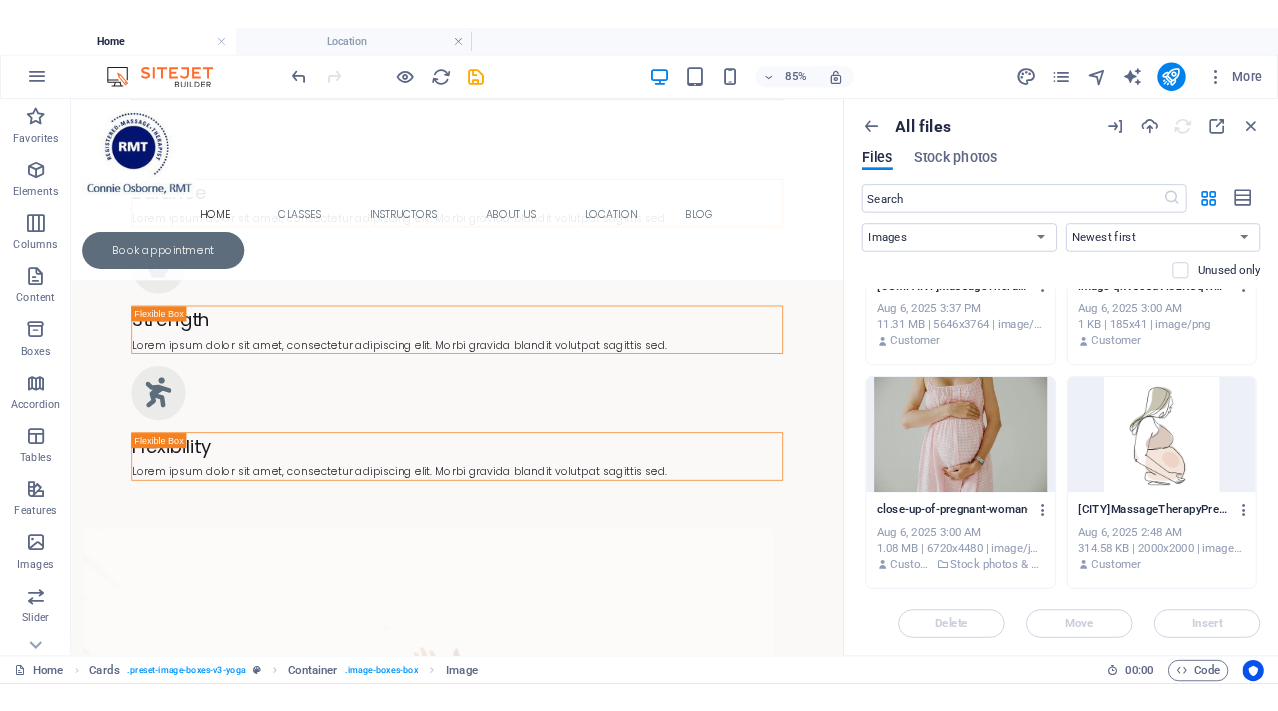 scroll, scrollTop: 2179, scrollLeft: 0, axis: vertical 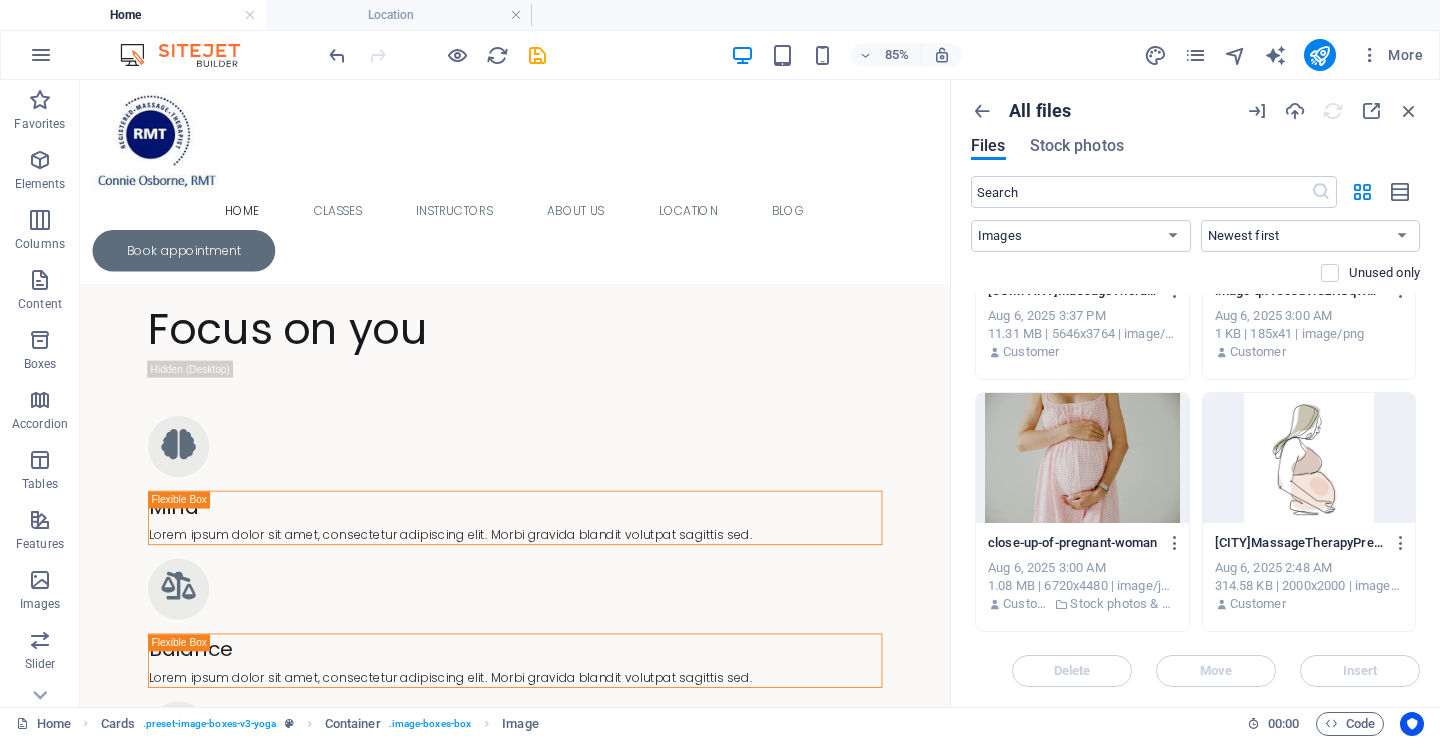 click on "85% More" at bounding box center [878, 55] 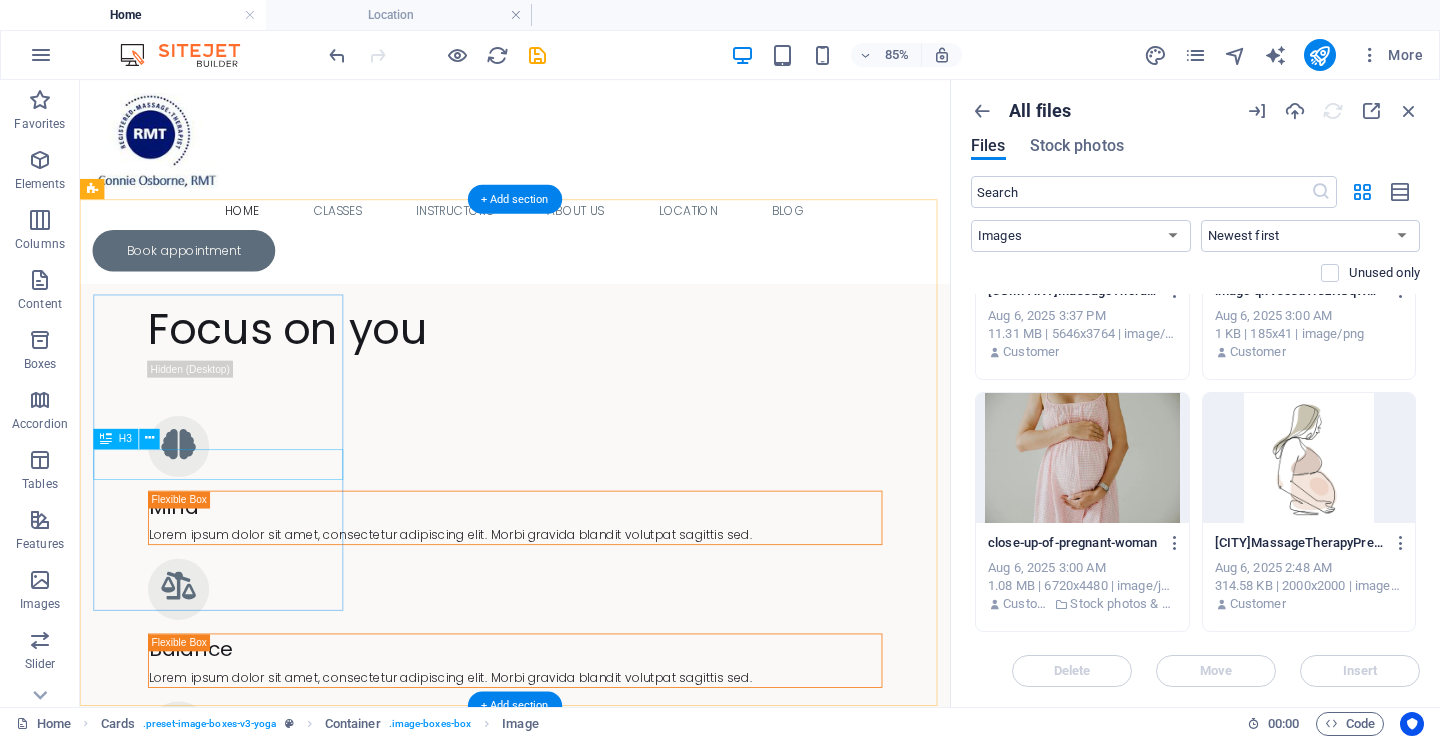 click on "Headline" at bounding box center [245, 2841] 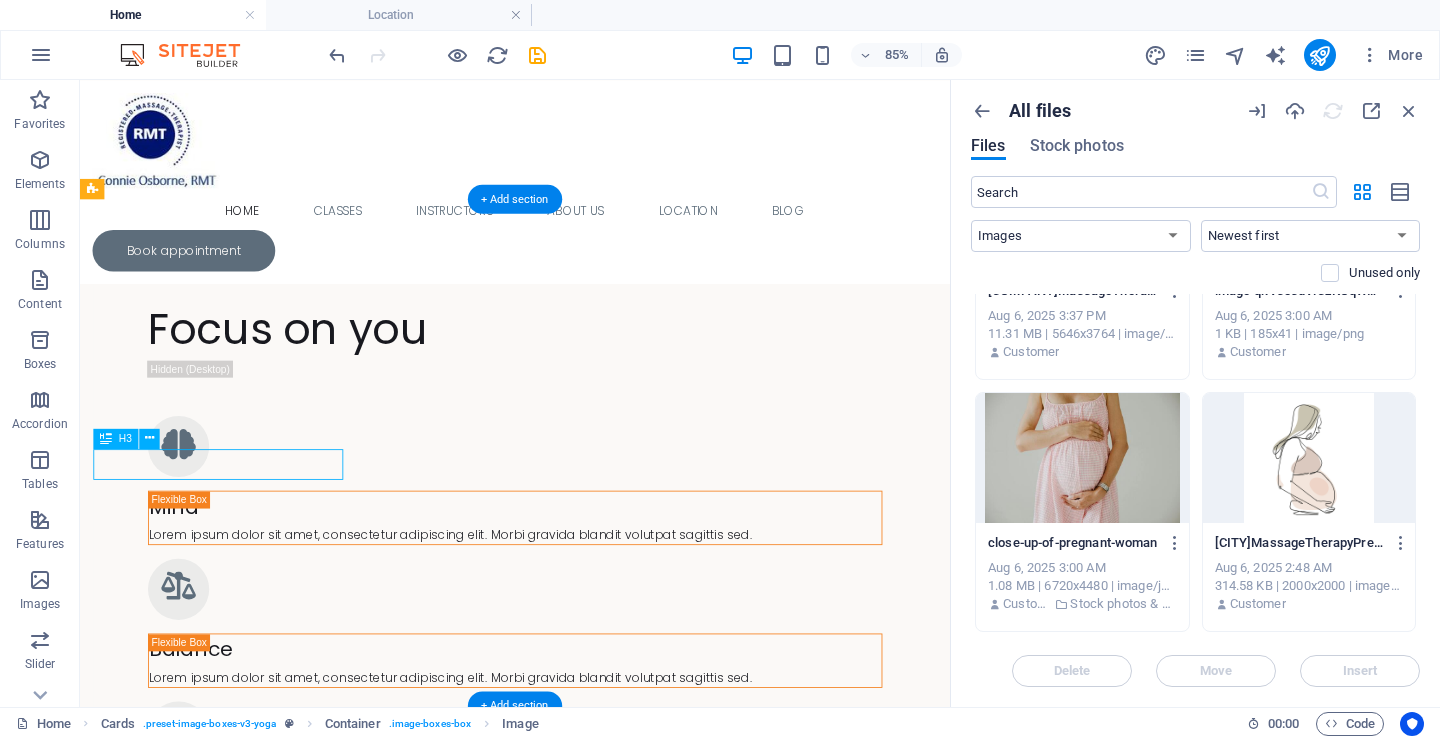 click on "Headline" at bounding box center (245, 2841) 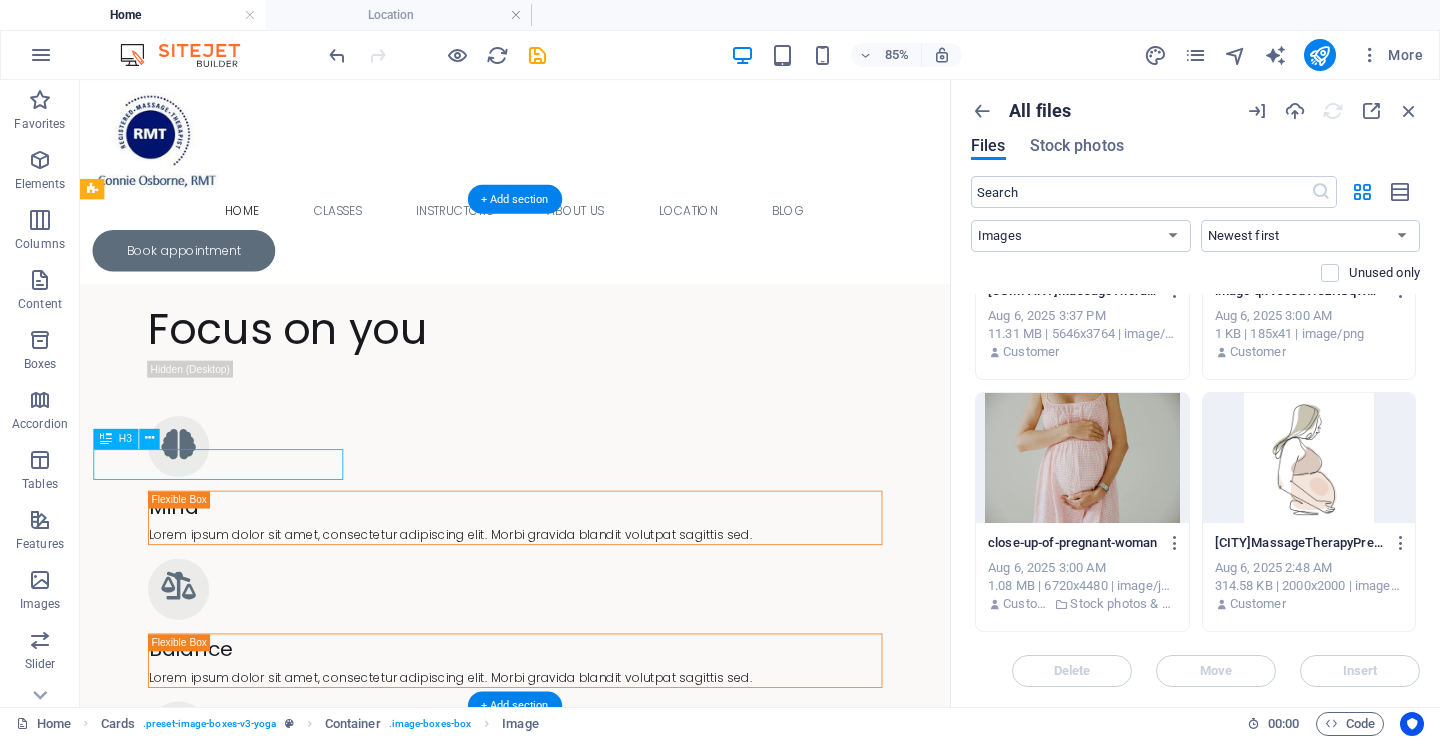 click on "Headline" at bounding box center [245, 2841] 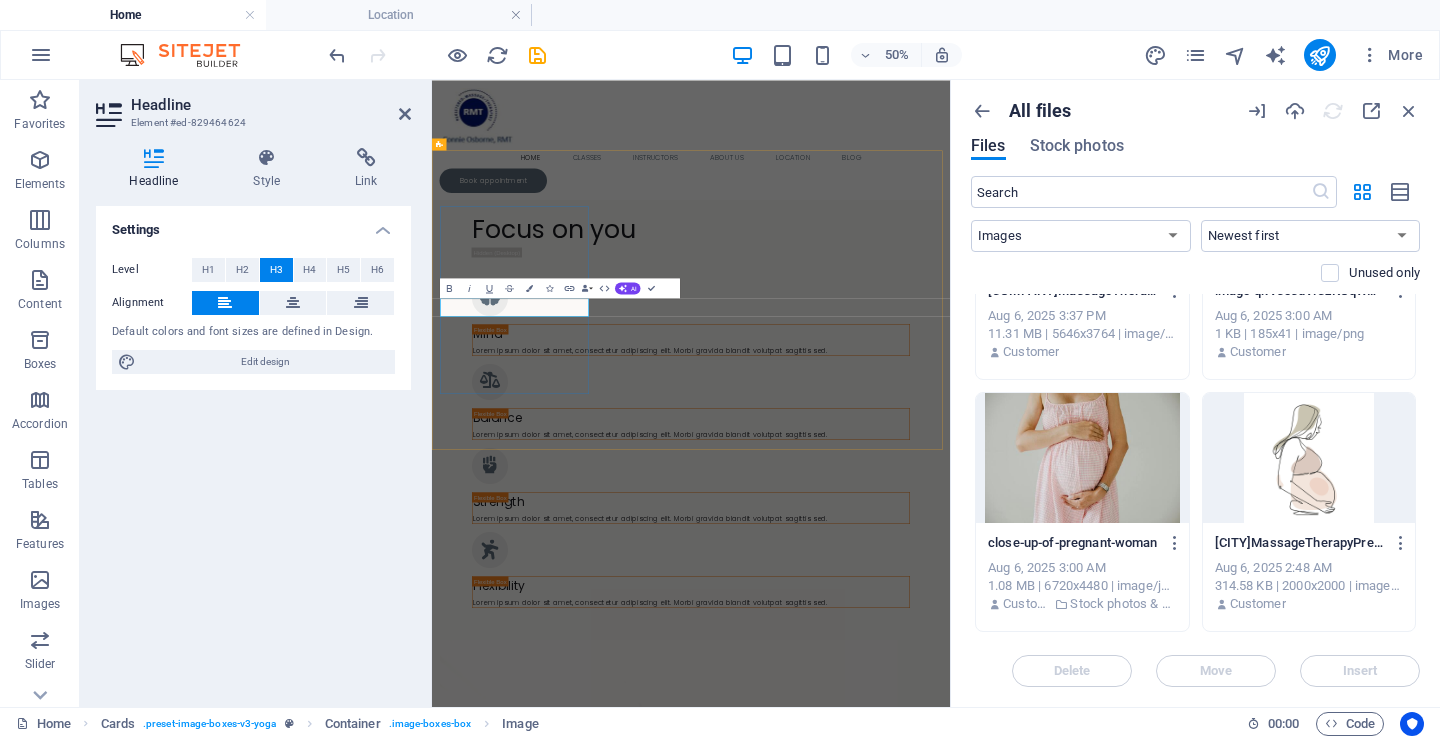 click on "Headline" at bounding box center (599, 2847) 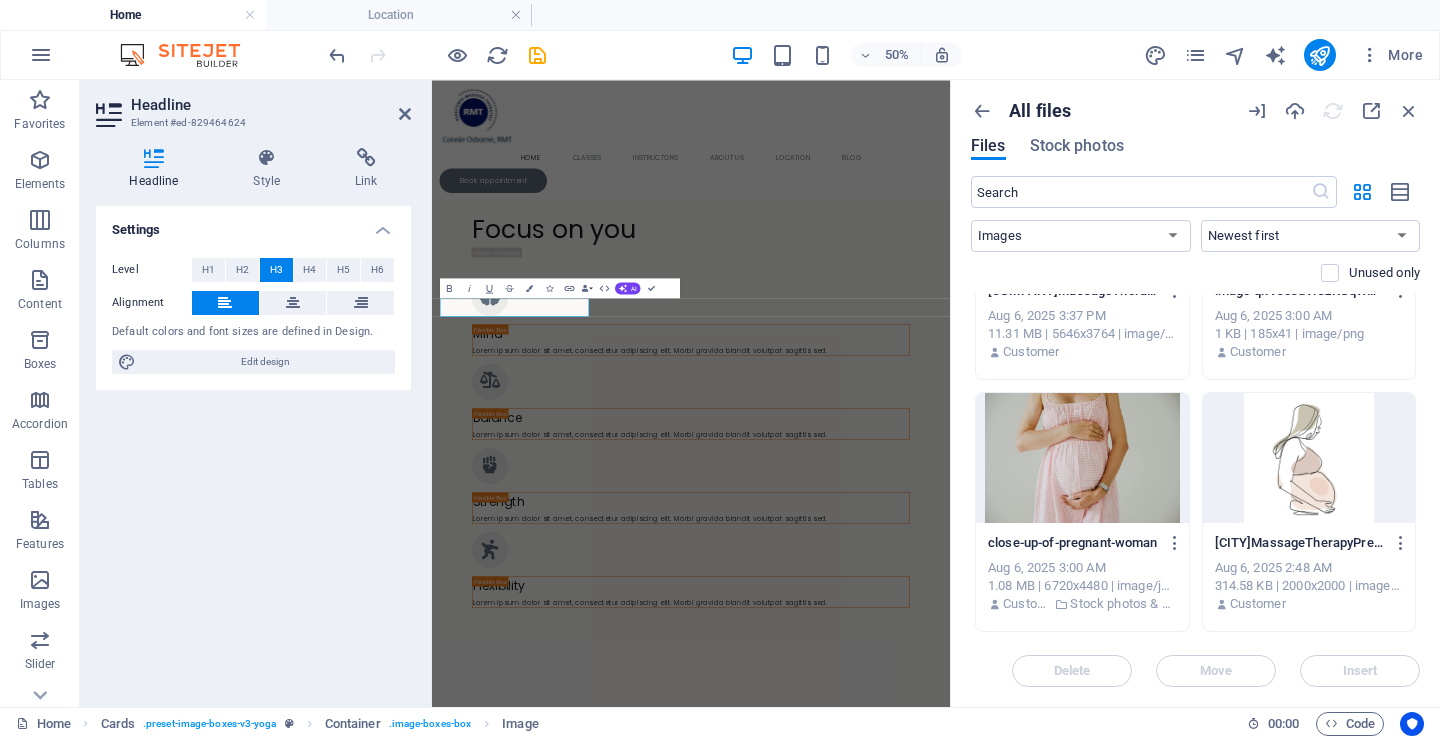 click on "50% More" at bounding box center (878, 55) 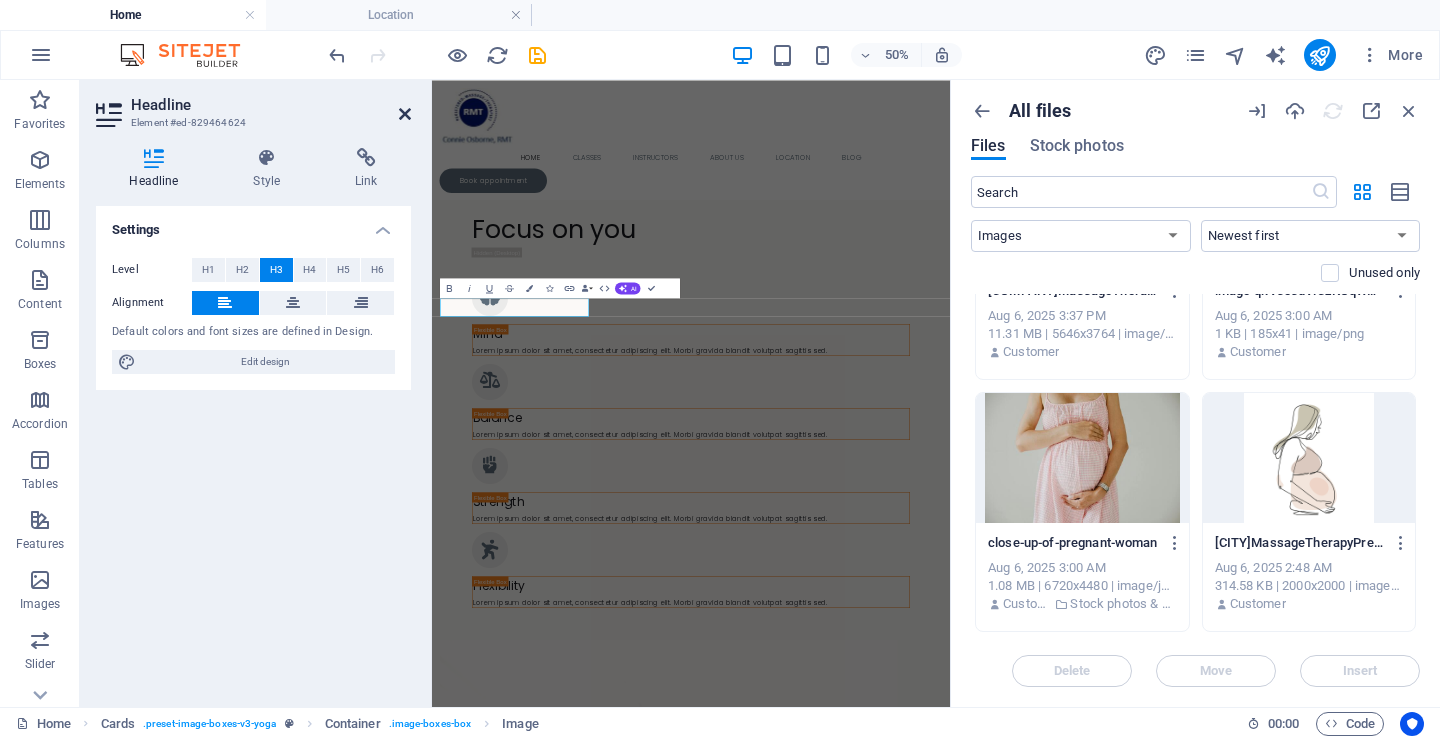 click at bounding box center (405, 114) 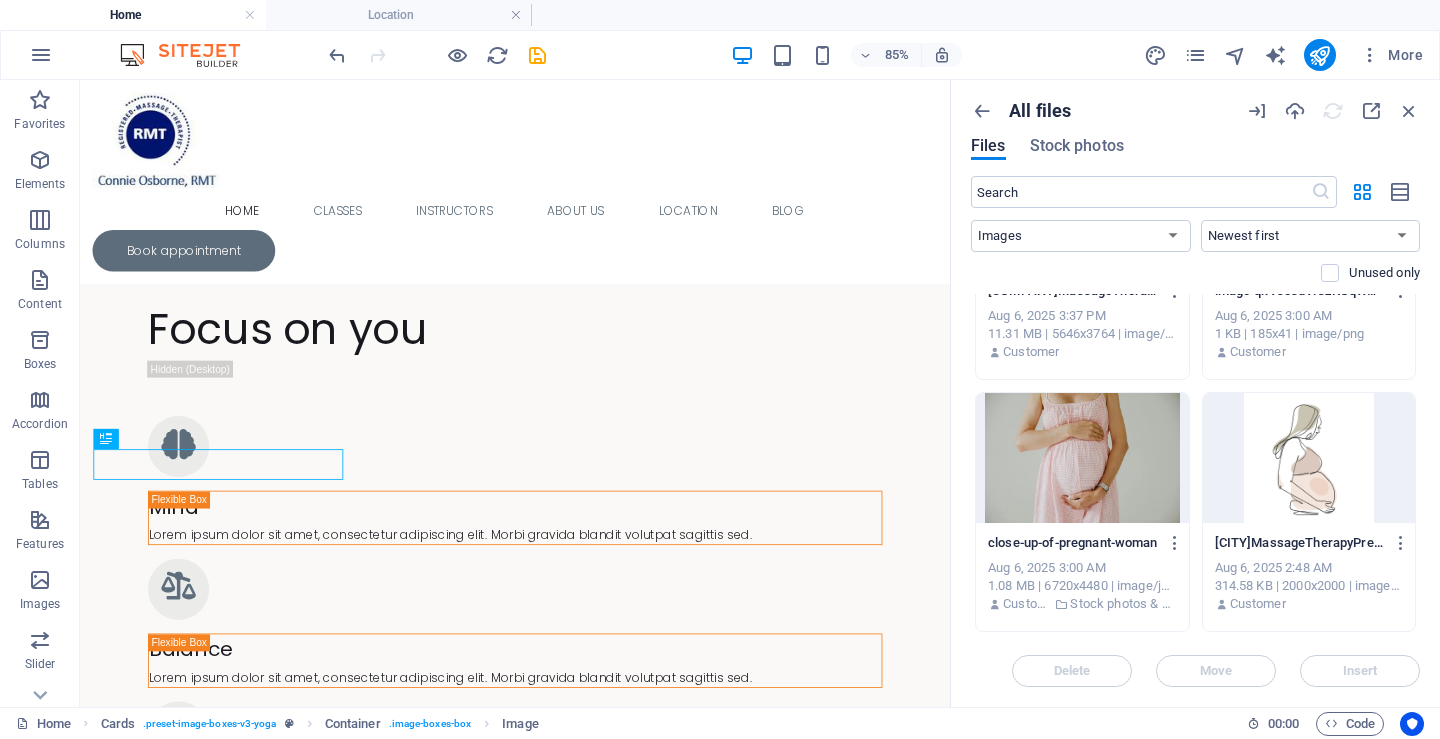 click on "85% More" at bounding box center [720, 55] 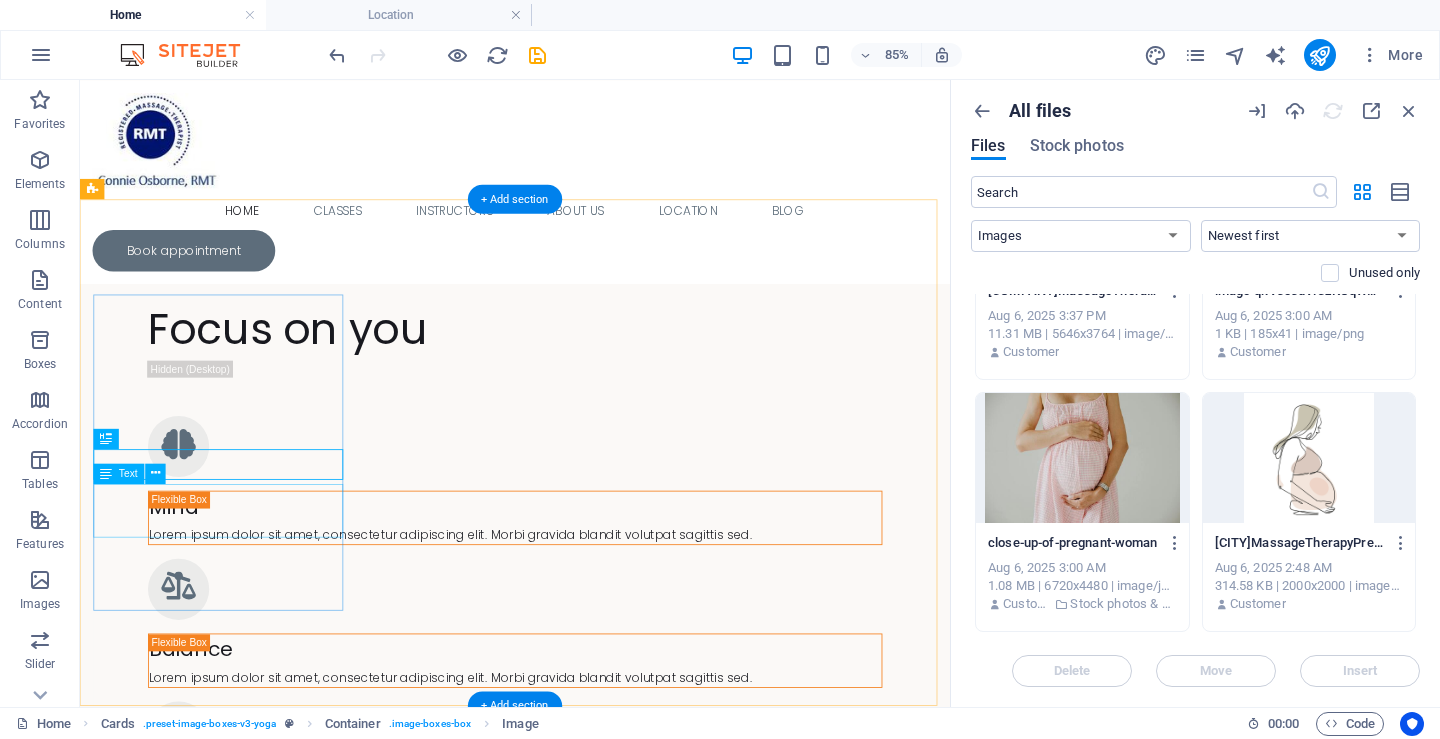 click on "Lorem ipsum dolor sit amet, consectetuer adipiscing elit. Aenean commodo ligula eget dolor. Lorem ipsum dolor sit amet." at bounding box center (245, 2906) 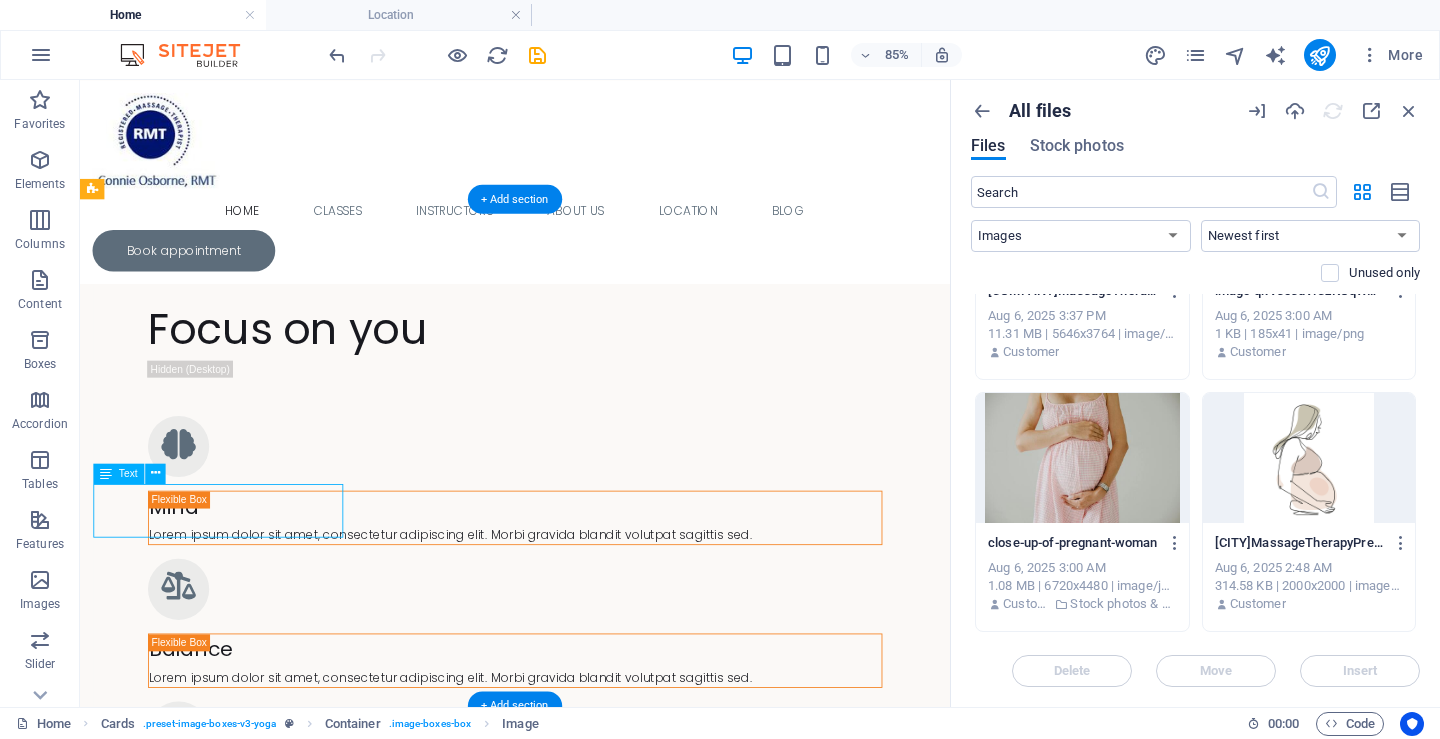 click on "Lorem ipsum dolor sit amet, consectetuer adipiscing elit. Aenean commodo ligula eget dolor. Lorem ipsum dolor sit amet." at bounding box center [245, 2906] 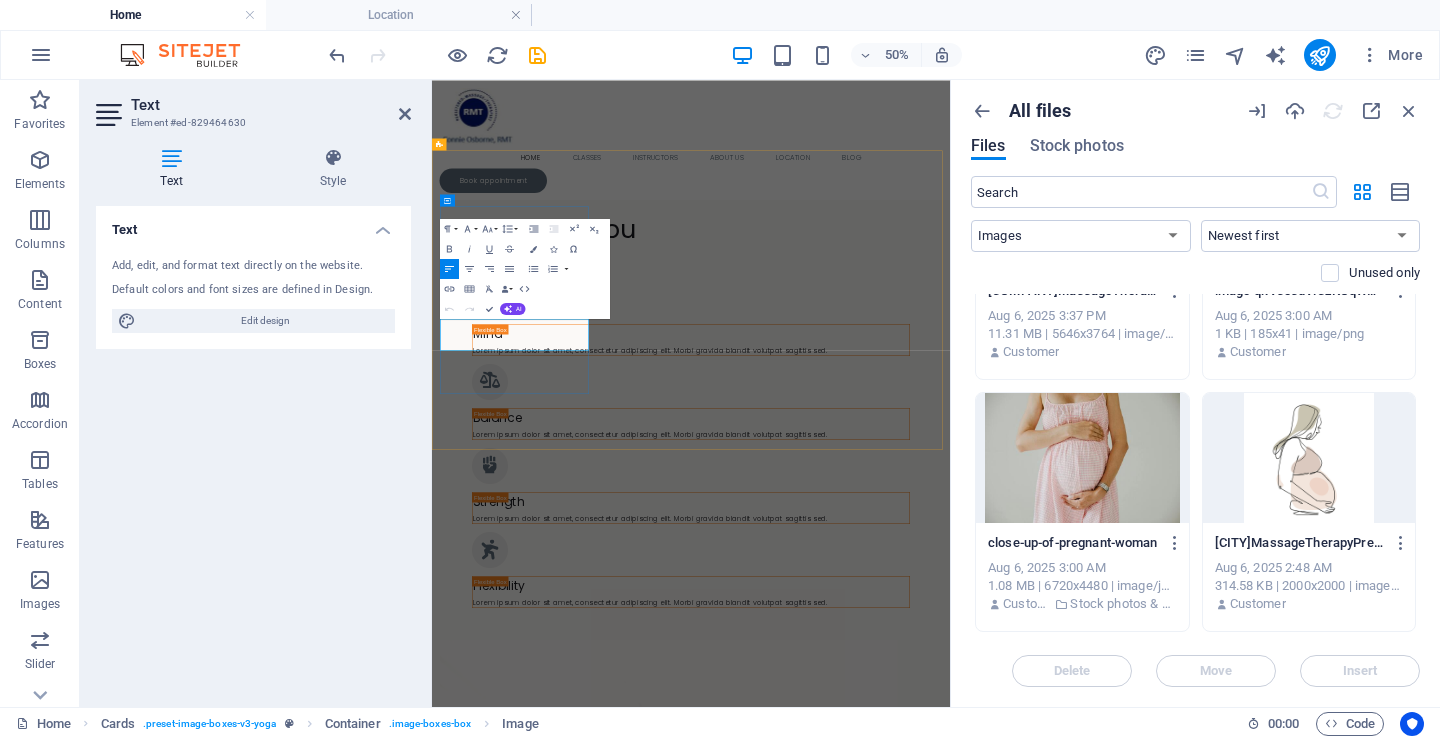drag, startPoint x: 714, startPoint y: 596, endPoint x: 562, endPoint y: 572, distance: 153.88307 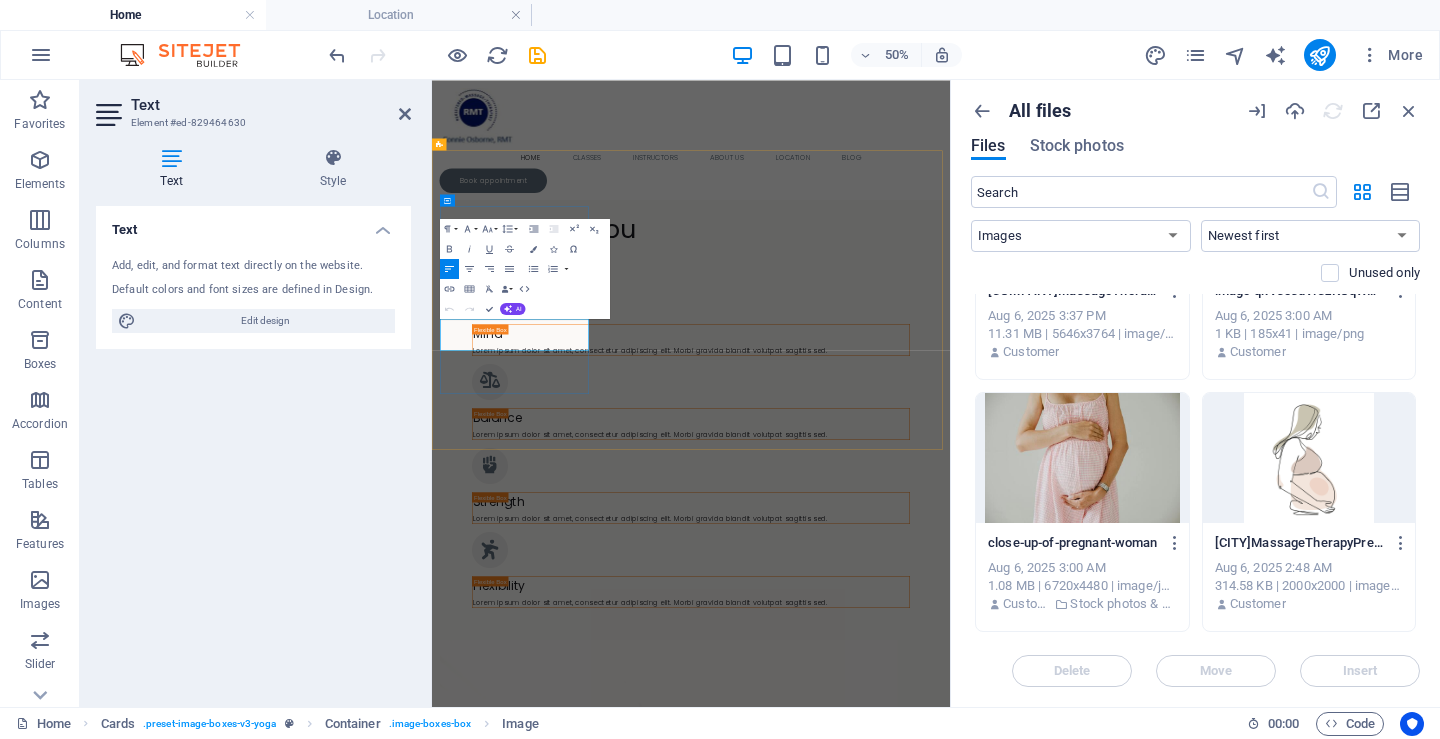 drag, startPoint x: 722, startPoint y: 610, endPoint x: 586, endPoint y: 572, distance: 141.20906 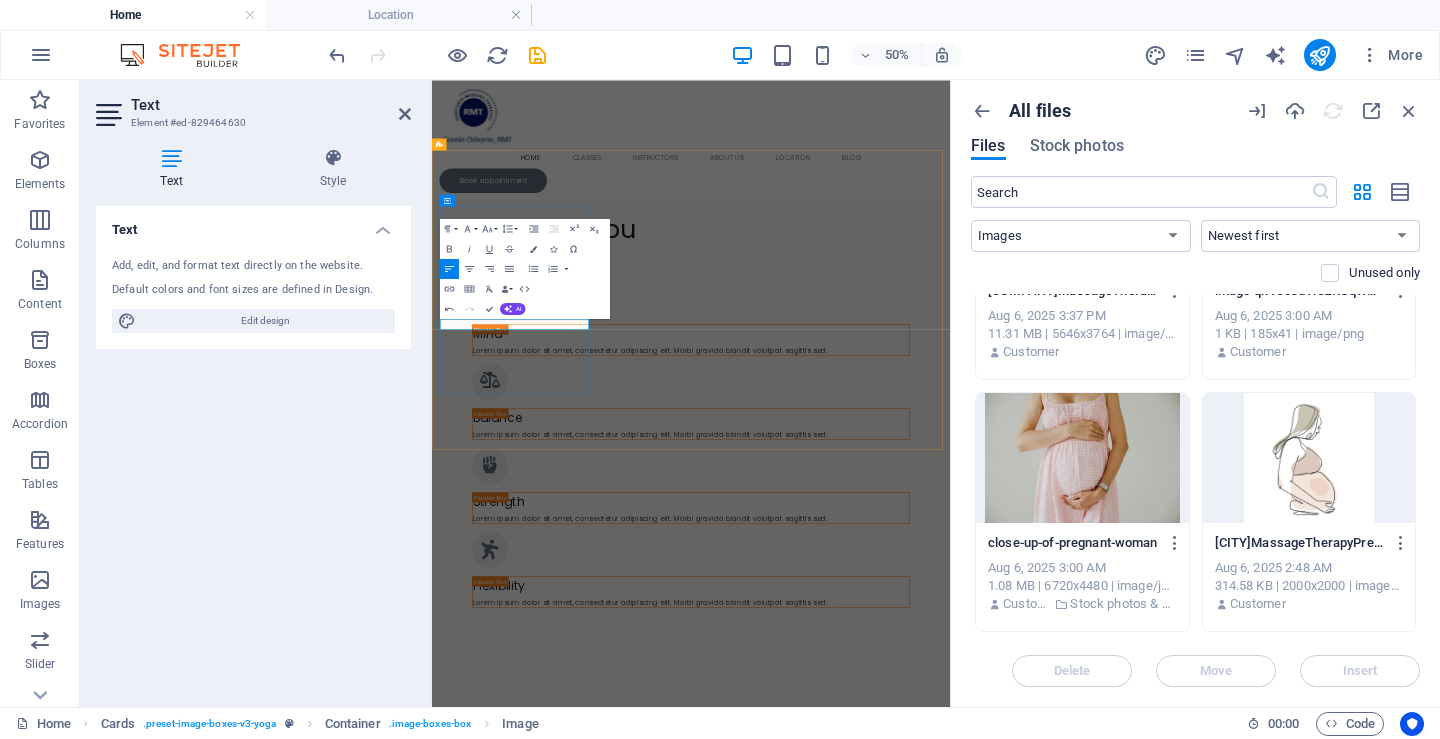 type 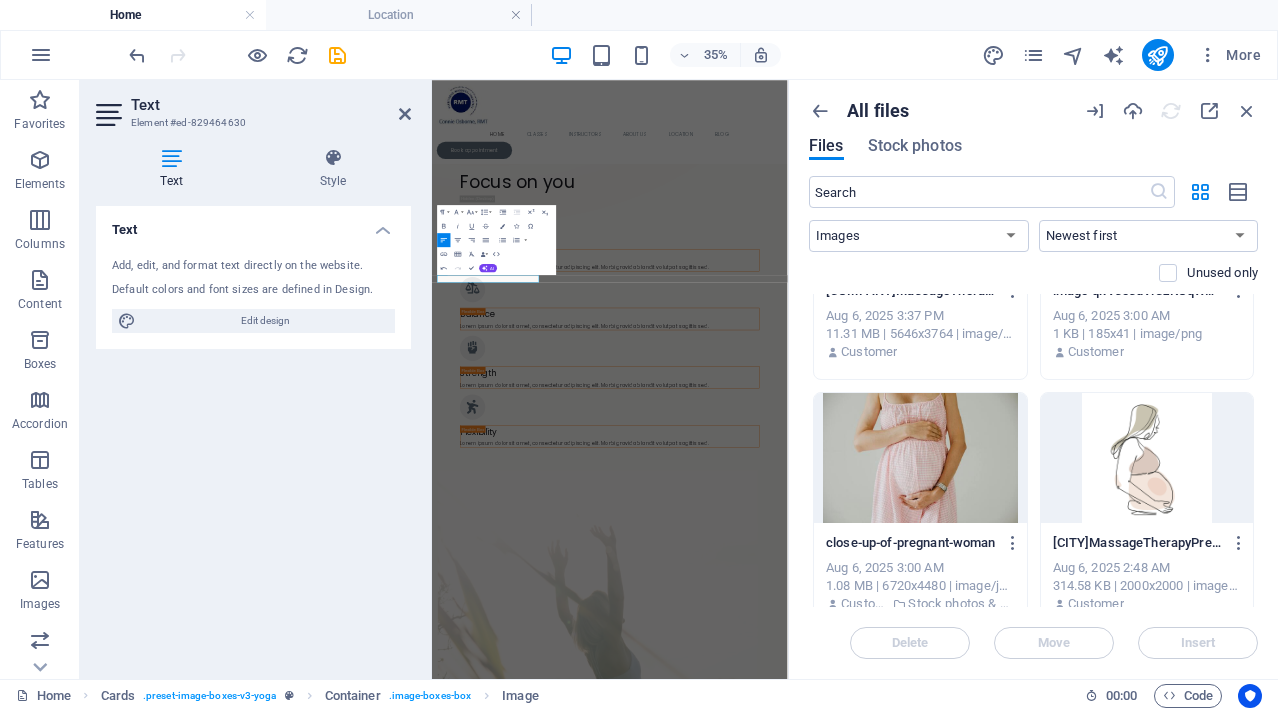 scroll, scrollTop: 140, scrollLeft: 0, axis: vertical 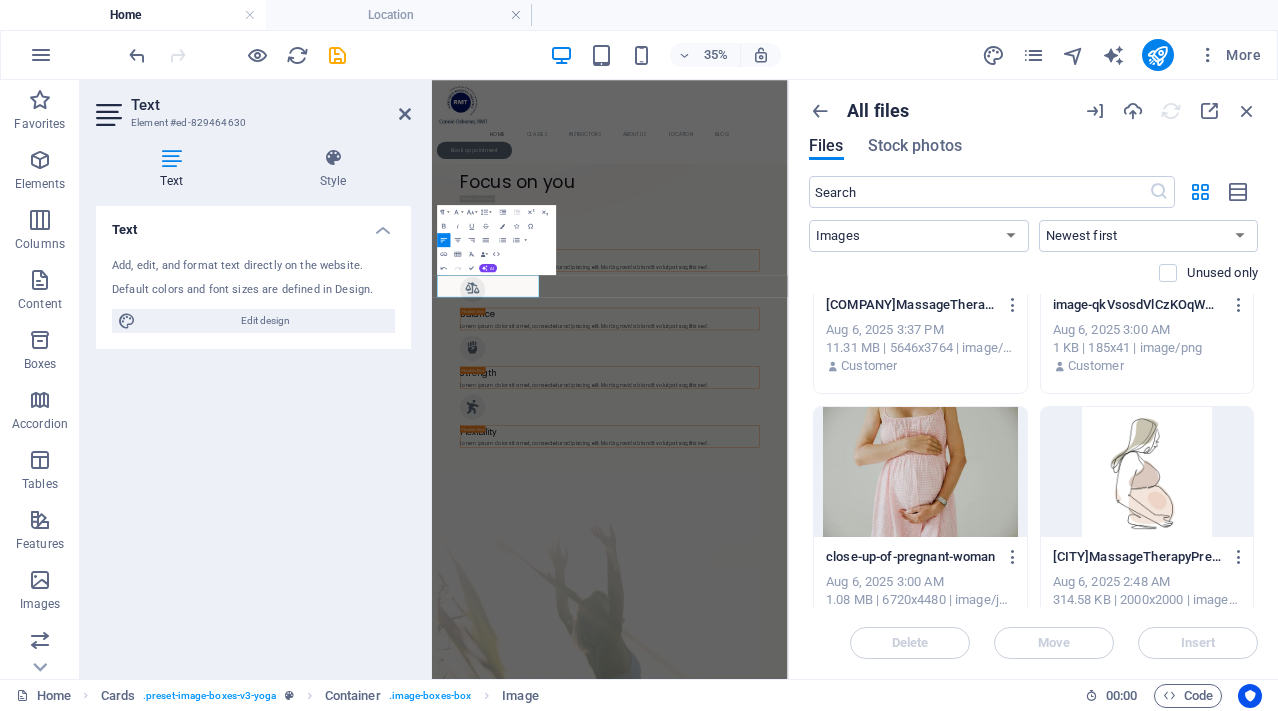 click on "Text Add, edit, and format text directly on the website. Default colors and font sizes are defined in Design. Edit design Alignment Left aligned Centered Right aligned" at bounding box center [253, 434] 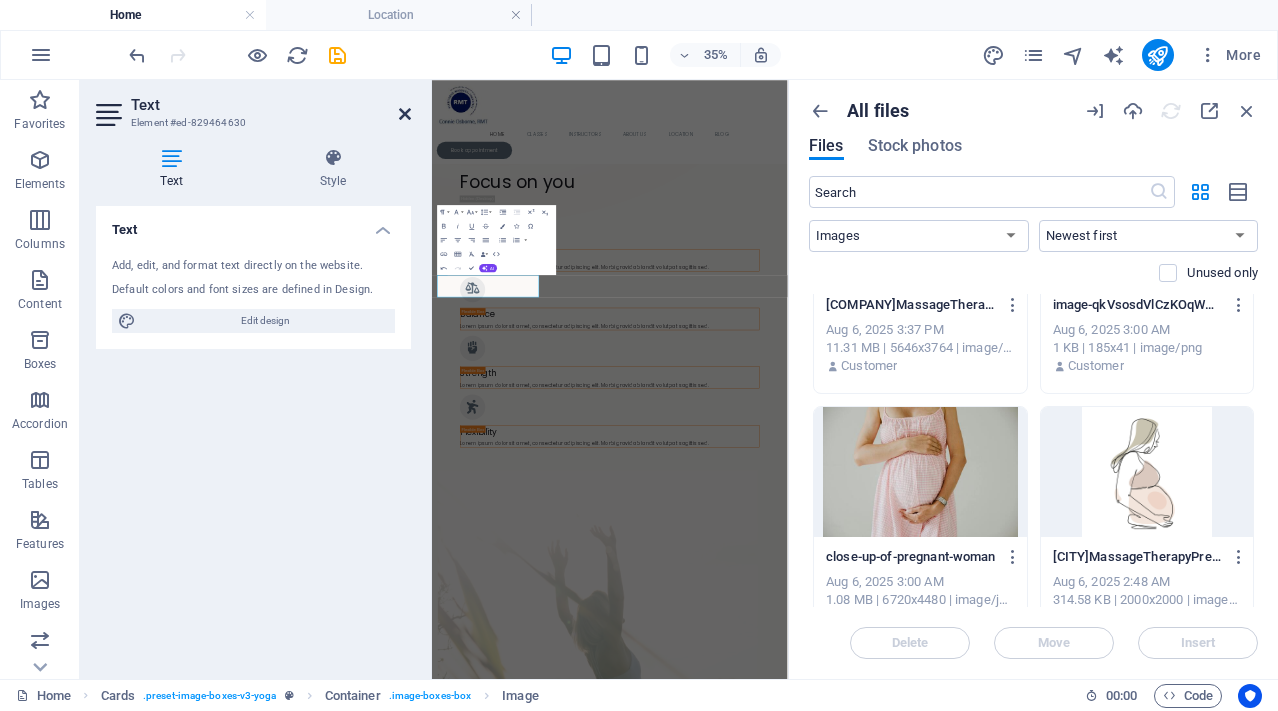 click at bounding box center (405, 114) 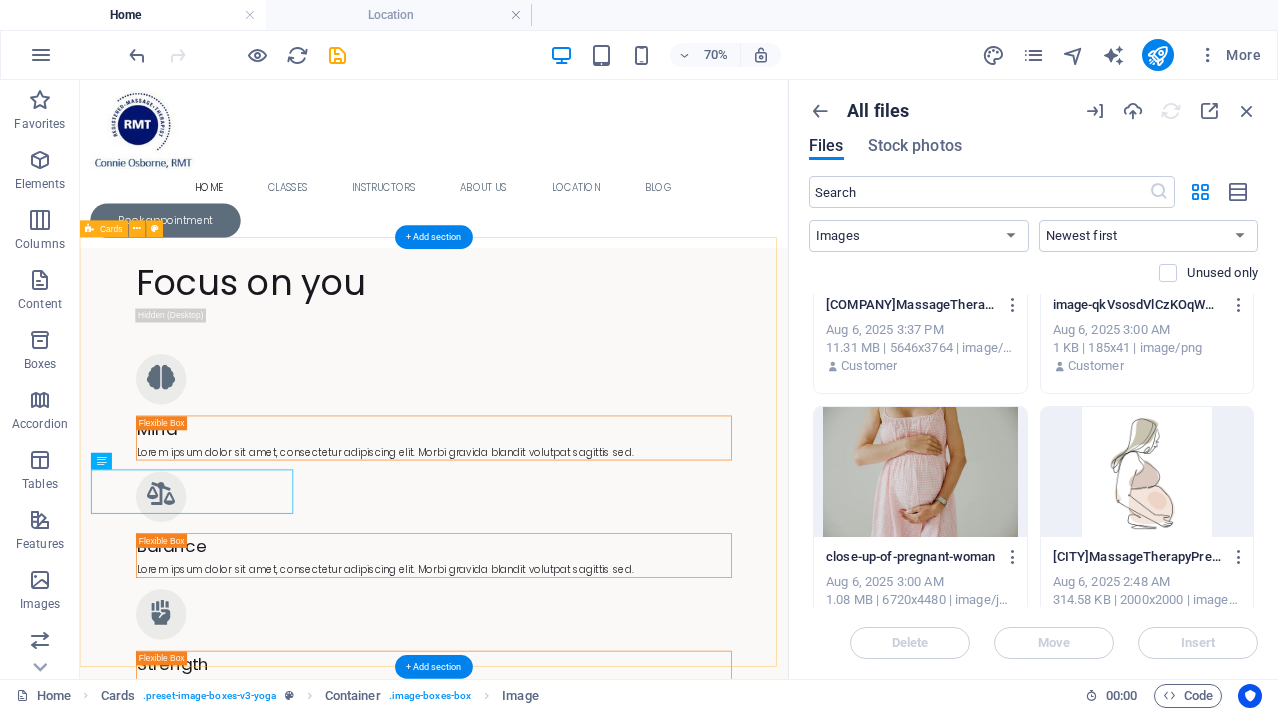 click on "Trigger Point Massage Reduces pain by removing trigger points. Good for headaches general body pain andi injury recovery. Pregnancy Massage Prenatal massage training applied to relieve discomfort including low back pain, sciatica, hip and leg soreness often experienced during pregnancy. Relaxation (Swedish) Massage Smooth away tension, improve circulation, soothe aching muscles, and relieve physical and emotional stress. Good for anxiety-related tension and stress." at bounding box center [585, 3647] 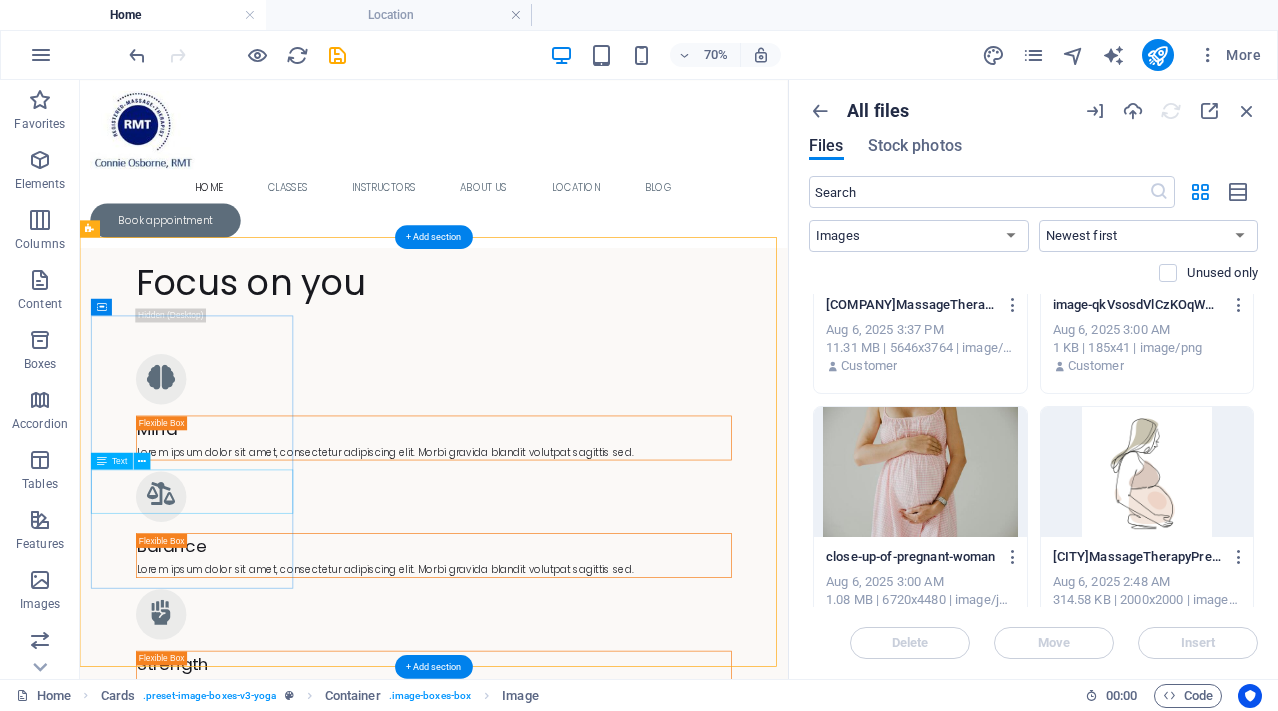 click on "Reduces pain by removing trigger points. Good for headaches general body pain andi injury recovery." at bounding box center (243, 2888) 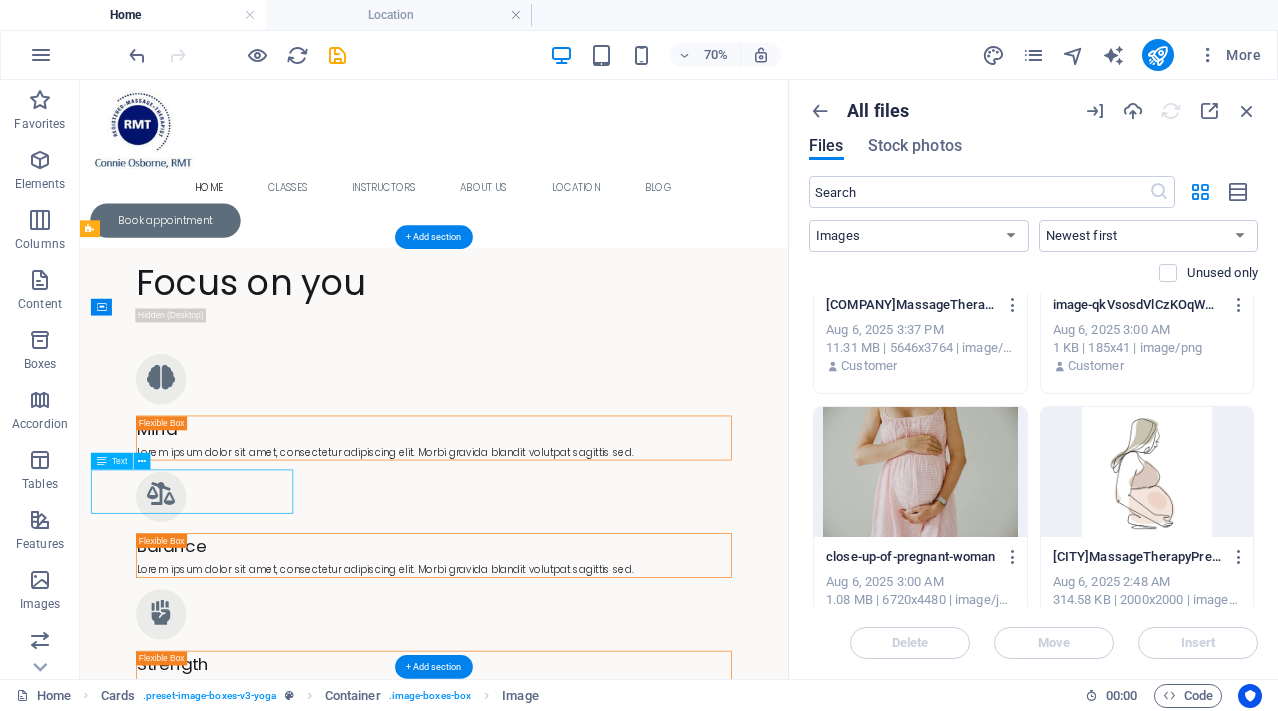 click on "Reduces pain by removing trigger points. Good for headaches general body pain andi injury recovery." at bounding box center (243, 2888) 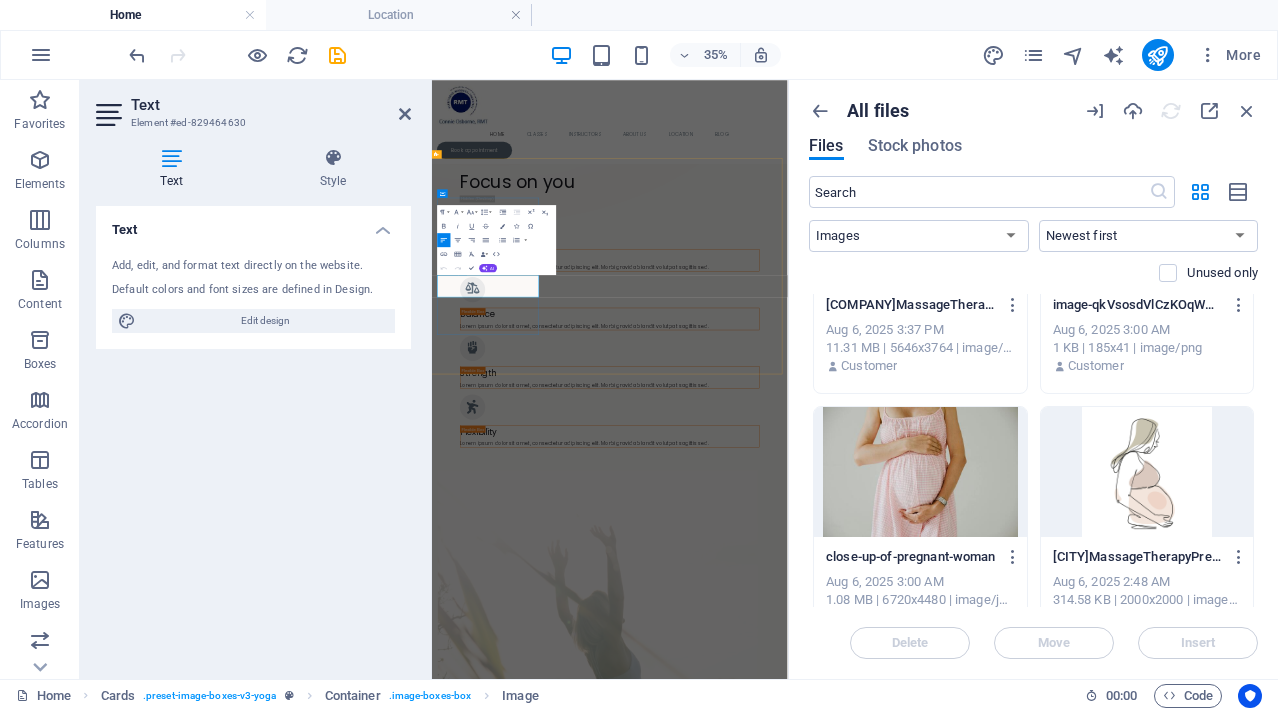 click on "Reduces pain by removing trigger points. Good for headaches general body pain andi injury recovery." at bounding box center (596, 2891) 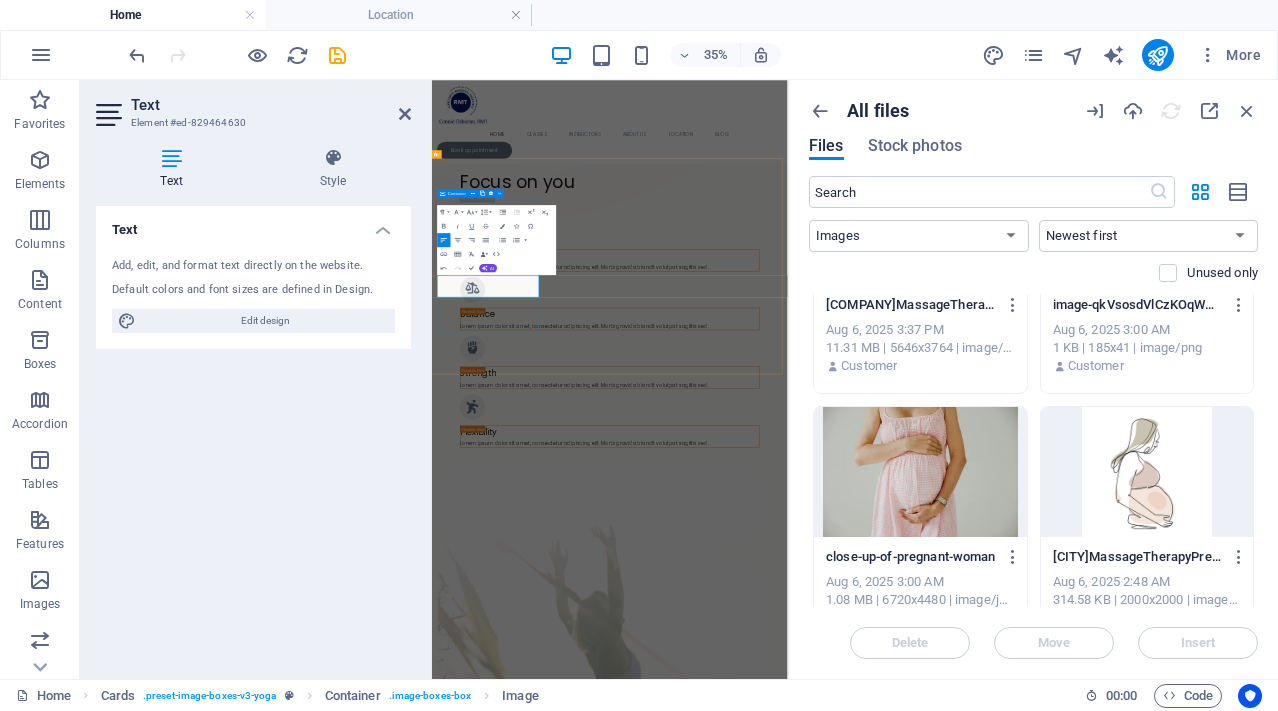 type 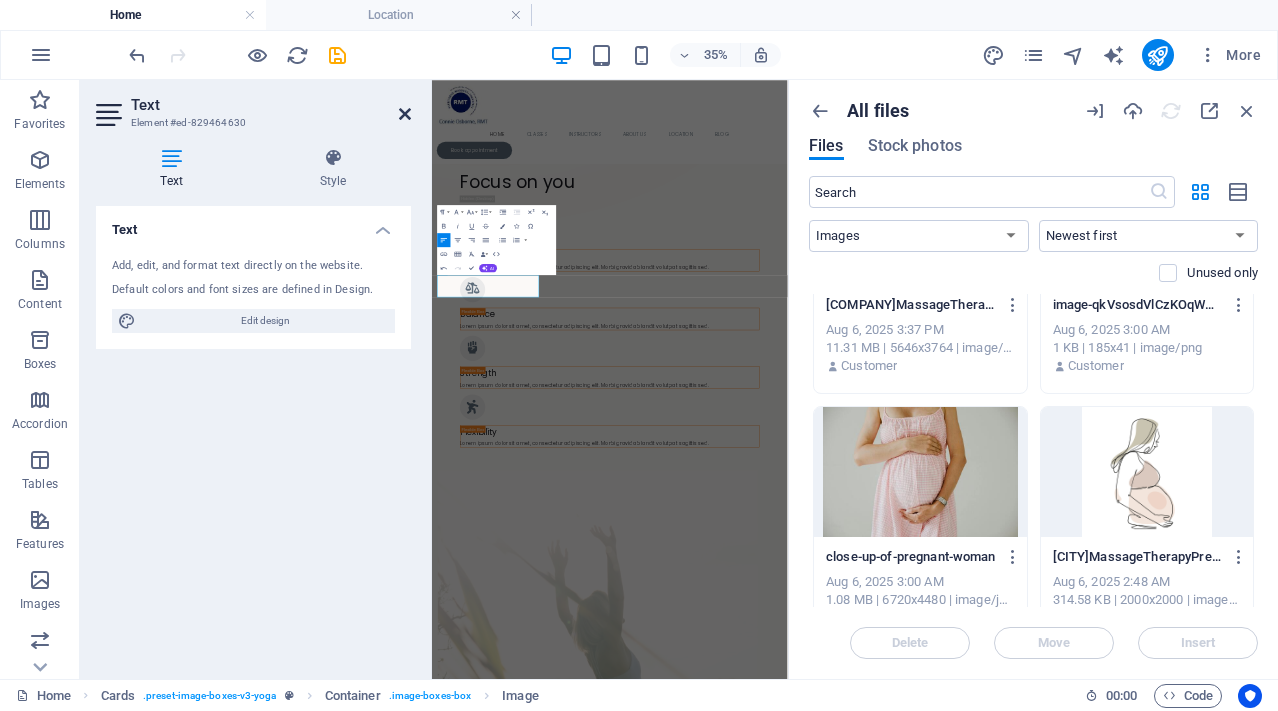 click at bounding box center (405, 114) 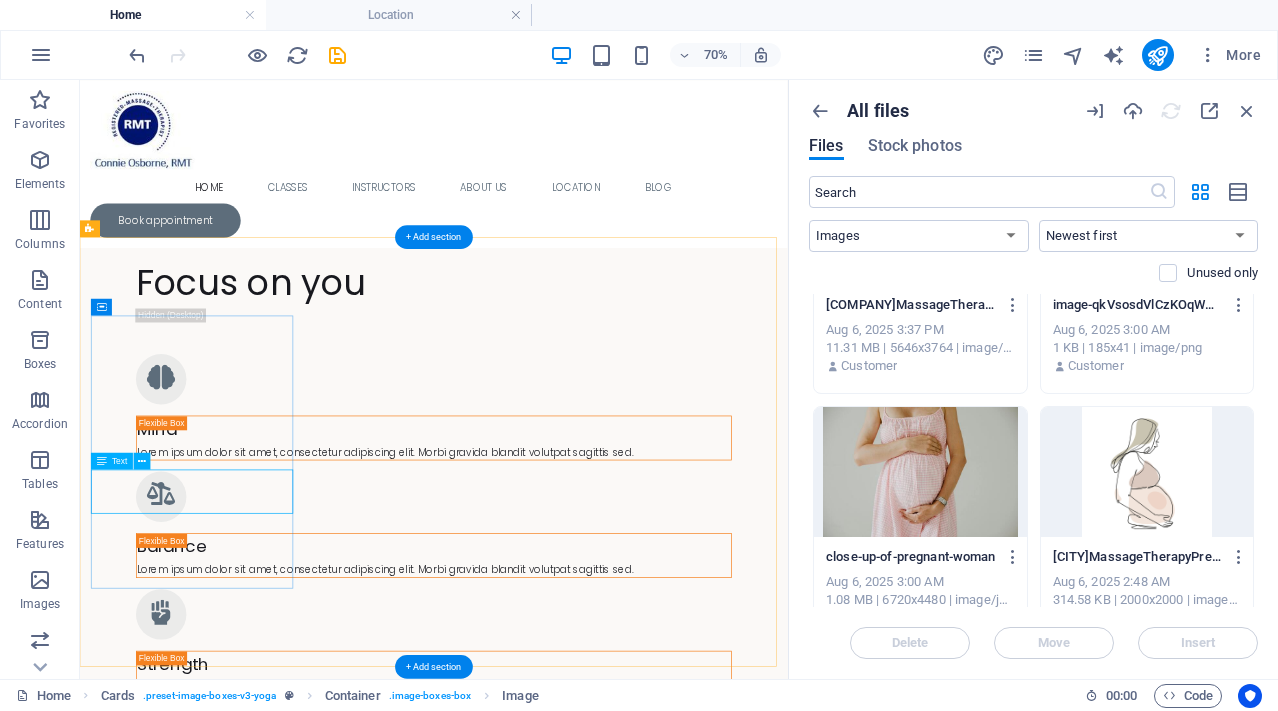 click on "Reduces pain by removing trigger points. Good for headaches general body pain and  injury recovery." at bounding box center (243, 2888) 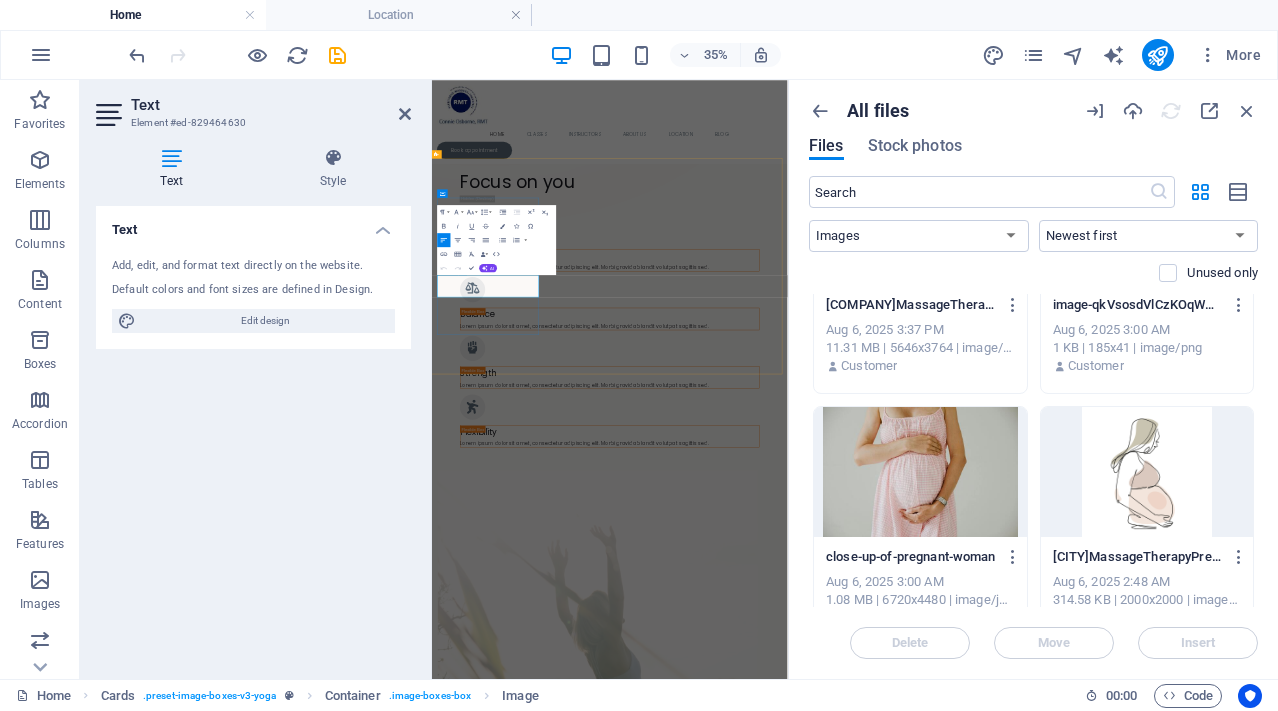 click on "Reduces pain by removing trigger points. Good for headaches general body pain and  injury recovery." at bounding box center (596, 2891) 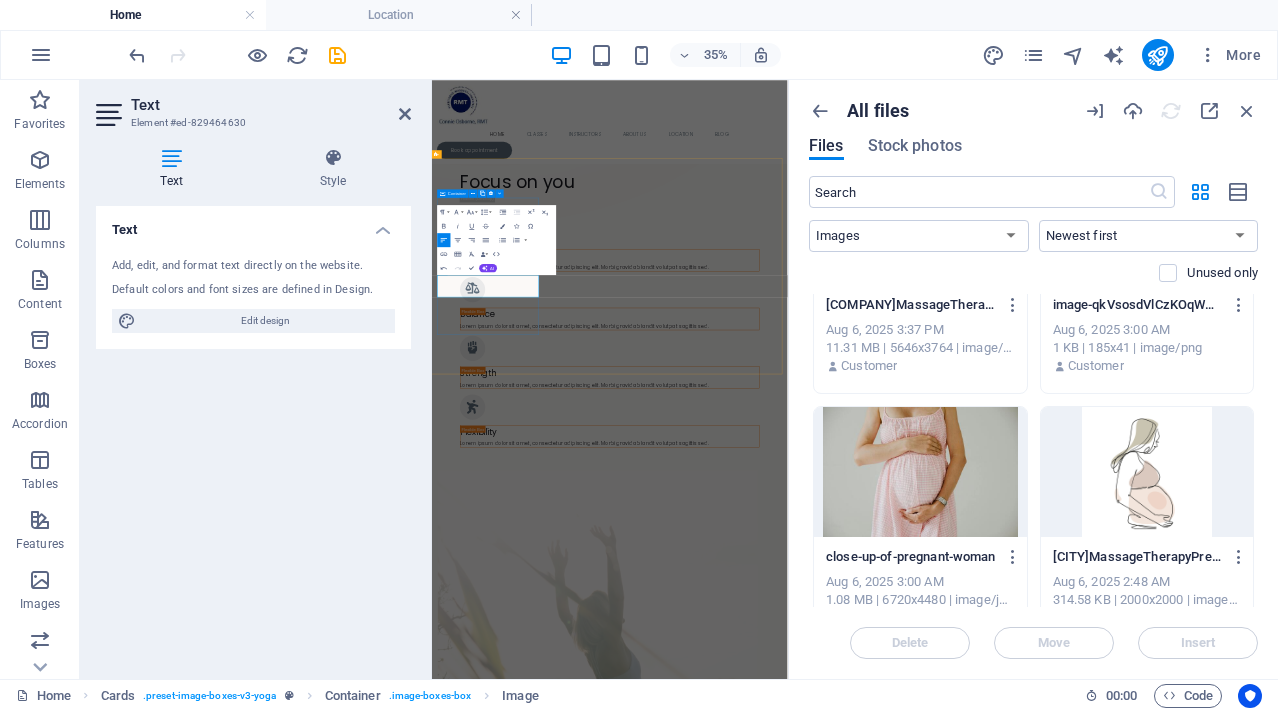 type 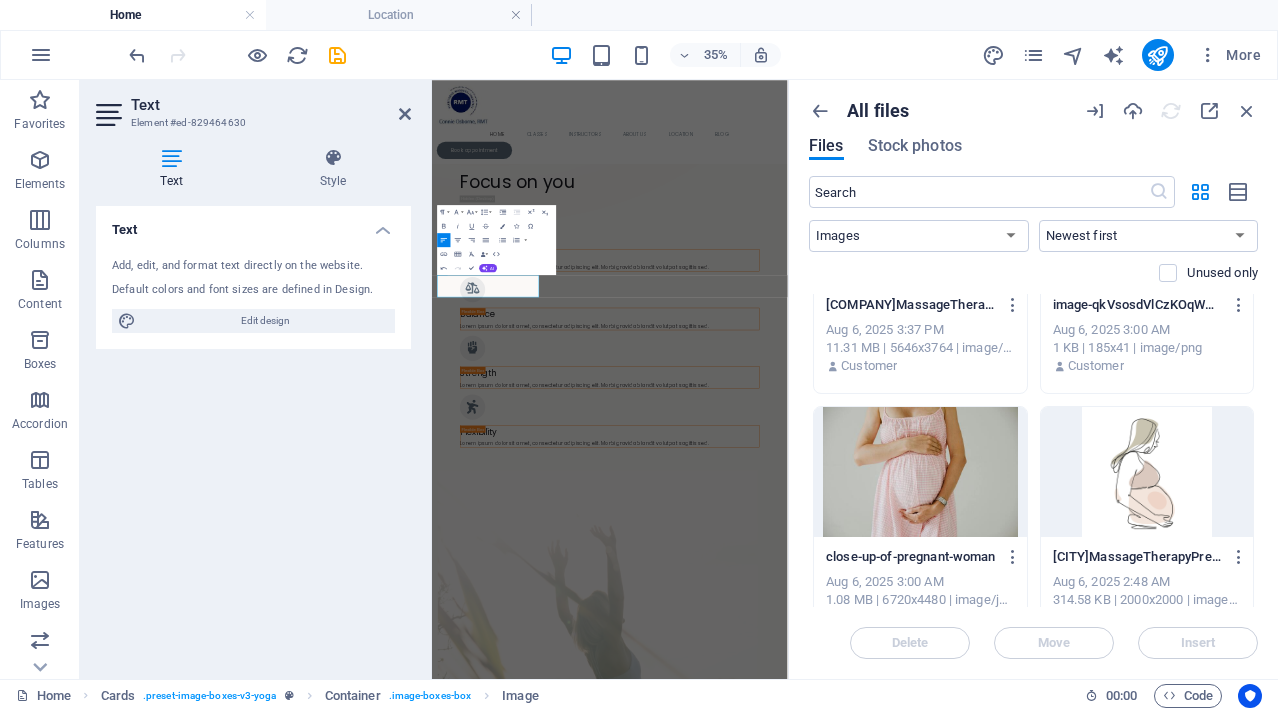 click on "Text Add, edit, and format text directly on the website. Default colors and font sizes are defined in Design. Edit design Alignment Left aligned Centered Right aligned" at bounding box center [253, 434] 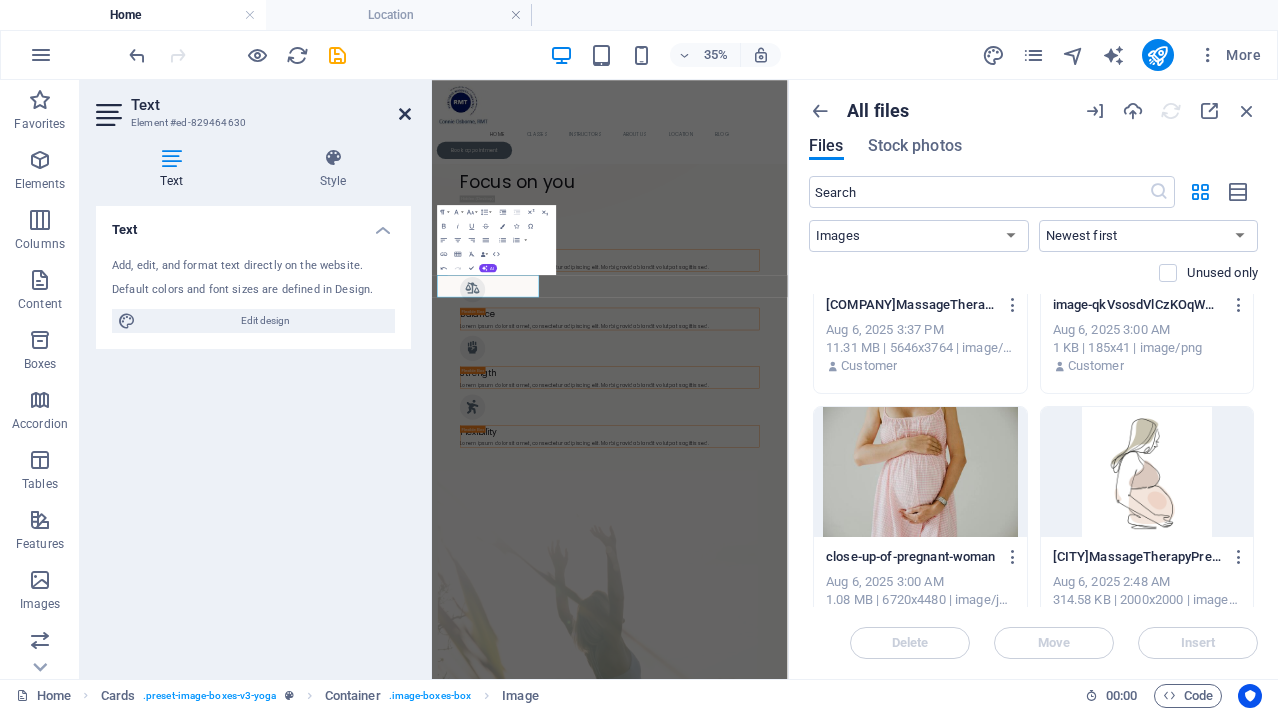 click at bounding box center (405, 114) 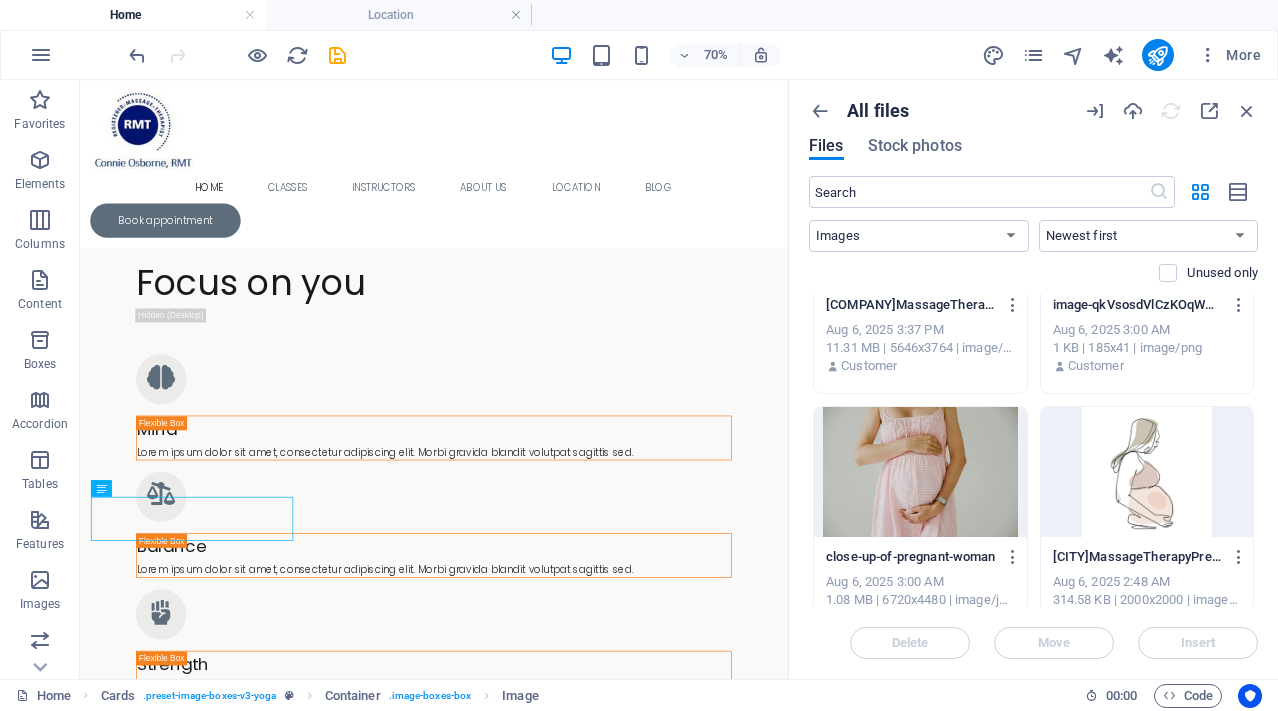 scroll, scrollTop: 1557, scrollLeft: 0, axis: vertical 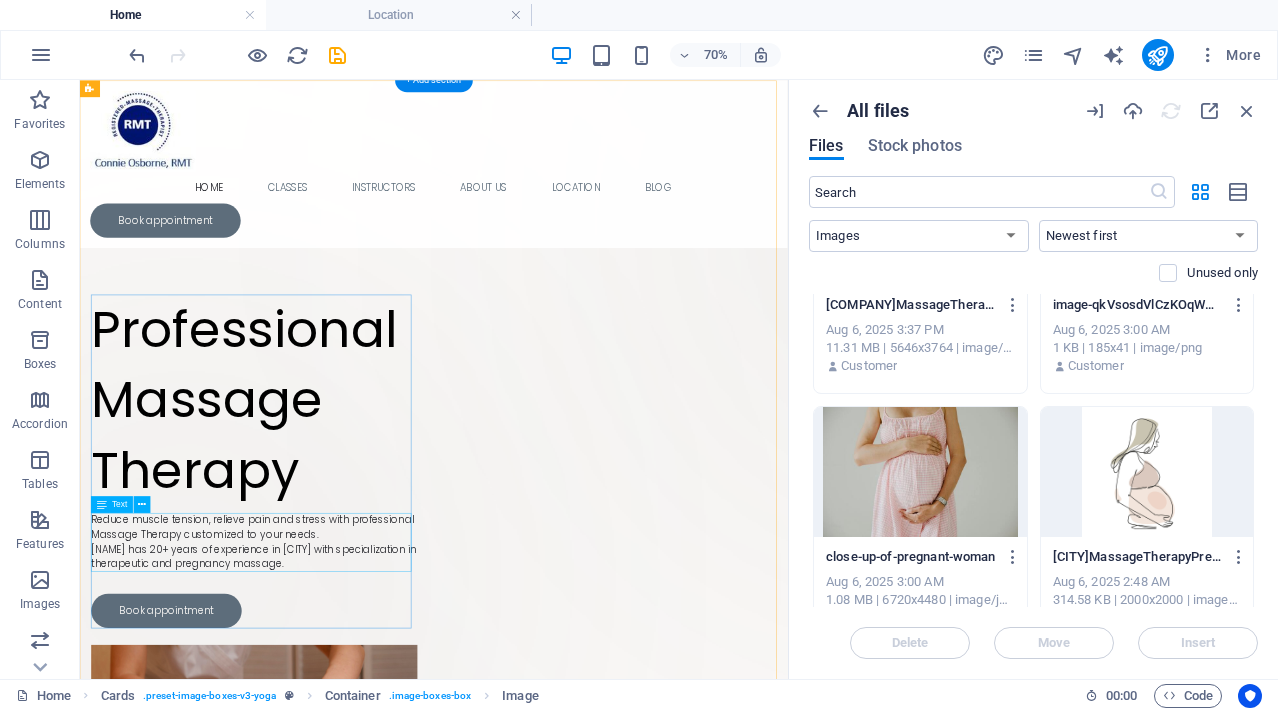 click on "Reduce muscle tension, relieve pain and stress with professional Massage Therapy customized to your needs. [FIRST] has 20+ years of experience in [CITY] with specialization in therapeutic and pregnancy massage." at bounding box center [329, 740] 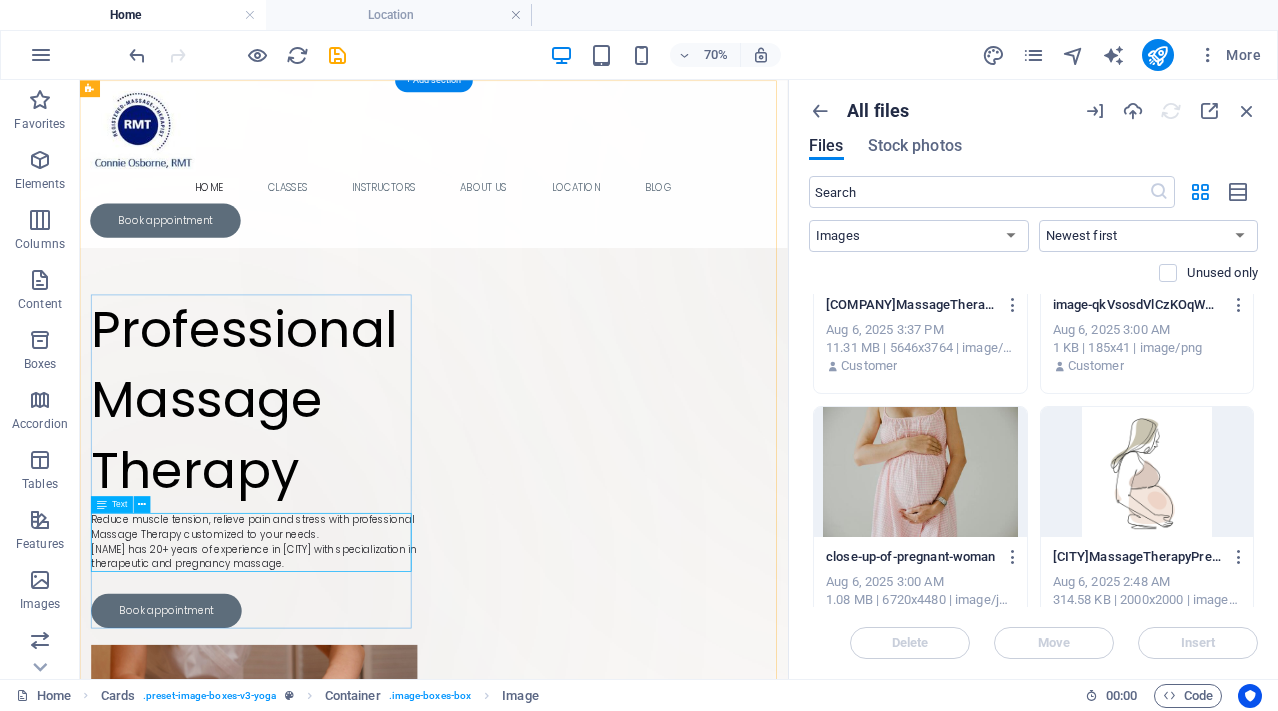click on "Reduce muscle tension, relieve pain and stress with professional Massage Therapy customized to your needs. [FIRST] has 20+ years of experience in [CITY] with specialization in therapeutic and pregnancy massage." at bounding box center (329, 740) 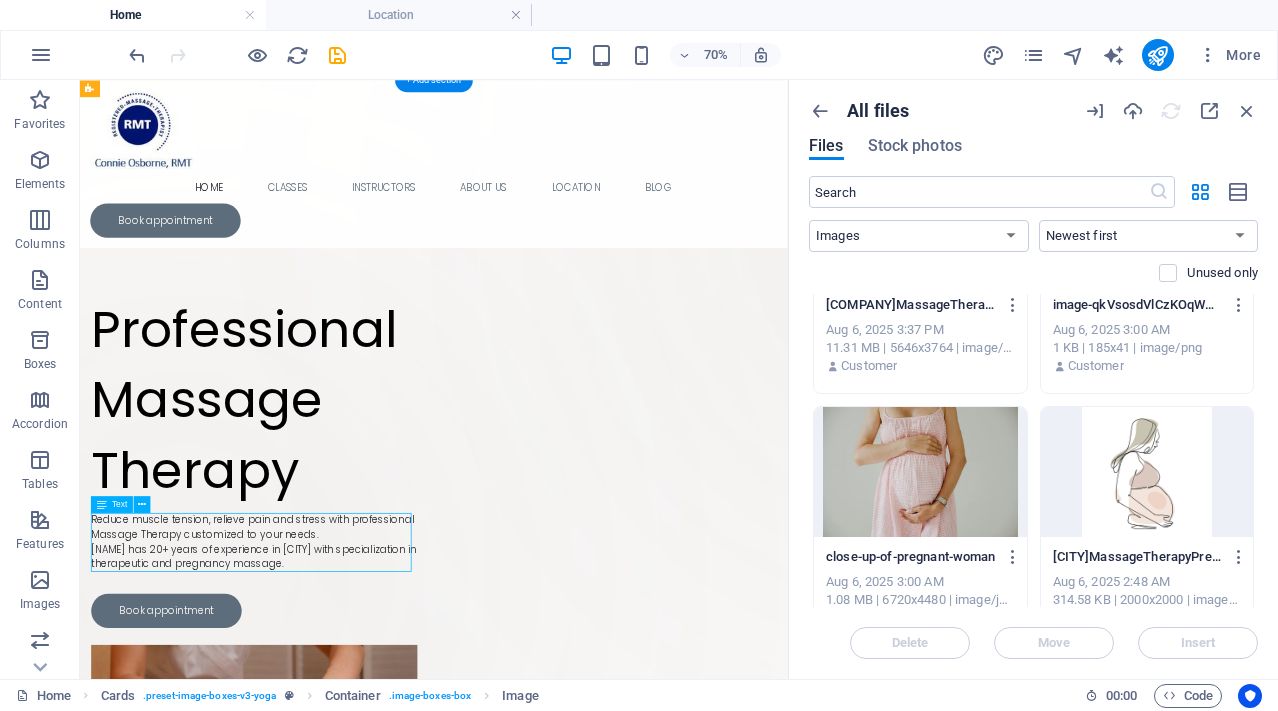 click on "Reduce muscle tension, relieve pain and stress with professional Massage Therapy customized to your needs. [FIRST] has 20+ years of experience in [CITY] with specialization in therapeutic and pregnancy massage." at bounding box center (329, 740) 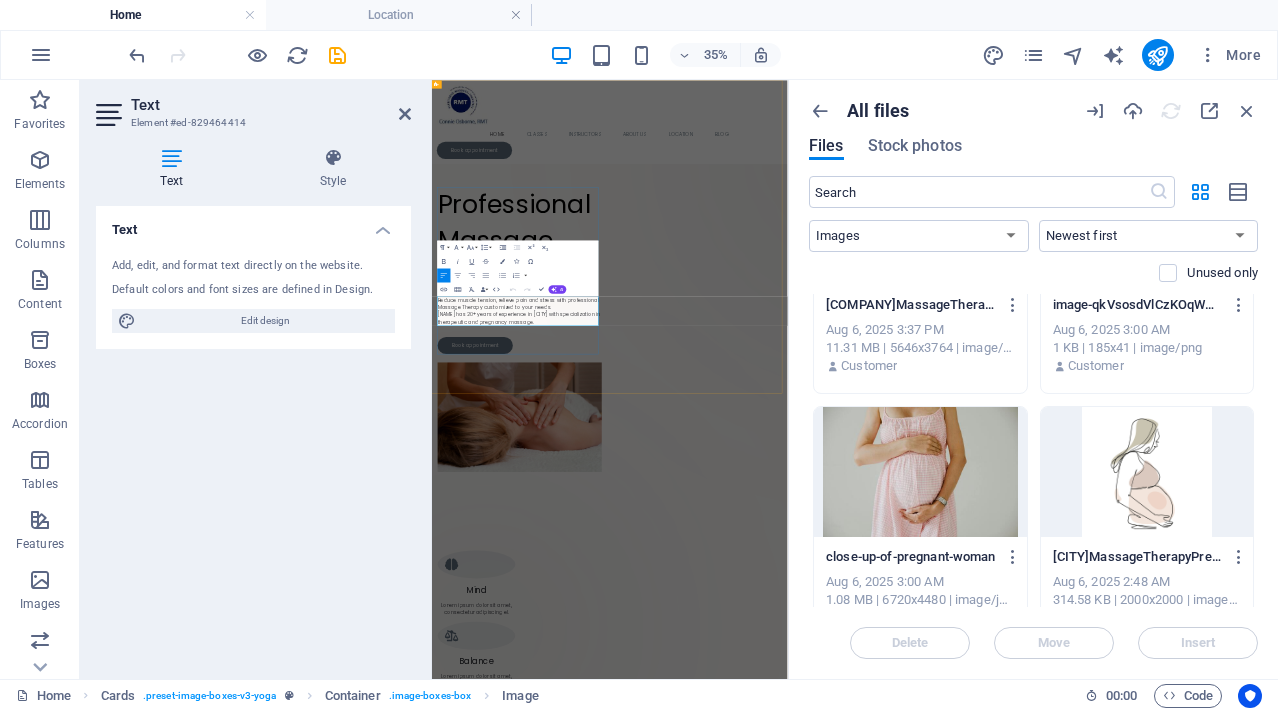 click on "[FIRST] has 20+ years of experience in [CITY] with specialization in therapeutic and pregnancy massage." at bounding box center [682, 761] 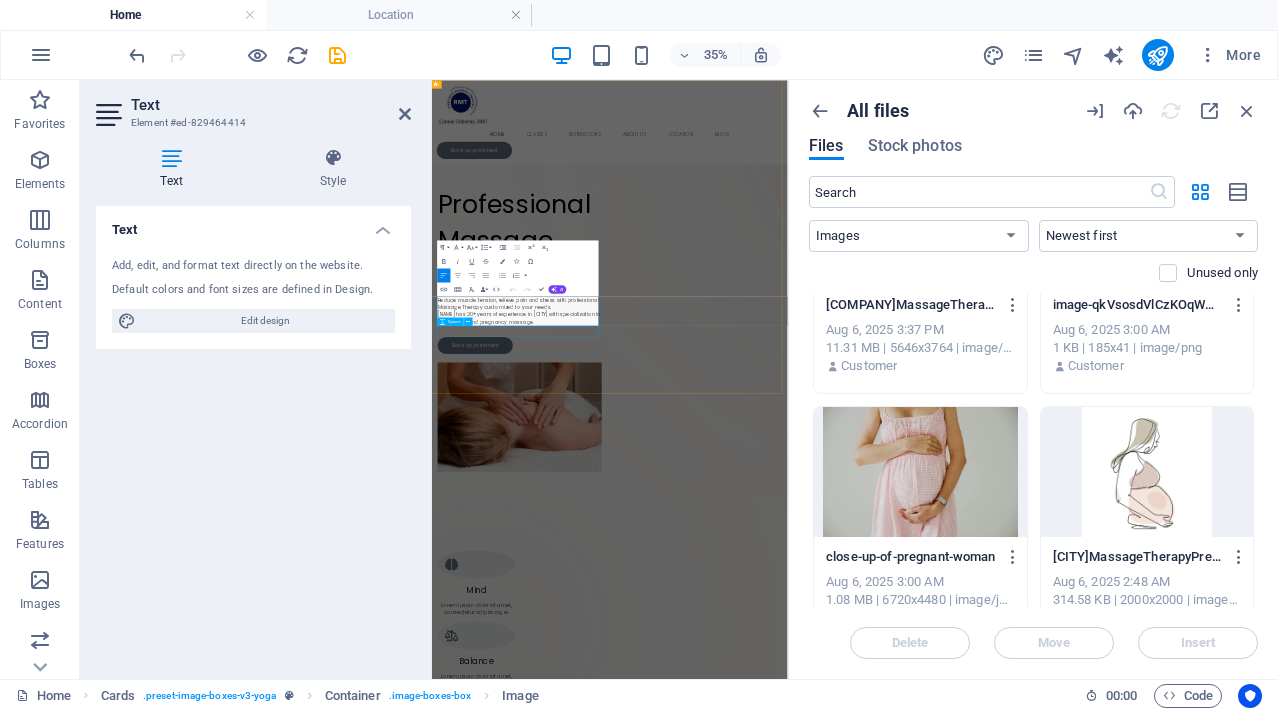 type 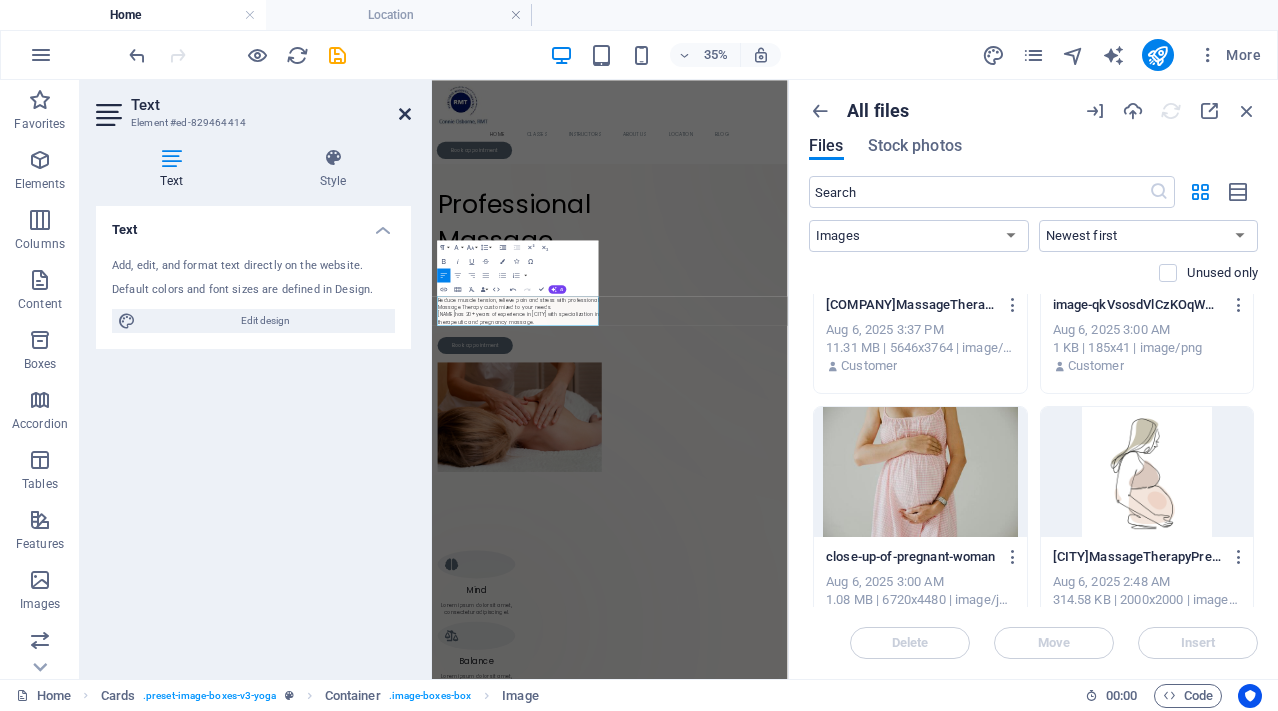 click at bounding box center (405, 114) 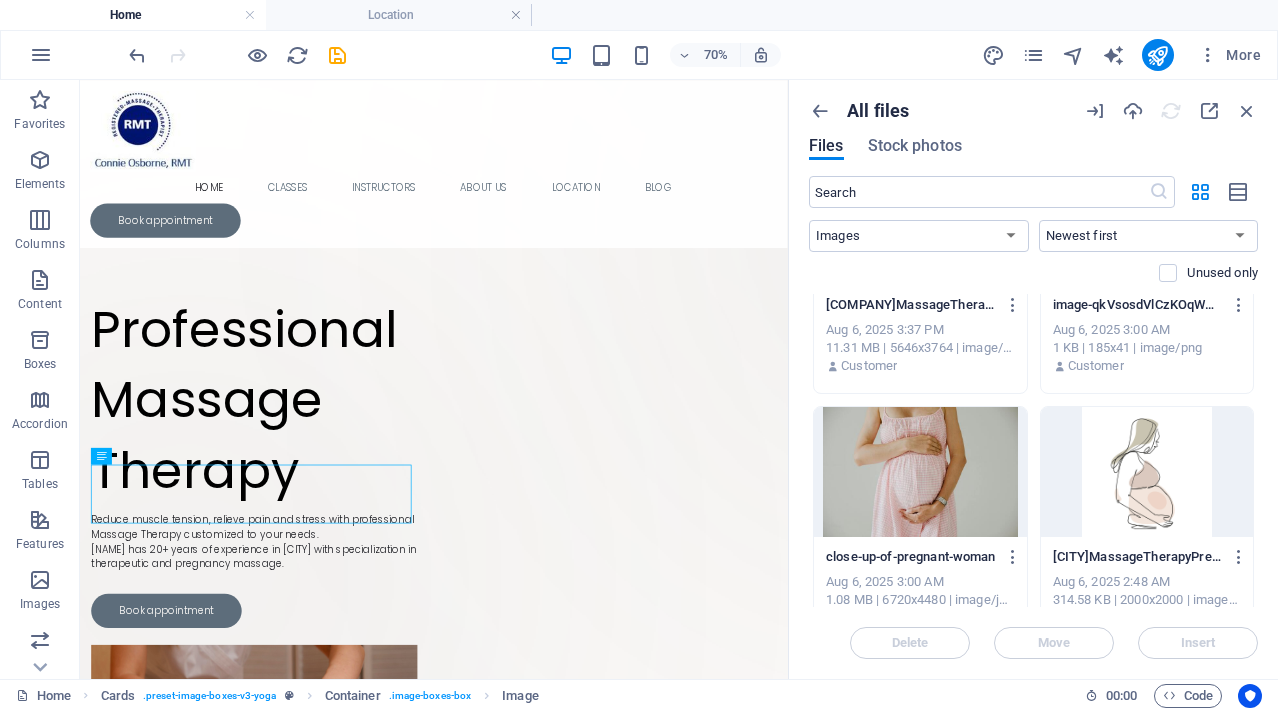 scroll, scrollTop: 89, scrollLeft: 0, axis: vertical 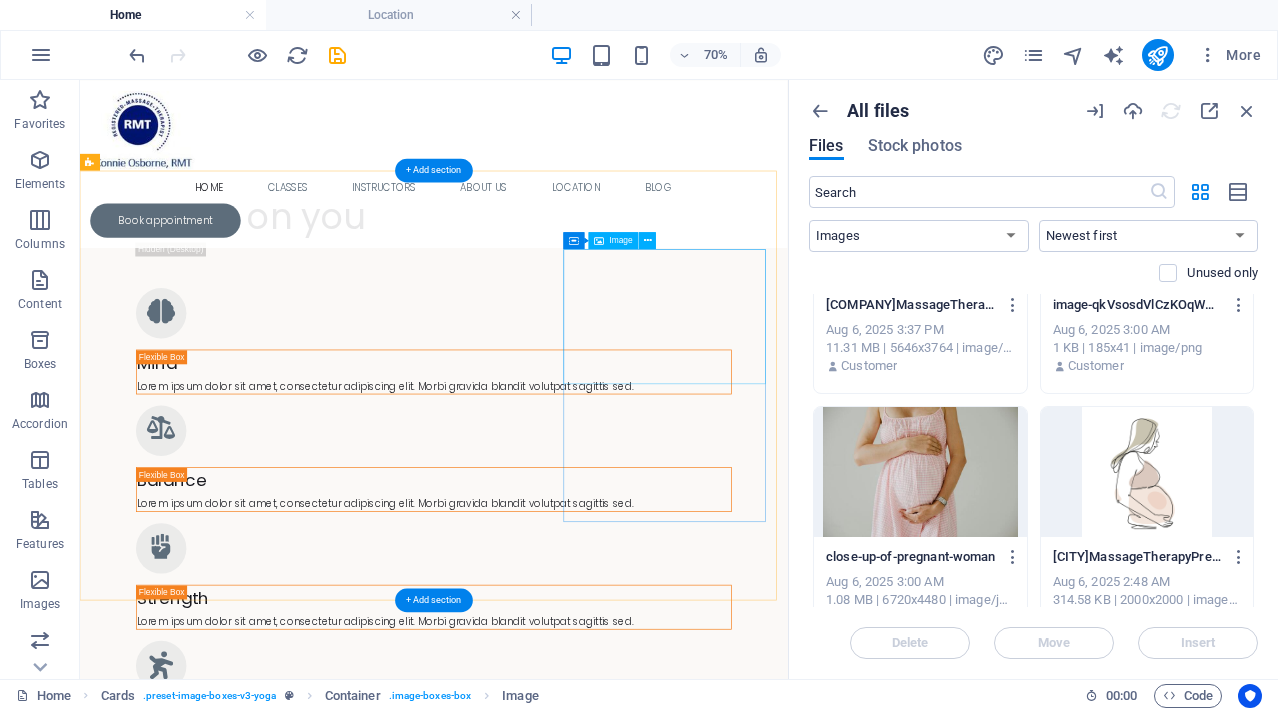 click at bounding box center (243, 4028) 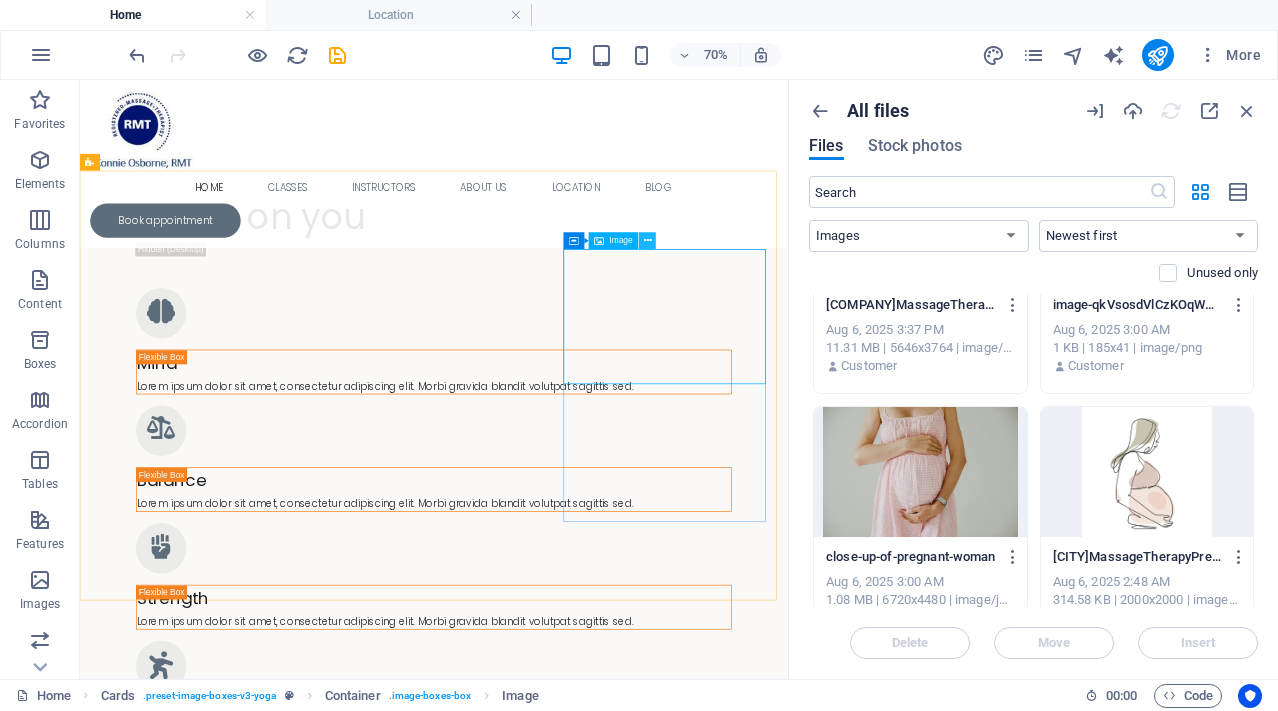 click at bounding box center (648, 240) 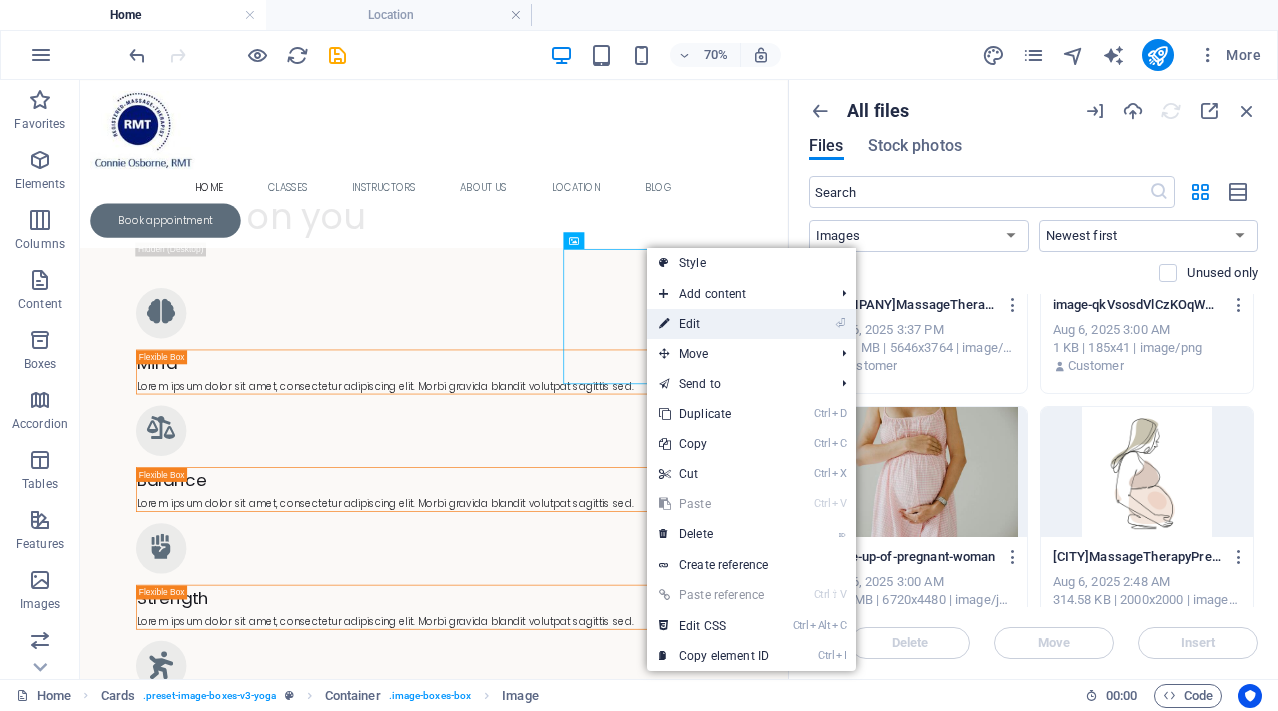 click on "⏎  Edit" at bounding box center [714, 324] 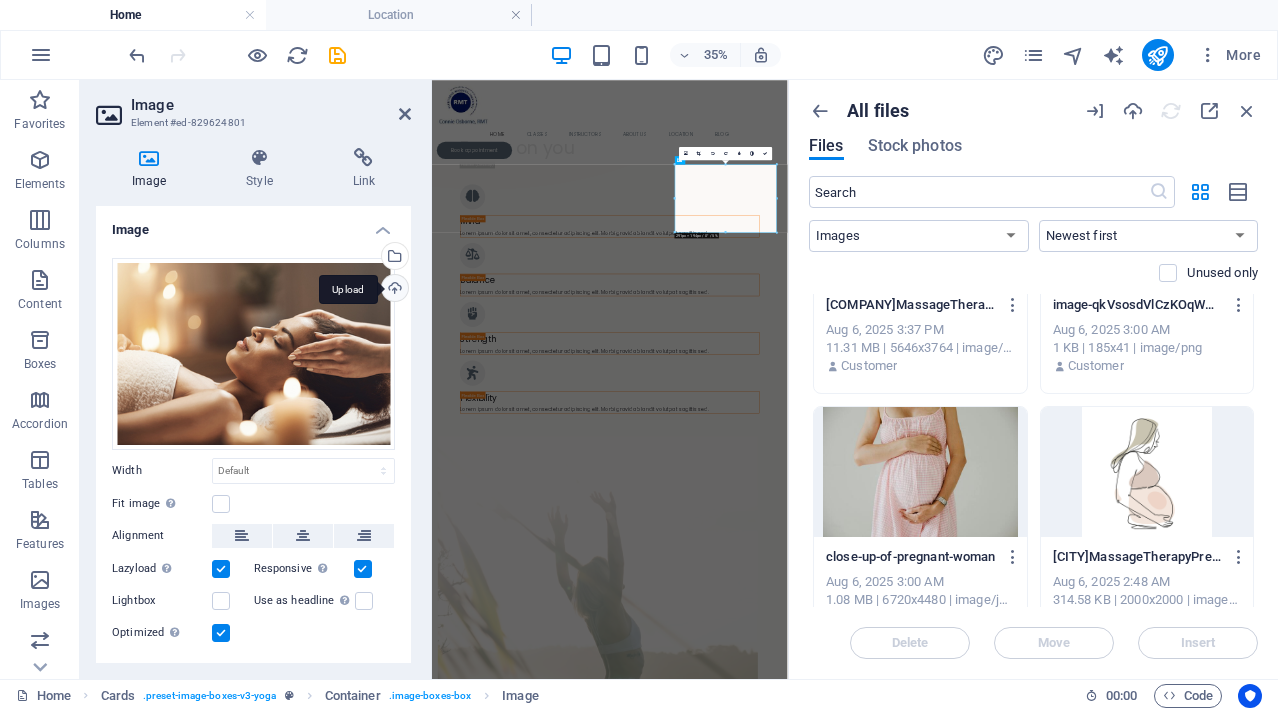 click on "Upload" at bounding box center [393, 290] 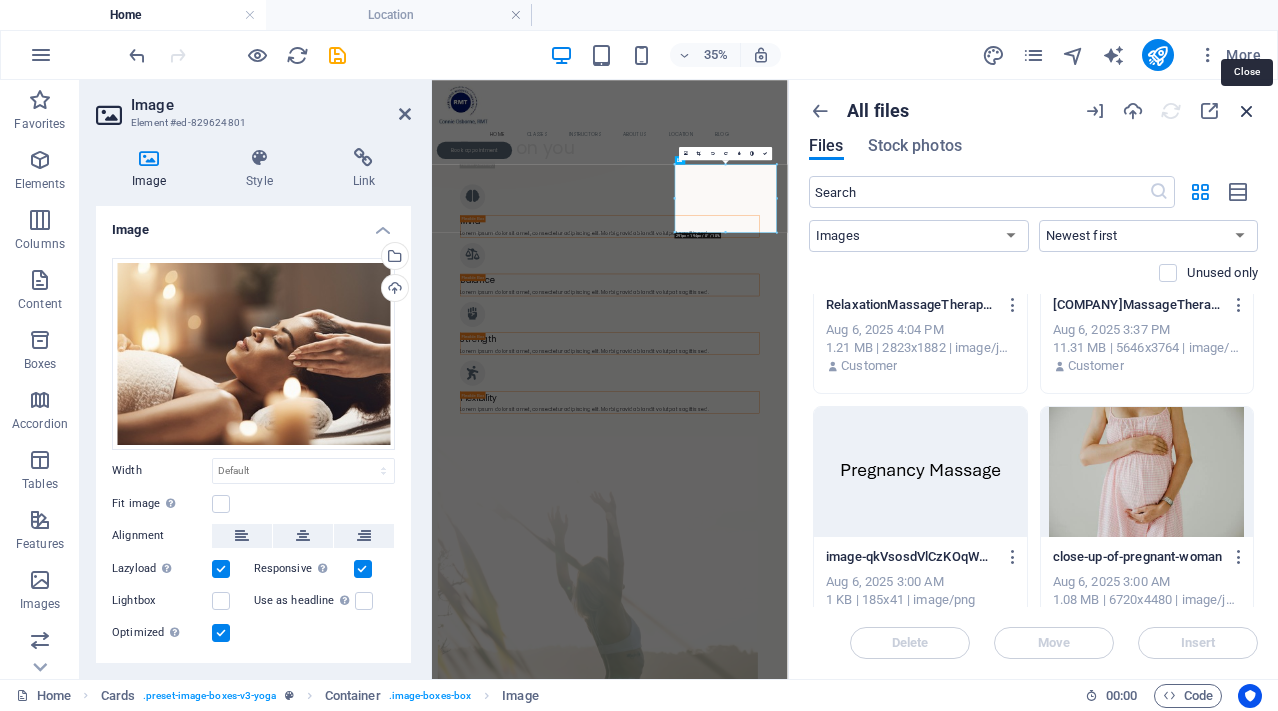 click at bounding box center (1247, 111) 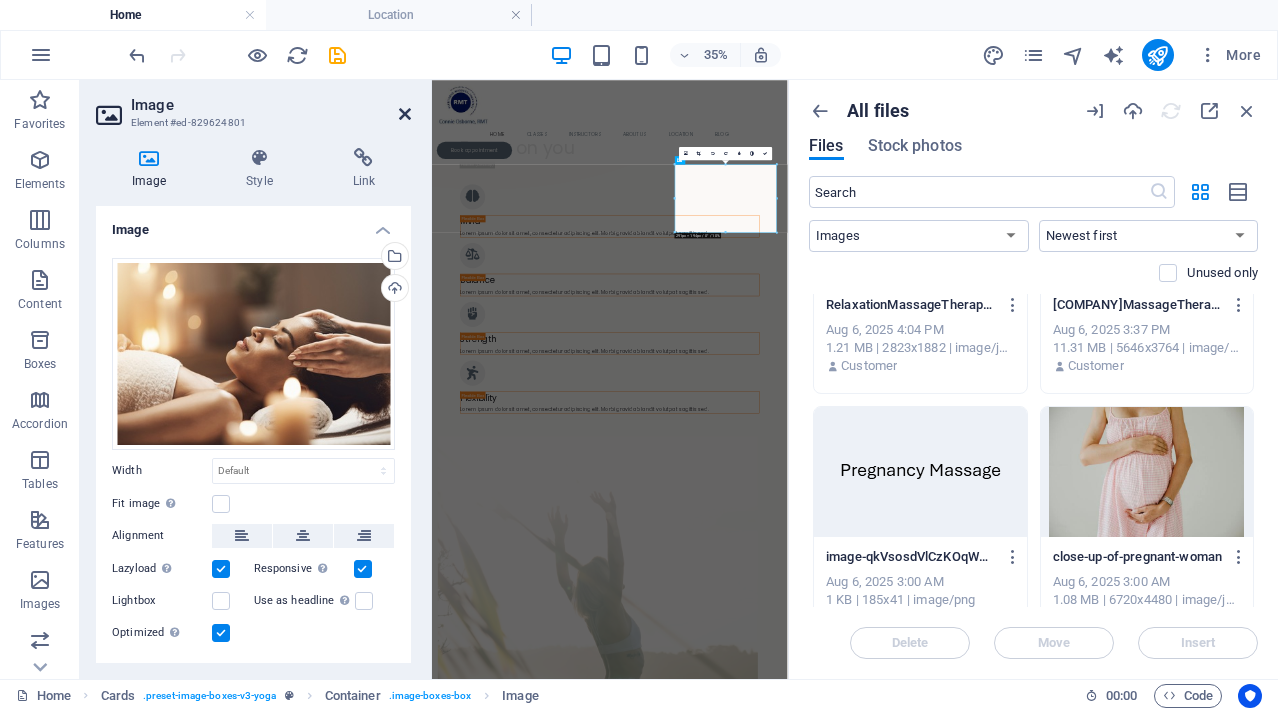click at bounding box center (405, 114) 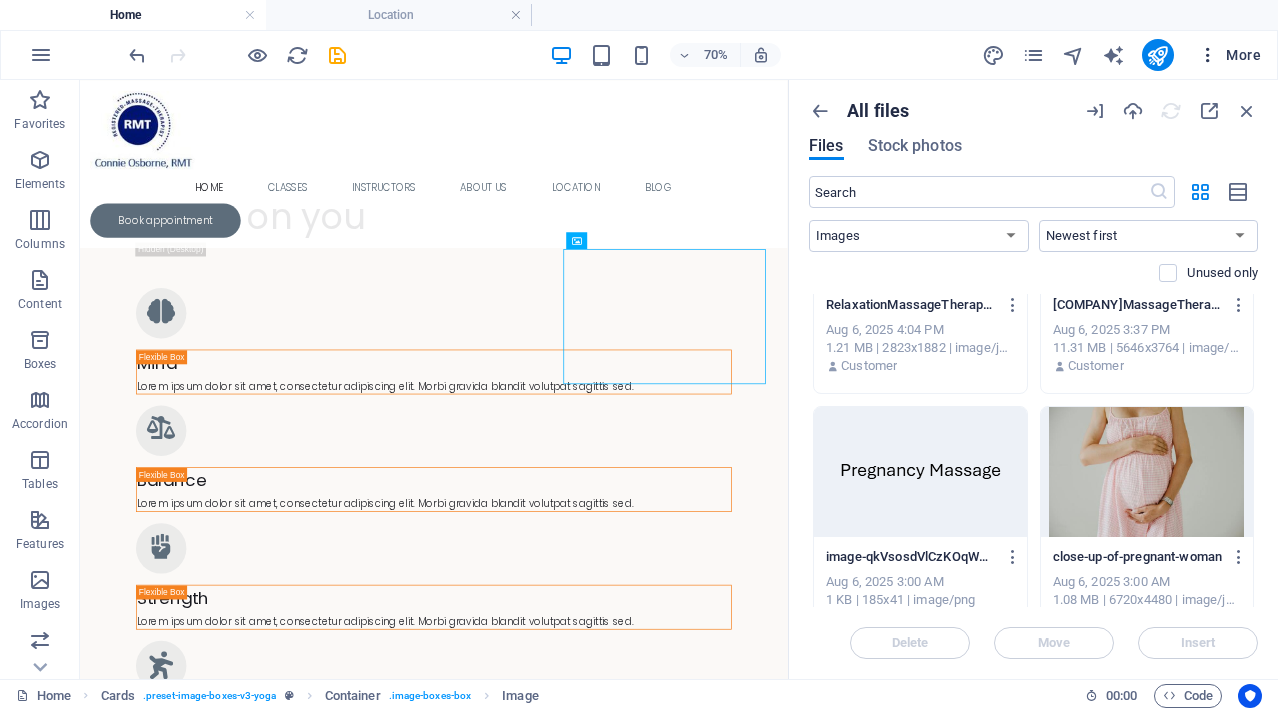 click on "More" at bounding box center (1229, 55) 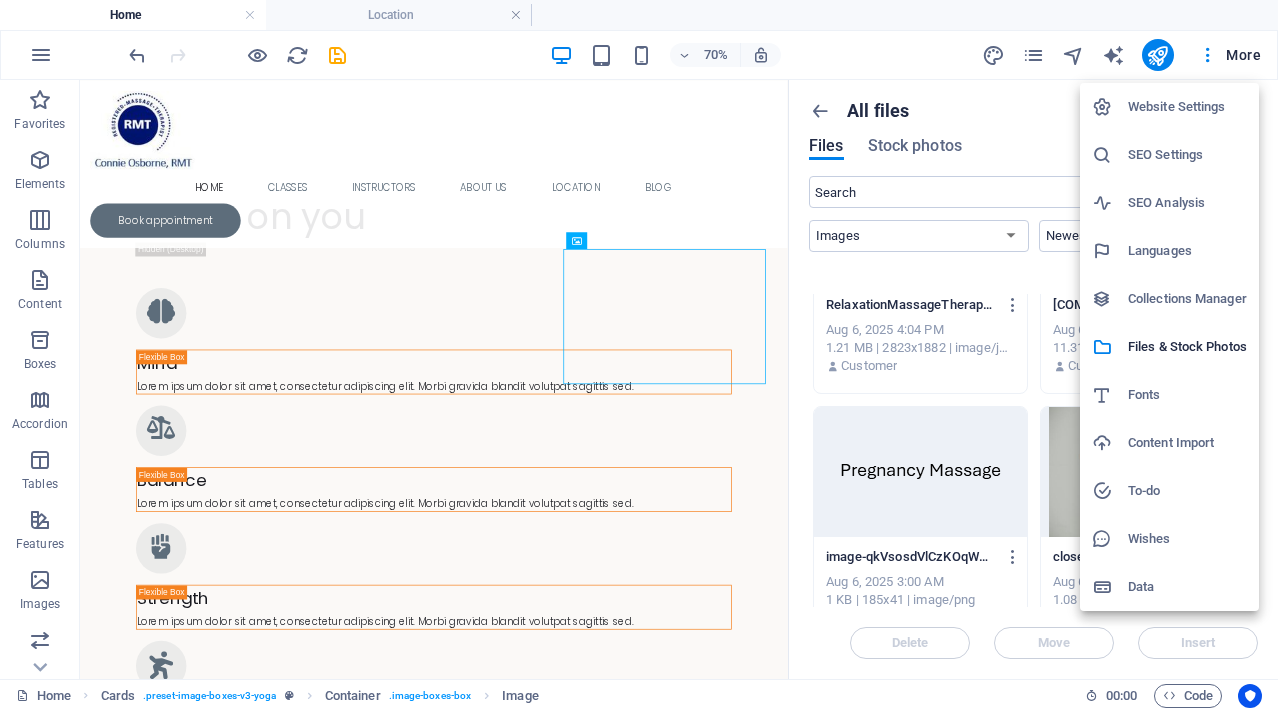 click on "Website Settings" at bounding box center (1187, 107) 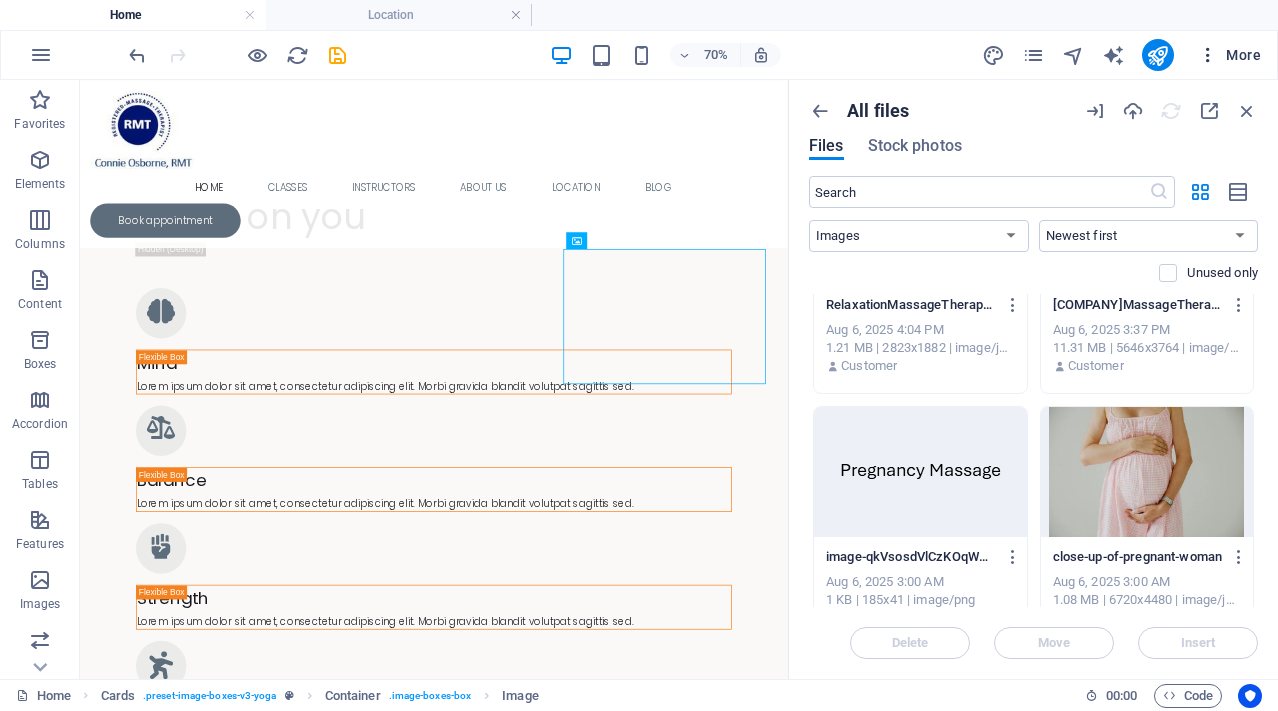 click at bounding box center [1208, 55] 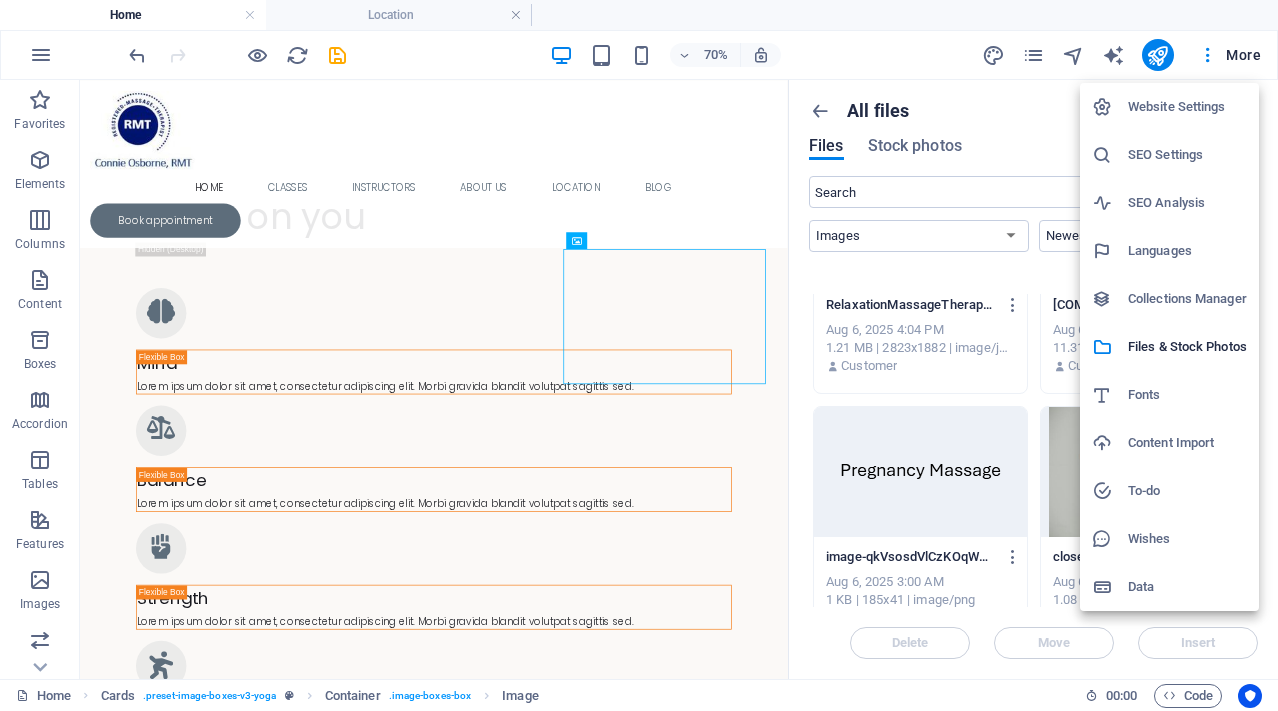 click at bounding box center [1110, 587] 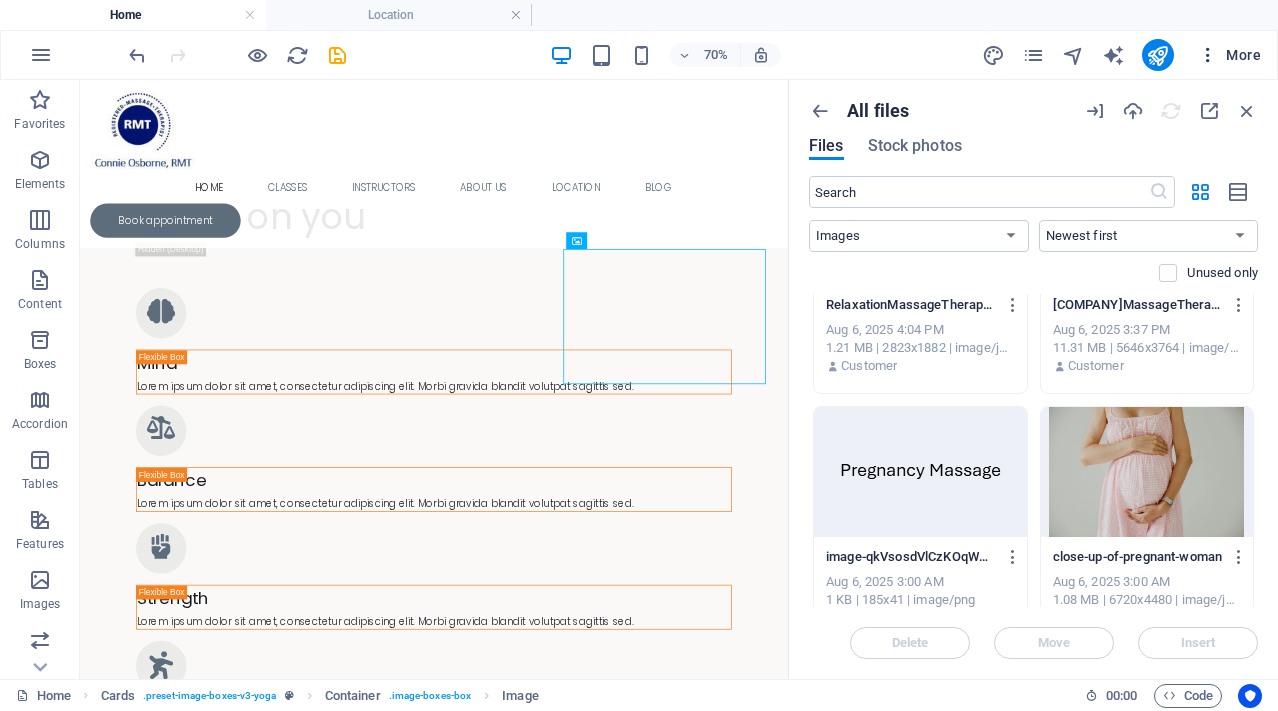 click at bounding box center (1208, 55) 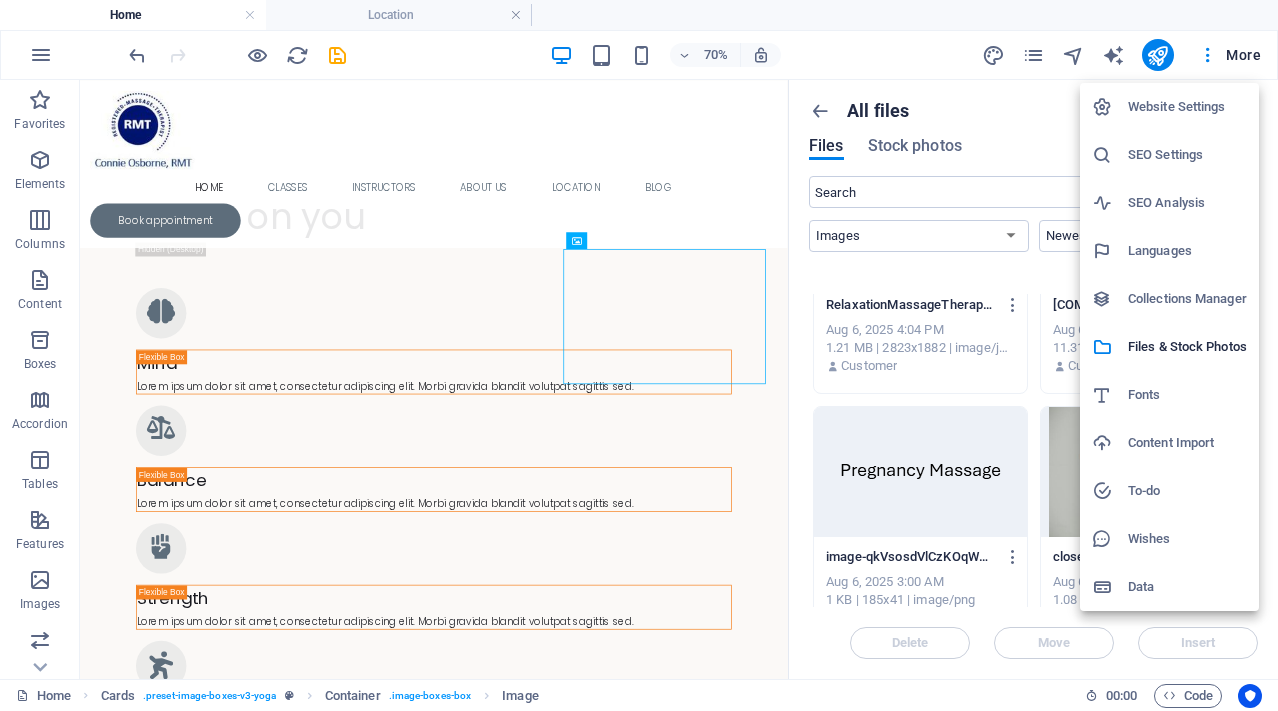 click at bounding box center [639, 355] 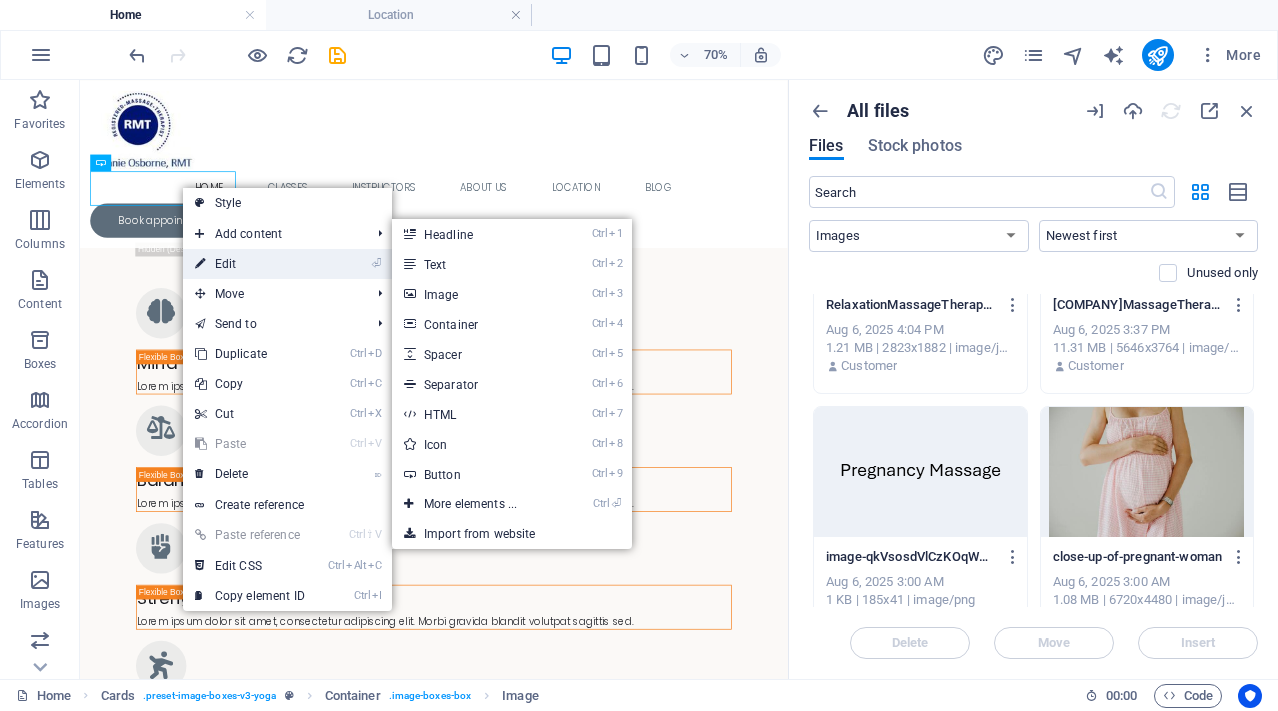 click on "⏎  Edit" at bounding box center (250, 264) 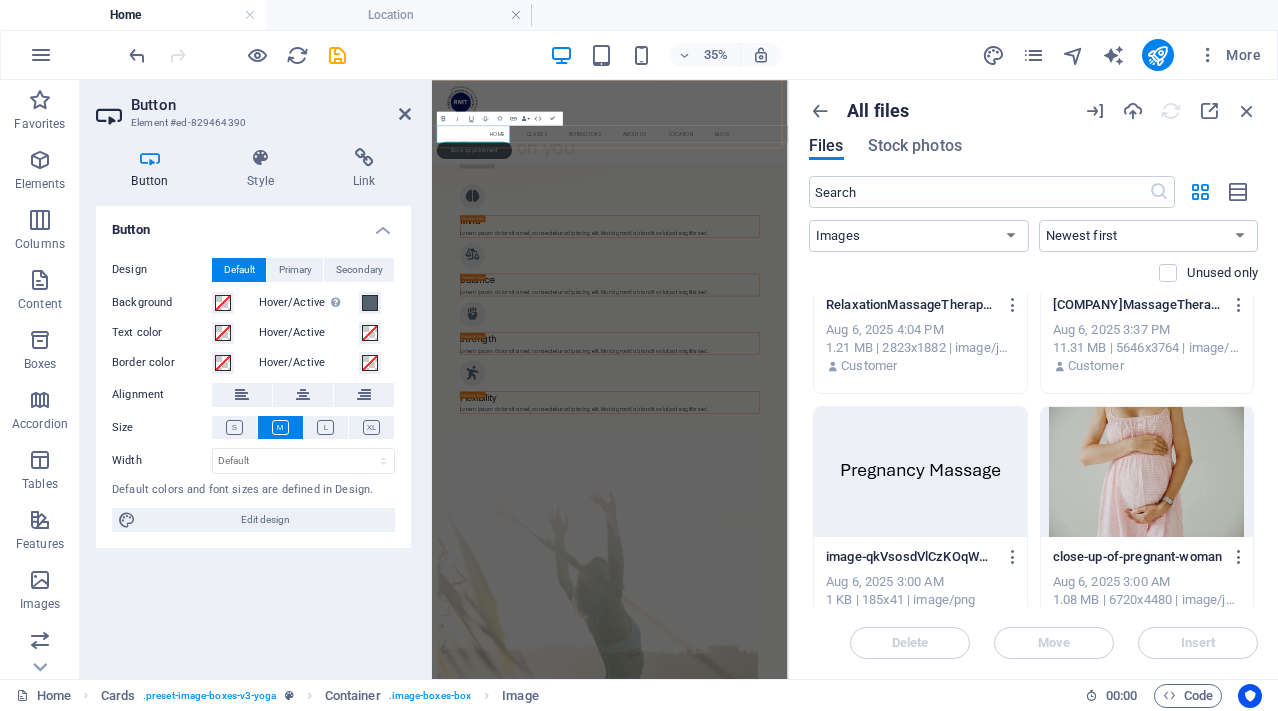 click on "Book appointment" at bounding box center [554, 280] 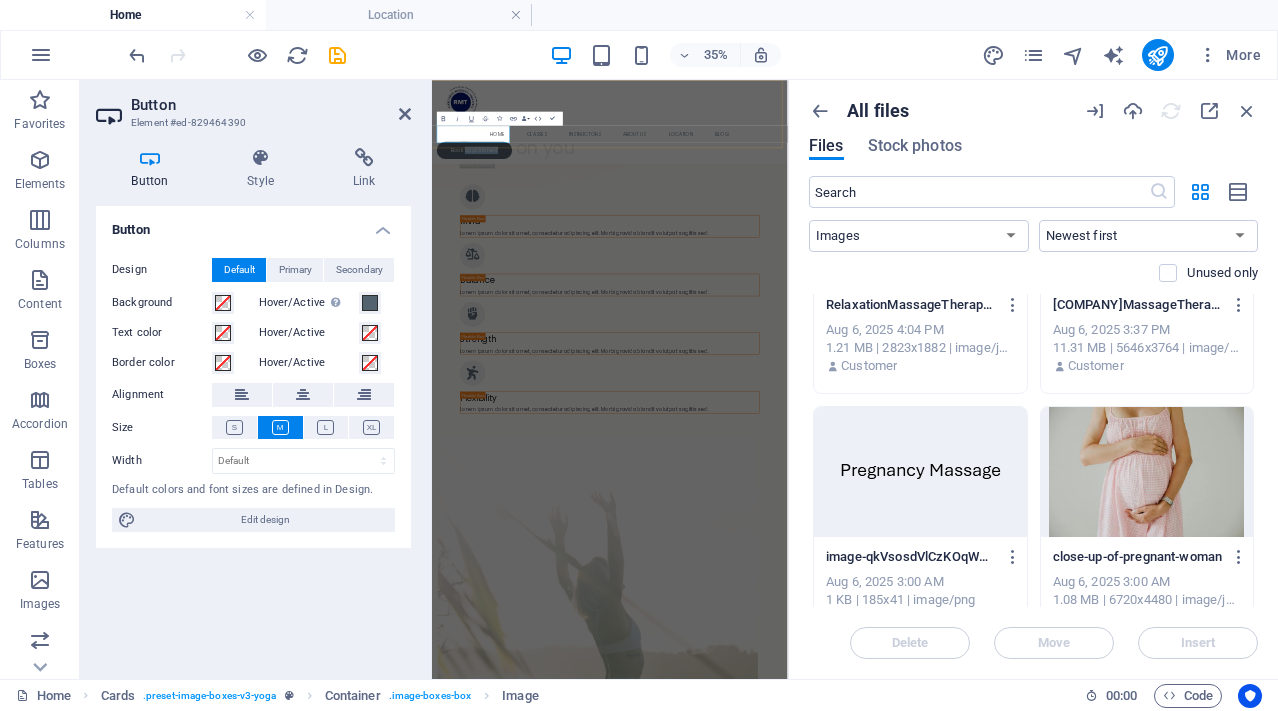 click on "Book appointment" at bounding box center (554, 280) 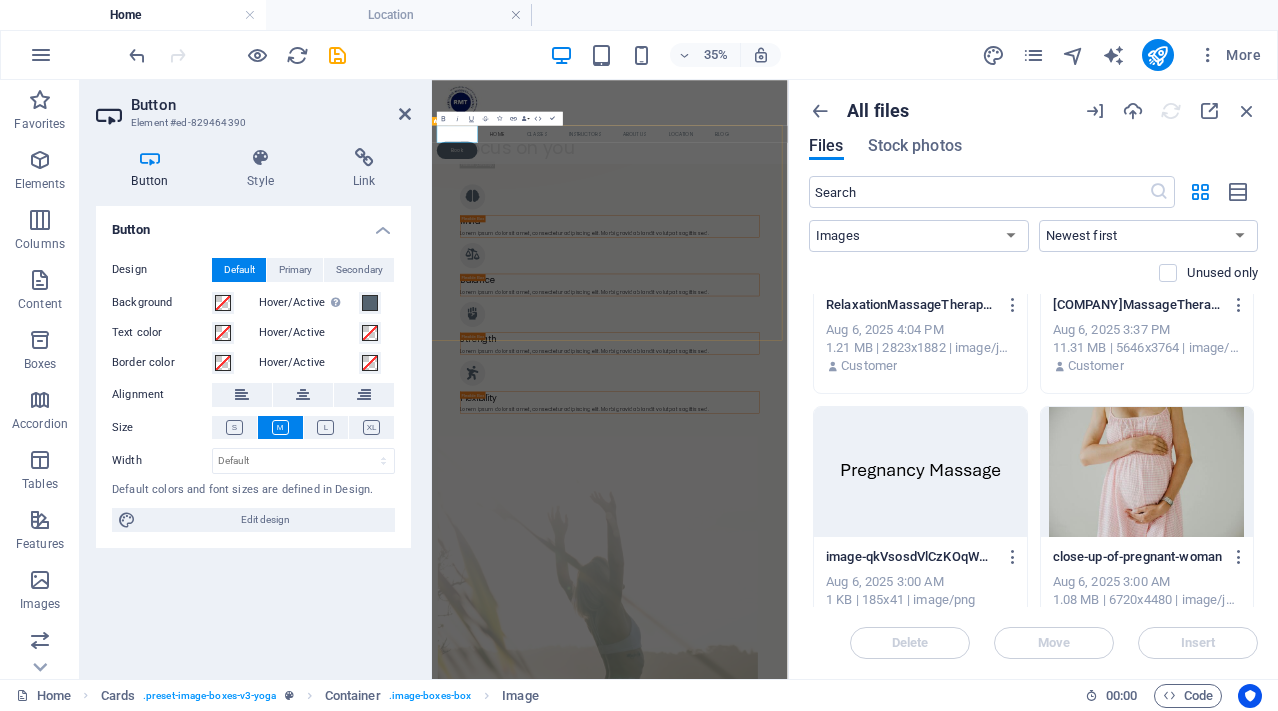 type 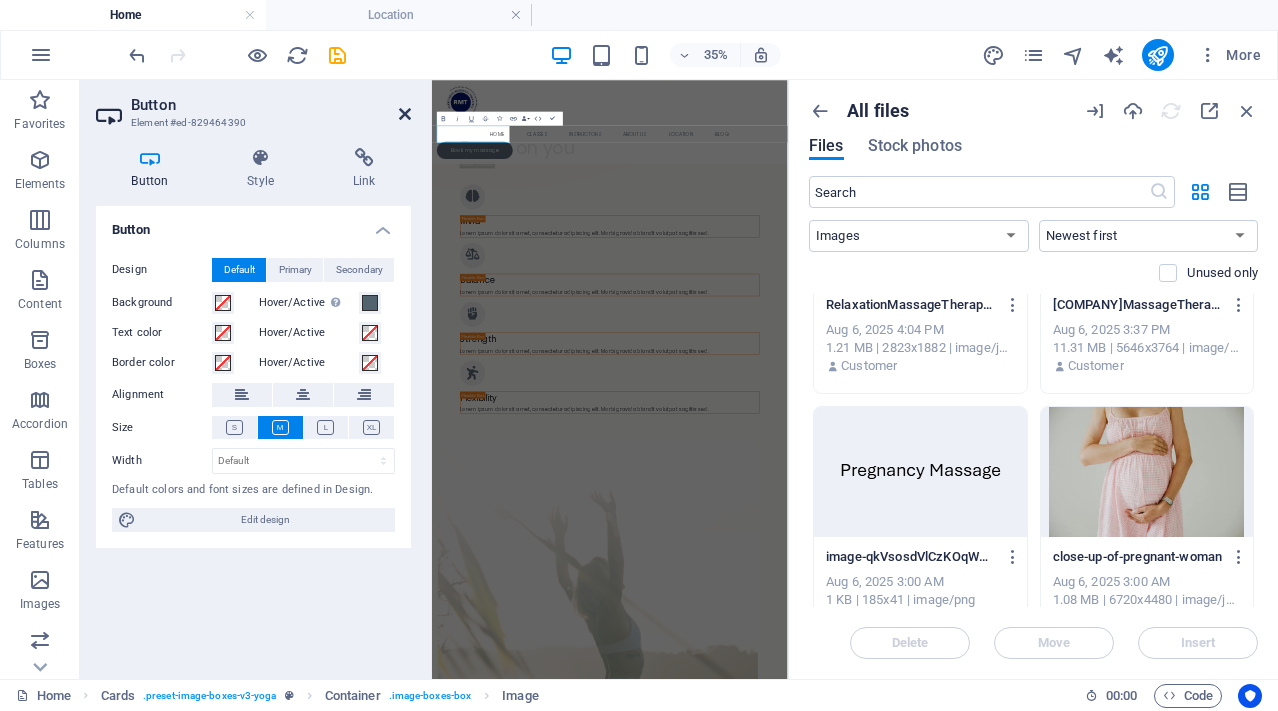 click at bounding box center [405, 114] 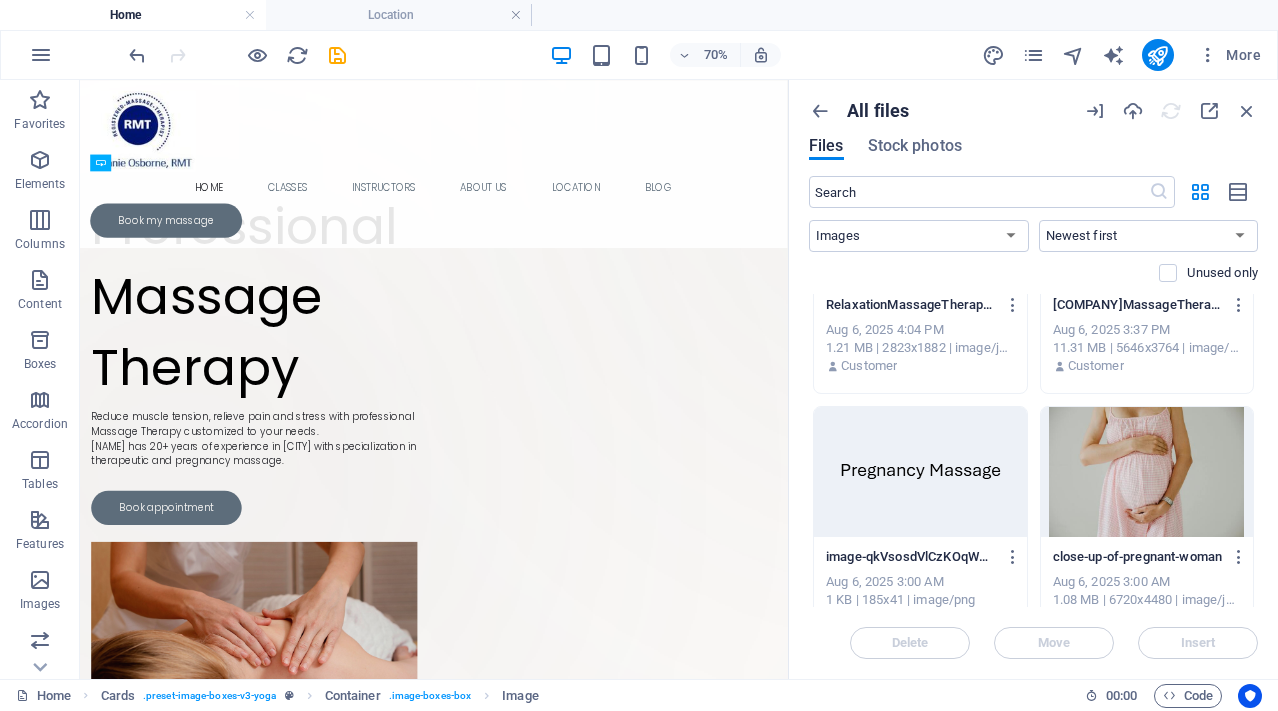 scroll, scrollTop: 0, scrollLeft: 0, axis: both 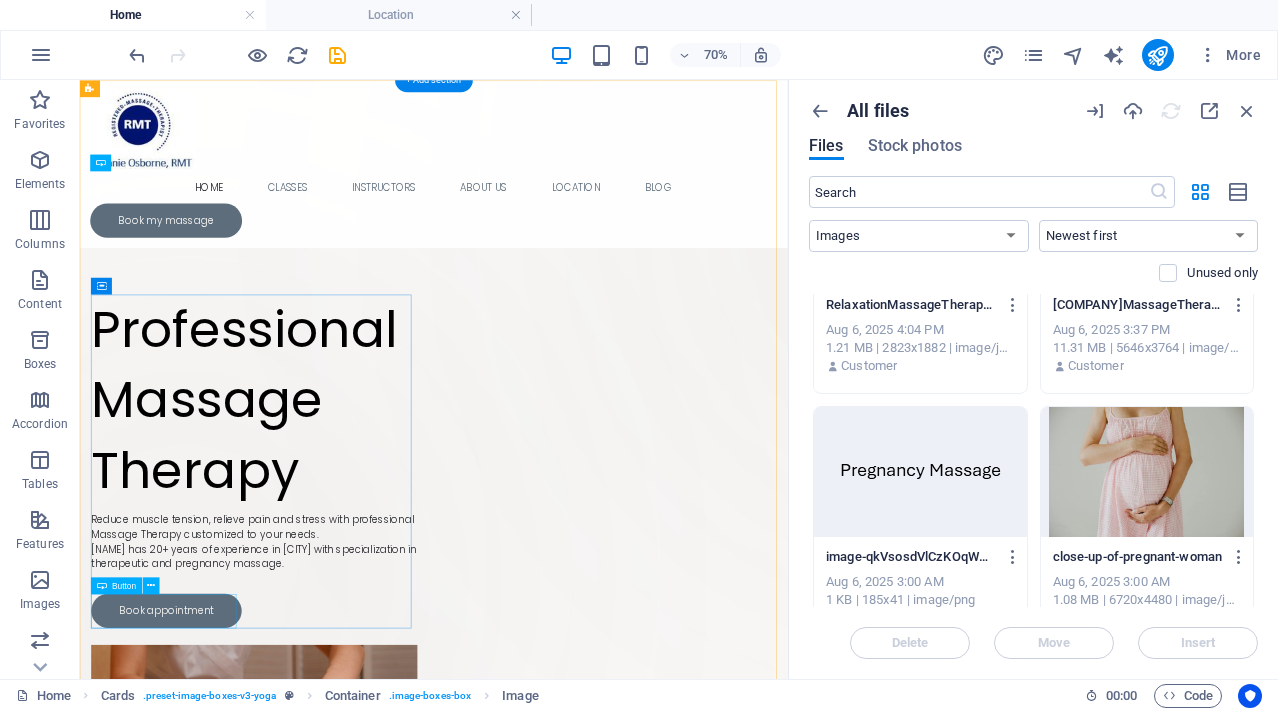 click on "Book appointment" at bounding box center [329, 838] 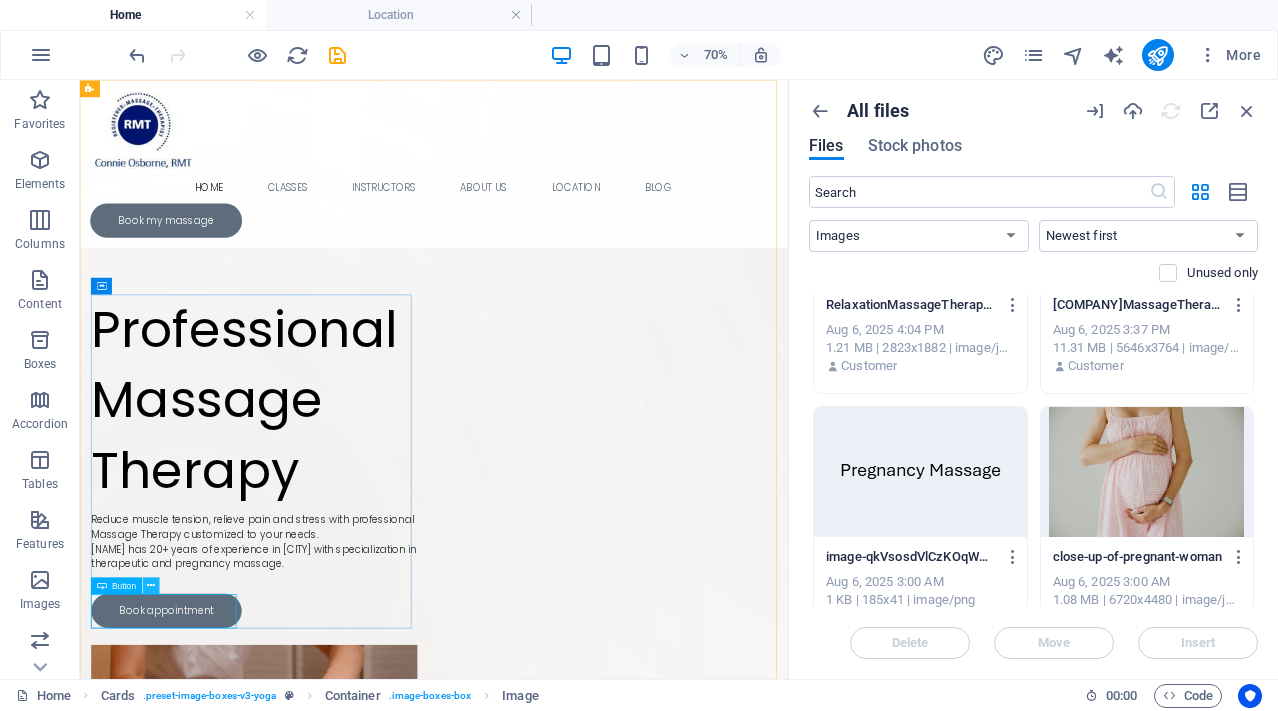 click at bounding box center (151, 585) 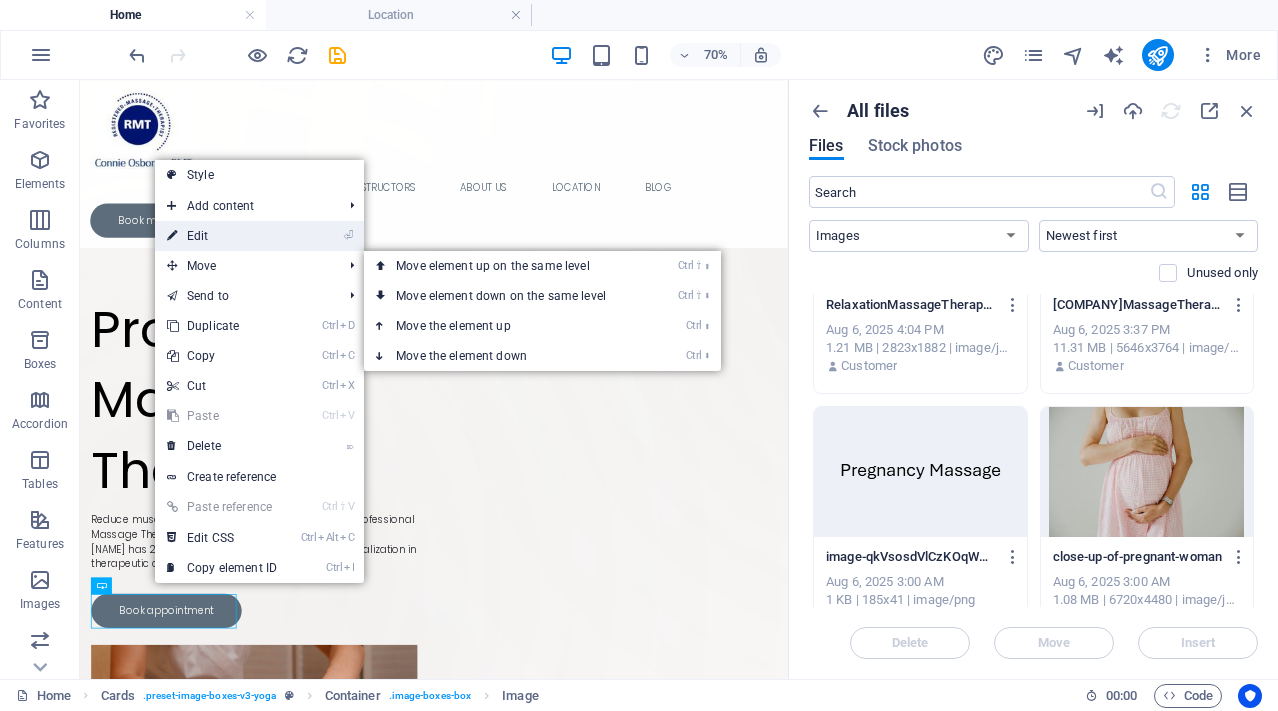click on "⏎  Edit" at bounding box center (222, 236) 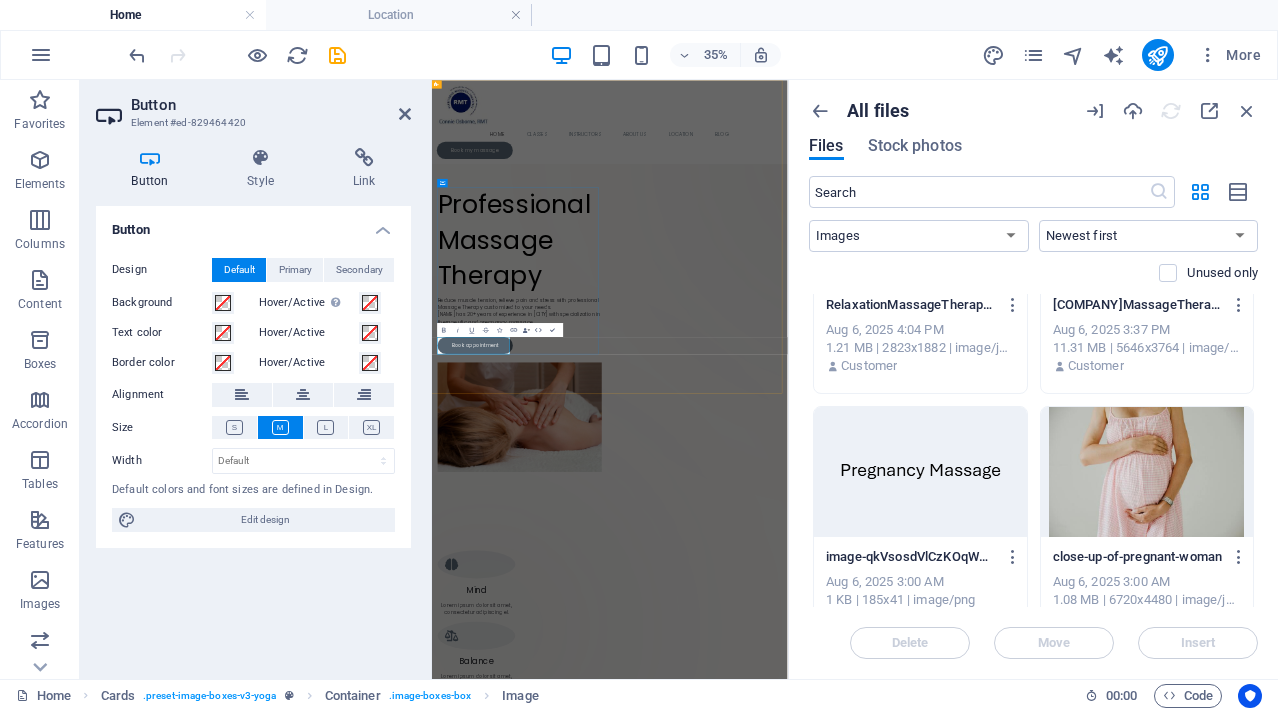 click on "Book appointment" at bounding box center [555, 838] 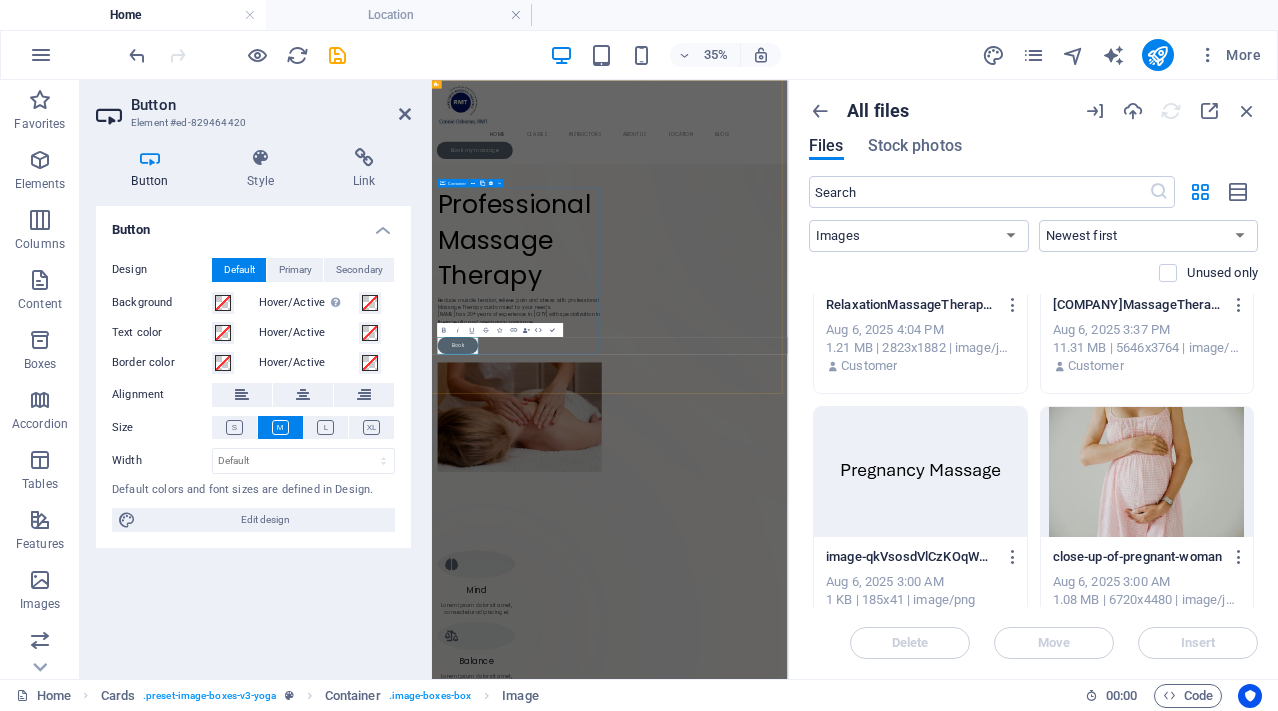 type 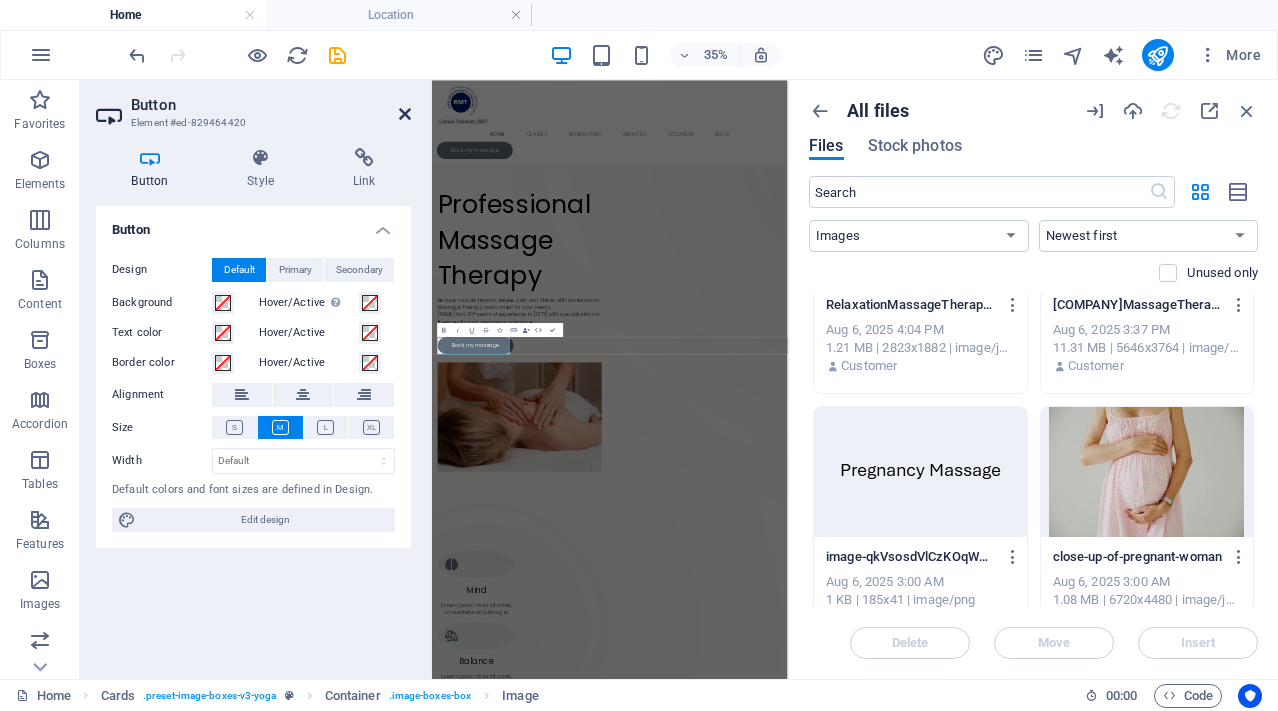 click at bounding box center [405, 114] 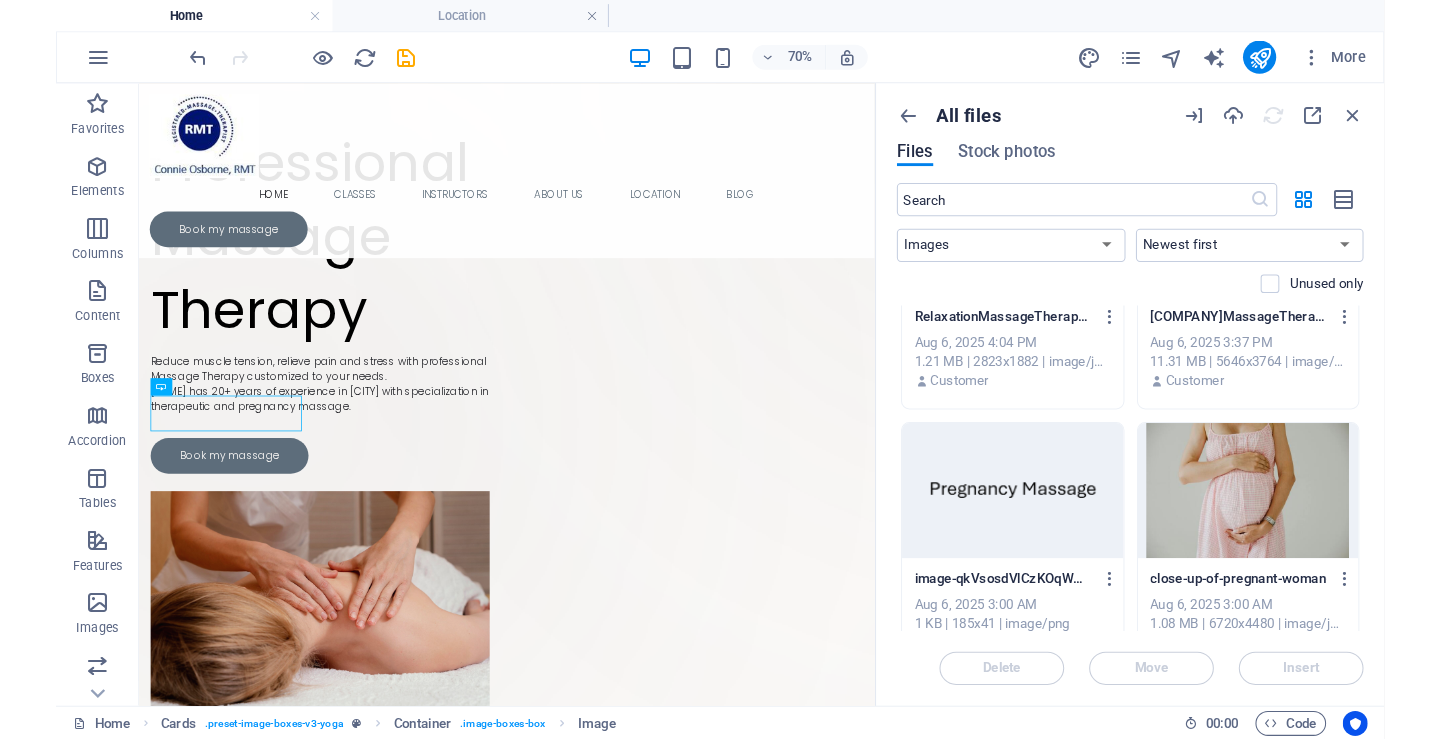 scroll, scrollTop: 463, scrollLeft: 0, axis: vertical 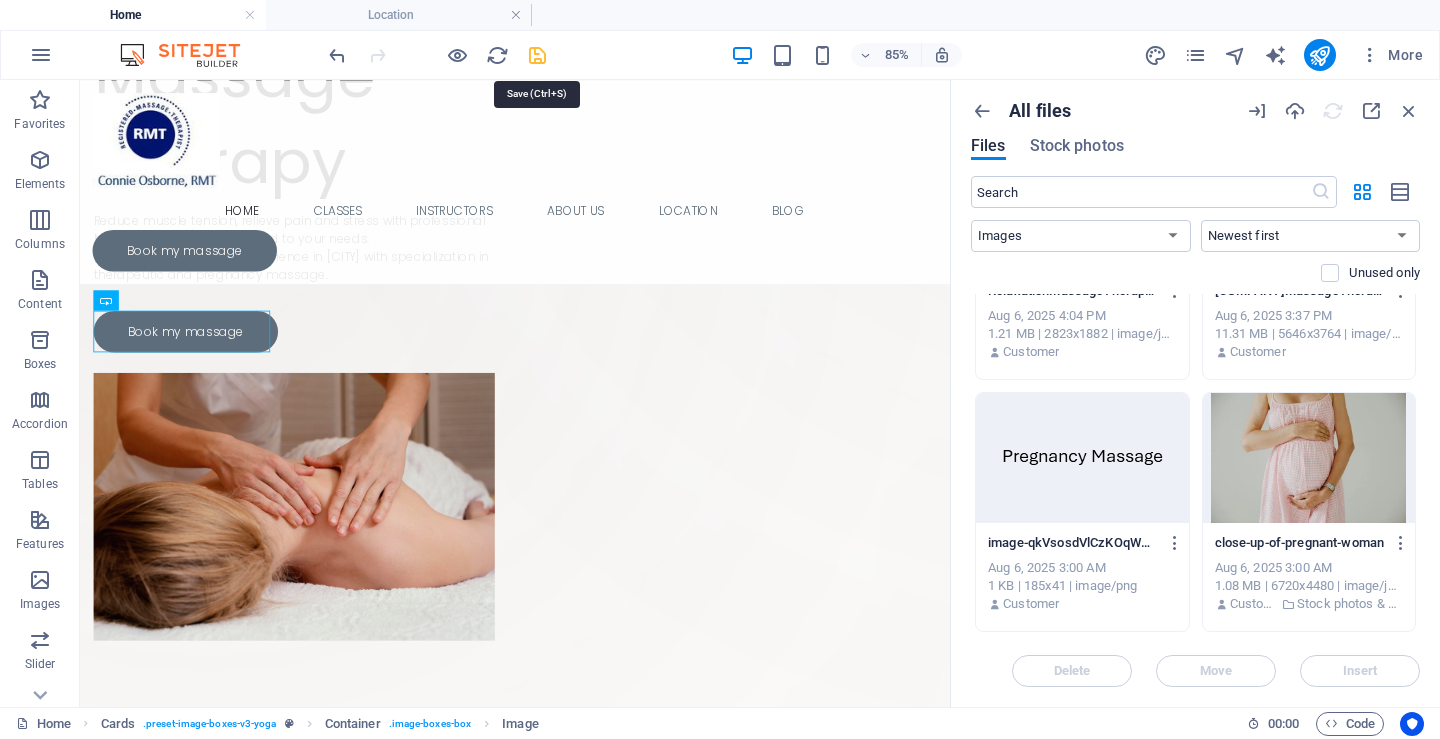 click at bounding box center [537, 55] 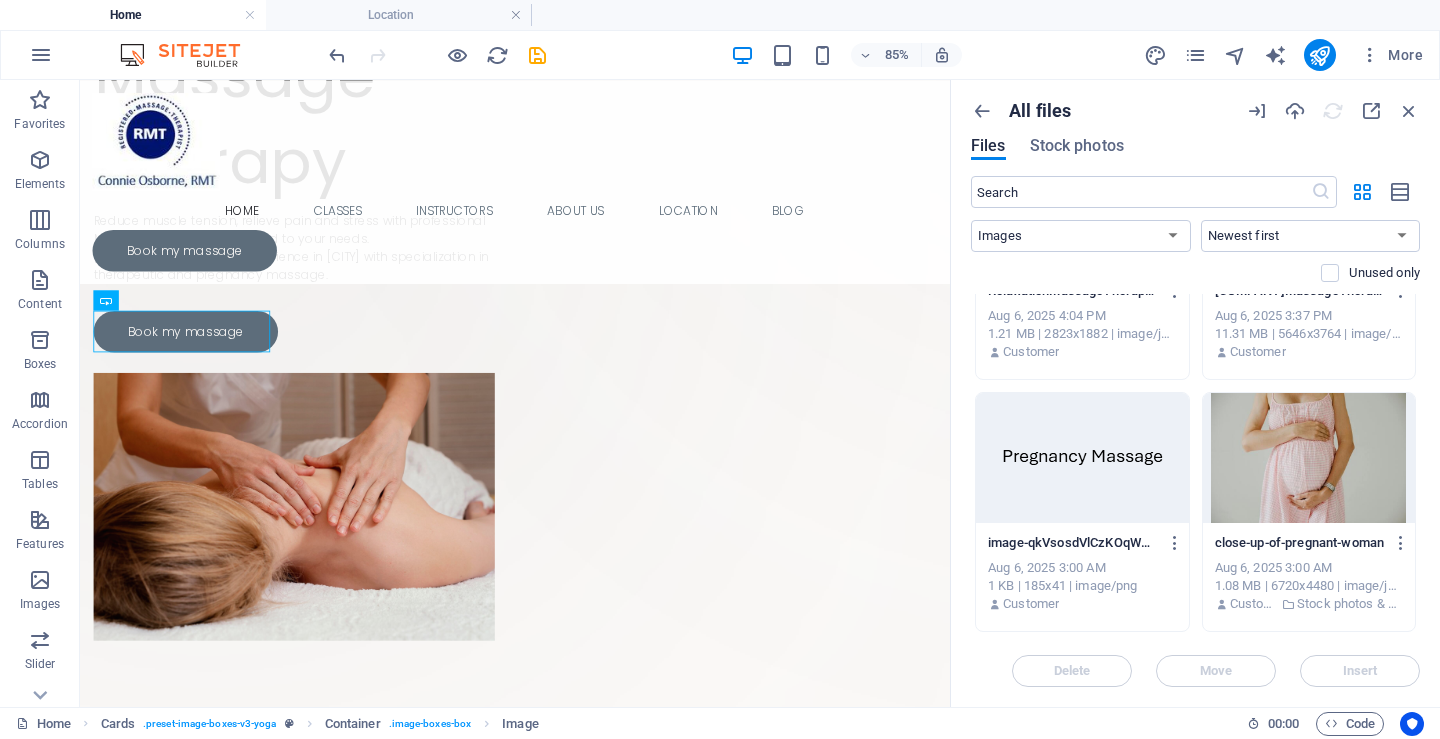 click at bounding box center [1333, 111] 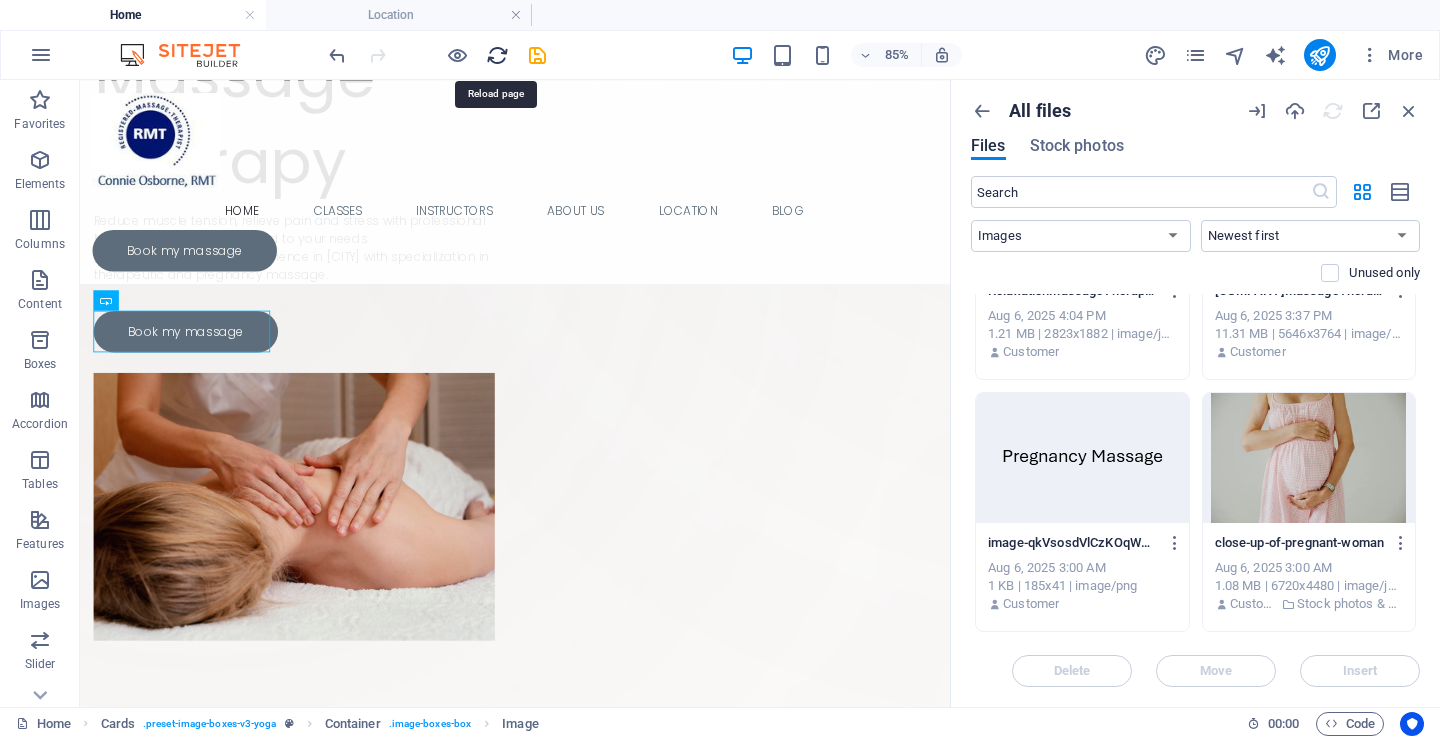 click at bounding box center (497, 55) 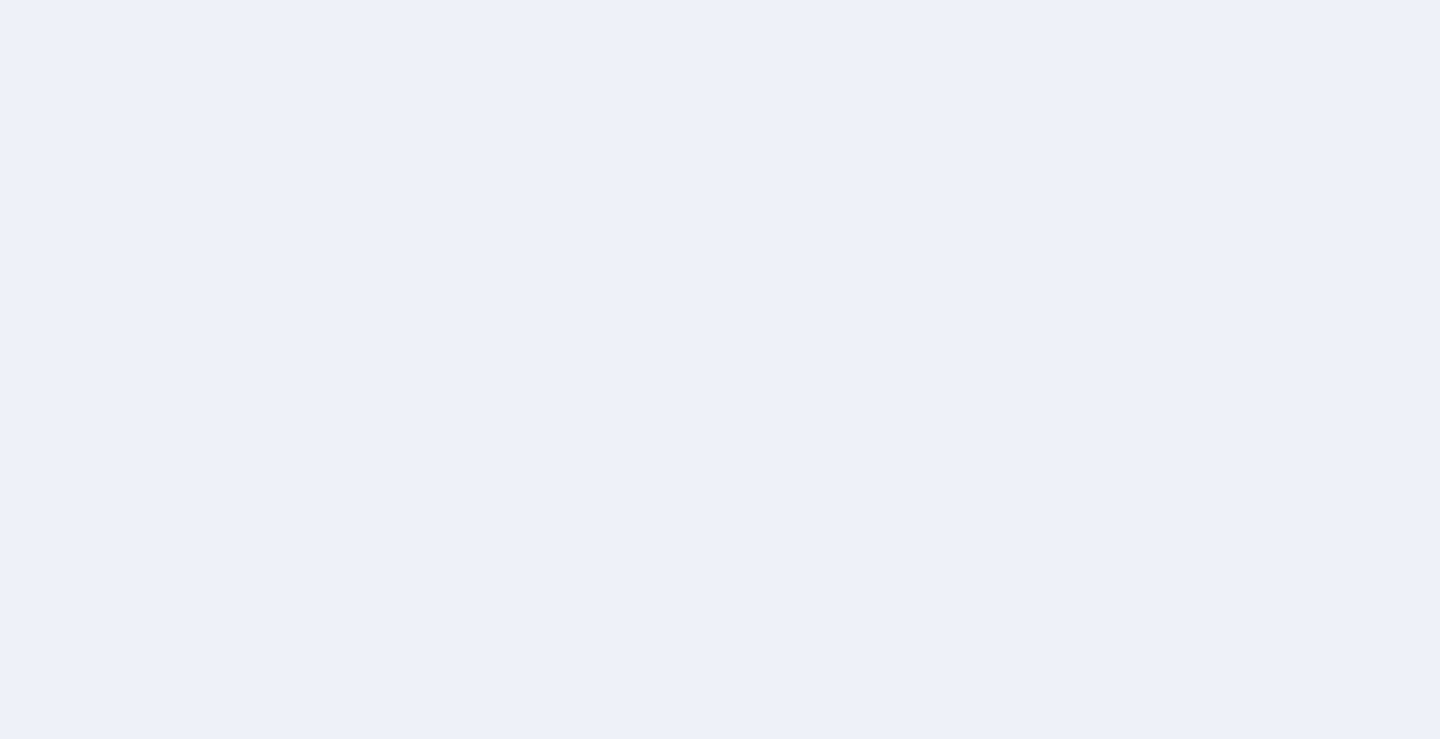 scroll, scrollTop: 0, scrollLeft: 0, axis: both 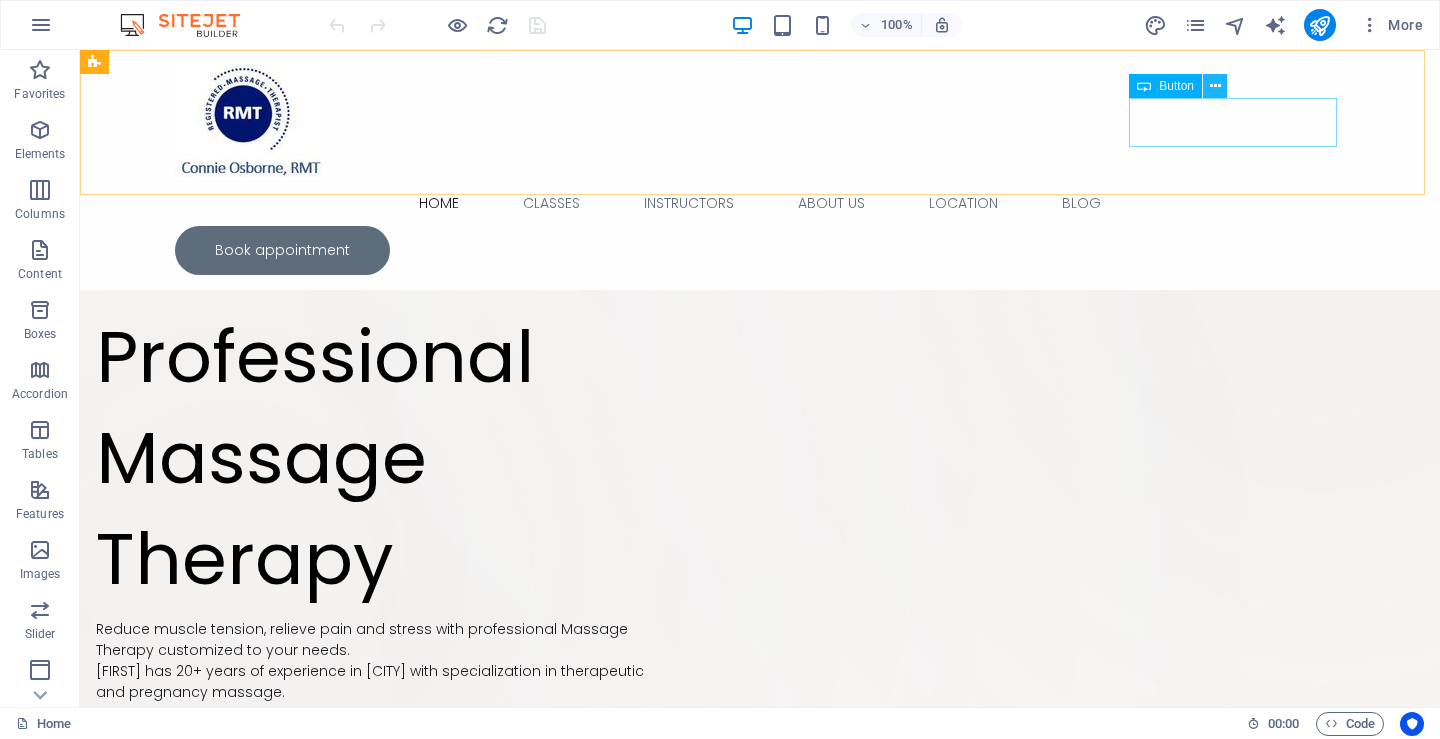 click at bounding box center (1215, 86) 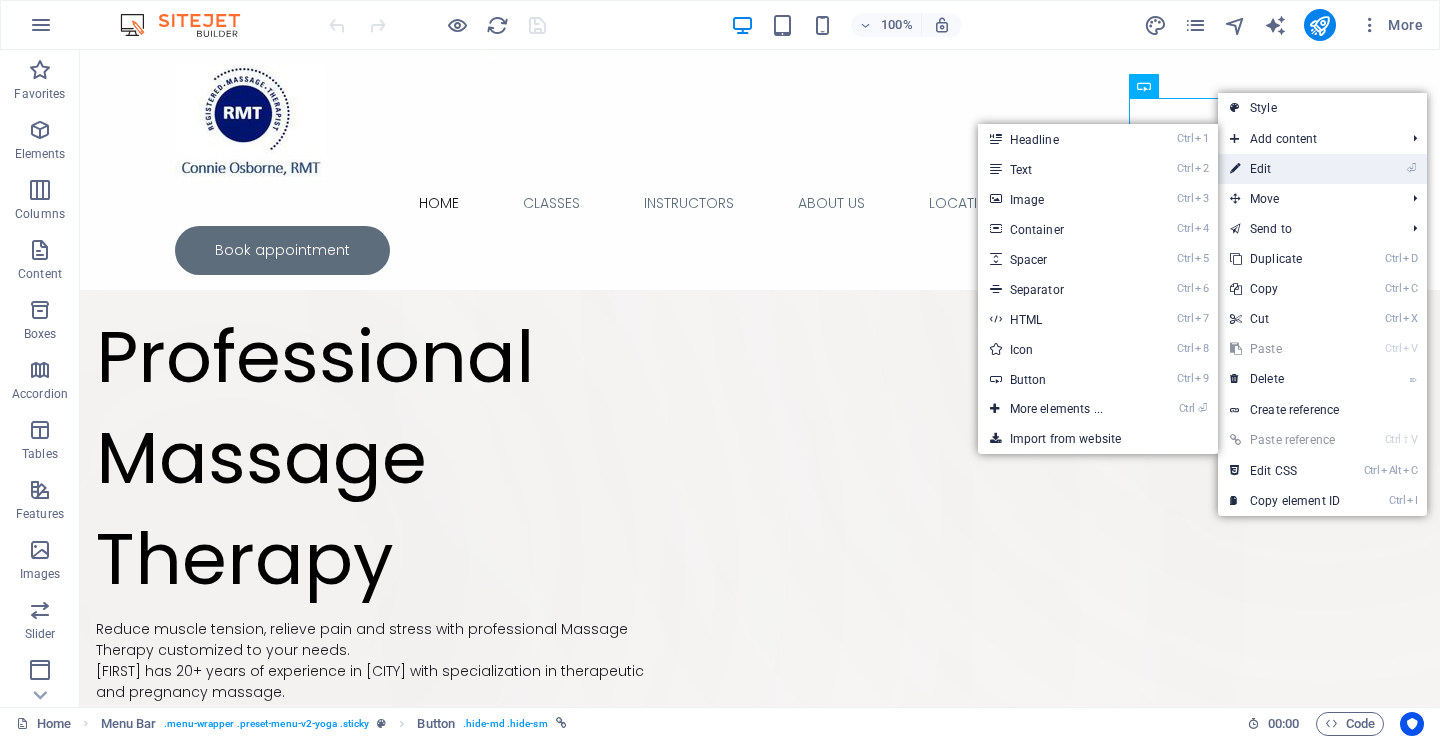 click on "⏎  Edit" at bounding box center (1285, 169) 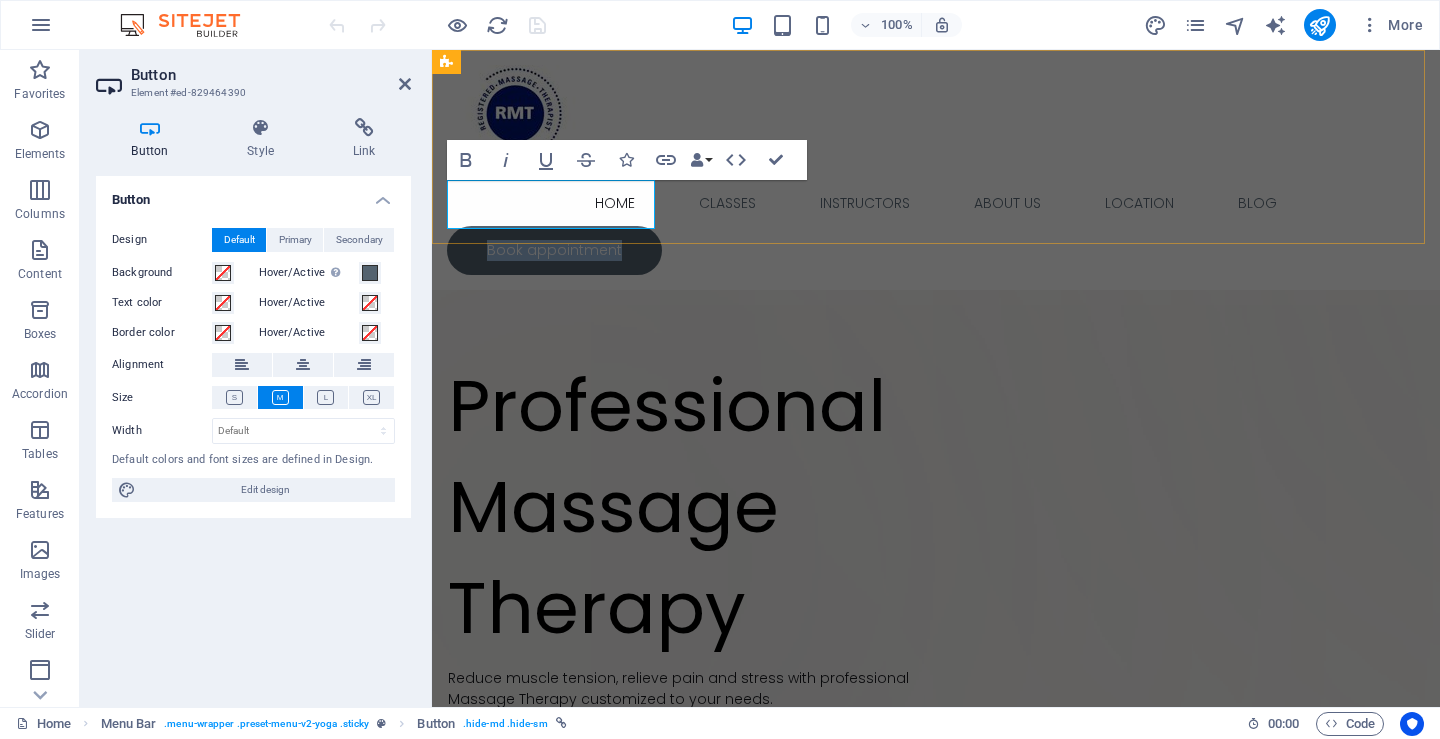 click on "Book appointment" at bounding box center (554, 250) 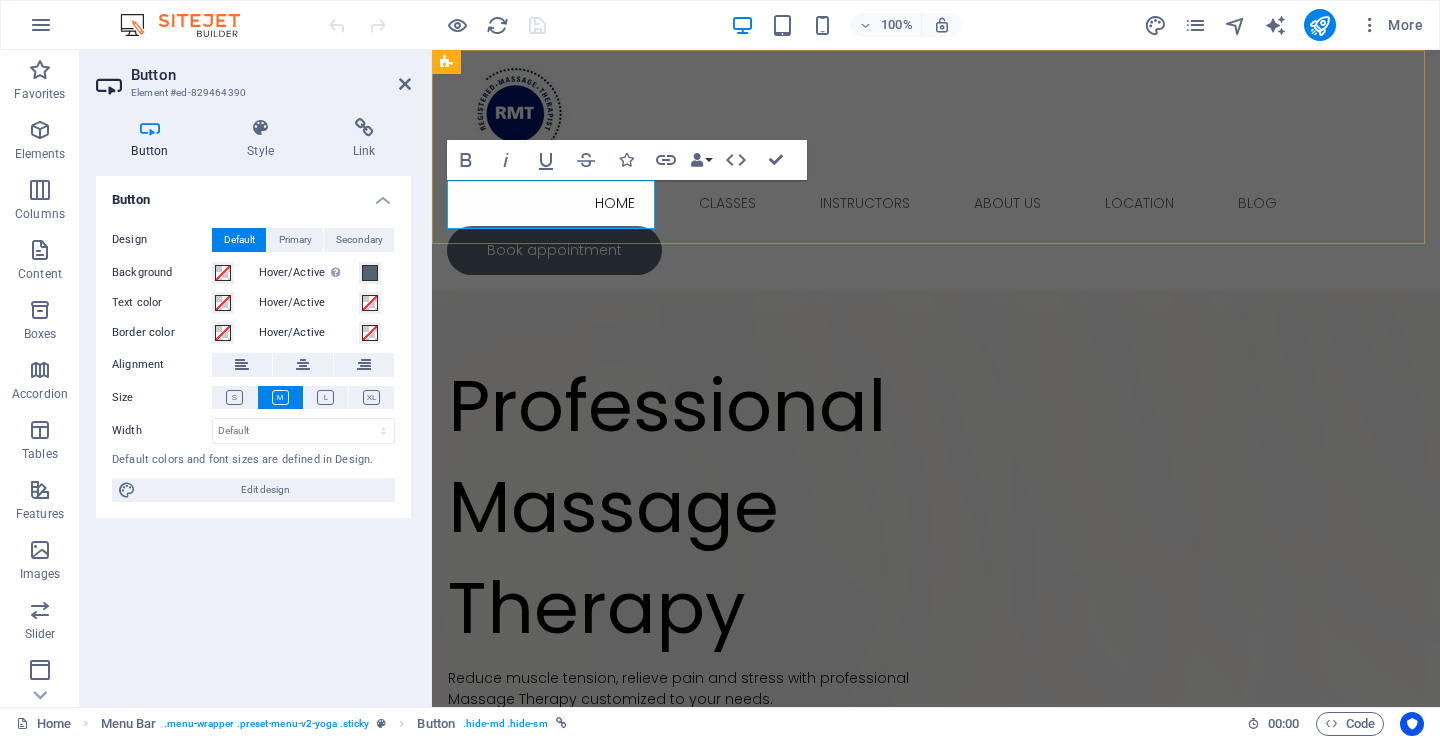 click on "Book appointment" at bounding box center (554, 250) 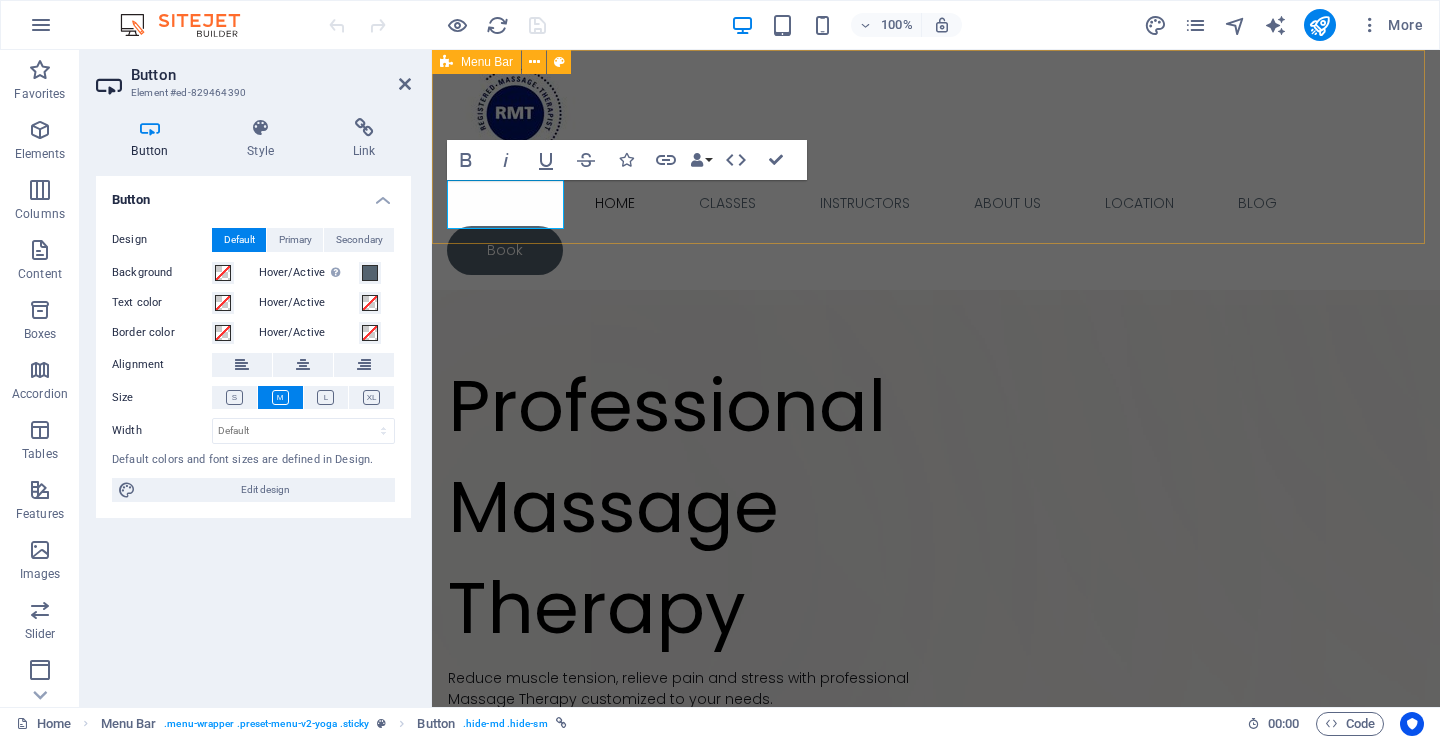 type 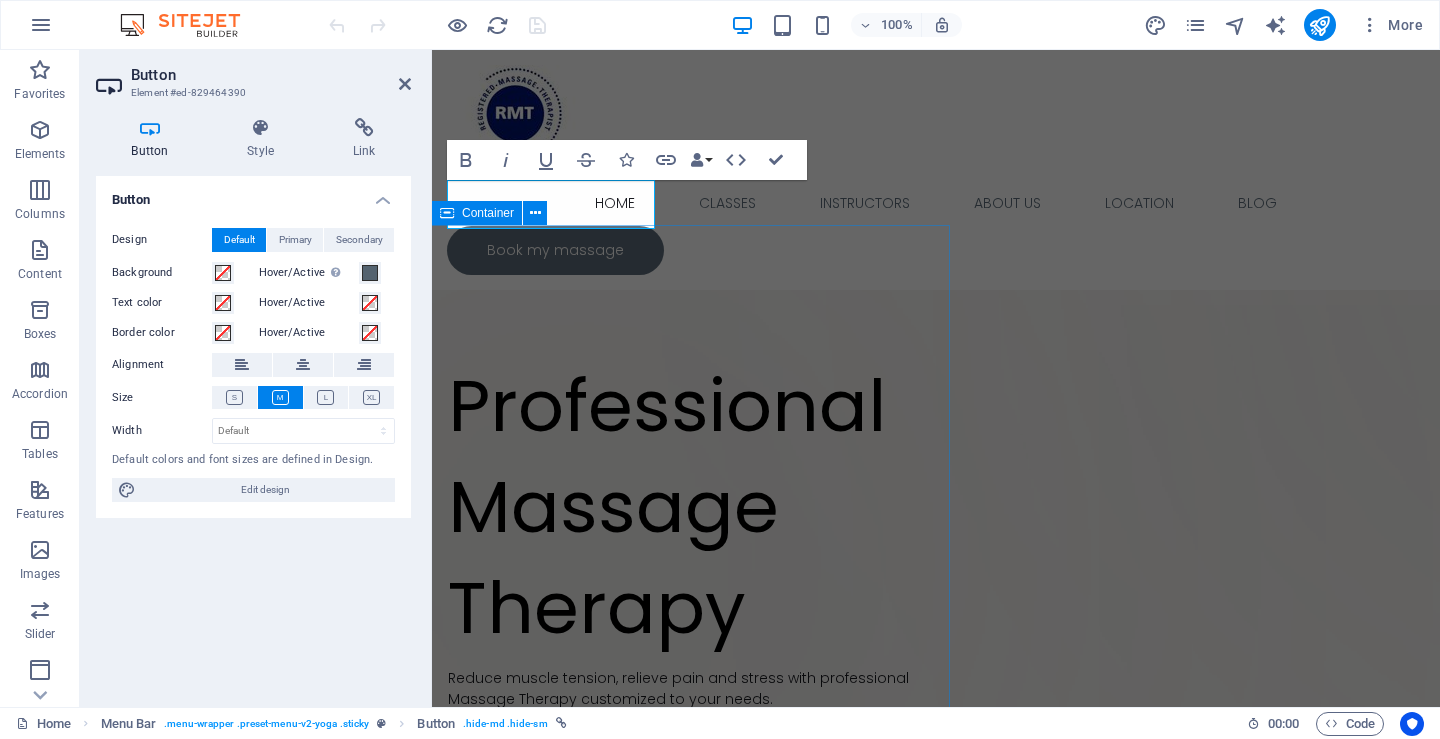 click on "Drop content here or  Add elements  Paste clipboard" at bounding box center [584, 296] 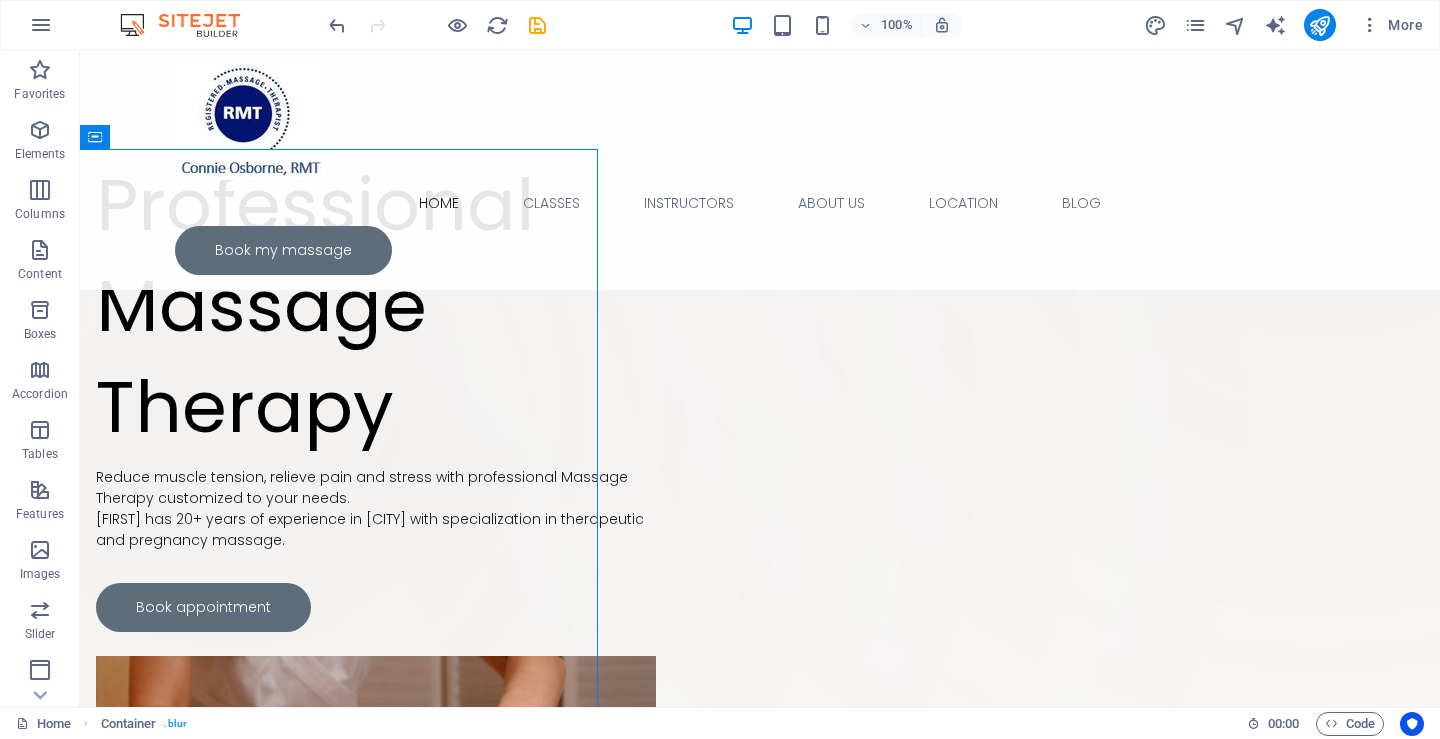 scroll, scrollTop: 303, scrollLeft: 0, axis: vertical 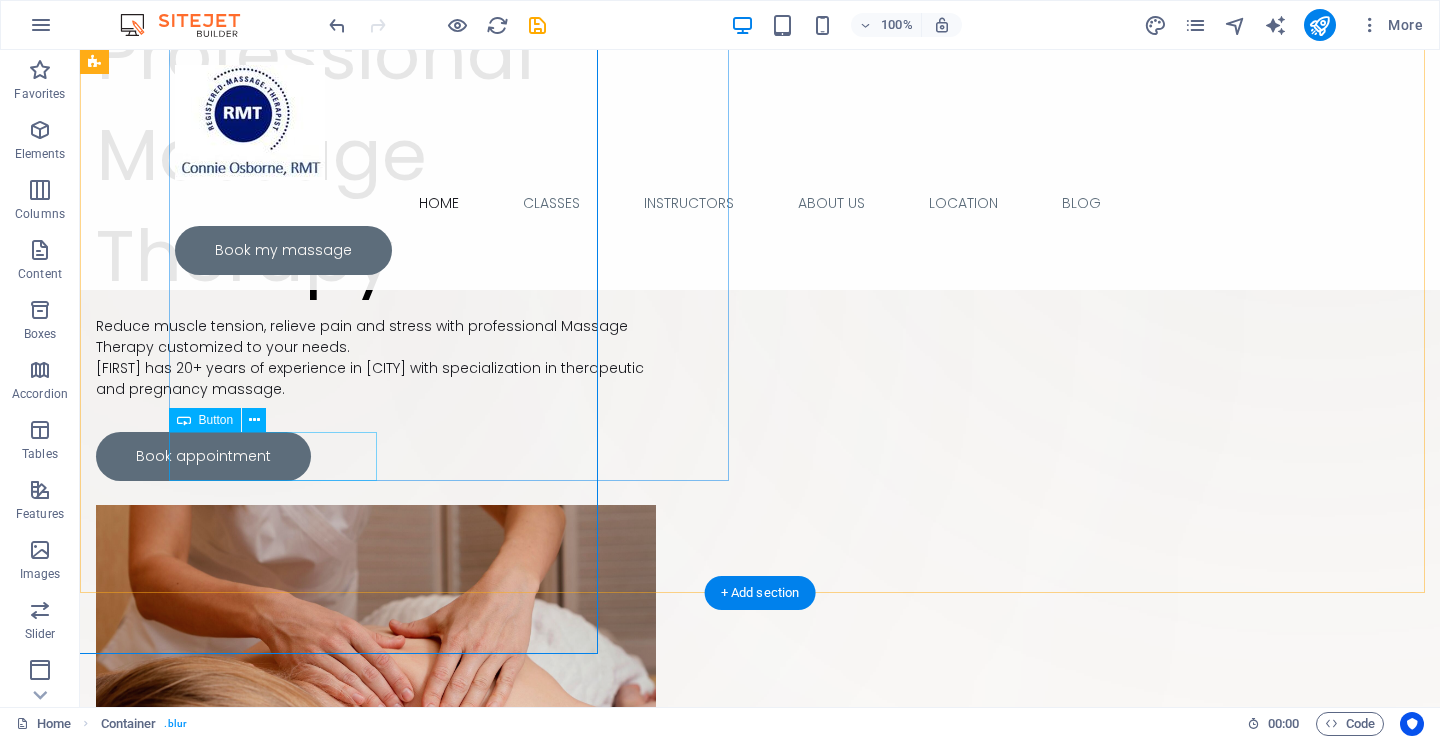 click on "Book appointment" at bounding box center [376, 456] 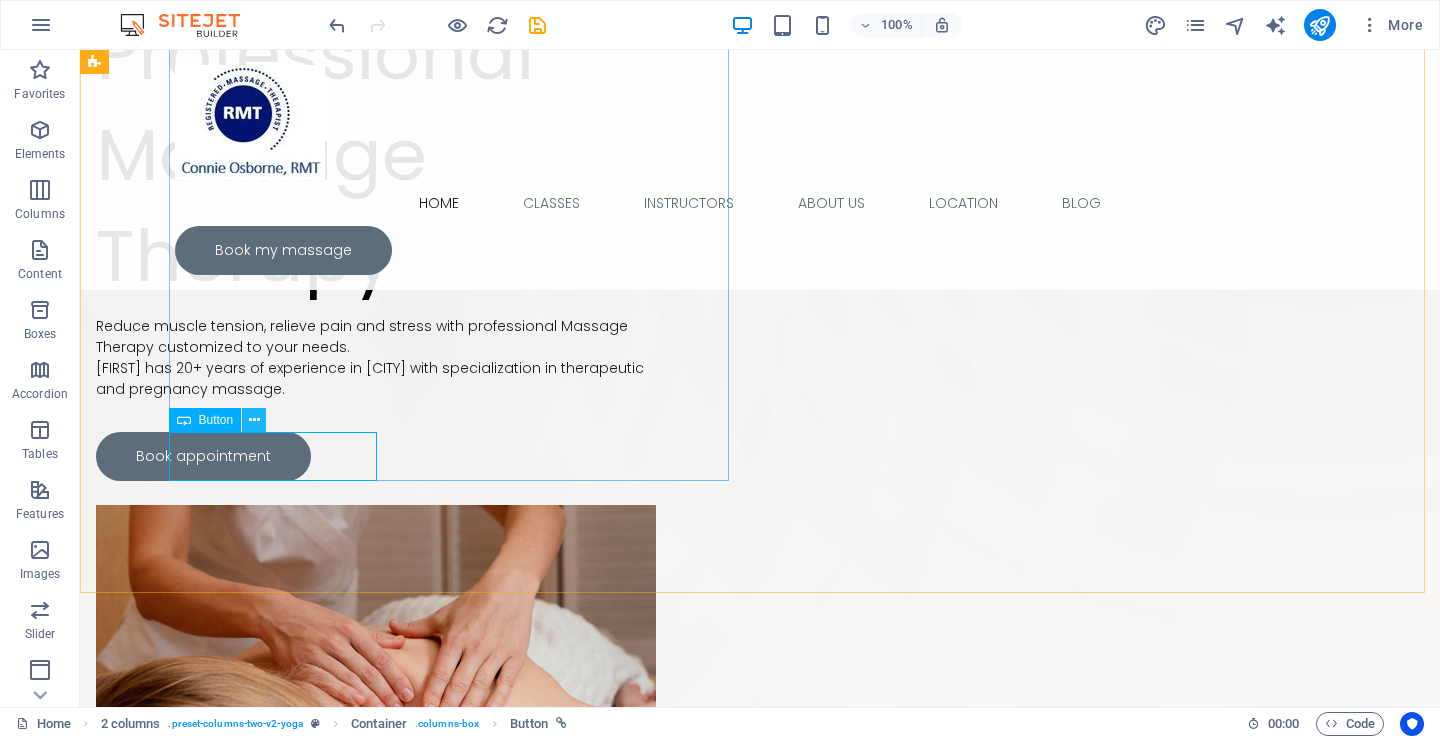 click at bounding box center (254, 420) 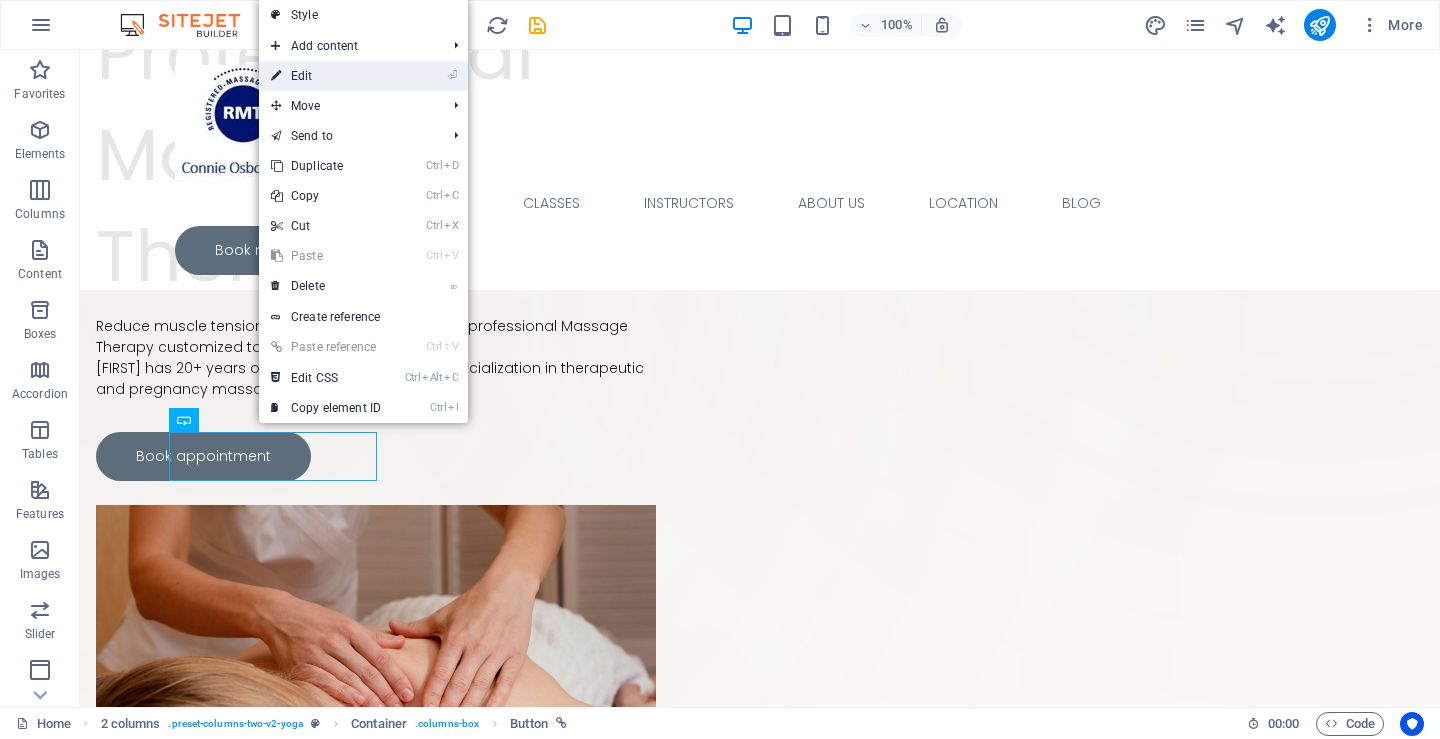 click on "⏎  Edit" at bounding box center [326, 76] 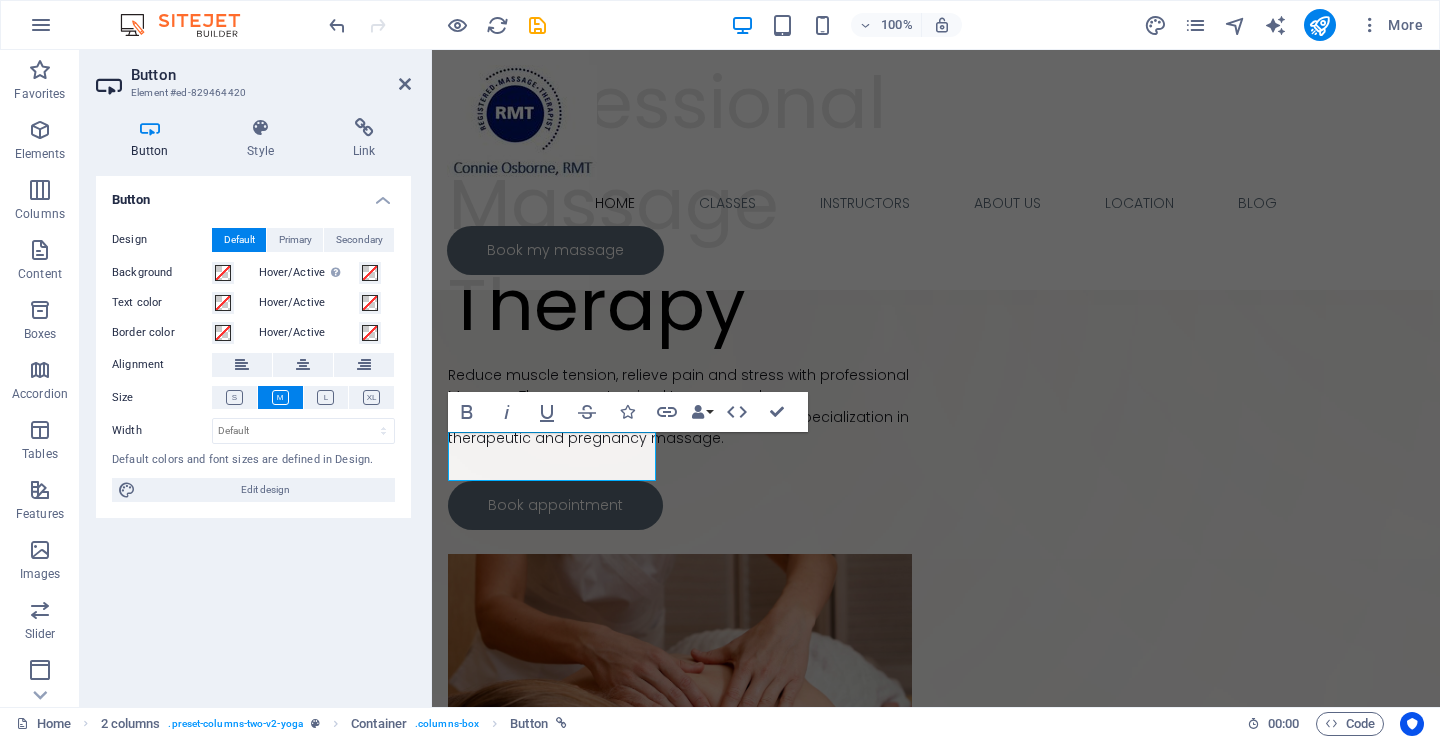scroll, scrollTop: 352, scrollLeft: 0, axis: vertical 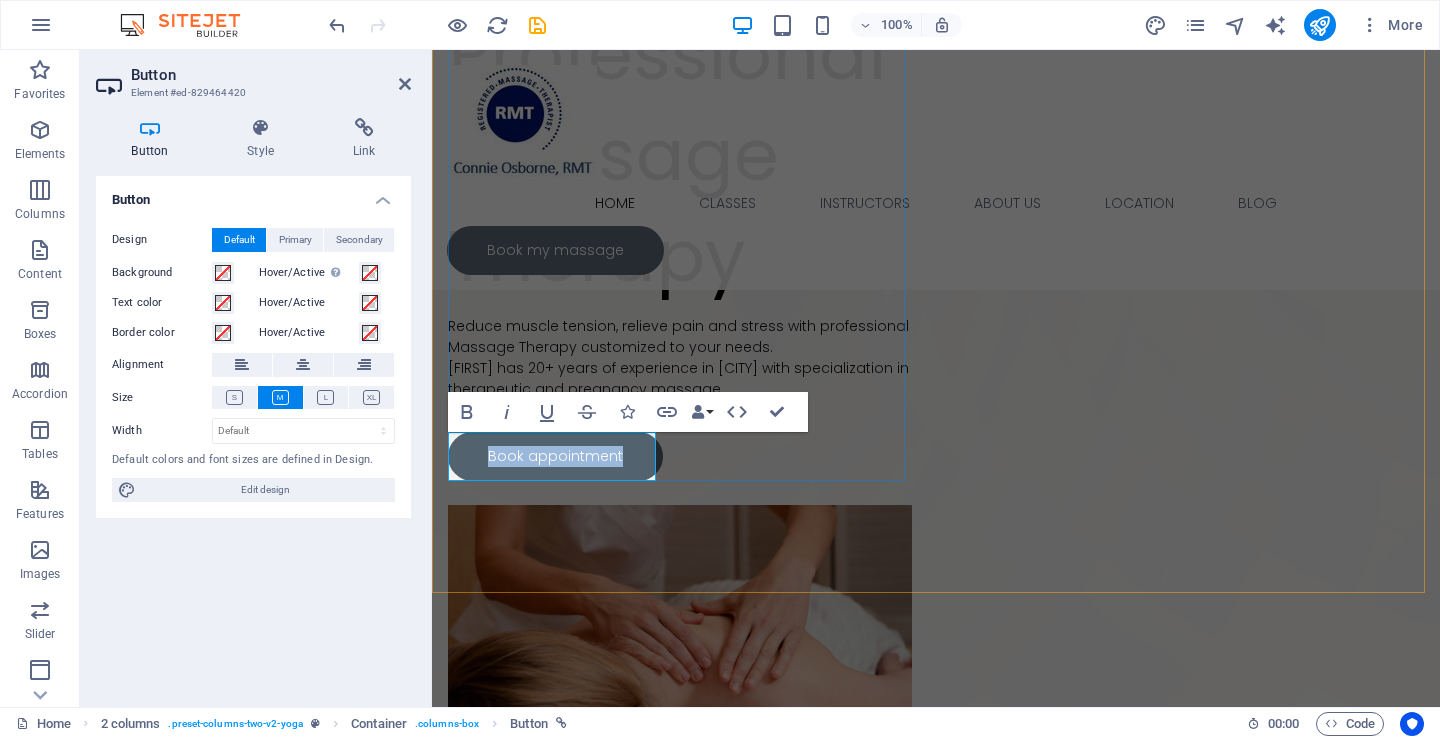 click on "Book appointment" at bounding box center (555, 456) 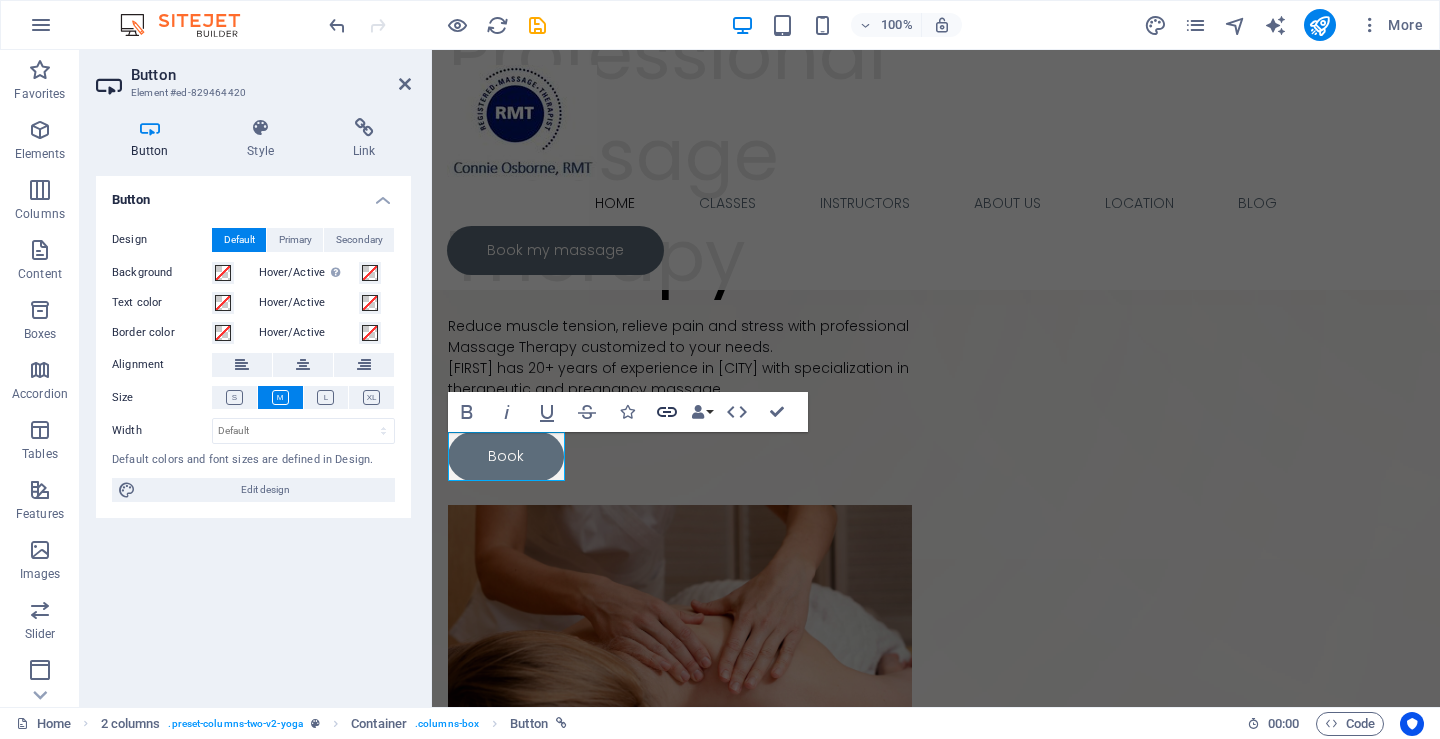 type 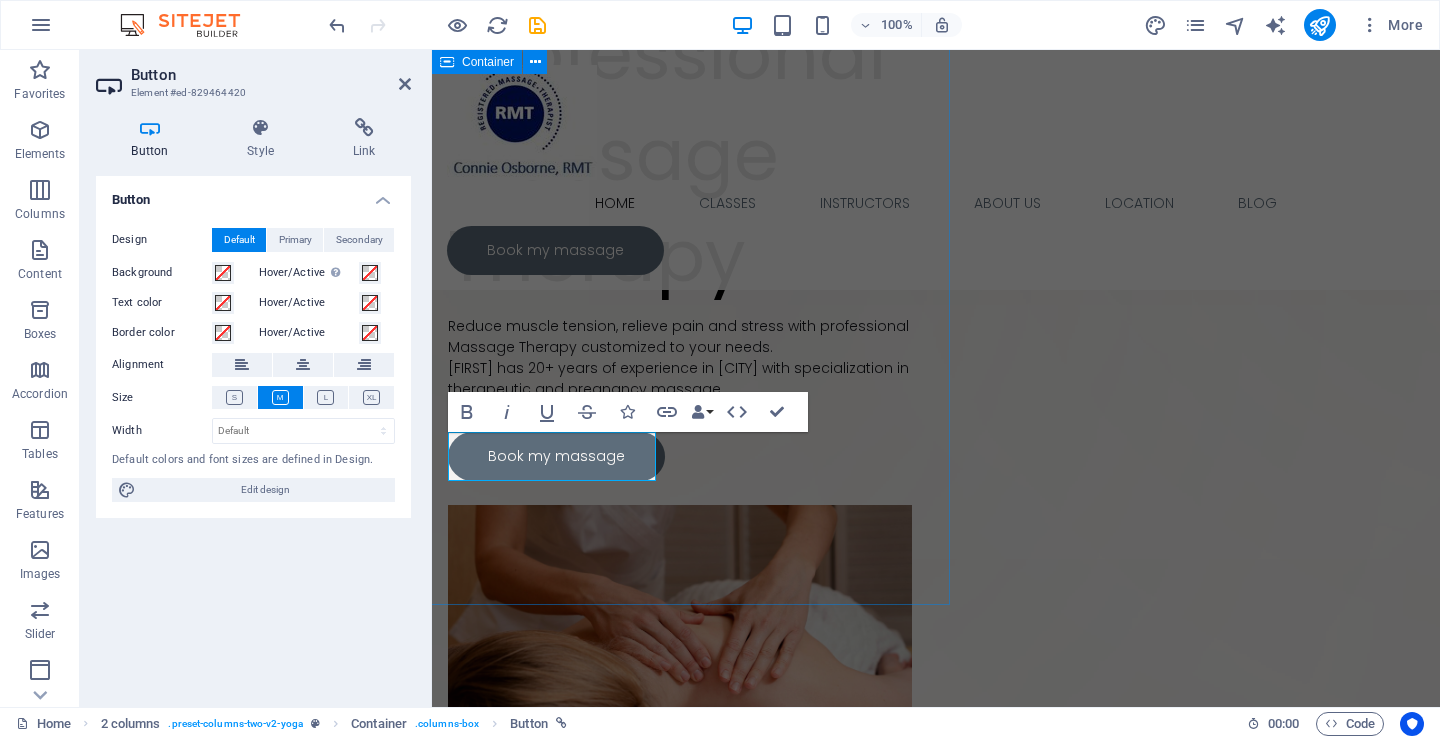 click on "Drop content here or  Add elements  Paste clipboard" at bounding box center [584, 239] 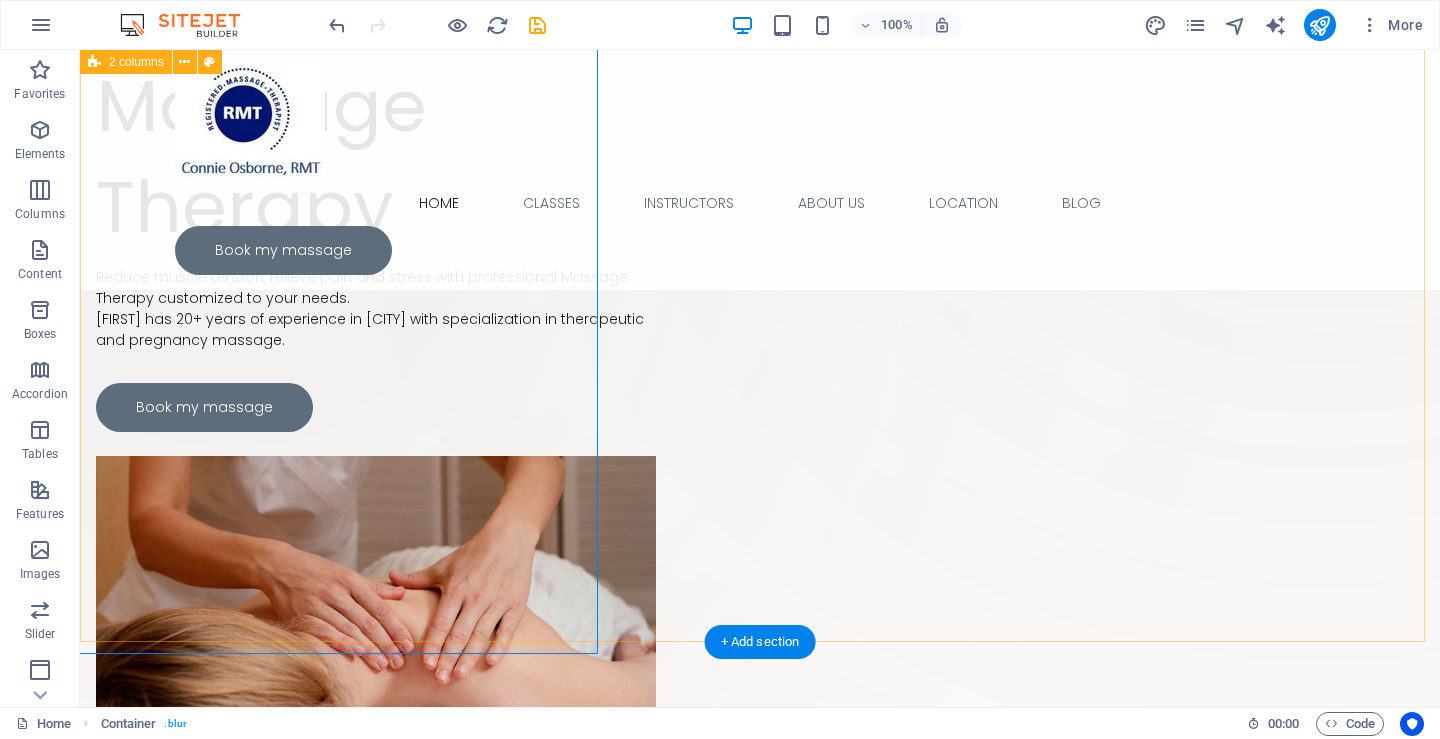 scroll, scrollTop: 303, scrollLeft: 0, axis: vertical 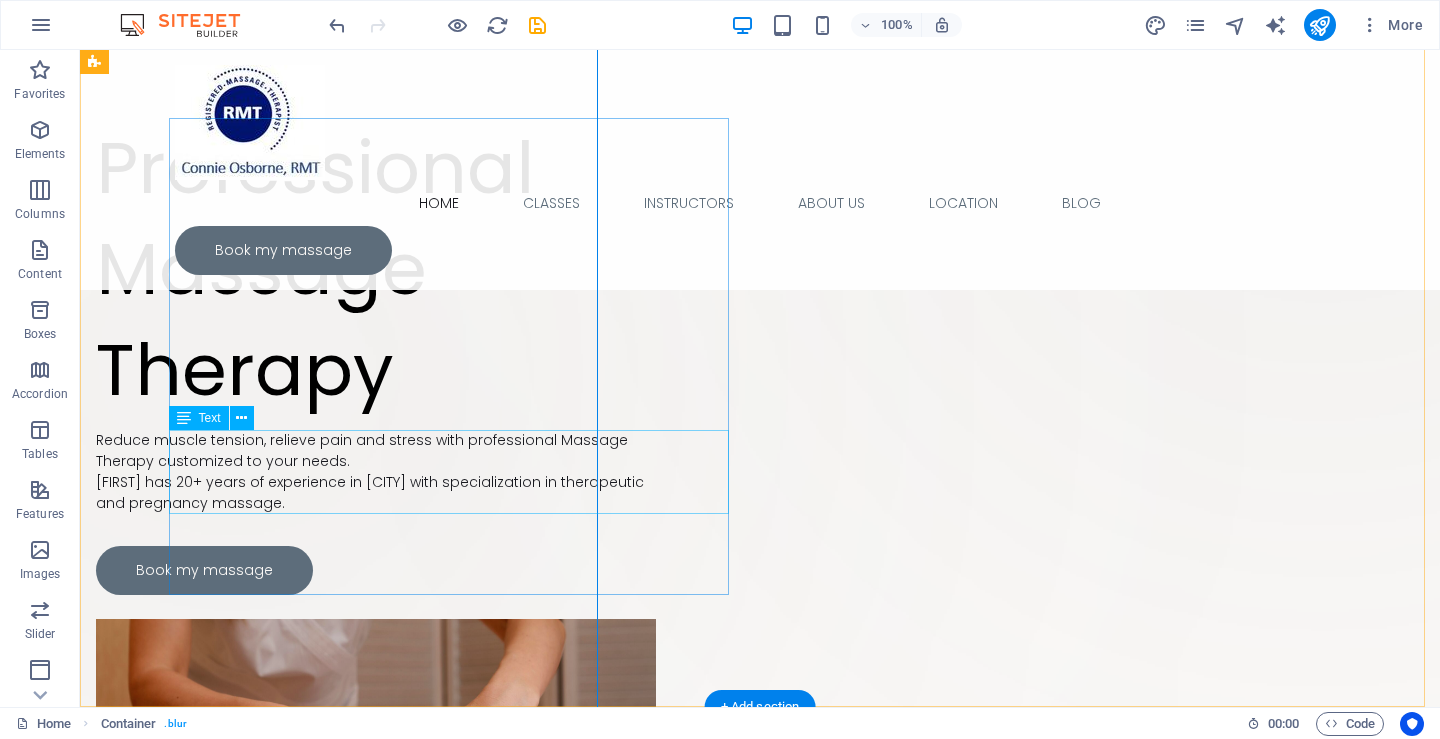 click on "Reduce muscle tension, relieve pain and stress with professional Massage Therapy customized to your needs. [FIRST] has 20+ years of experience in [CITY] with specialization in therapeutic and pregnancy massage." at bounding box center [376, 472] 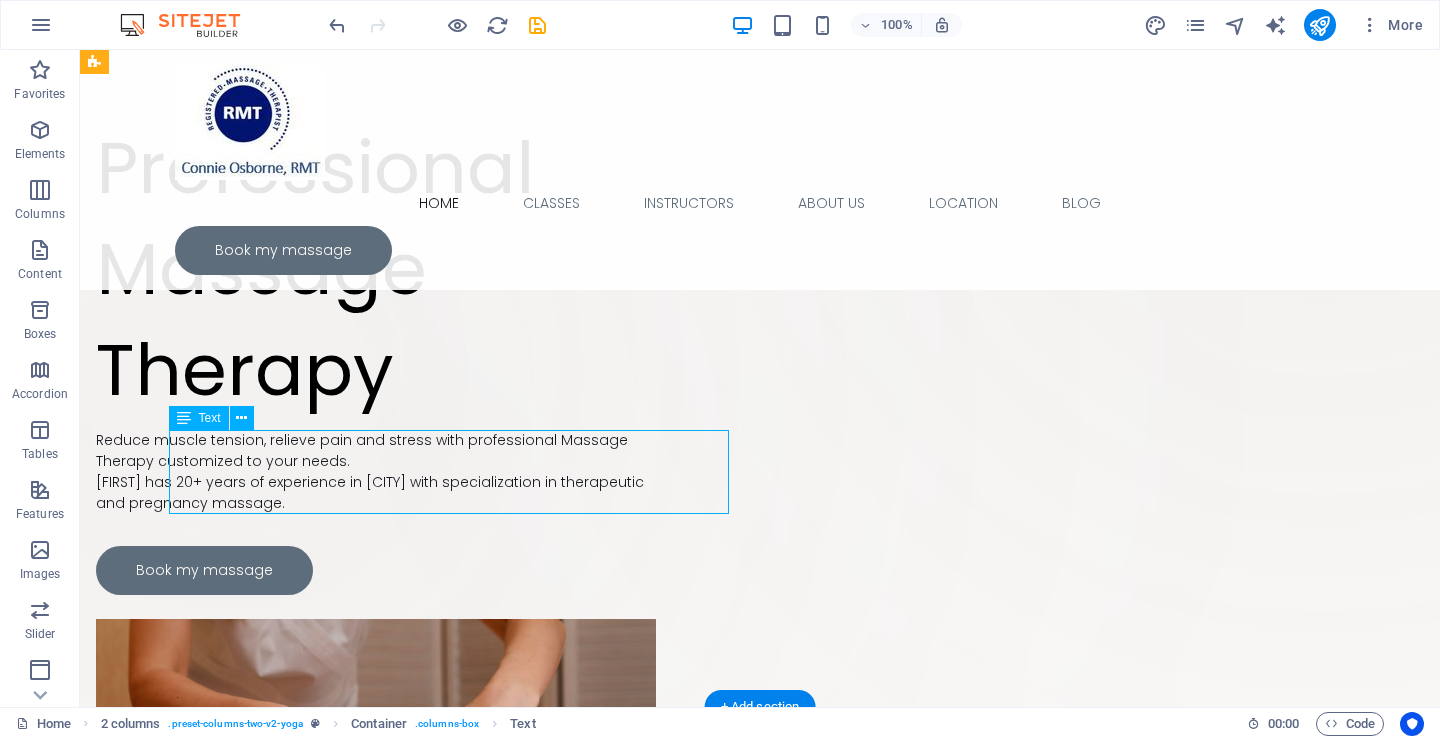 click on "Reduce muscle tension, relieve pain and stress with professional Massage Therapy customized to your needs. [FIRST] has 20+ years of experience in [CITY] with specialization in therapeutic and pregnancy massage." at bounding box center [376, 472] 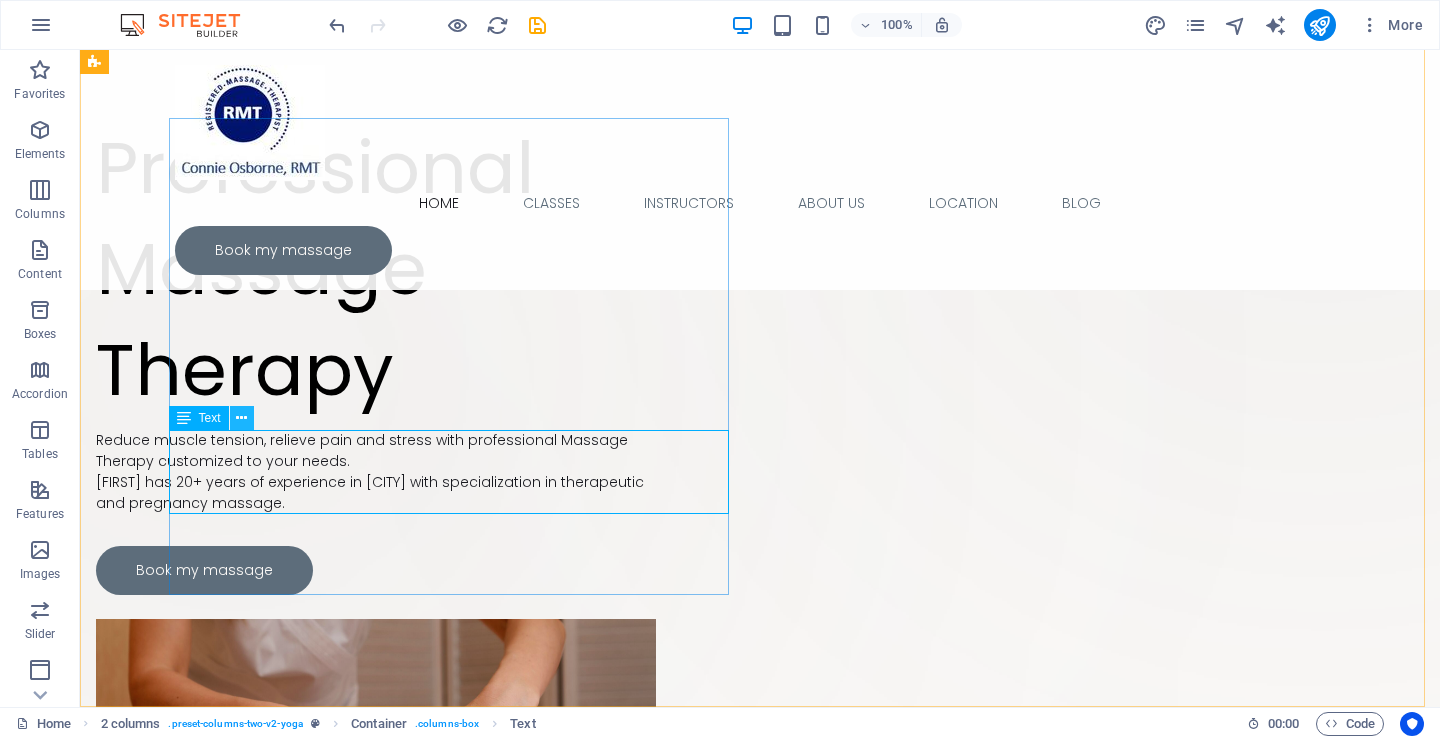 click at bounding box center [241, 418] 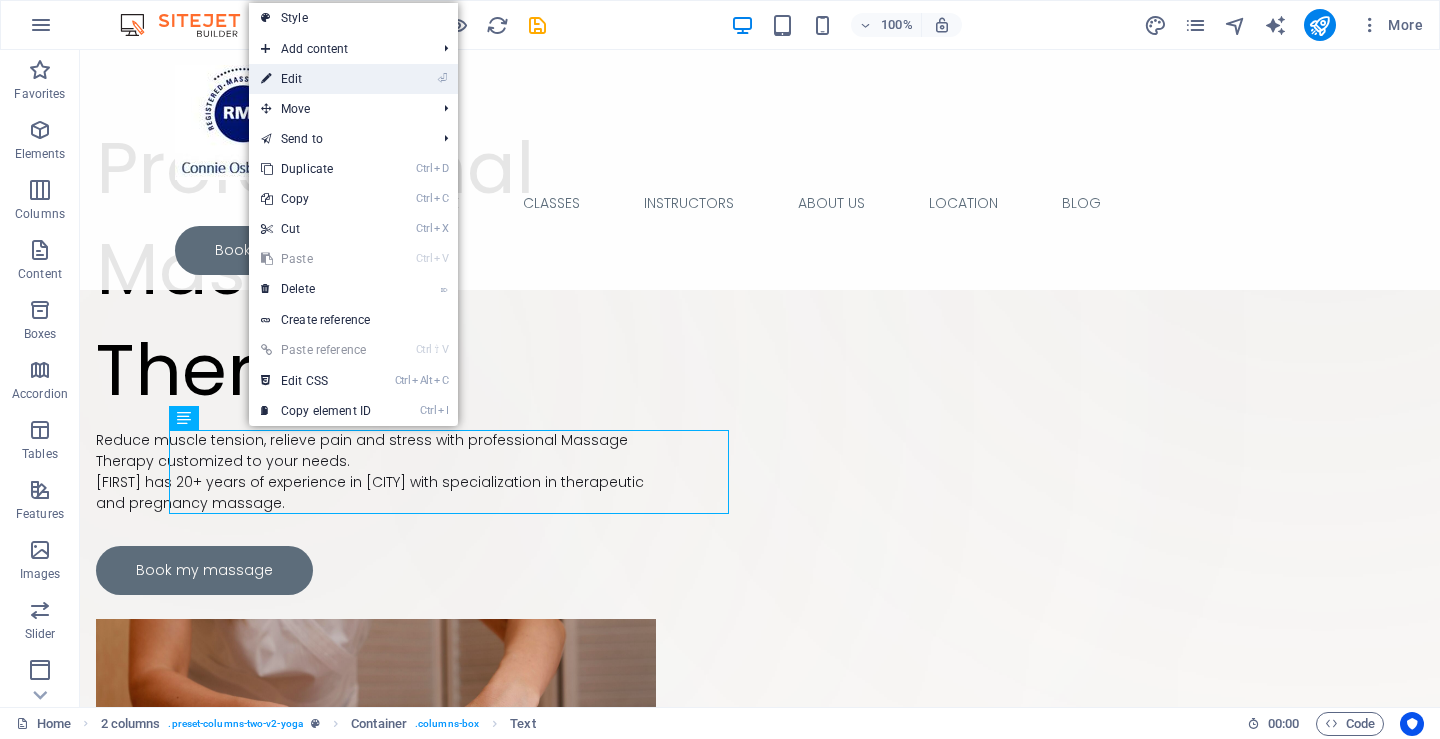 click on "⏎  Edit" at bounding box center [316, 79] 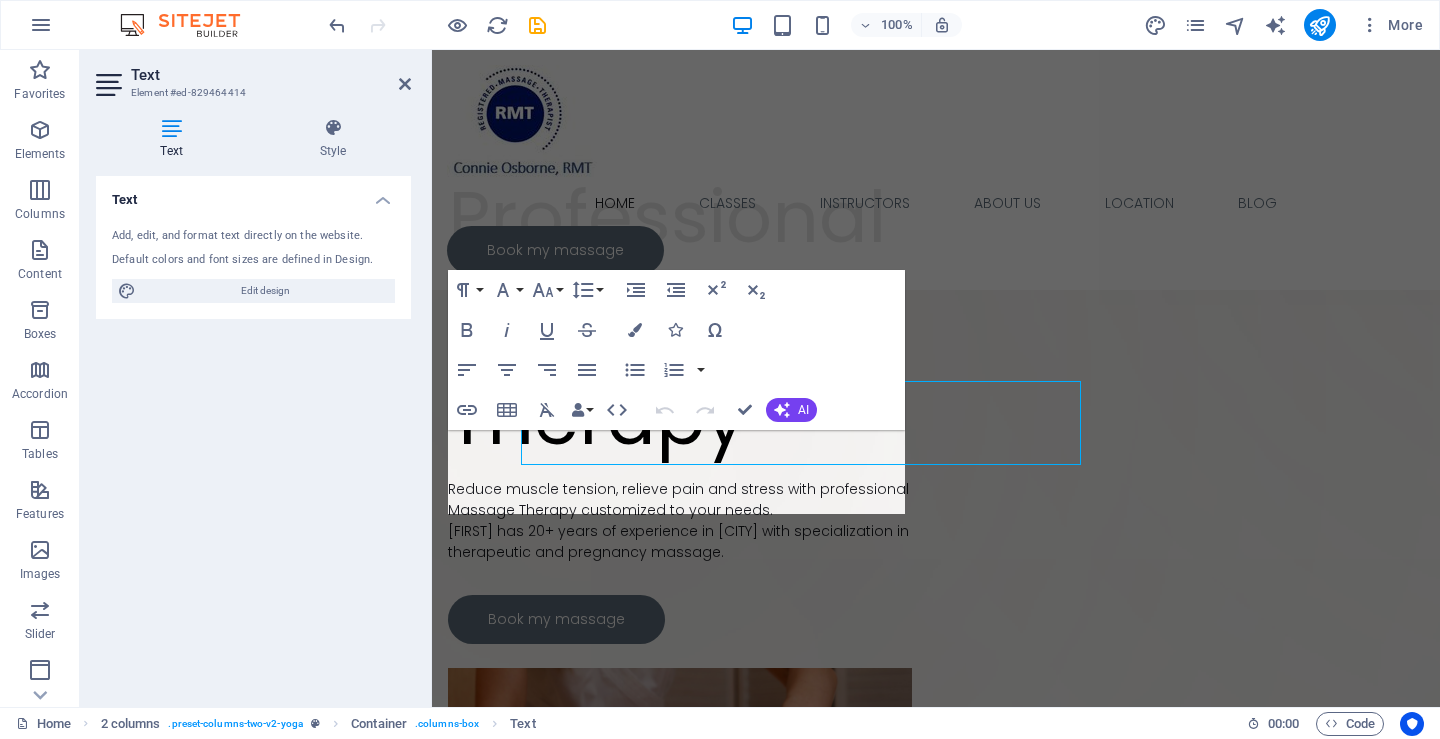 scroll, scrollTop: 238, scrollLeft: 0, axis: vertical 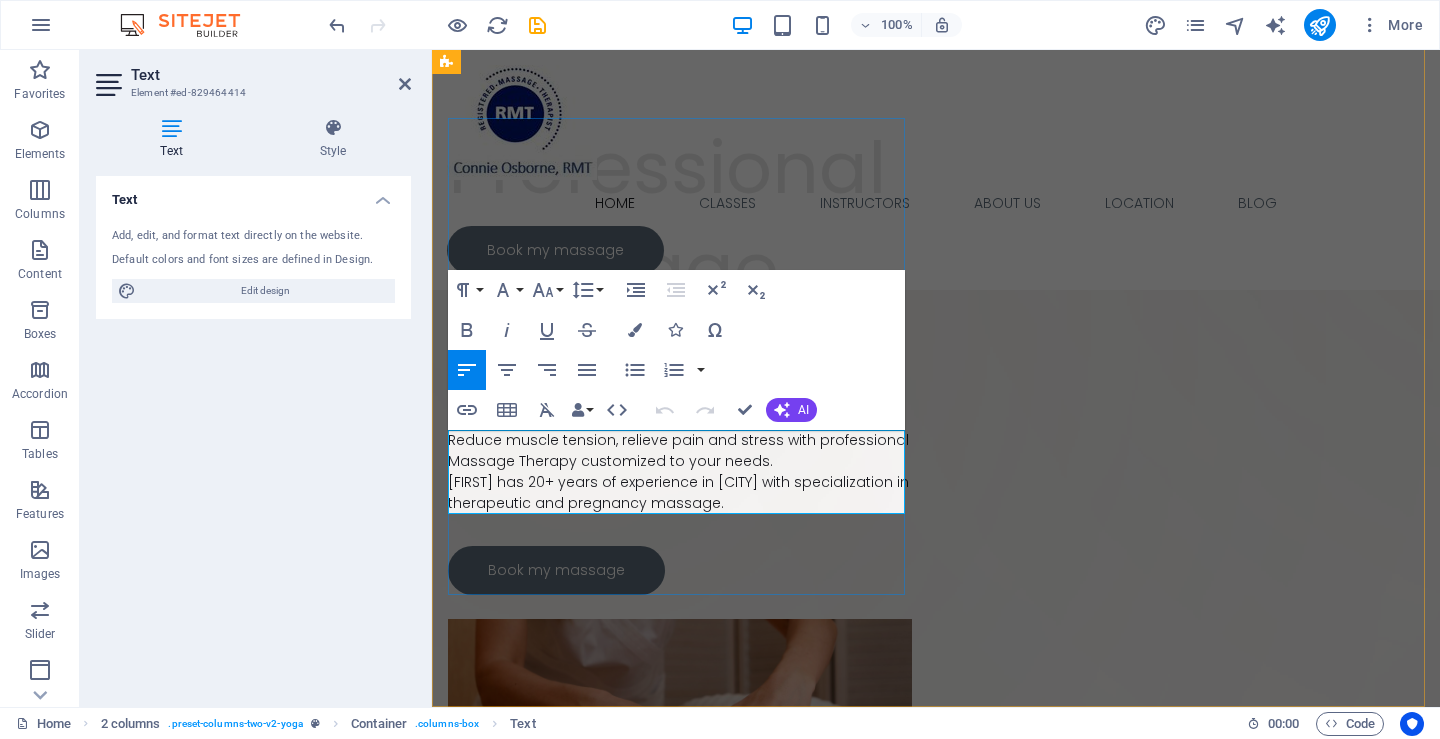 click on "[FIRST] has 20+ years of experience in [CITY] with specialization in therapeutic and pregnancy massage." at bounding box center [680, 493] 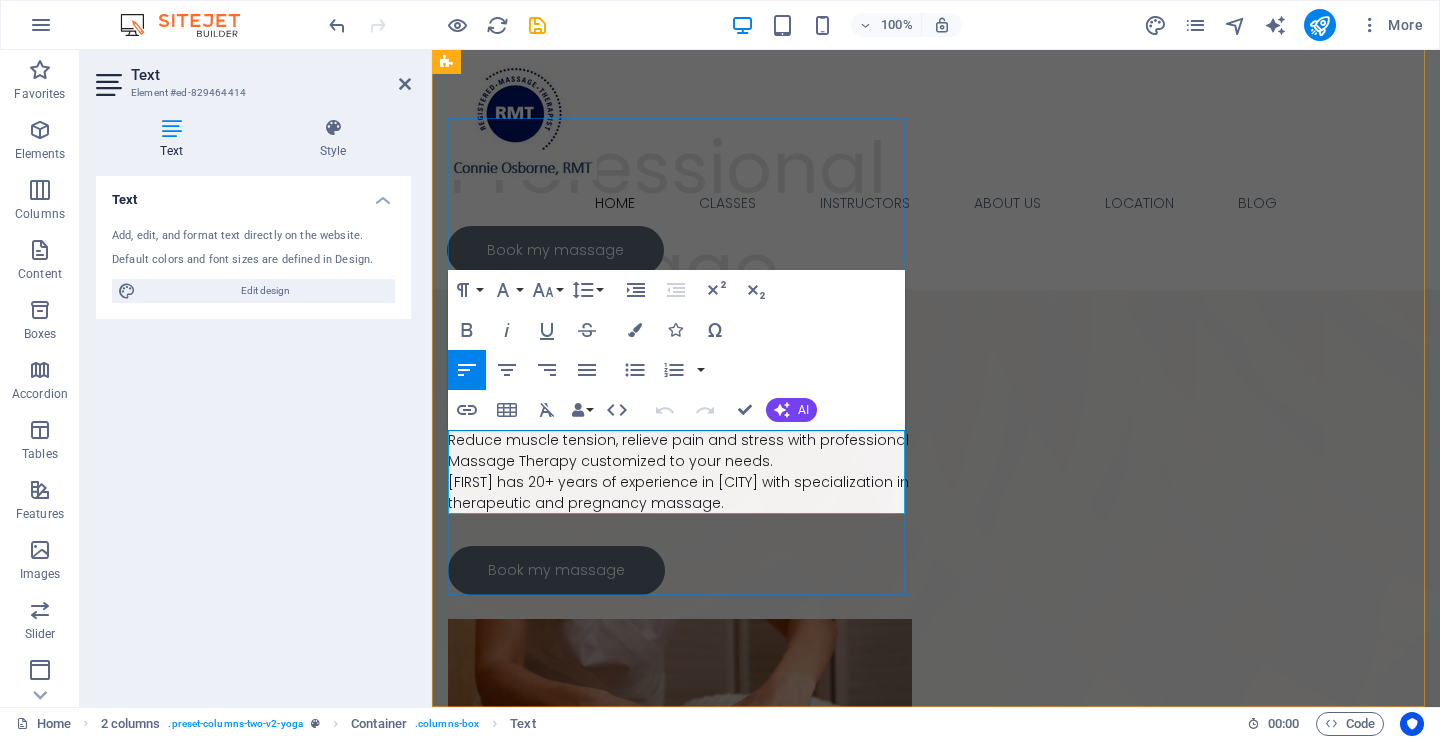 type 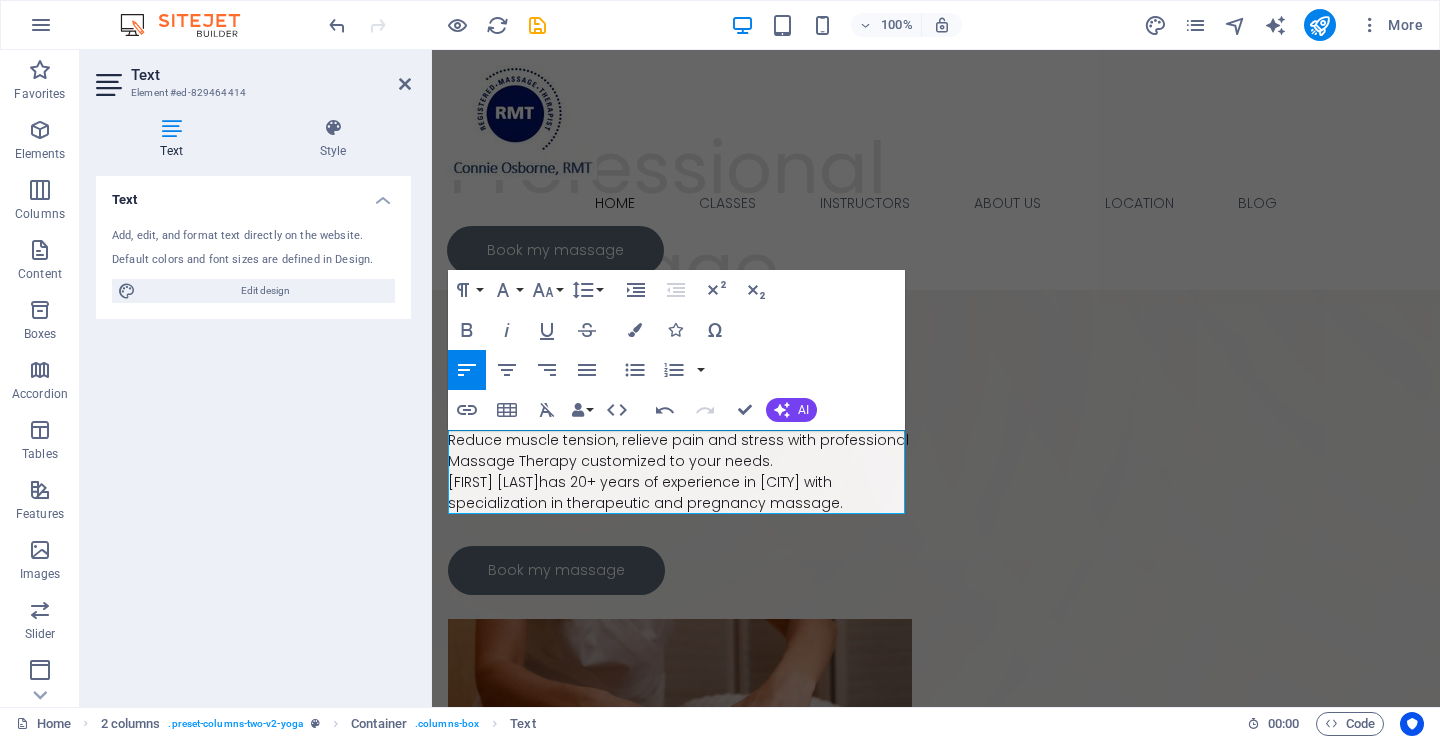 click on "Text Add, edit, and format text directly on the website. Default colors and font sizes are defined in Design. Edit design Alignment Left aligned Centered Right aligned" at bounding box center [253, 433] 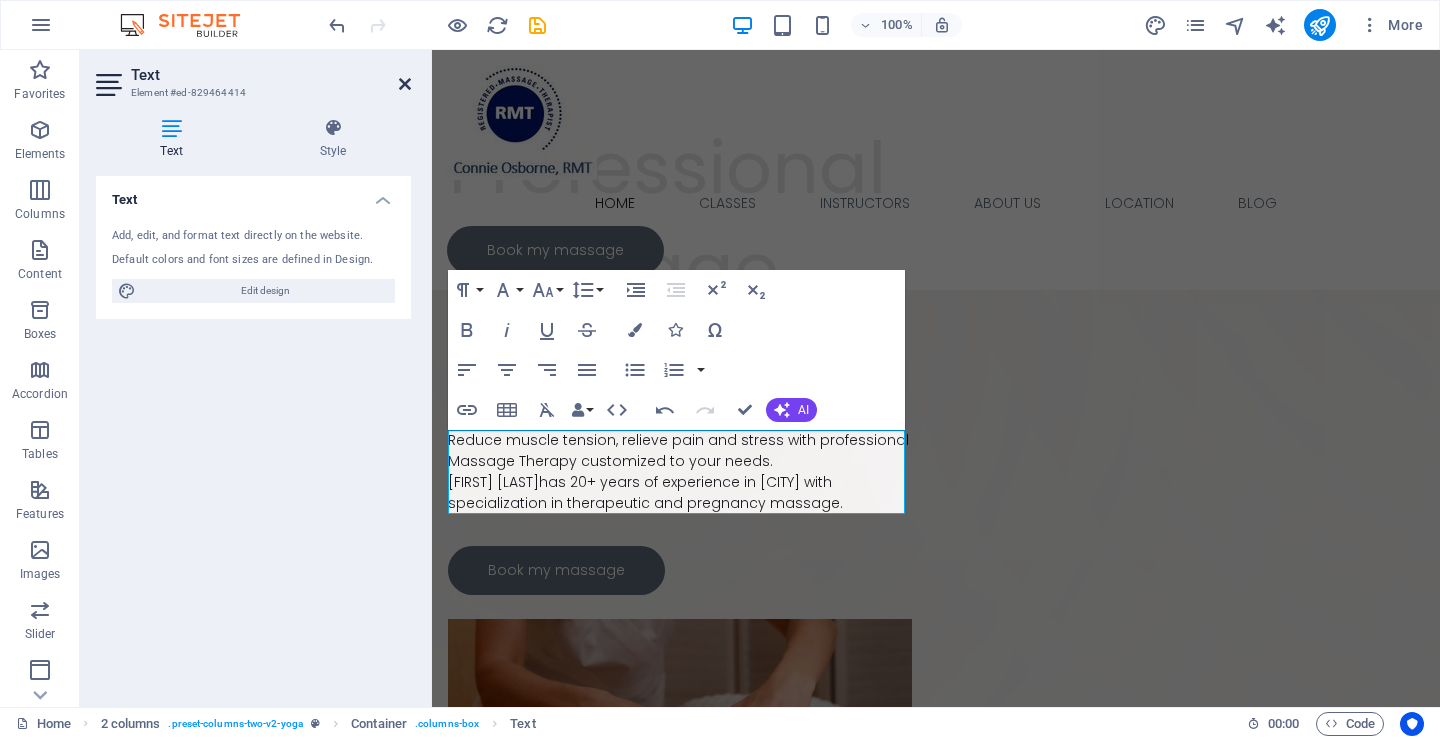 click at bounding box center [405, 84] 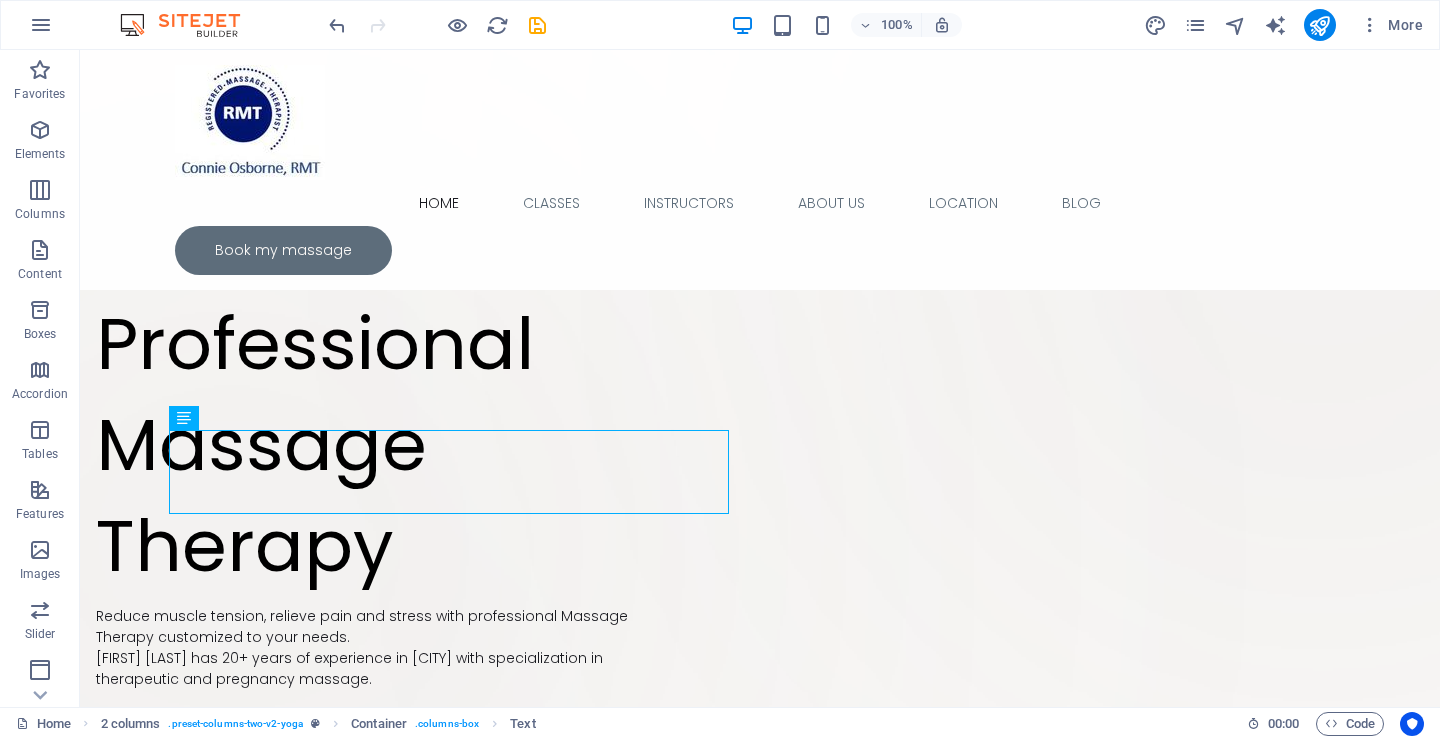 scroll, scrollTop: 0, scrollLeft: 0, axis: both 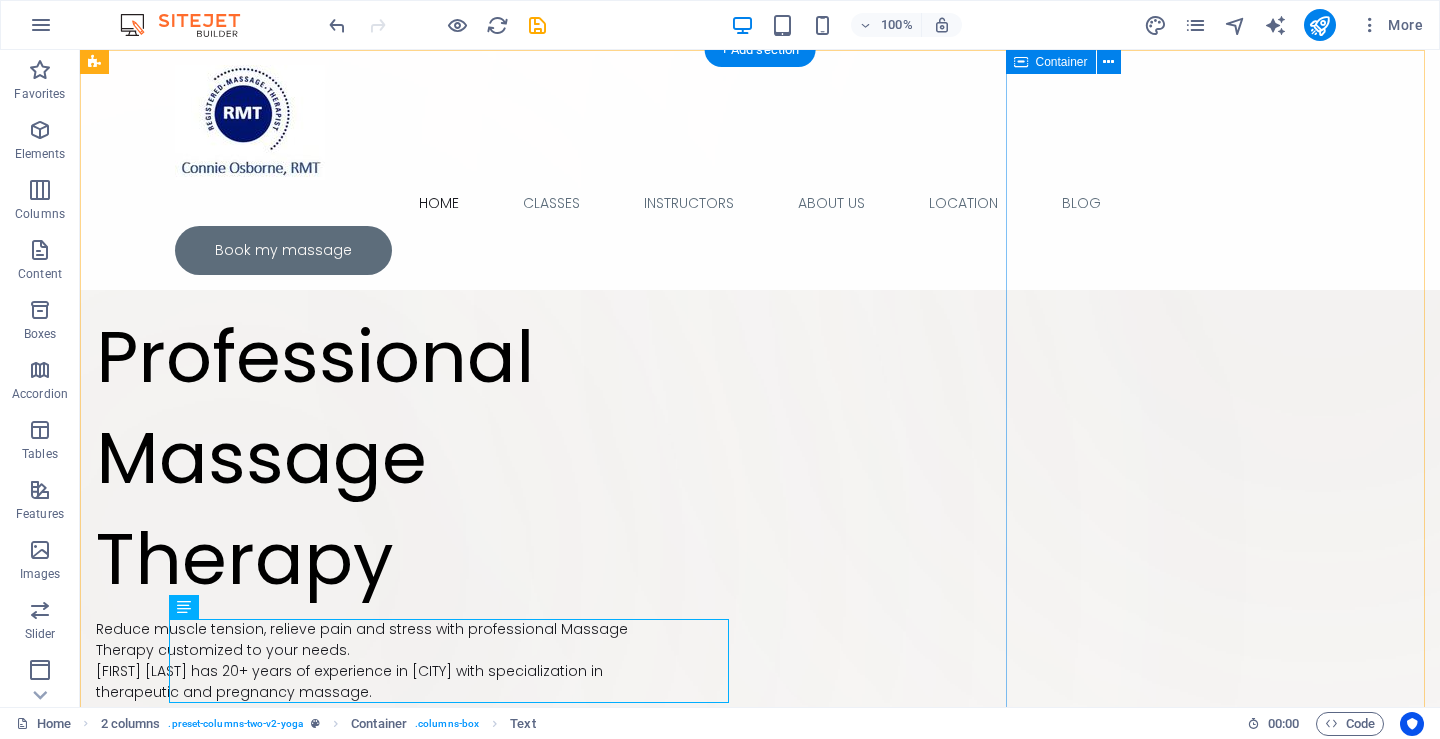 click on "Drop content here or  Add elements  Paste clipboard" at bounding box center [1323, 283] 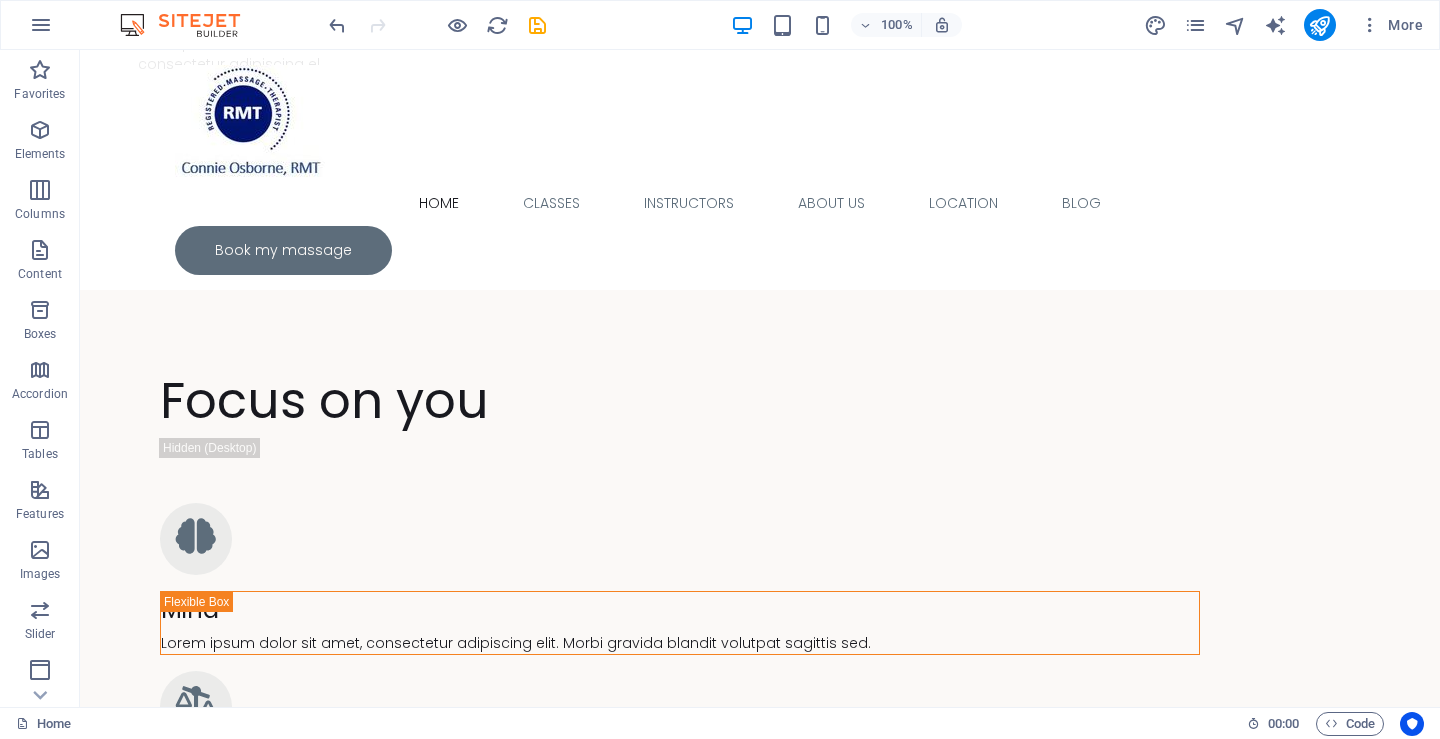 scroll, scrollTop: 2270, scrollLeft: 0, axis: vertical 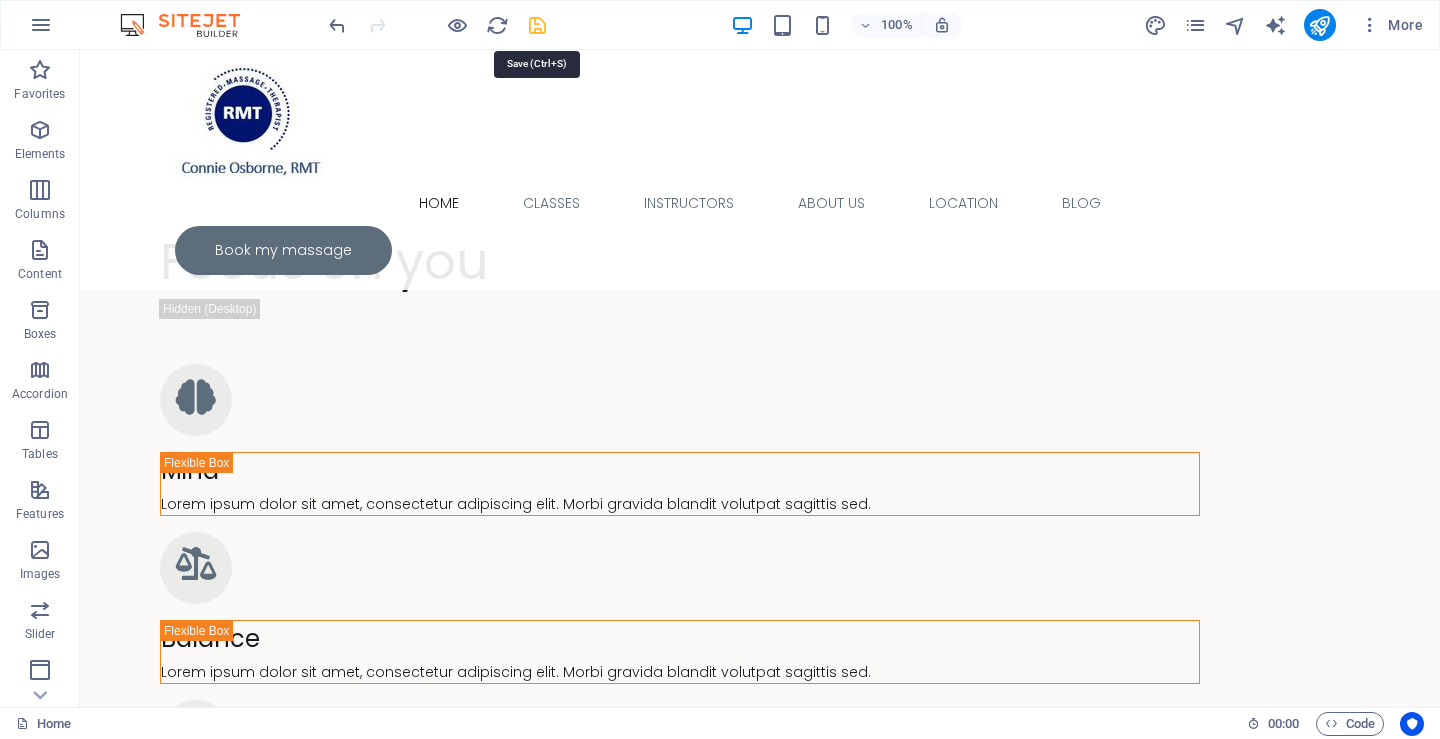 click at bounding box center (537, 25) 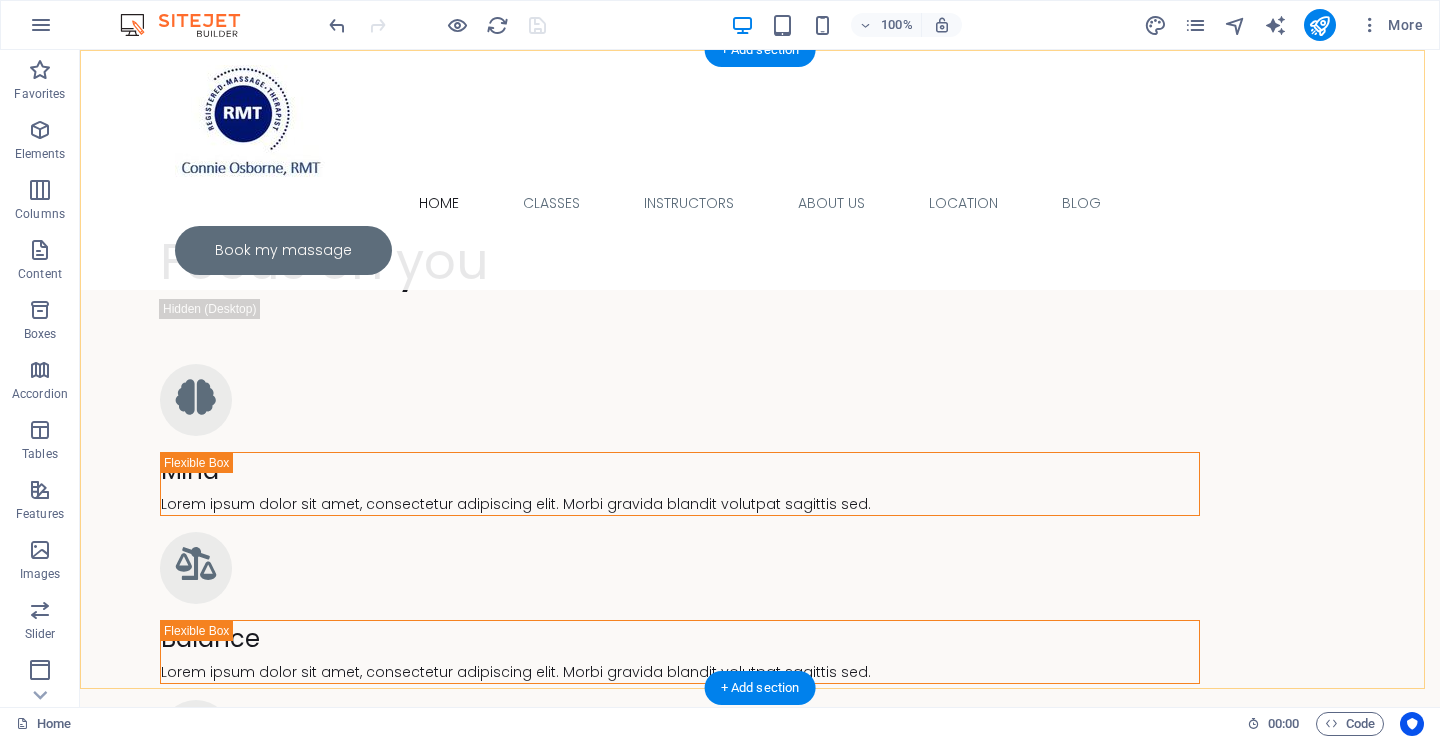 click on "Headline Lorem ipsum dolor sit amet, consectetuer adipiscing elit. Aenean commodo ligula eget dolor. Lorem ipsum dolor sit amet. Pregnancy Massage Relieve discomfort including low back pain, sciatica, hip and leg soreness often experienced during pregnancy. Relaxation (Swedish) Massage Smooth away tension, improve circulation, soothe aching muscles, and relieve physical and emotional stress. Good for anxiety-related tension and stress." at bounding box center (760, 3766) 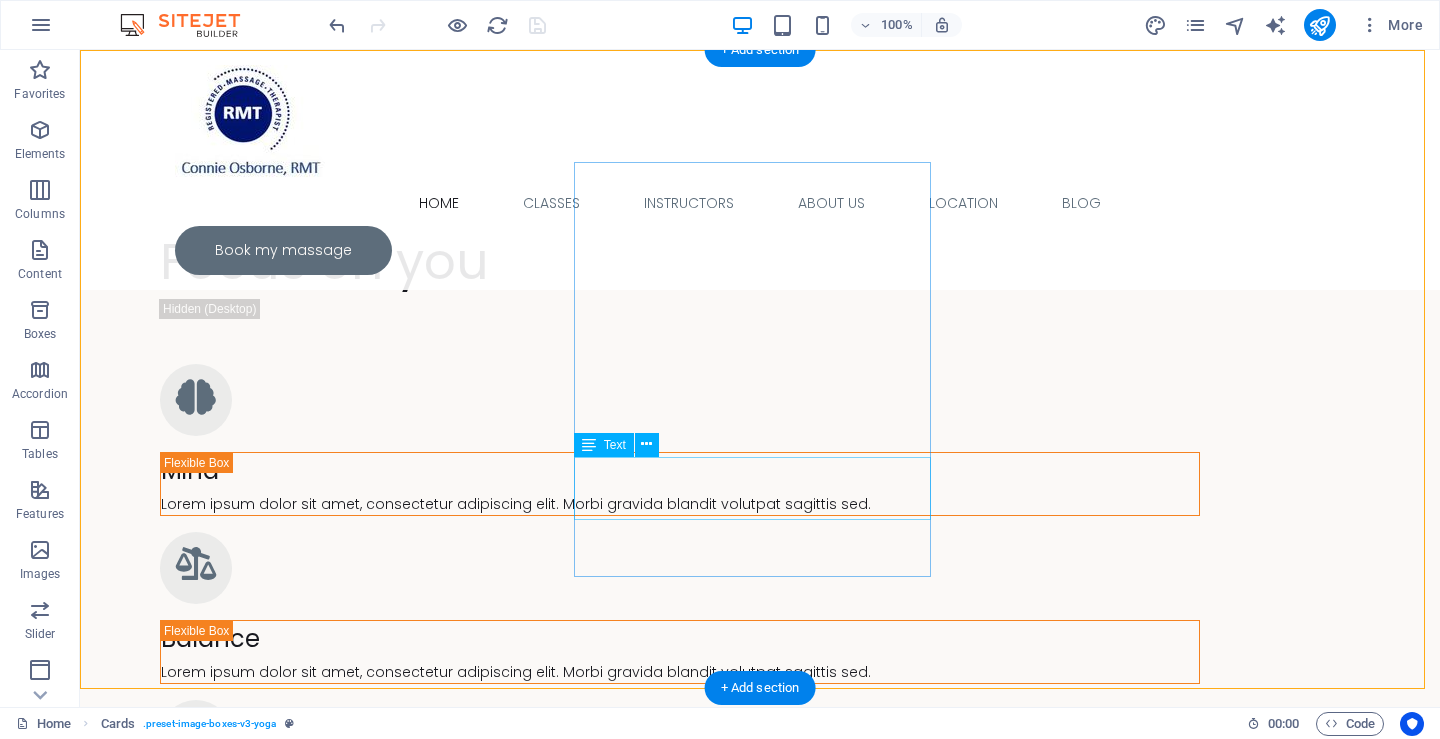 click on "Relieve discomfort including low back pain, sciatica, hip and leg soreness often experienced during pregnancy." at bounding box center [274, 3866] 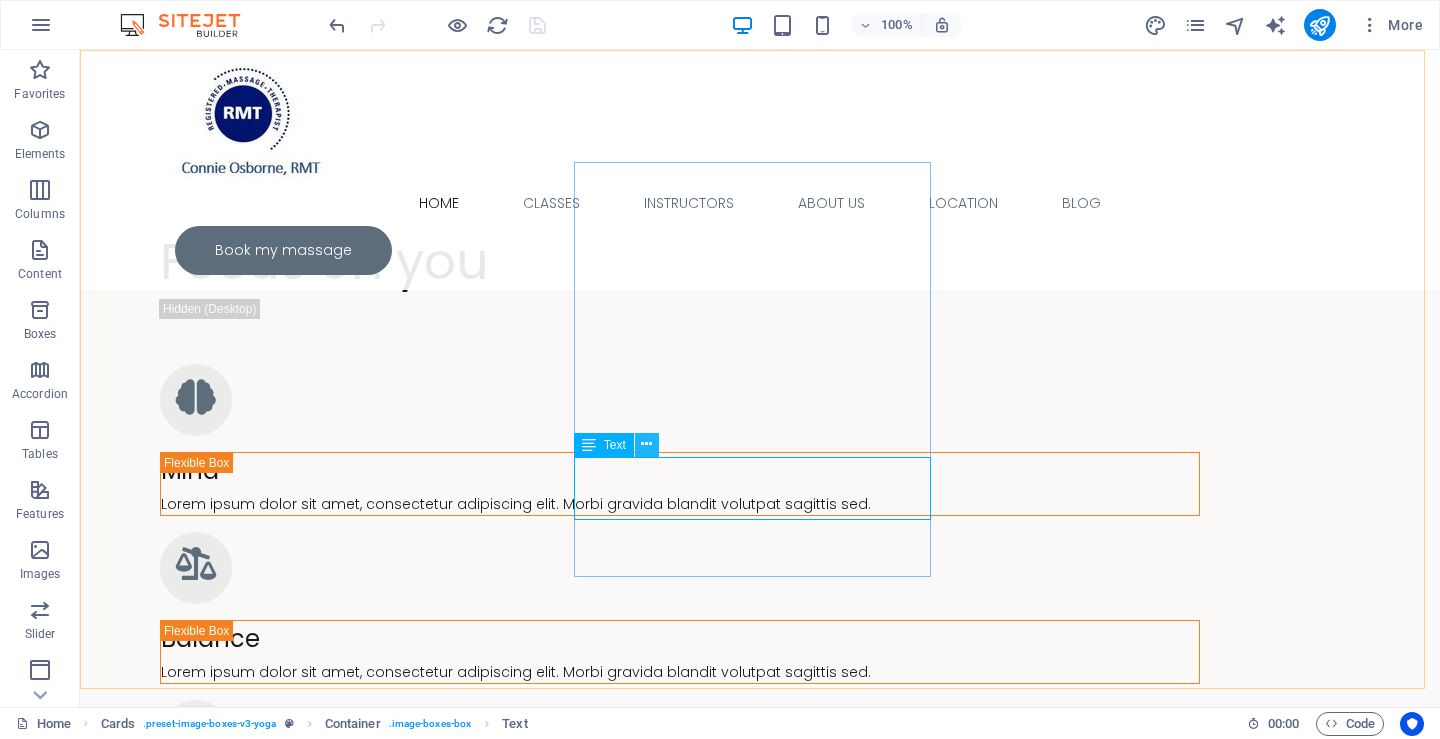 click at bounding box center [646, 444] 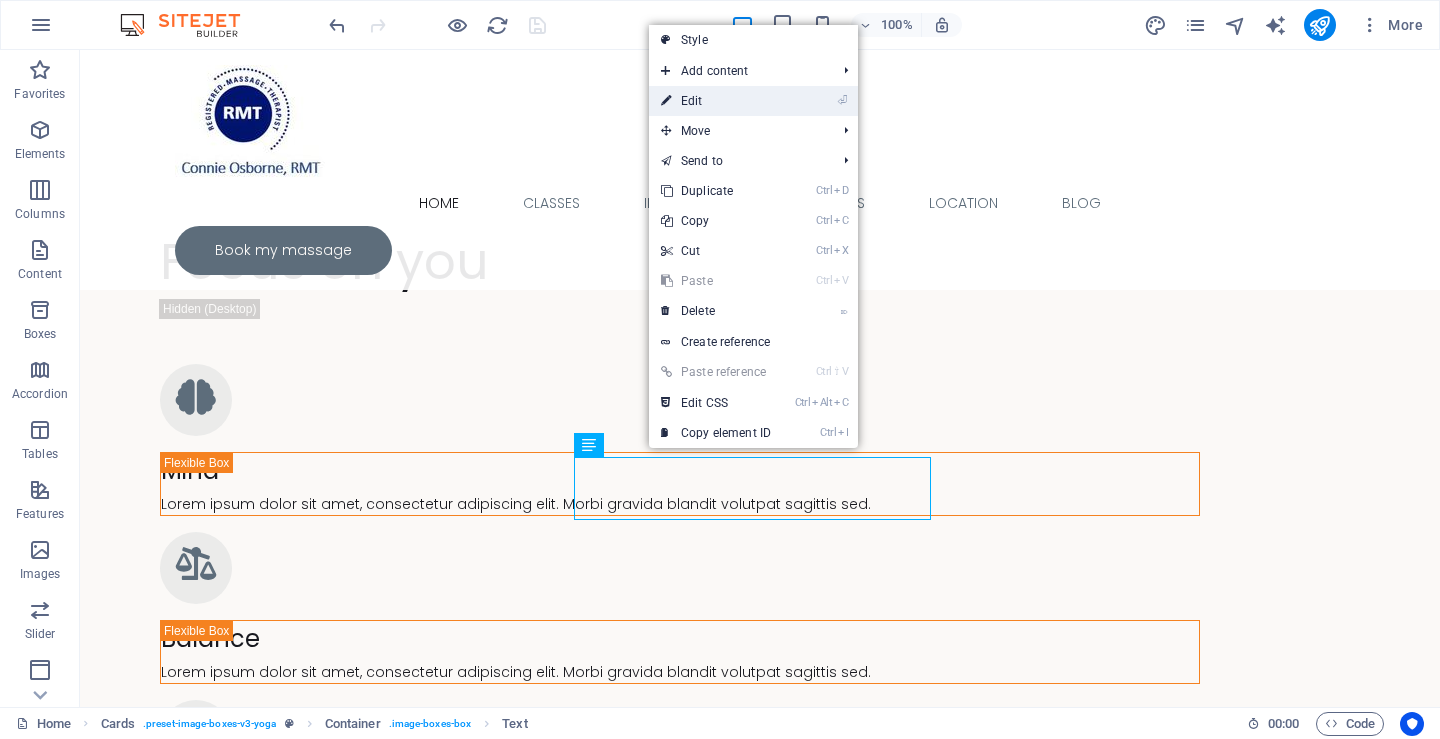 drag, startPoint x: 737, startPoint y: 90, endPoint x: 305, endPoint y: 41, distance: 434.77005 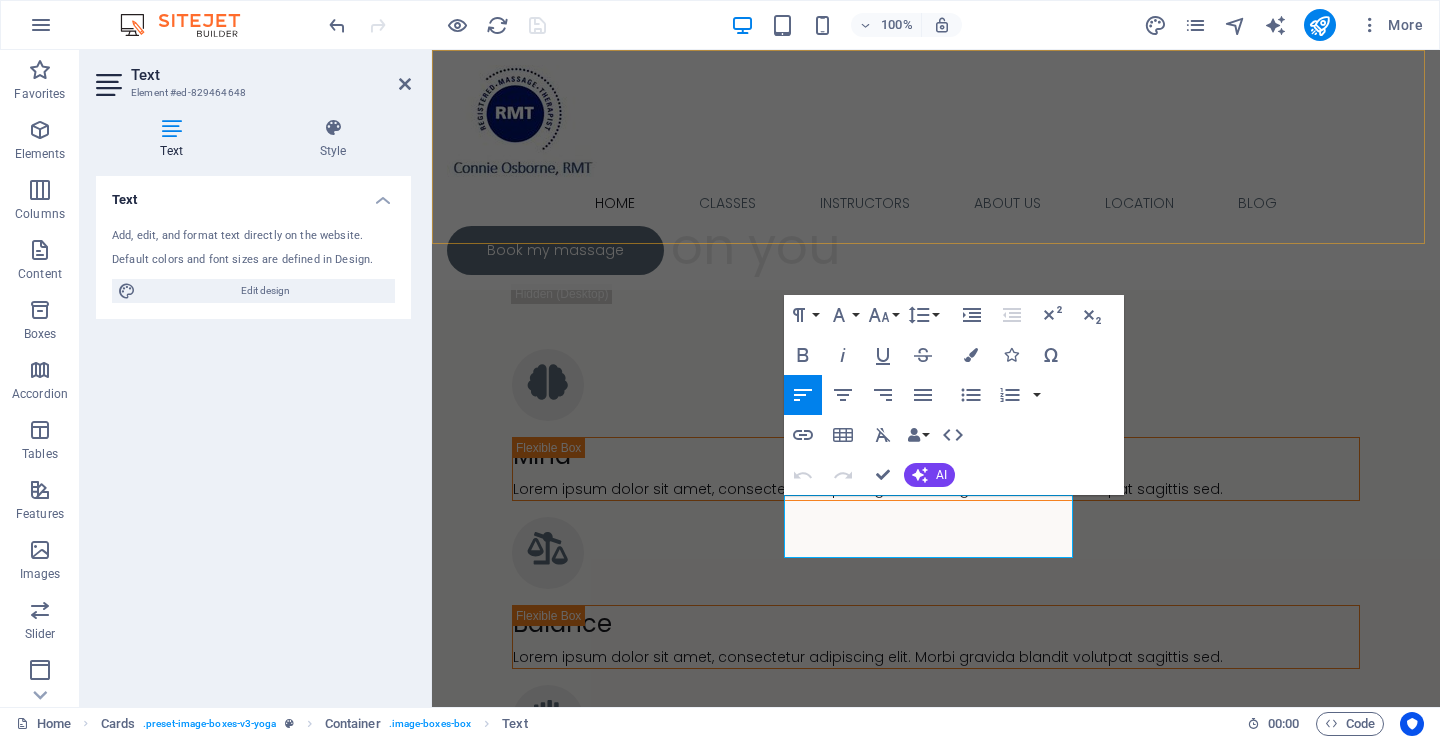 scroll, scrollTop: 2319, scrollLeft: 0, axis: vertical 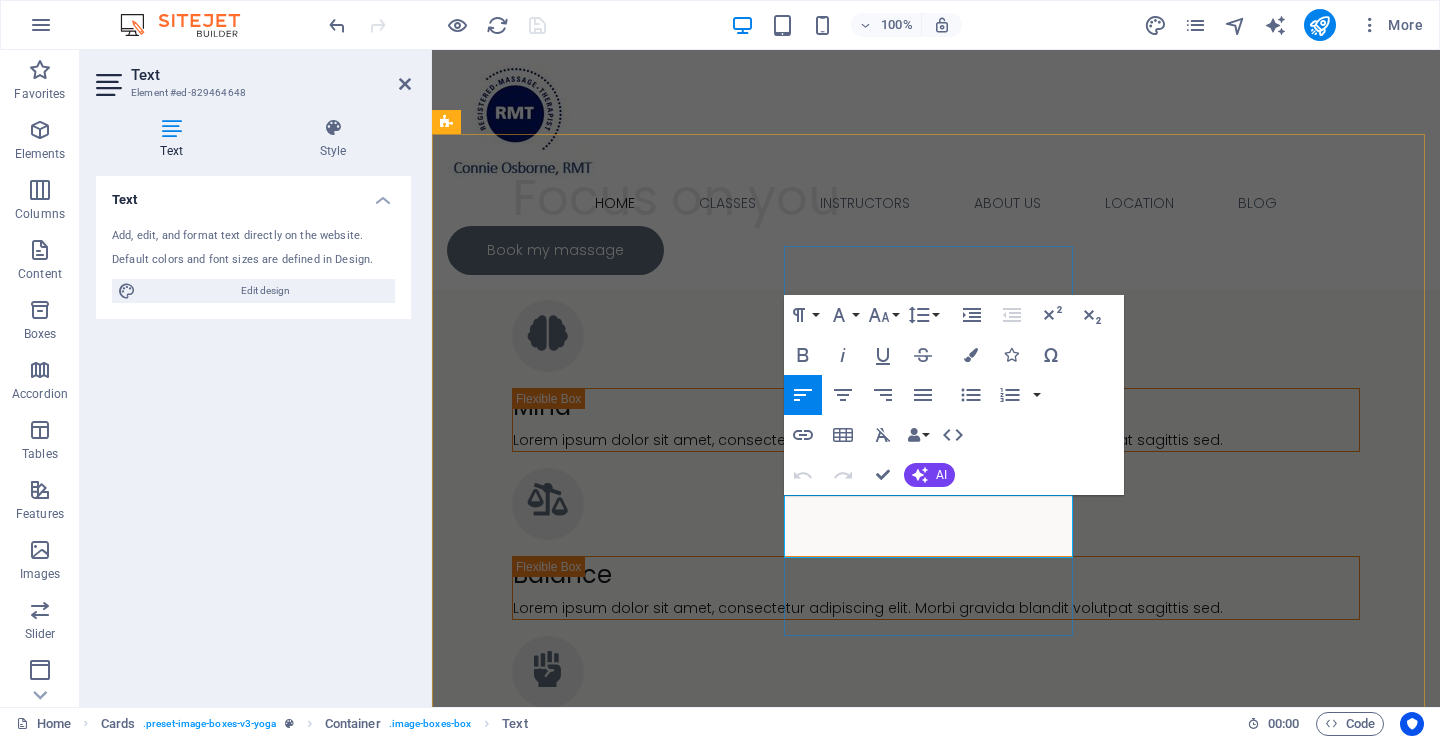 click on "Relieve discomfort including low back pain, sciatica, hip and leg soreness often experienced during pregnancy." at bounding box center [594, 3553] 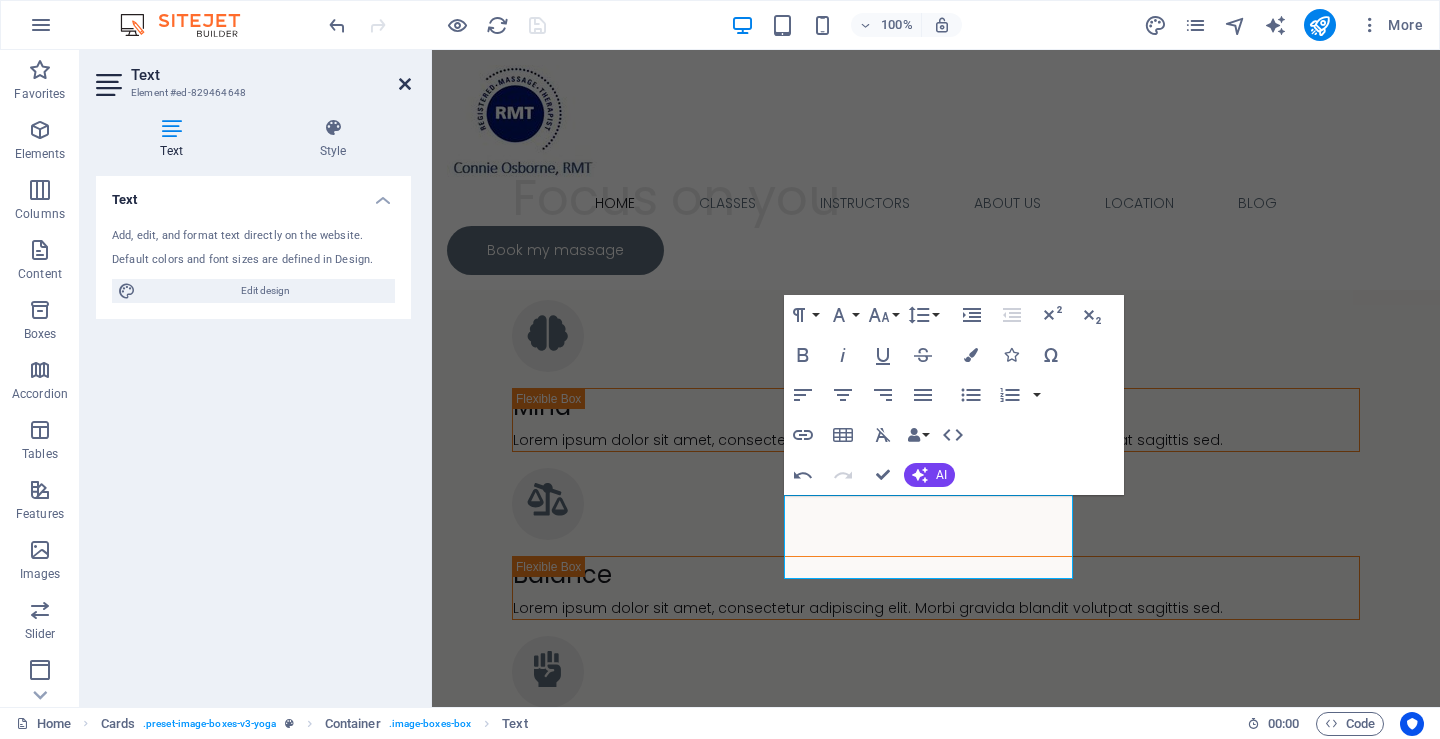 click at bounding box center (405, 84) 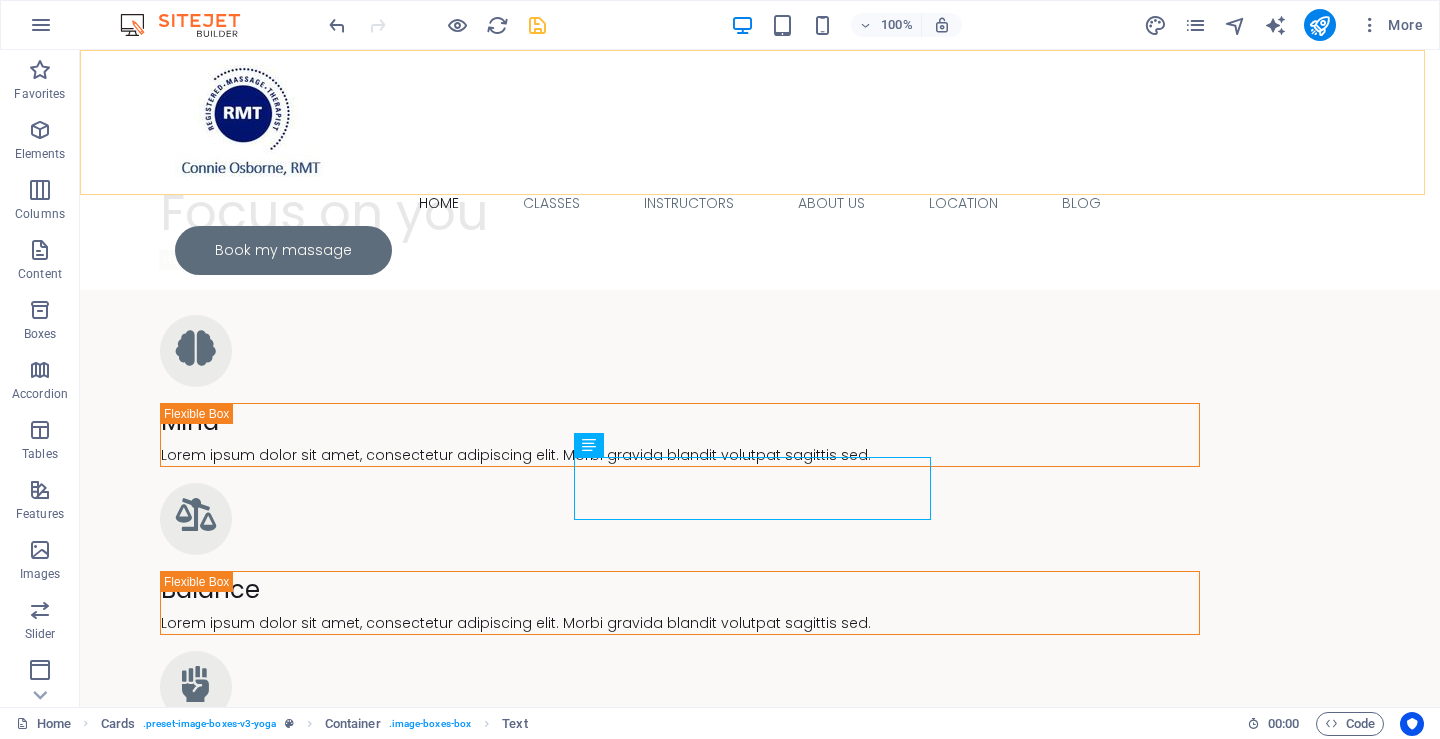 scroll, scrollTop: 2270, scrollLeft: 0, axis: vertical 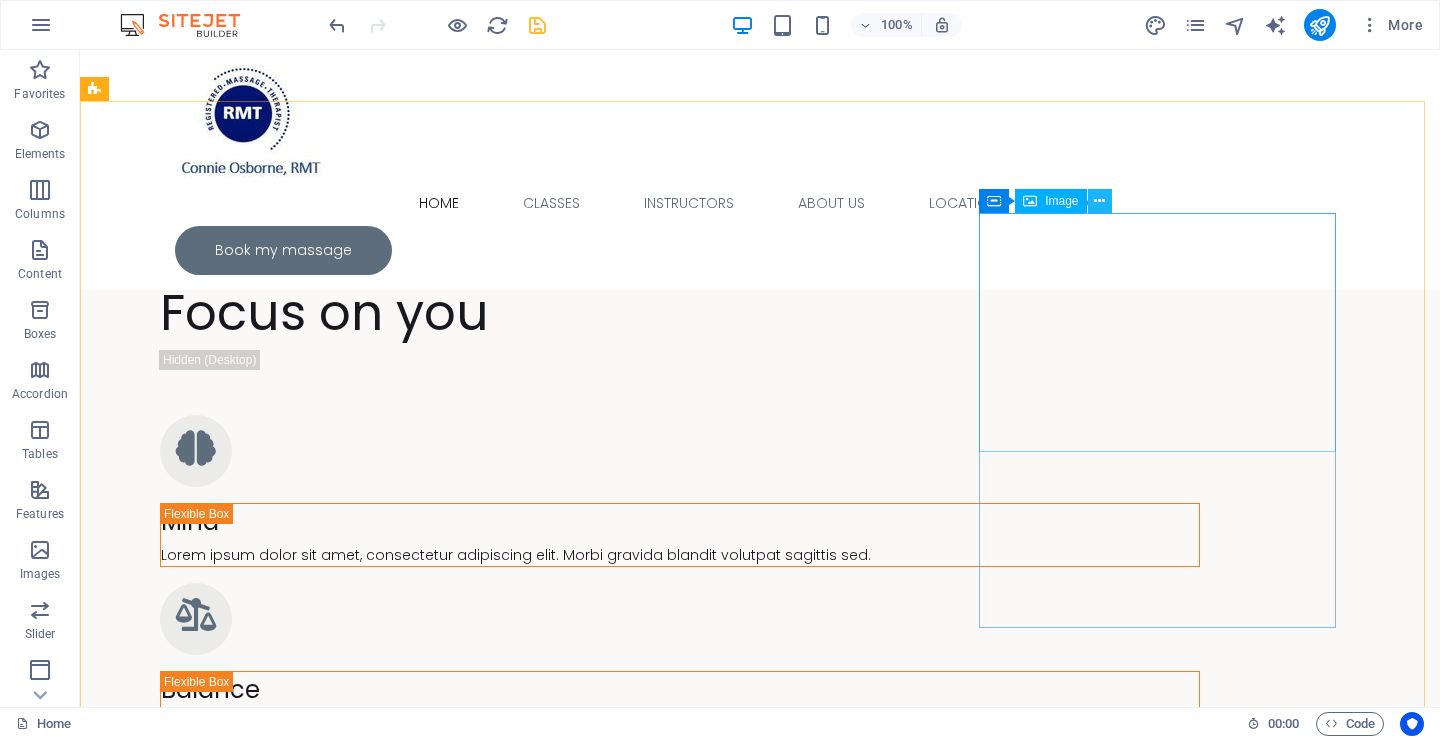 click at bounding box center (1099, 201) 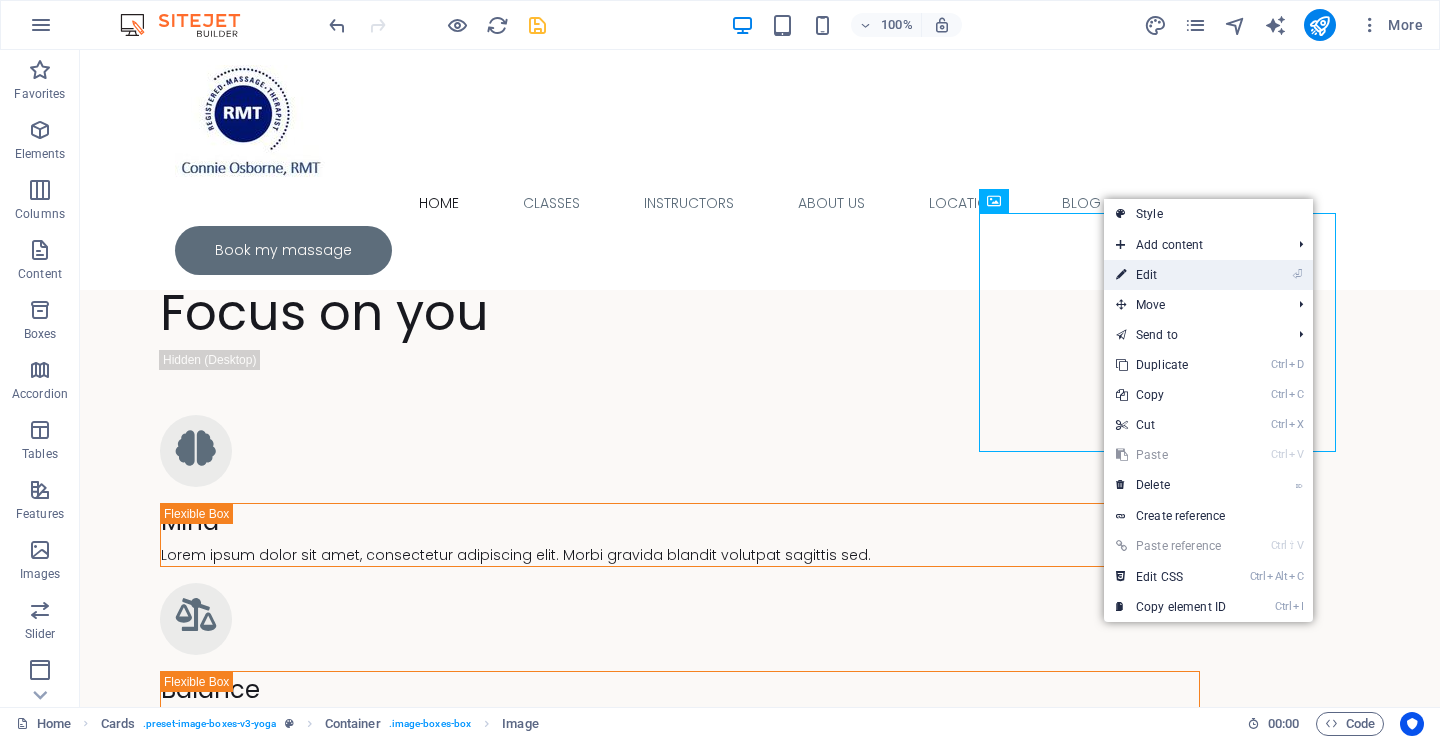 click on "⏎  Edit" at bounding box center [1171, 275] 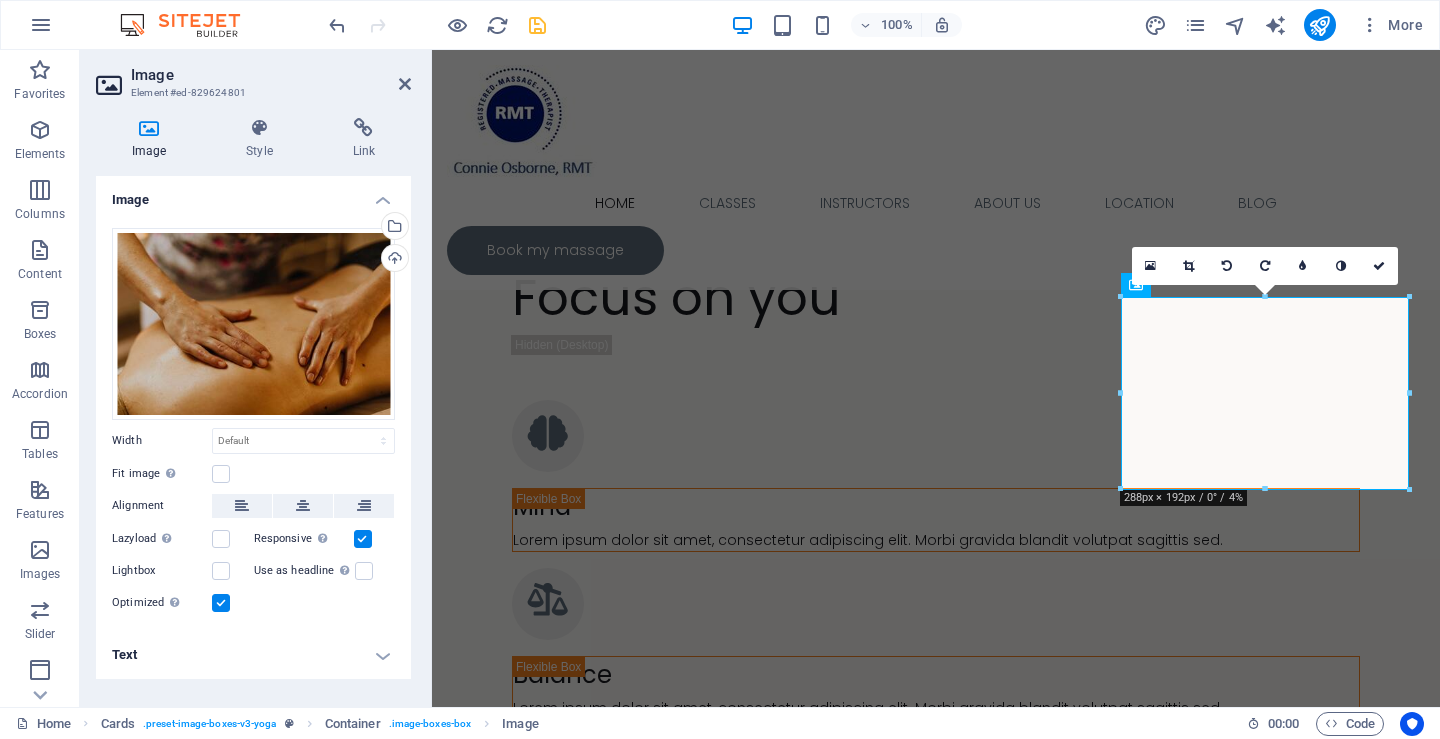 scroll, scrollTop: 2268, scrollLeft: 0, axis: vertical 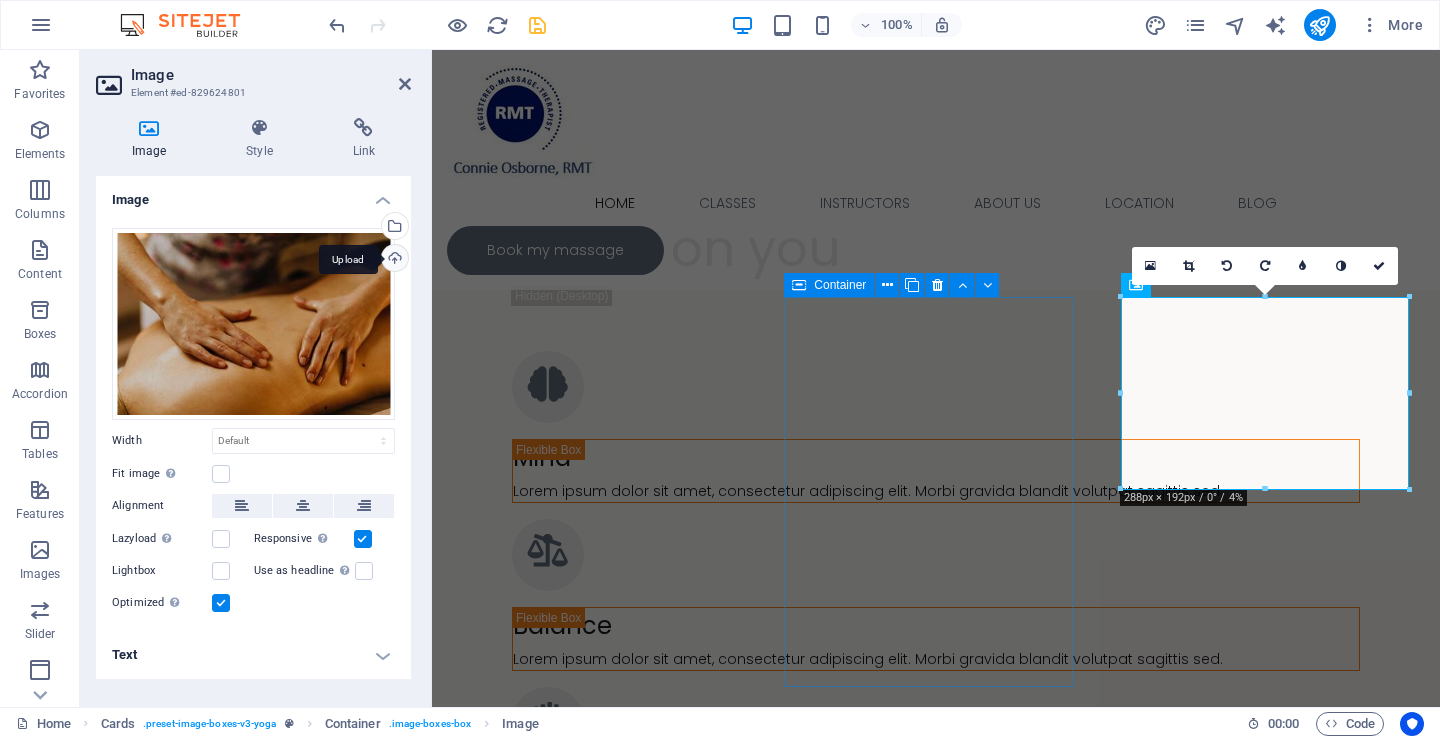 click on "Upload" at bounding box center [393, 260] 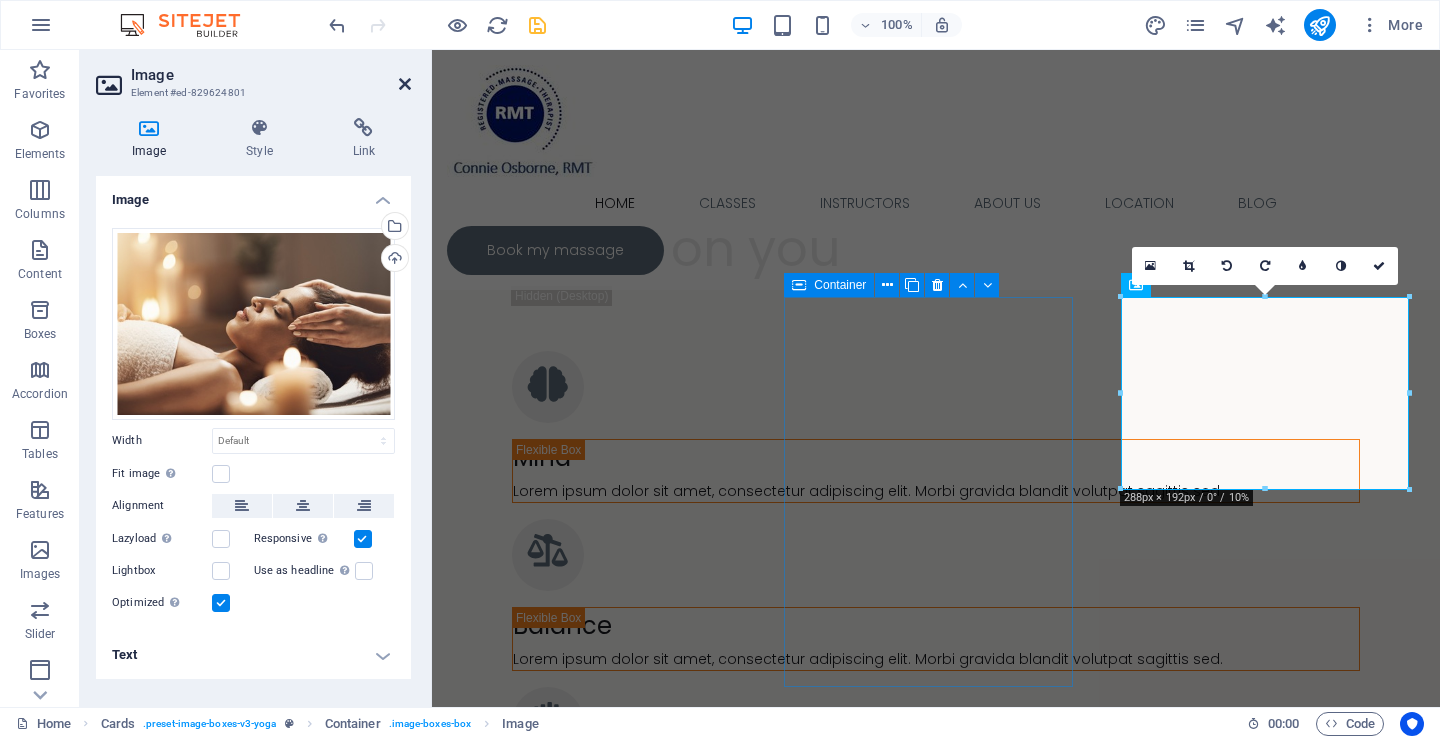 click at bounding box center [405, 84] 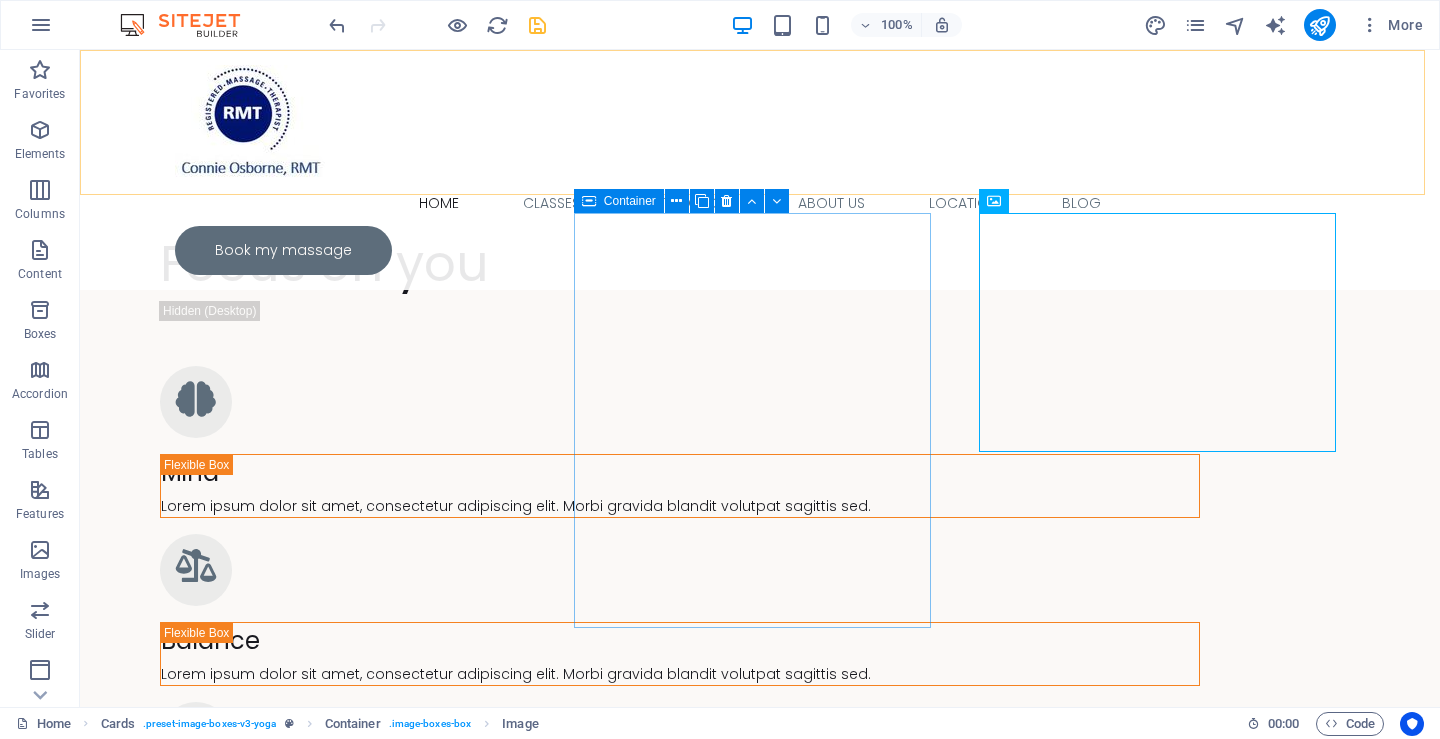 scroll, scrollTop: 2219, scrollLeft: 0, axis: vertical 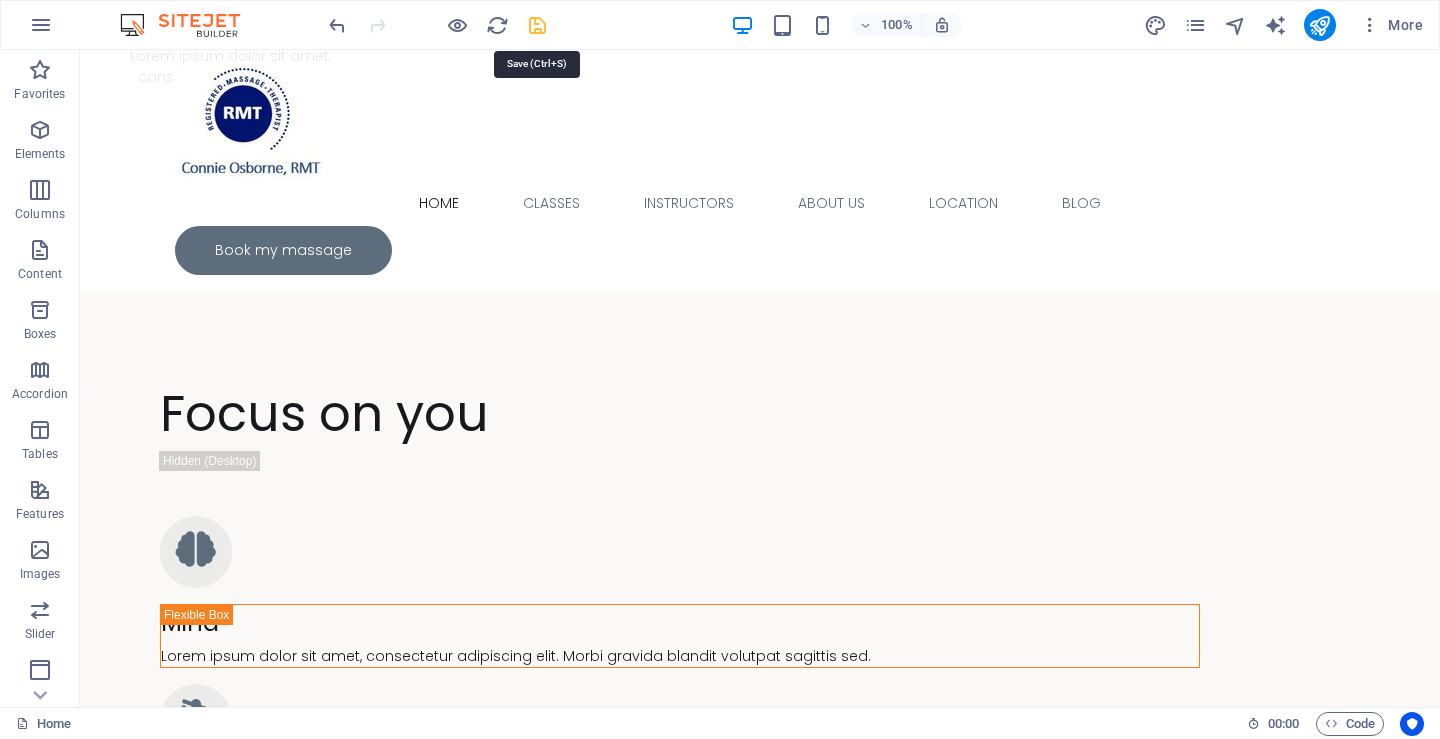 click at bounding box center [537, 25] 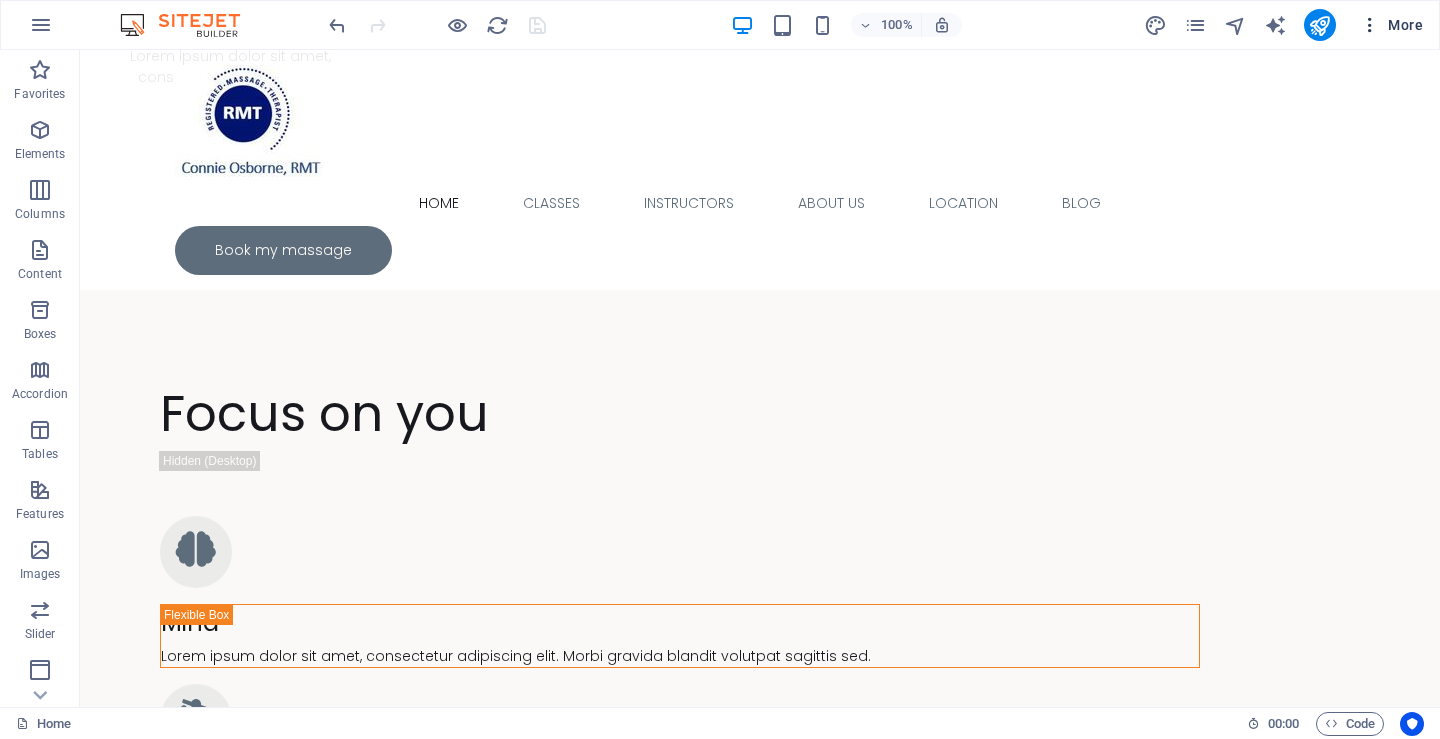 click at bounding box center [1370, 25] 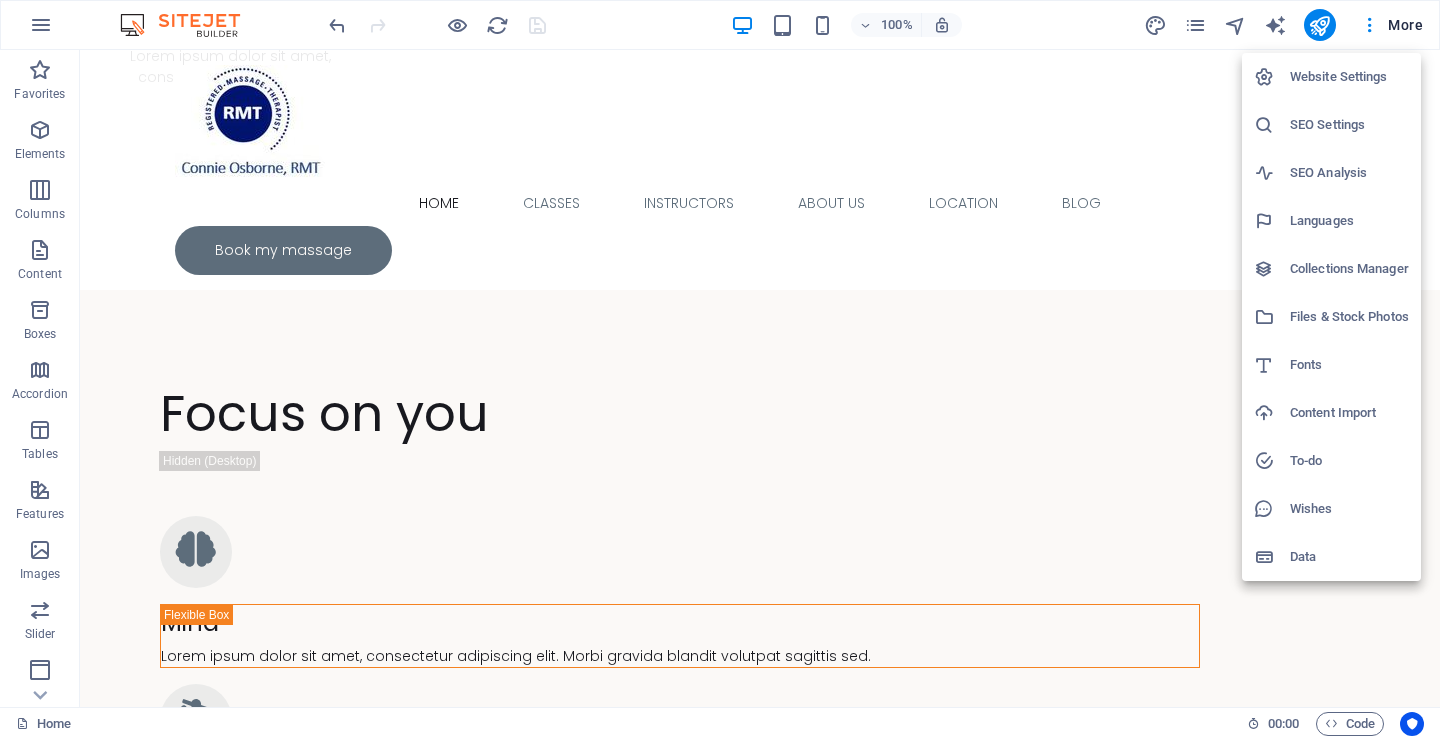 click on "Files & Stock Photos" at bounding box center [1349, 317] 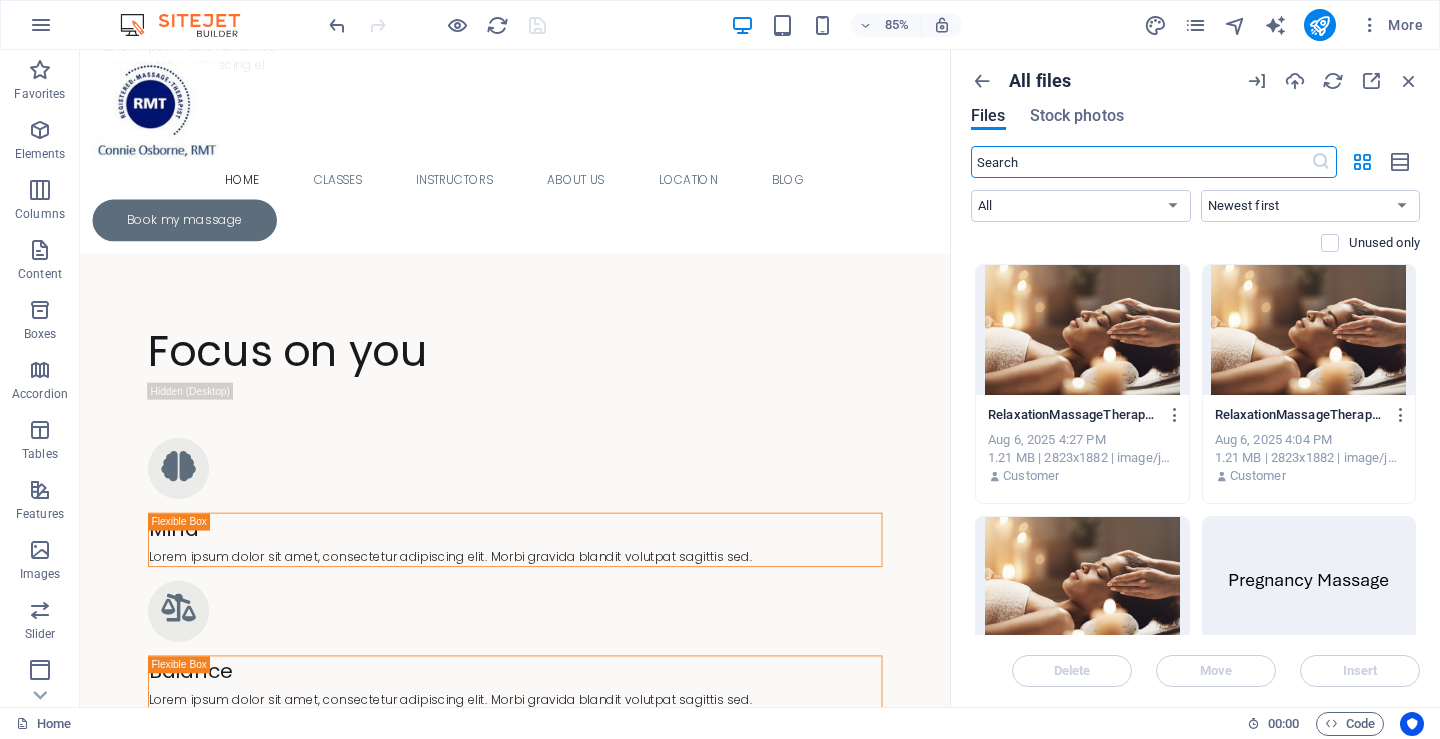 scroll, scrollTop: 2167, scrollLeft: 0, axis: vertical 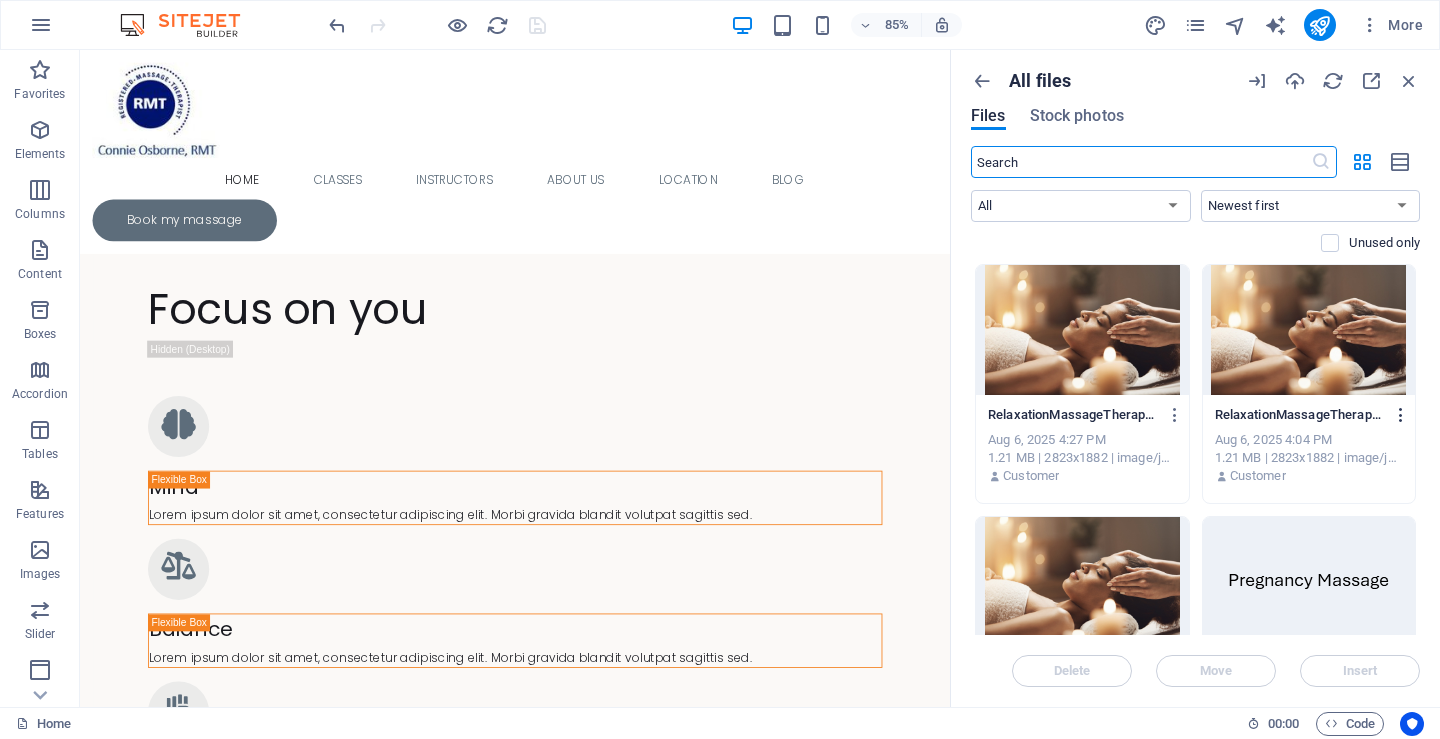 click at bounding box center (1401, 415) 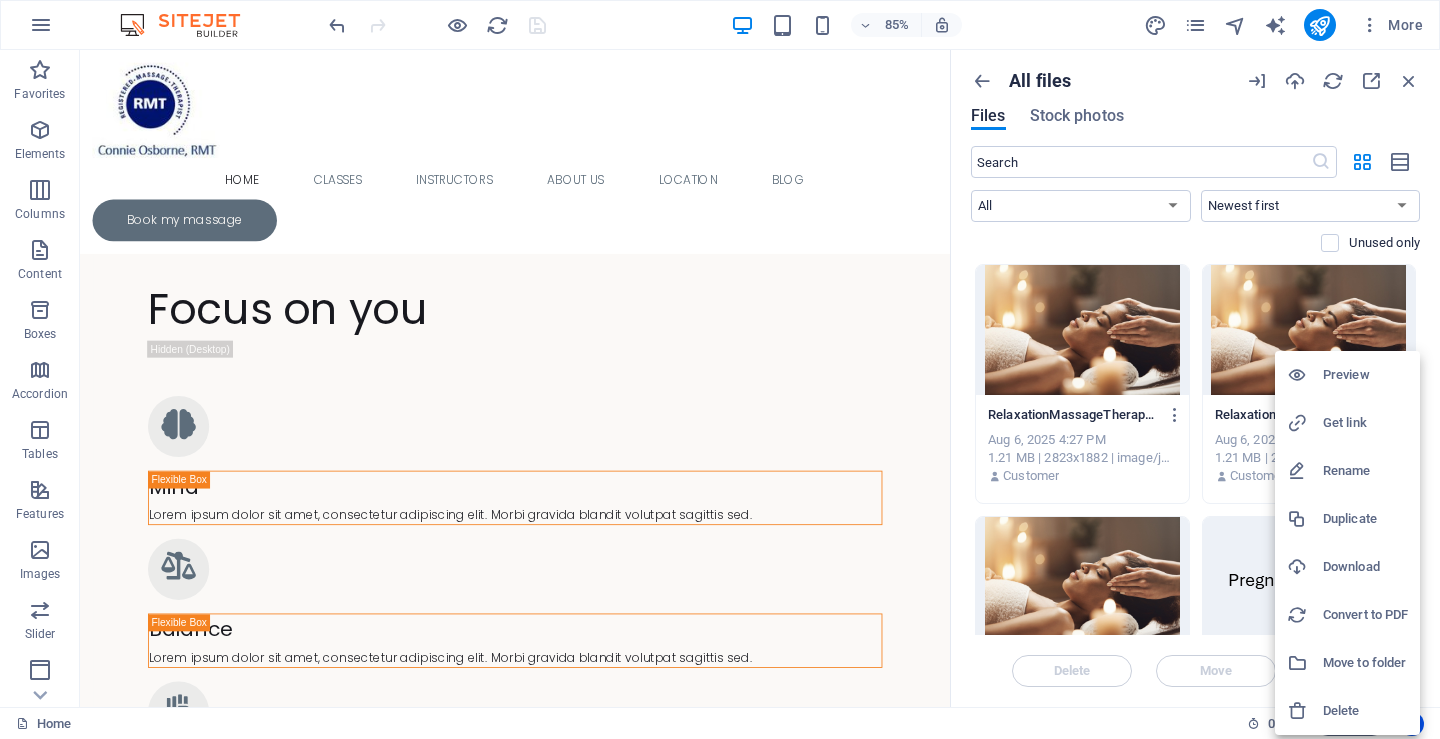 click on "Delete" at bounding box center [1365, 711] 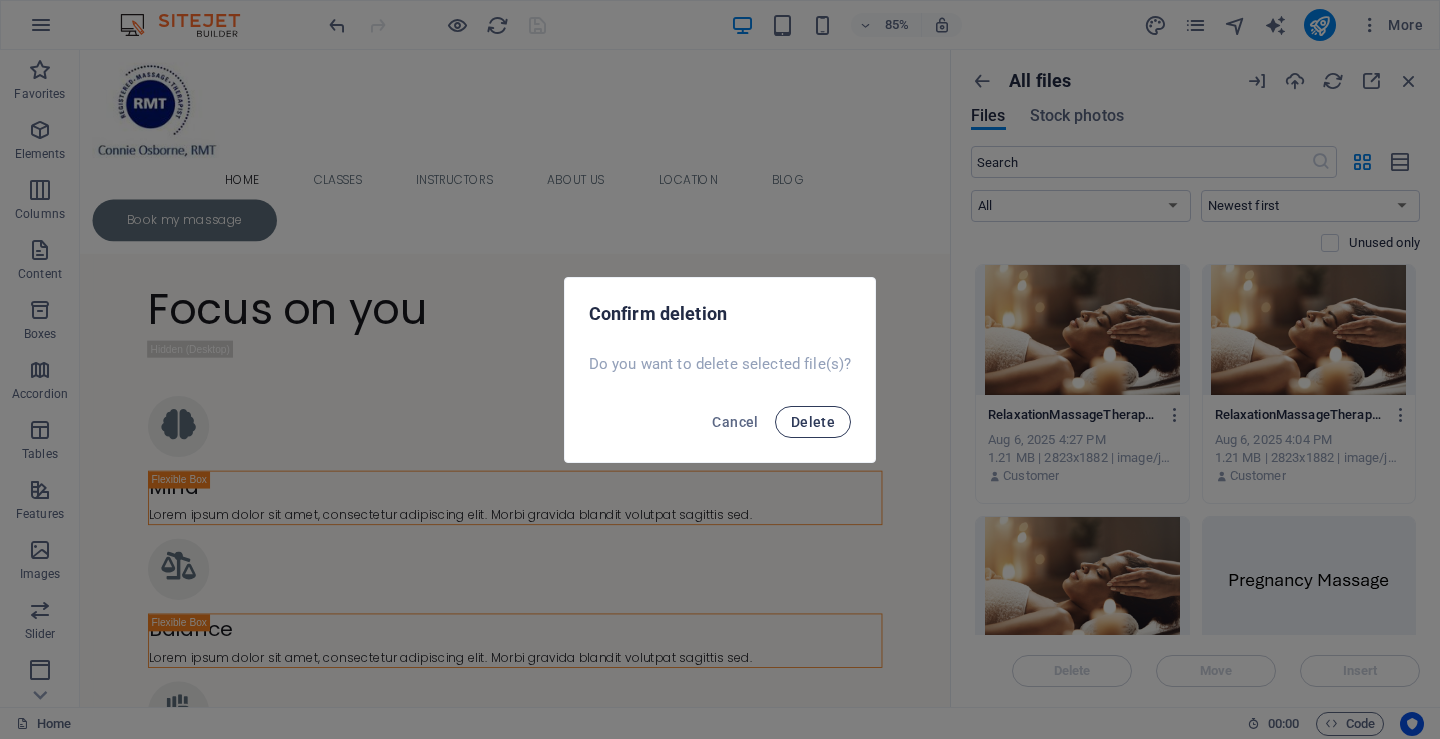 click on "Delete" at bounding box center [813, 422] 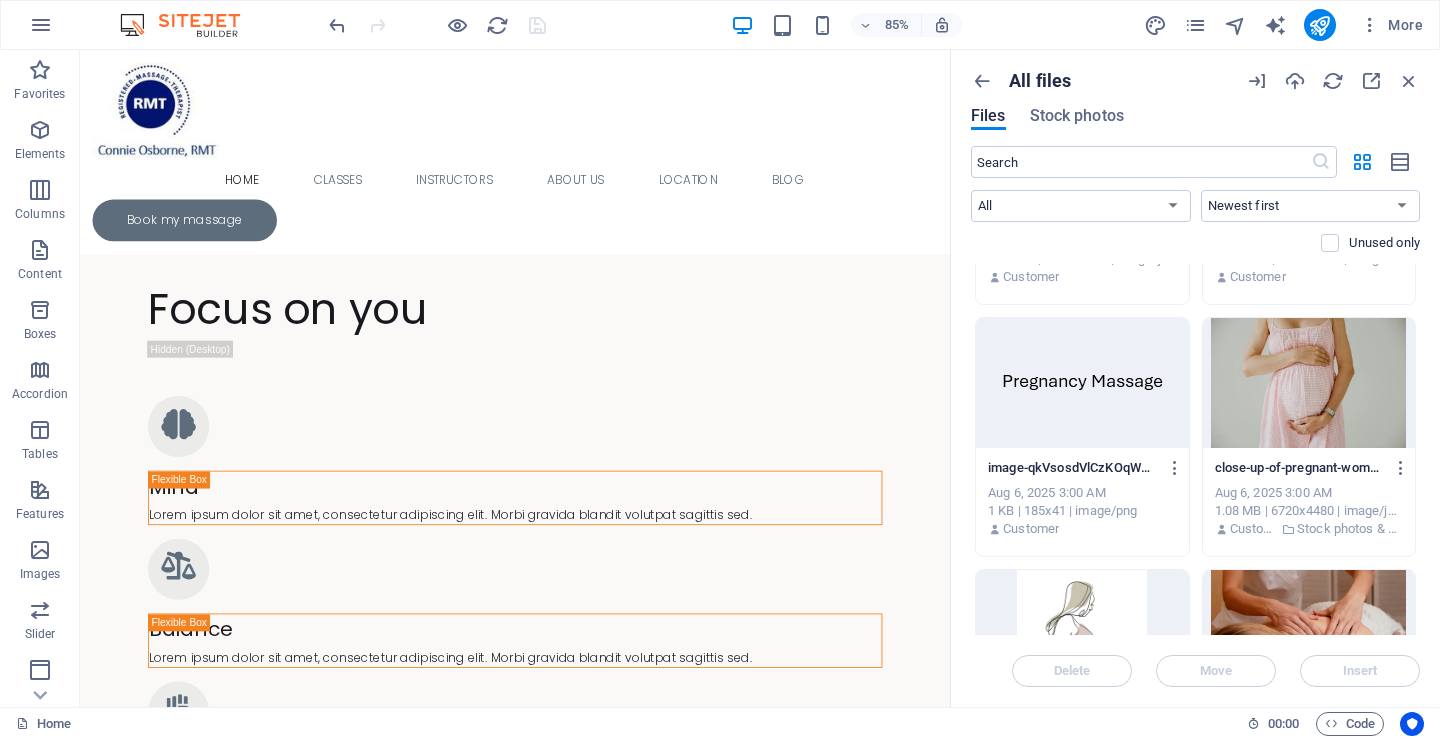 scroll, scrollTop: 511, scrollLeft: 0, axis: vertical 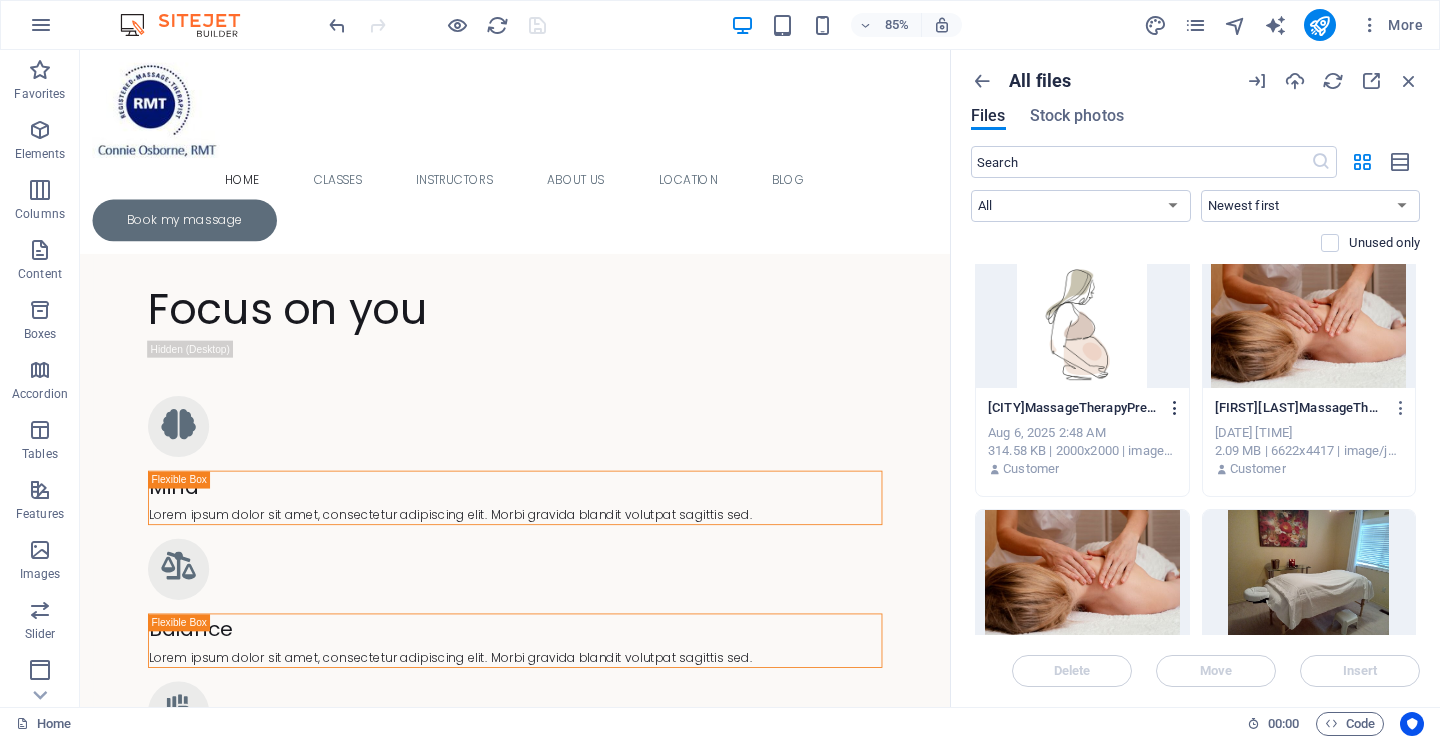 click at bounding box center [1175, 408] 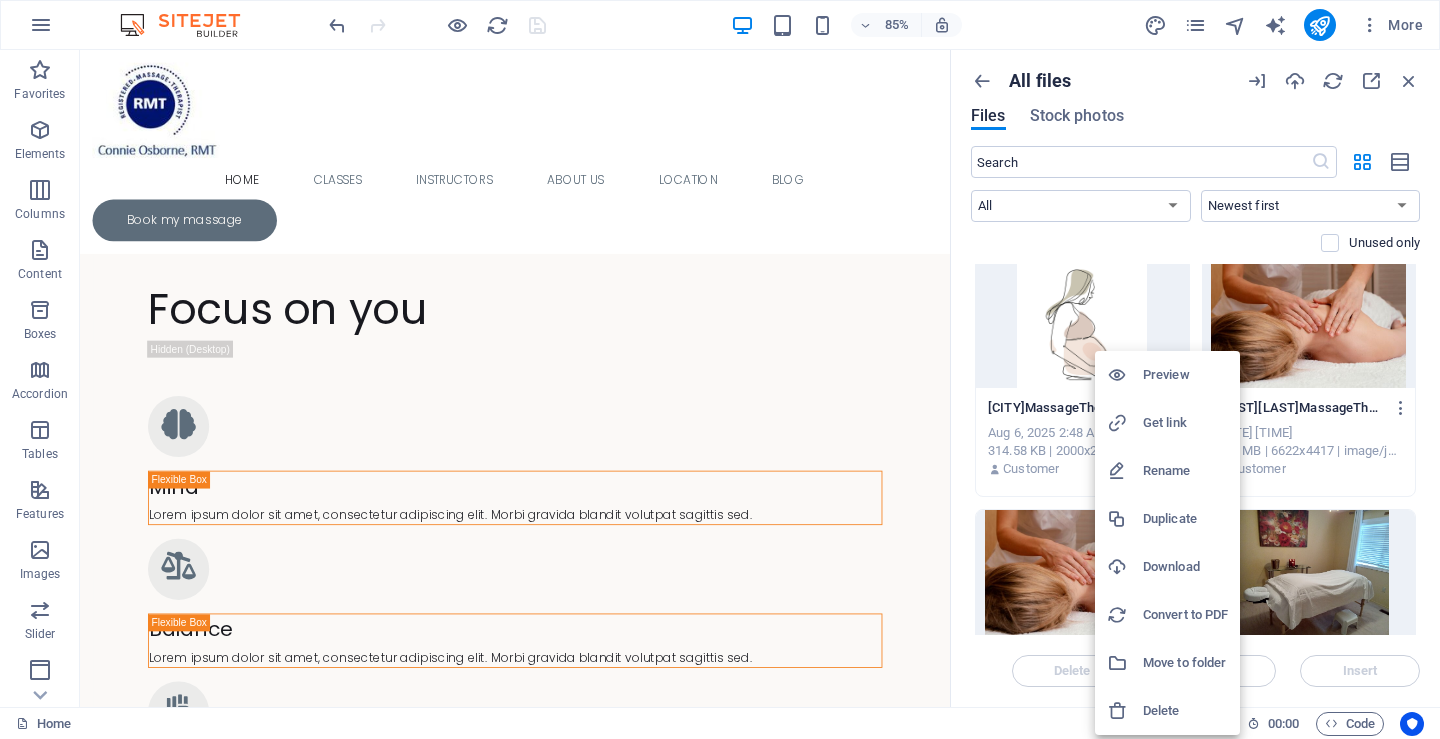 click on "Delete" at bounding box center (1185, 711) 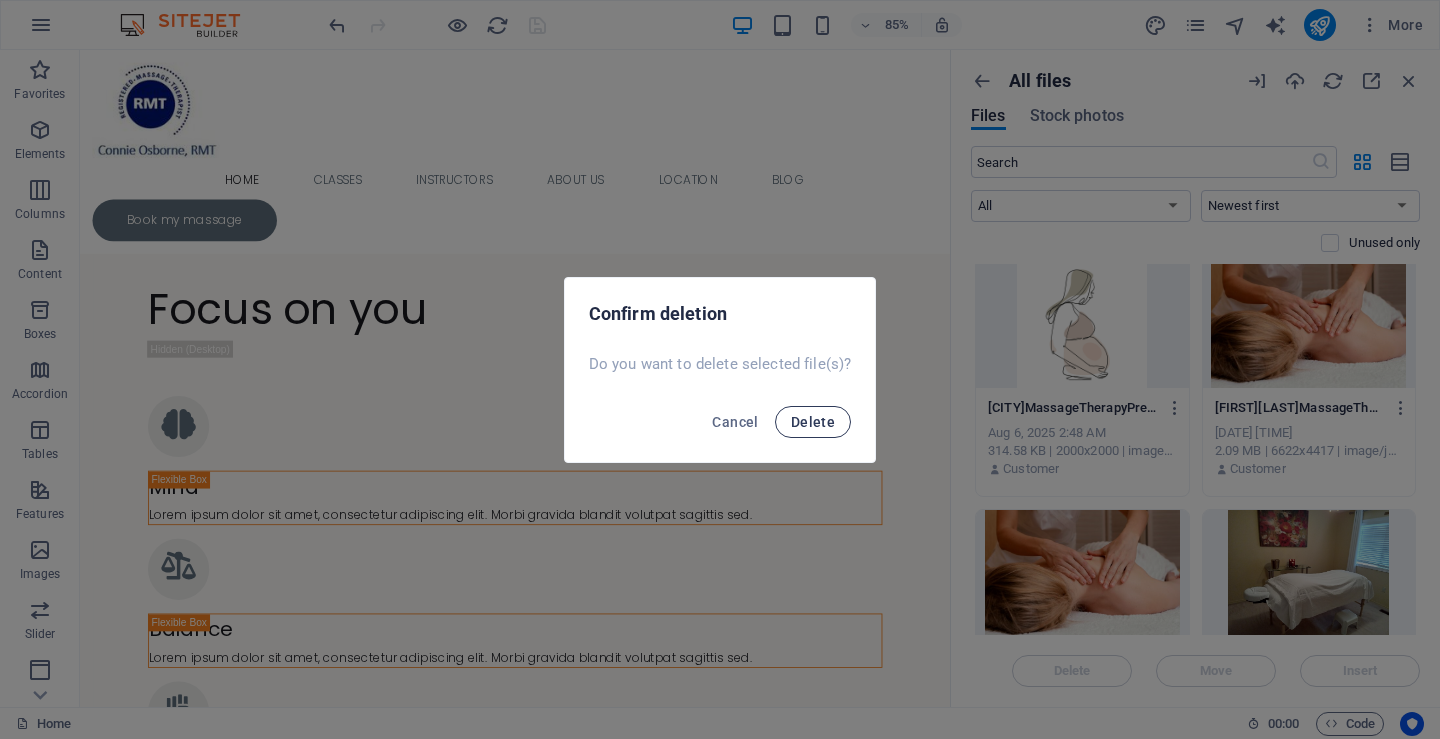click on "Delete" at bounding box center [813, 422] 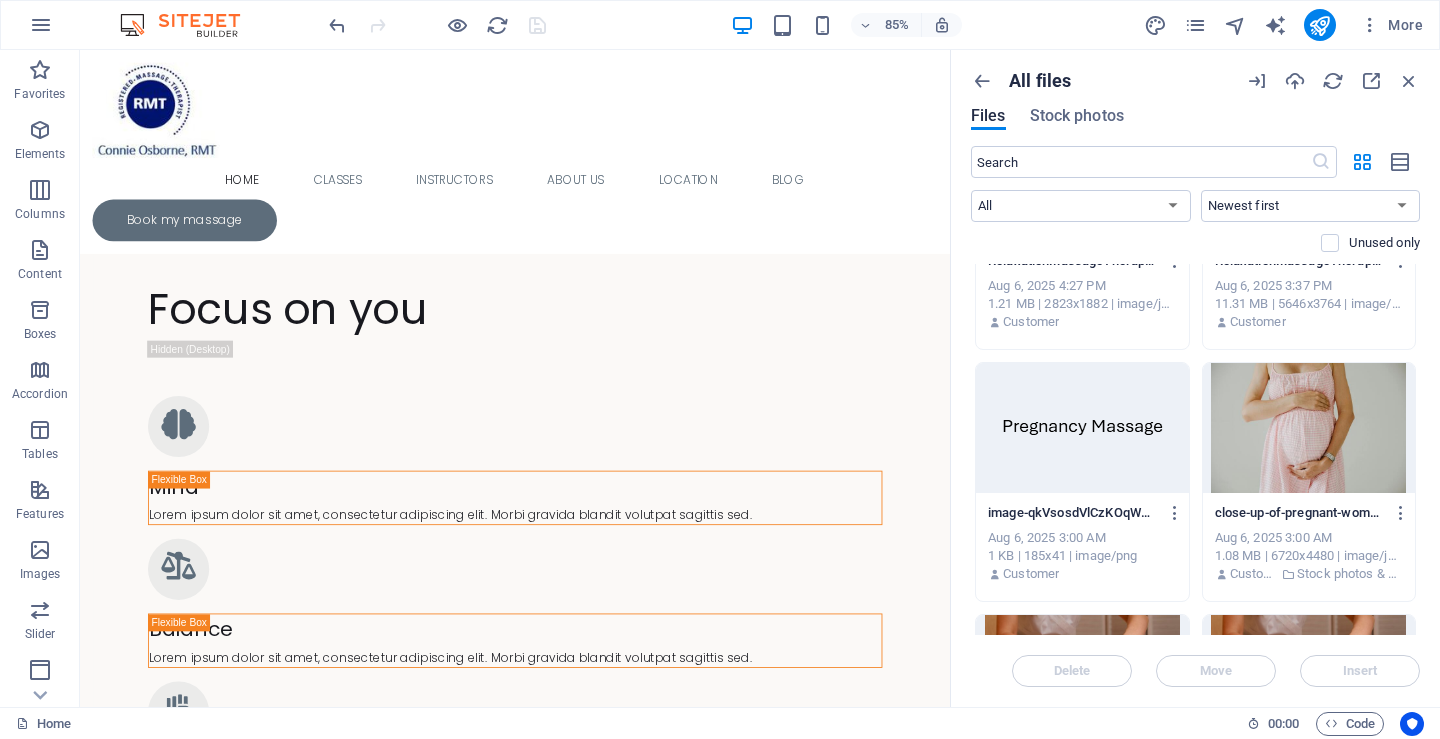 scroll, scrollTop: 0, scrollLeft: 0, axis: both 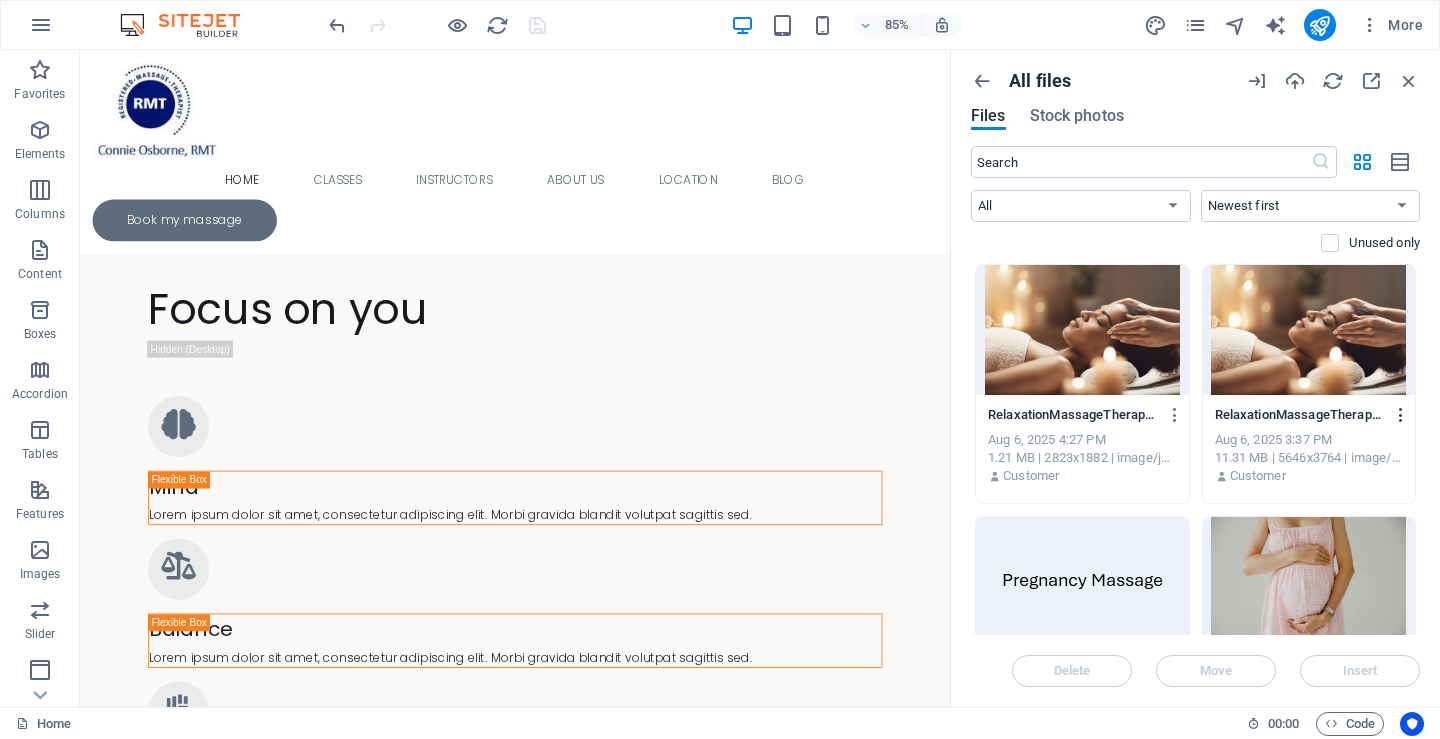 click at bounding box center (1401, 415) 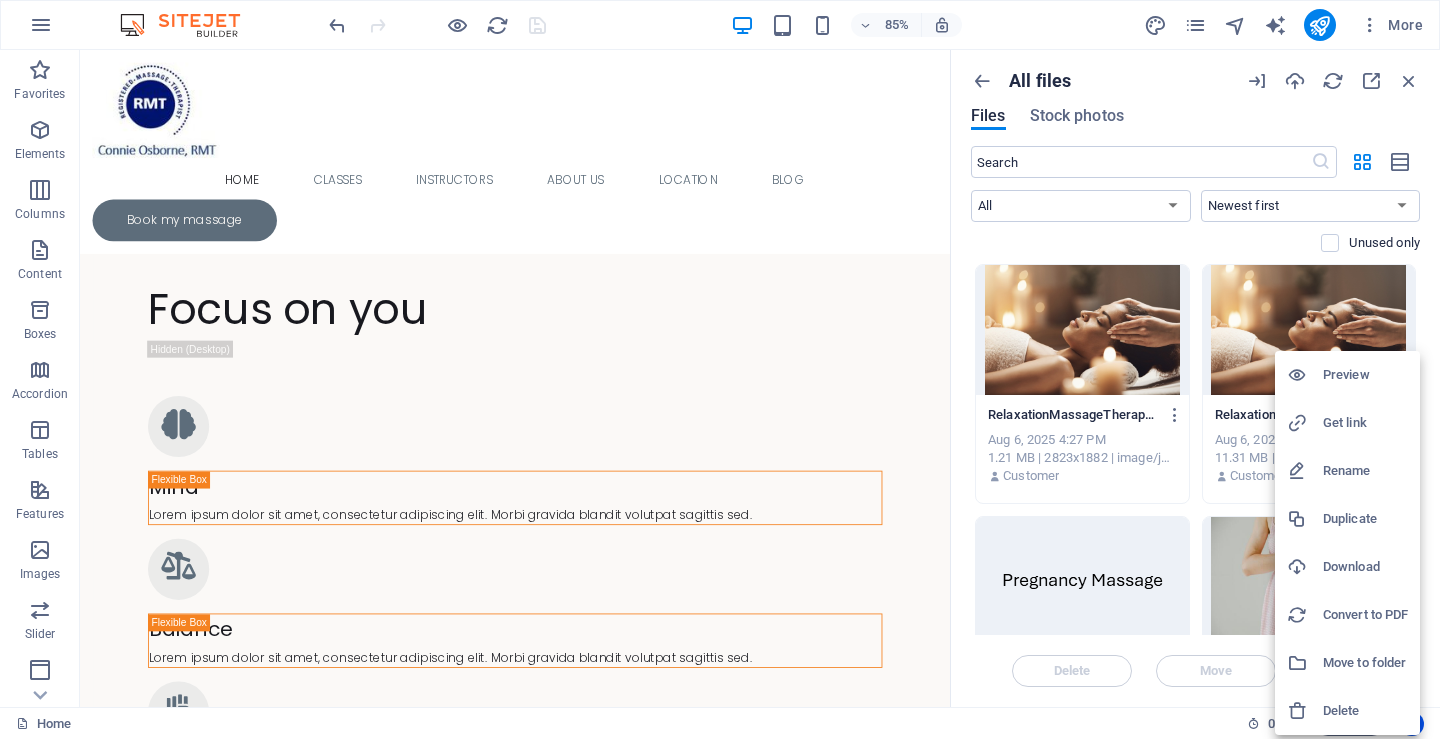 click on "Delete" at bounding box center [1365, 711] 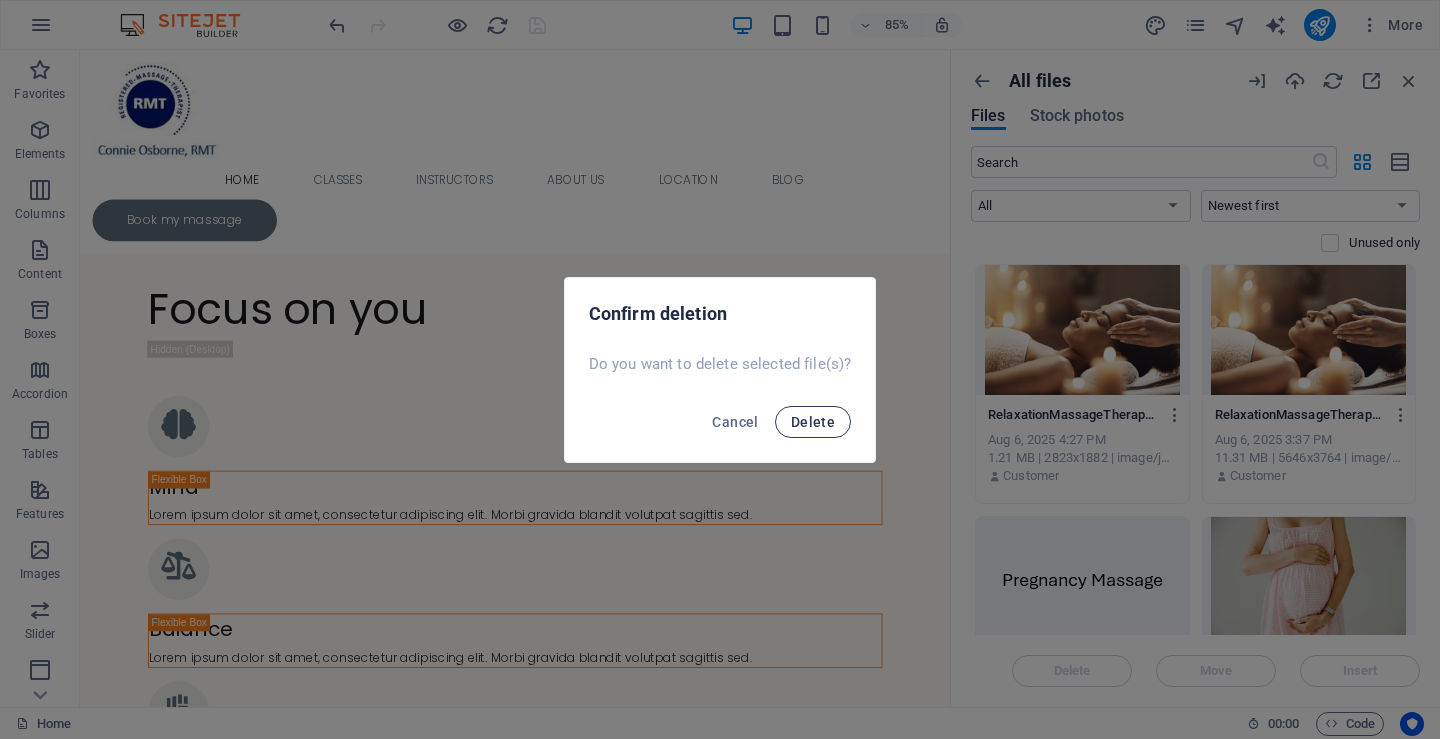 click on "Delete" at bounding box center [813, 422] 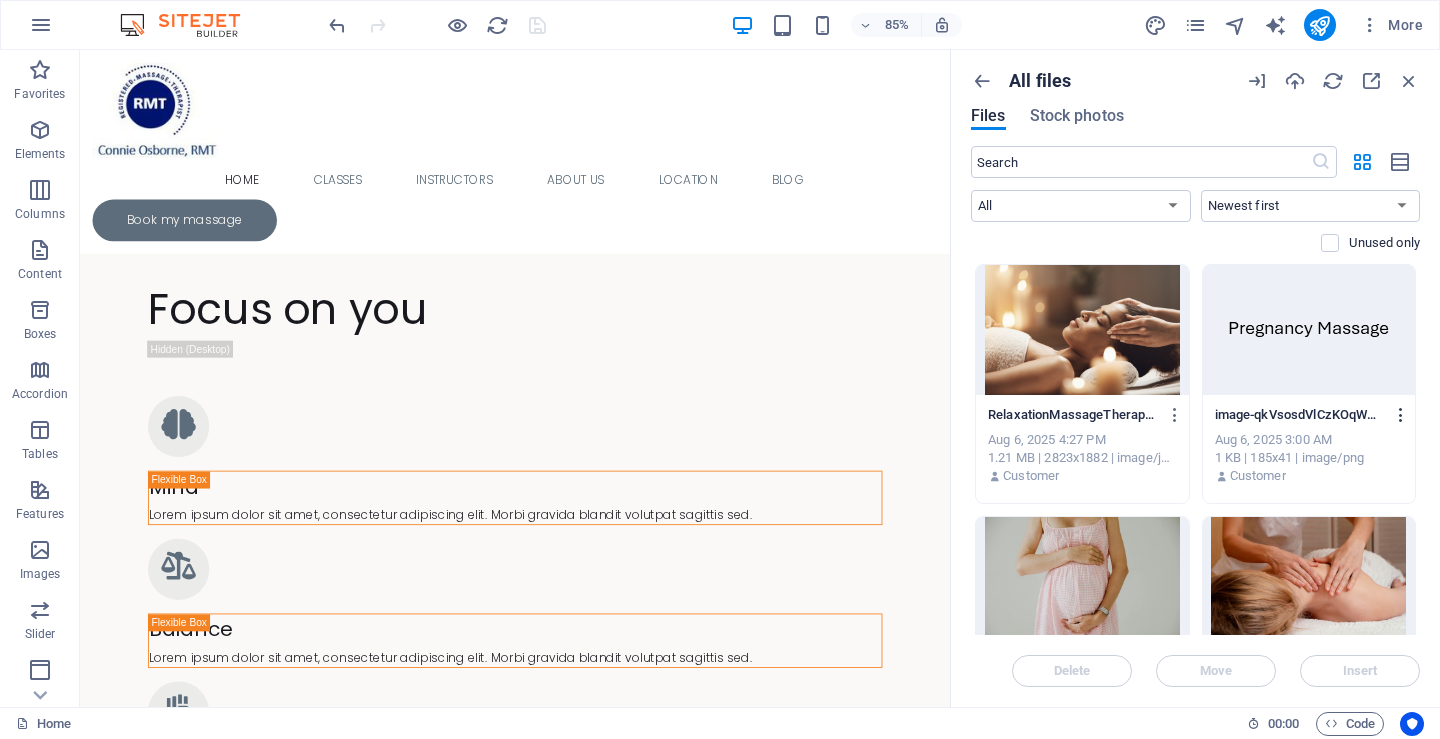click at bounding box center (1401, 415) 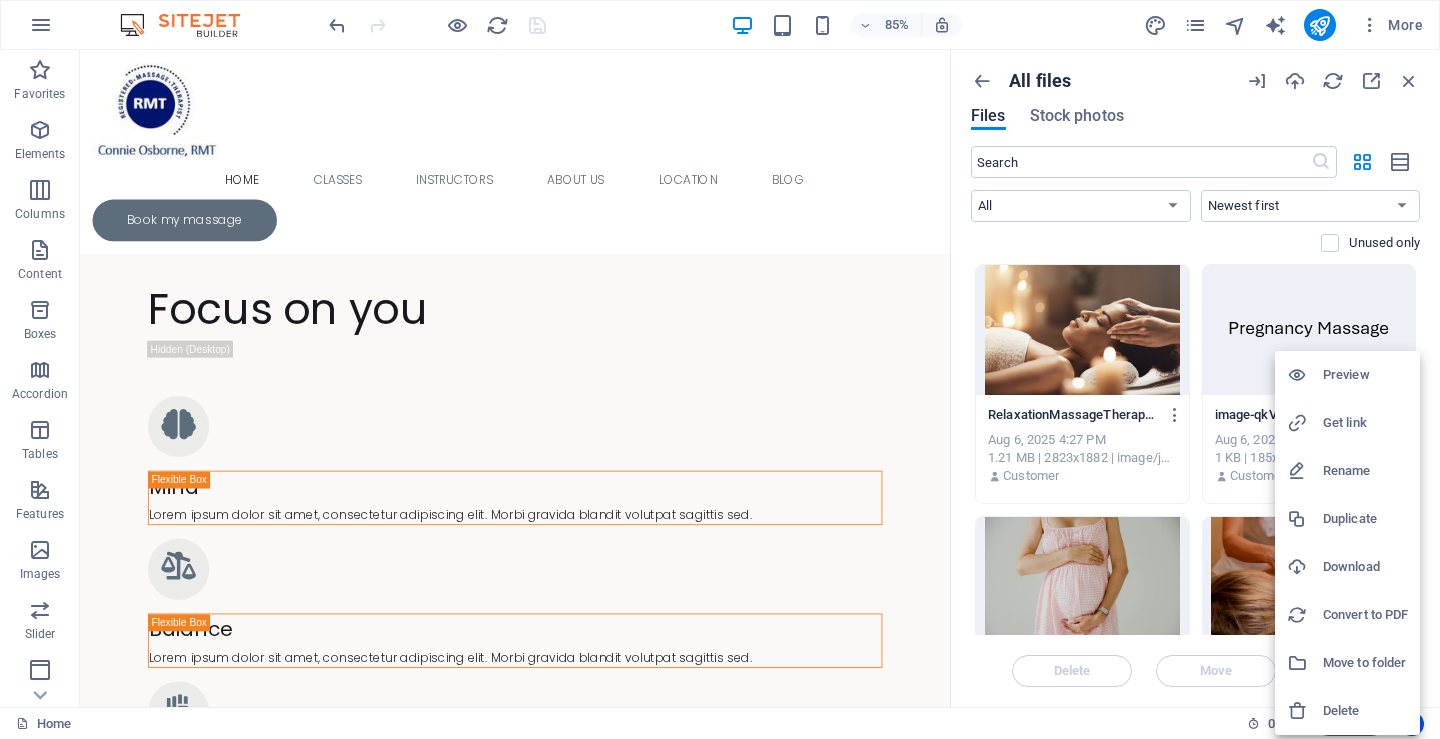 click on "Delete" at bounding box center (1365, 711) 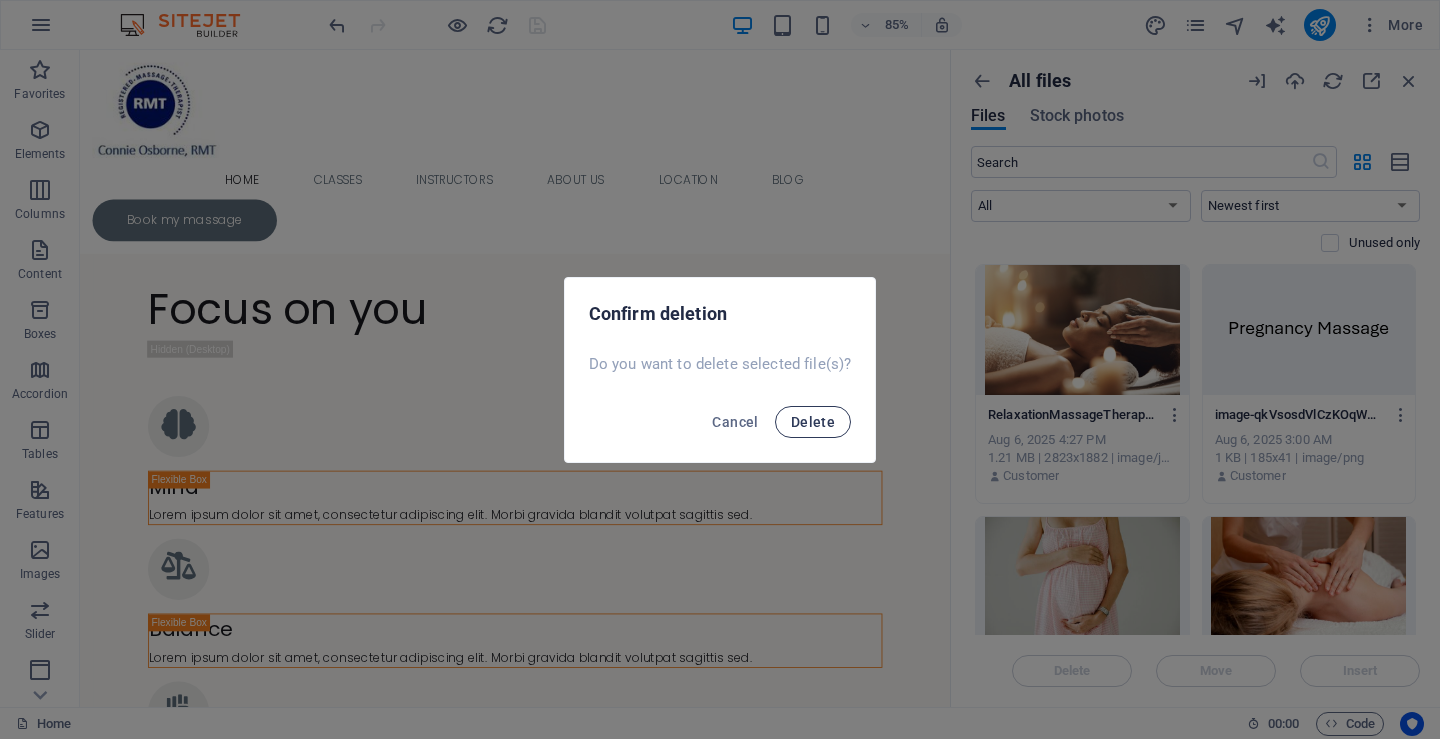 click on "Delete" at bounding box center (813, 422) 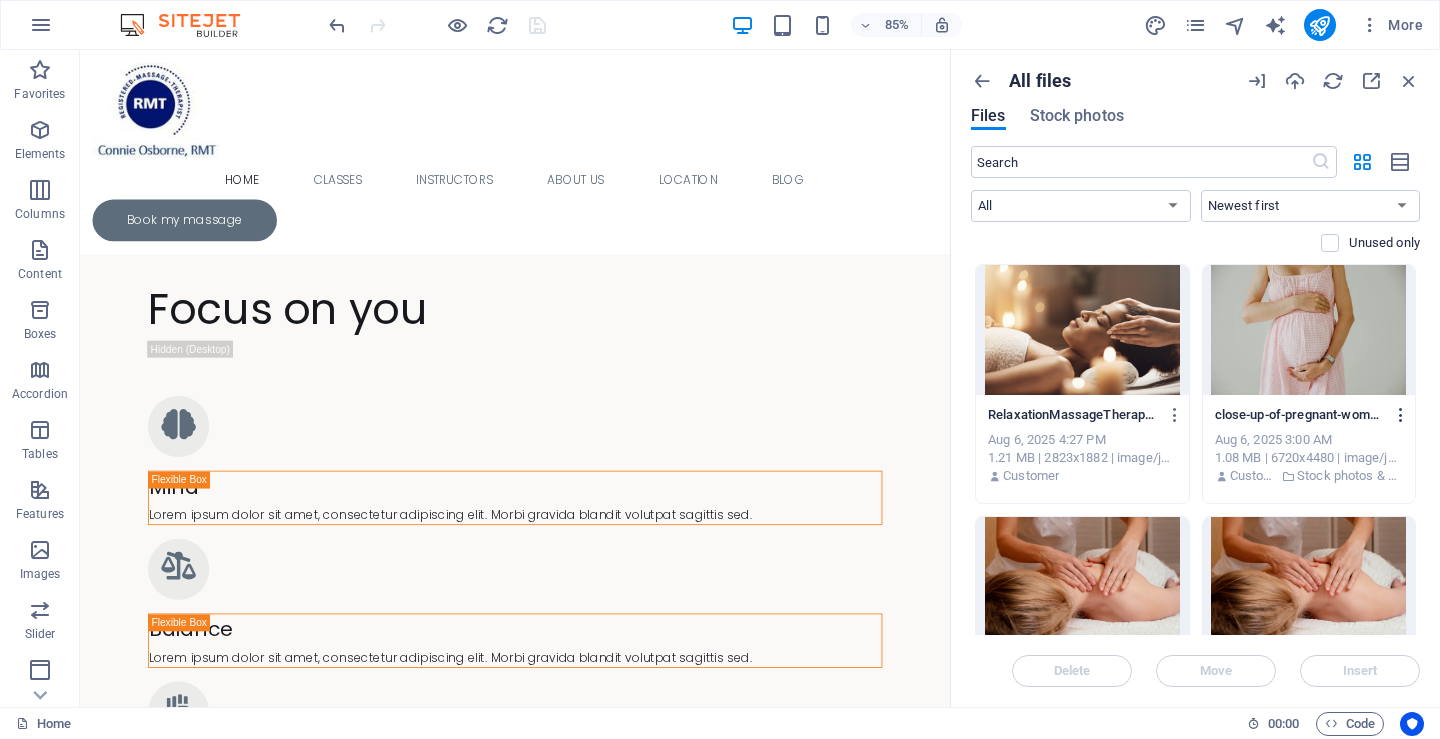 click at bounding box center [1401, 415] 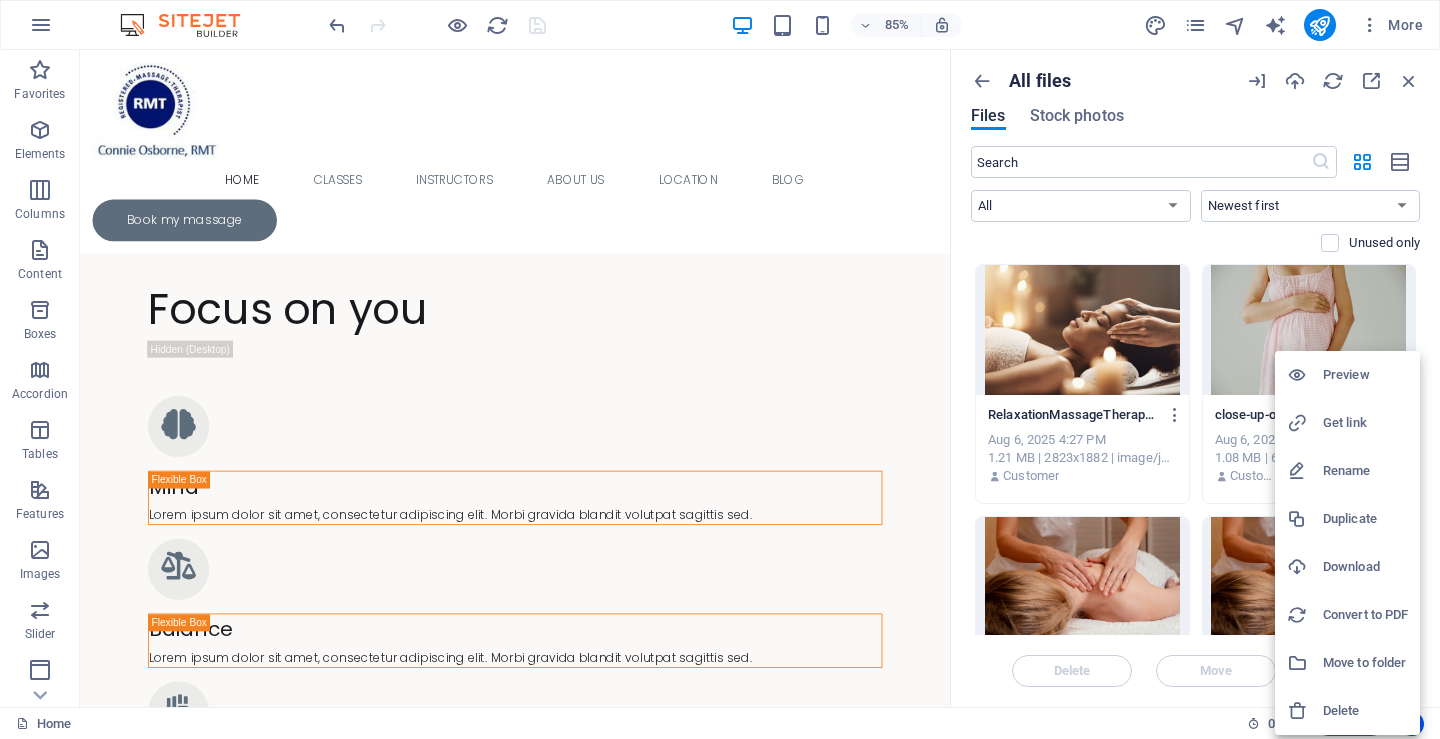 click on "Rename" at bounding box center (1365, 471) 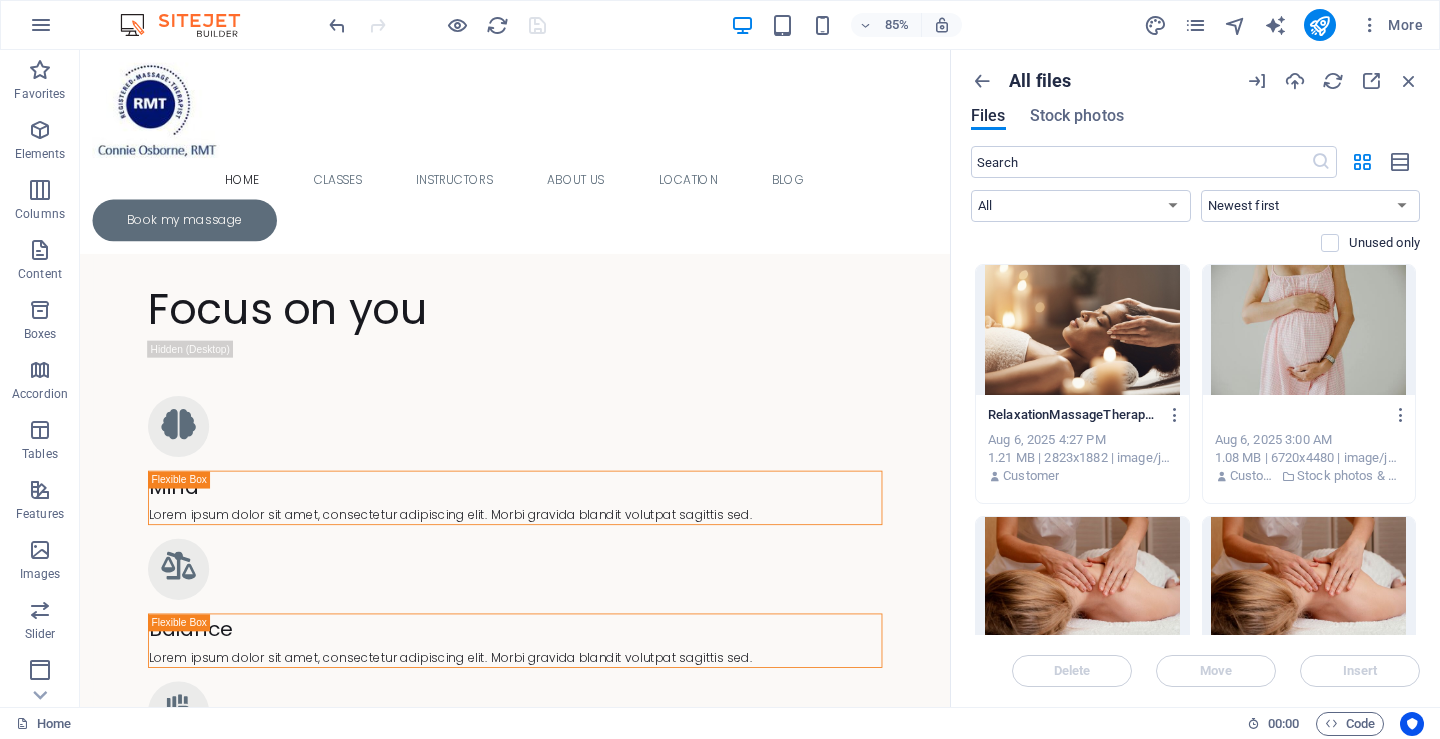 scroll, scrollTop: 0, scrollLeft: 0, axis: both 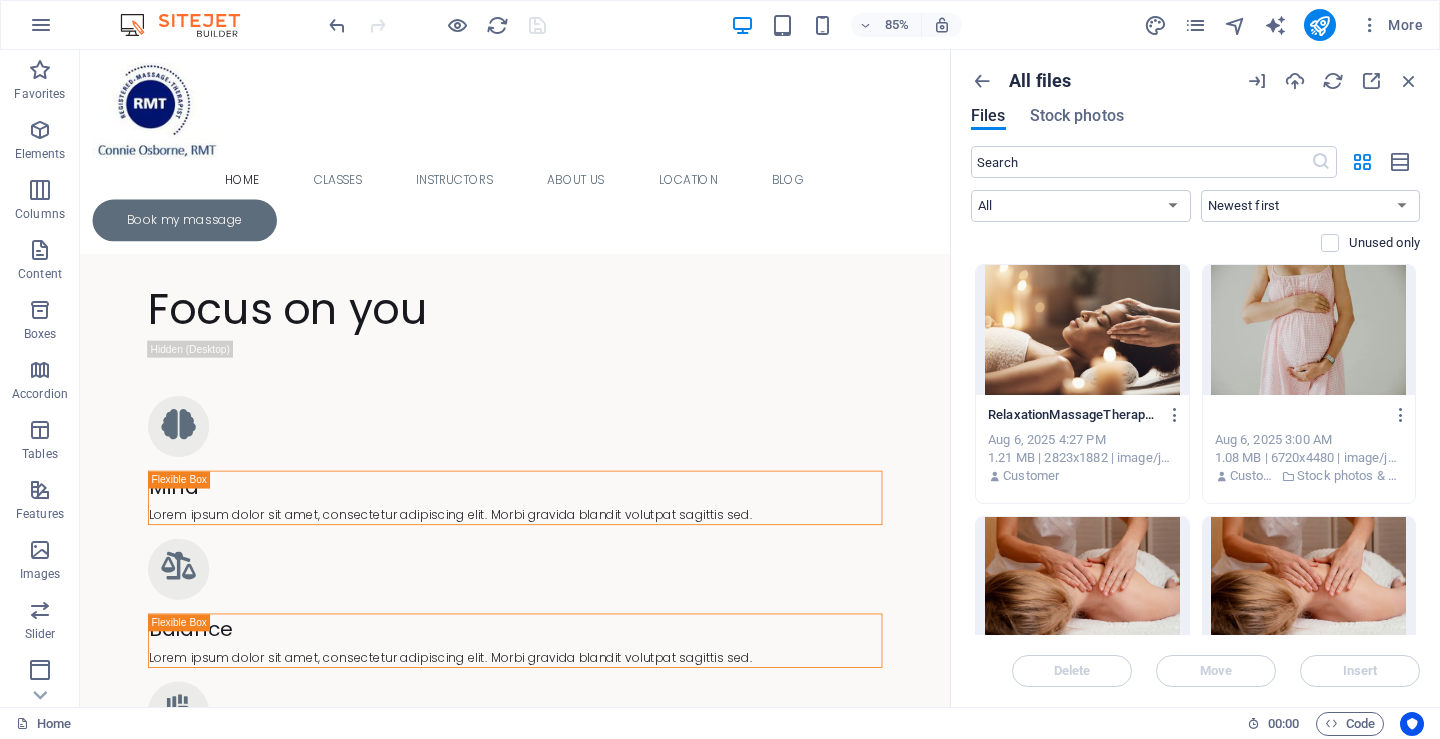 type on "Ki" 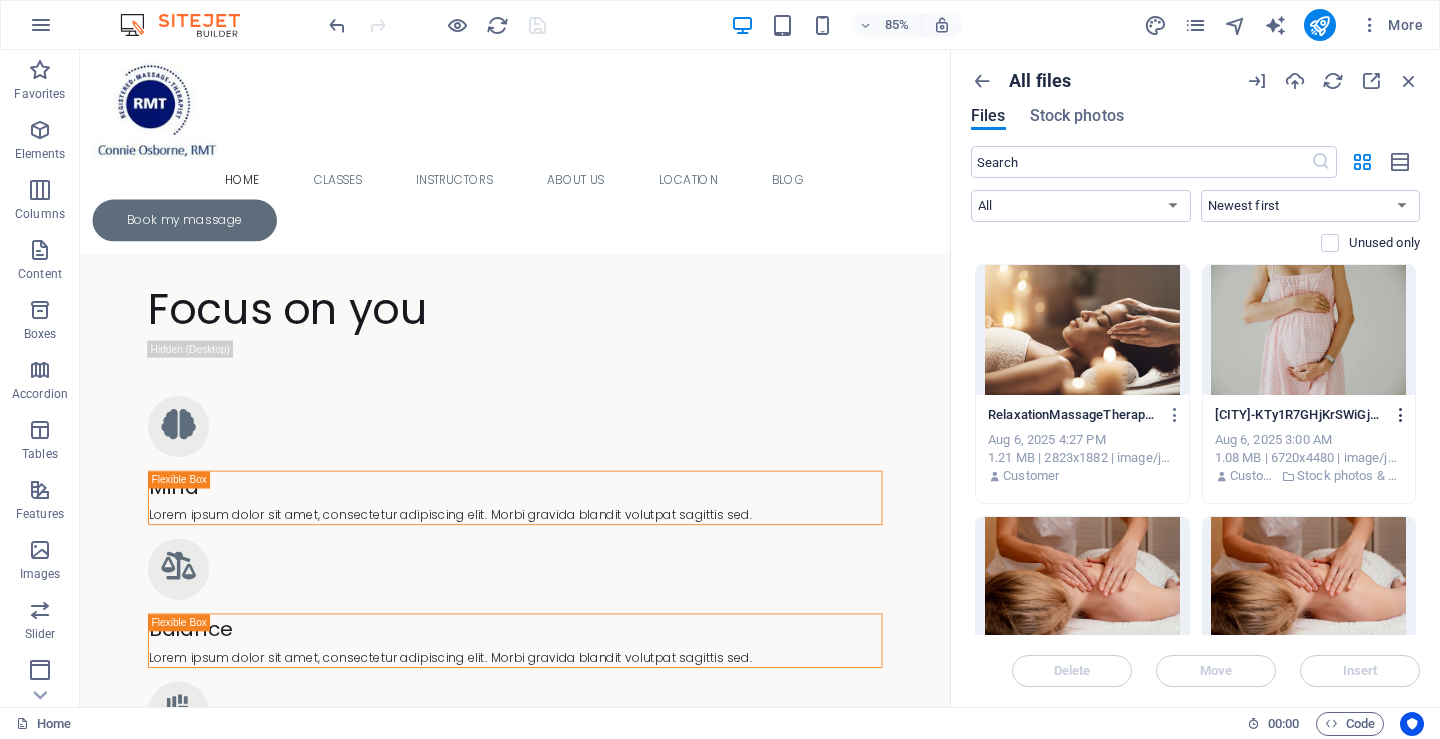 click at bounding box center (1401, 415) 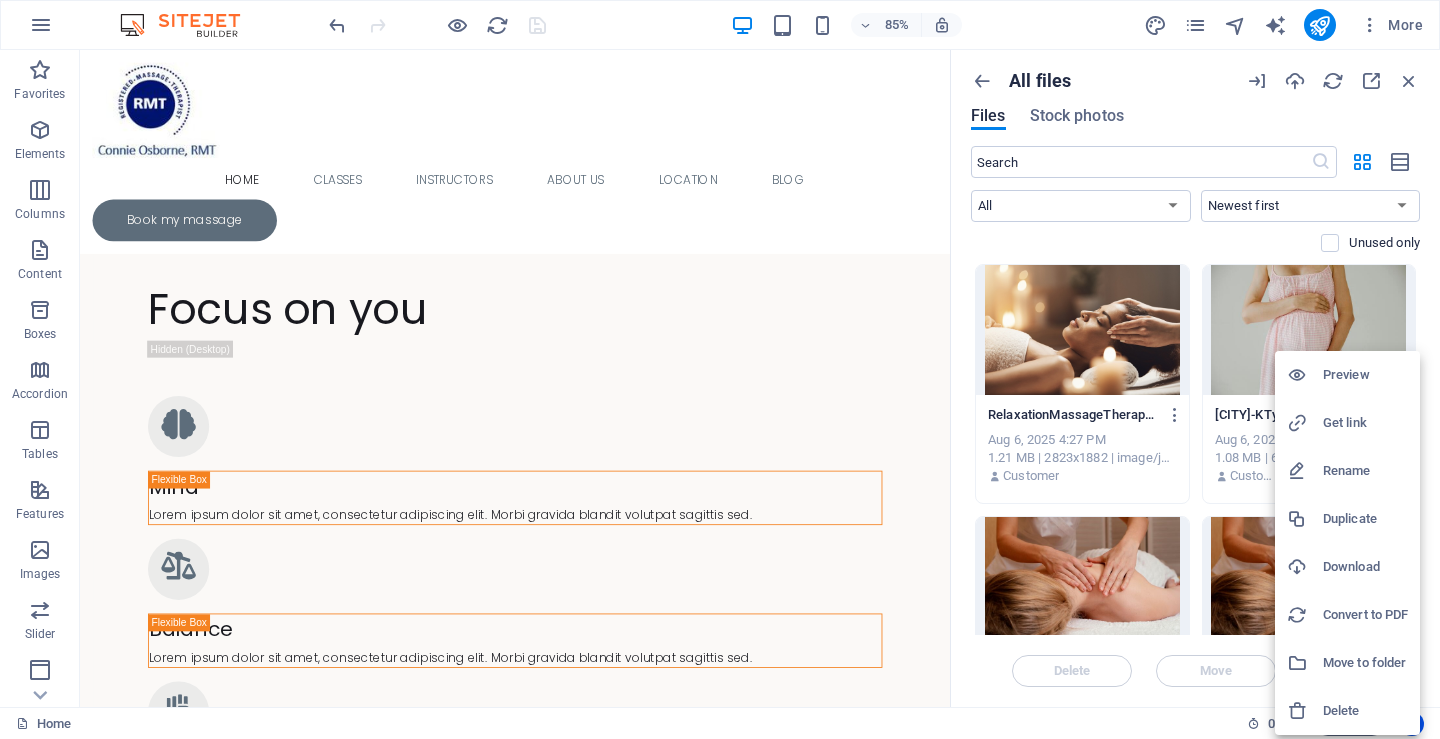 click on "Rename" at bounding box center [1365, 471] 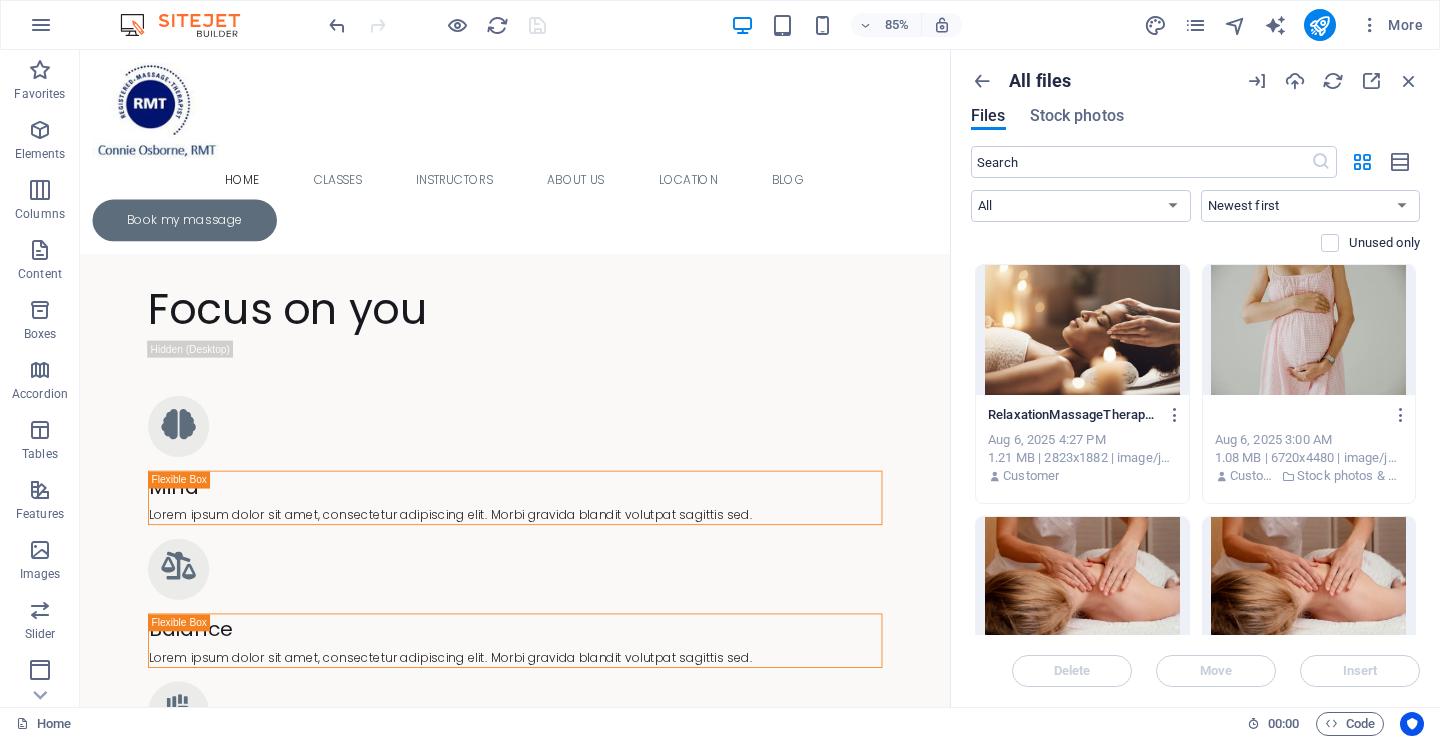 scroll, scrollTop: 0, scrollLeft: 30, axis: horizontal 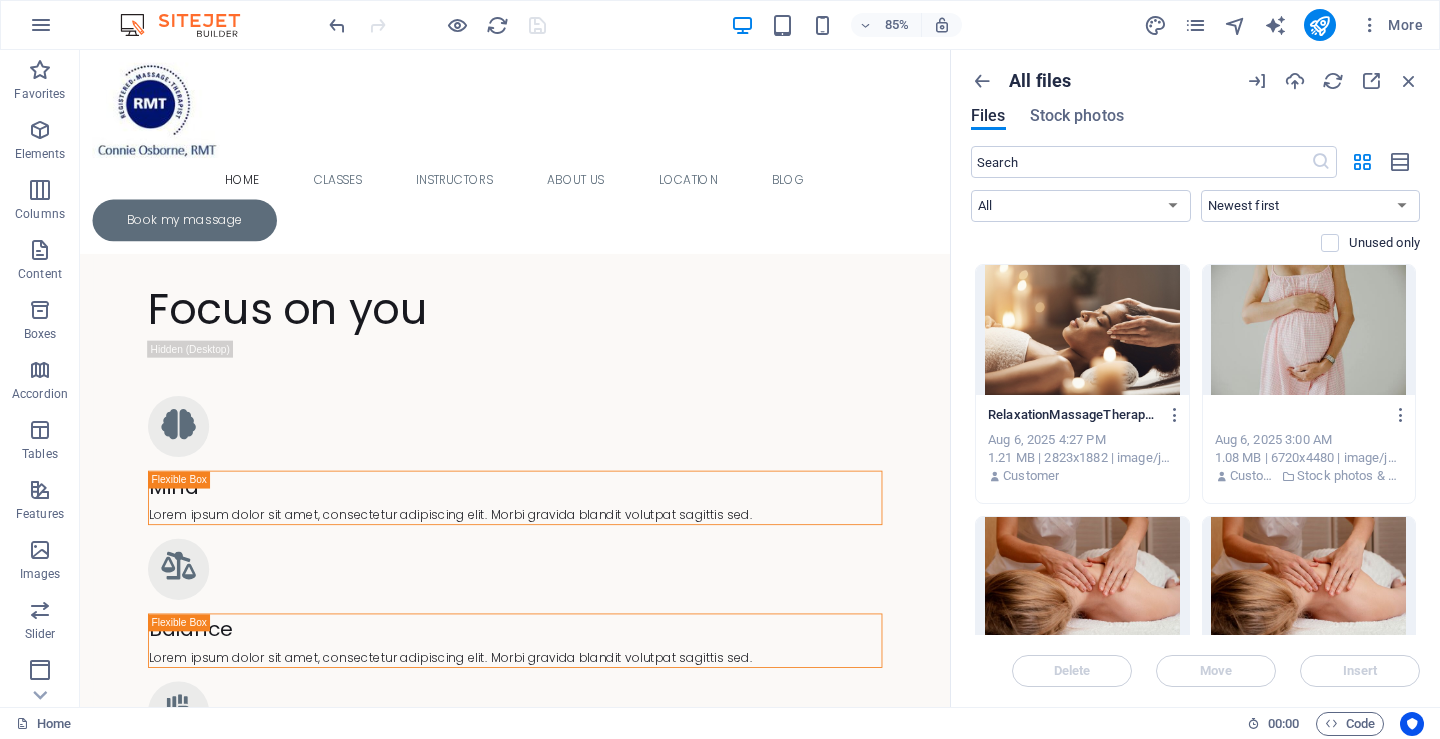 click on "[CITY]-KTy1R7GHjKrSWiGjCBIdag.jpg" at bounding box center [1300, 415] 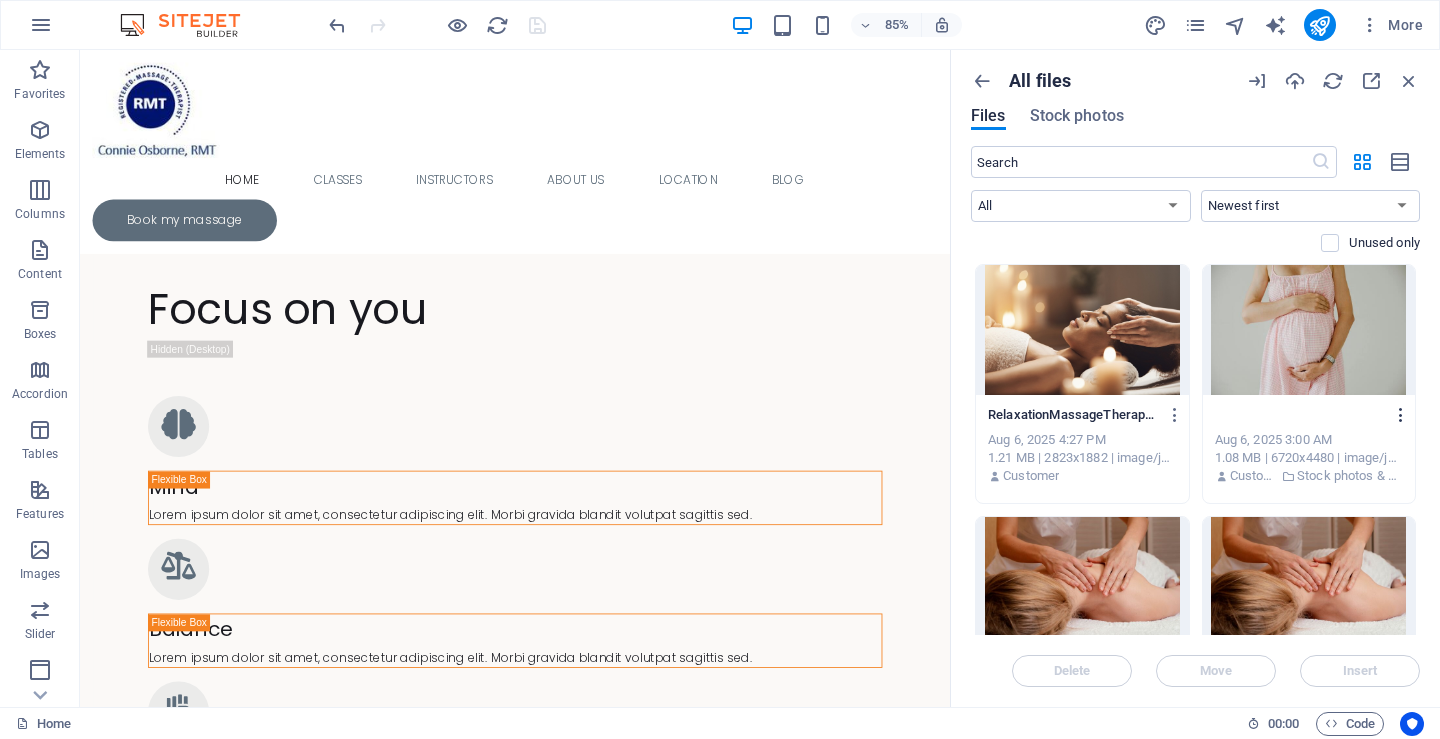 click at bounding box center (1401, 415) 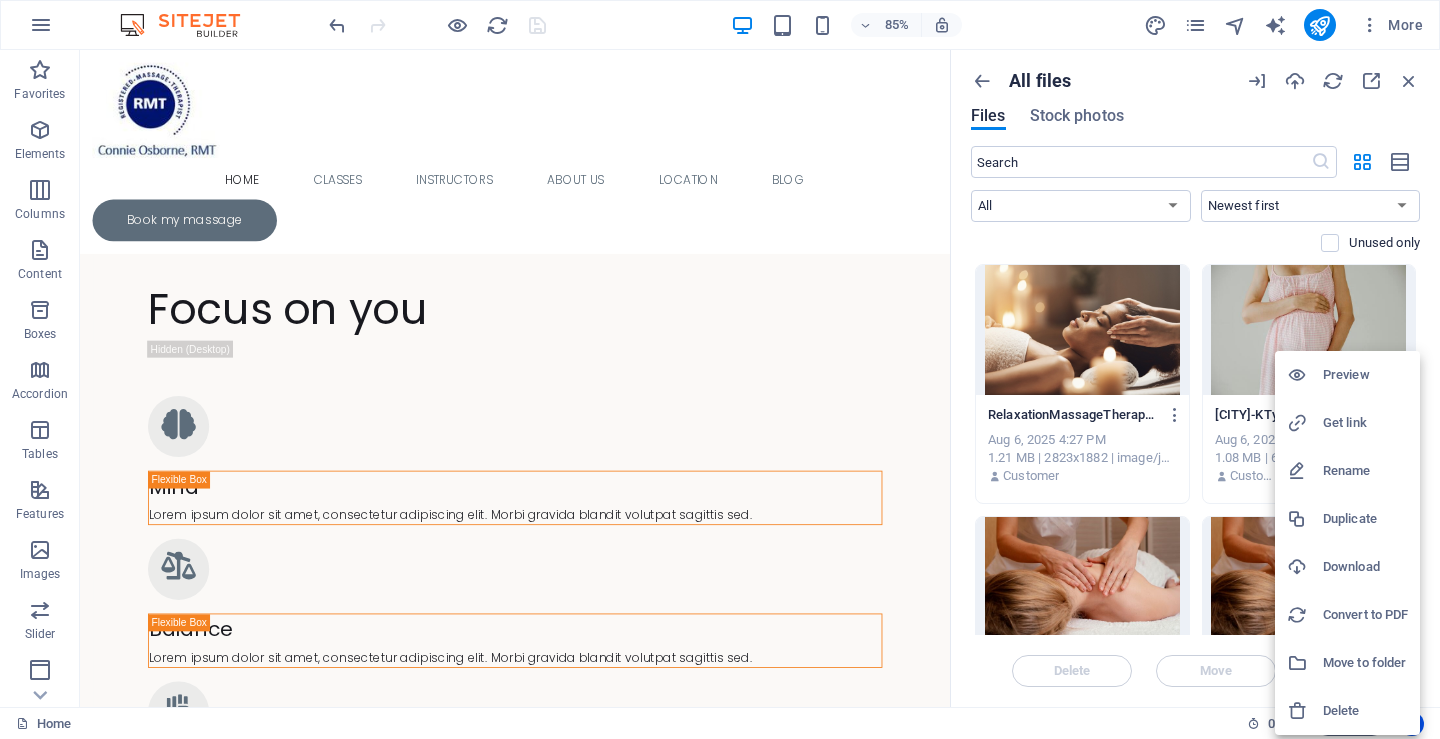 click on "Rename" at bounding box center [1365, 471] 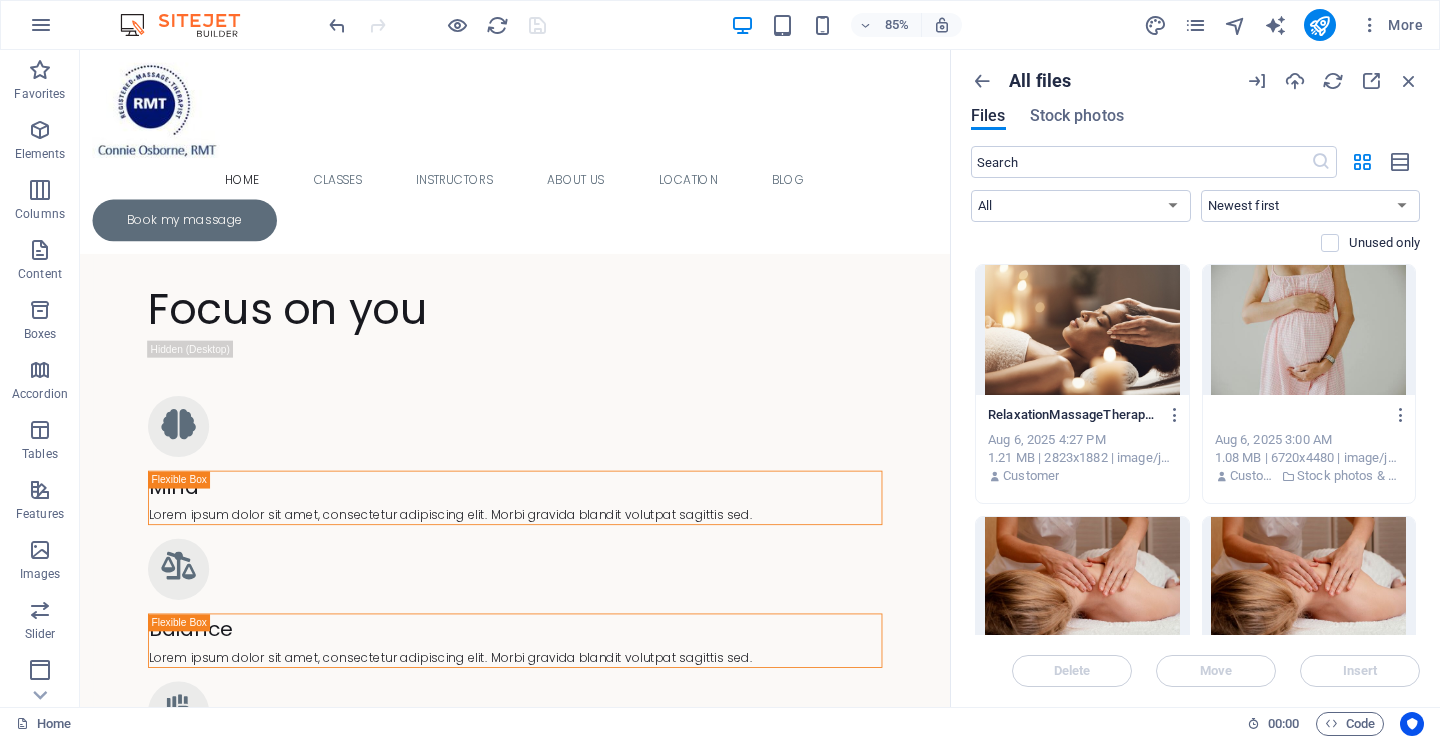 scroll, scrollTop: 0, scrollLeft: 43, axis: horizontal 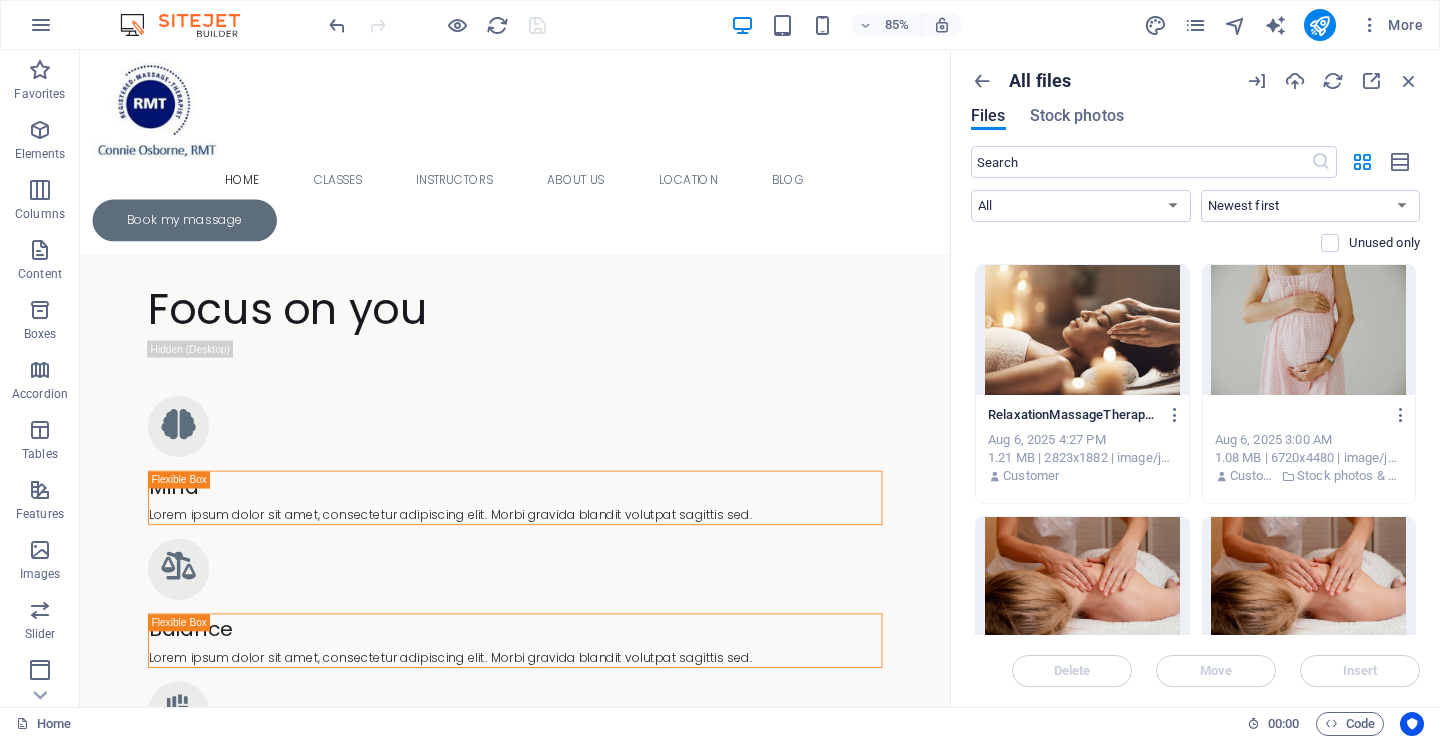 type on "Pregnancy massage [CITY].jpeg.jpg" 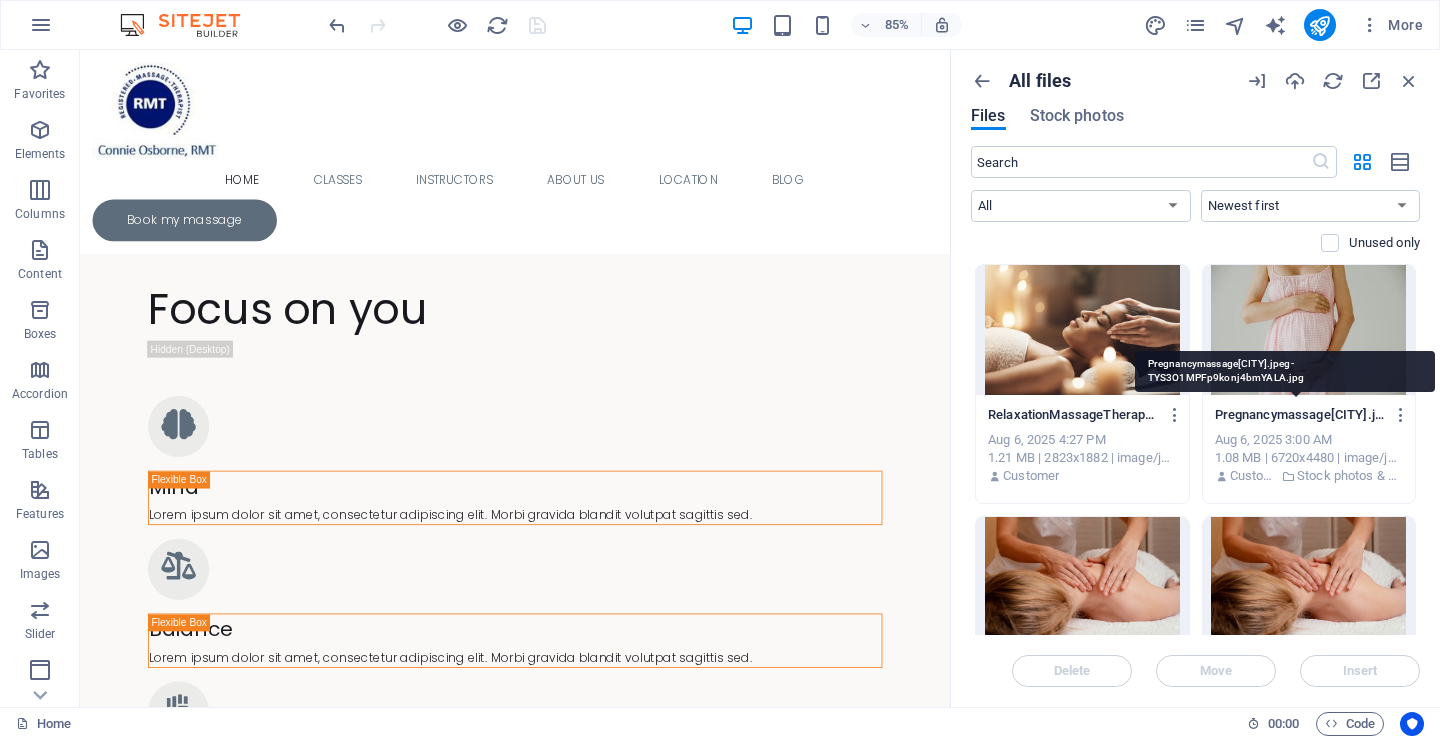 click on "Pregnancymassage[CITY].jpeg-TYS3O1MPFp9konj4bmYALA.jpg" at bounding box center (1300, 415) 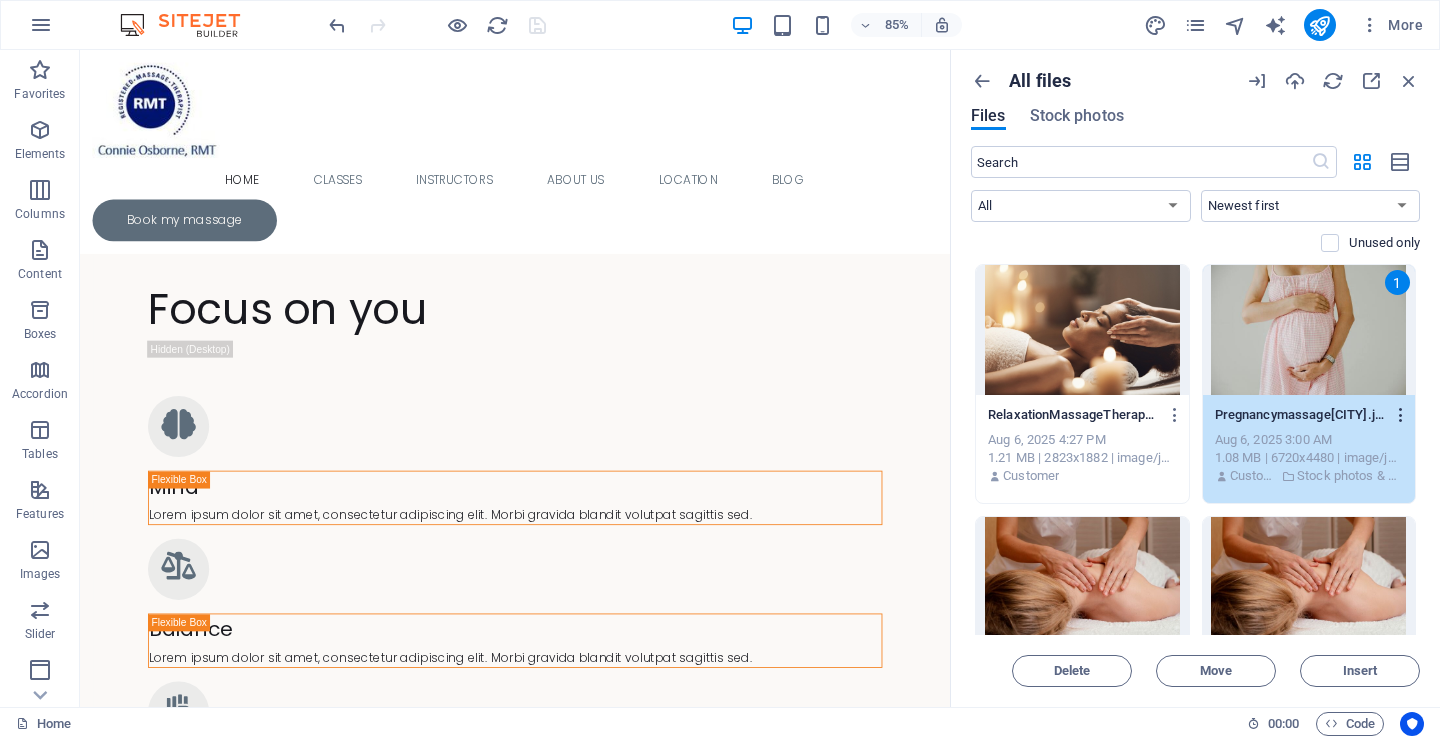 click at bounding box center [1401, 415] 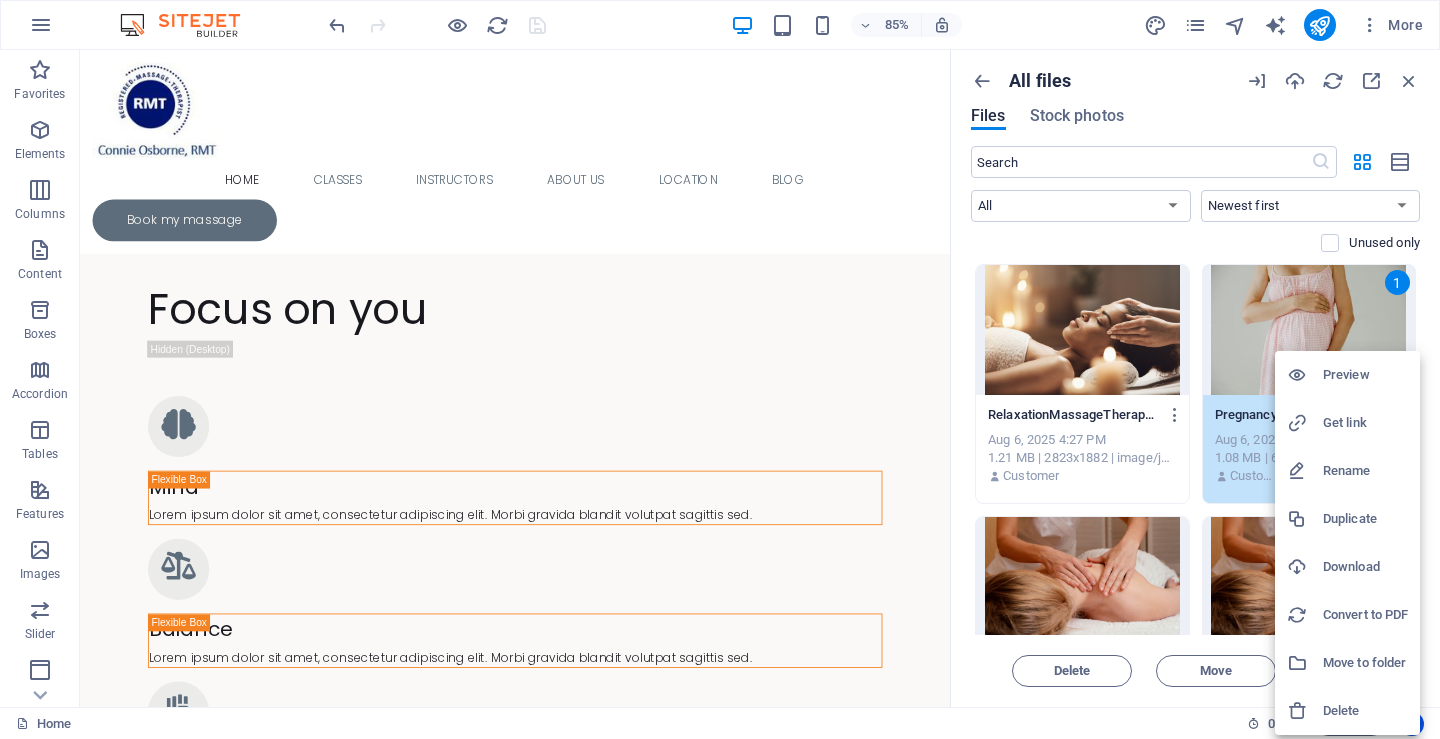 click on "Rename" at bounding box center [1365, 471] 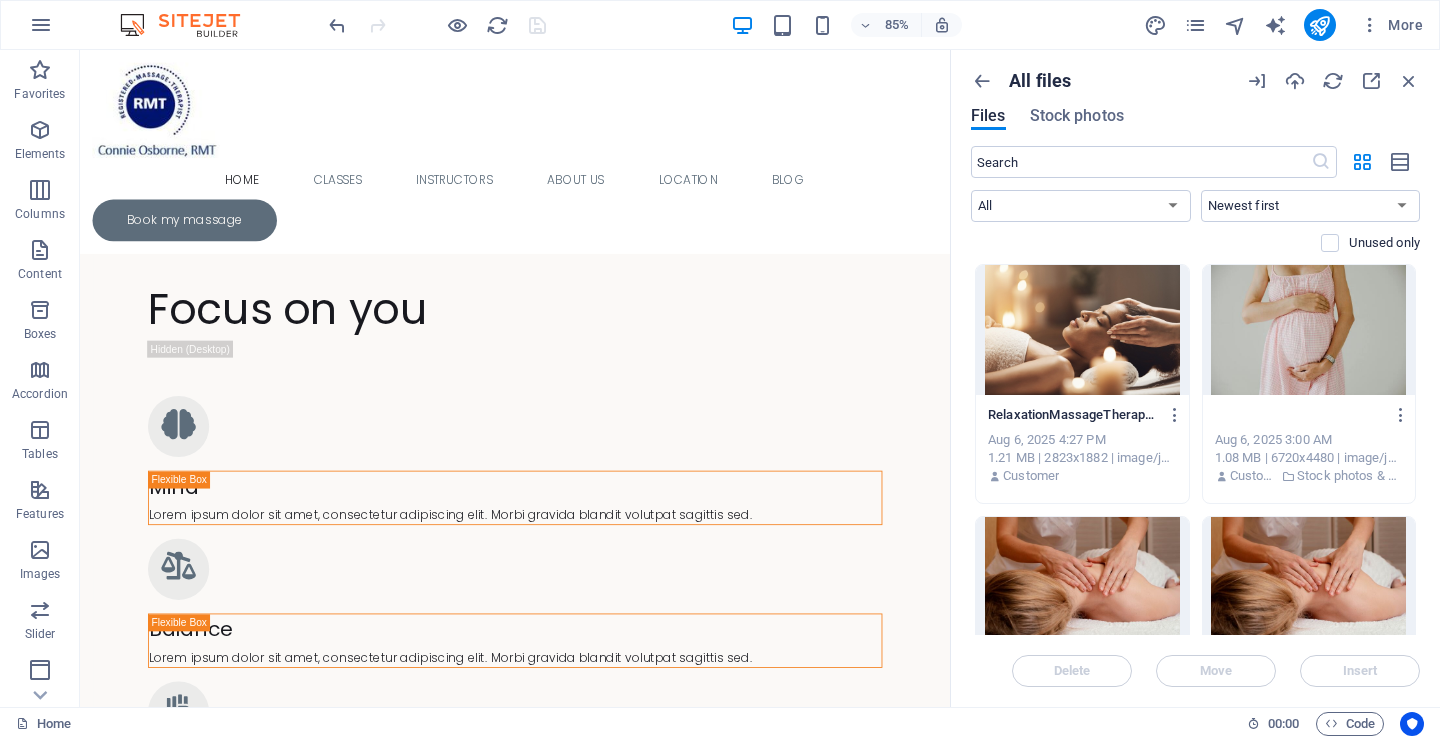click on "Pregnancymassage[CITY].jpeg-TYS3O1MPFp9konj4bmYALA.jpg" at bounding box center [1300, 415] 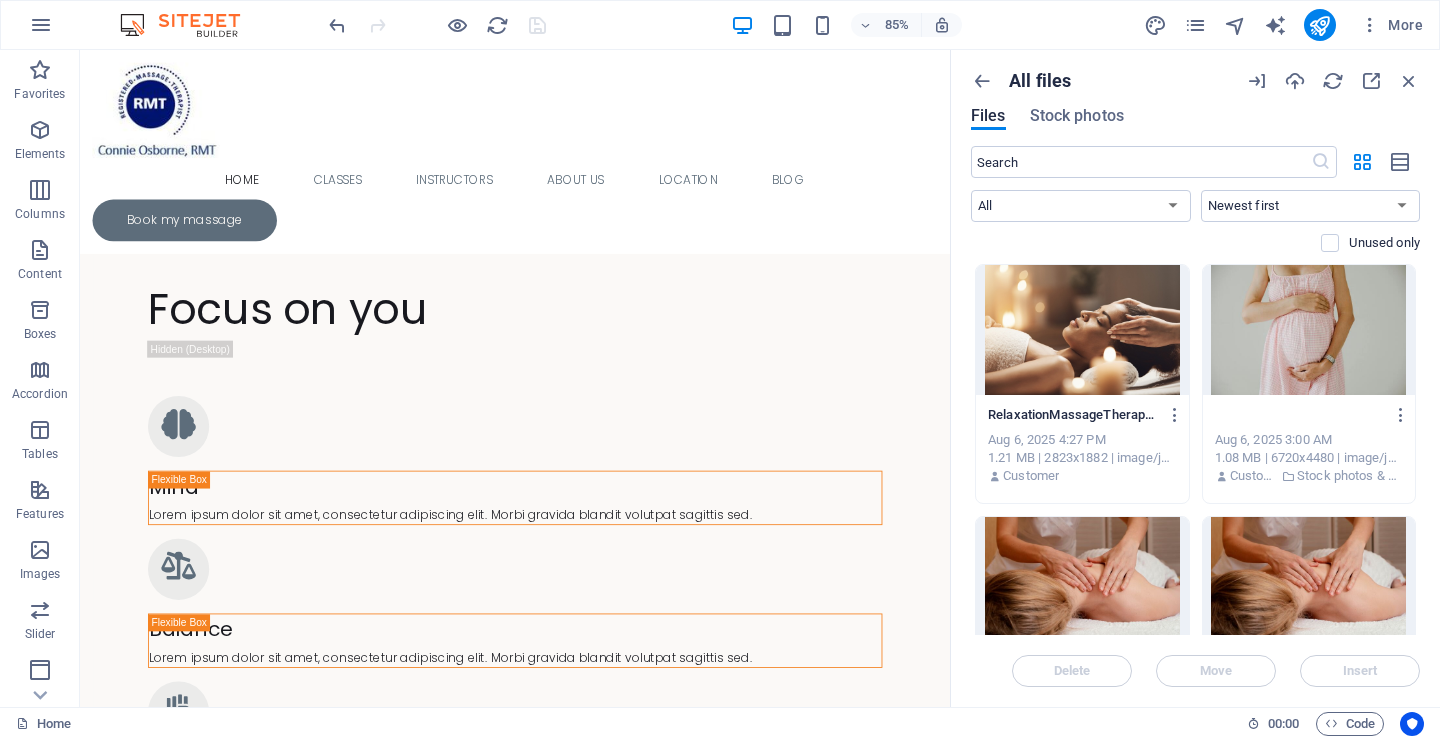 click on "Pregnancymassage[CITY].jpeg-TYS3O1MPFp9konj4bmYALA.jpg" at bounding box center (1300, 415) 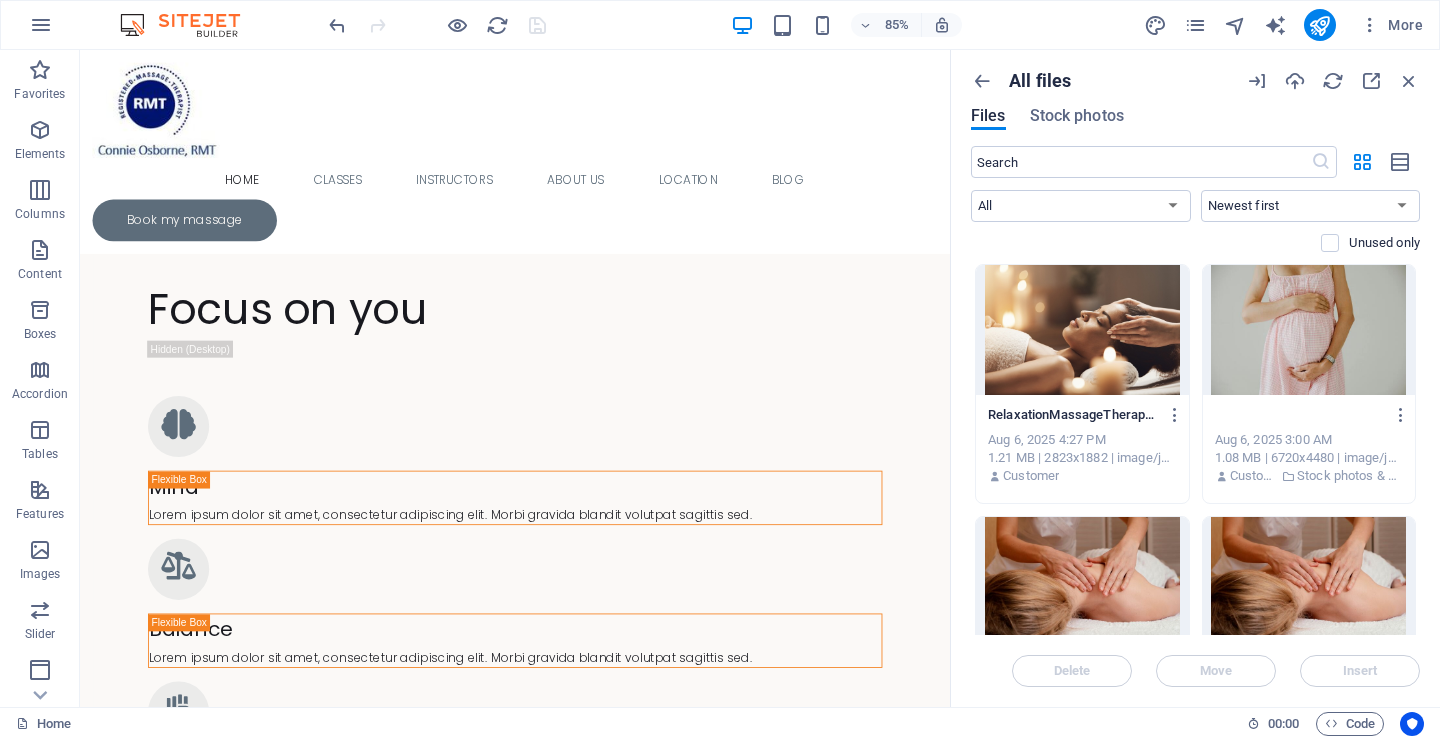 scroll, scrollTop: 0, scrollLeft: 62, axis: horizontal 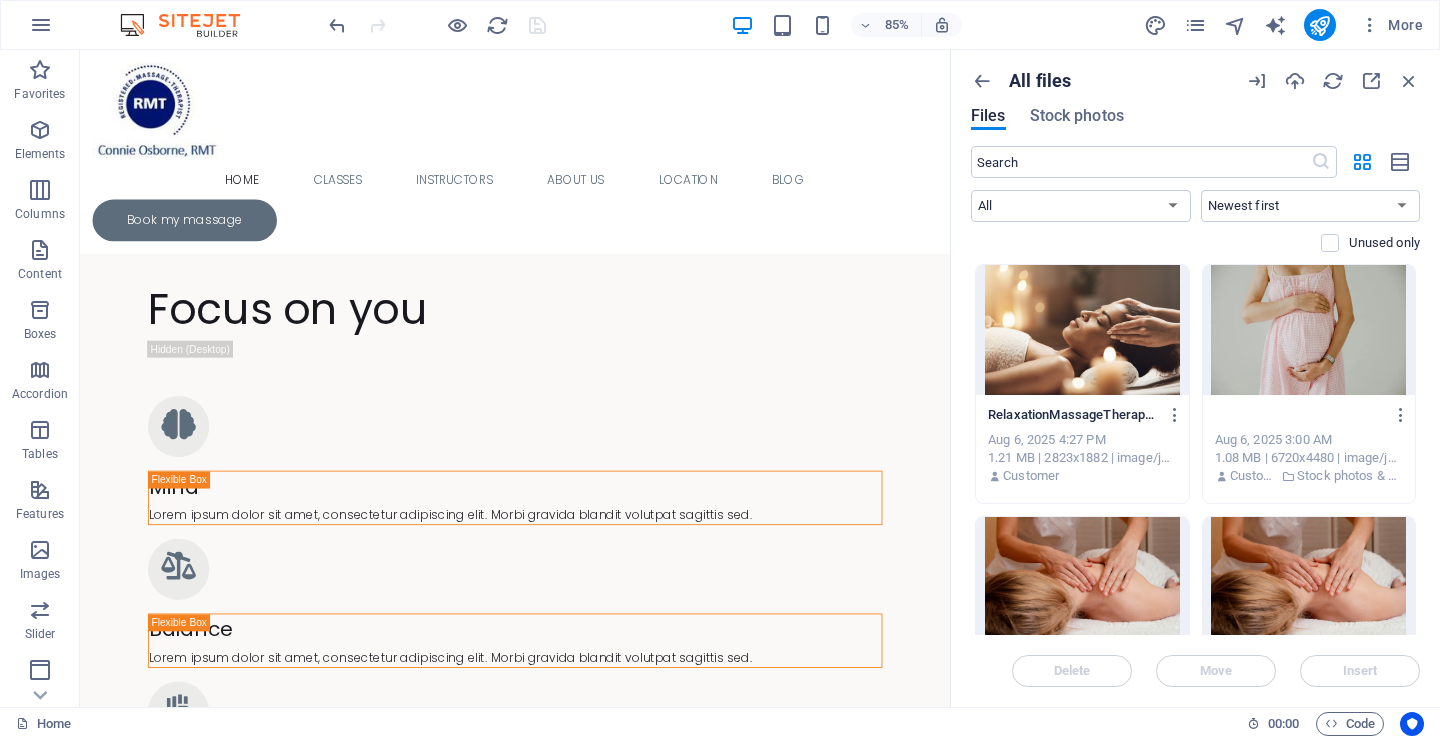 drag, startPoint x: 1355, startPoint y: 414, endPoint x: 1199, endPoint y: 417, distance: 156.02884 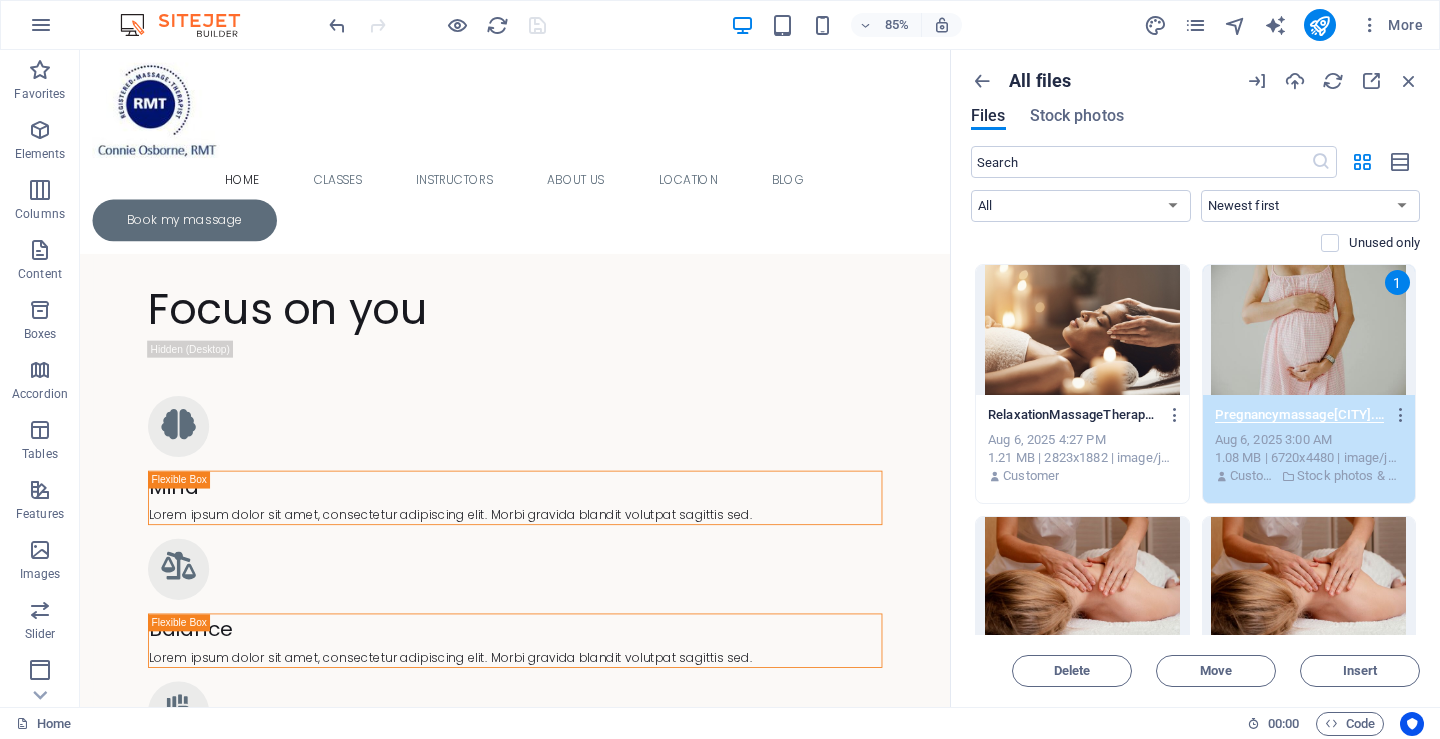 click on "Pregnancymassage[CITY].jpeg-.jpg" at bounding box center (1300, 415) 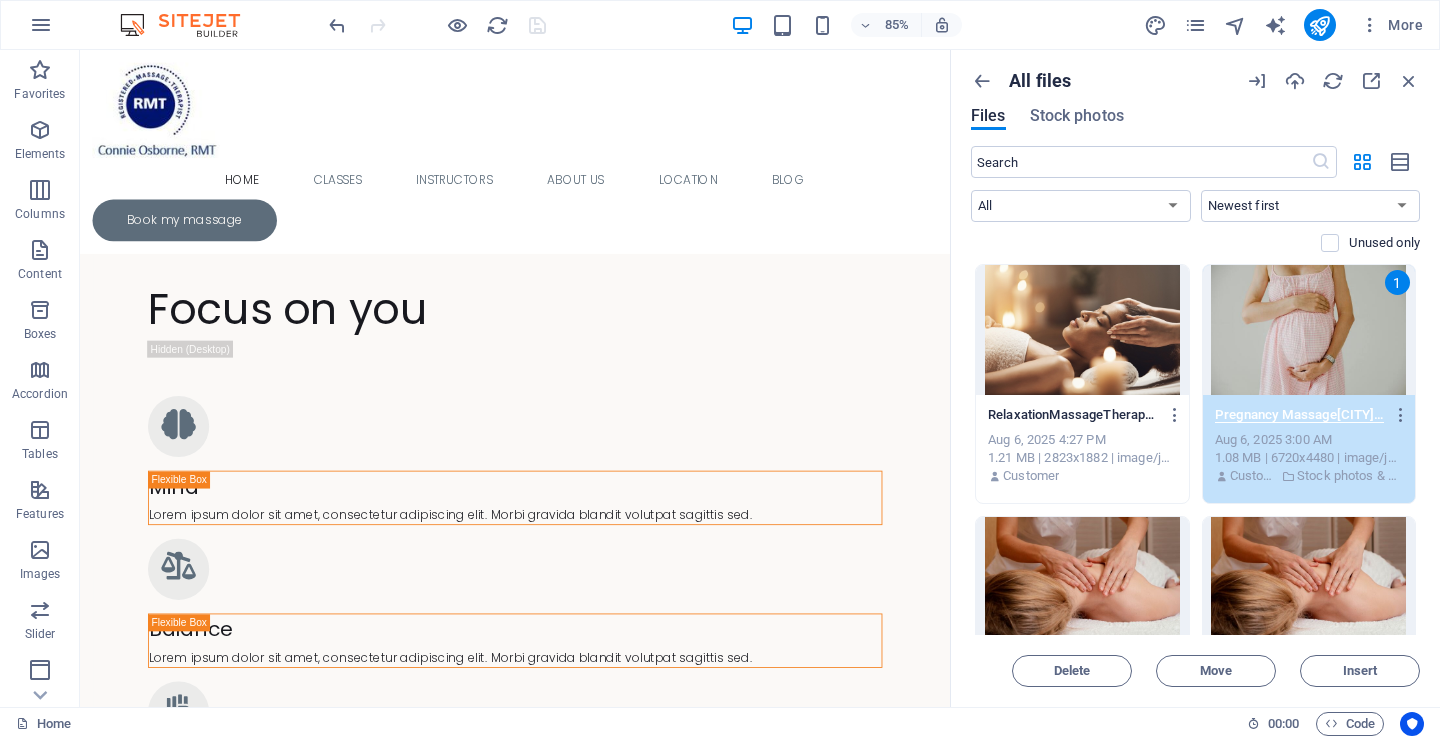 click on "Pregnancy Massage[CITY].jpeg-.jpg" at bounding box center [1300, 415] 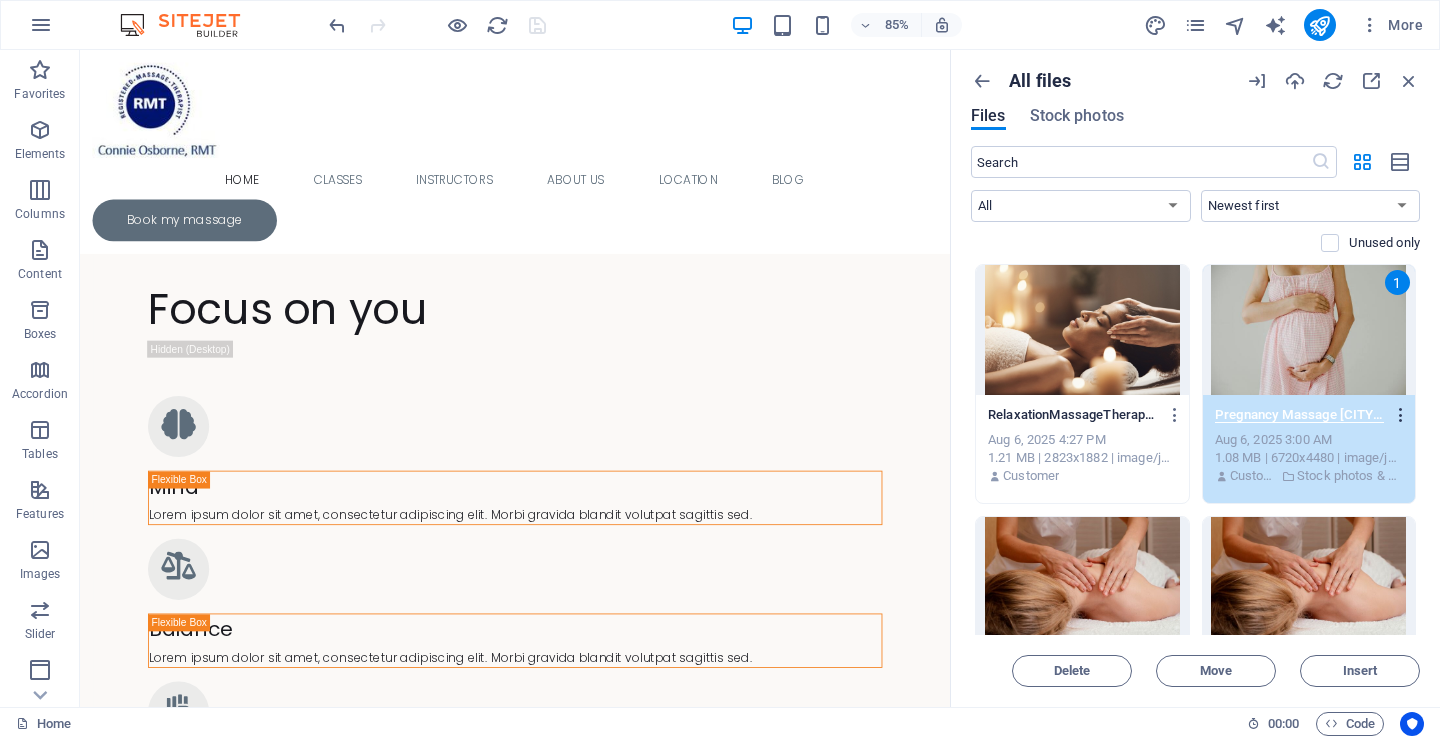 type on "Pregnancy Massage [CITY].jpeg-.jpg" 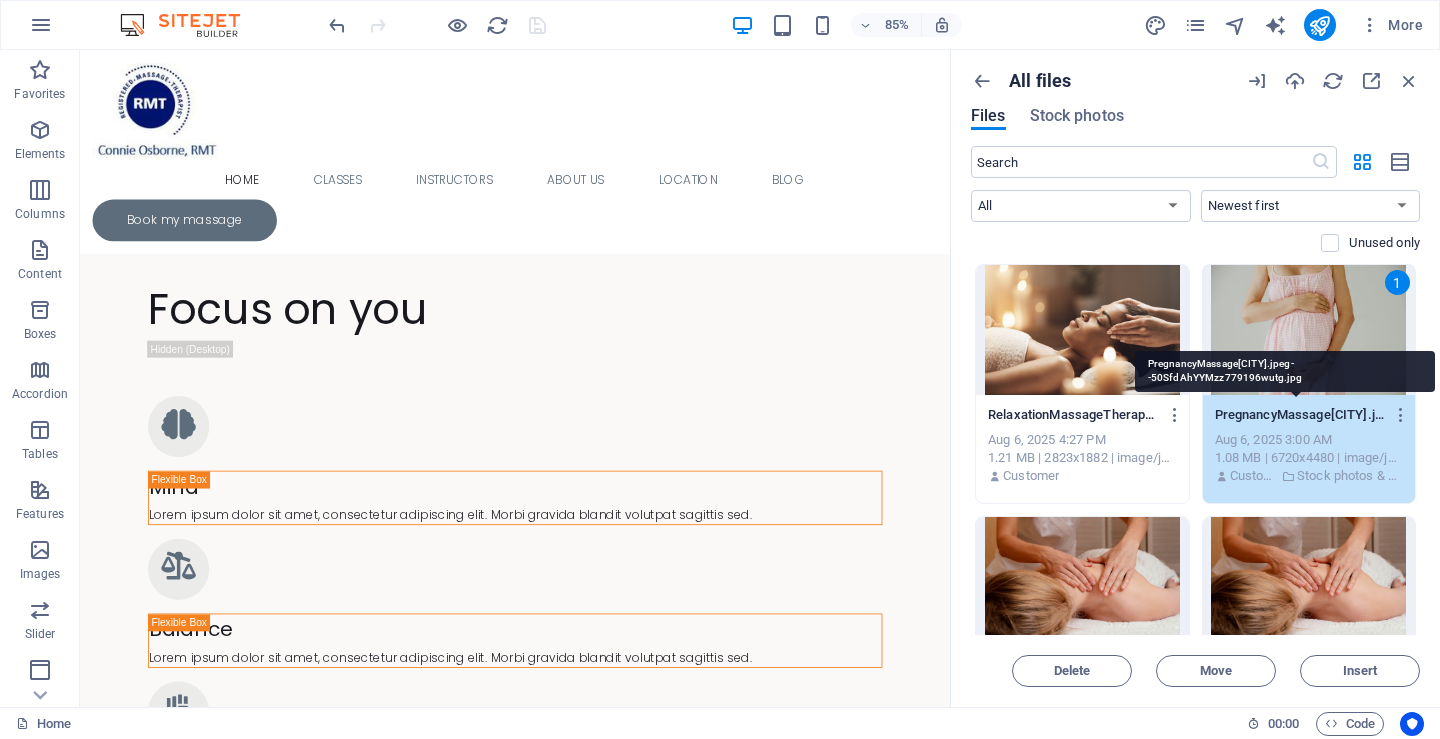 click on "PregnancyMassage[CITY].jpeg--50SfdAhYYMzz779196wutg.jpg" at bounding box center (1300, 415) 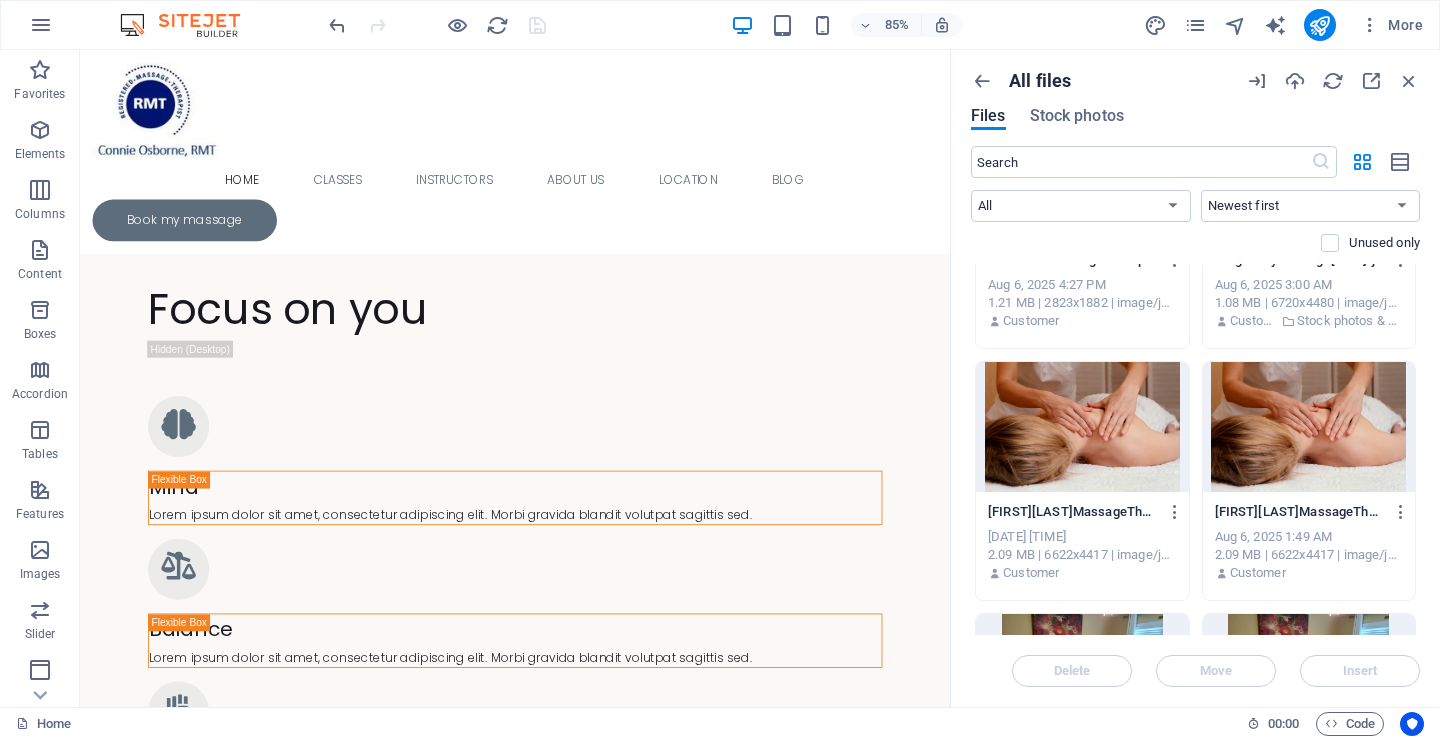 scroll, scrollTop: 198, scrollLeft: 0, axis: vertical 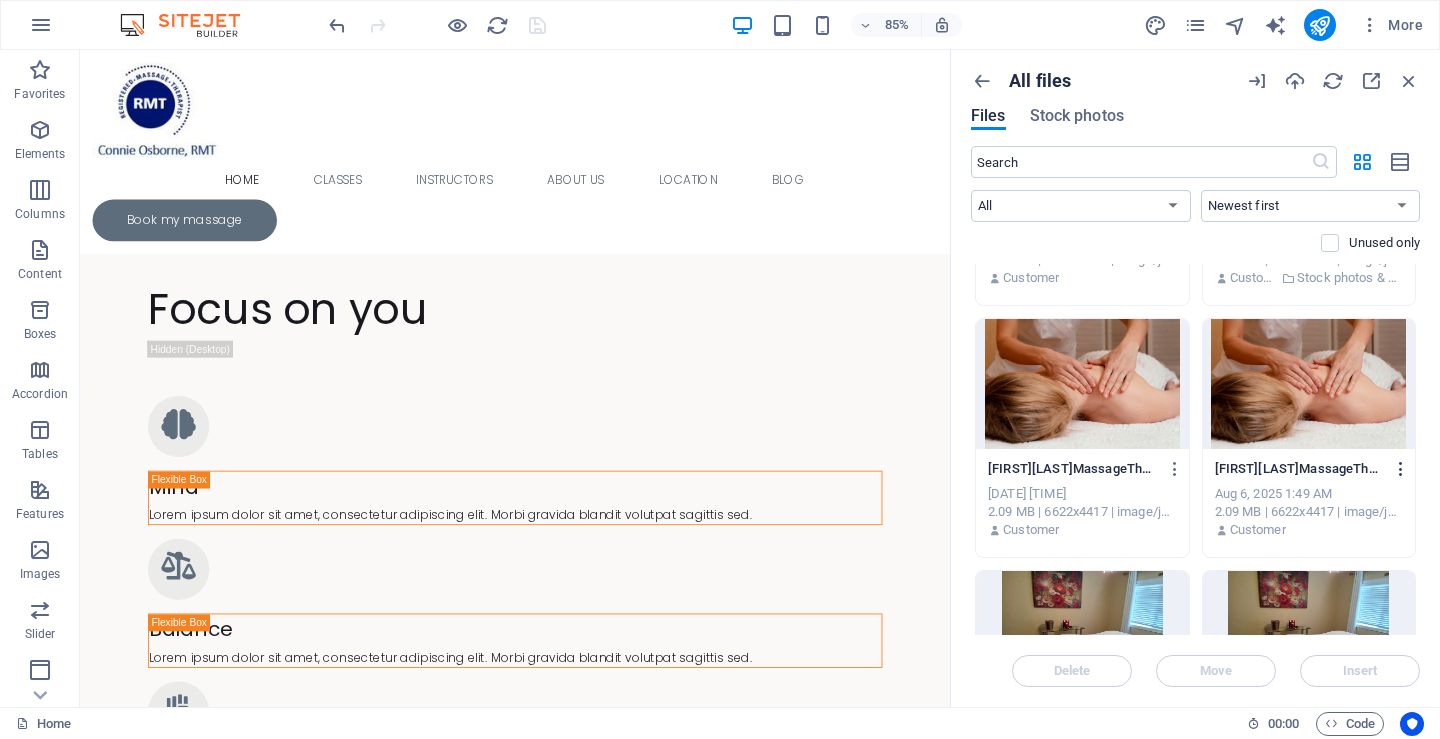 click at bounding box center (1401, 469) 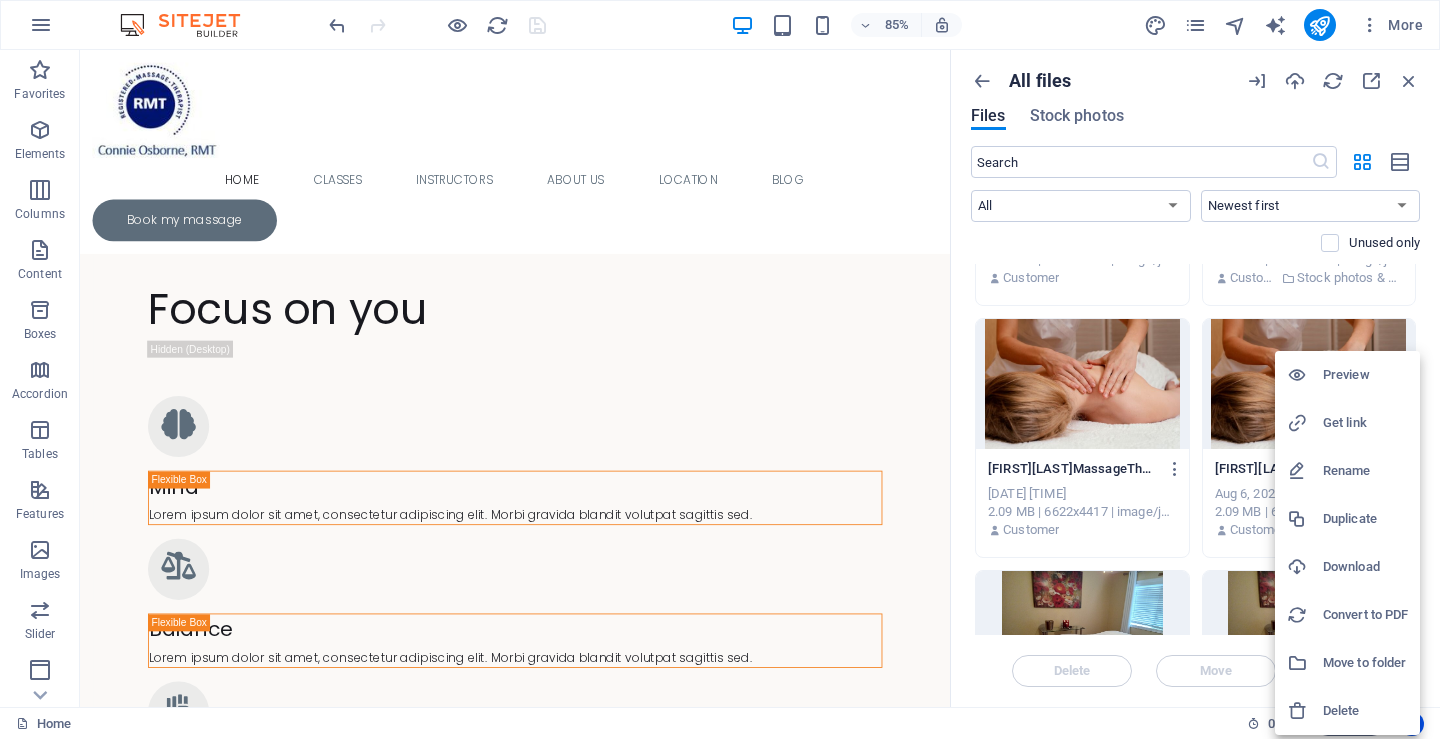 click at bounding box center [720, 369] 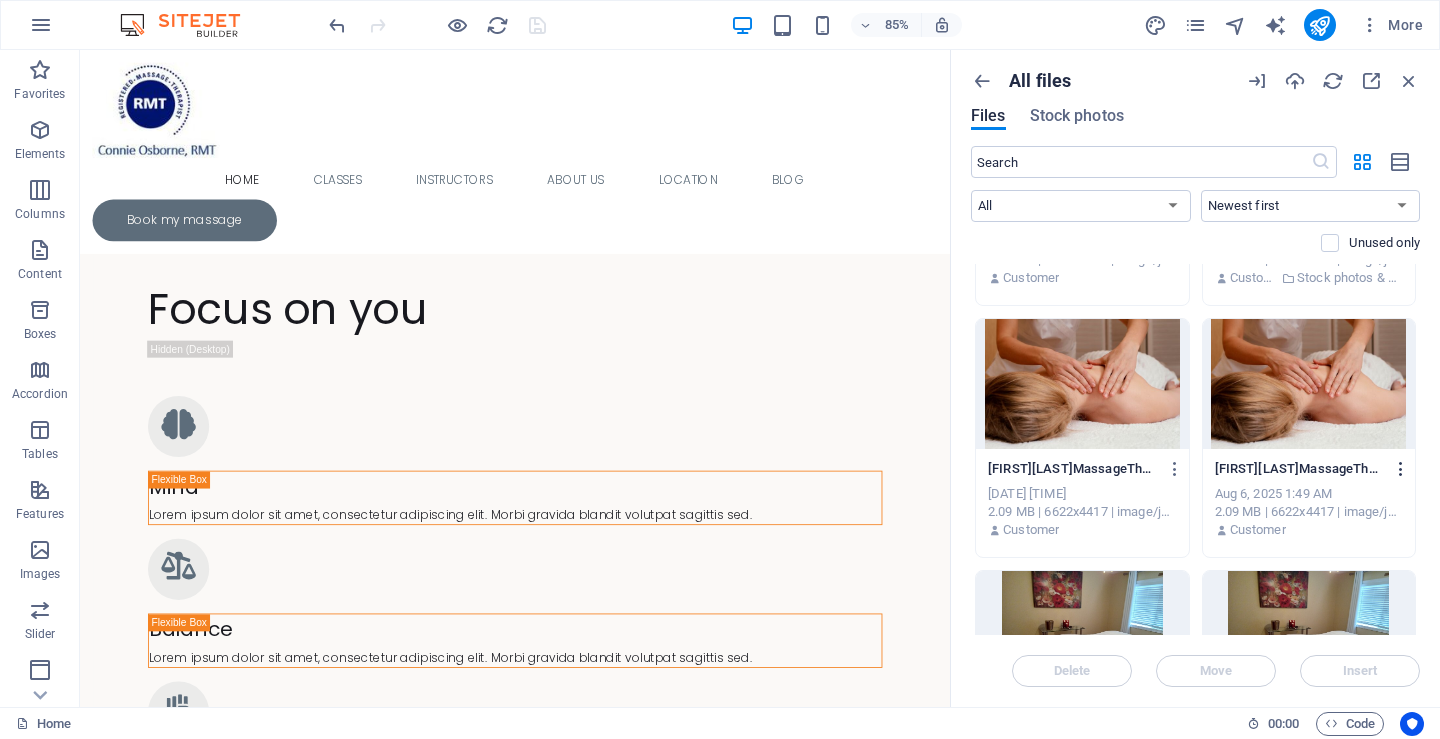 click at bounding box center (1401, 469) 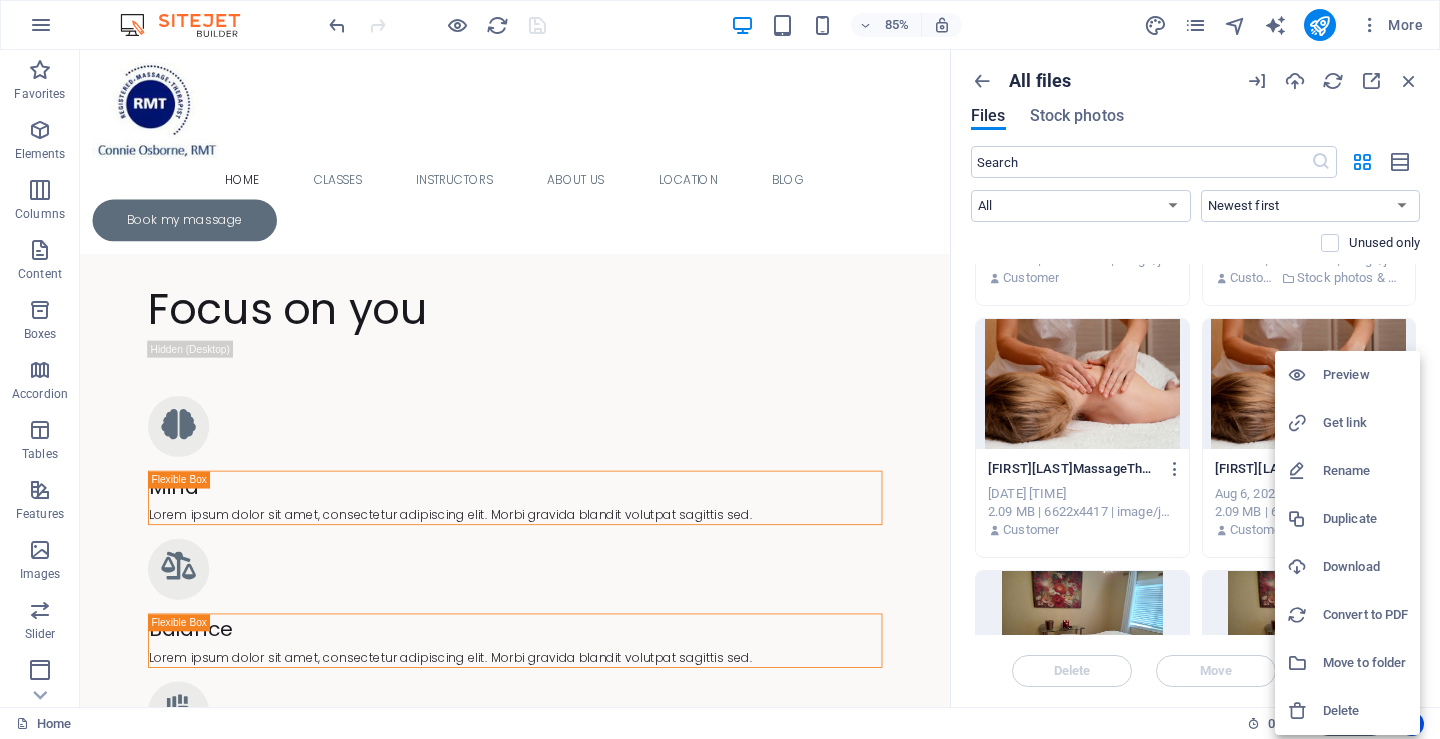 click on "Delete" at bounding box center [1365, 711] 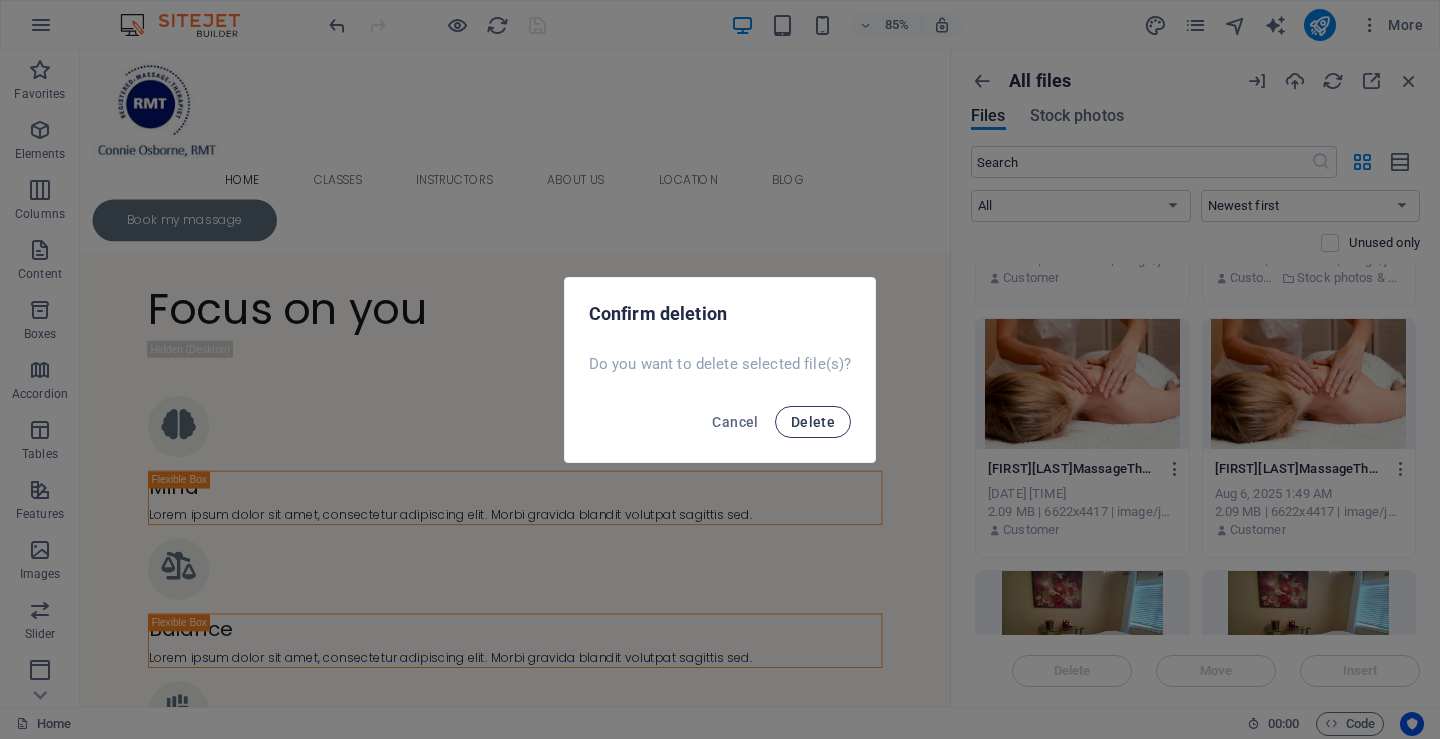 click on "Delete" at bounding box center [813, 422] 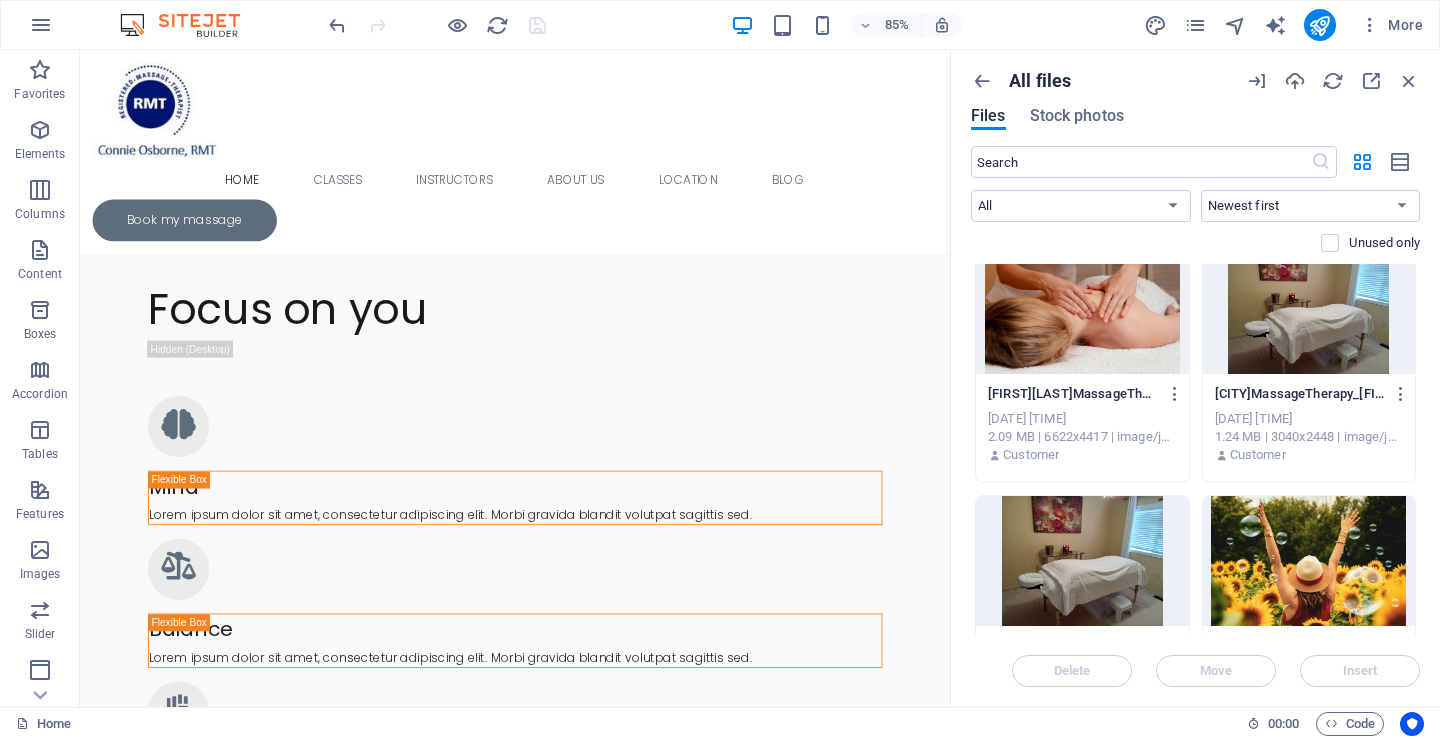 scroll, scrollTop: 336, scrollLeft: 0, axis: vertical 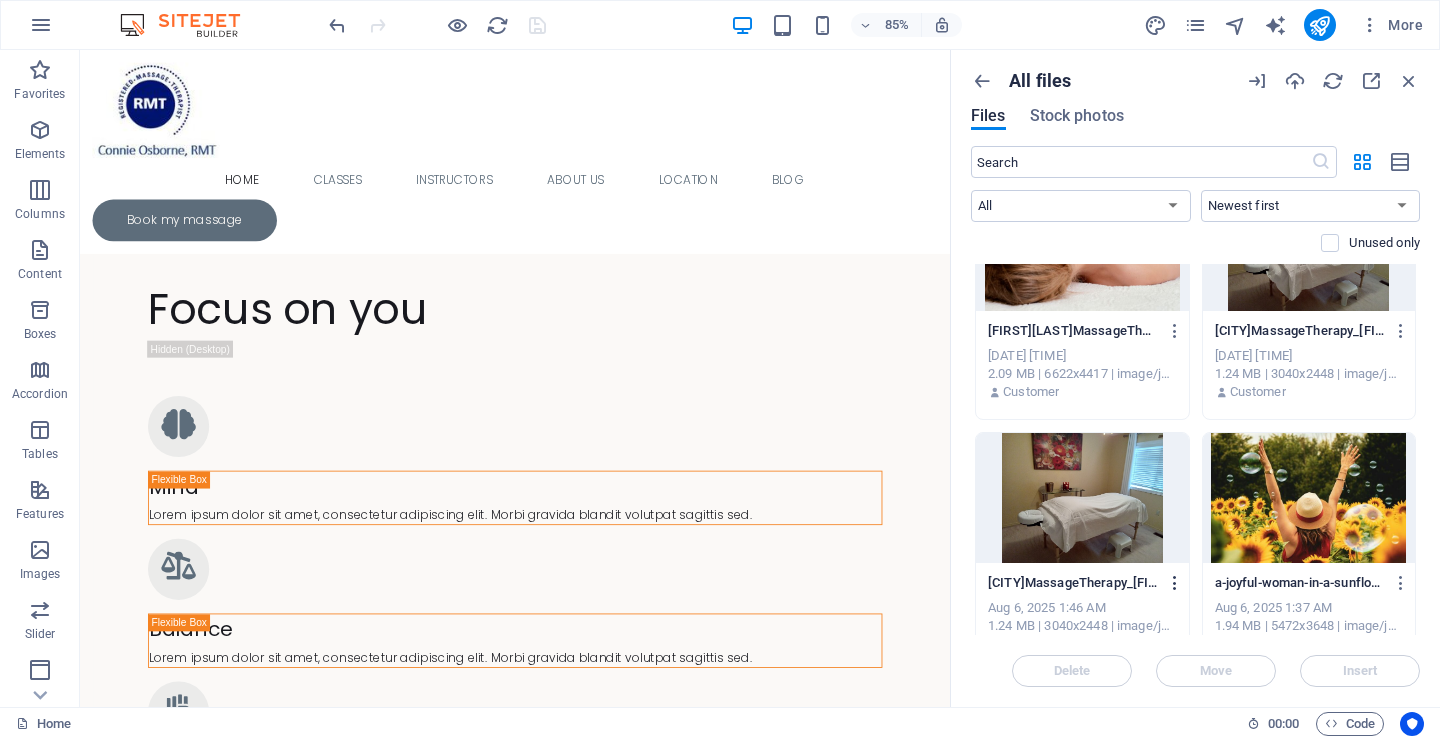 click at bounding box center [1175, 583] 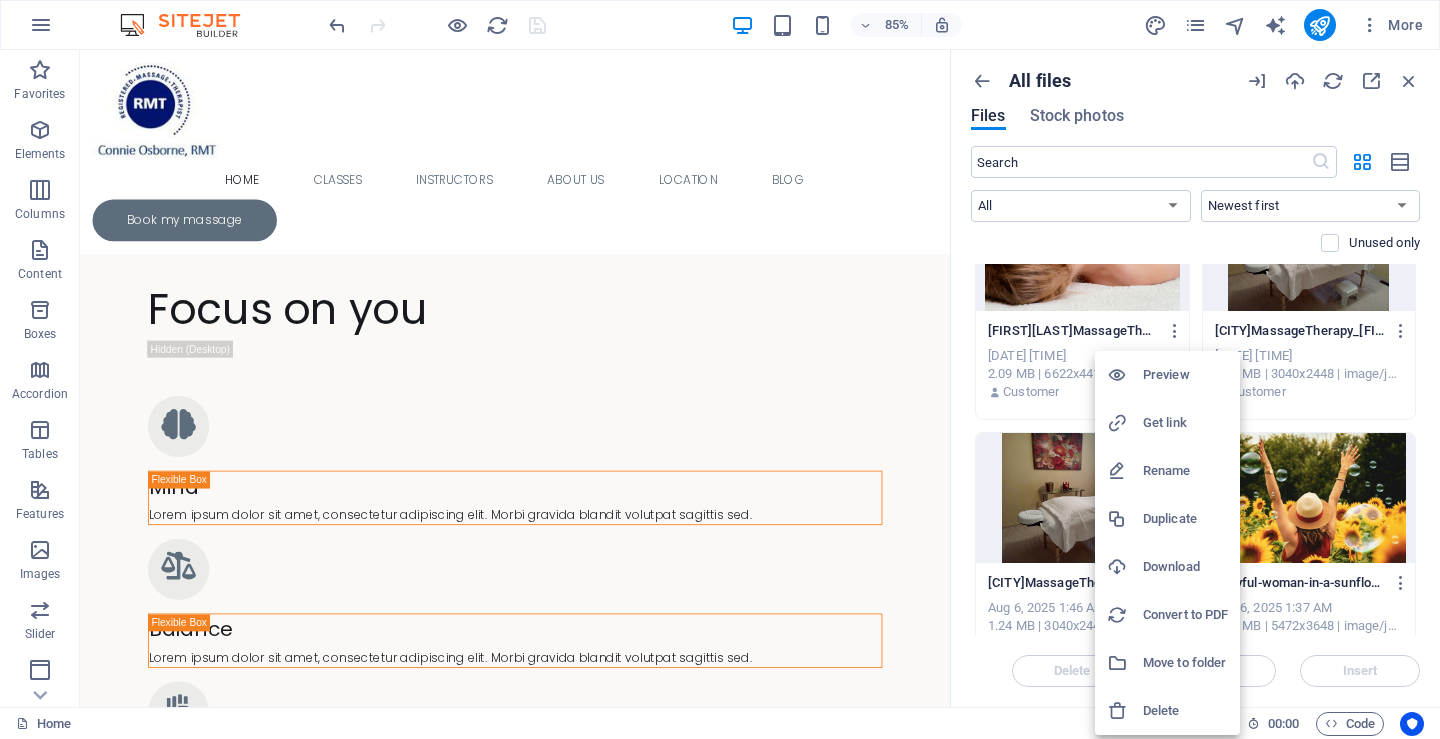 click on "Delete" at bounding box center [1185, 711] 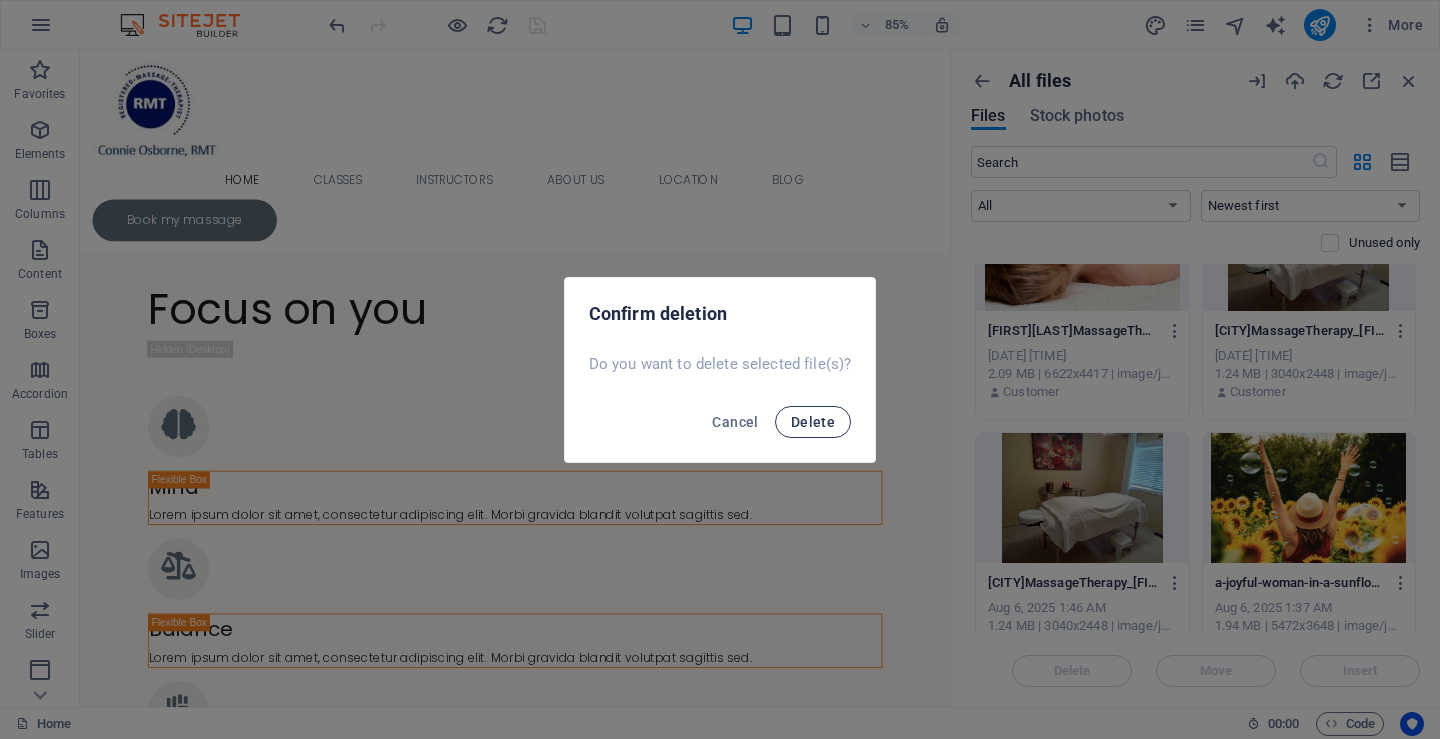 click on "Delete" at bounding box center [813, 422] 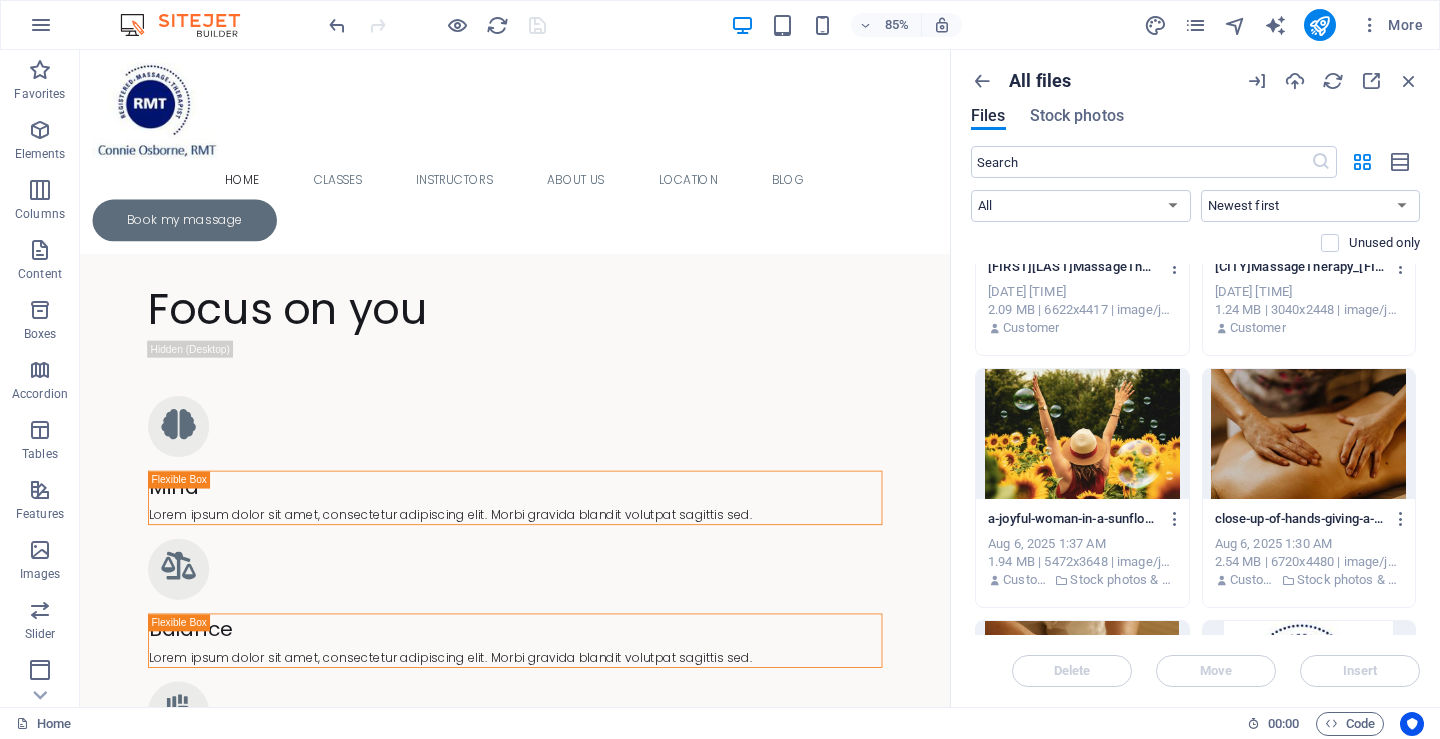 scroll, scrollTop: 421, scrollLeft: 0, axis: vertical 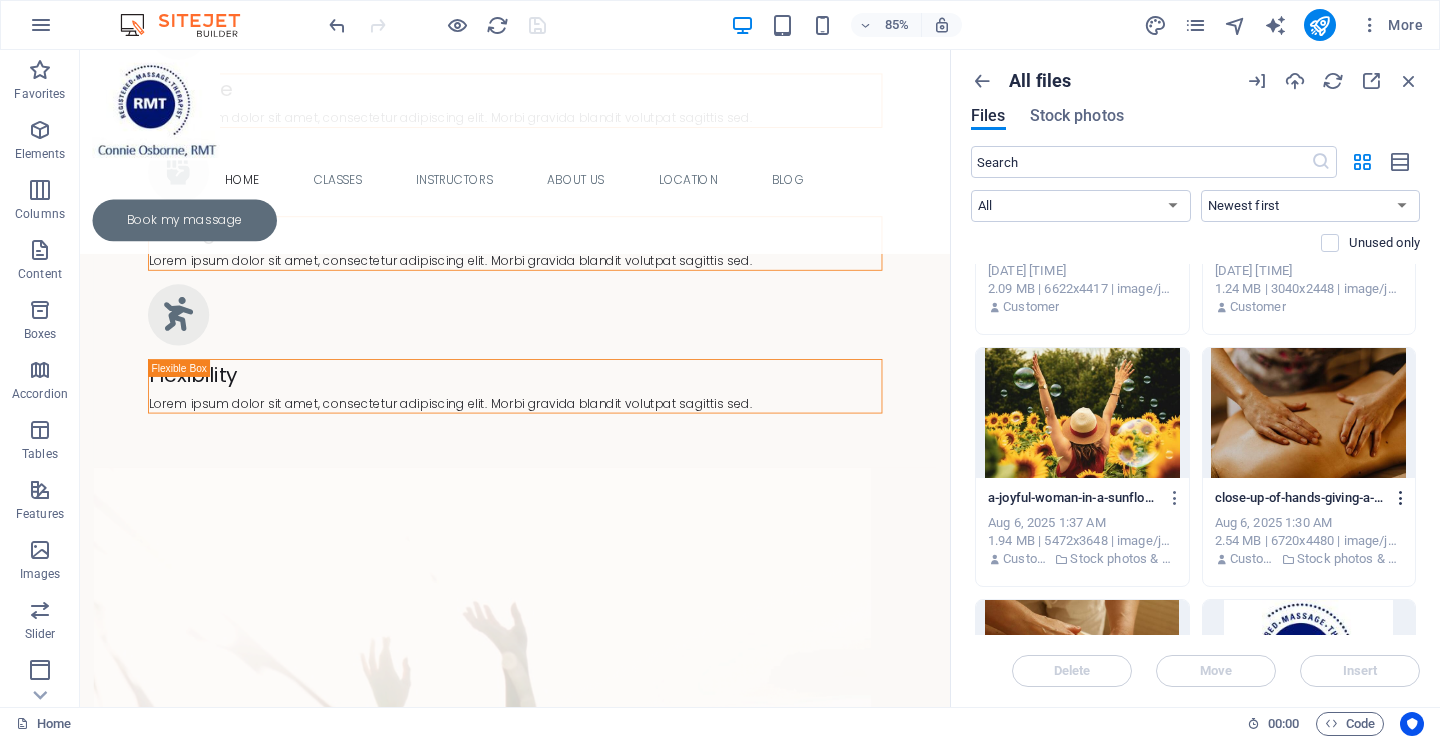 click at bounding box center (1401, 498) 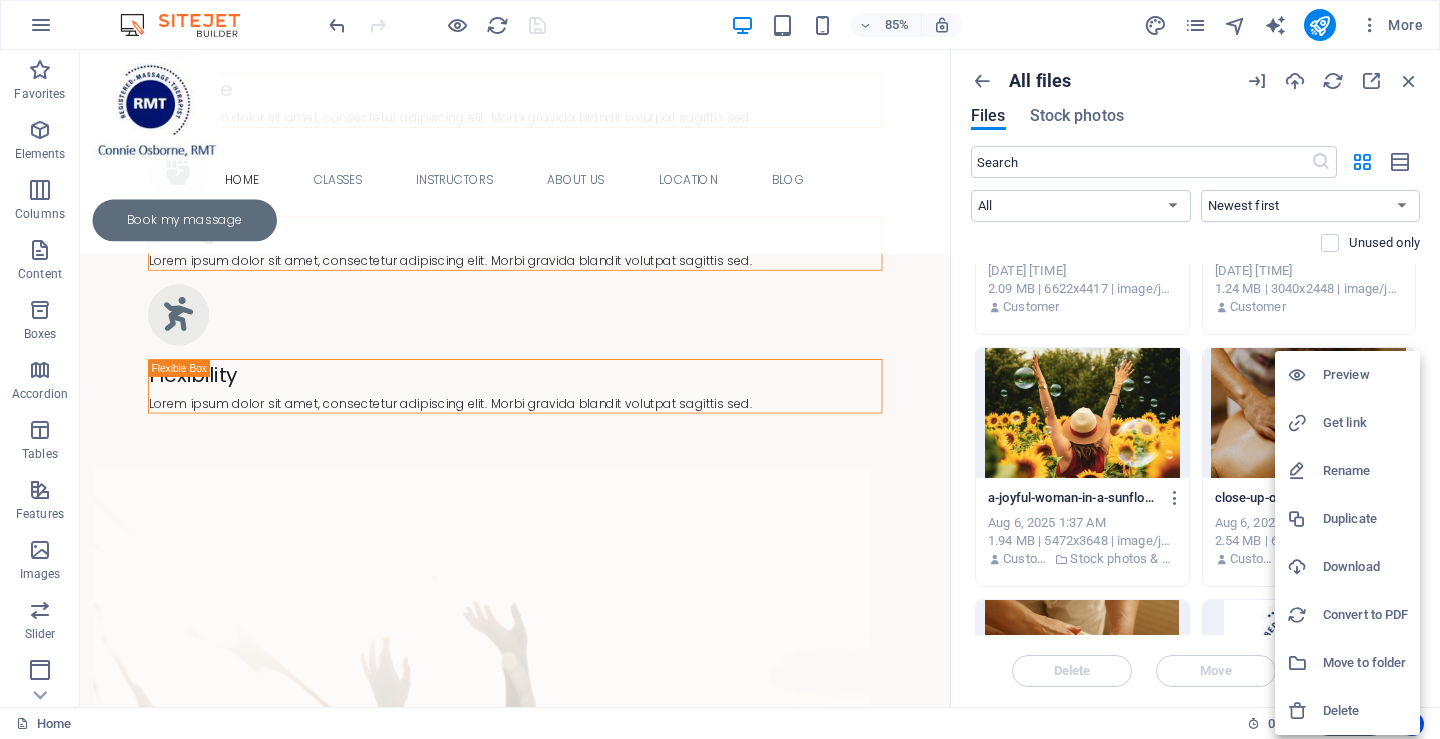 click on "Rename" at bounding box center [1365, 471] 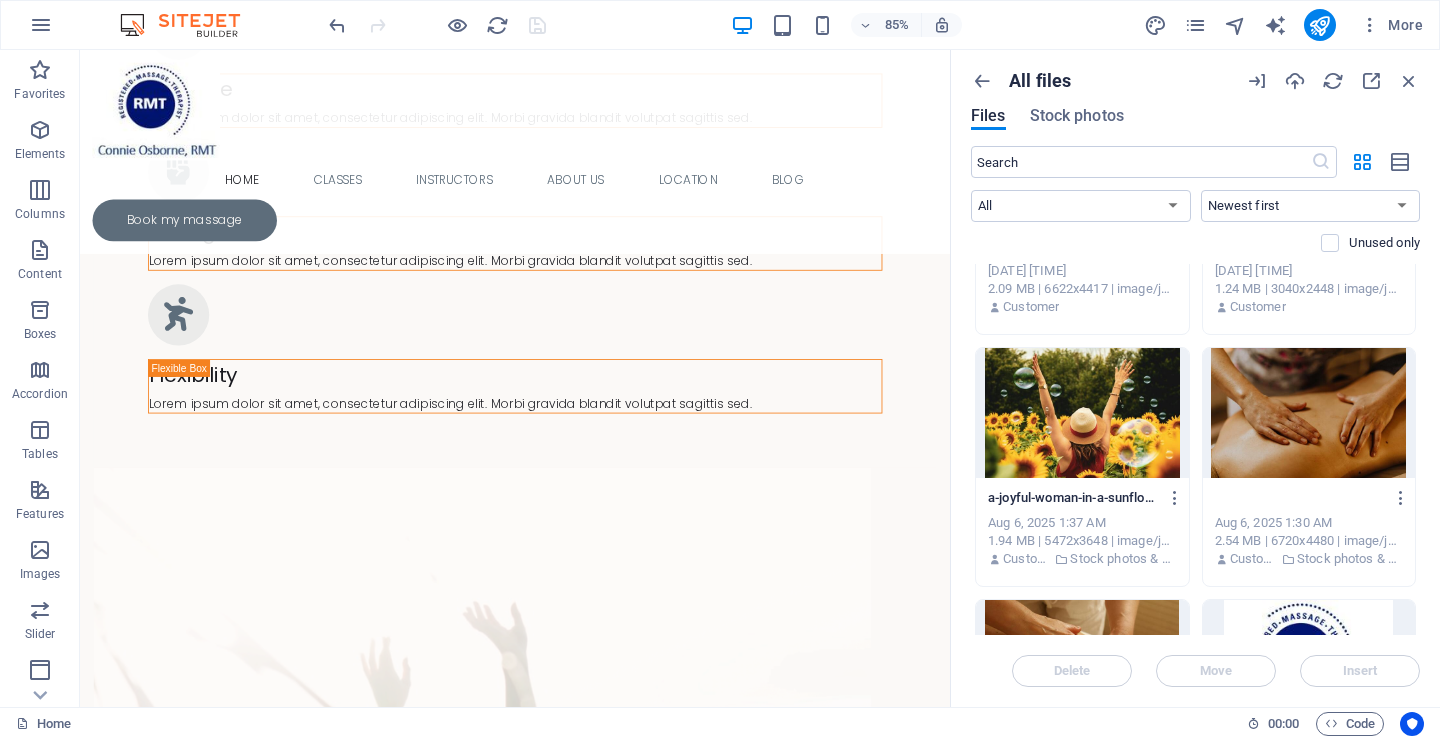 scroll, scrollTop: 0, scrollLeft: 94, axis: horizontal 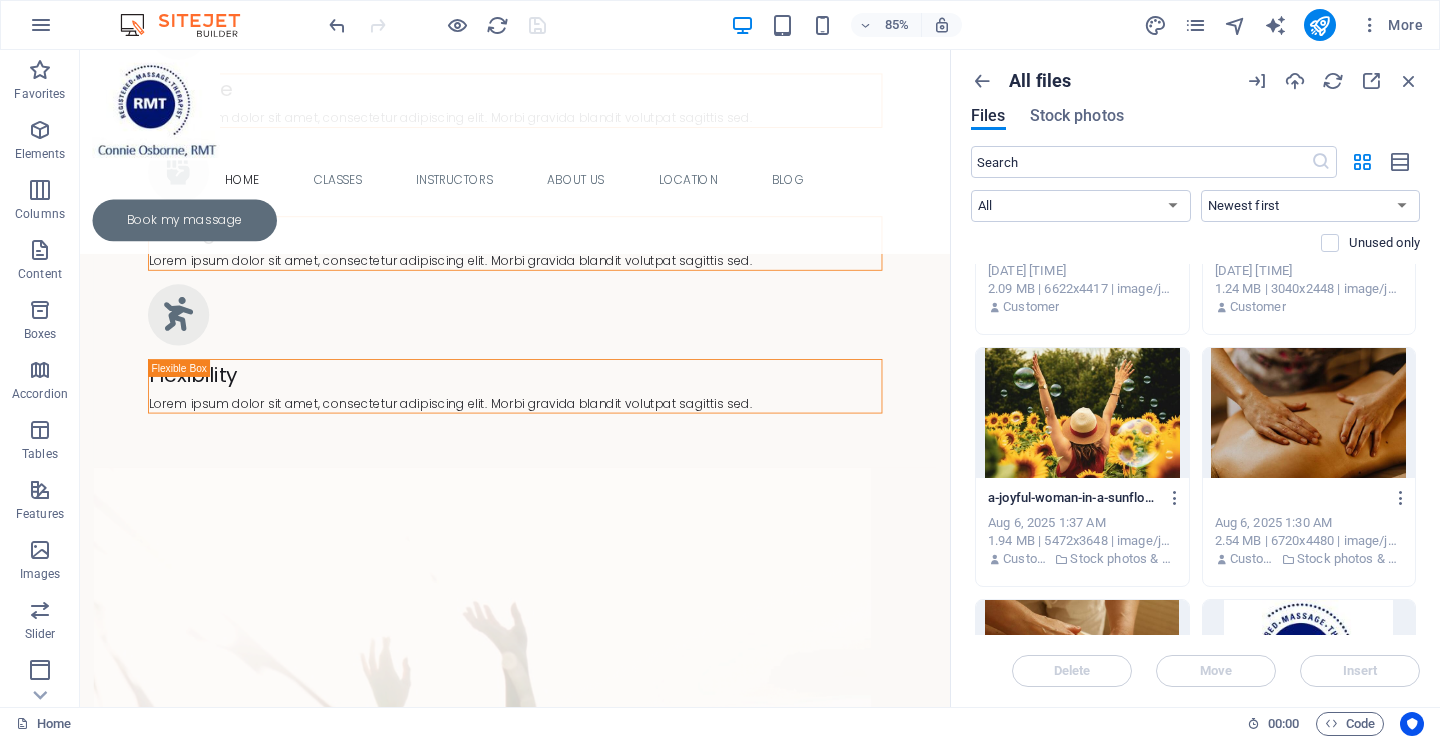 click at bounding box center [953, 378] 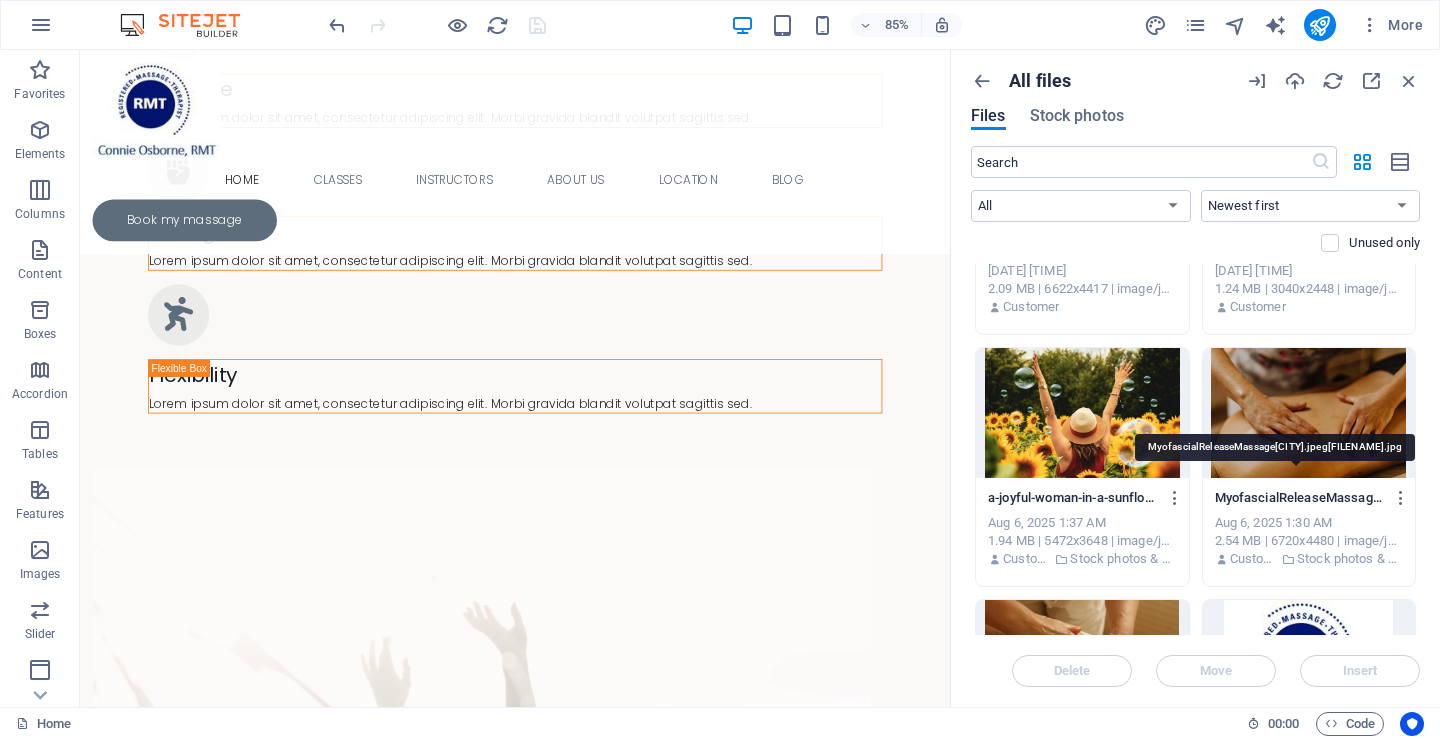 click on "MyofascialReleaseMassage[CITY].jpeg[FILENAME].jpg" at bounding box center (1300, 498) 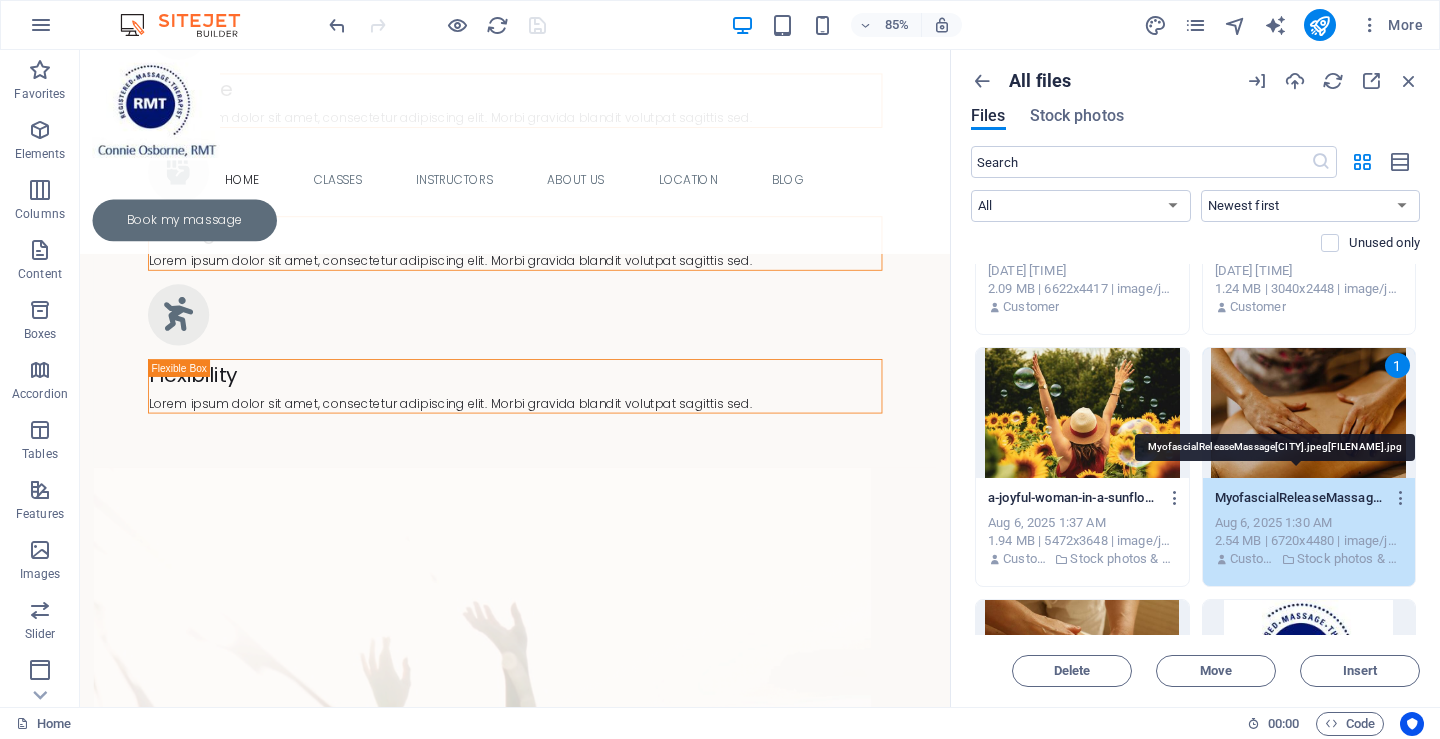 click on "MyofascialReleaseMassage[CITY].jpeg[FILENAME].jpg" at bounding box center (1300, 498) 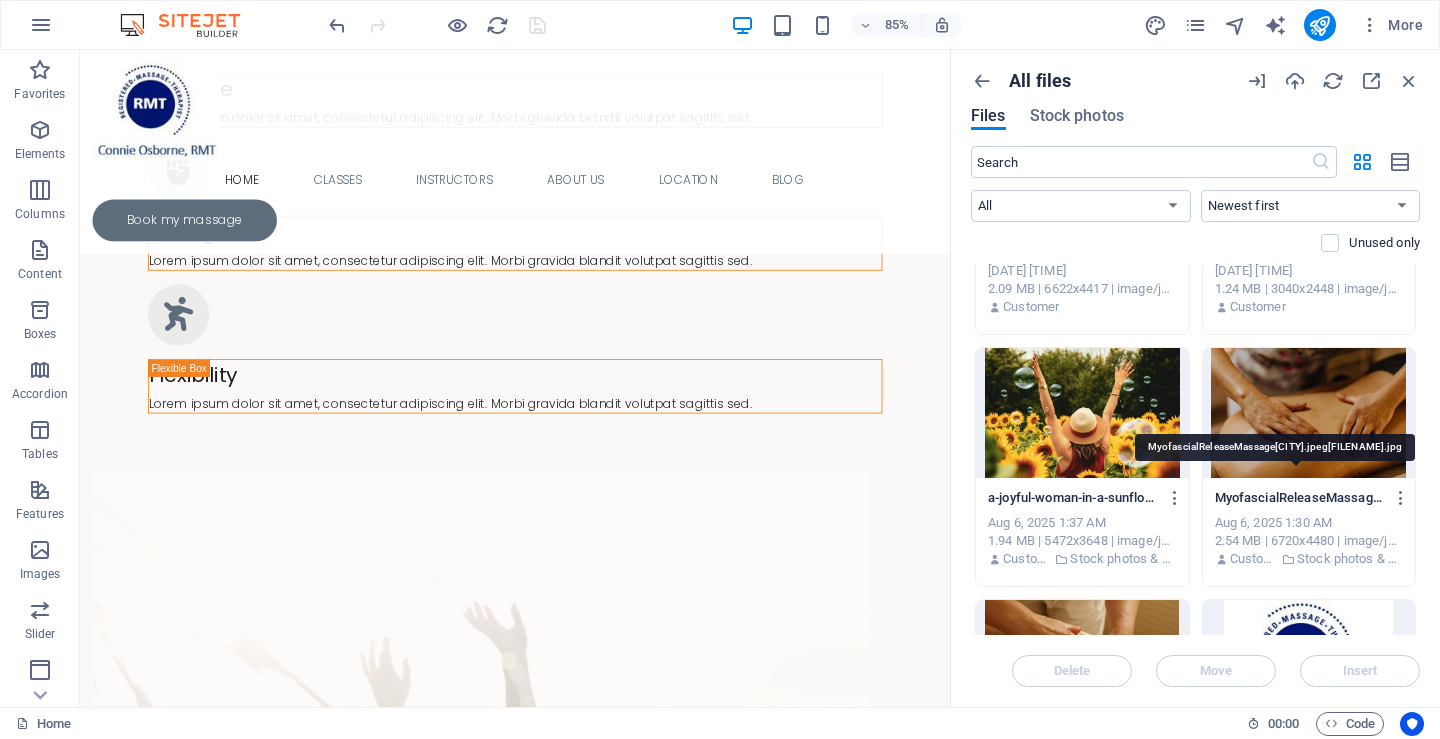 click on "MyofascialReleaseMassage[CITY].jpeg[FILENAME].jpg" at bounding box center [1300, 498] 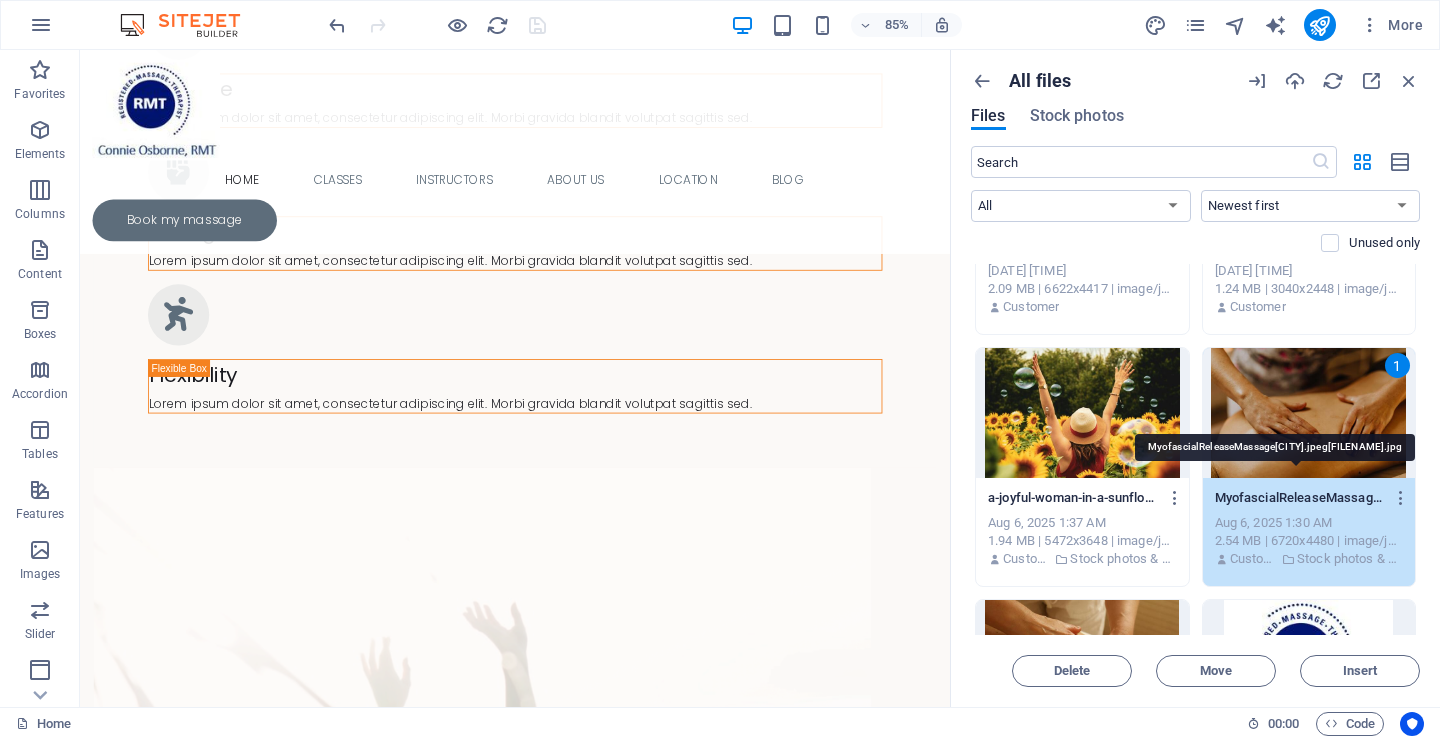 click on "MyofascialReleaseMassage[CITY].jpeg[FILENAME].jpg" at bounding box center (1300, 498) 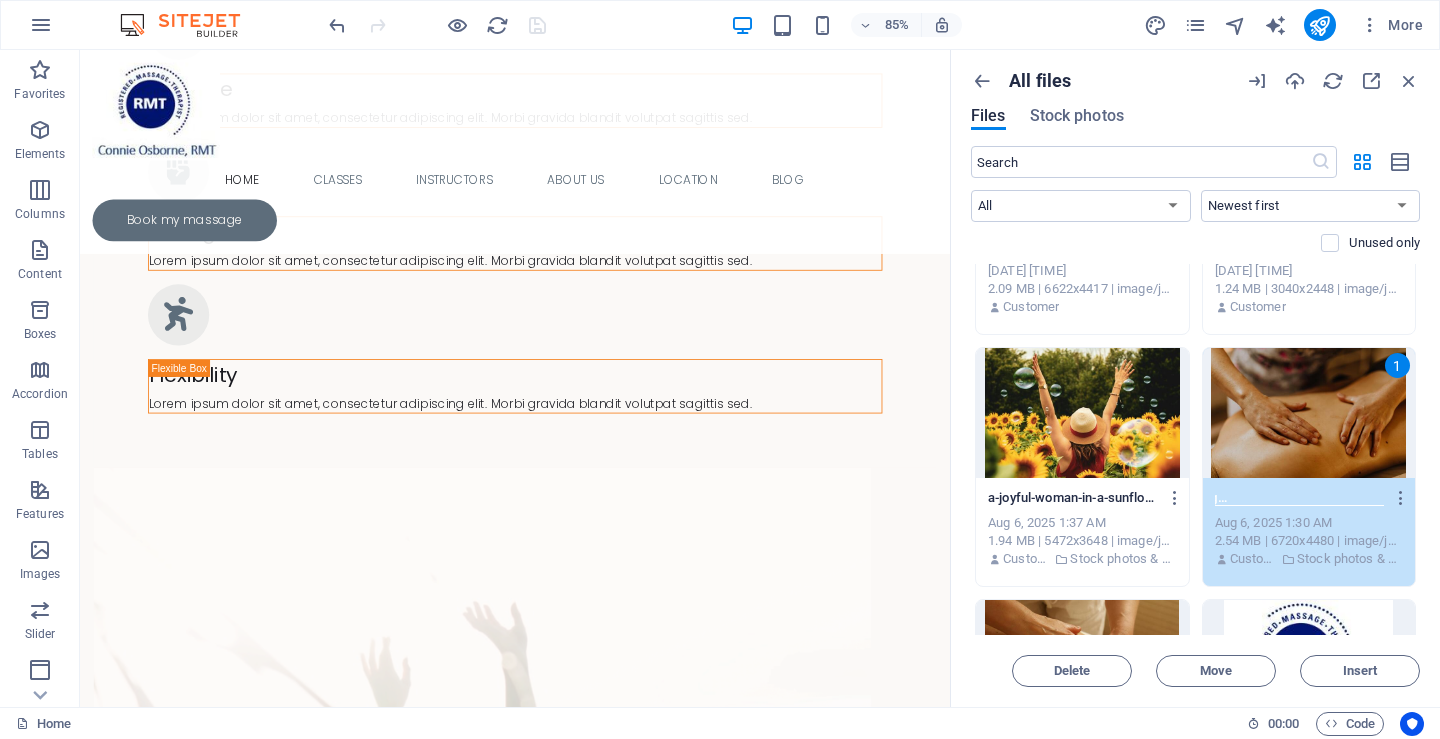 click on "MyofascialReleaseMassage[CITY].jpeg[FILENAME].jpg" at bounding box center (1300, 498) 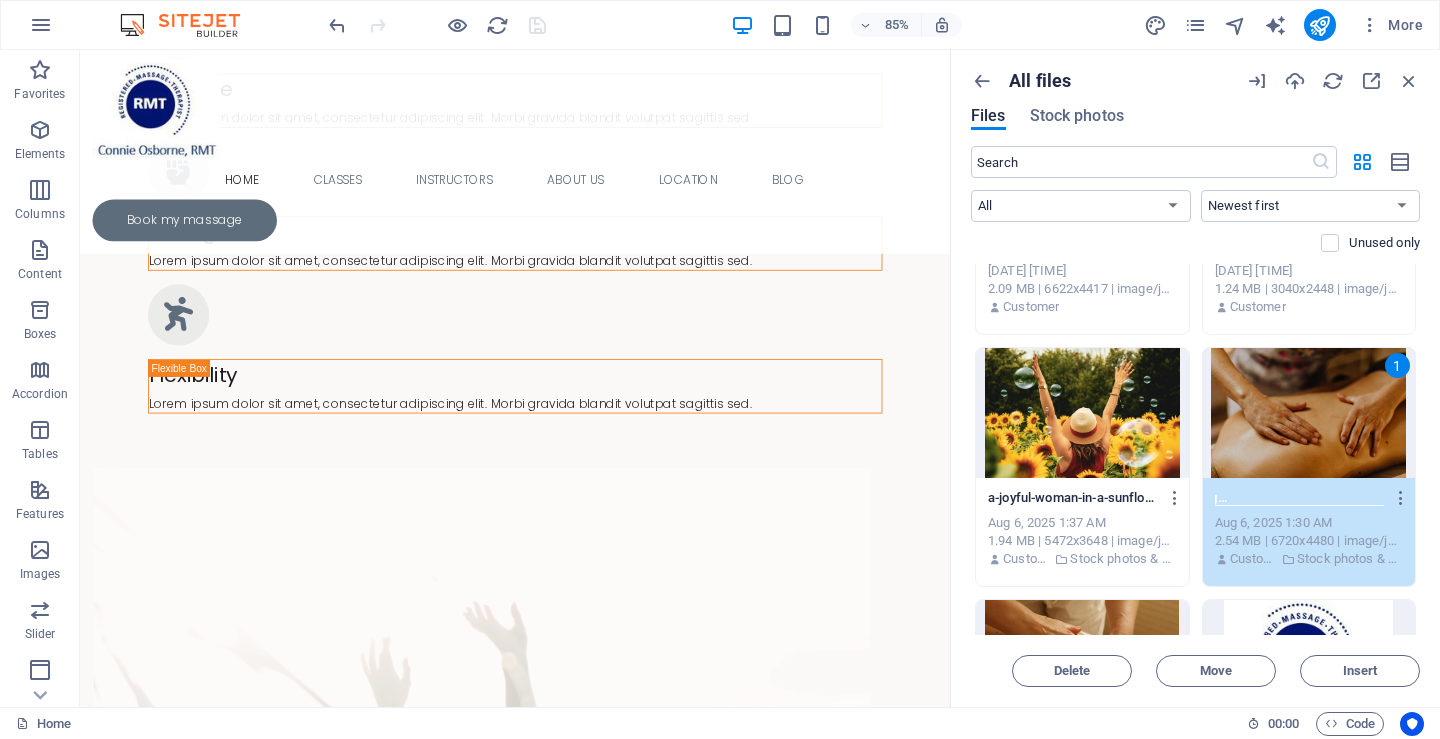 click on "MyofascialReleaseMassage[CITY].jpeg[FILENAME].jpg" at bounding box center [1300, 498] 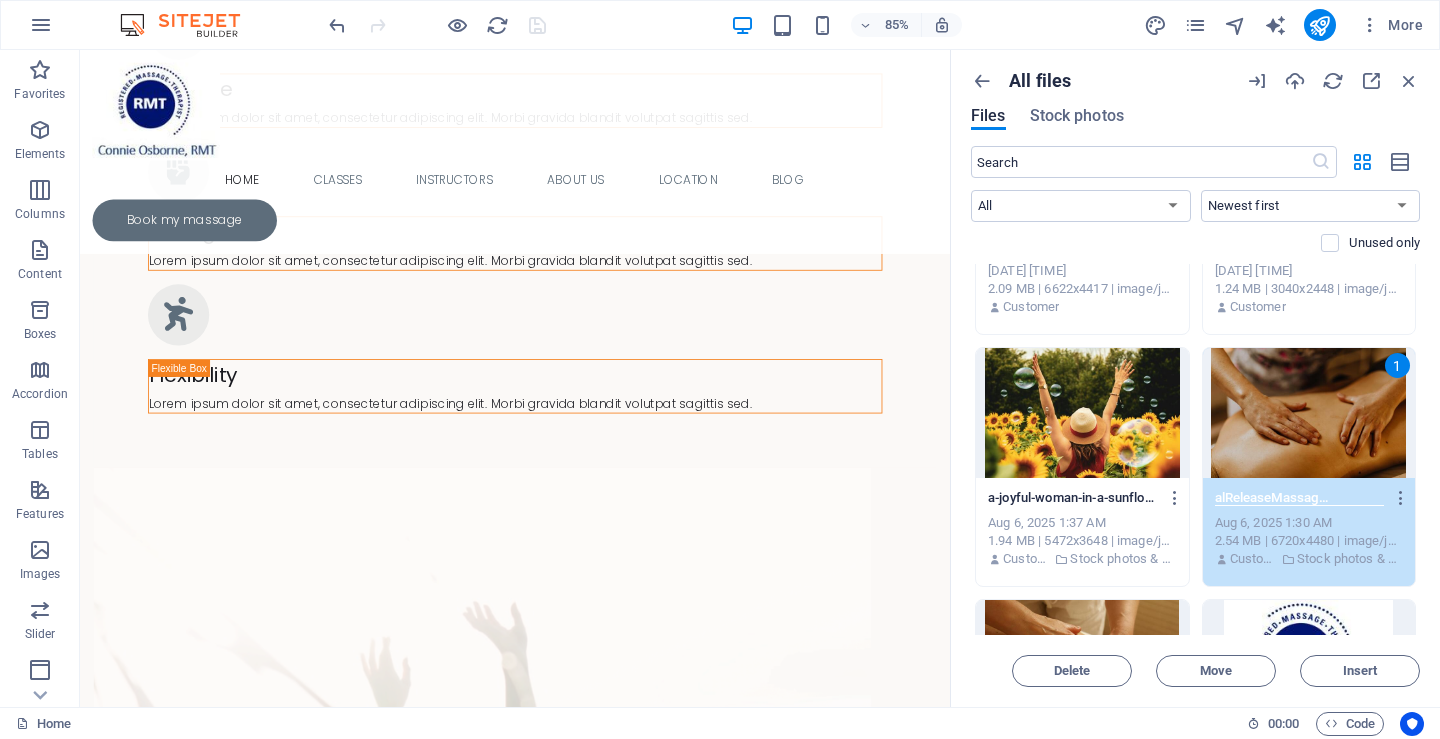scroll, scrollTop: 0, scrollLeft: 77, axis: horizontal 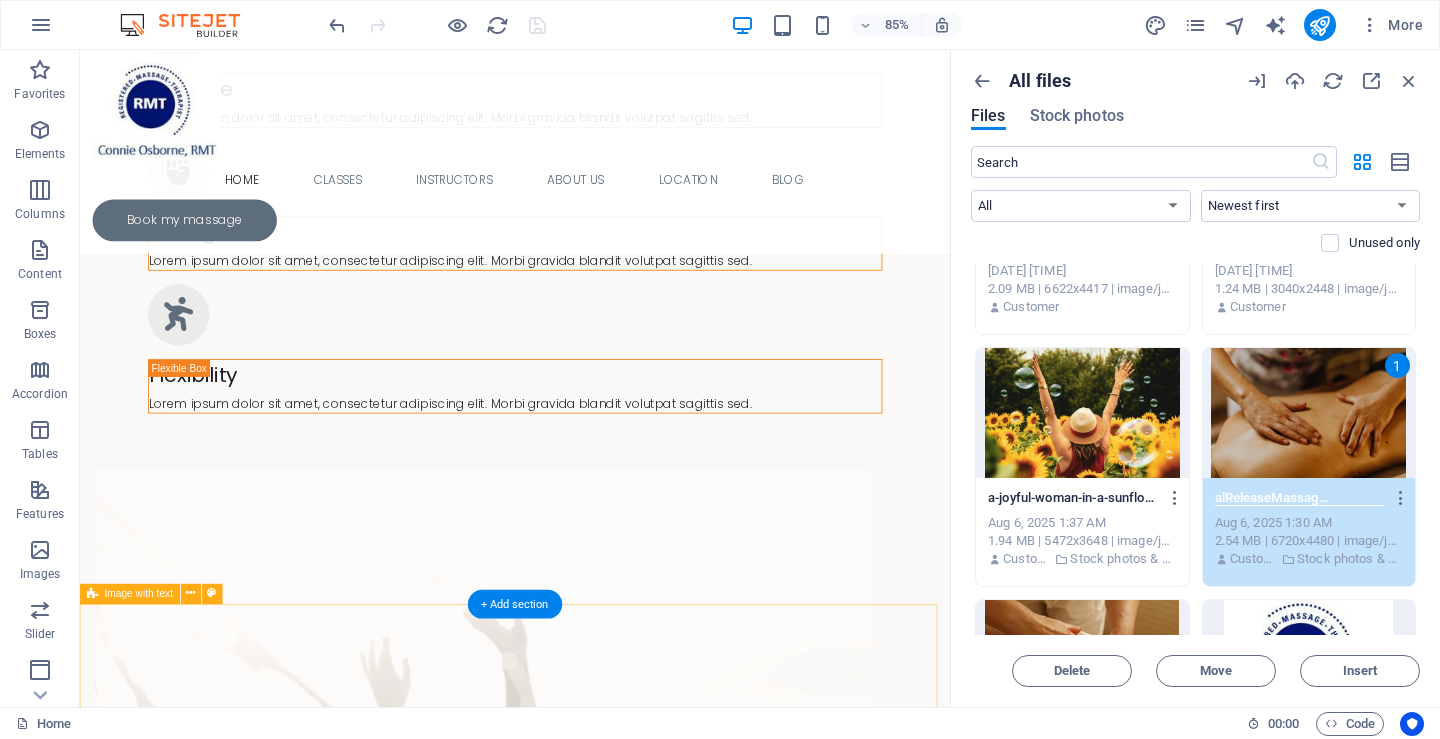 type on "MyofascialReleaseMassage[CITY].jpg" 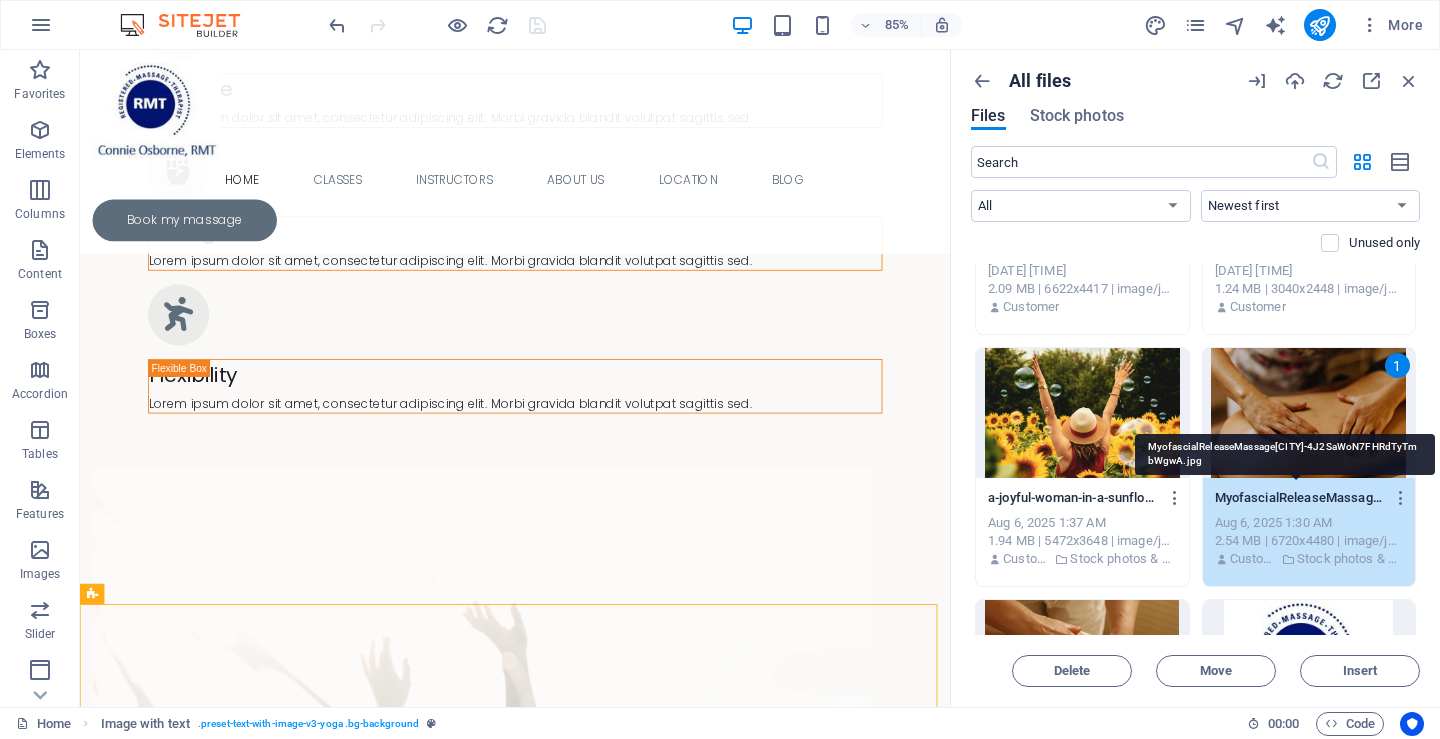 click on "MyofascialReleaseMassage[CITY]-4J2SaWoN7FHRdTyTmbWgwA.jpg" at bounding box center [1300, 498] 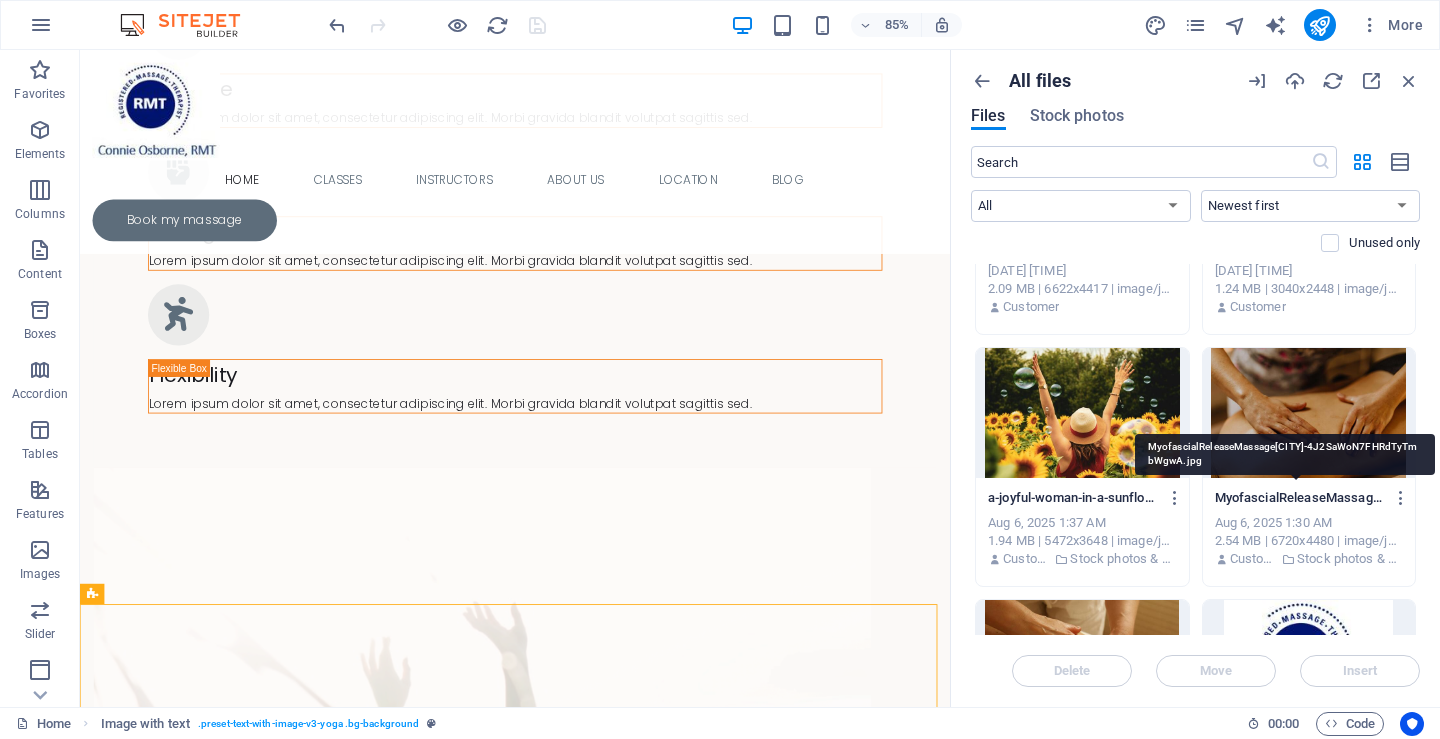click on "MyofascialReleaseMassage[CITY]-4J2SaWoN7FHRdTyTmbWgwA.jpg" at bounding box center [1300, 498] 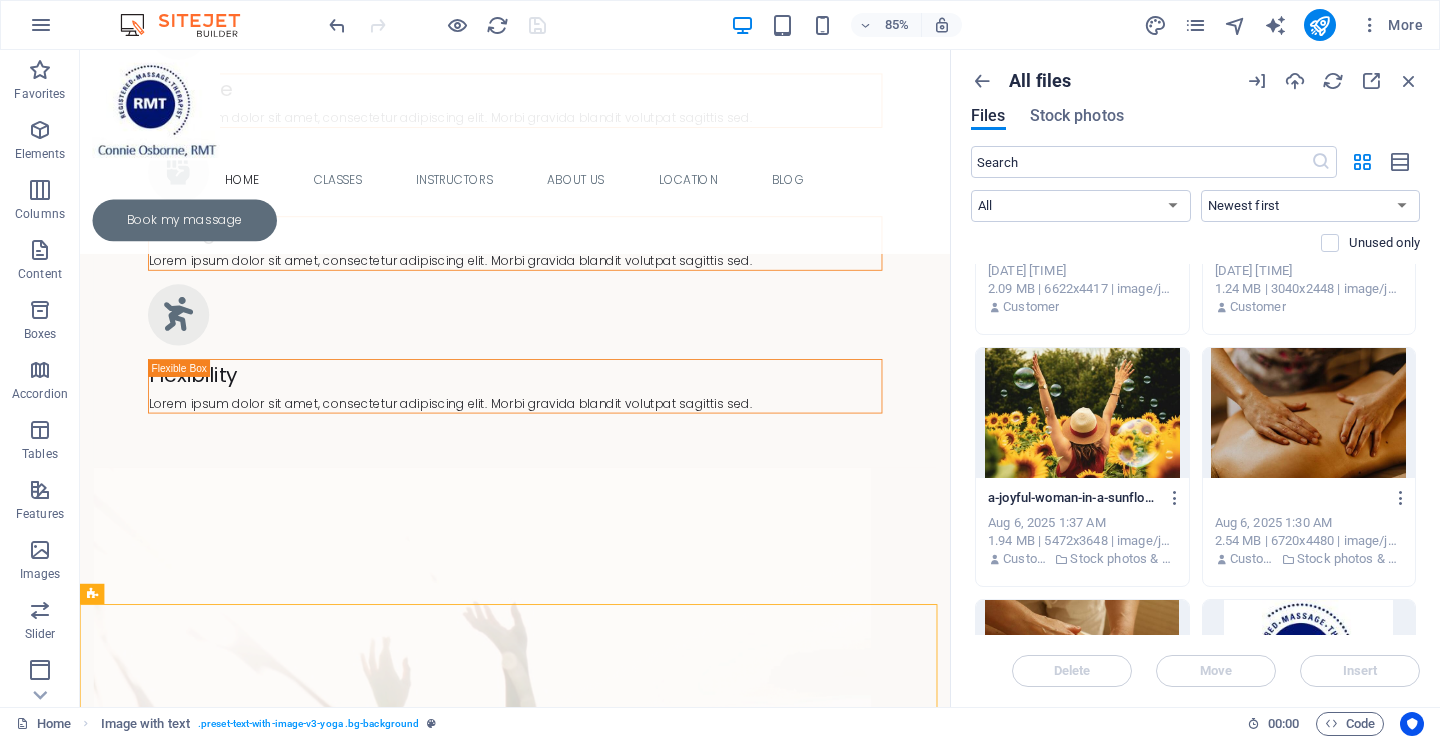 click on "MyofascialReleaseMassage[CITY]-4J2SaWoN7FHRdTyTmbWgwA.jpg" at bounding box center [1300, 498] 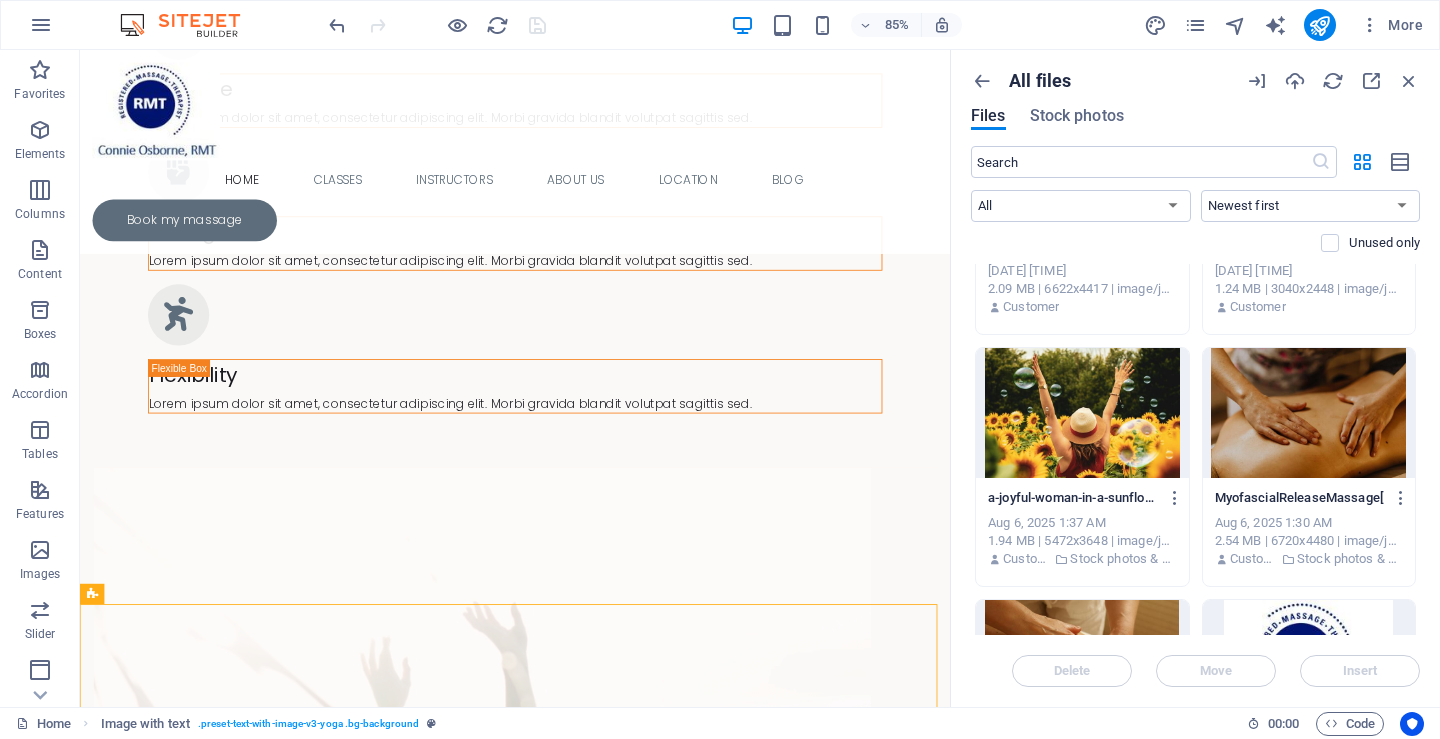 click on "All files Files Stock photos &nbsp; All Images Documents Audio Video Vector Other Newest first Oldest first Name (A-Z) Name (Z-A) Size (0-9) Size (9-0) Resolution (0-9) Resolution (9-0) Unused only Drop files here to upload them instantly RelaxationMassageTherapy_[FIRST][LAST]_Kitchener-Kb5w-VWjANNecvSpEv6jgA.jpg RelaxationMassageTherapy_[FIRST][LAST]_Kitchener-Kb5w-VWjANNecvSpEv6jgA.jpg Aug 6, 2025 4:27 PM 1.21 MB | 2823x1882 | image/jpeg Customer PregnancyMassage[CITY].jpeg--50SfdAhYYMzz779196wutg.jpg PregnancyMassage[CITY].jpeg--50SfdAhYYMzz779196wutg.jpg Aug 6, 2025 3:00 AM 1.08 MB | 6720x4480 | image/jpeg Customer Stock photos &nbsp;videos [FIRST][LAST]MassageTherapy[CITY]-[FILENAME].jpg [FIRST][LAST]MassageTherapy[CITY]-[FILENAME].jpg Aug 6, 2025 1:50 AM 2.09 MB | 6622x4417 | image/jpeg Customer [CITY]MassageTherapy_[FIRST][LAST]-J6gKJv8PXRZxWRFTcsYFHg.jpg [CITY]MassageTherapy_[FIRST][LAST]-J6gKJv8PXRZxWRFTcsYFHg.jpg Aug 6, 2025 1:47 AM 1.24 MB | 3040x2448 | image/jpeg" at bounding box center (1195, 378) 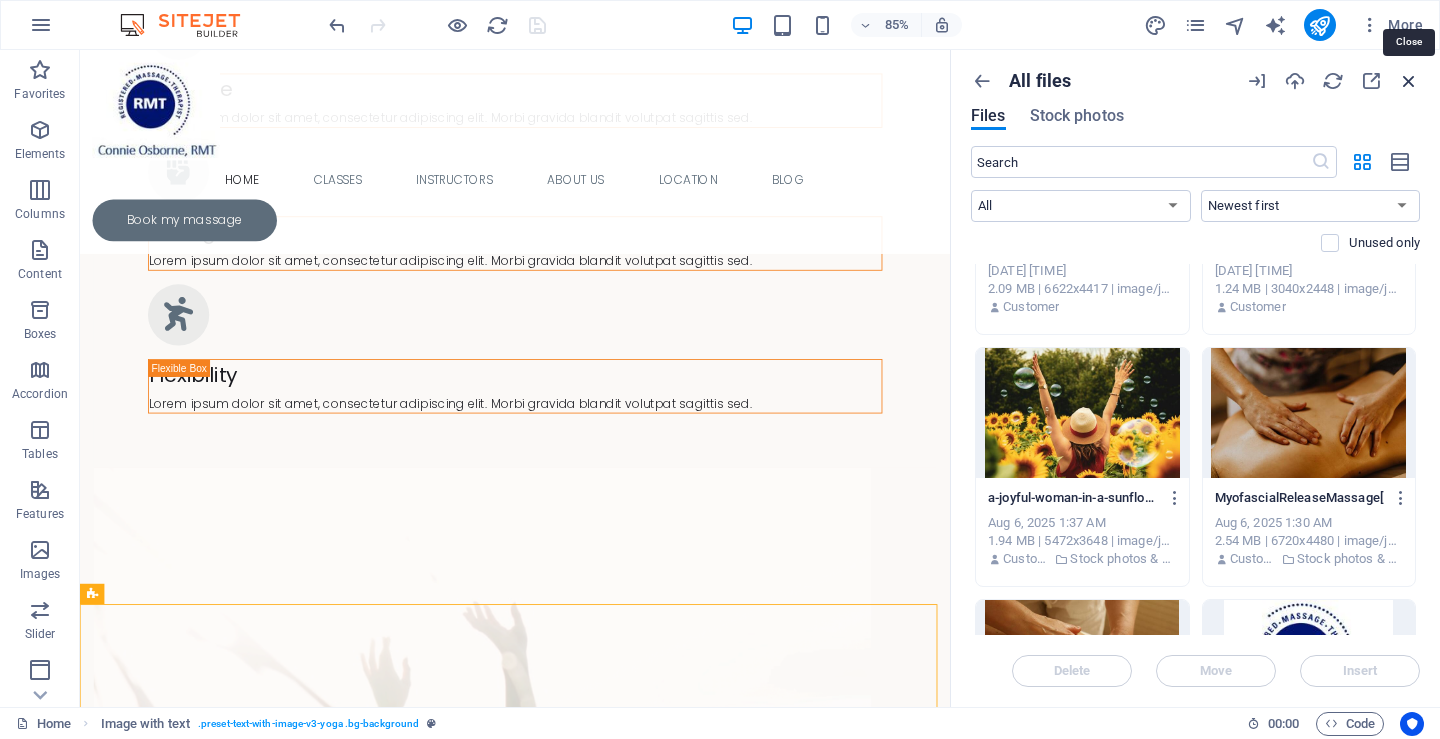 click at bounding box center (1409, 81) 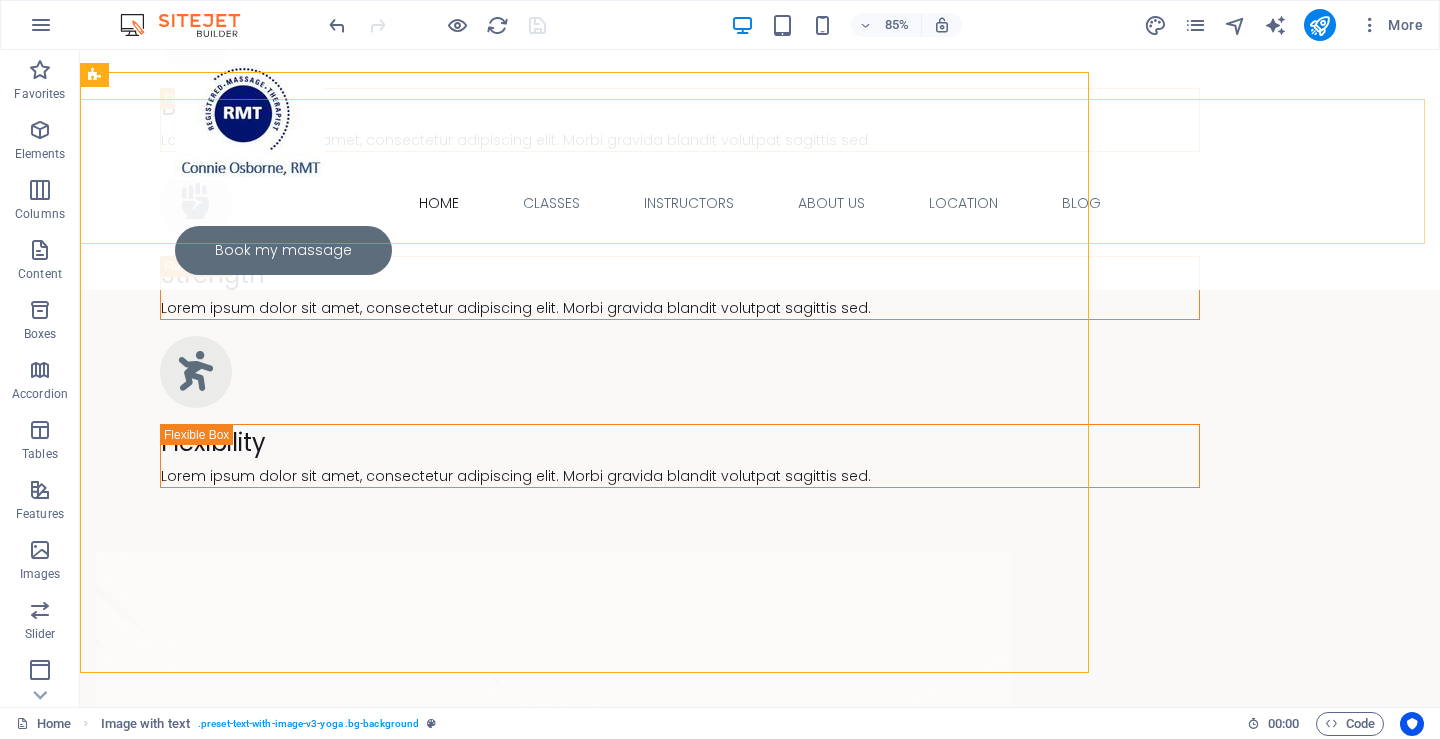scroll, scrollTop: 3432, scrollLeft: 0, axis: vertical 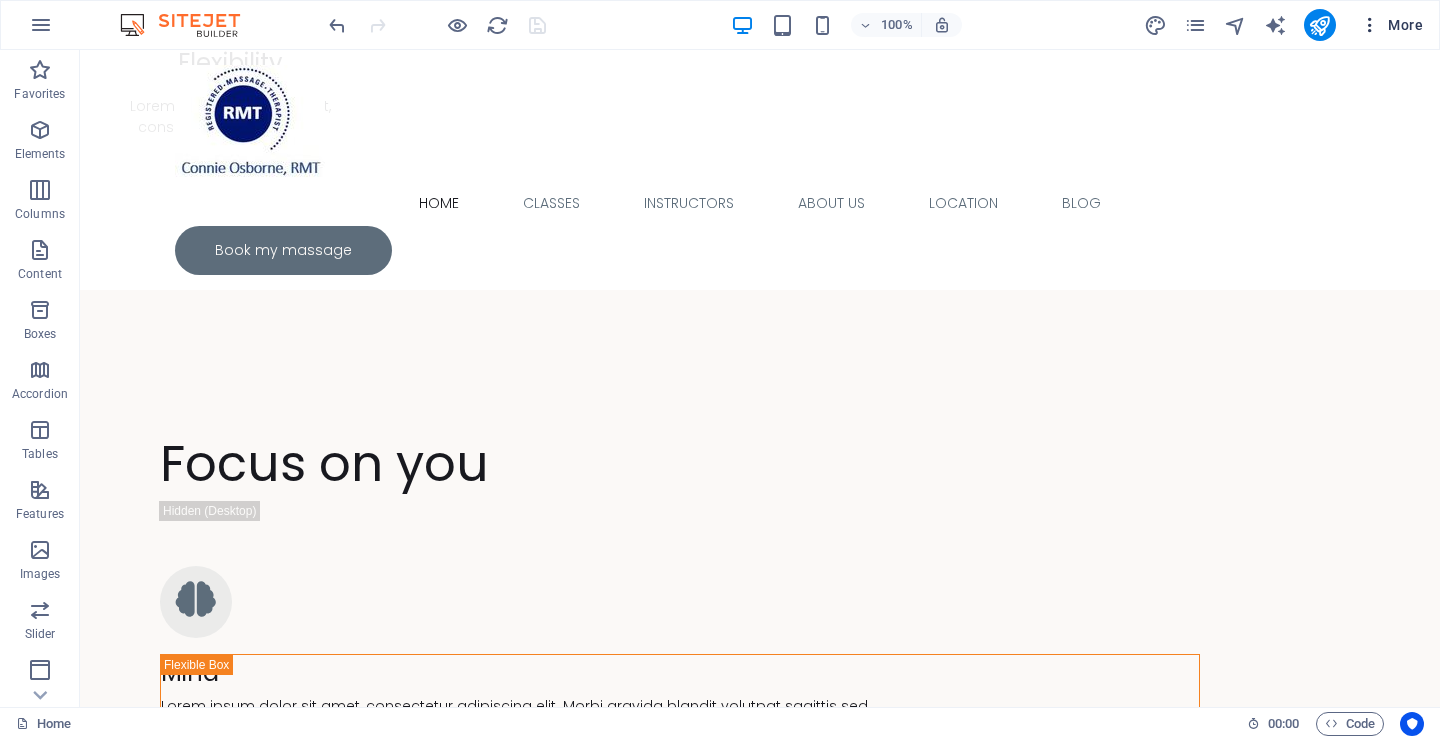 click at bounding box center [1370, 25] 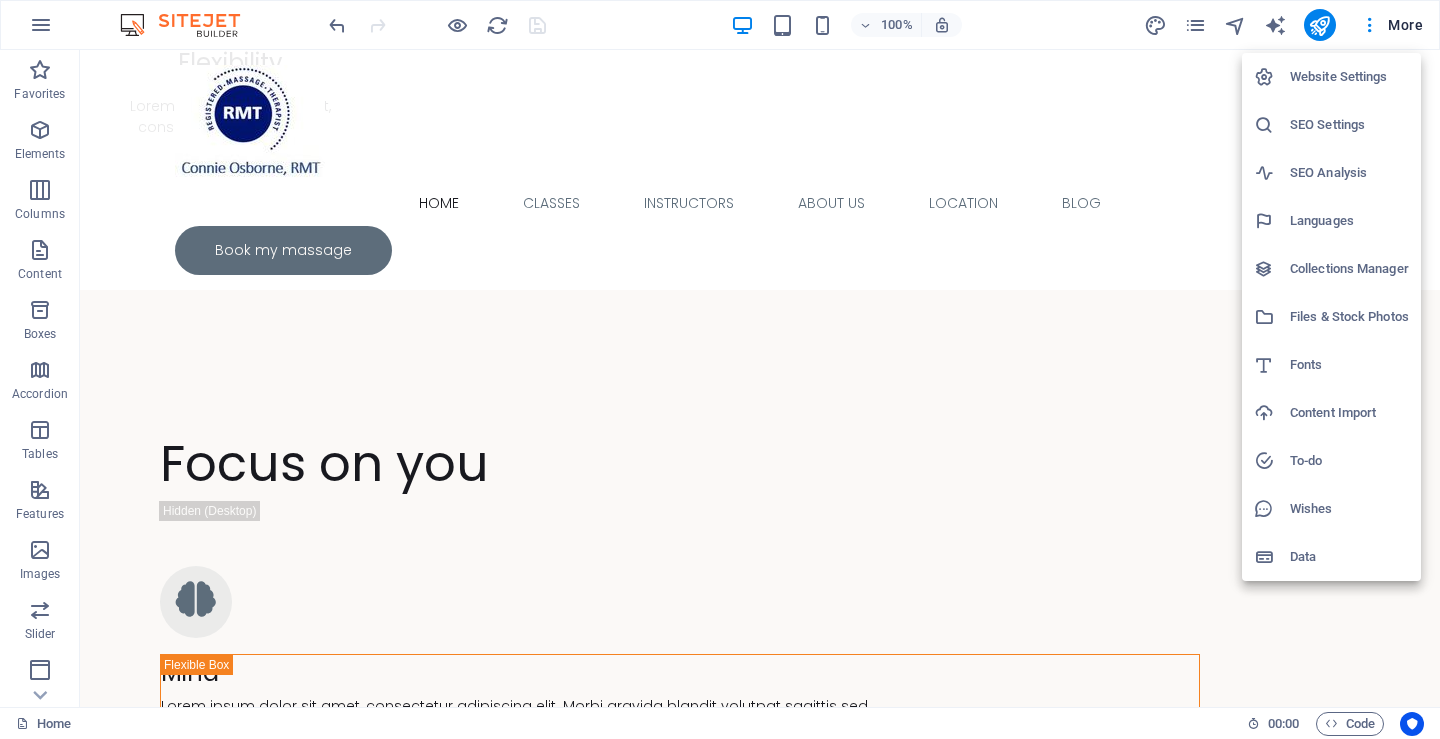 click on "Files & Stock Photos" at bounding box center (1349, 317) 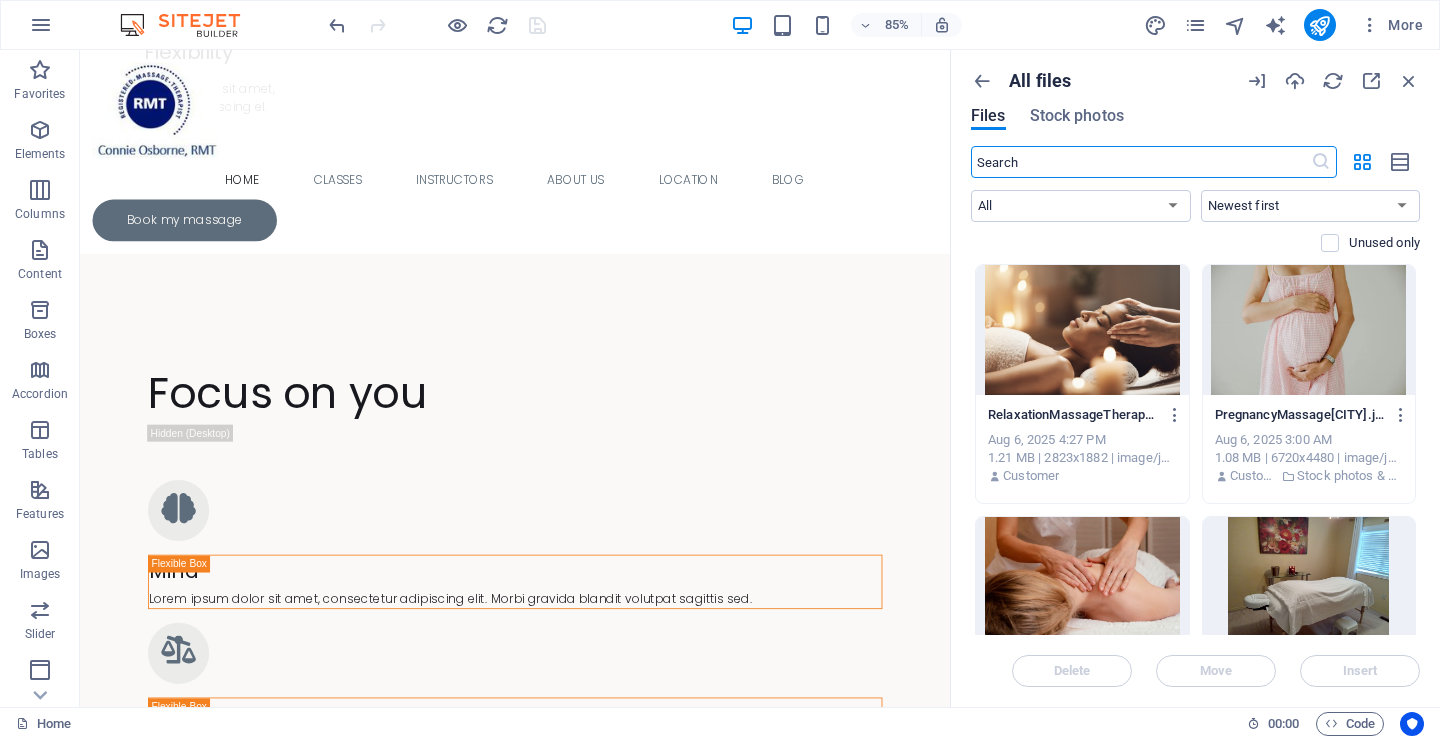 scroll, scrollTop: 2117, scrollLeft: 0, axis: vertical 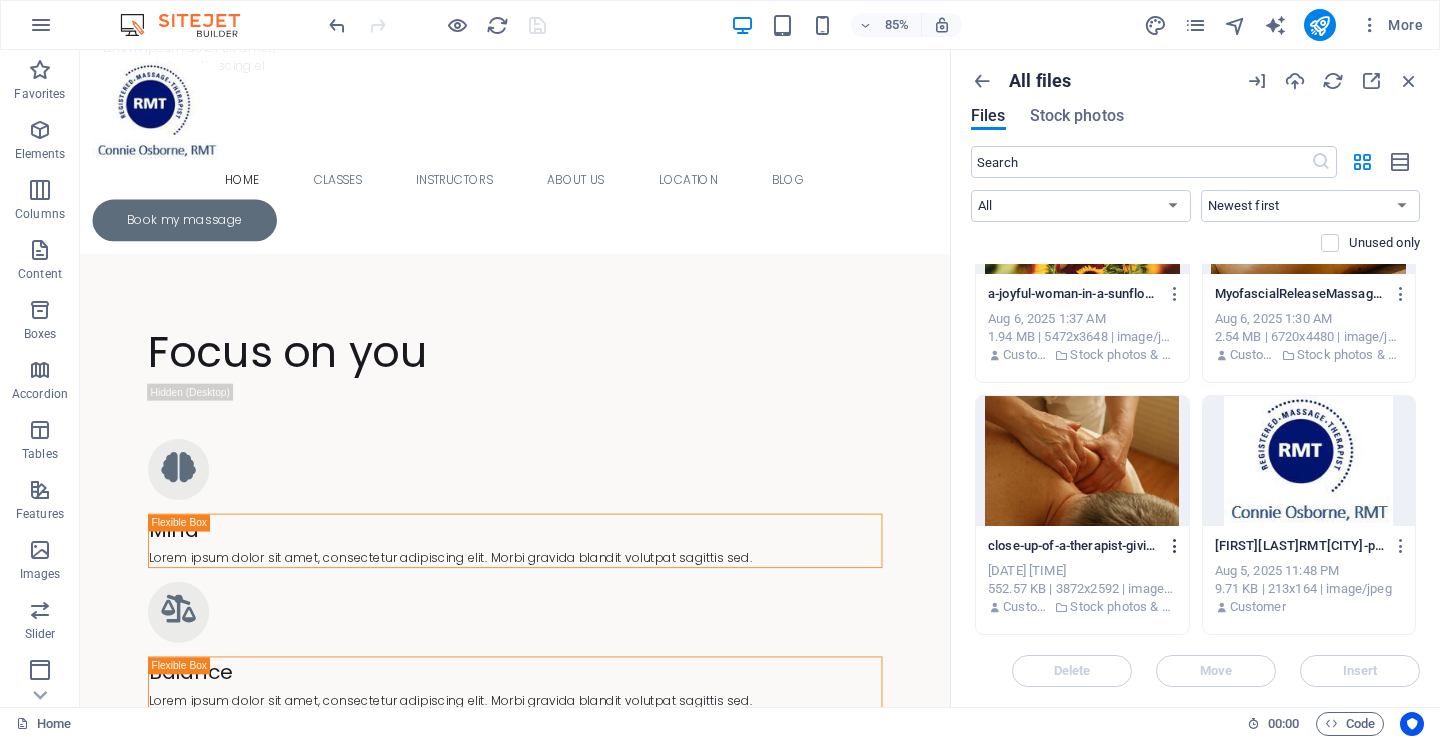click at bounding box center (1175, 546) 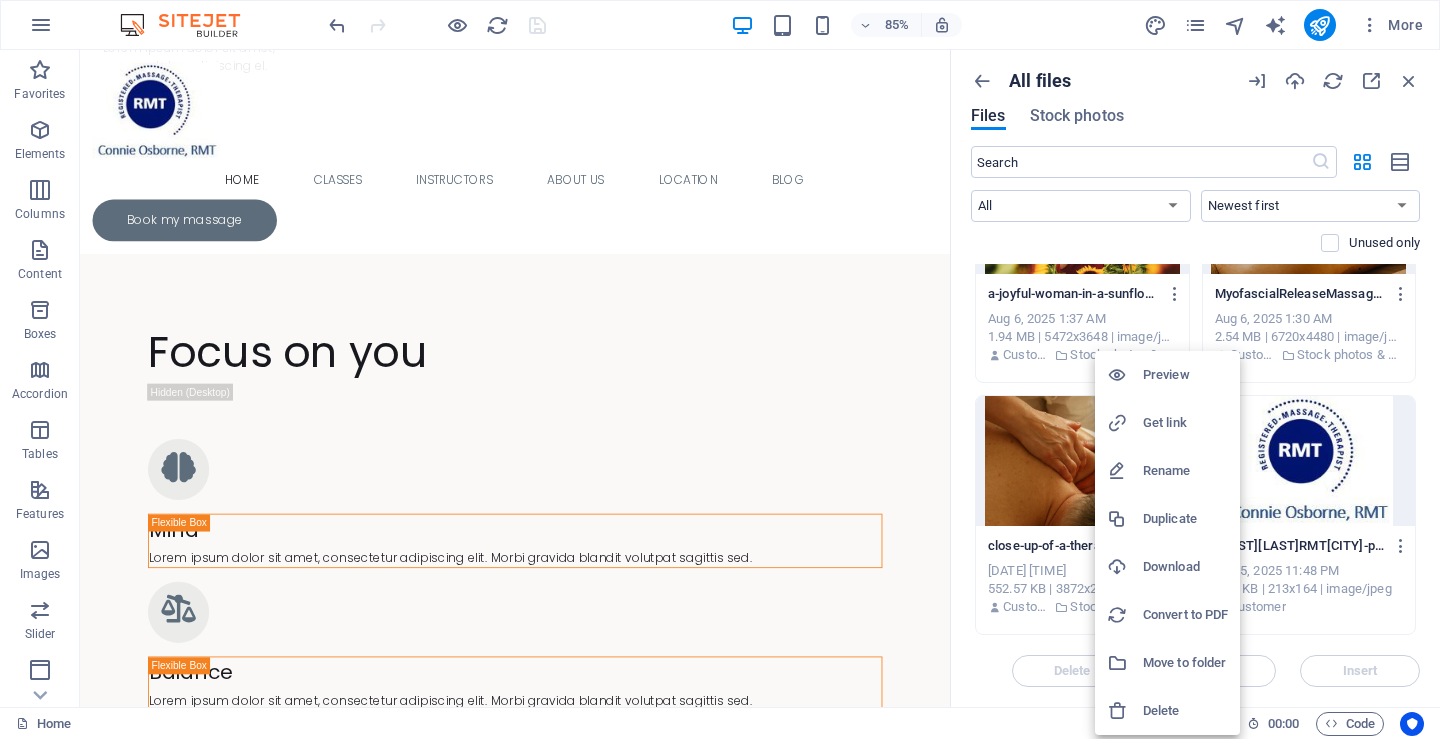 click on "Delete" at bounding box center [1185, 711] 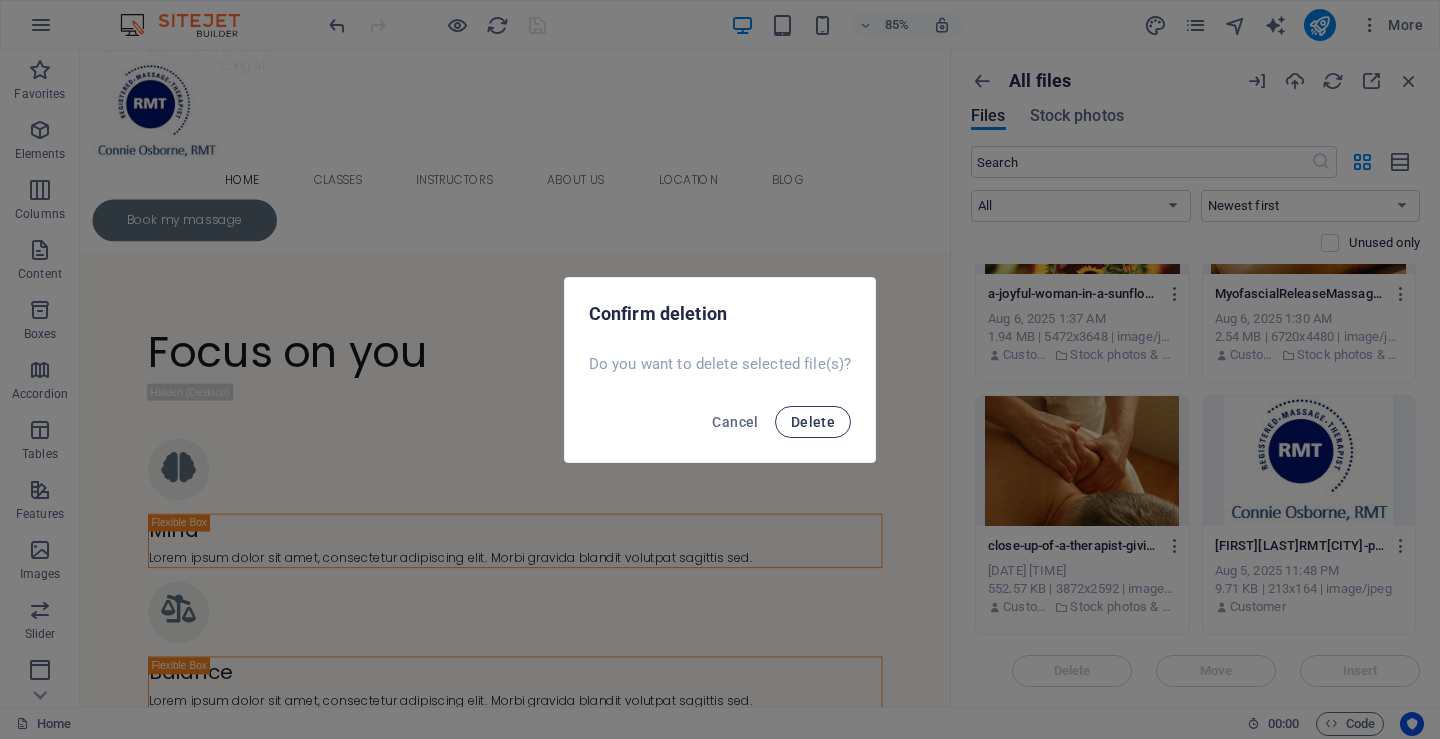 click on "Delete" at bounding box center (813, 422) 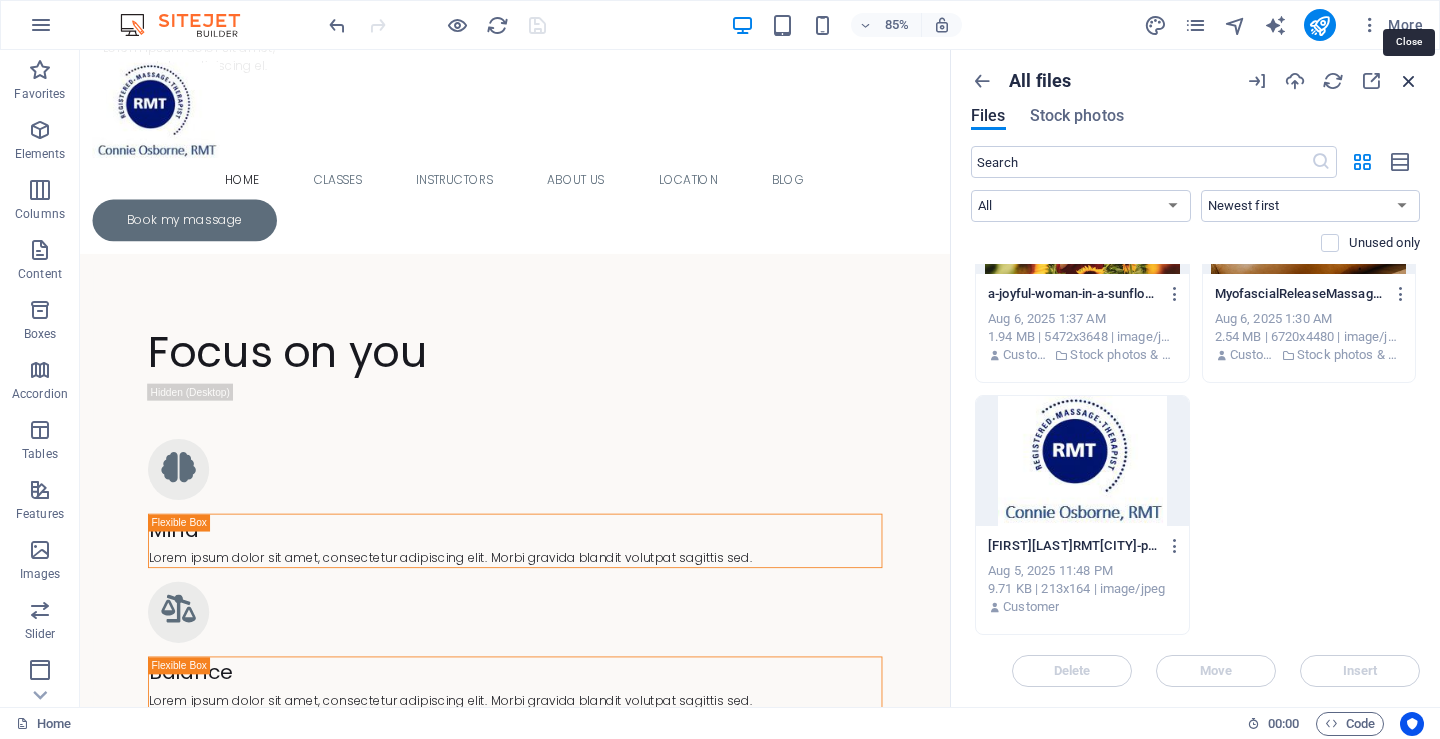 click at bounding box center (1409, 81) 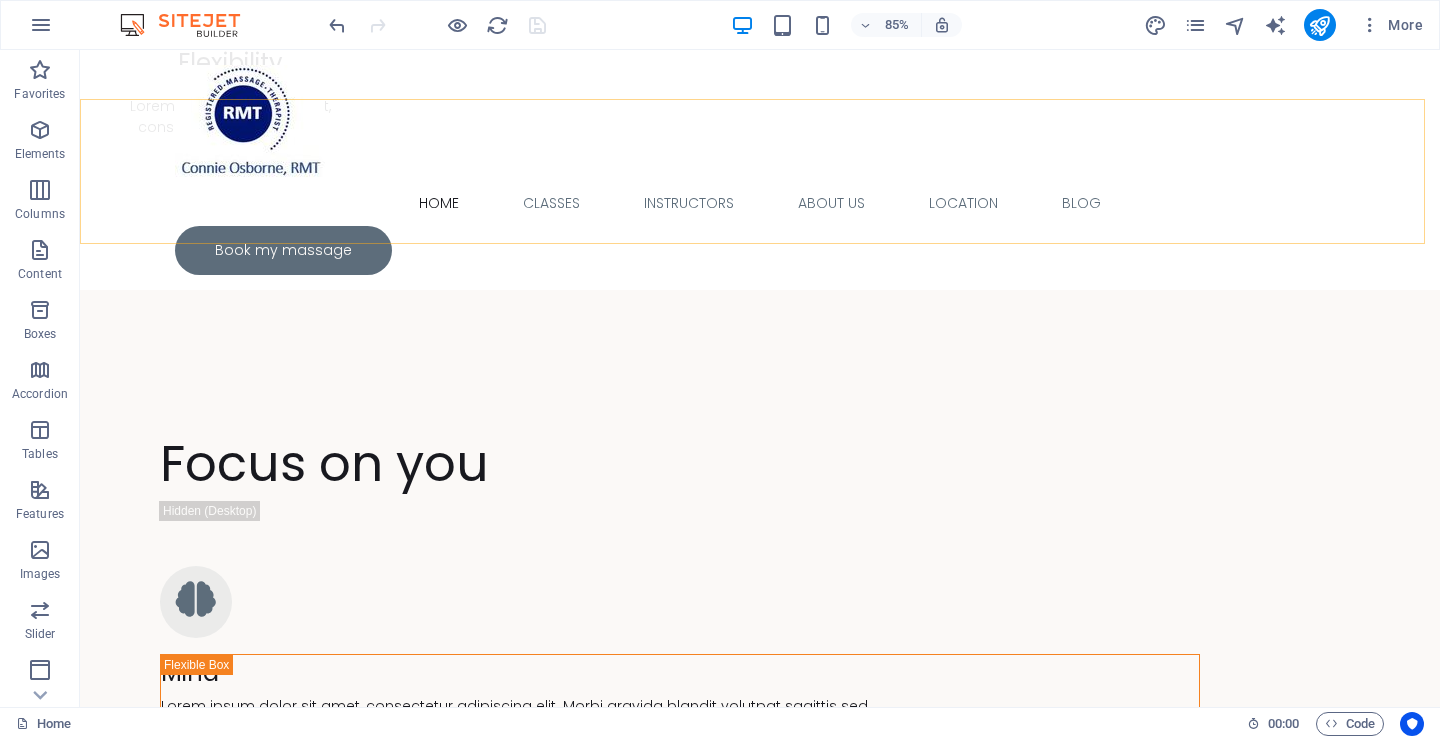 scroll, scrollTop: 2068, scrollLeft: 0, axis: vertical 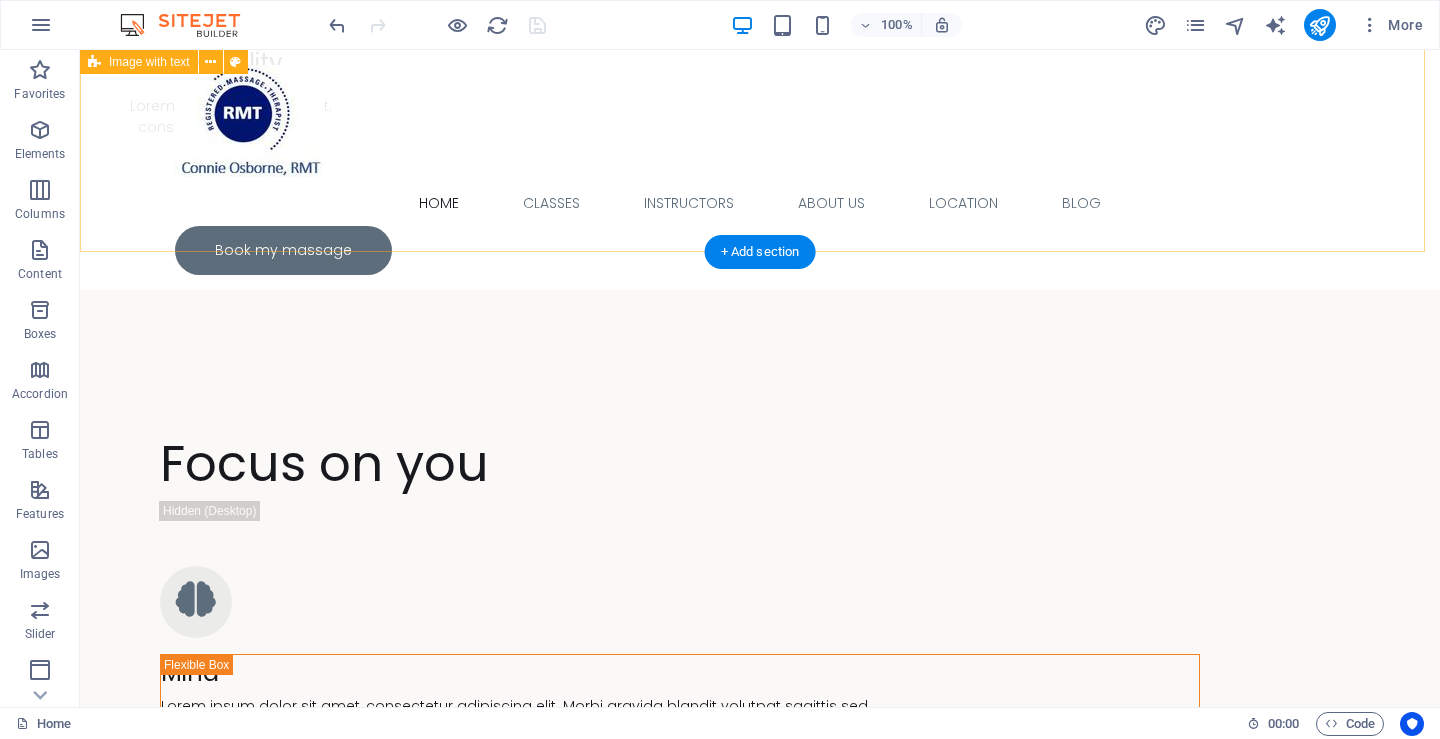 click on "Focus on you
Mind Lorem ipsum dolor sit amet, consectetur adipiscing elit. Morbi gravida blandit volutpat sagittis sed.
Balance Lorem ipsum dolor sit amet, consectetur adipiscing elit. Morbi gravida blandit volutpat sagittis sed.
Strength Lorem ipsum dolor sit amet, consectetur adipiscing elit. Morbi gravida blandit volutpat sagittis sed.
Flexibility Lorem ipsum dolor sit amet, consectetur adipiscing elit. Morbi gravida blandit volutpat sagittis sed." at bounding box center [760, 1434] 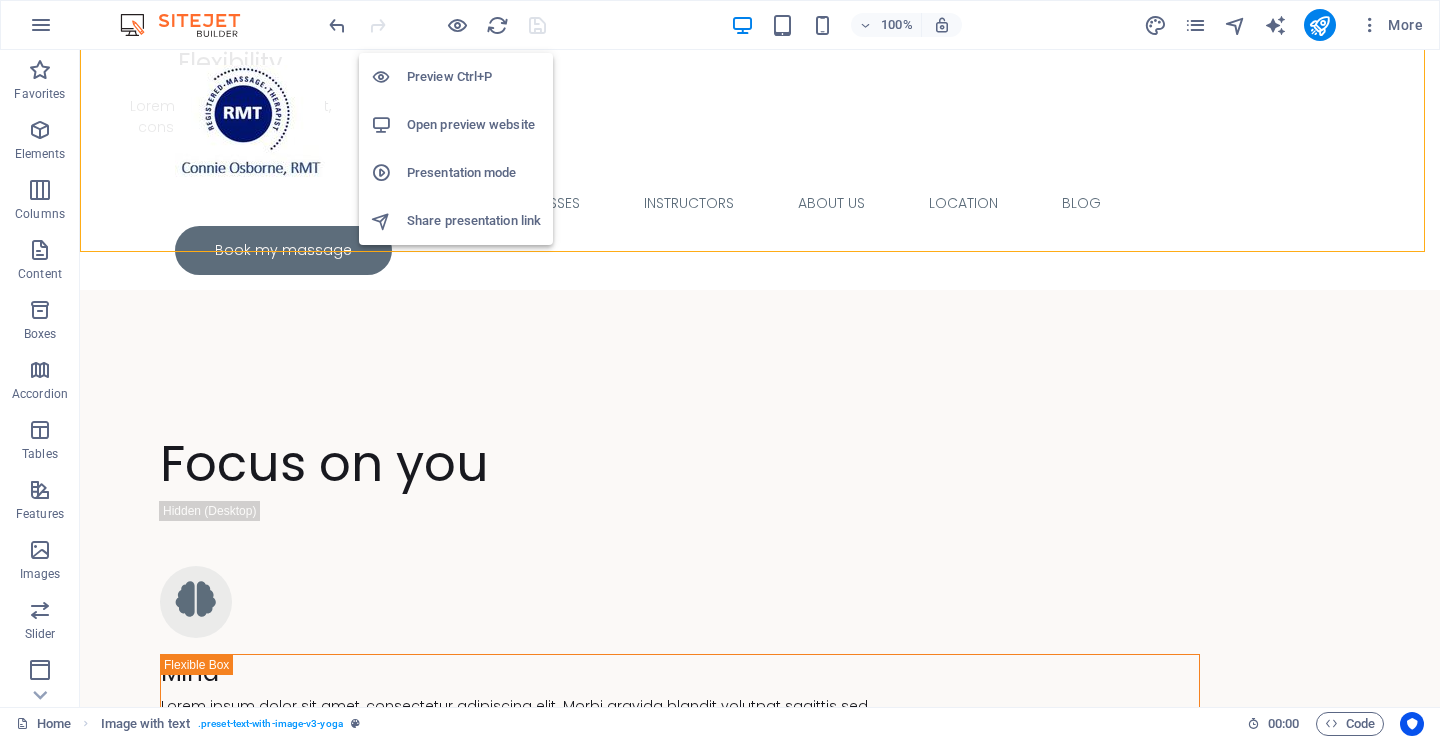 click on "Preview Ctrl+P" at bounding box center (474, 77) 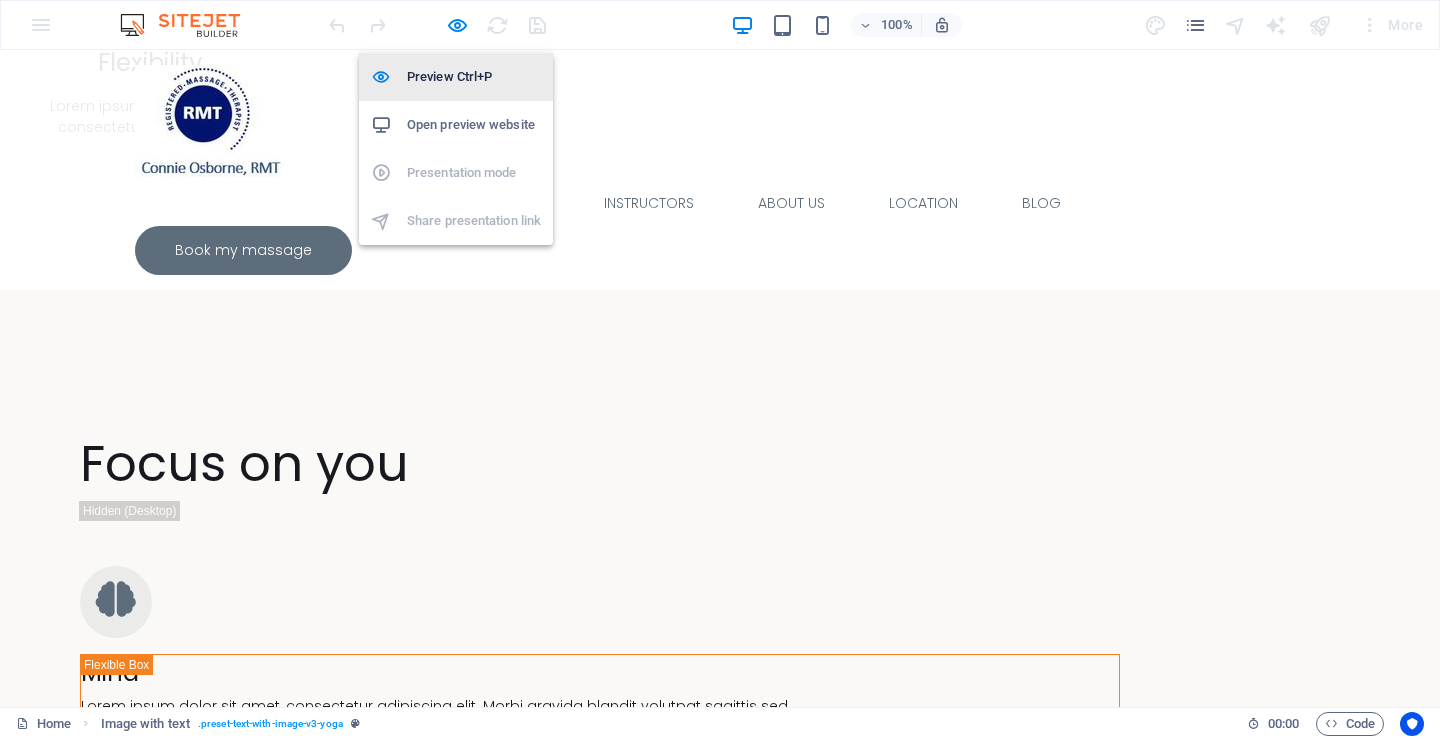 scroll, scrollTop: 2036, scrollLeft: 0, axis: vertical 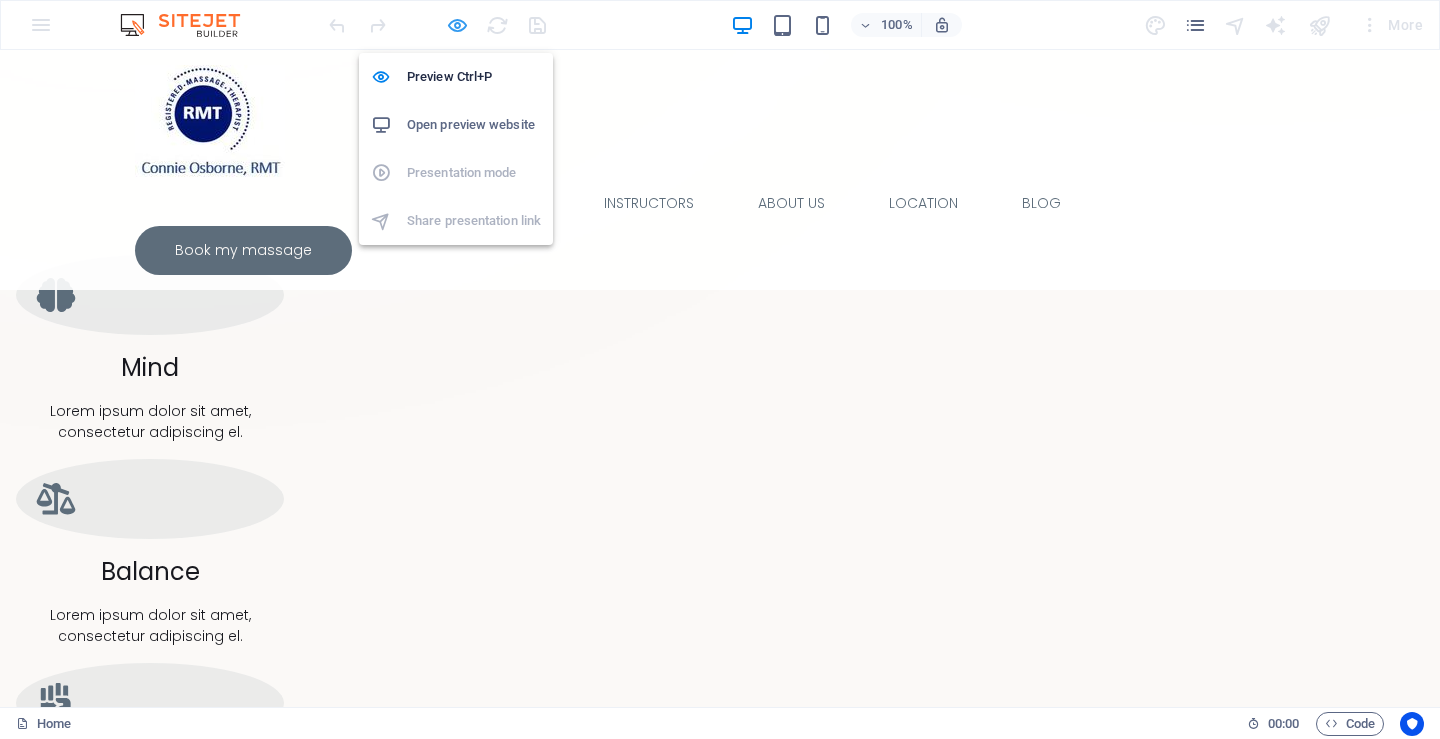 click at bounding box center (457, 25) 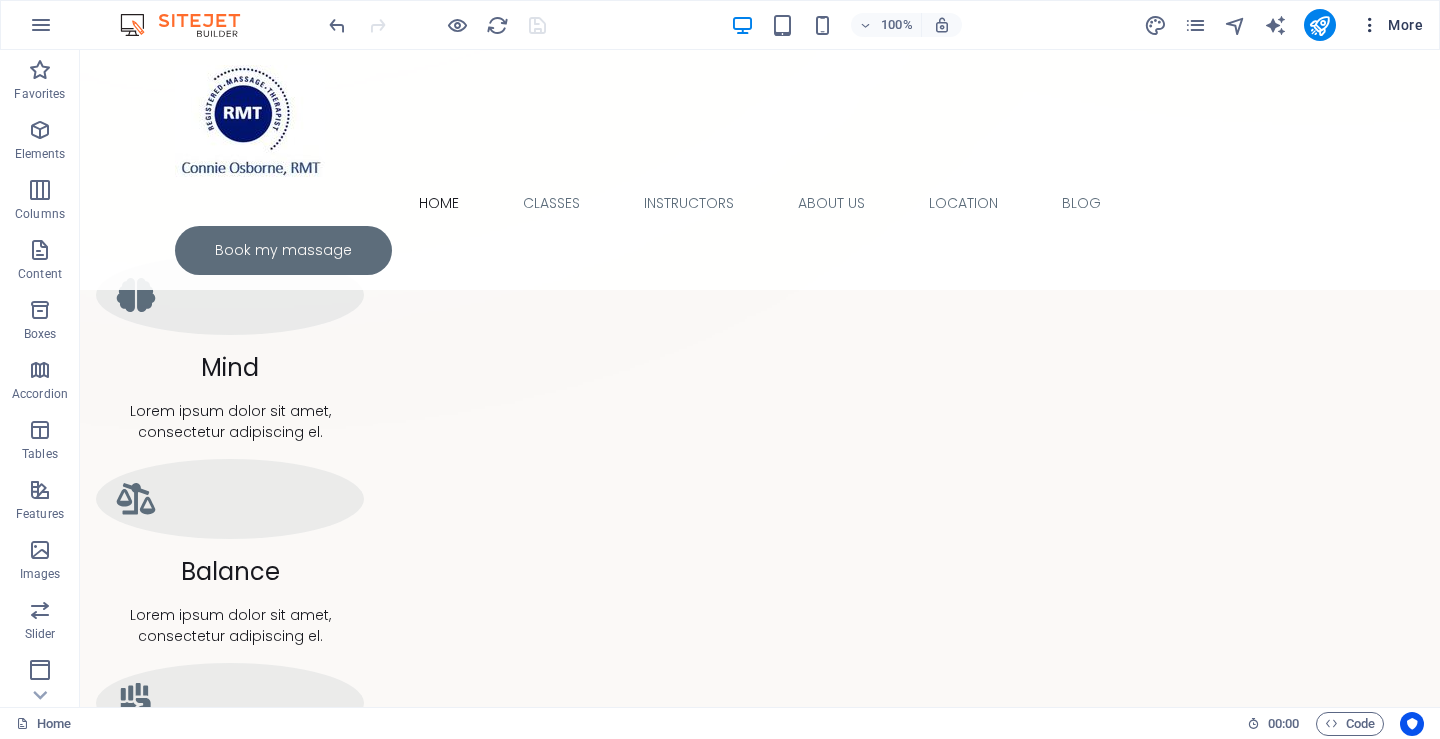 click on "More" at bounding box center [1391, 25] 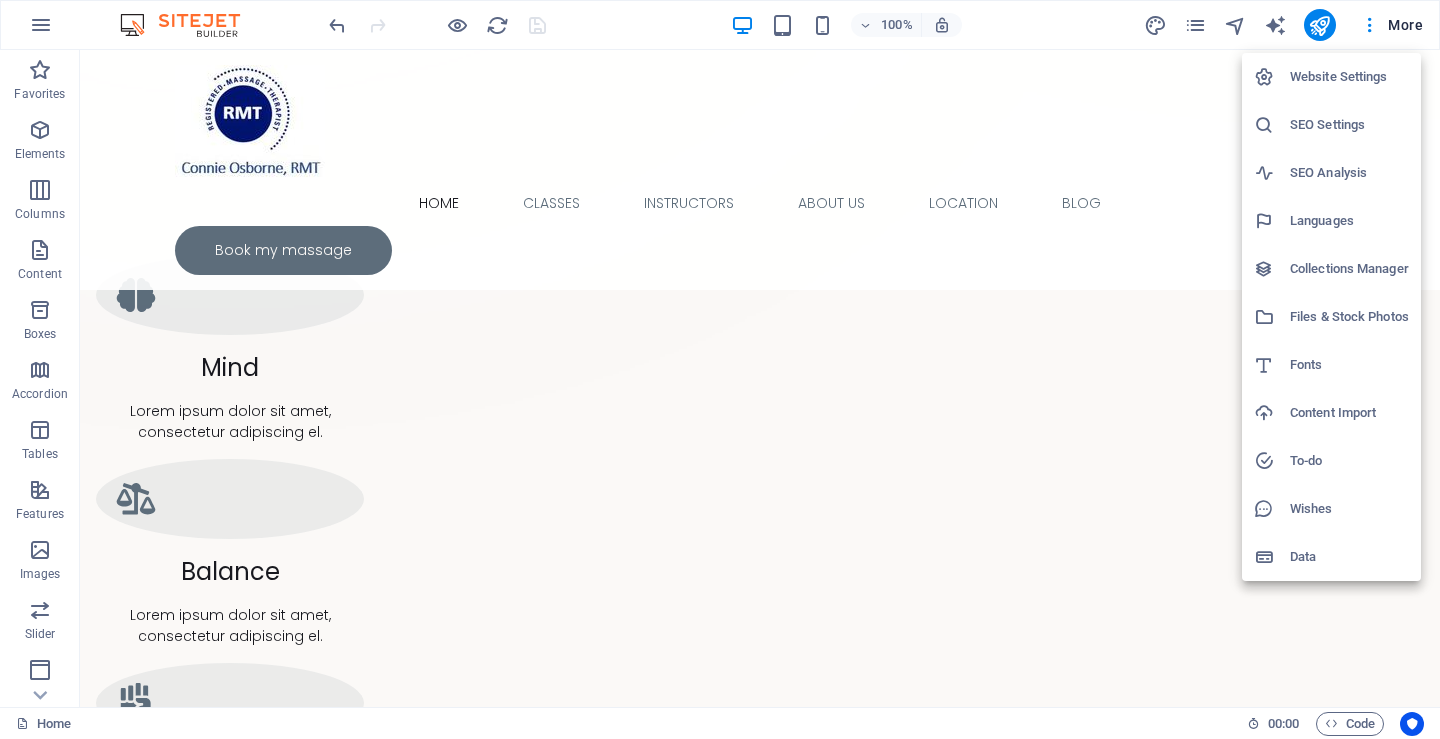 click on "Files & Stock Photos" at bounding box center (1349, 317) 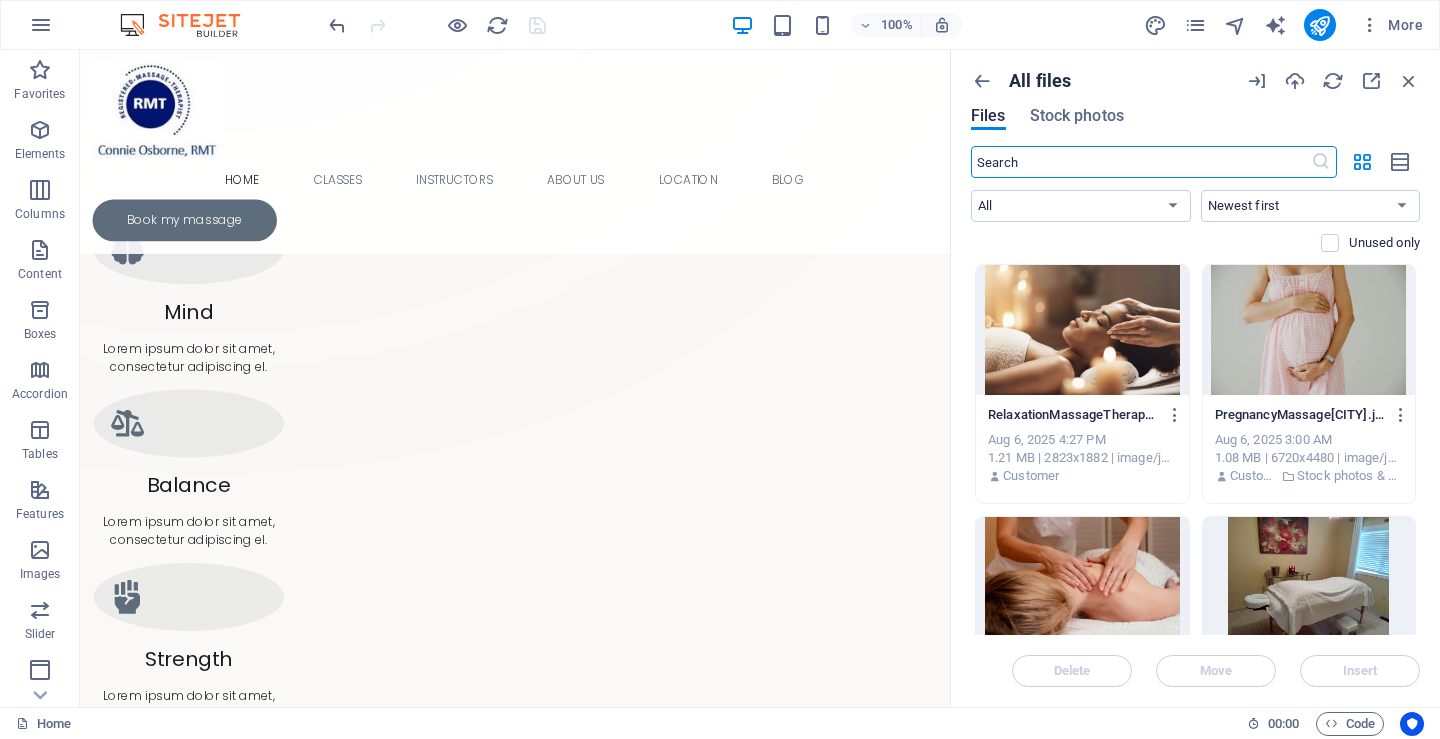 scroll, scrollTop: 1200, scrollLeft: 0, axis: vertical 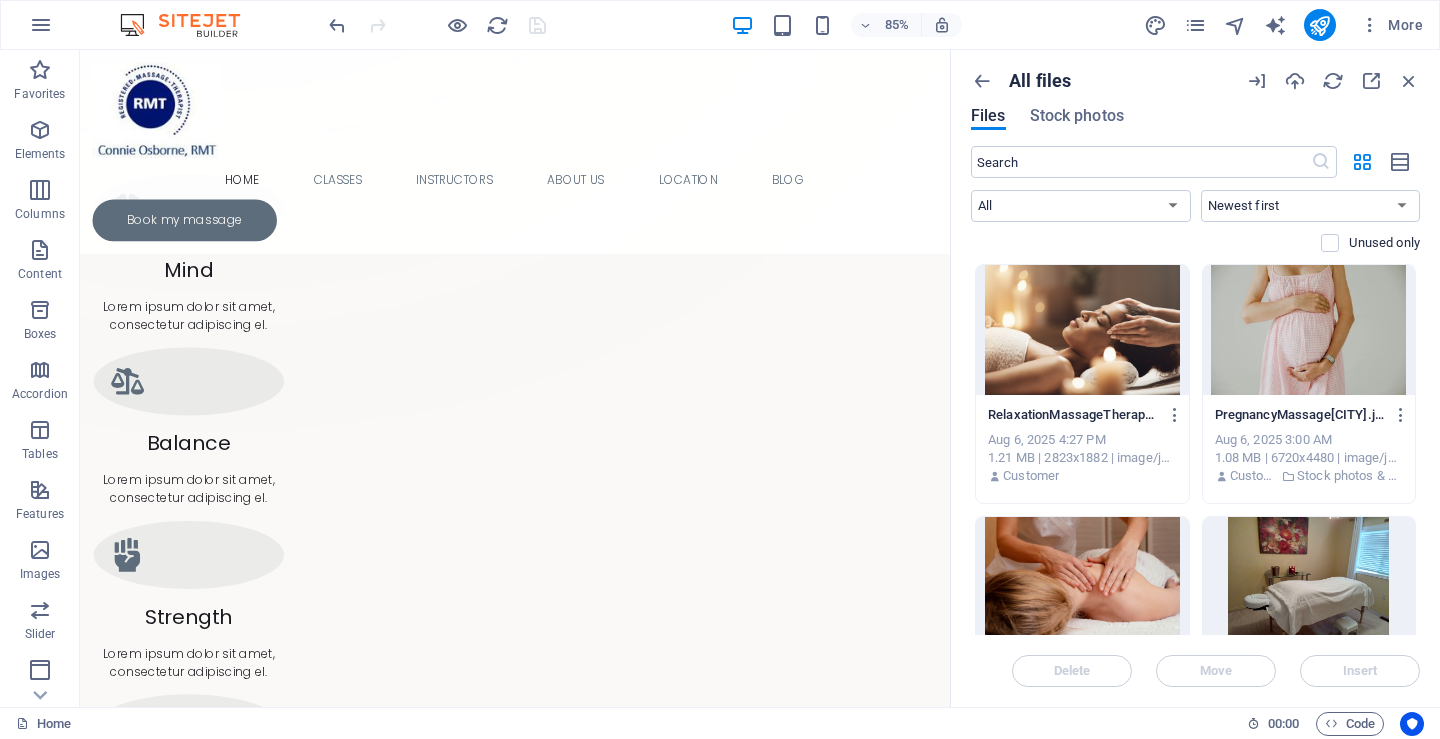 drag, startPoint x: 1414, startPoint y: 355, endPoint x: 1415, endPoint y: 391, distance: 36.013885 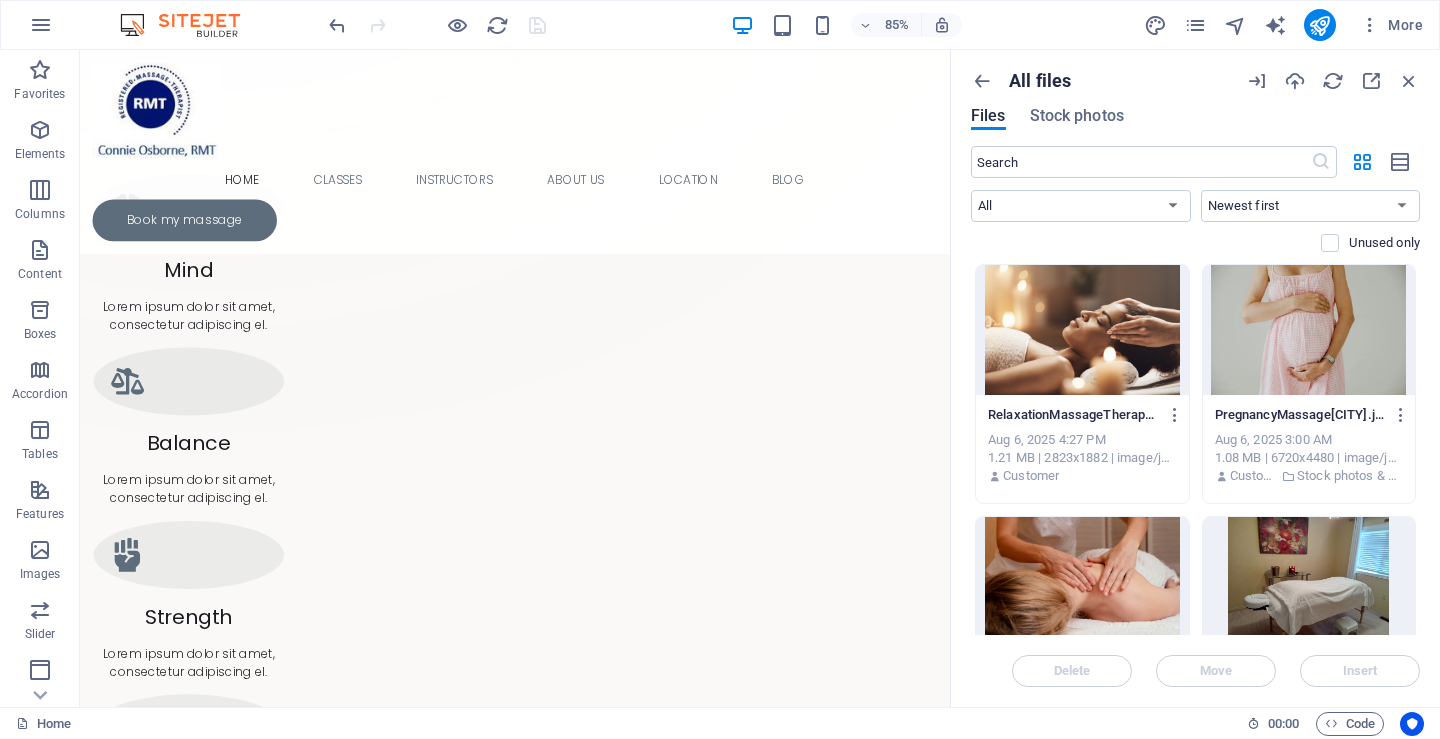 click on "RelaxationMassageTherapy_[FIRST][LAST]_ [CITY]-Kb5w-VWjANNecvSpEv6jgA.jpg RelaxationMassageTherapy_[FIRST][LAST]_ [CITY]-Kb5w-VWjANNecvSpEv6jgA.jpg [DATE] [TIME] 1.21 MB | 2823x1882 | image/jpeg Customer PregnancyMassage[CITY].jpeg--50SfdAhYYMzz779196wutg.jpg PregnancyMassage[CITY].jpeg--50SfdAhYYMzz779196wutg.jpg [DATE] [TIME] 1.08 MB | 6720x4480 | image/jpeg Customer Stock photos & videos [FIRST][LAST]MassageTherapy[CITY]-Mx41n1ReZ90x9H1_TOQaLA.jpg [FIRST][LAST]MassageTherapy[CITY]-Mx41n1ReZ90x9H1_TOQaLA.jpg [DATE] [TIME] 2.09 MB | 6622x4417 | image/jpeg Customer [CITY]MassageTherapy_[FIRST][LAST]-J6gKJv8PXRZxWRFTcsYFHg.jpg [CITY]MassageTherapy_[FIRST][LAST]-J6gKJv8PXRZxWRFTcsYFHg.jpg [DATE] [TIME] 1.24 MB | 3040x2448 | image/jpeg Customer a-joyful-woman-in-a-sunflower-field-with-bubbles-expressing-happiness-on-a-summer-day-Wa8MxE1QodsKI22qoA0JrA.jpeg [DATE] [TIME] 1.94 MB | 5472x3648 | image/jpeg Customer Stock photos & videos [DATE] [TIME] Customer" at bounding box center [1195, 762] 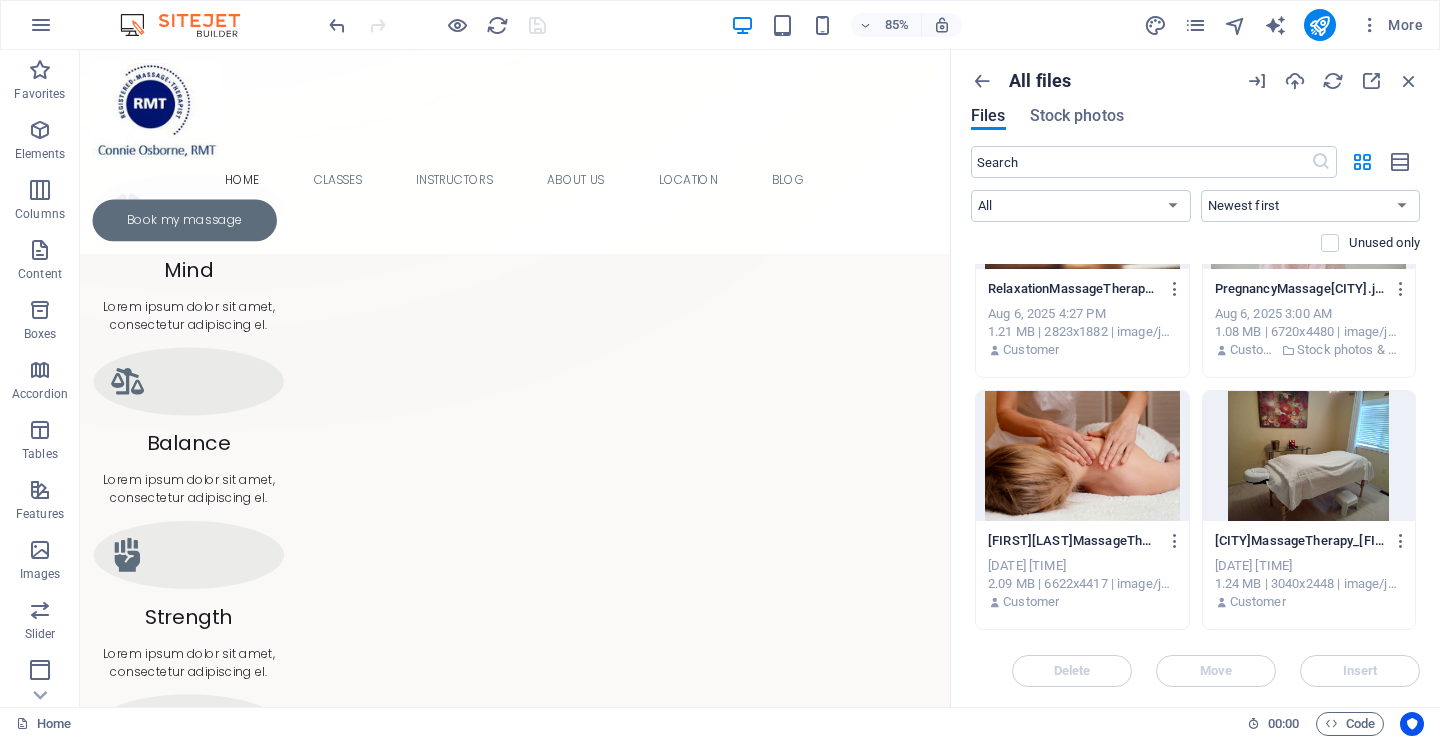 scroll, scrollTop: 129, scrollLeft: 0, axis: vertical 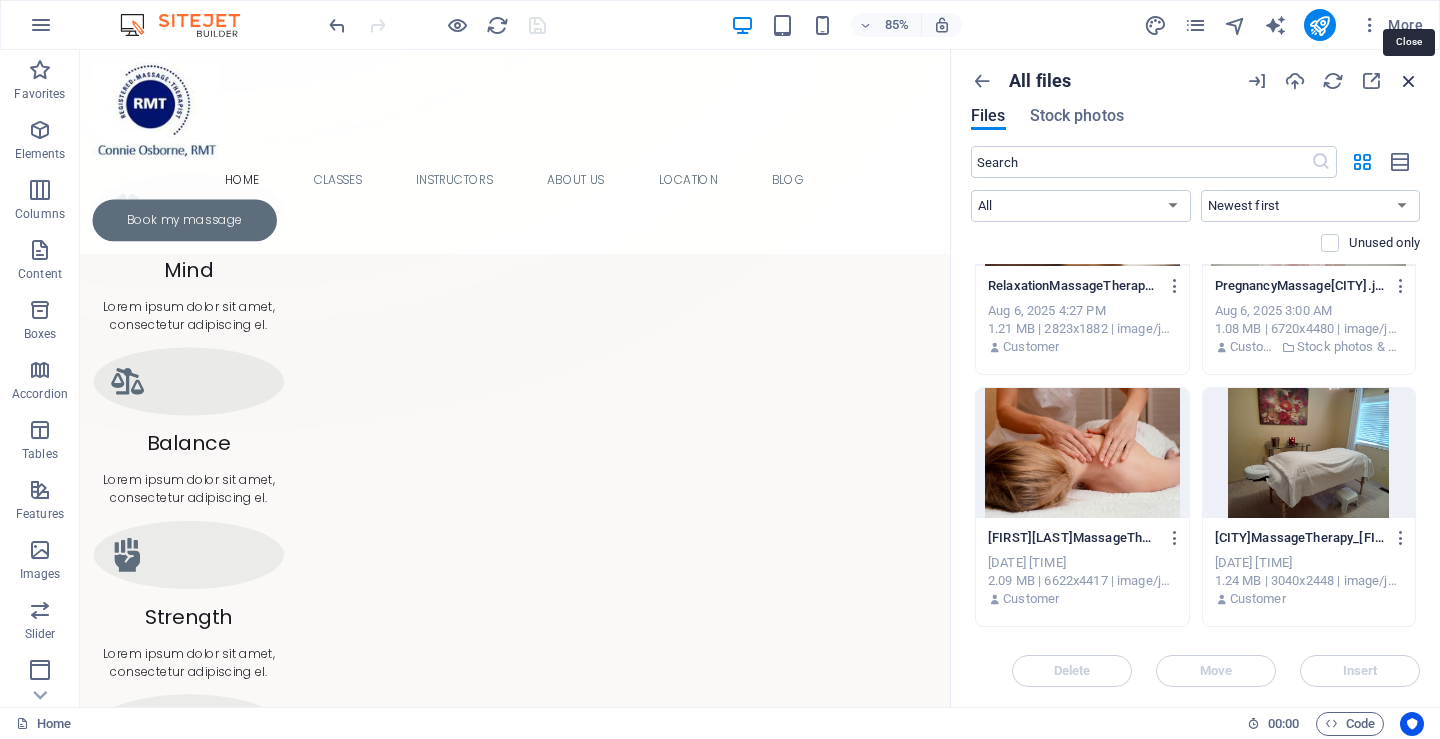 click at bounding box center [1409, 81] 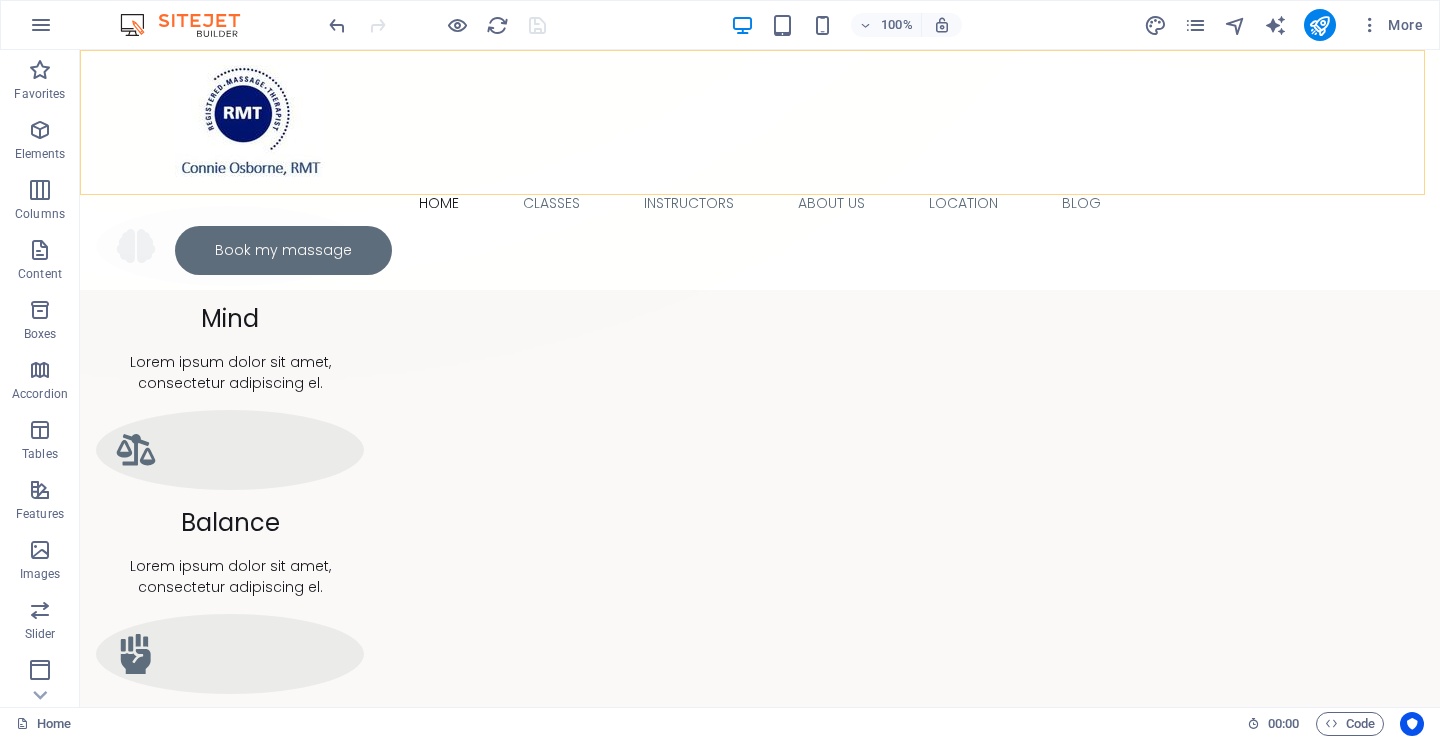 scroll, scrollTop: 1151, scrollLeft: 0, axis: vertical 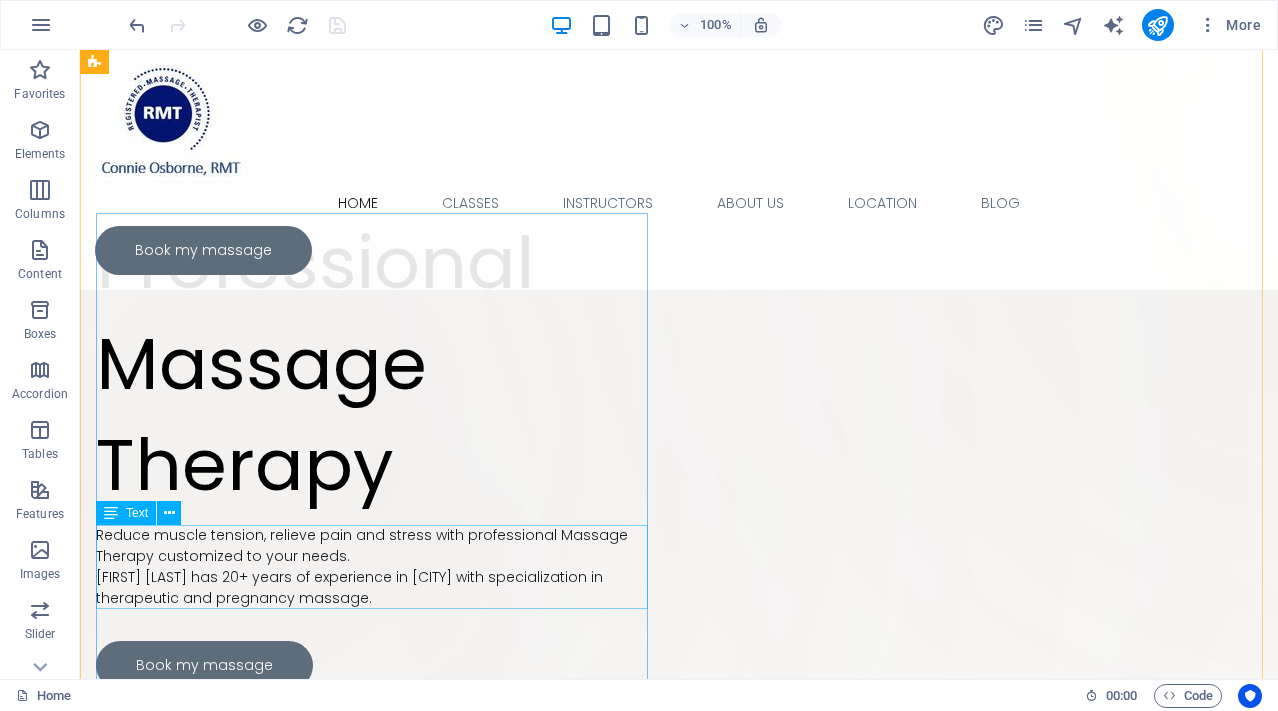 click on "Reduce muscle tension, relieve pain and stress with professional Massage Therapy customized to your needs. [FIRST] [LAST] has 20+ years of experience in [CITY] with specialization in therapeutic and pregnancy massage." at bounding box center [375, 567] 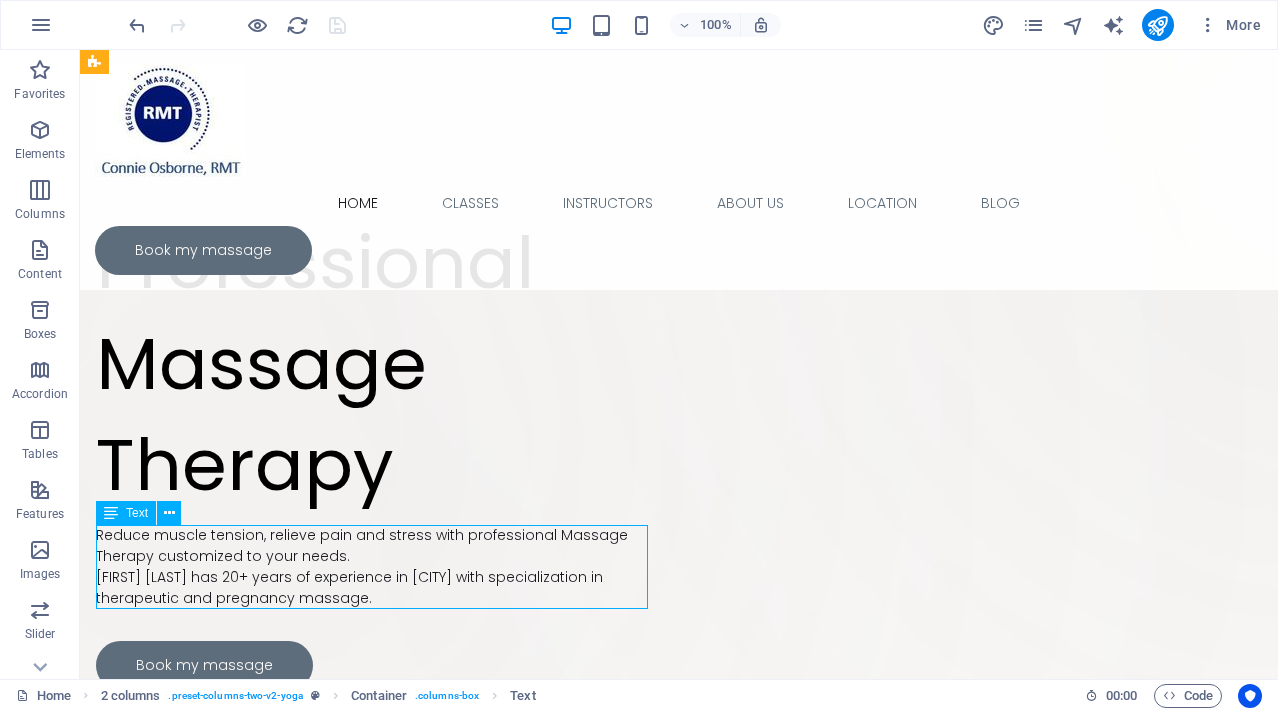 click on "Reduce muscle tension, relieve pain and stress with professional Massage Therapy customized to your needs. [FIRST] [LAST] has 20+ years of experience in [CITY] with specialization in therapeutic and pregnancy massage." at bounding box center (375, 567) 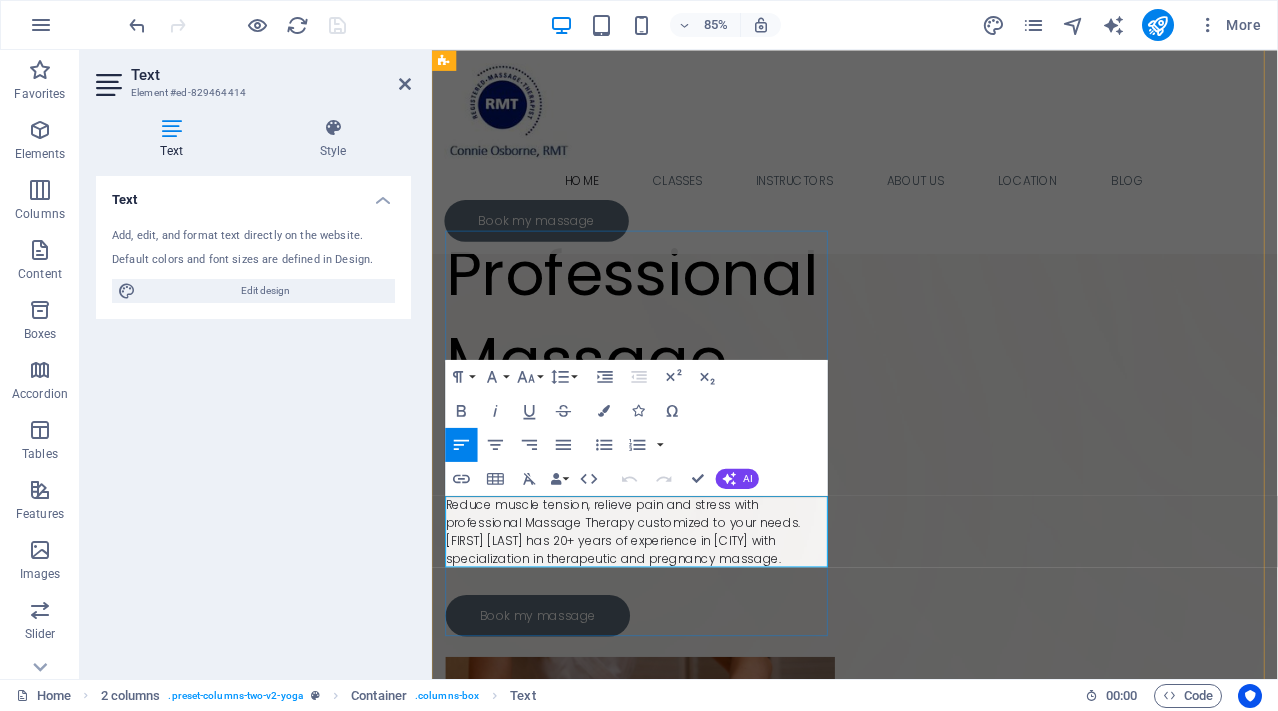 click on "[FIRST] [LAST] has 20+ years of experience in [CITY] with specialization in therapeutic and pregnancy massage." at bounding box center (677, 637) 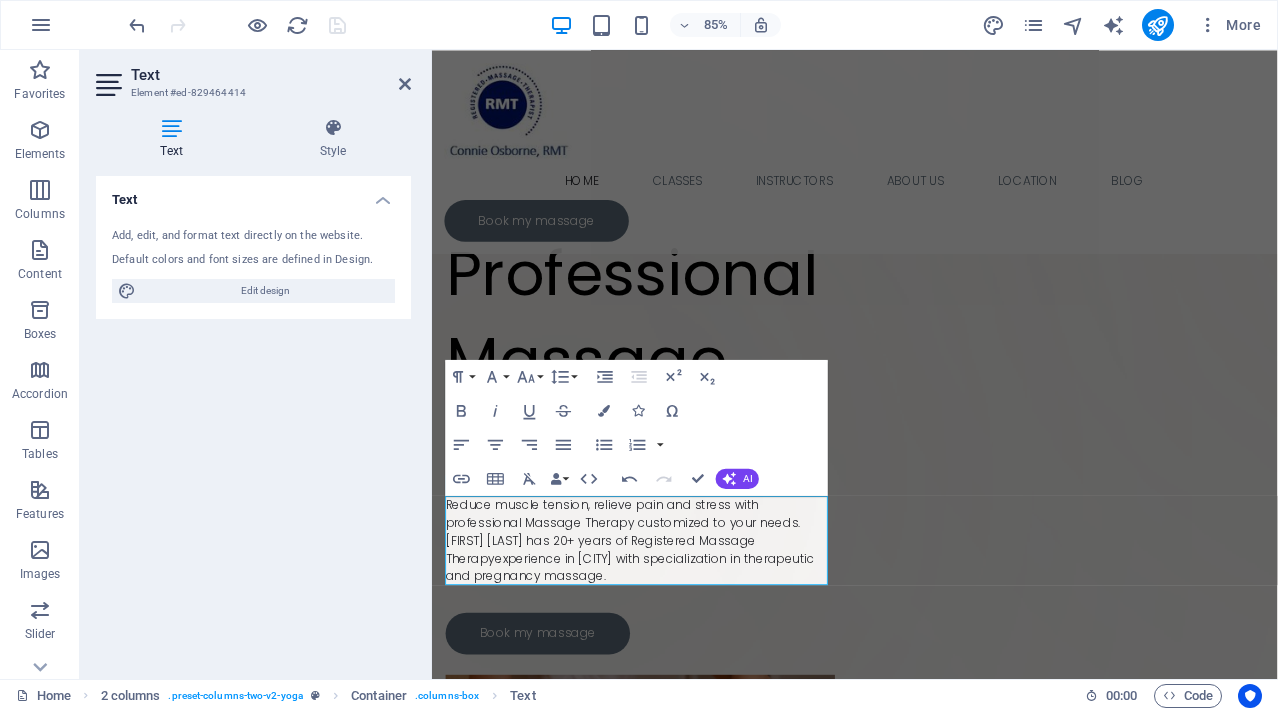 click on "Text" at bounding box center (271, 75) 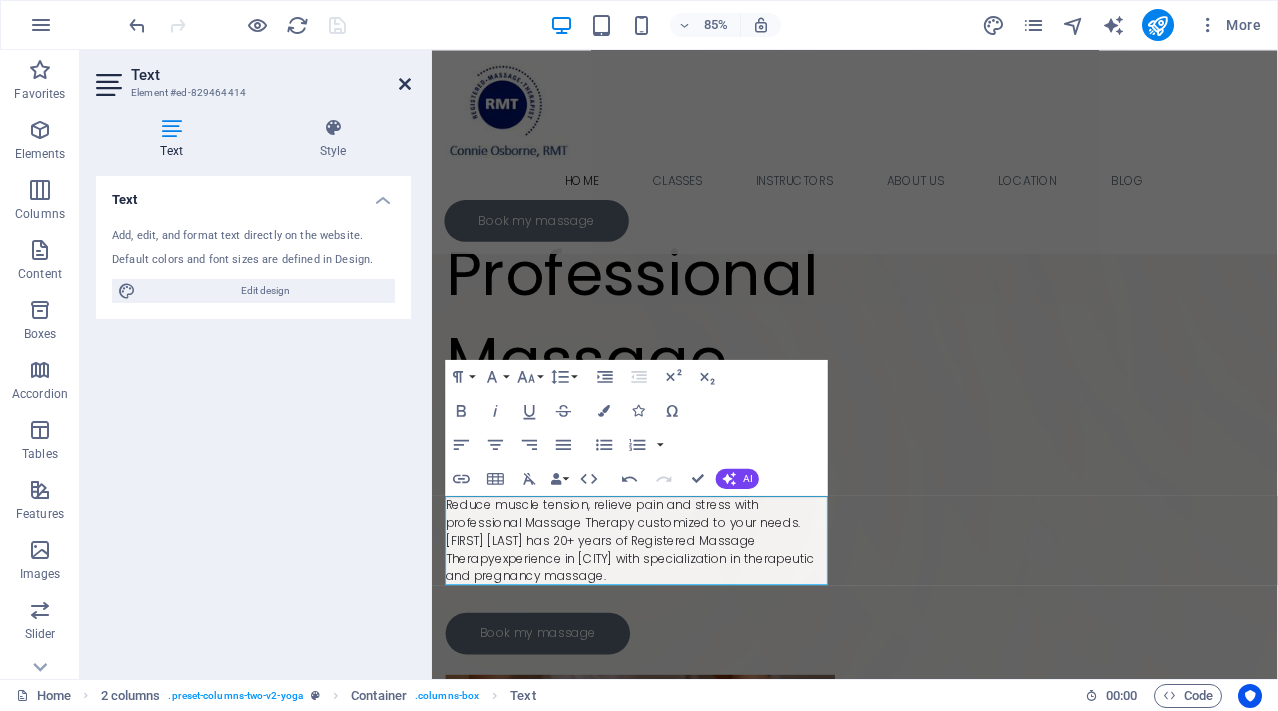 click at bounding box center (405, 84) 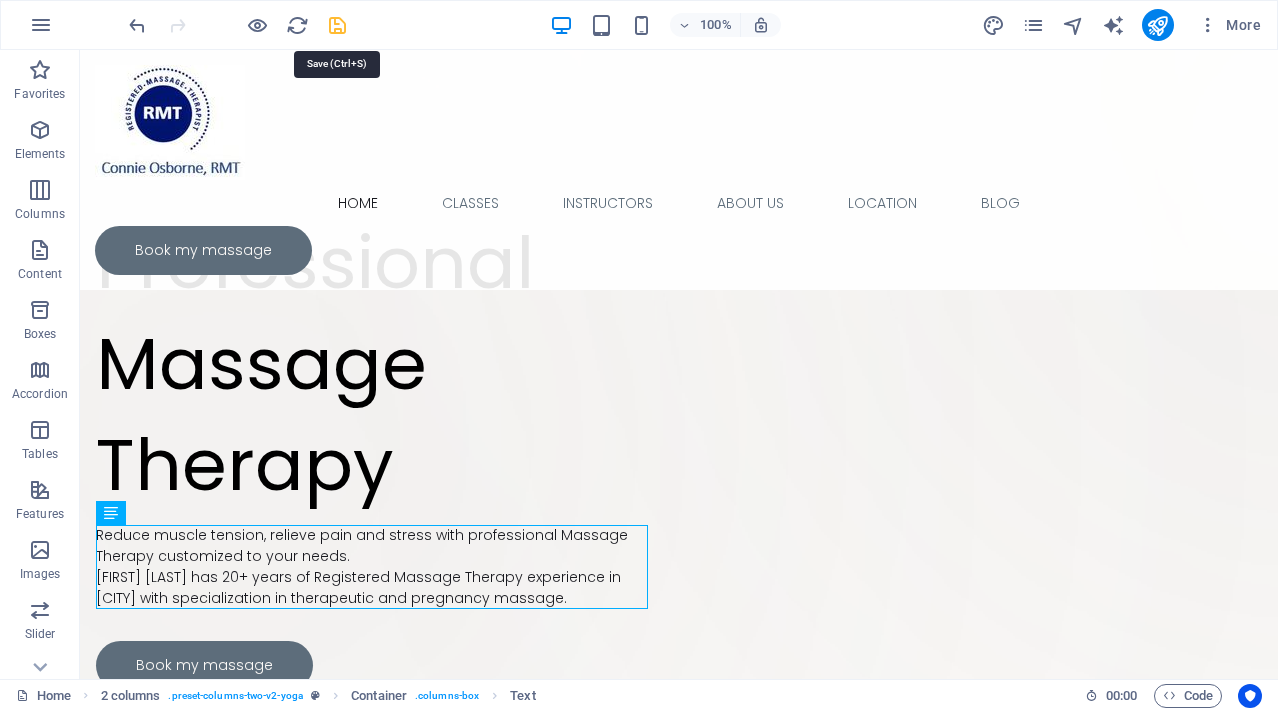 click at bounding box center [337, 25] 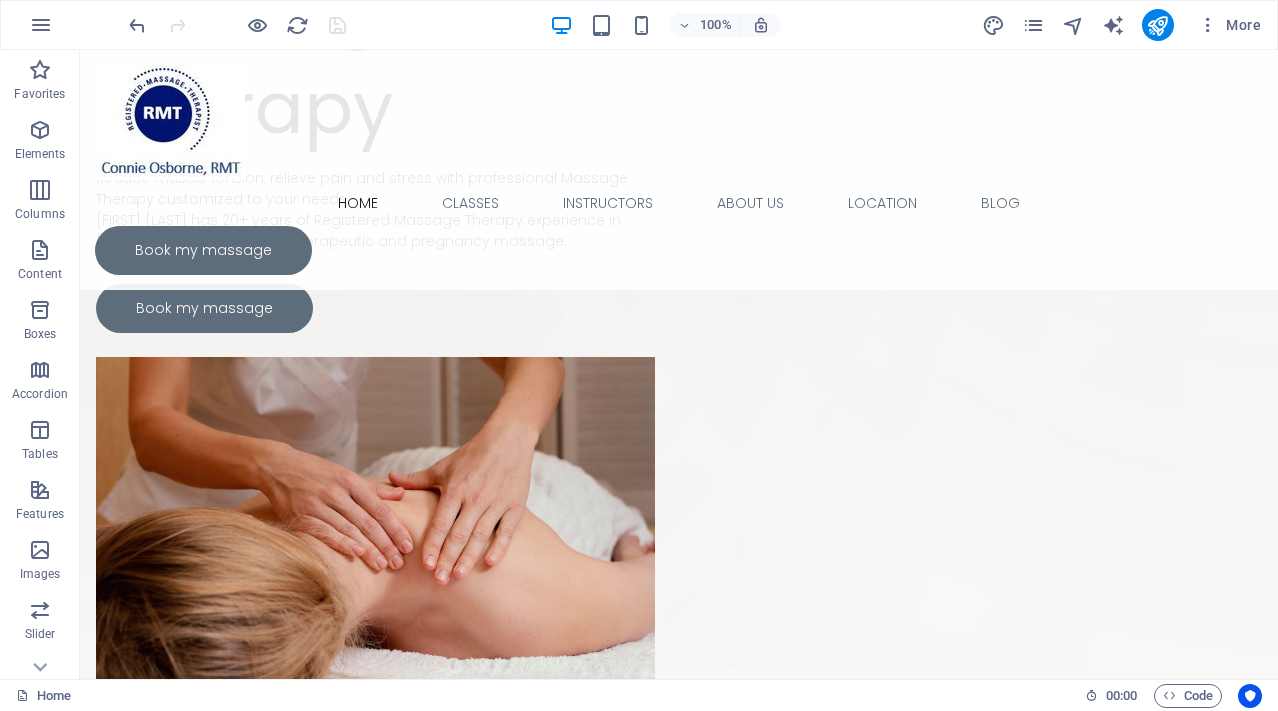 scroll, scrollTop: 702, scrollLeft: 0, axis: vertical 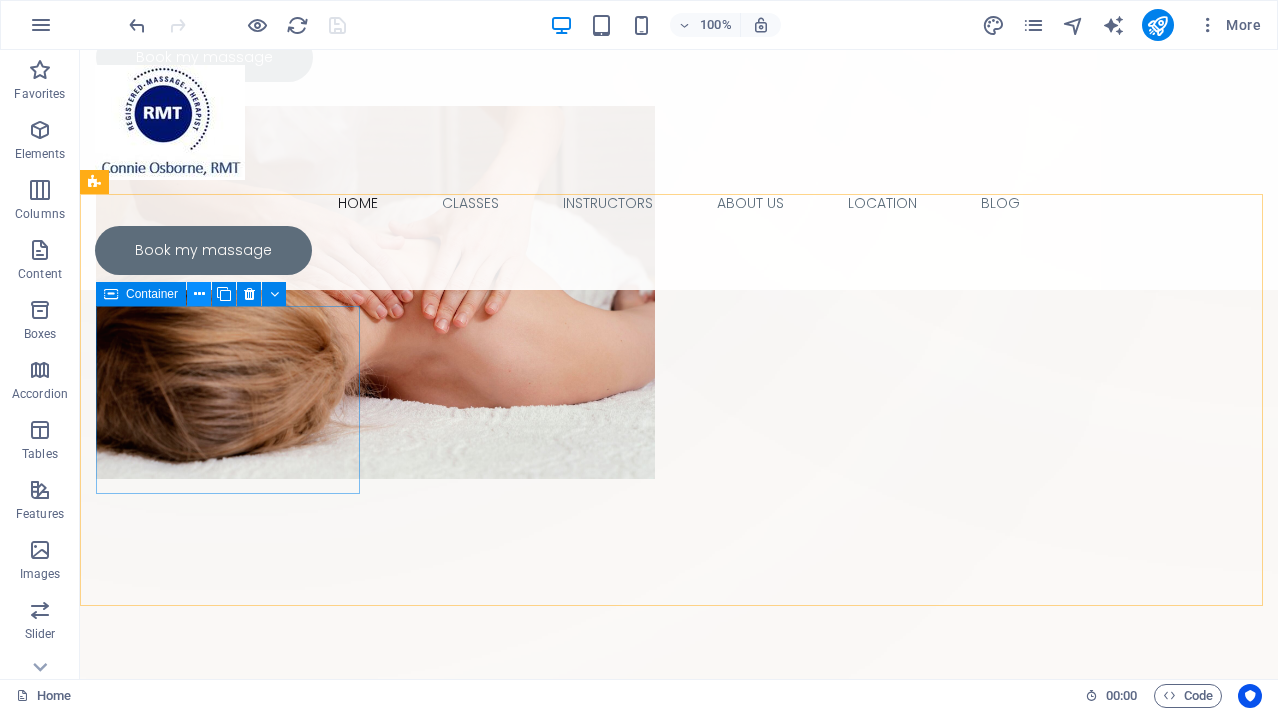 click at bounding box center [199, 294] 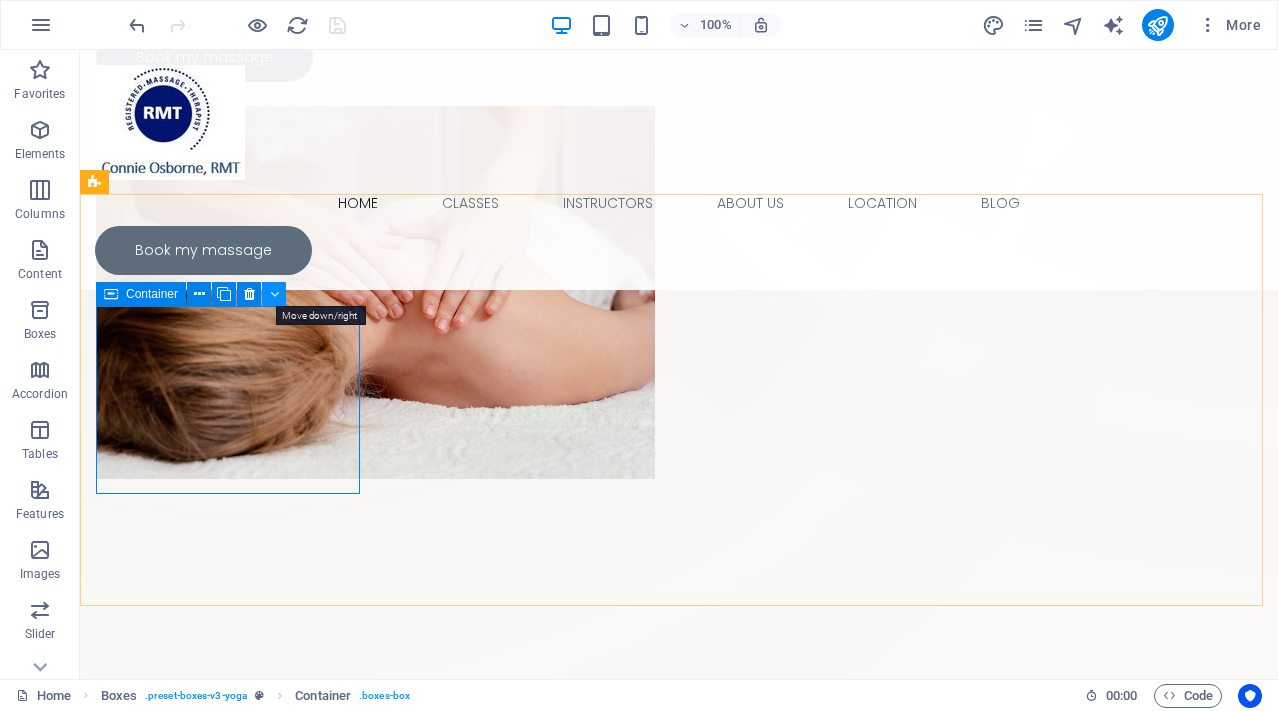 click at bounding box center [274, 294] 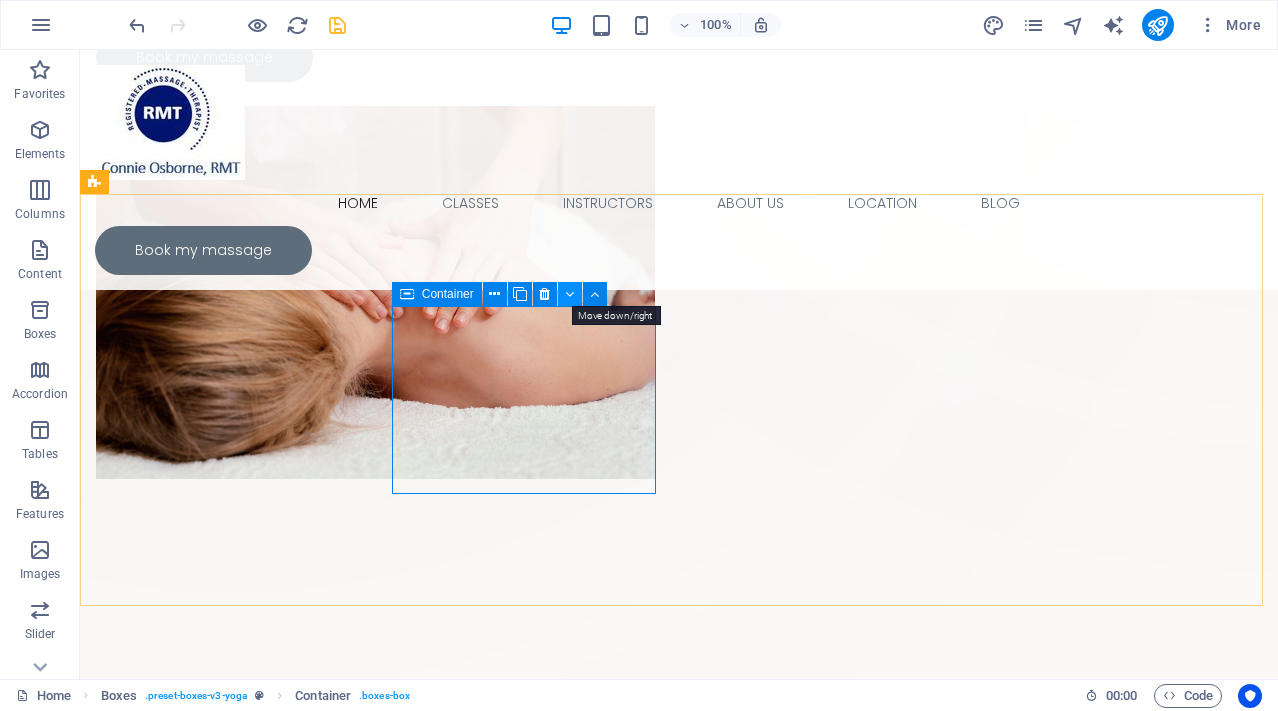 click at bounding box center [569, 294] 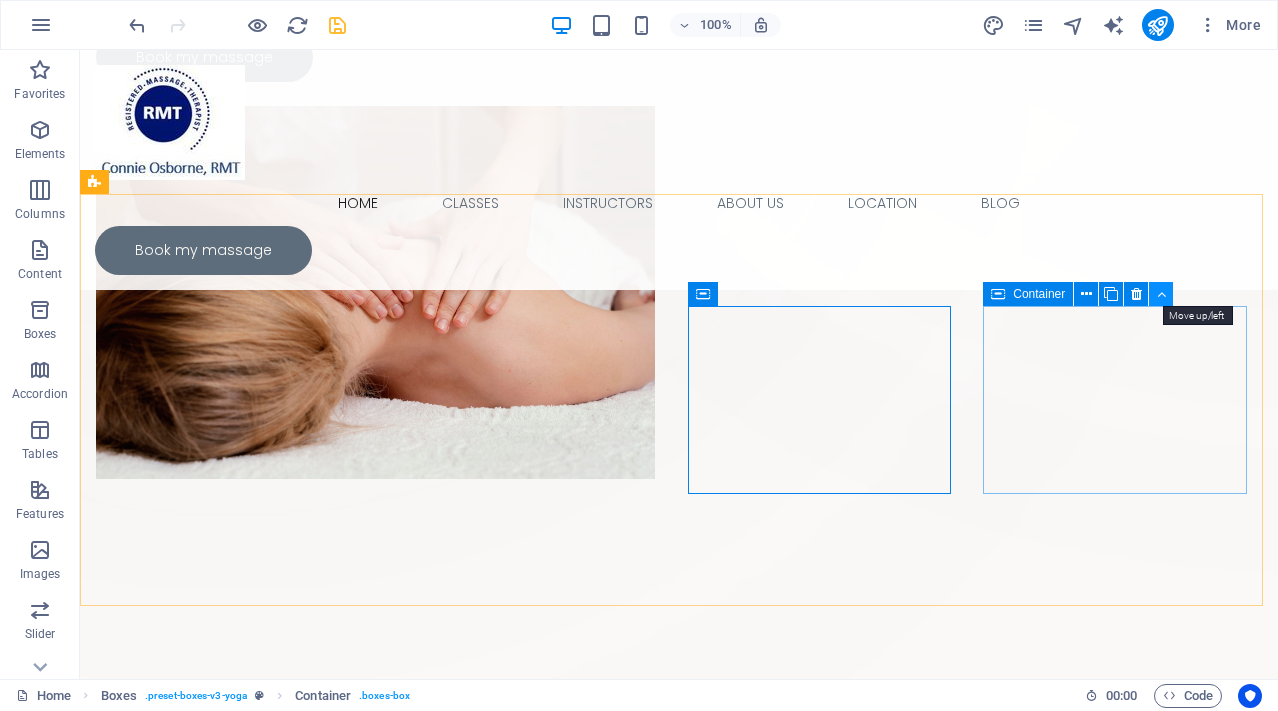 click at bounding box center [1161, 294] 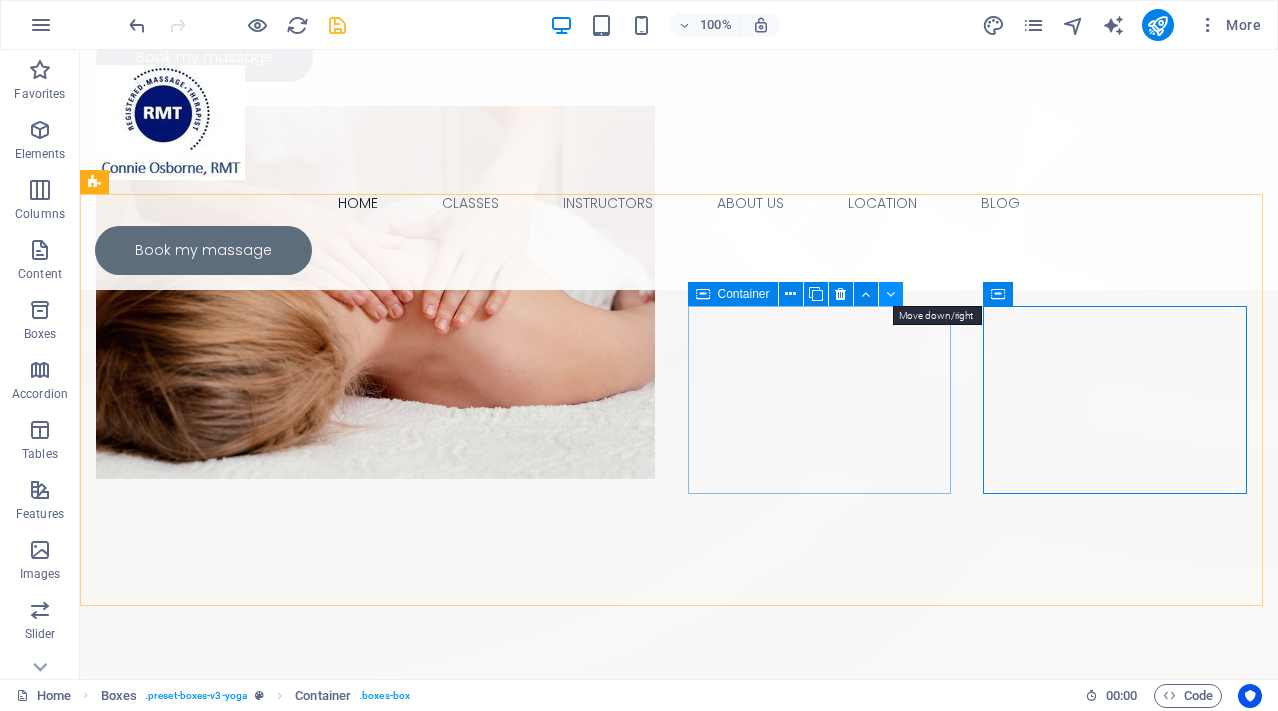 click at bounding box center (890, 294) 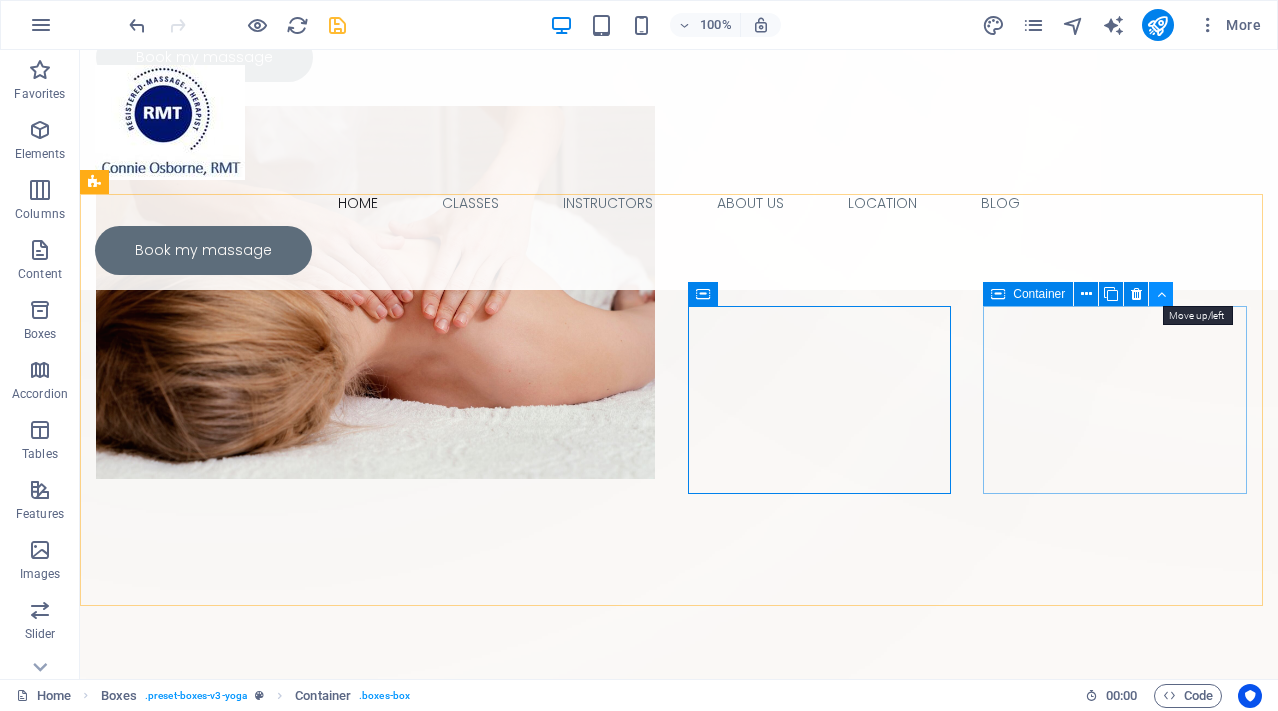 click at bounding box center (1161, 294) 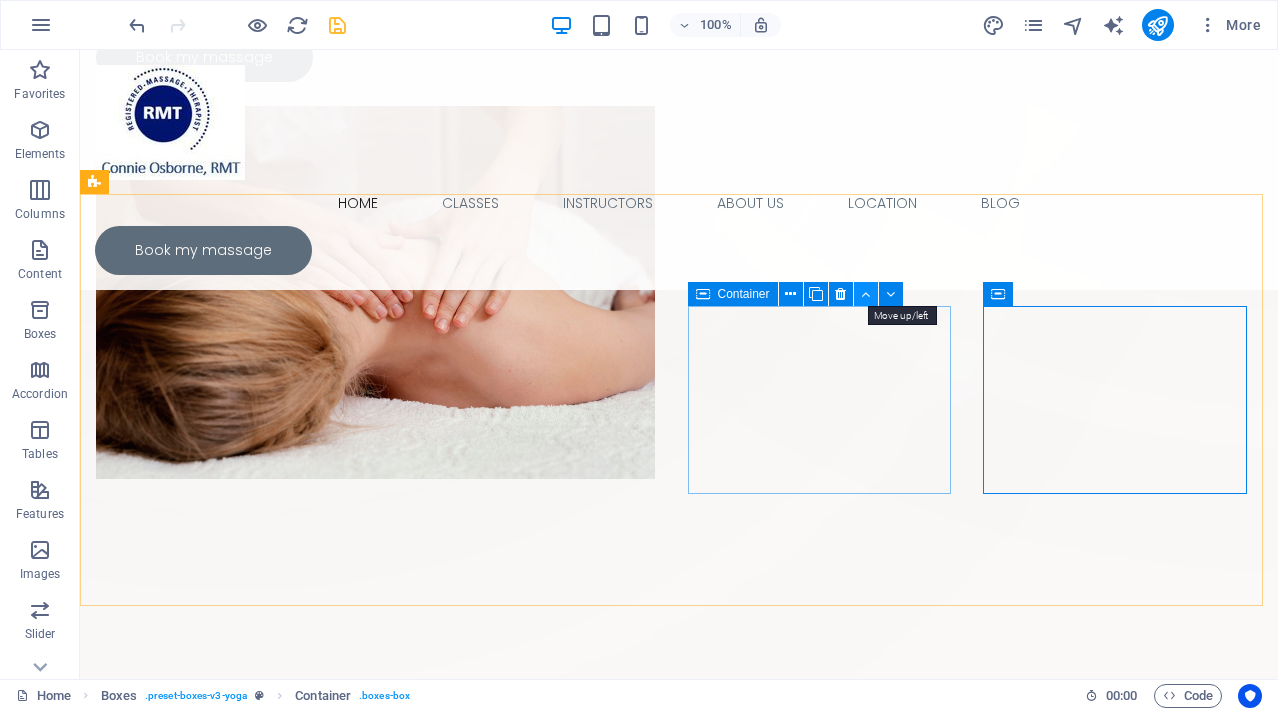 click at bounding box center (865, 294) 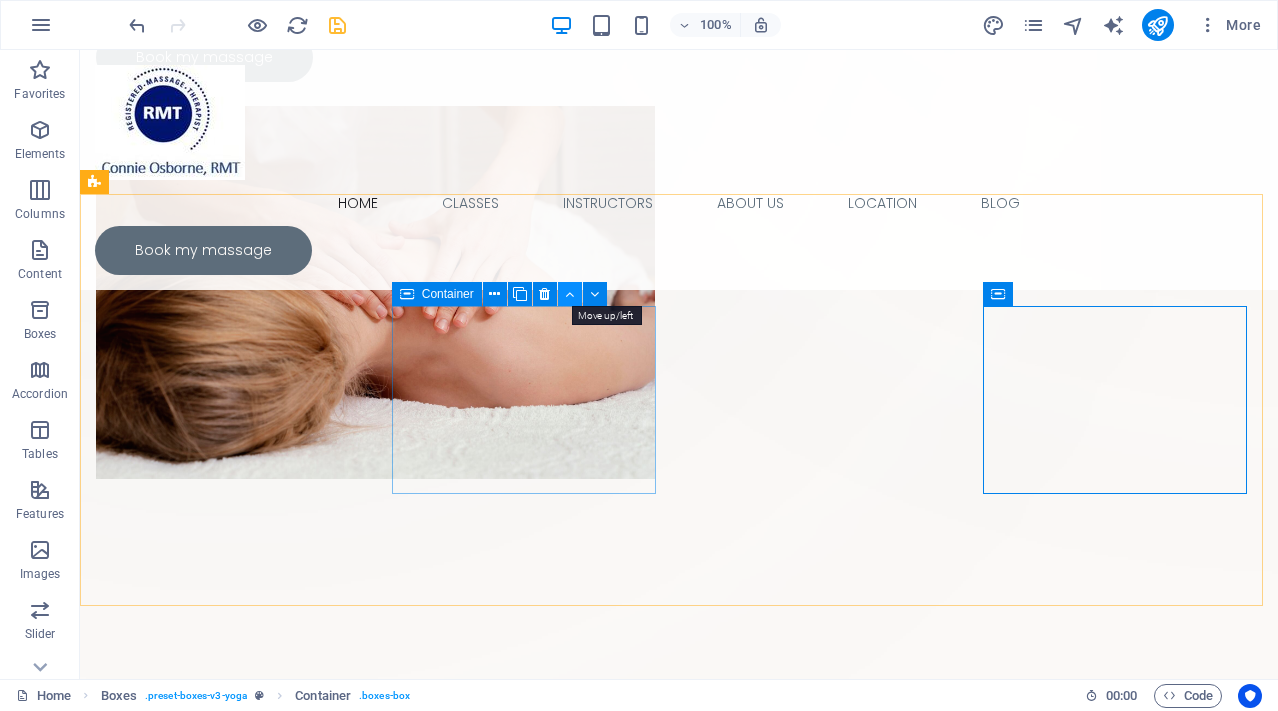 click at bounding box center [569, 294] 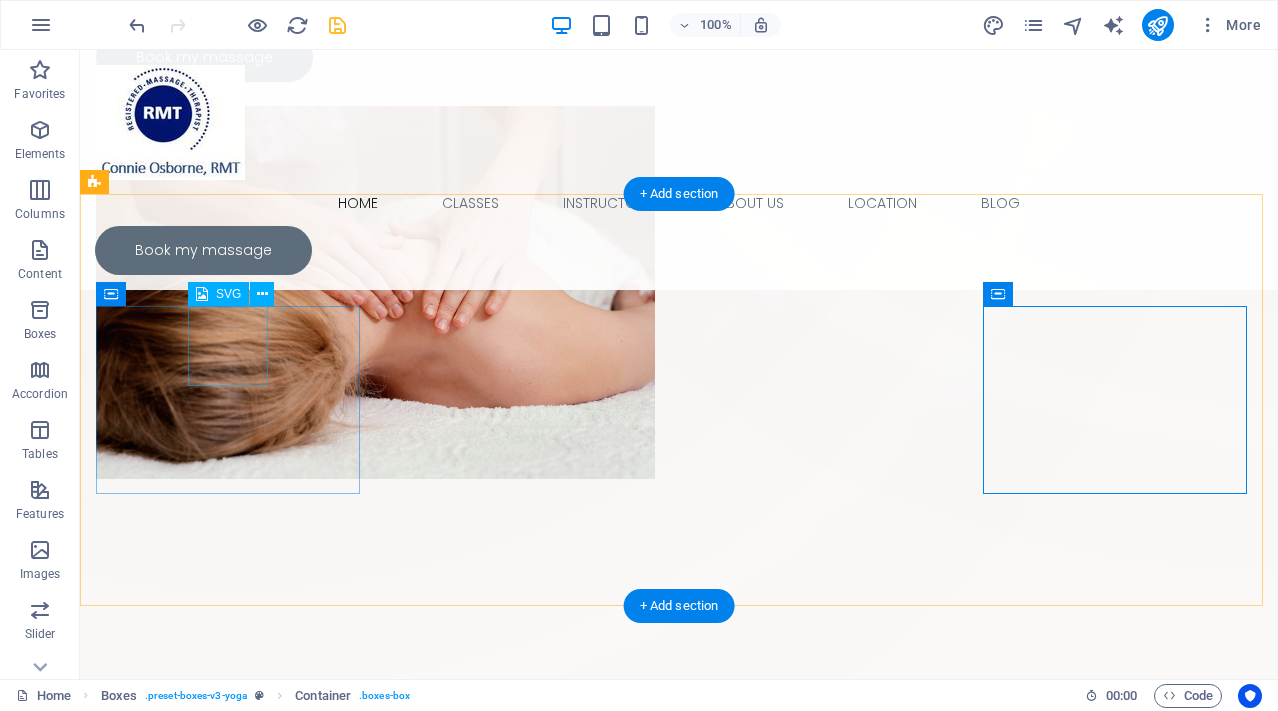 click at bounding box center [230, 743] 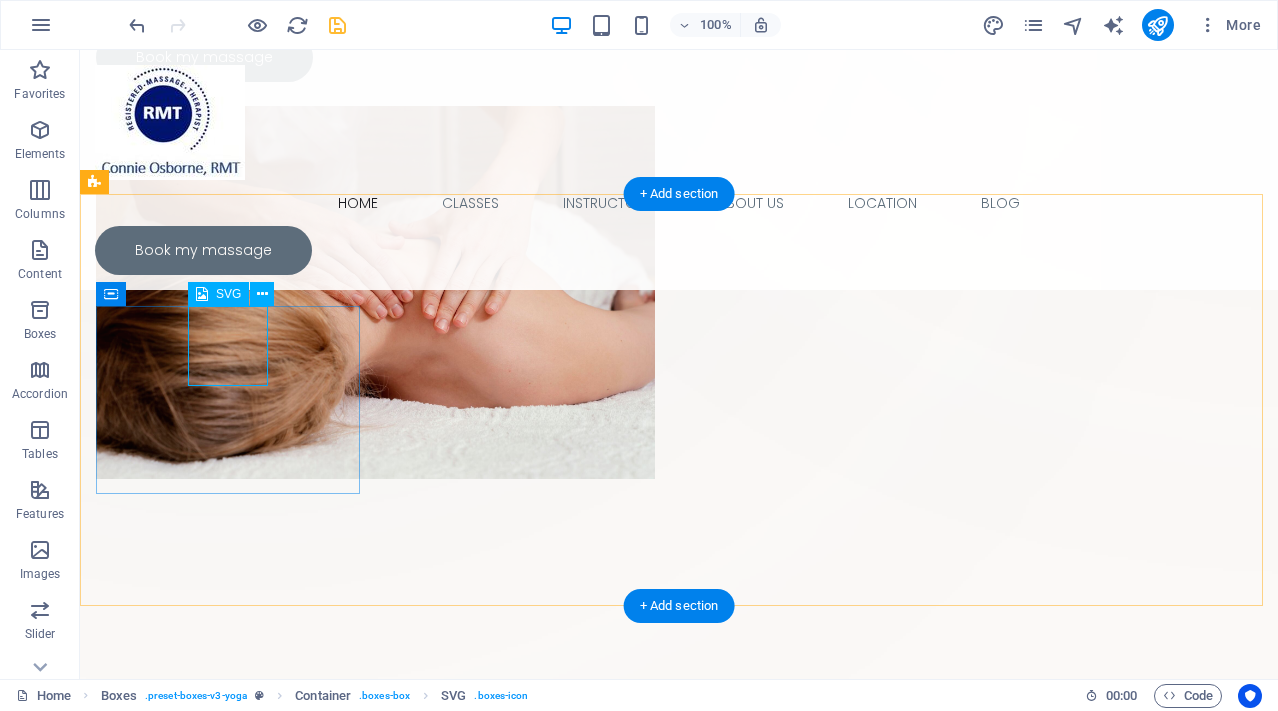 click at bounding box center (230, 743) 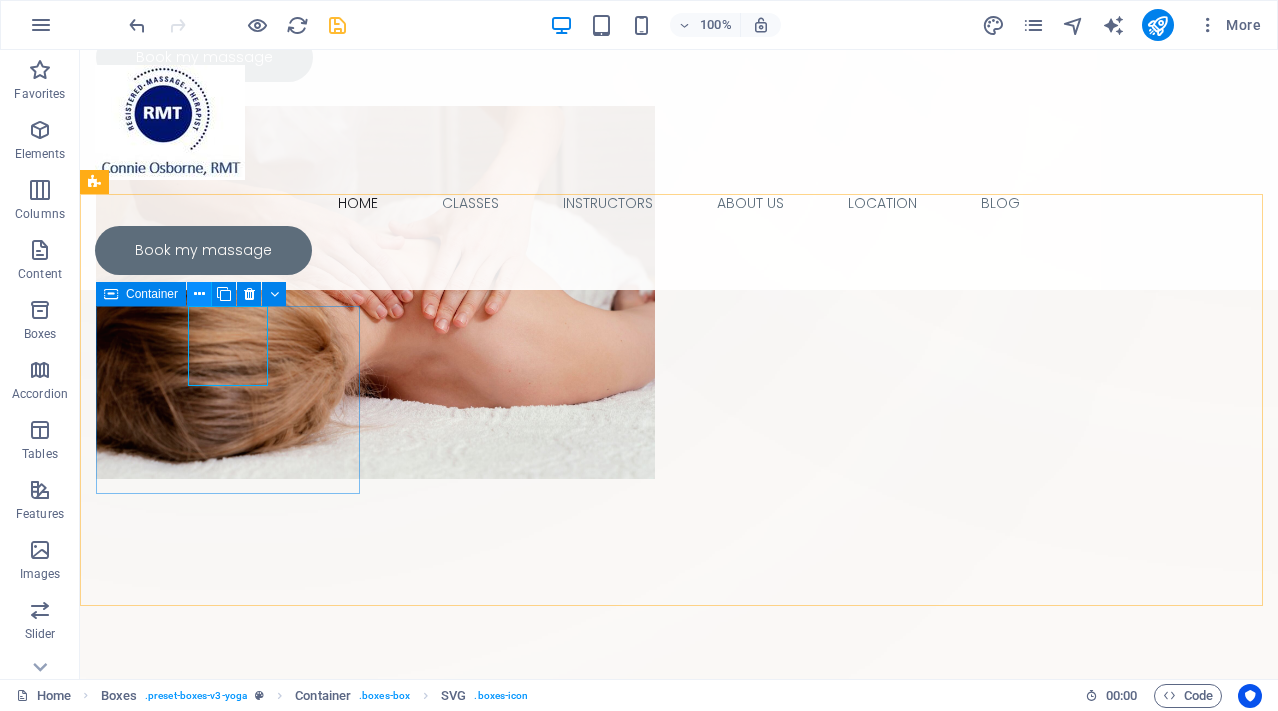 click at bounding box center (199, 294) 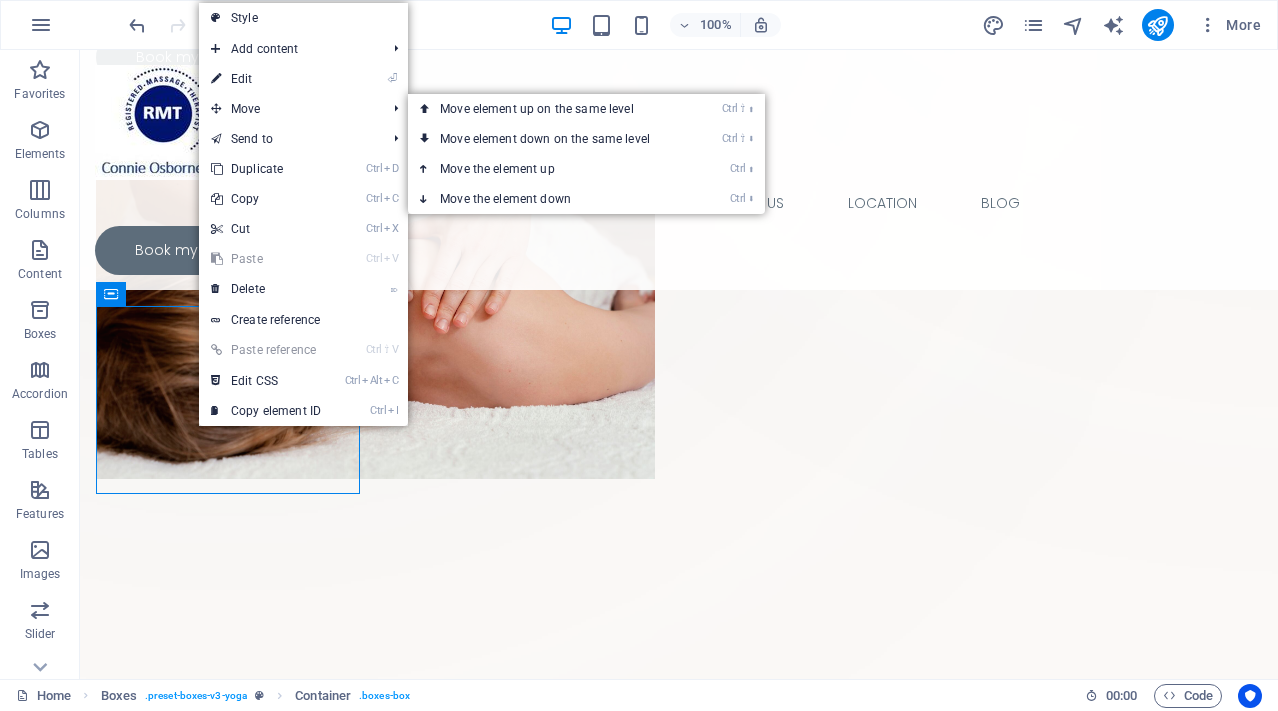 click on "⏎  Edit" at bounding box center (266, 79) 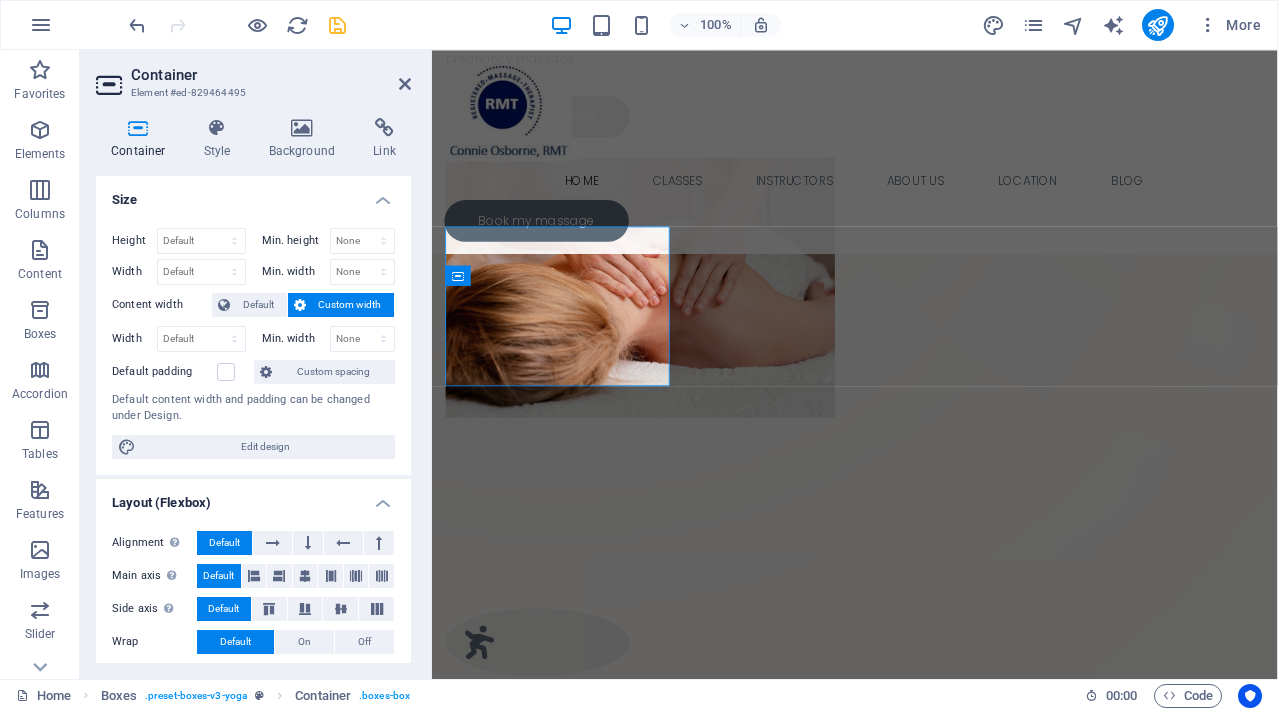 scroll, scrollTop: 751, scrollLeft: 0, axis: vertical 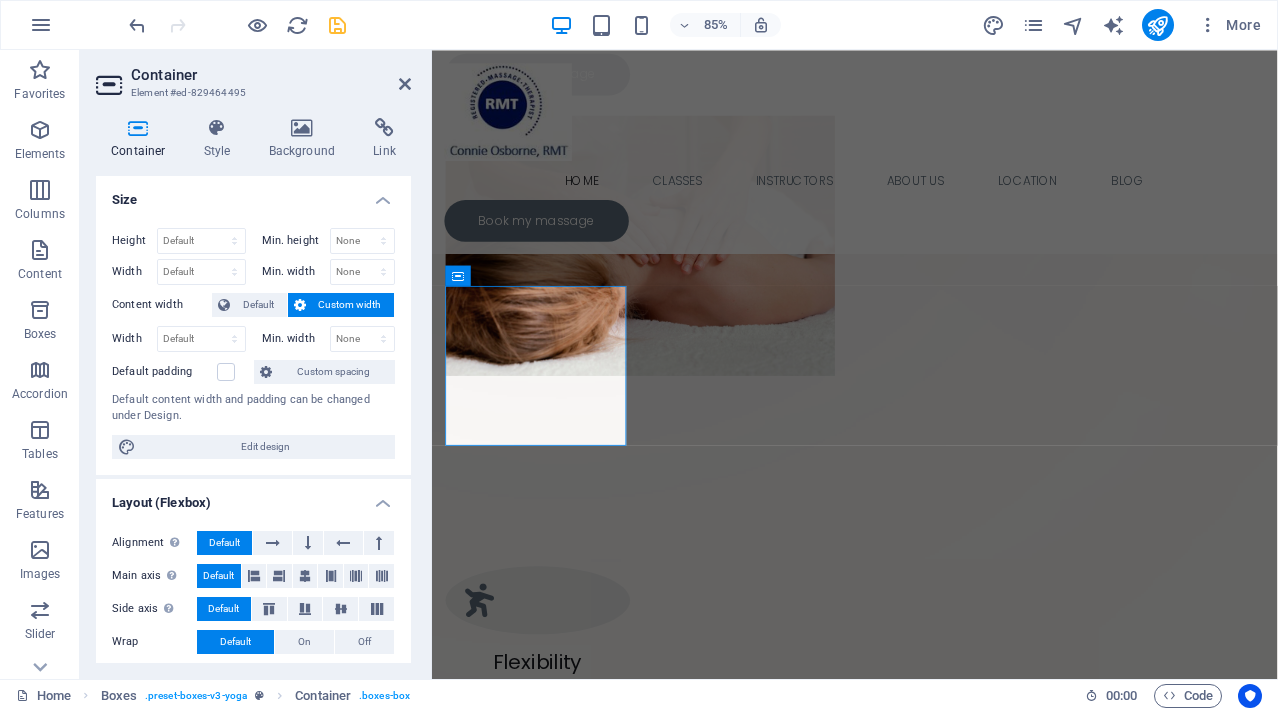 drag, startPoint x: 406, startPoint y: 372, endPoint x: 407, endPoint y: 416, distance: 44.011364 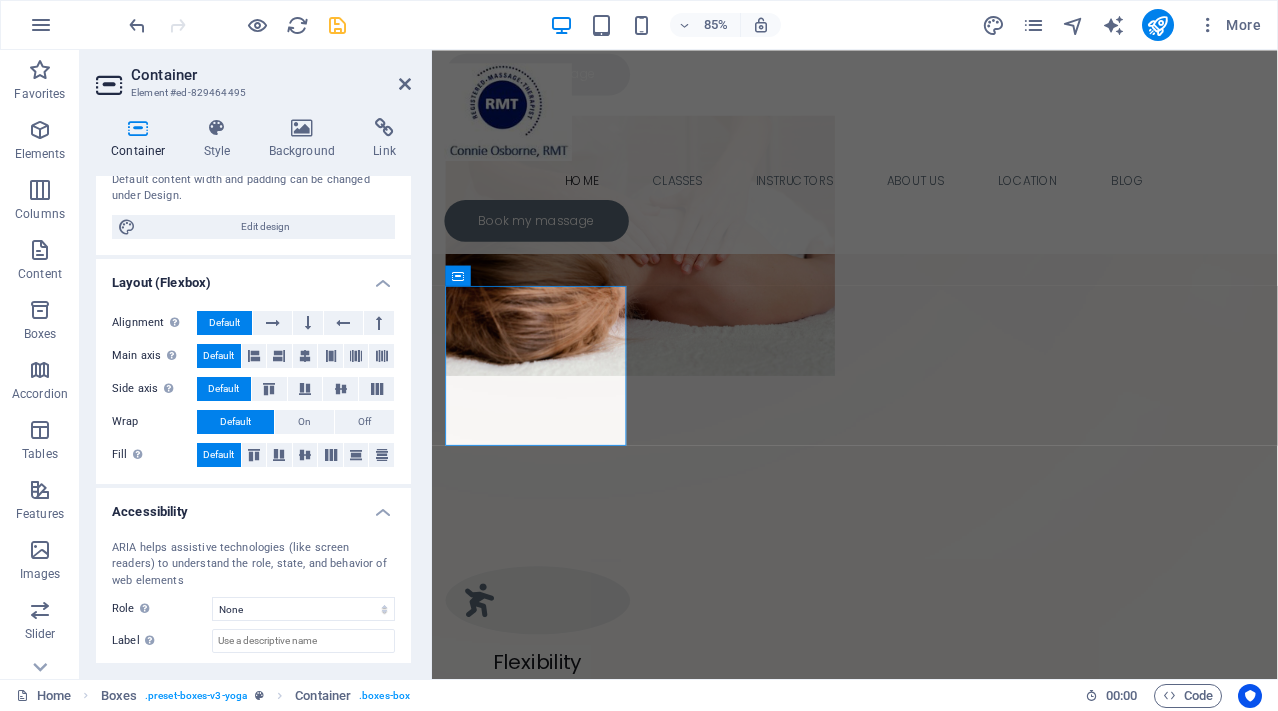 scroll, scrollTop: 123, scrollLeft: 0, axis: vertical 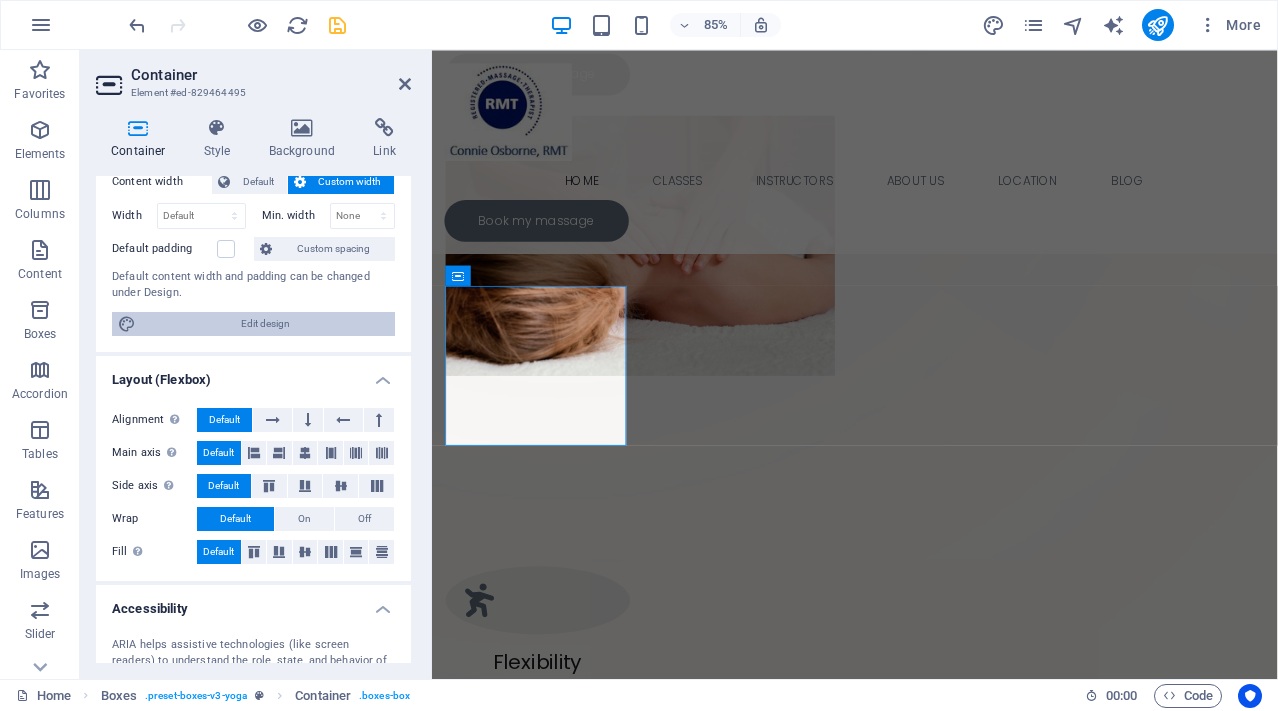 click on "Edit design" at bounding box center [265, 324] 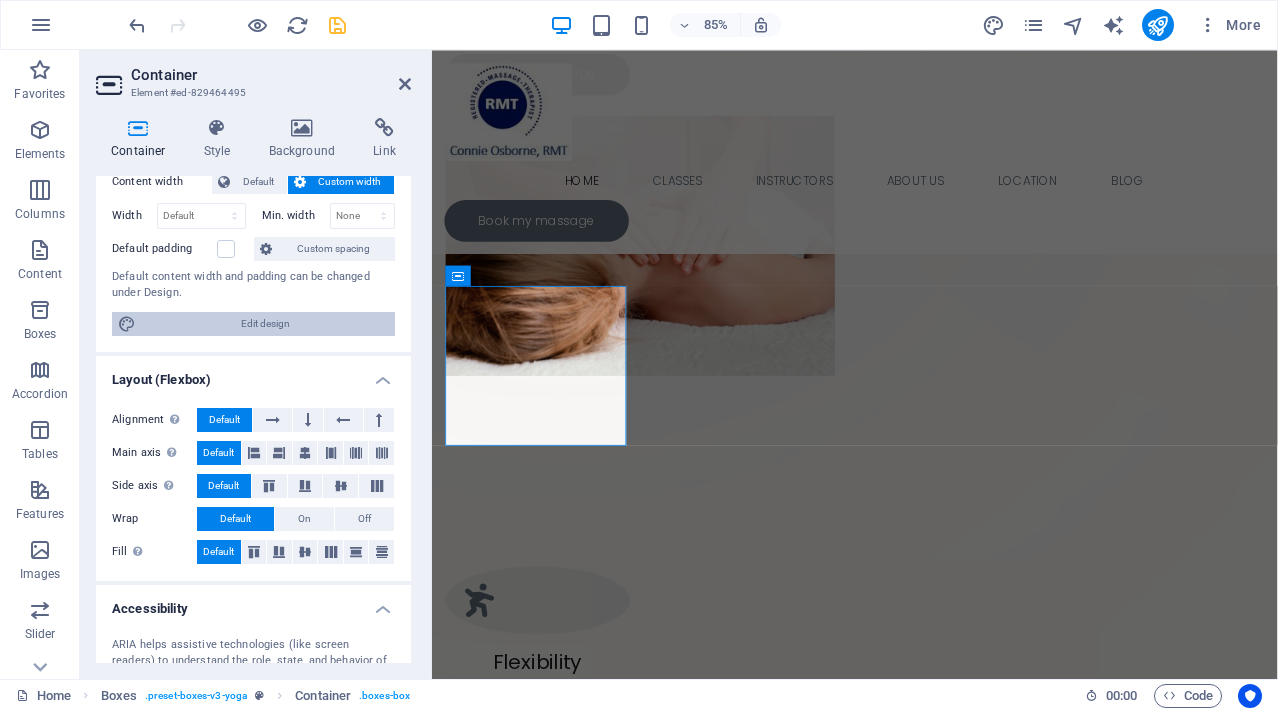 select on "px" 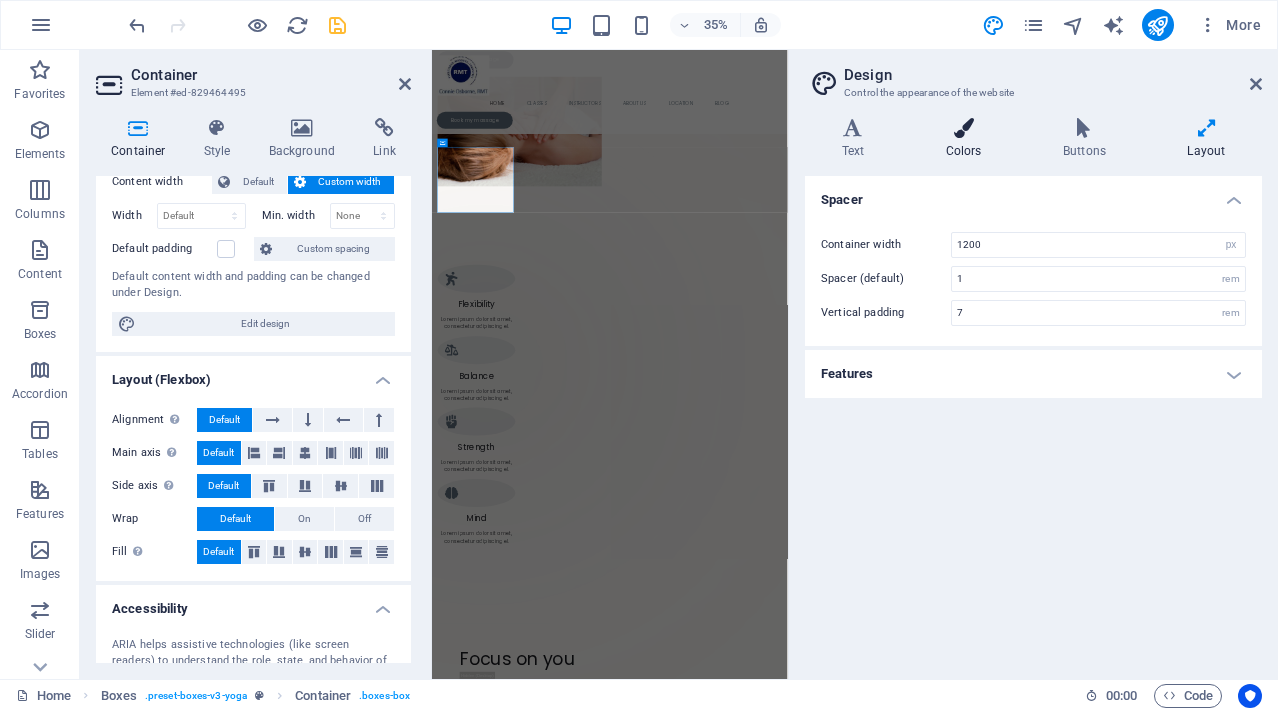 click on "Colors" at bounding box center (967, 139) 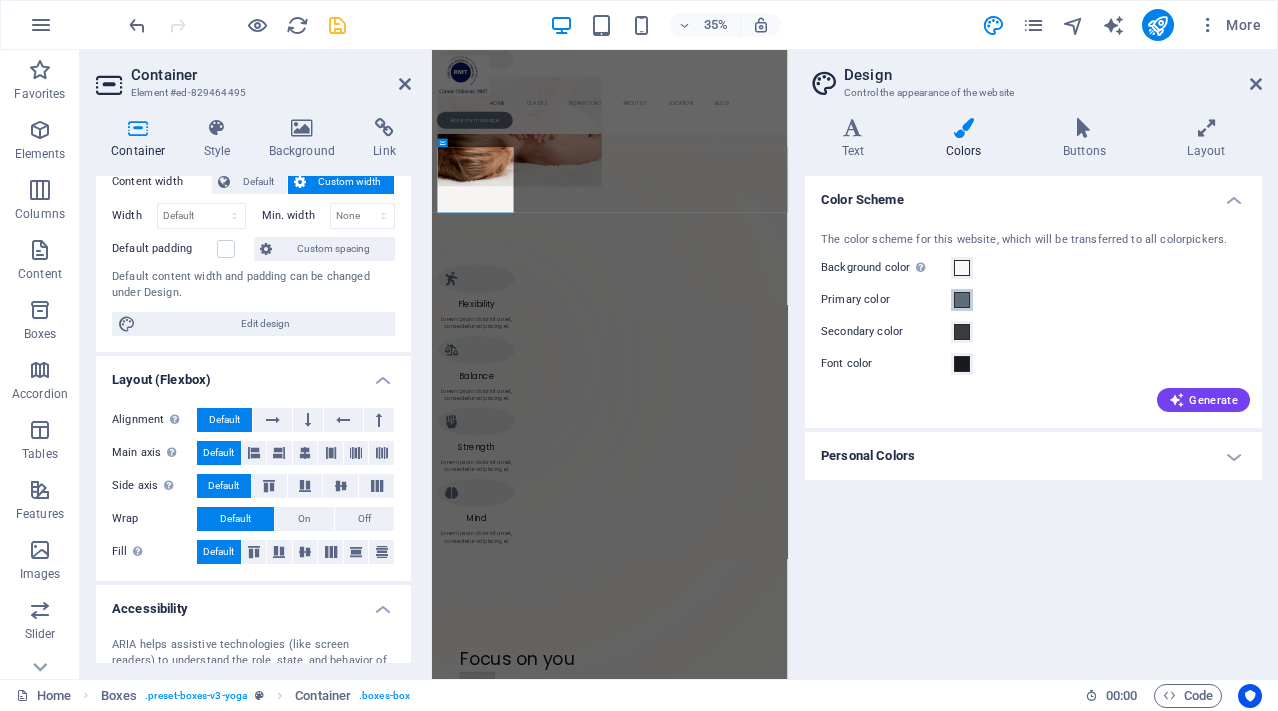 click at bounding box center (962, 300) 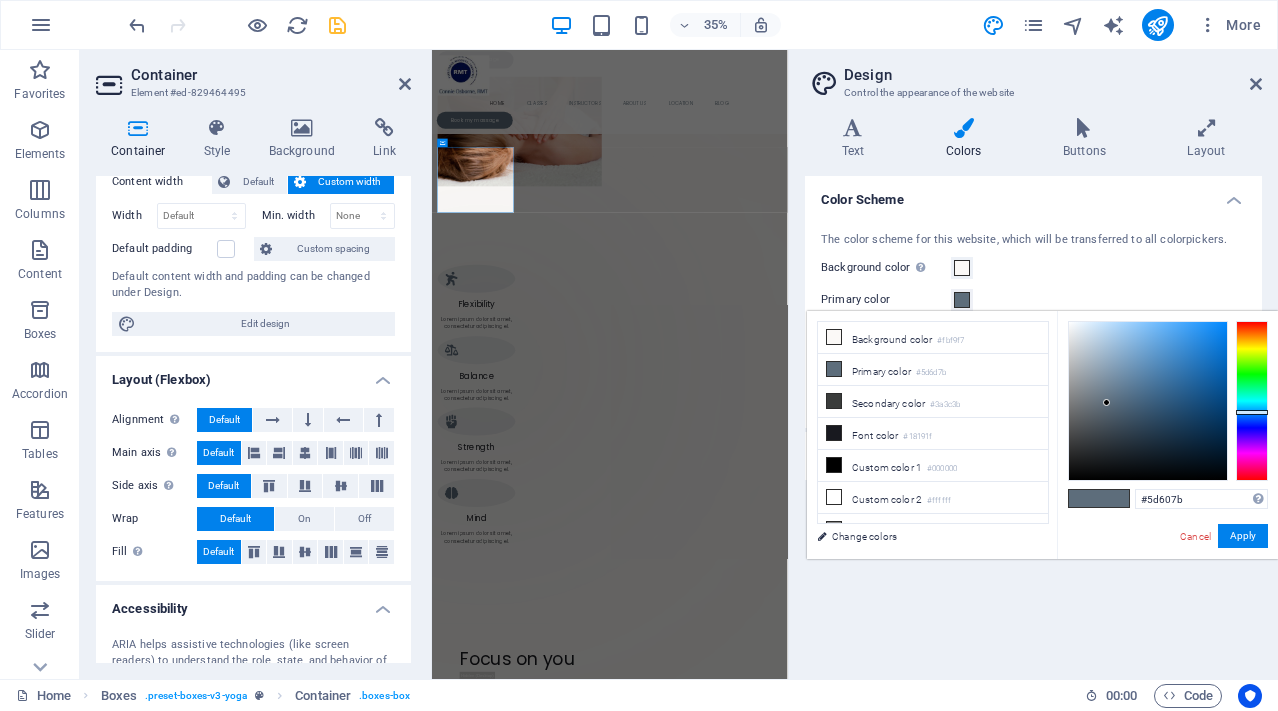 click at bounding box center [1252, 401] 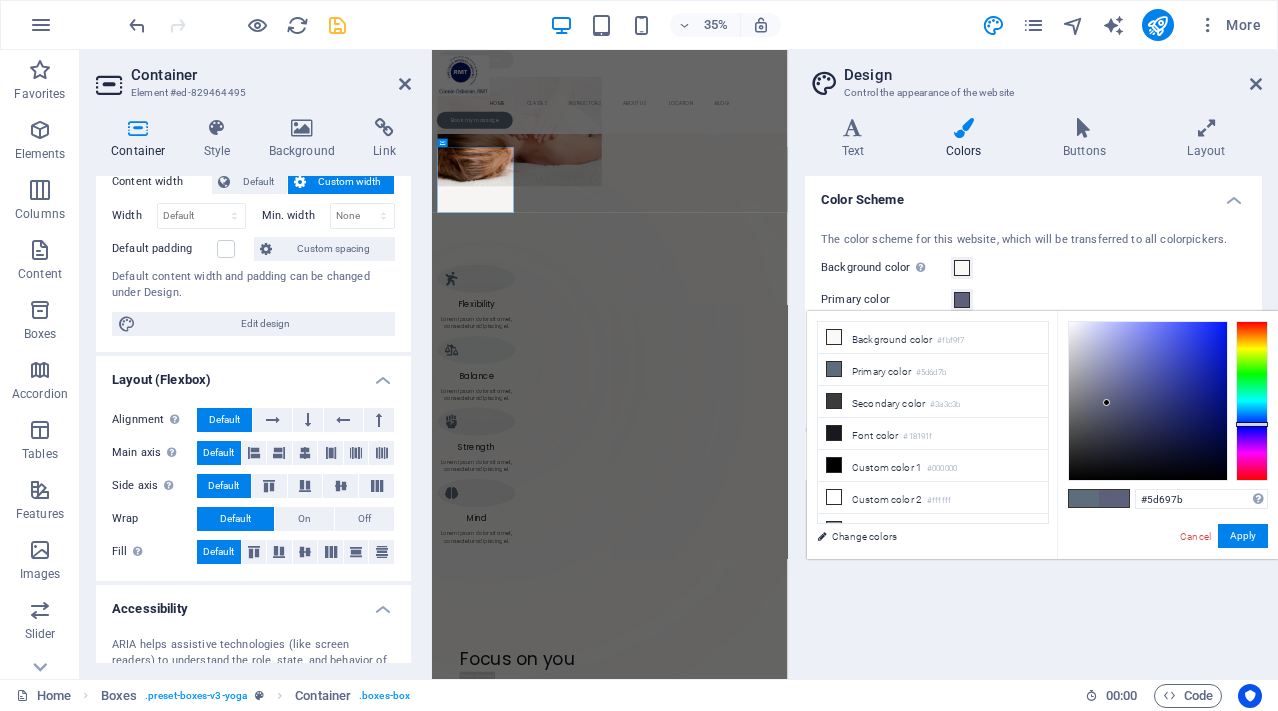 click at bounding box center [1252, 401] 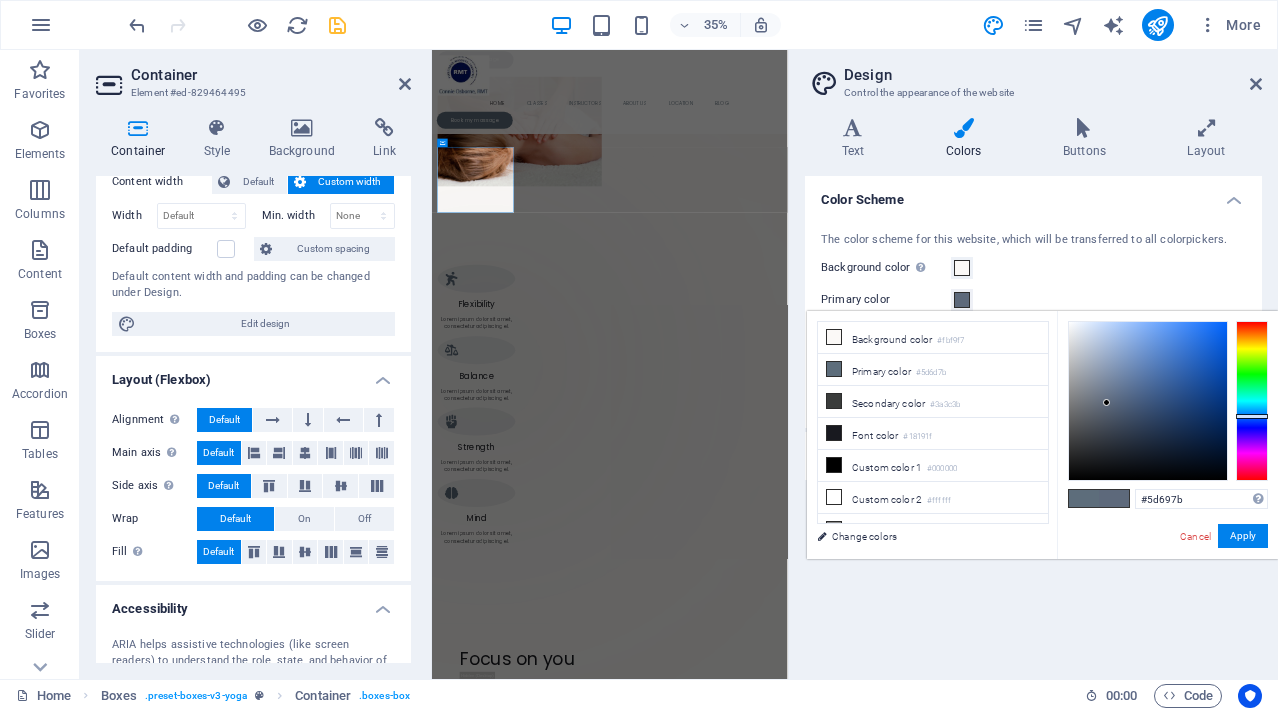 type on "#0b68f7" 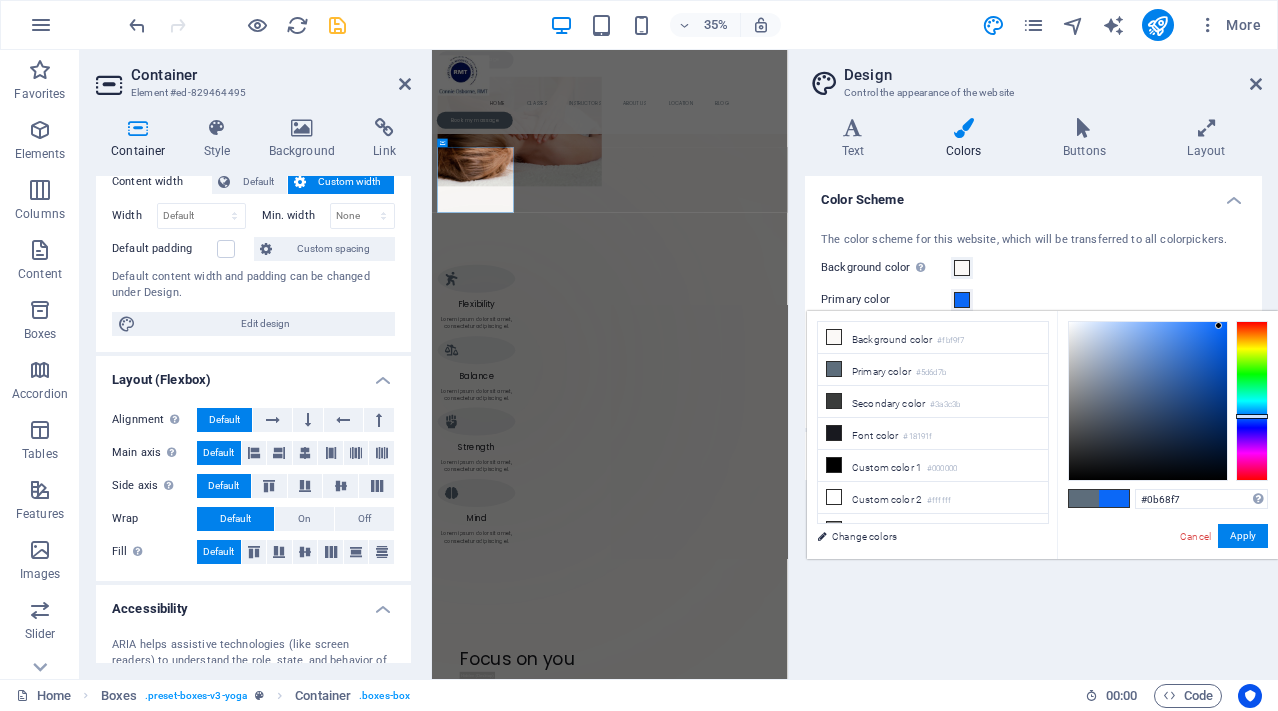 click at bounding box center (1148, 401) 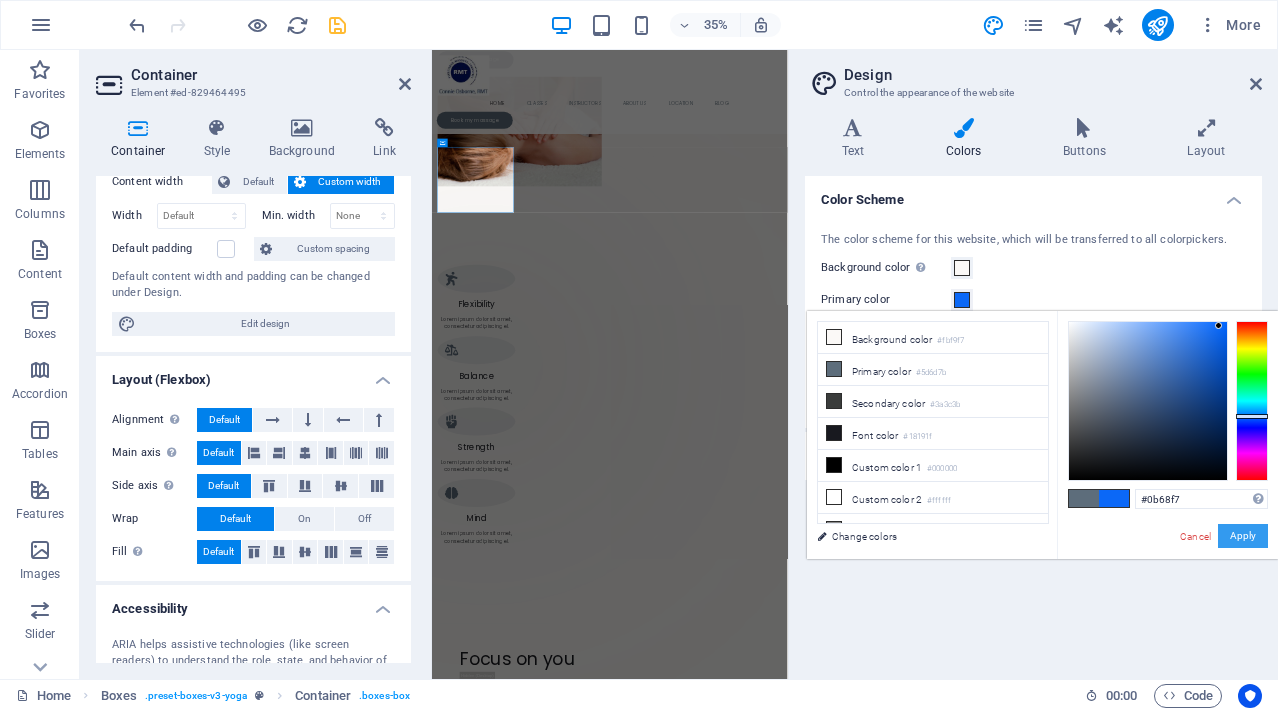 click on "Apply" at bounding box center (1243, 536) 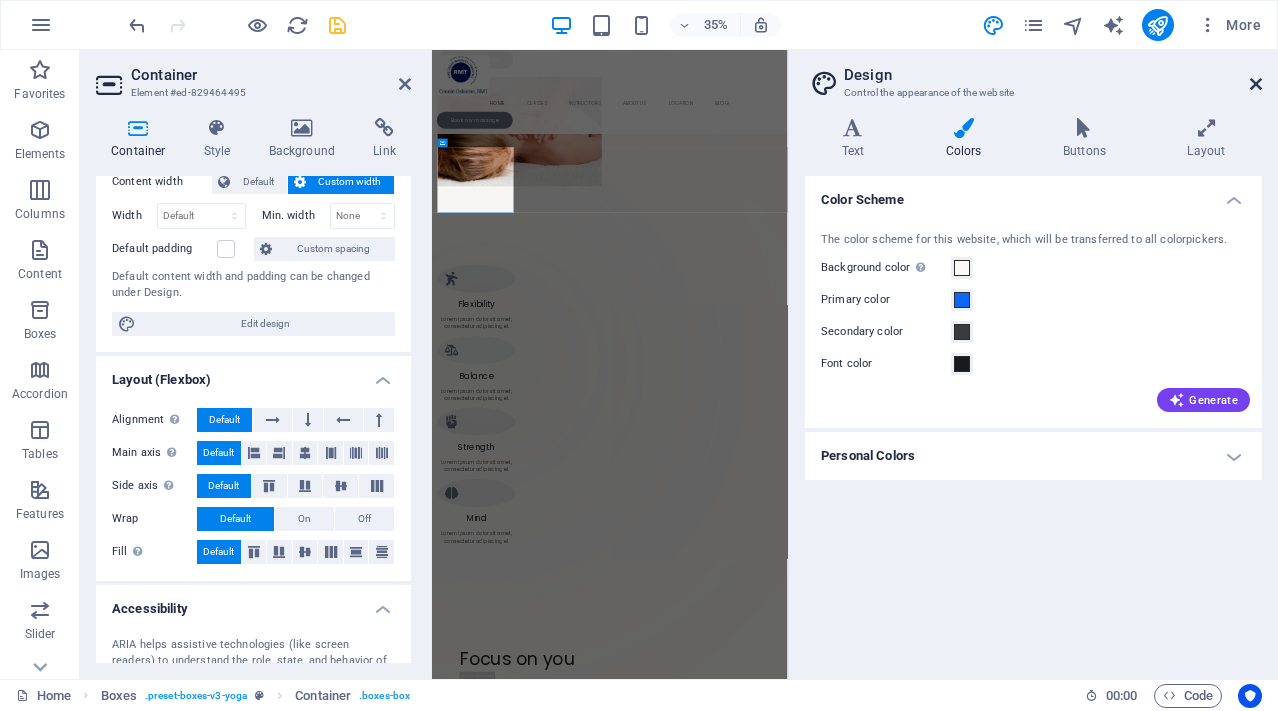 click at bounding box center (1256, 84) 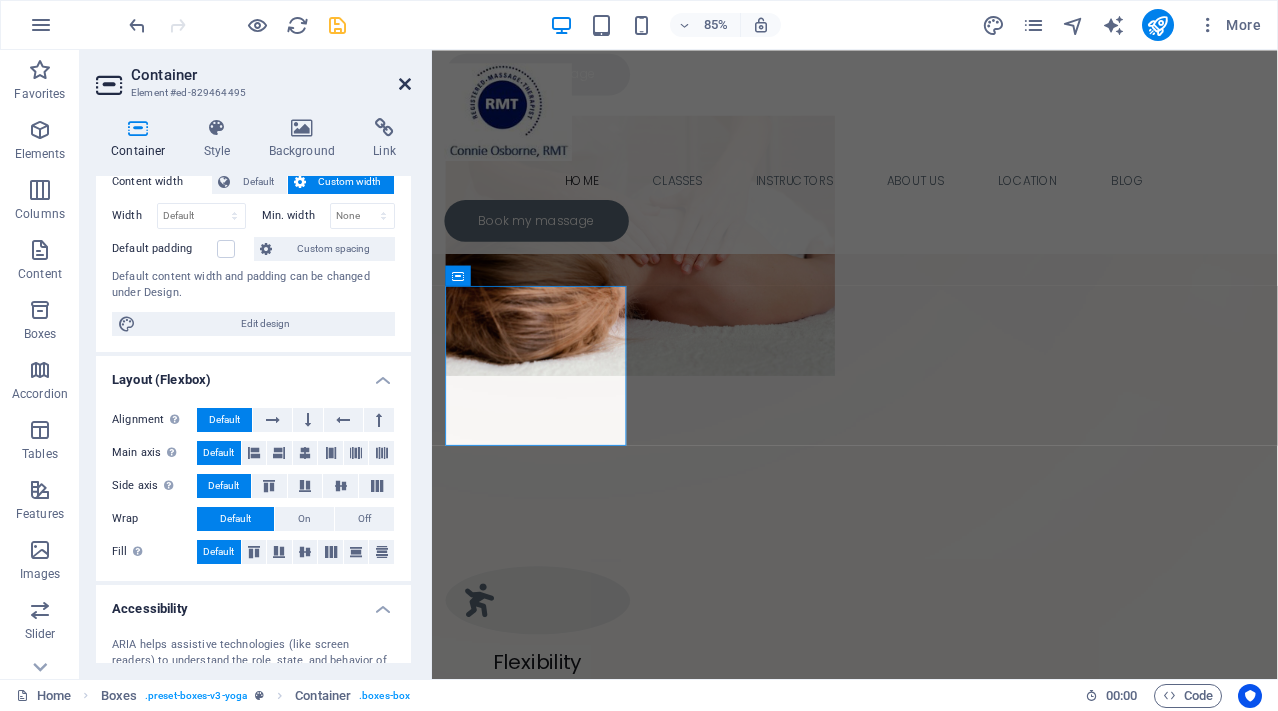 click at bounding box center [405, 84] 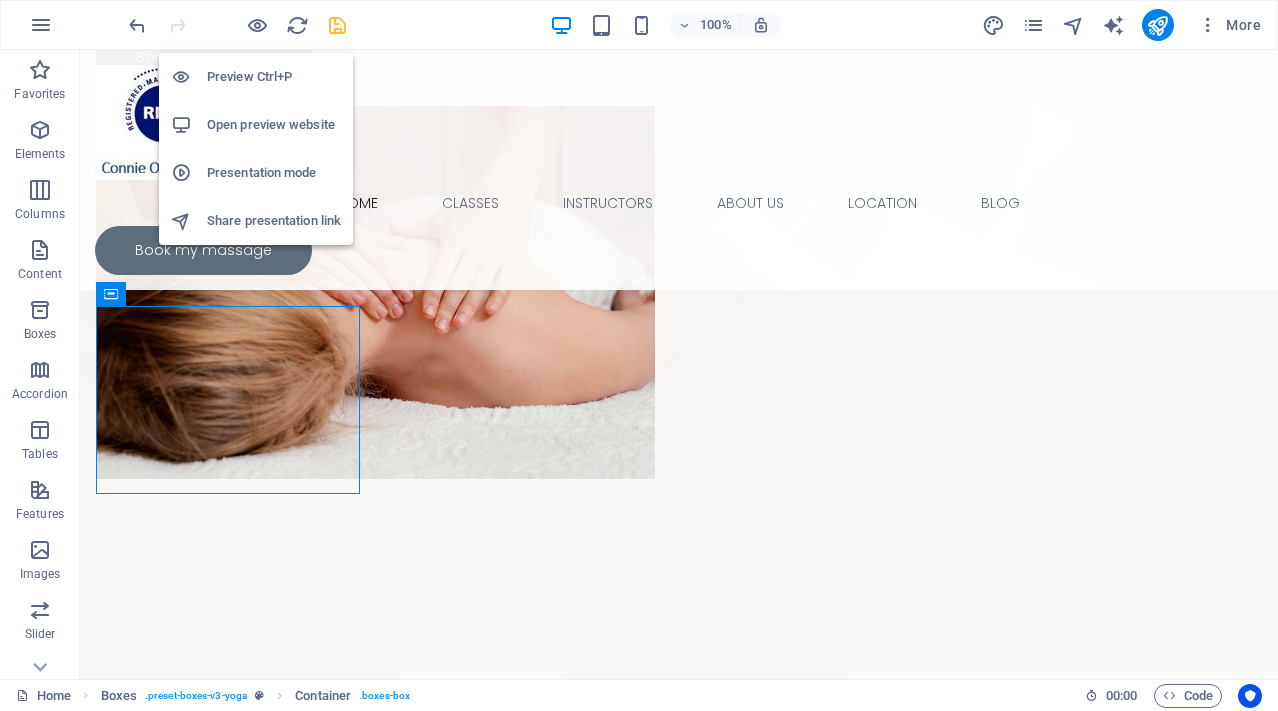 click on "Preview Ctrl+P" at bounding box center (274, 77) 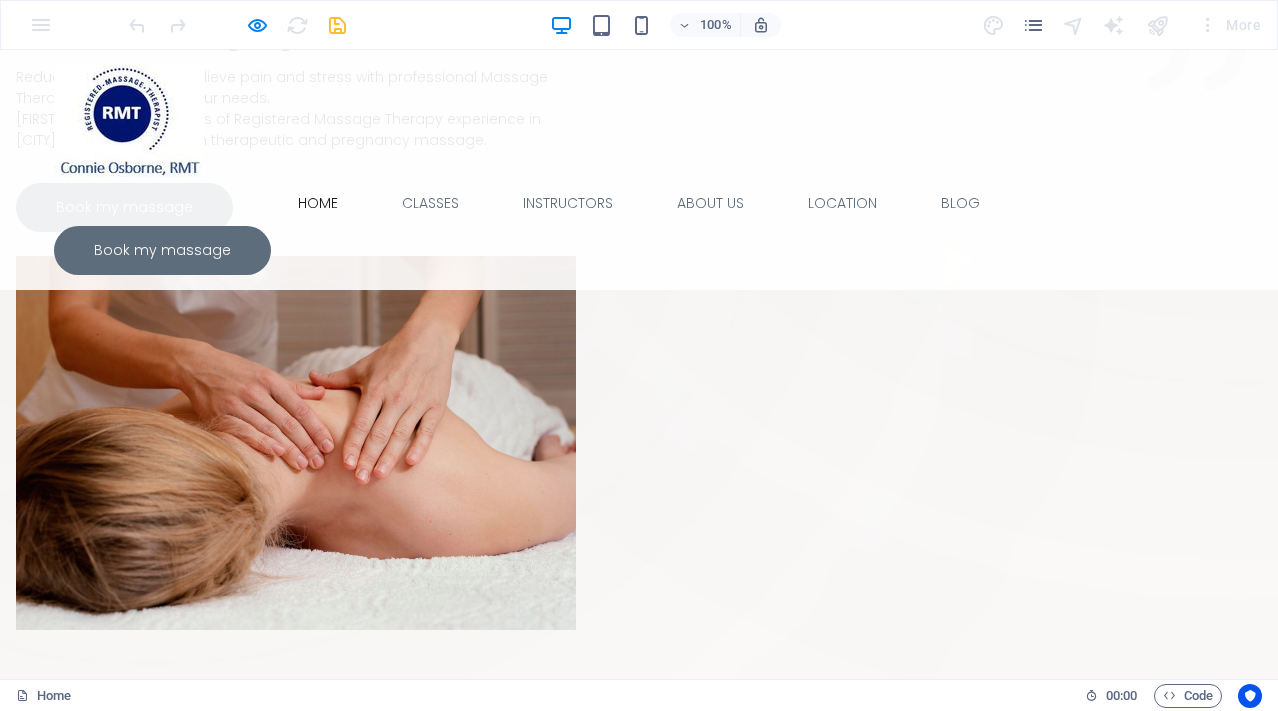 scroll, scrollTop: 665, scrollLeft: 0, axis: vertical 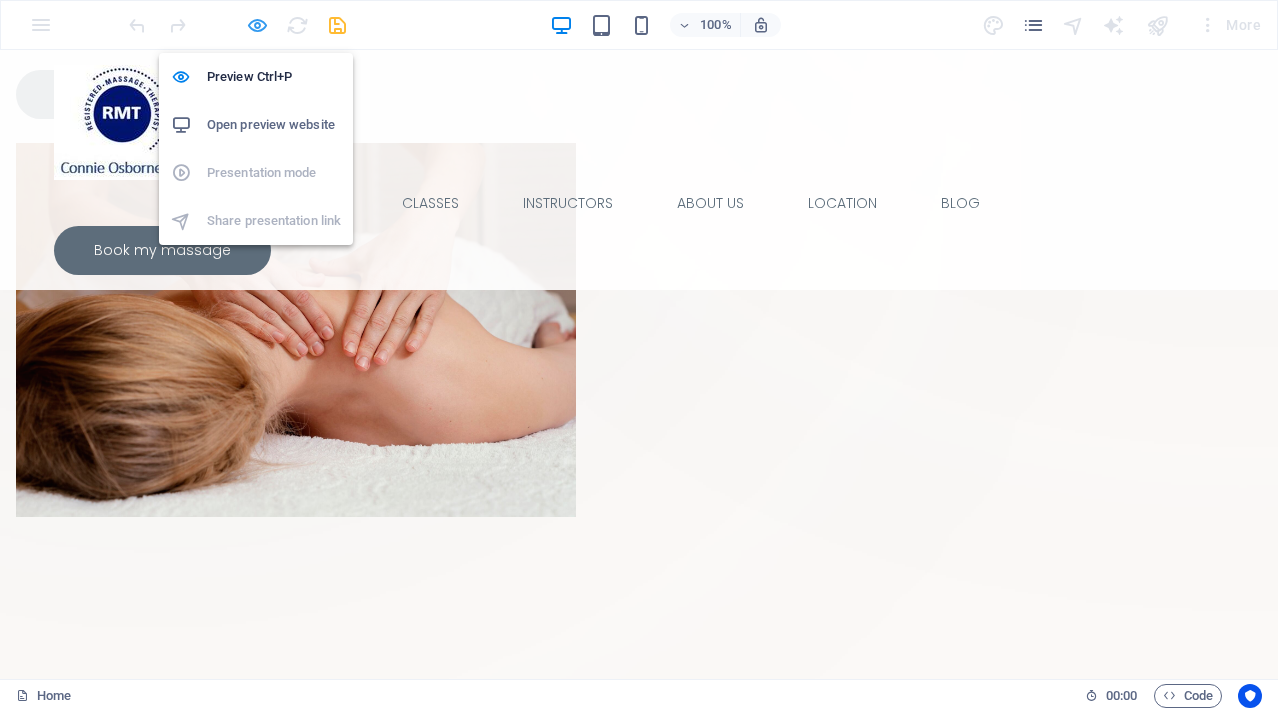 click at bounding box center [257, 25] 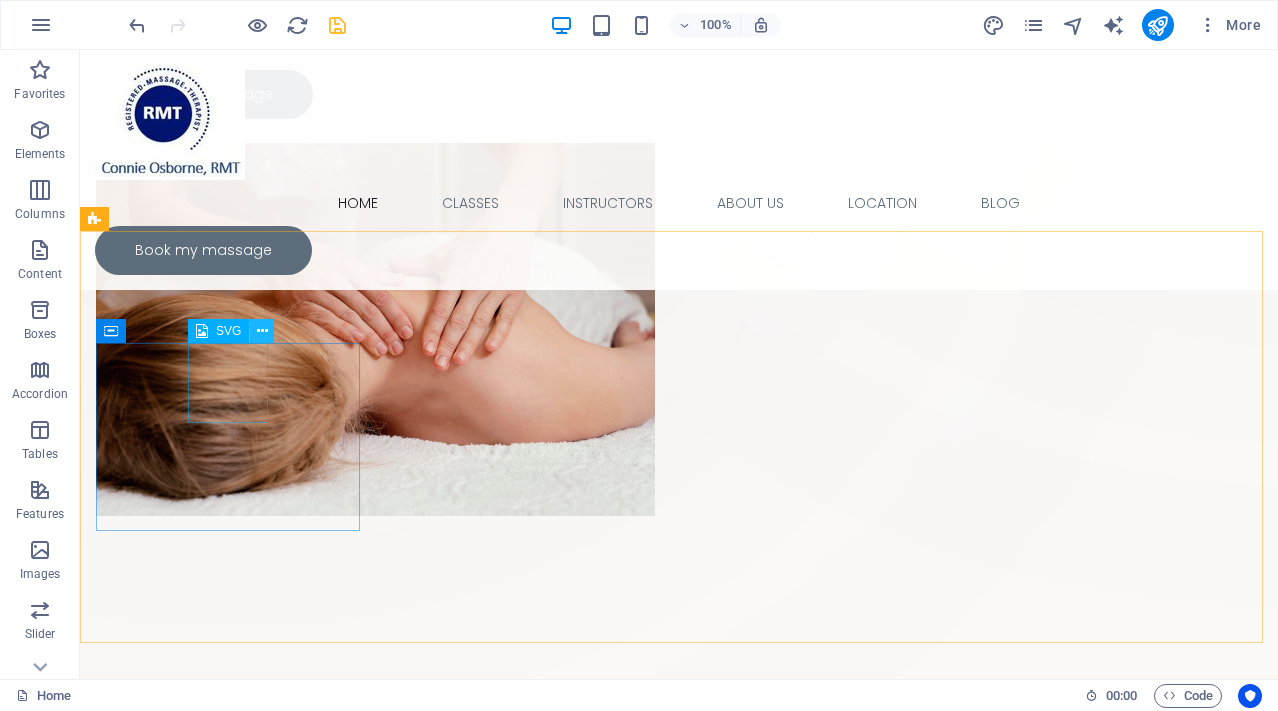 click at bounding box center [262, 331] 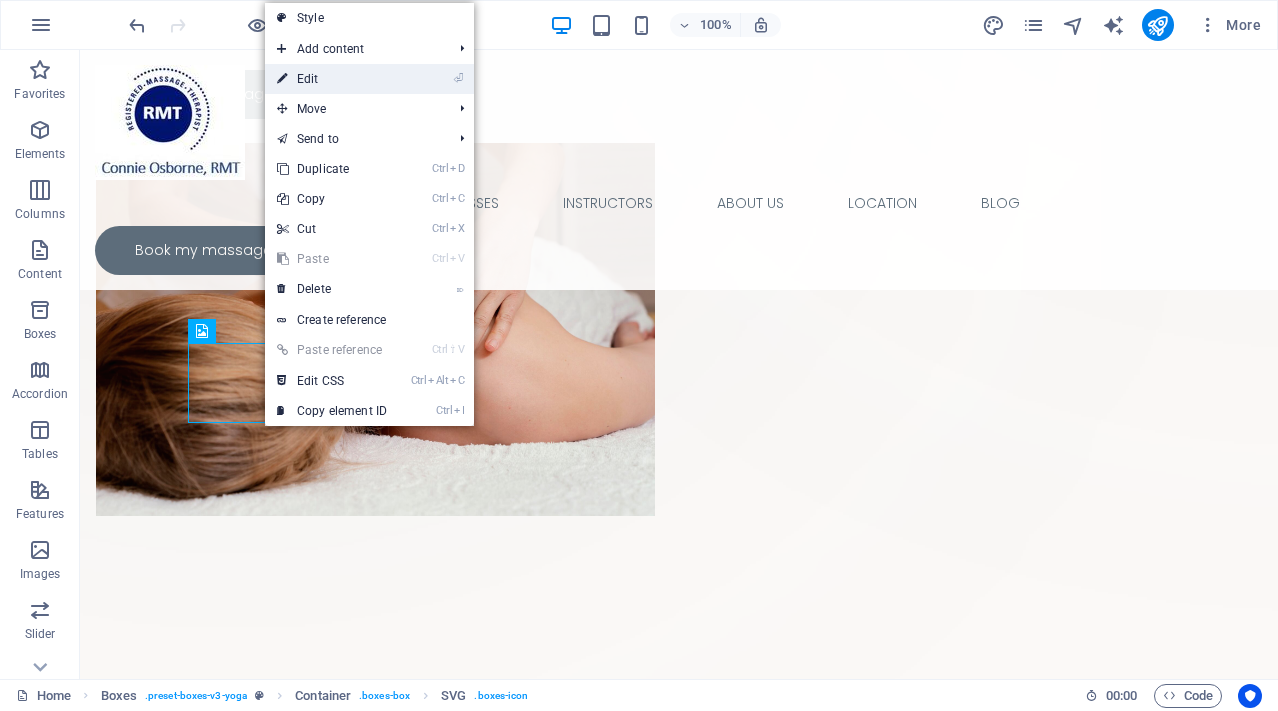 click on "⏎  Edit" at bounding box center [332, 79] 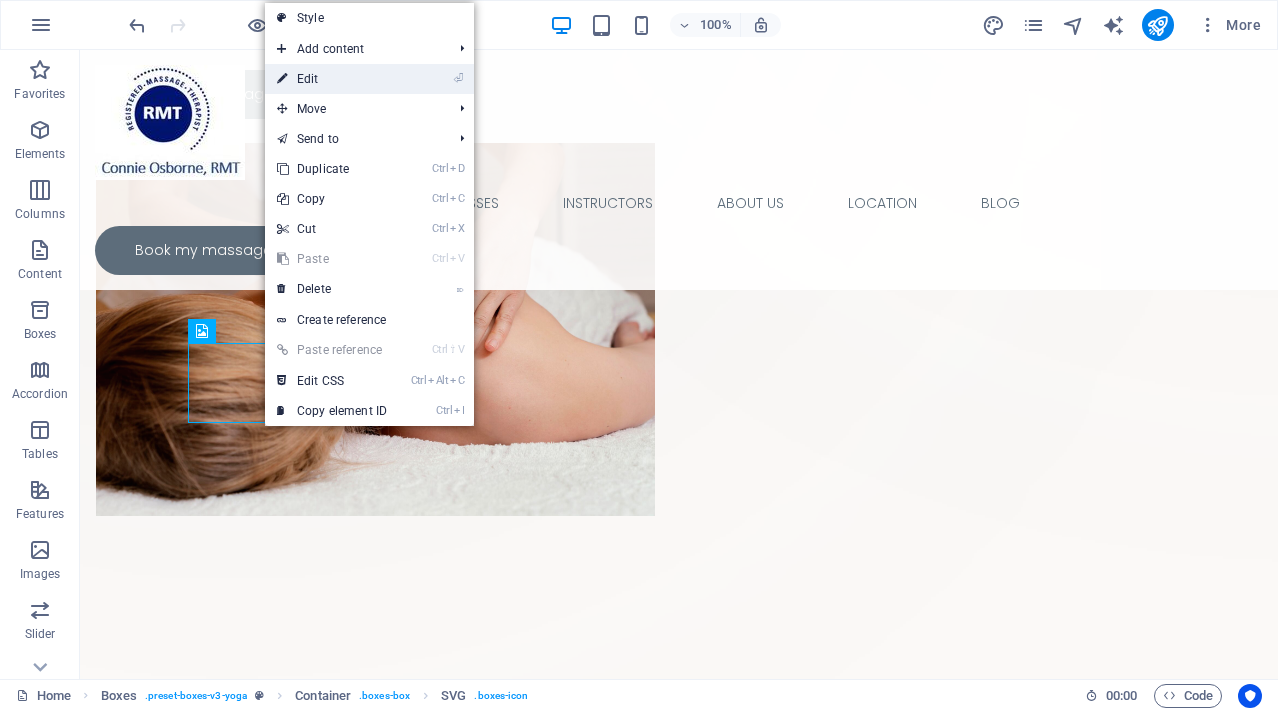 select on "xMidYMid" 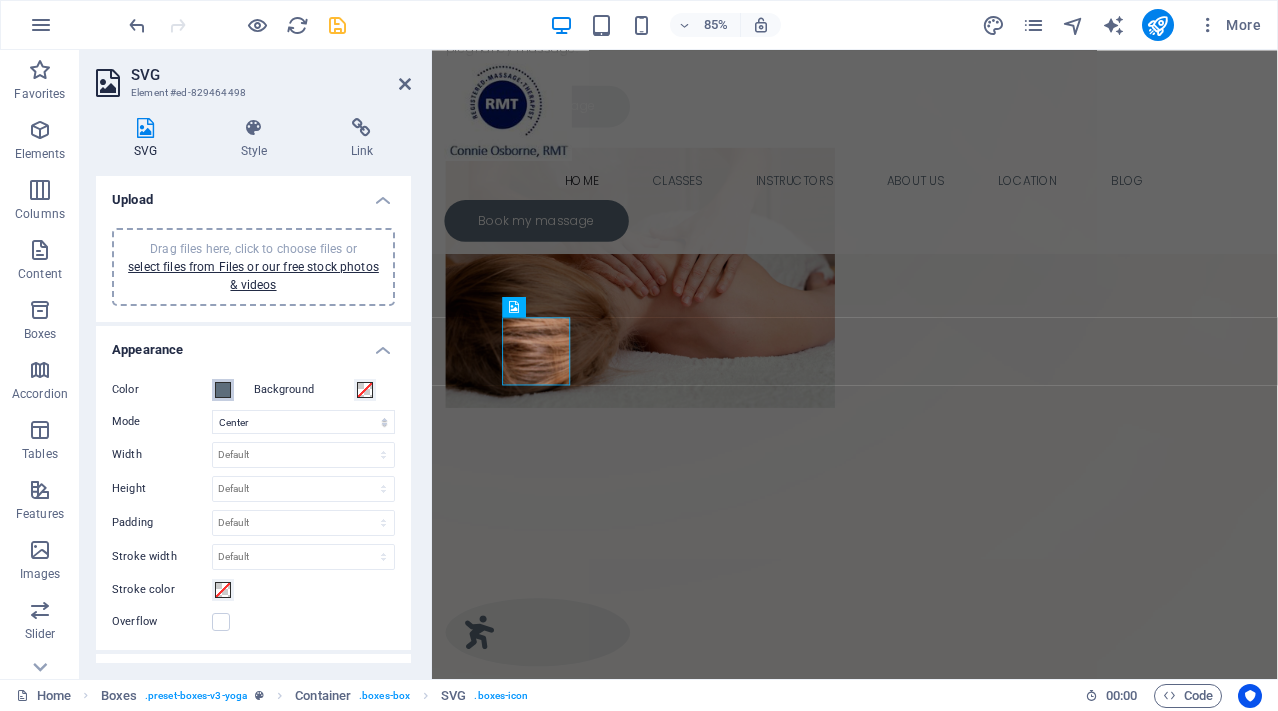 click at bounding box center [223, 390] 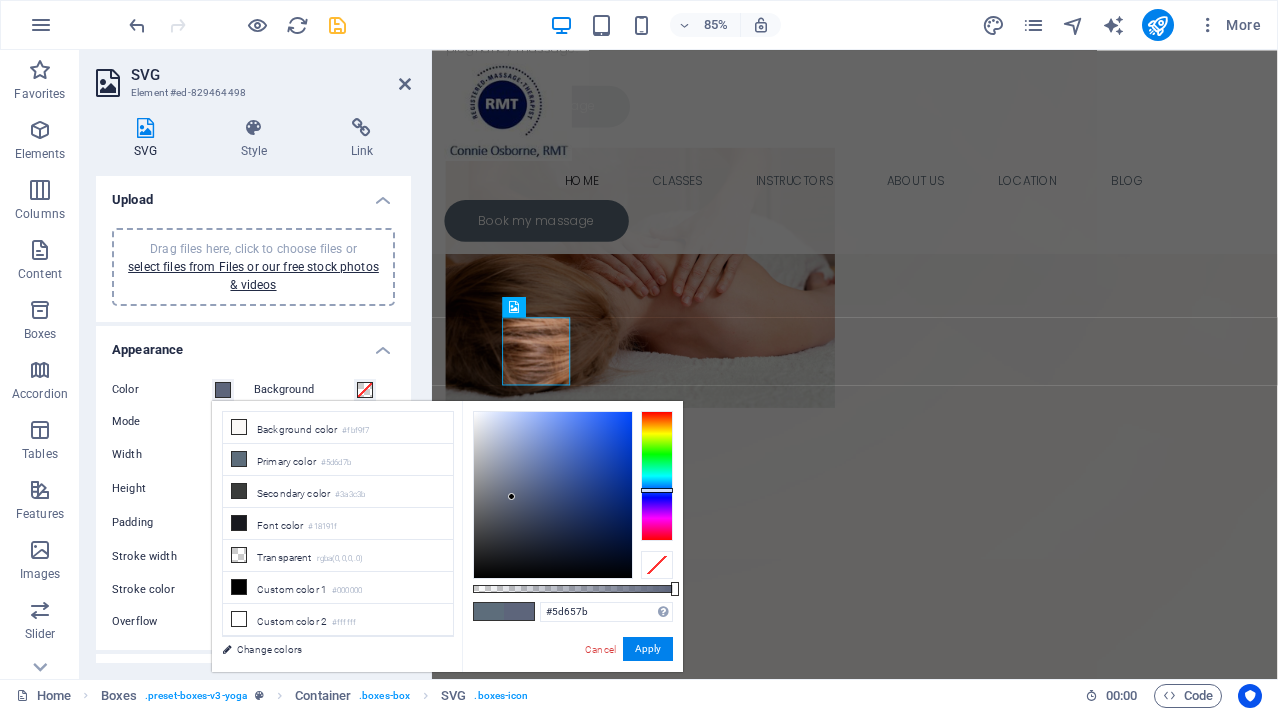 click at bounding box center [657, 476] 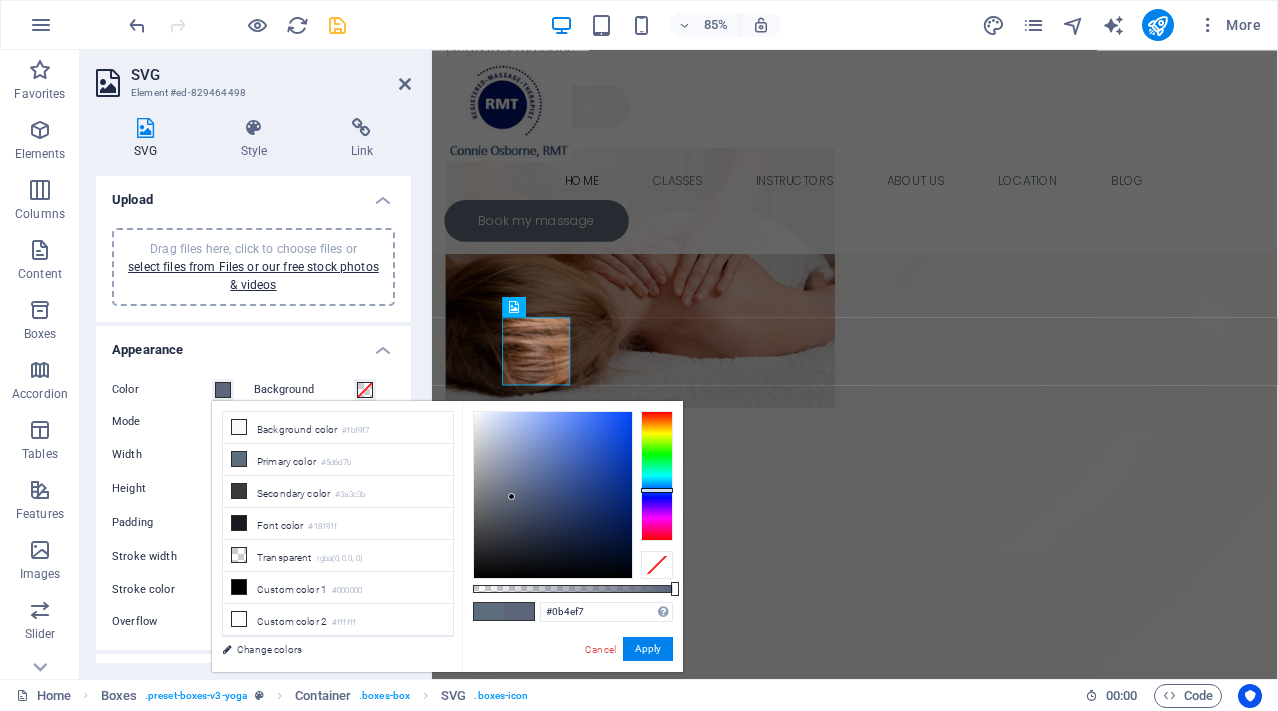 click at bounding box center (553, 495) 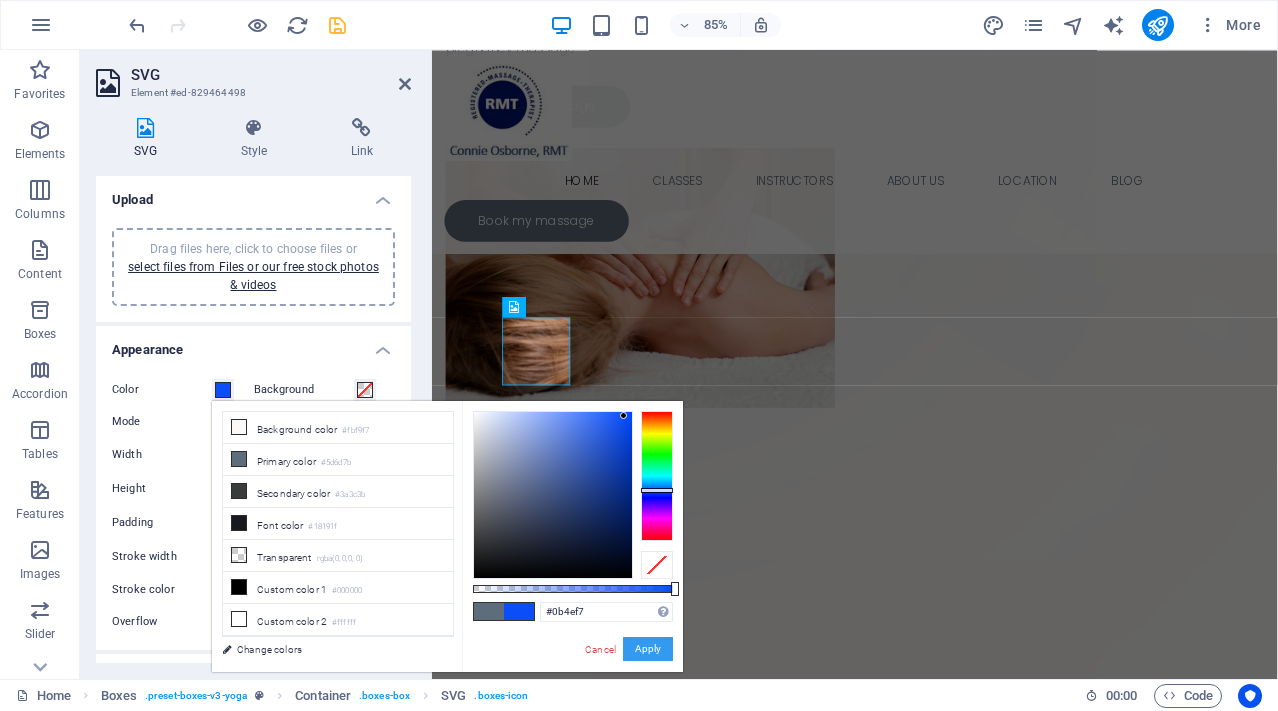 click on "Apply" at bounding box center [648, 649] 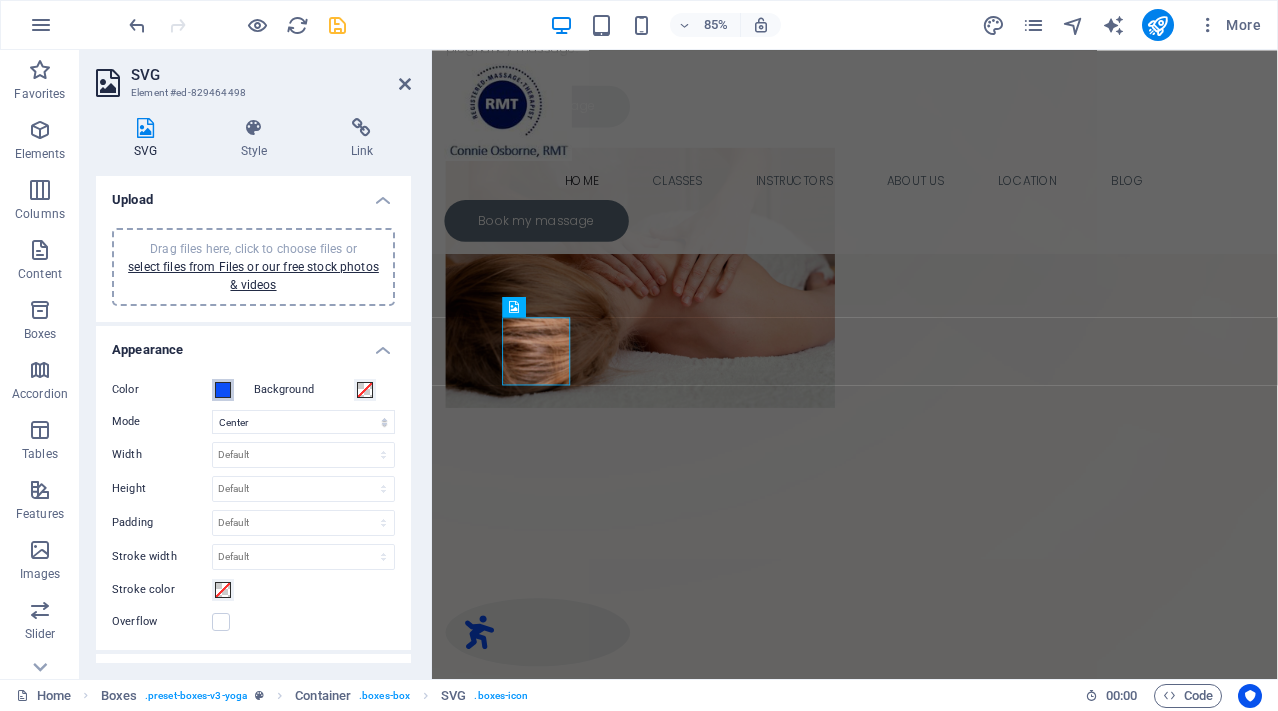 click at bounding box center (223, 390) 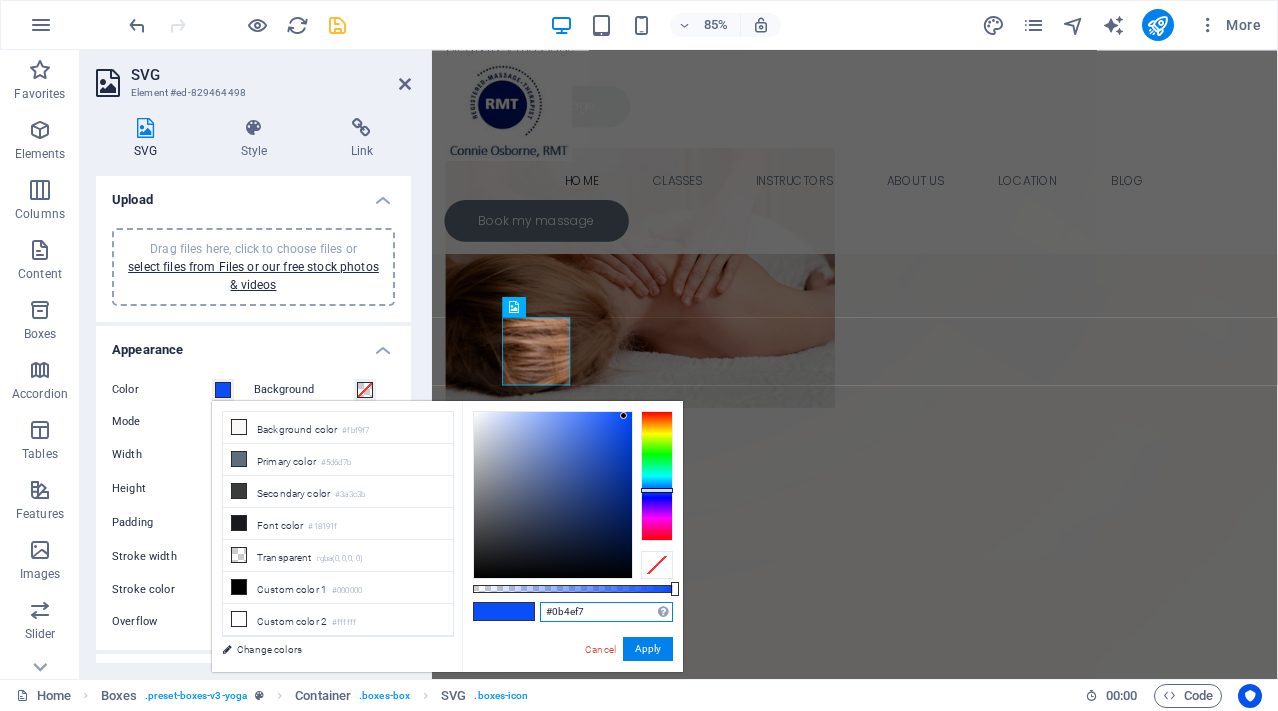 drag, startPoint x: 598, startPoint y: 613, endPoint x: 540, endPoint y: 613, distance: 58 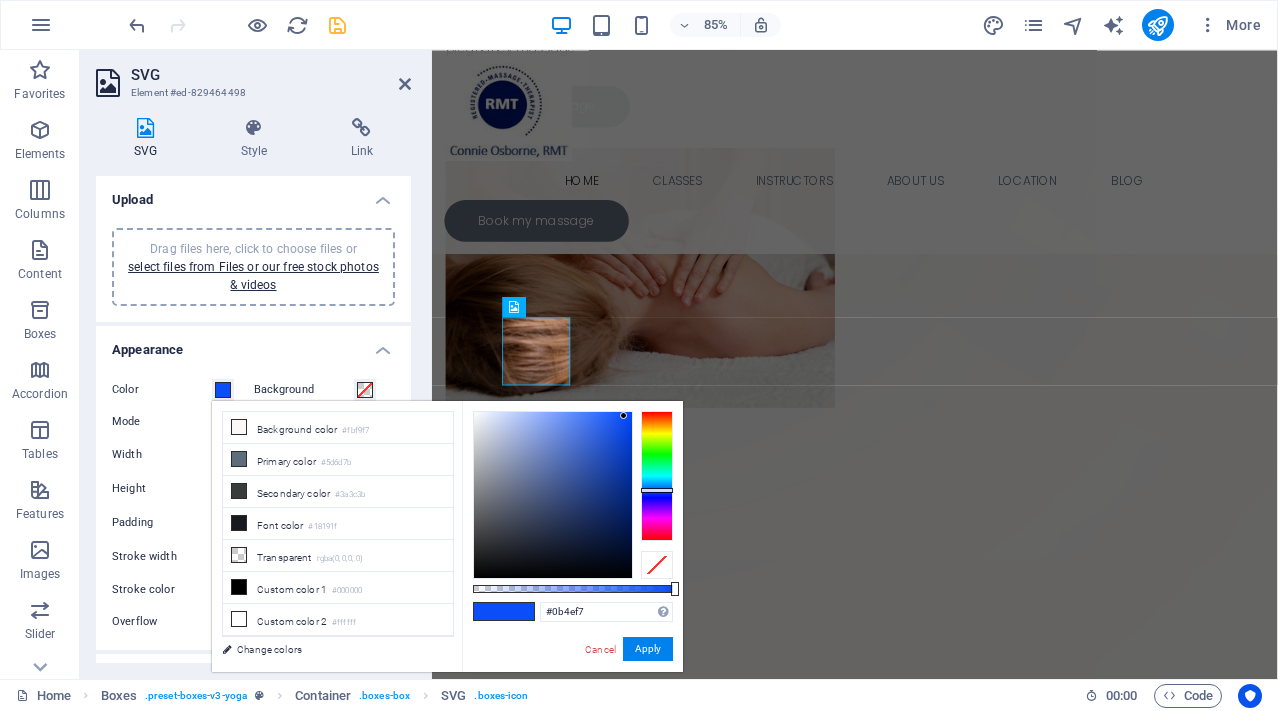 click on "SVG Style Link Upload Drag files here, click to choose files or select files from Files or our free stock photos & videos Appearance Color Background Mode Scale Left Center Right Width Default auto px rem % em vh vw Height Default auto px rem em vh vw Padding Default px rem % em vh vw Stroke width Default px rem % em vh vw Stroke color Overflow Alignment Alignment Text Alternative text The alternative text is used by devices that cannot display images (e.g. image search engines) and should be added to every image to improve website accessibility. Boxes Element Layout How this element expands within the layout (Flexbox). Size Default auto px % 1/1 1/2 1/3 1/4 1/5 1/6 1/7 1/8 1/9 1/10 Grow Shrink Order Container layout Visible Visible Opacity 100 % Overflow Spacing Margin Default auto px % rem vw vh Custom Custom auto px % rem vw vh auto px % rem vw vh auto px % rem vw vh auto px % rem vw vh Padding Default px rem % vh vw Custom Custom px rem % vh vw px rem % vh vw px rem % vh vw px rem % vh vw Border Style 1 %" at bounding box center (253, 390) 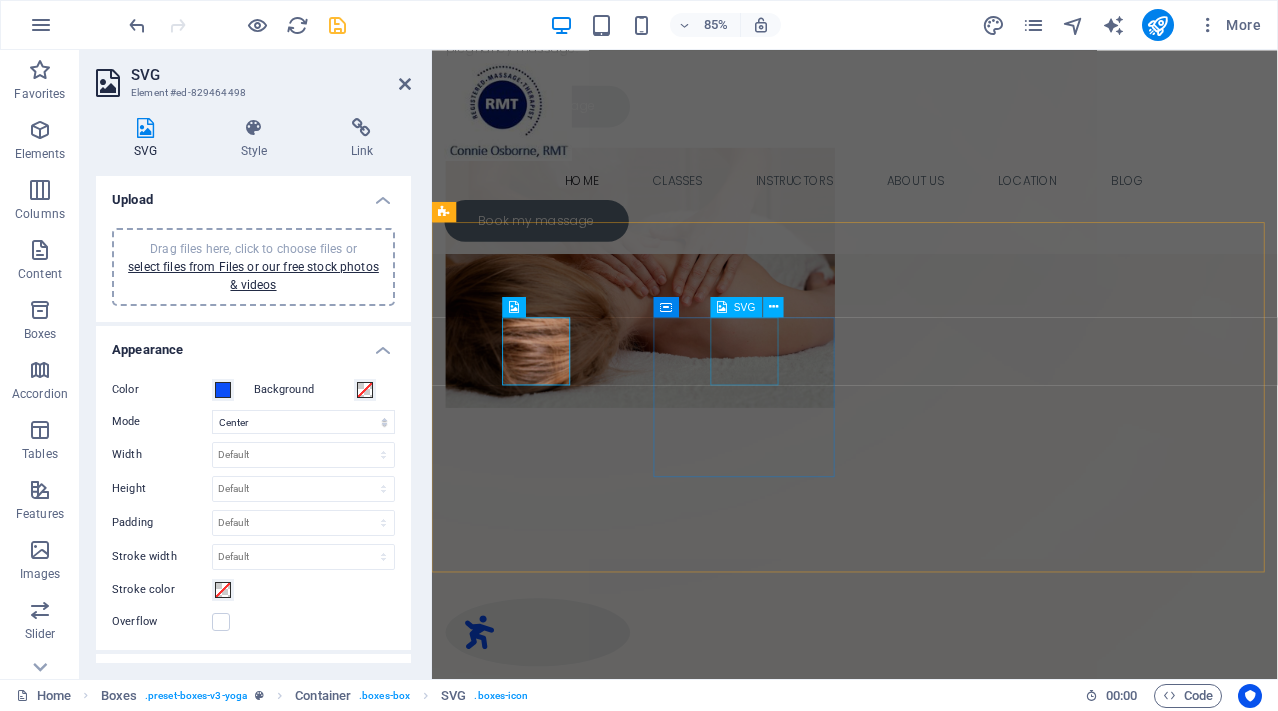 click at bounding box center [556, 938] 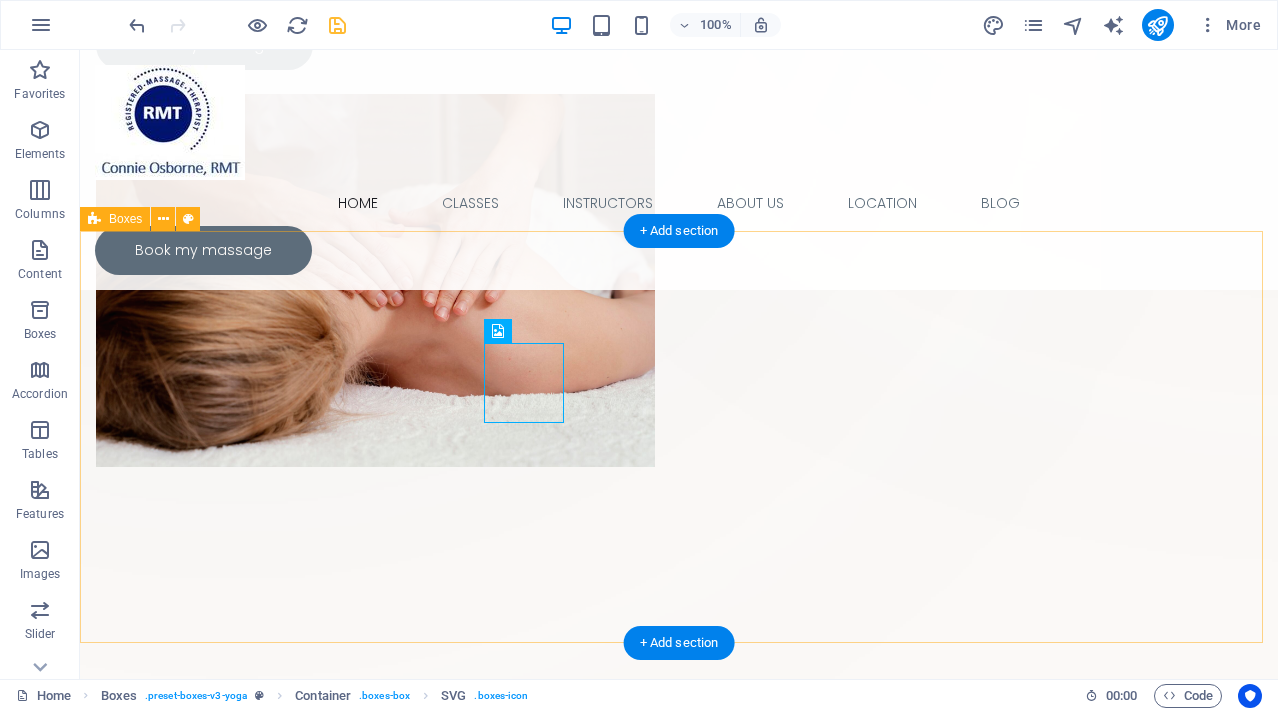 scroll, scrollTop: 665, scrollLeft: 0, axis: vertical 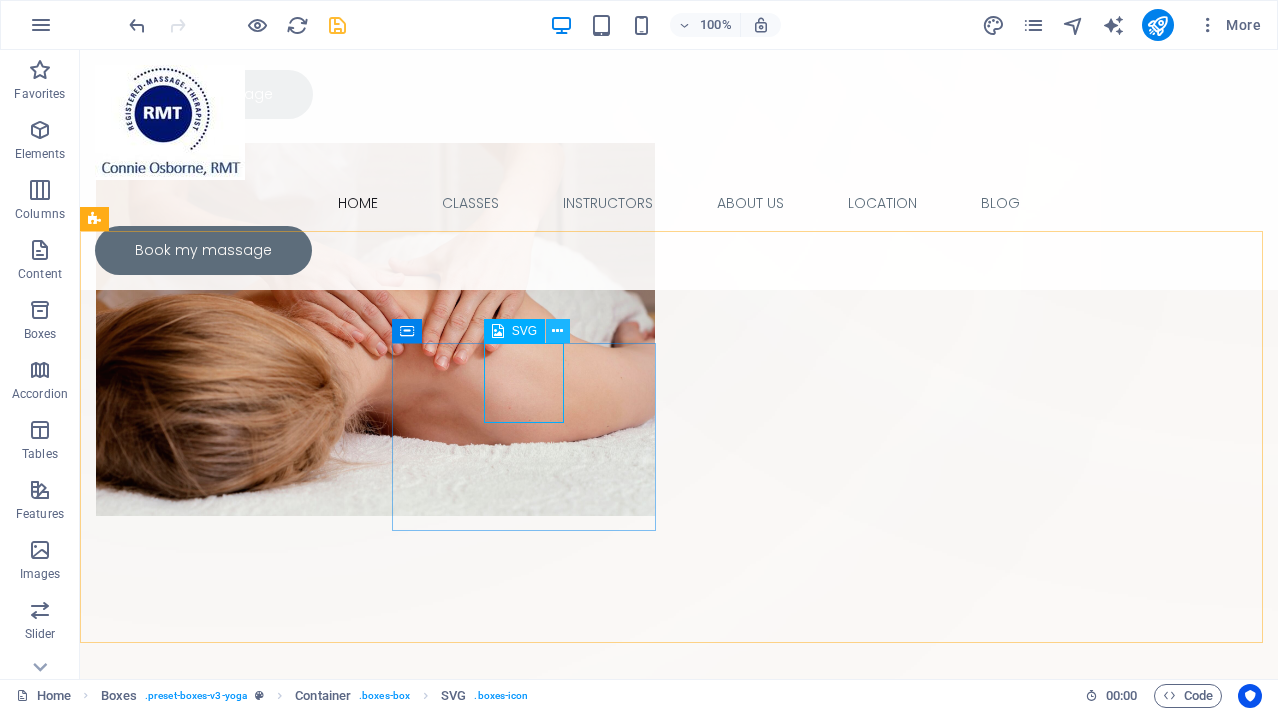 click at bounding box center [557, 331] 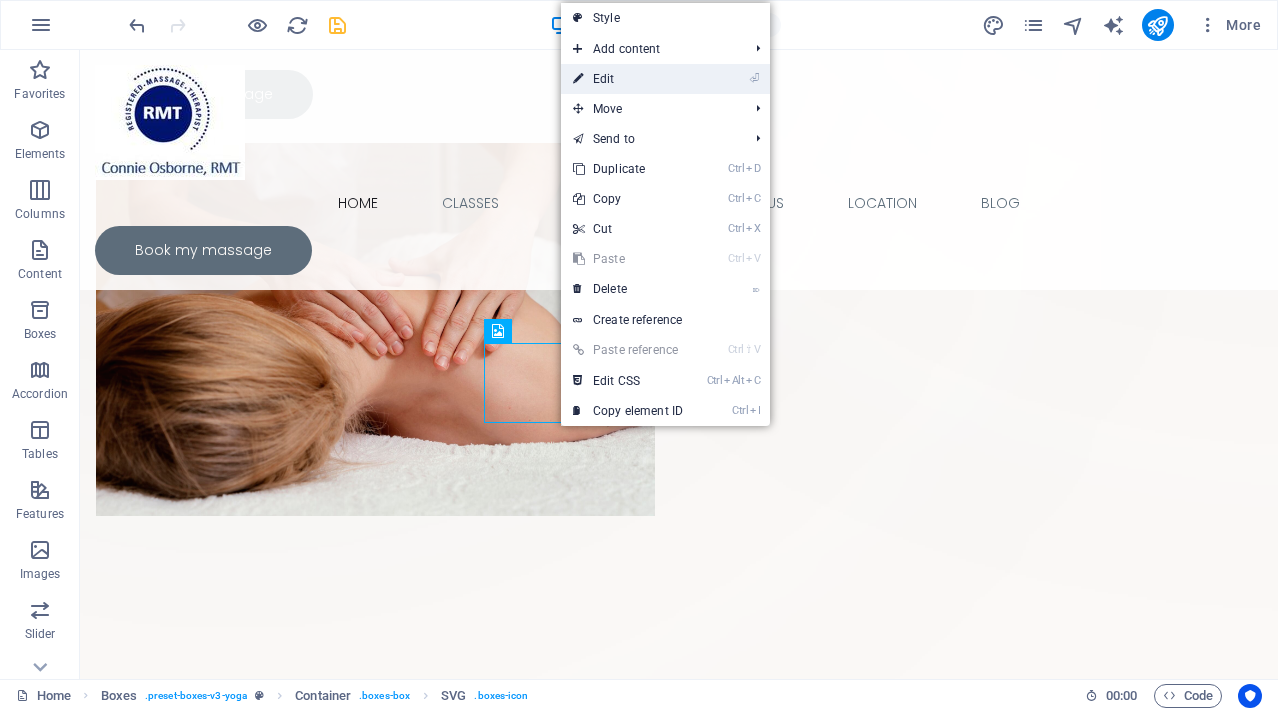 click on "⏎  Edit" at bounding box center (628, 79) 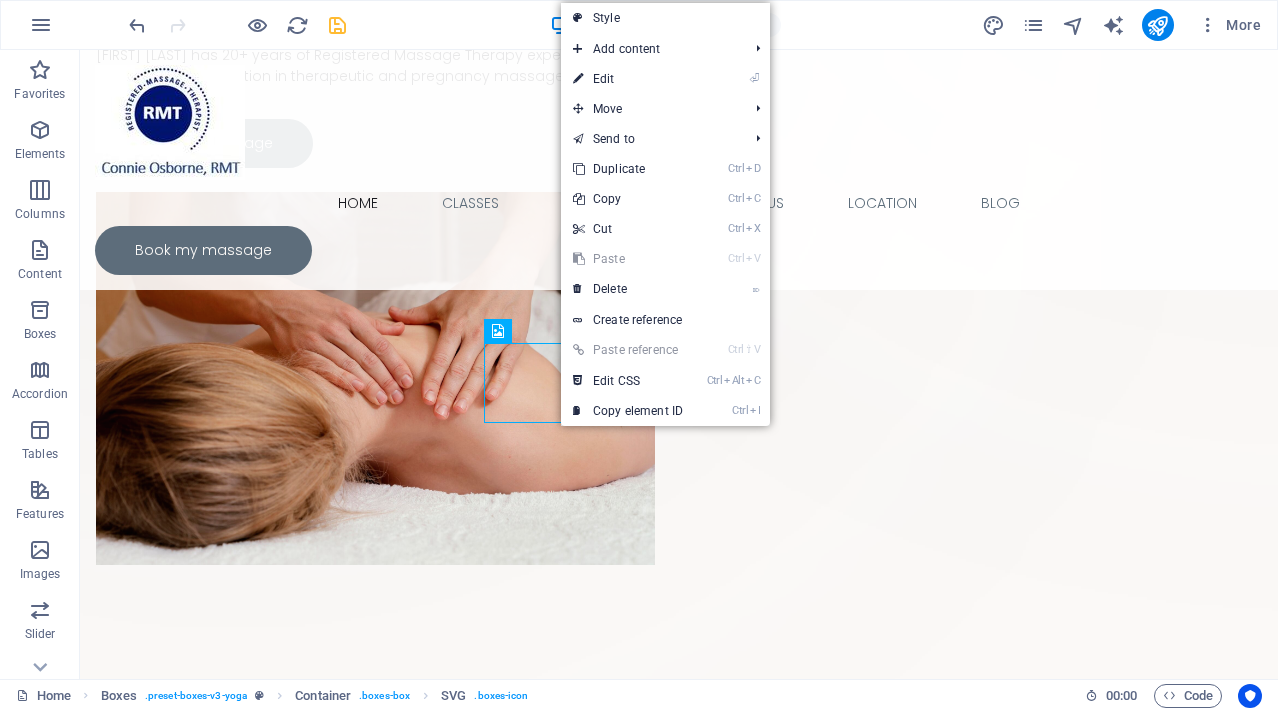 select on "xMidYMid" 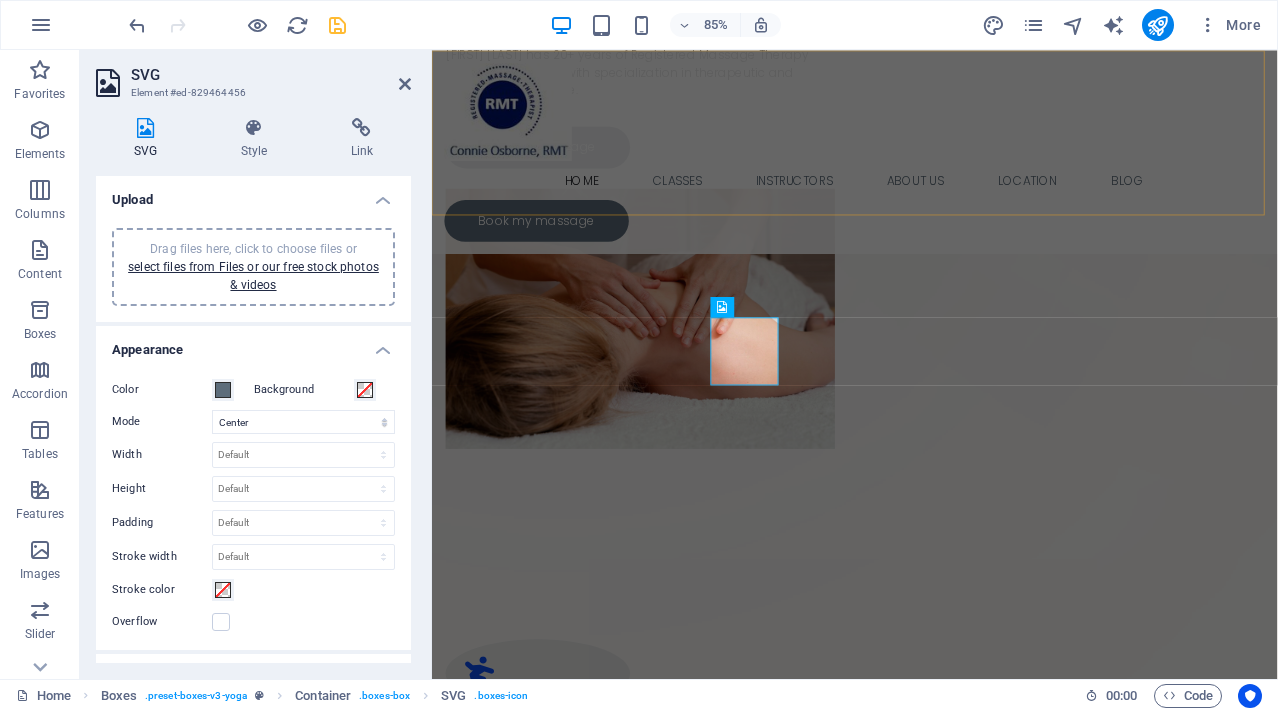 scroll, scrollTop: 714, scrollLeft: 0, axis: vertical 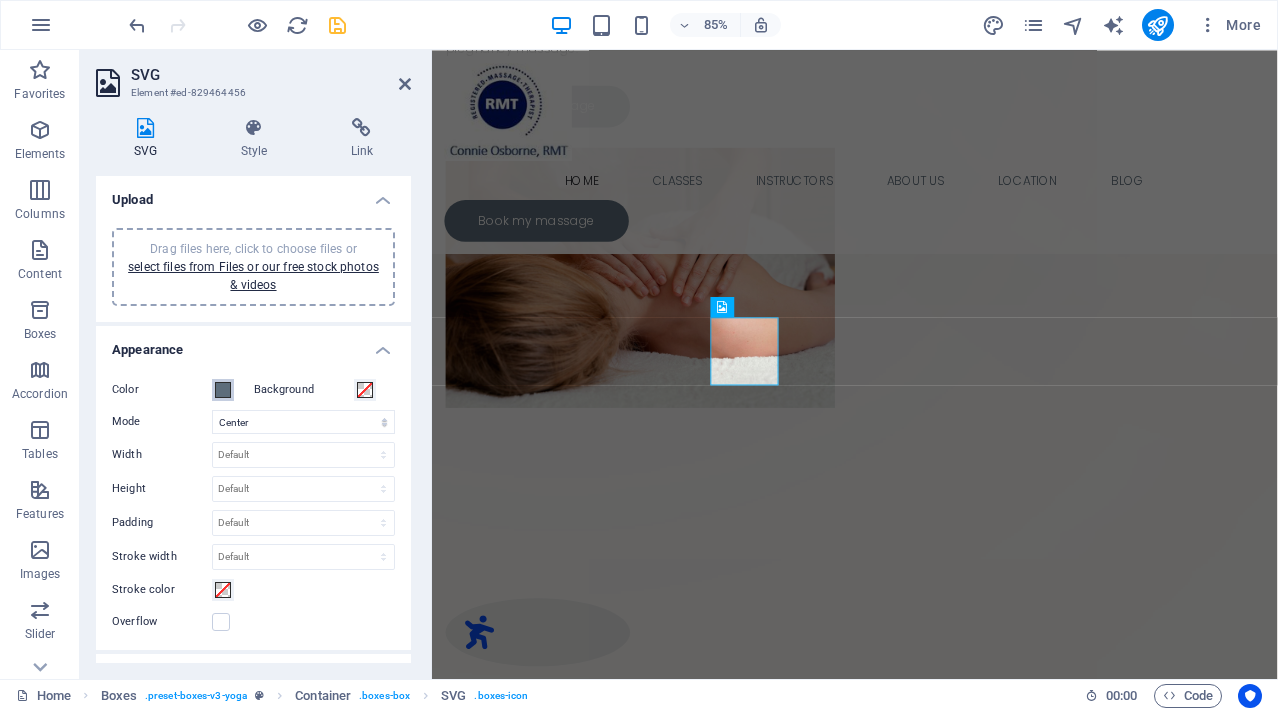 click at bounding box center (223, 390) 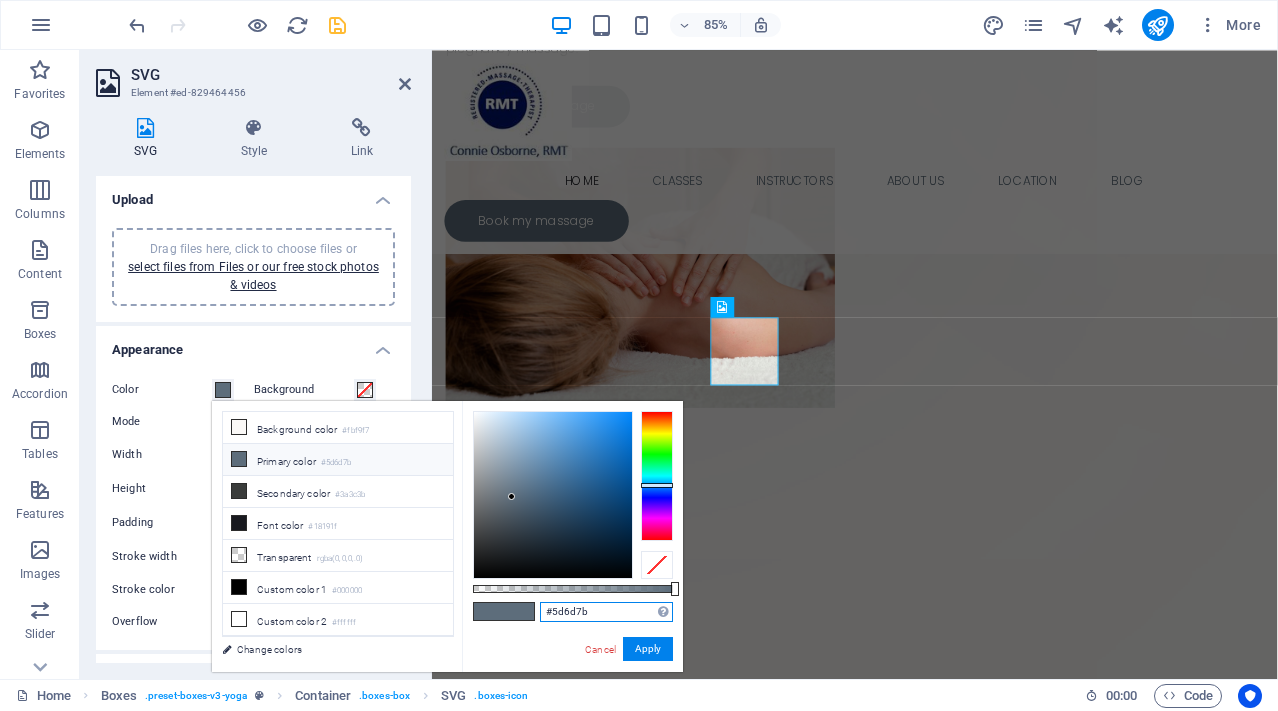 drag, startPoint x: 595, startPoint y: 617, endPoint x: 520, endPoint y: 613, distance: 75.10659 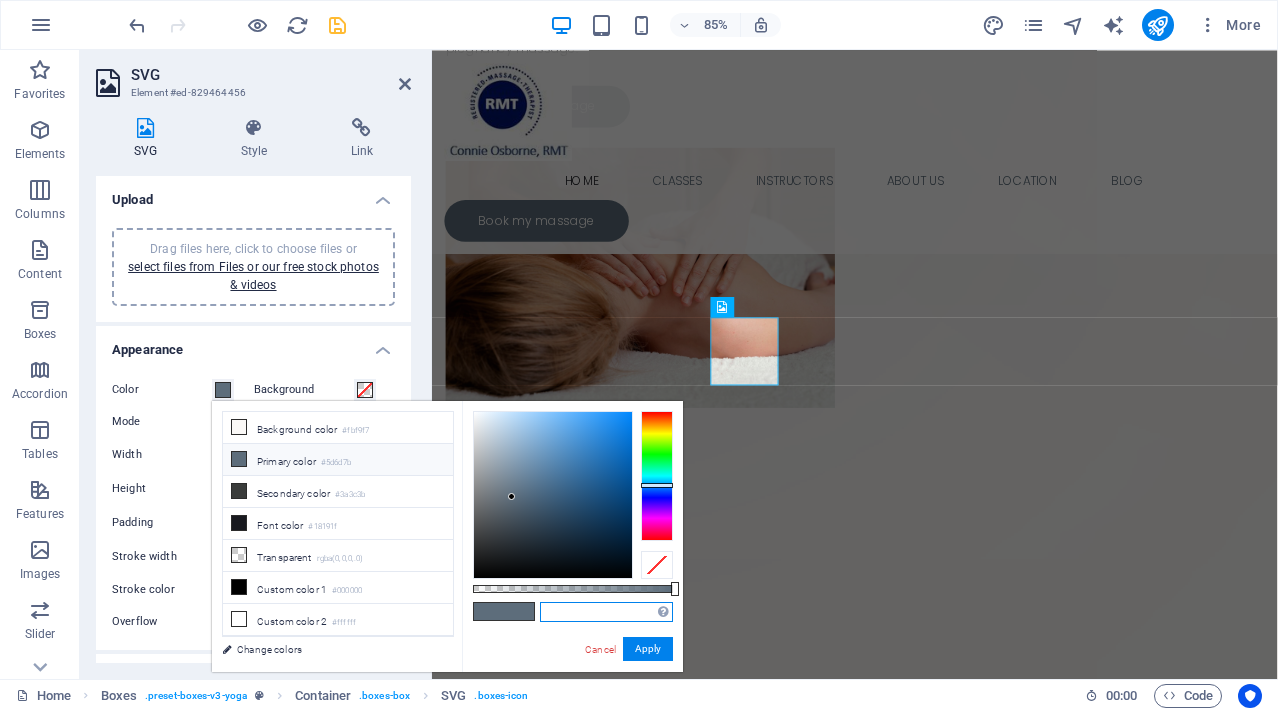 paste on "#0b4ef7" 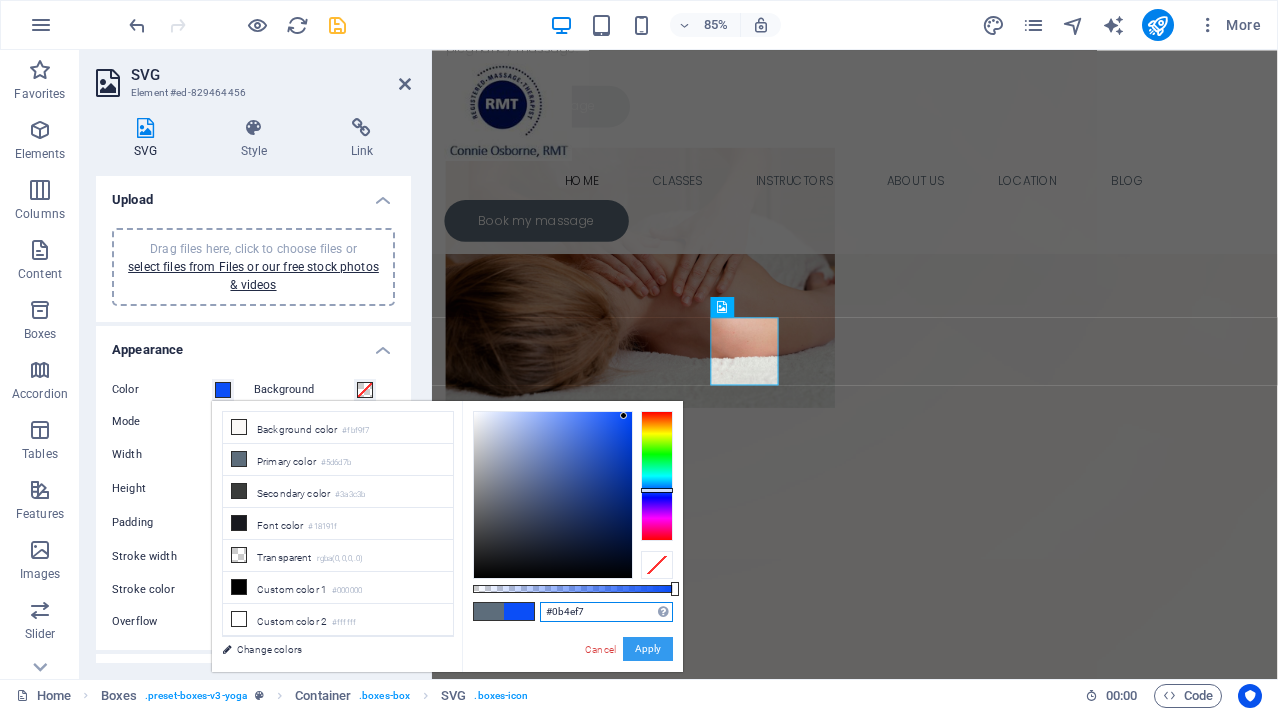 type on "#0b4ef7" 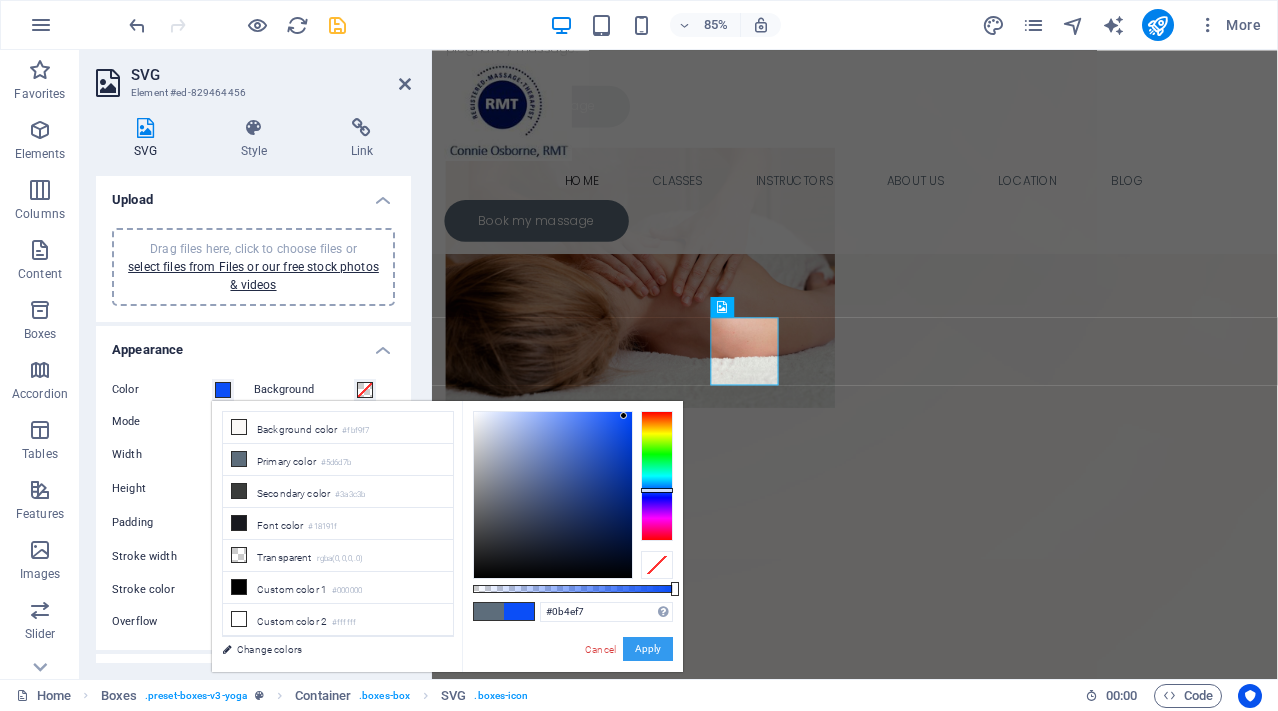 click on "Apply" at bounding box center [648, 649] 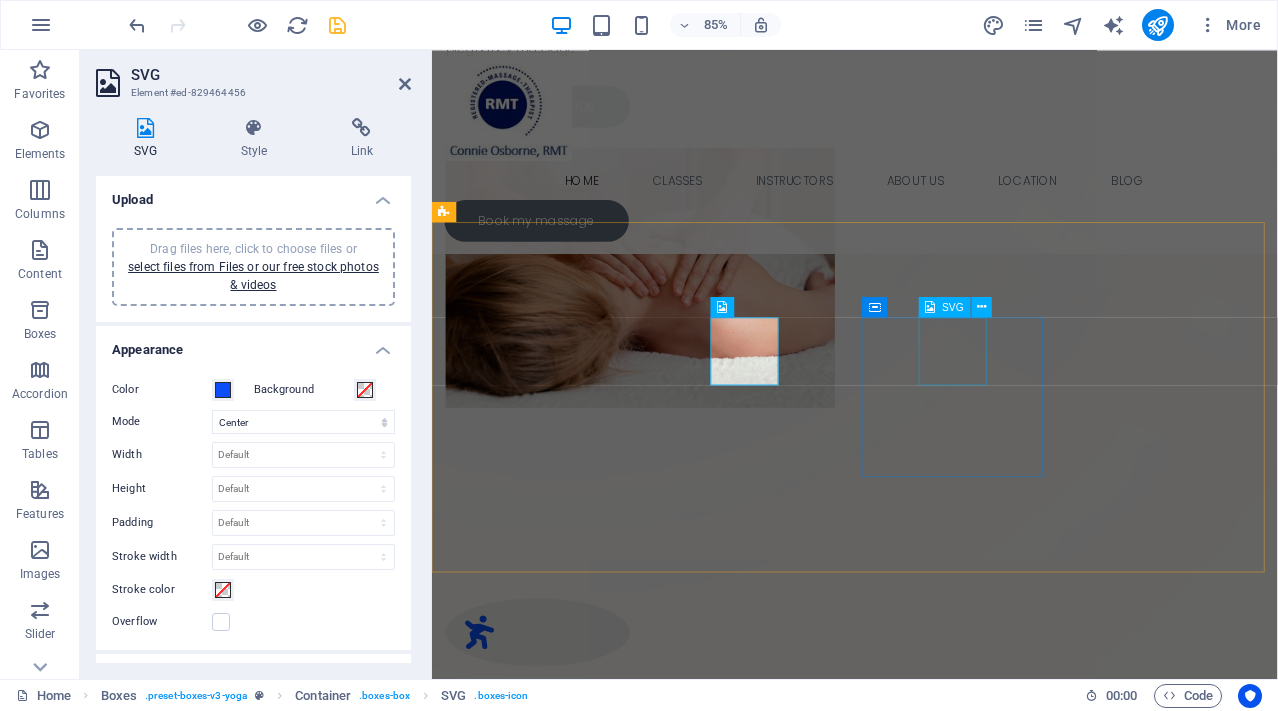 click at bounding box center (556, 1142) 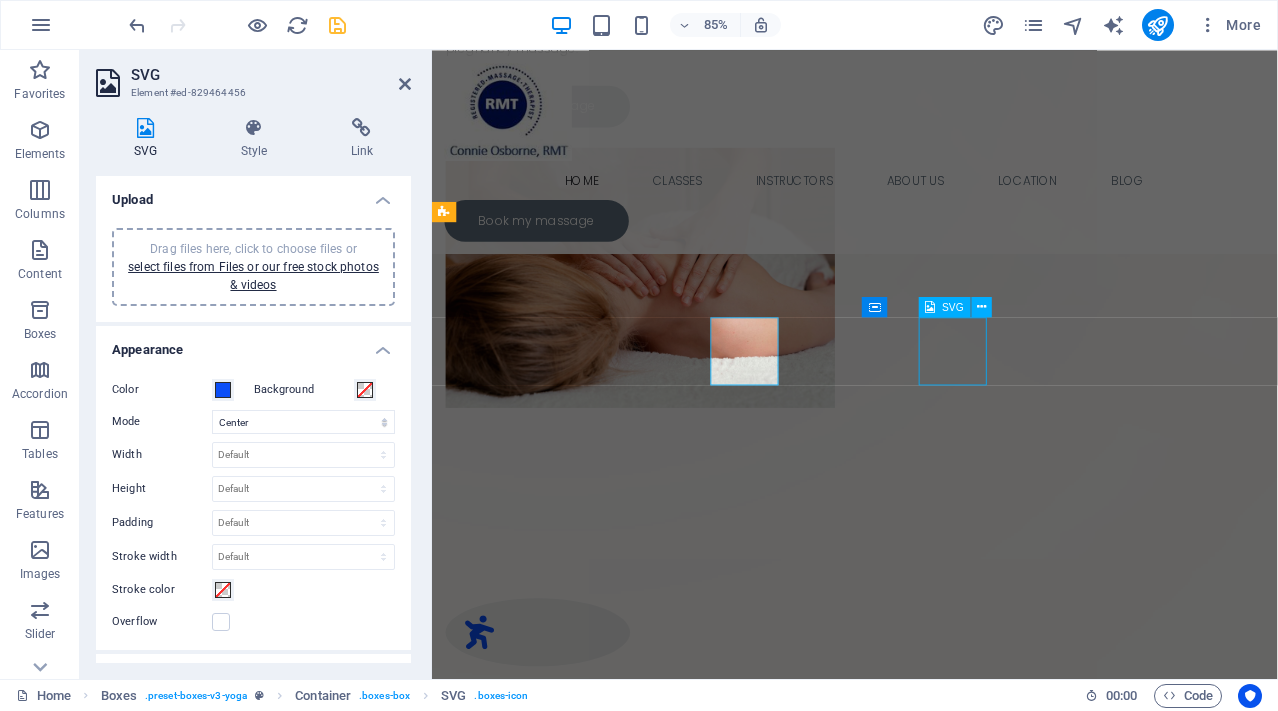 scroll, scrollTop: 665, scrollLeft: 0, axis: vertical 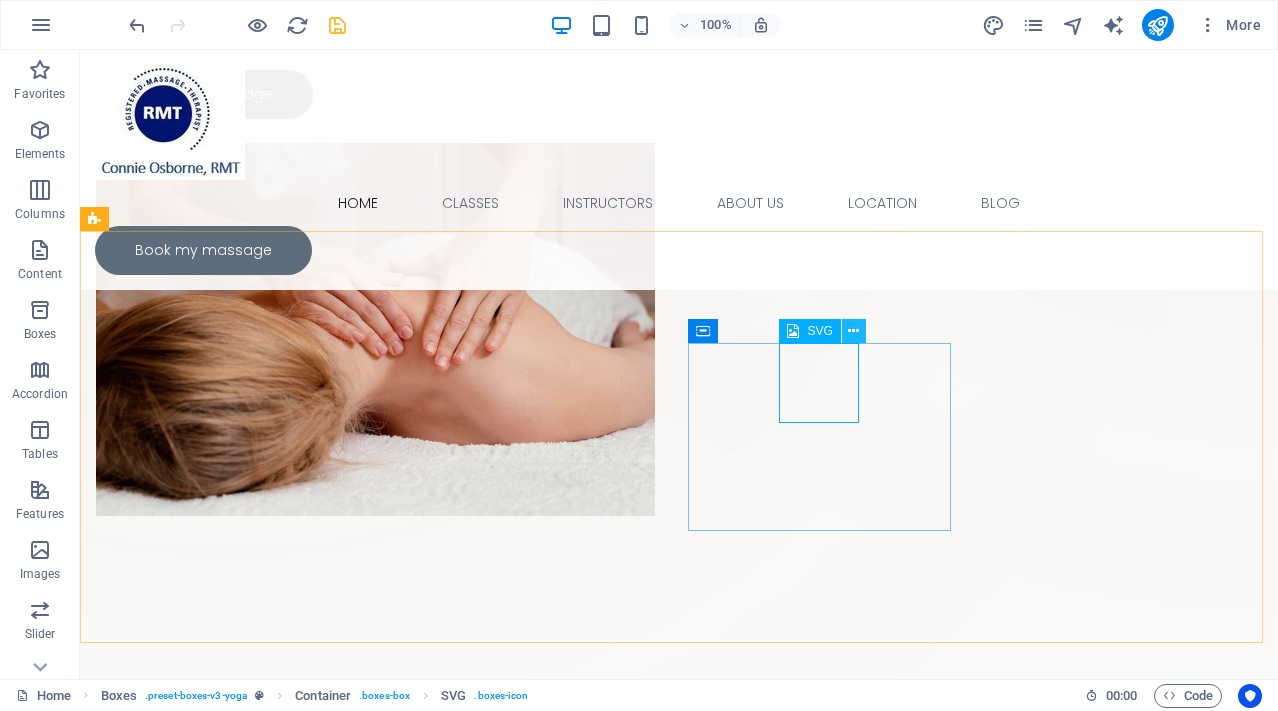 click at bounding box center [853, 331] 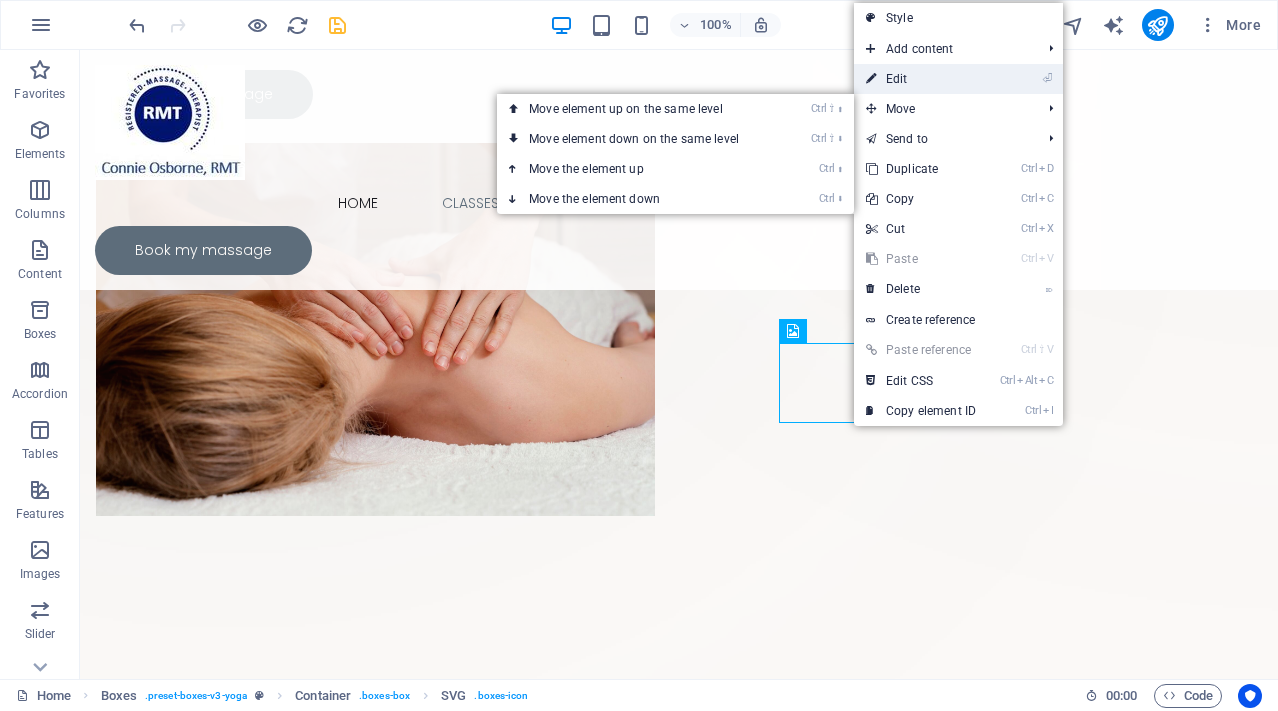 click on "⏎  Edit" at bounding box center (921, 79) 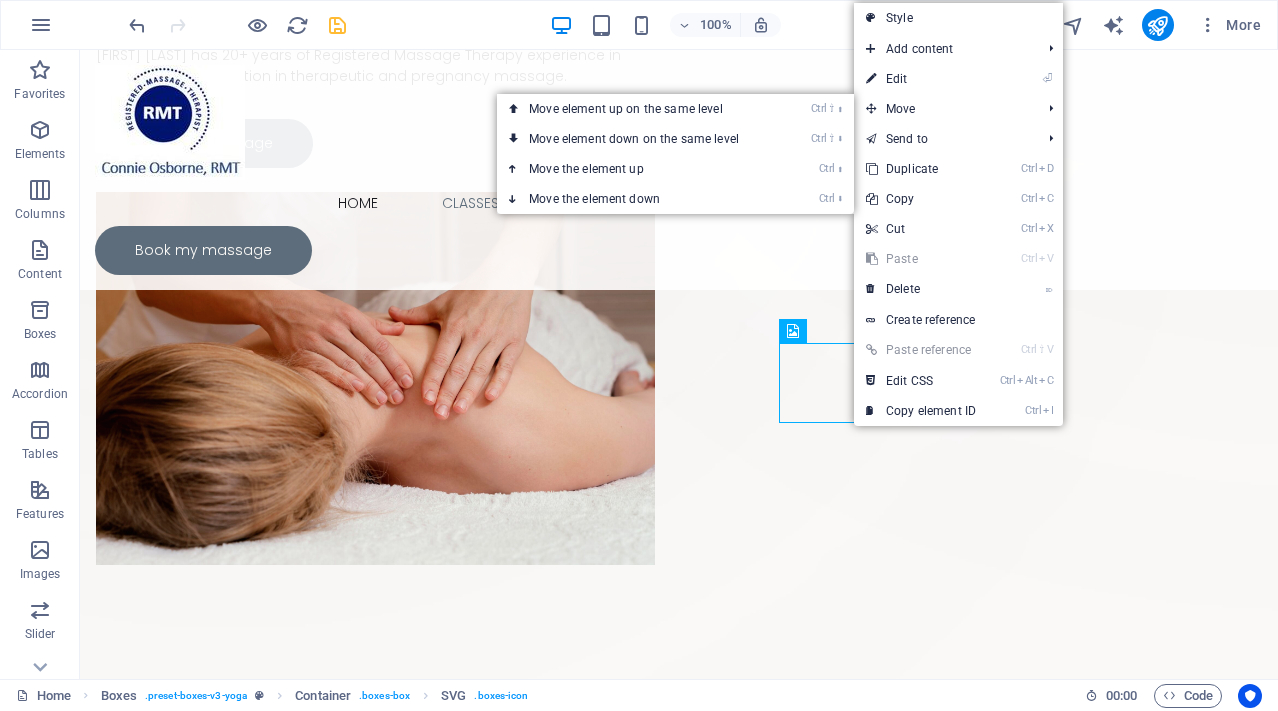 select on "xMidYMid" 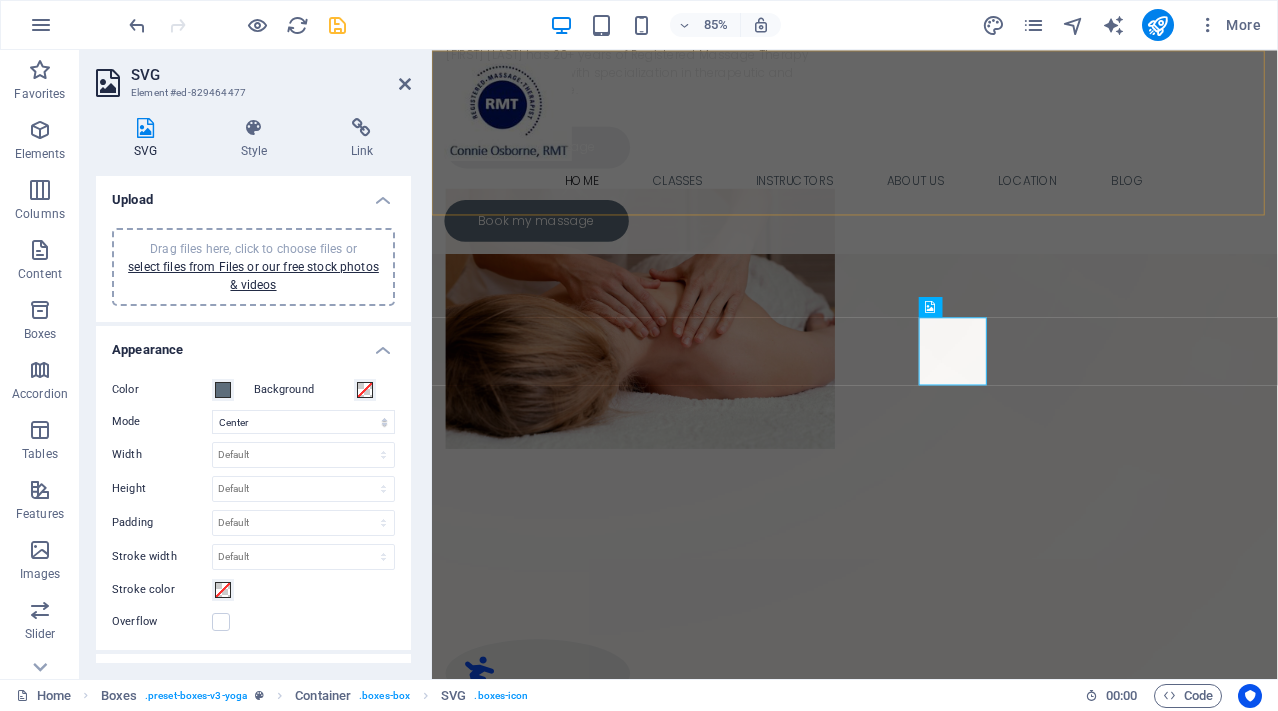 scroll, scrollTop: 714, scrollLeft: 0, axis: vertical 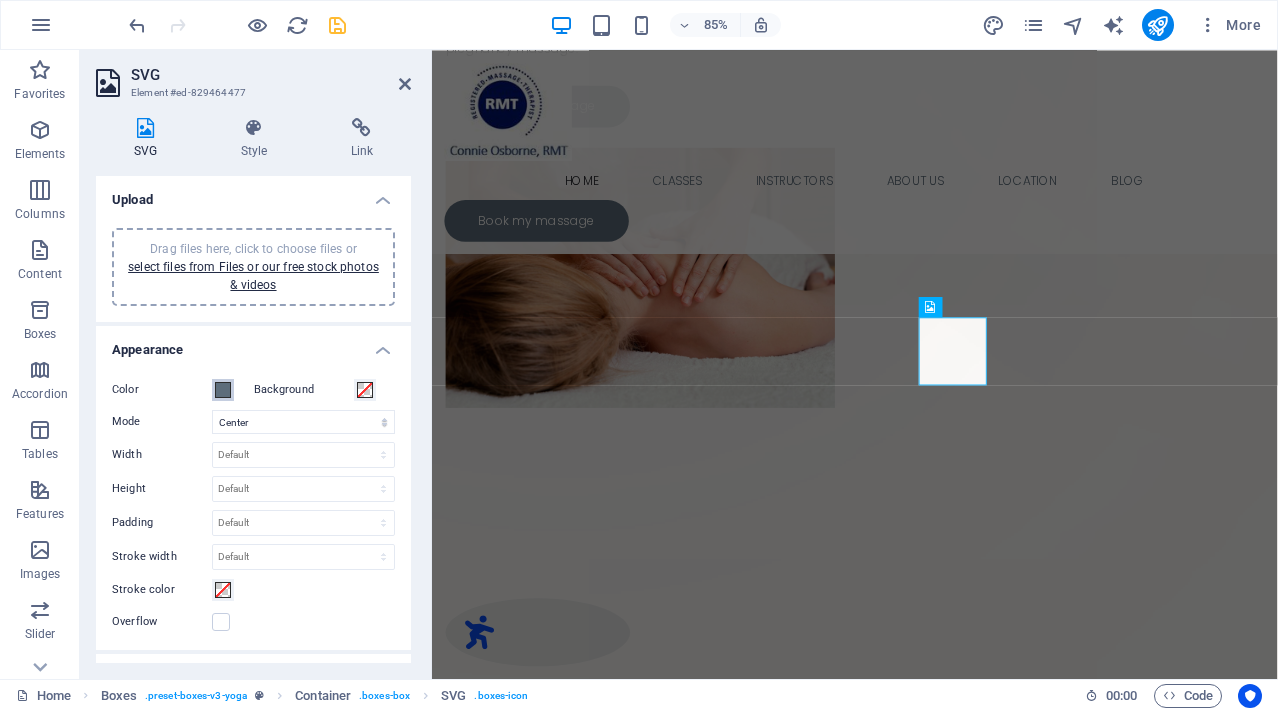 click at bounding box center [223, 390] 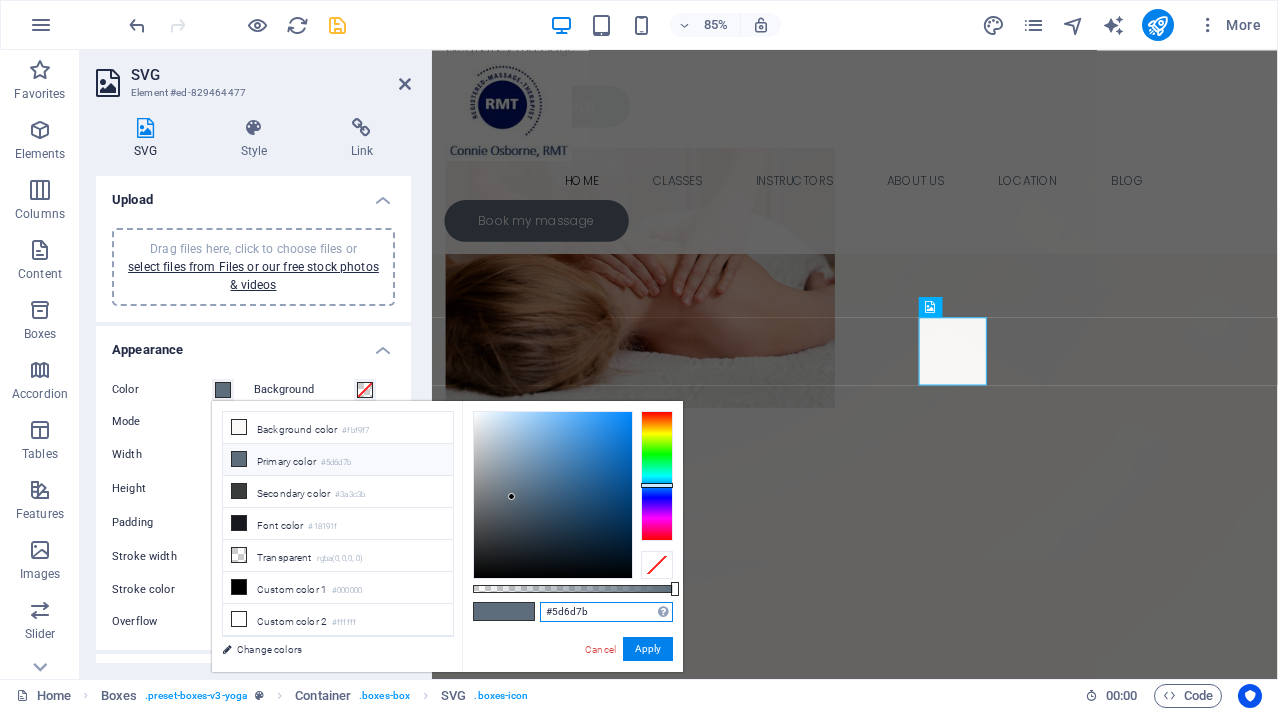drag, startPoint x: 606, startPoint y: 616, endPoint x: 510, endPoint y: 611, distance: 96.13012 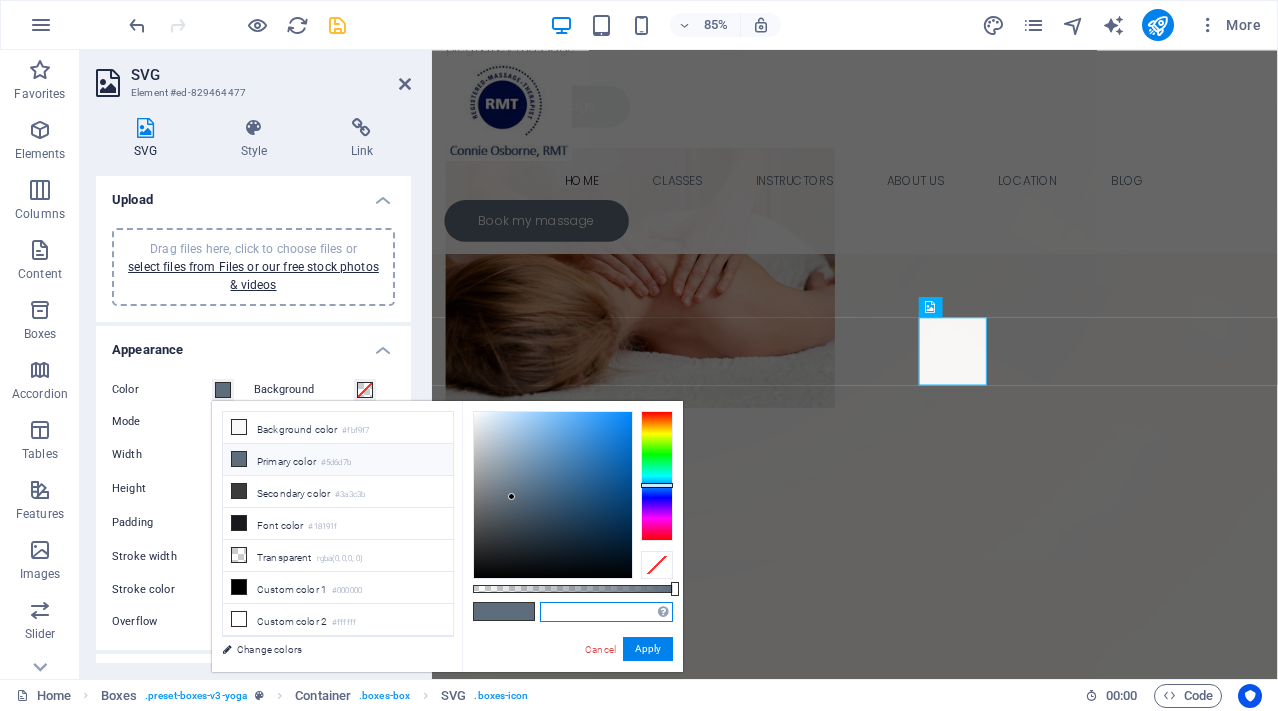 paste on "#0b4ef7" 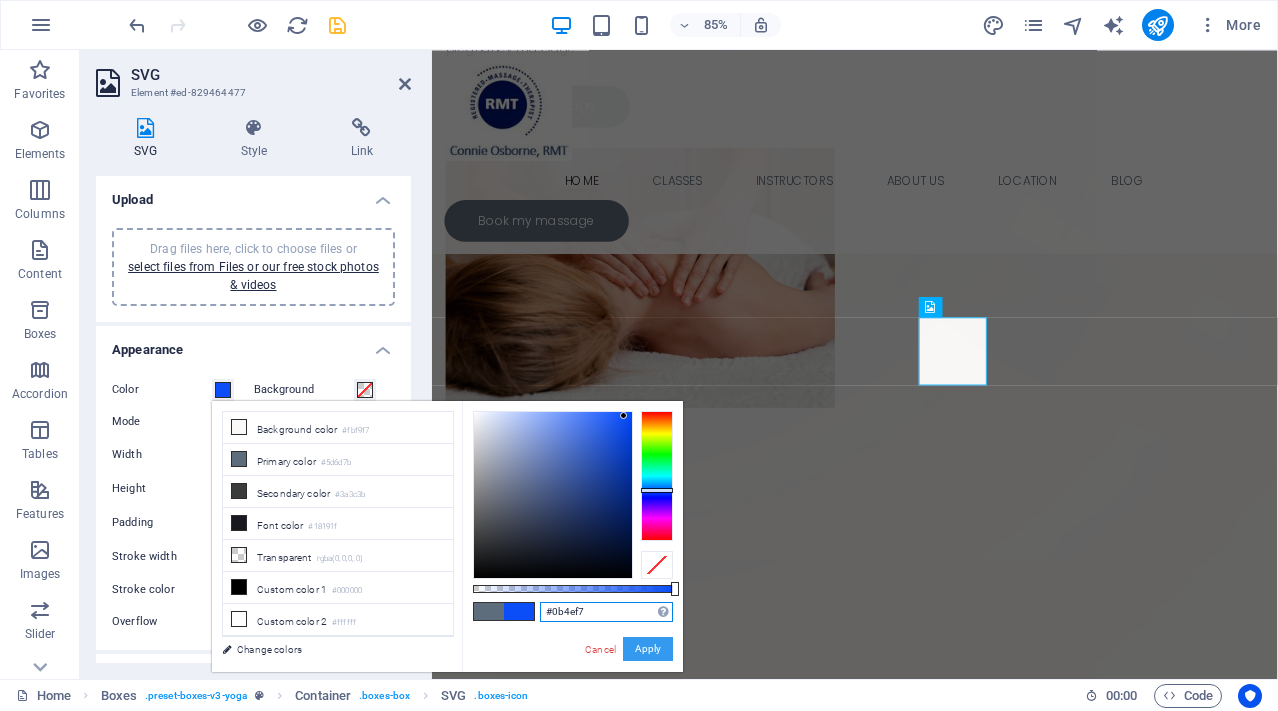 type on "#0b4ef7" 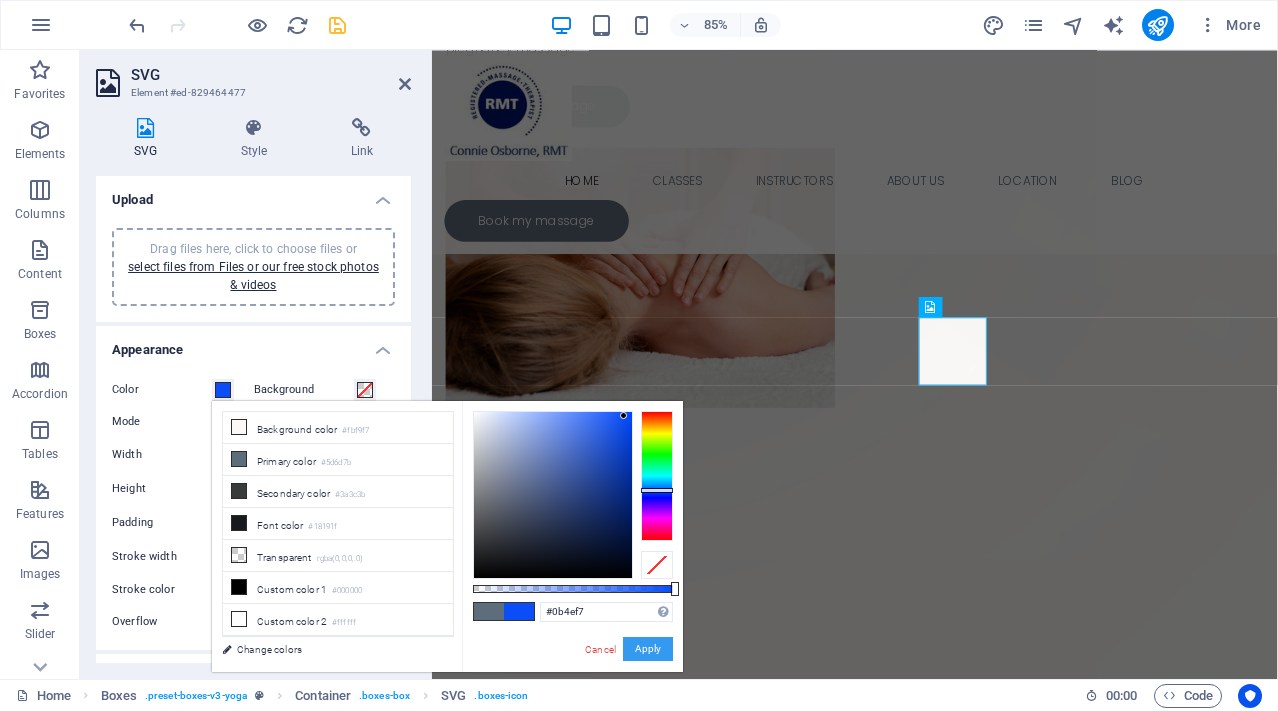 click on "Apply" at bounding box center (648, 649) 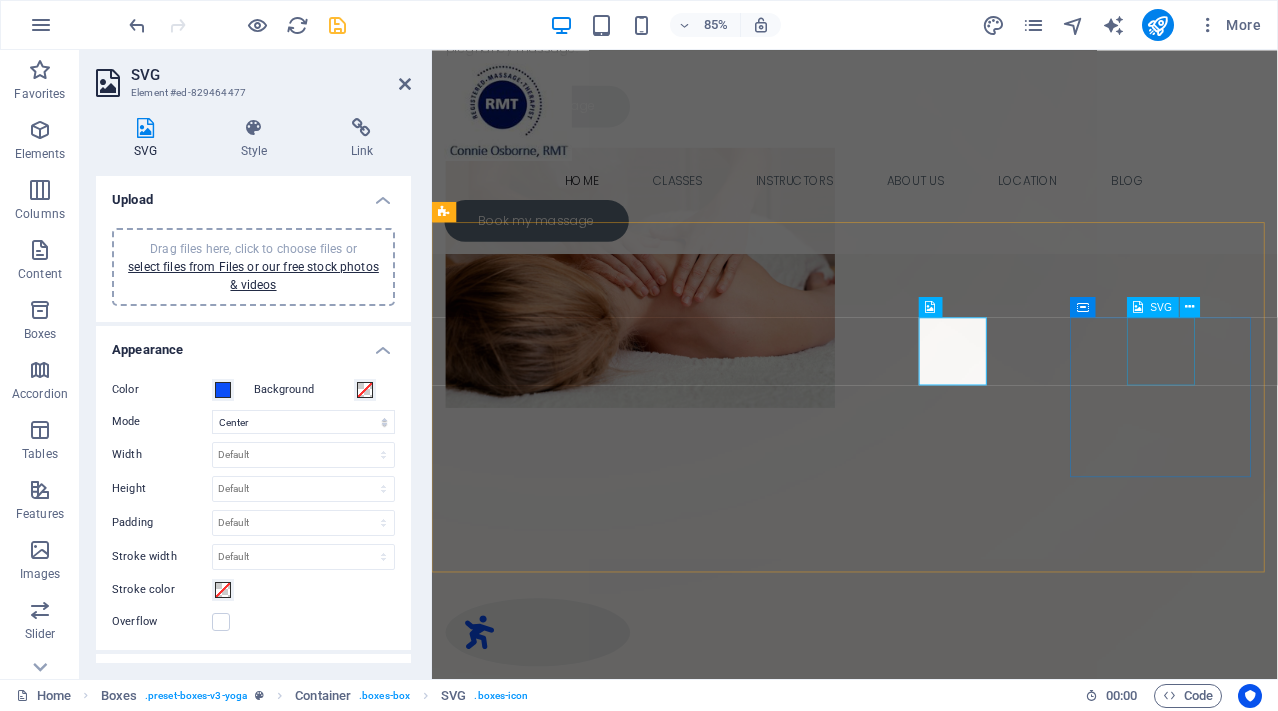 click at bounding box center [556, 1346] 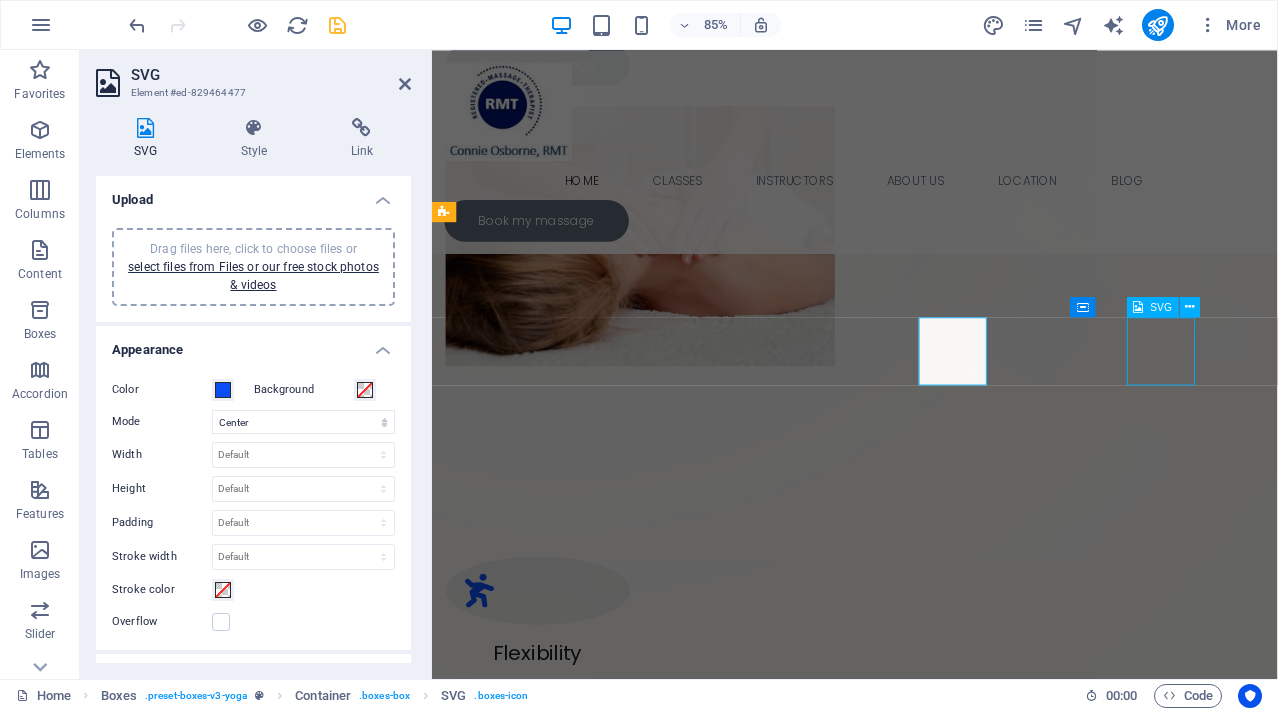 scroll, scrollTop: 665, scrollLeft: 0, axis: vertical 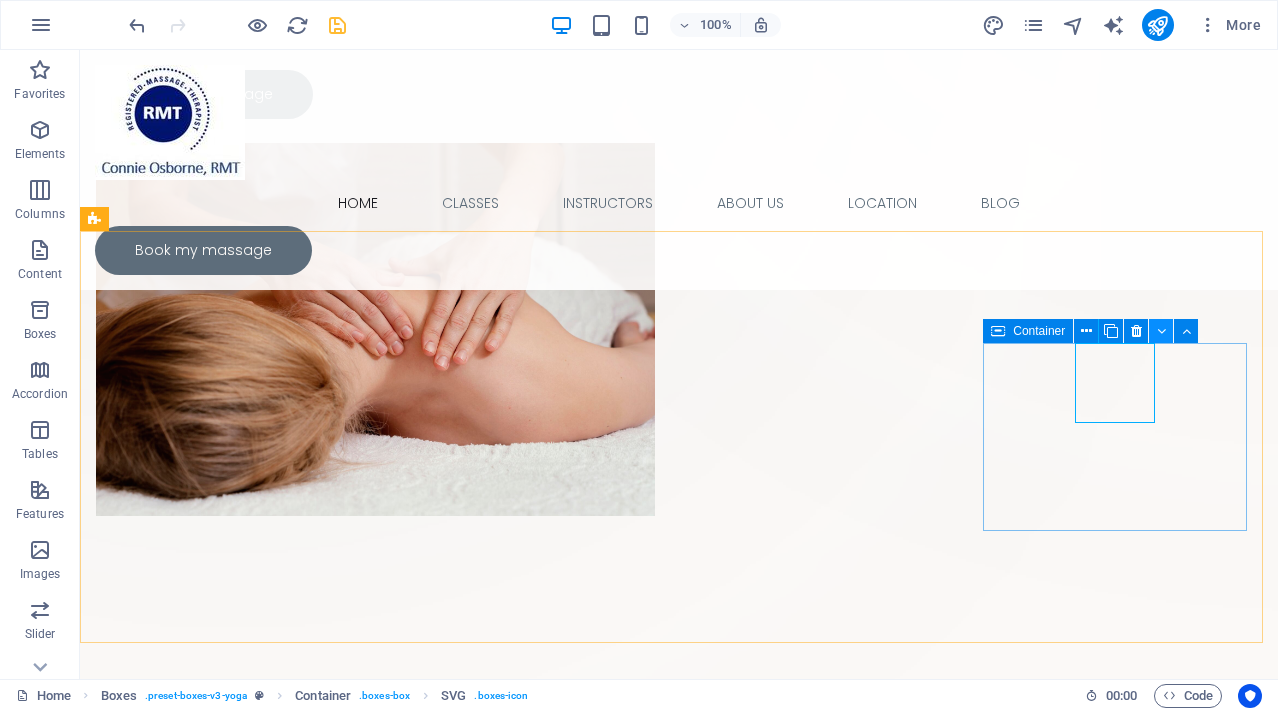 click at bounding box center [1161, 331] 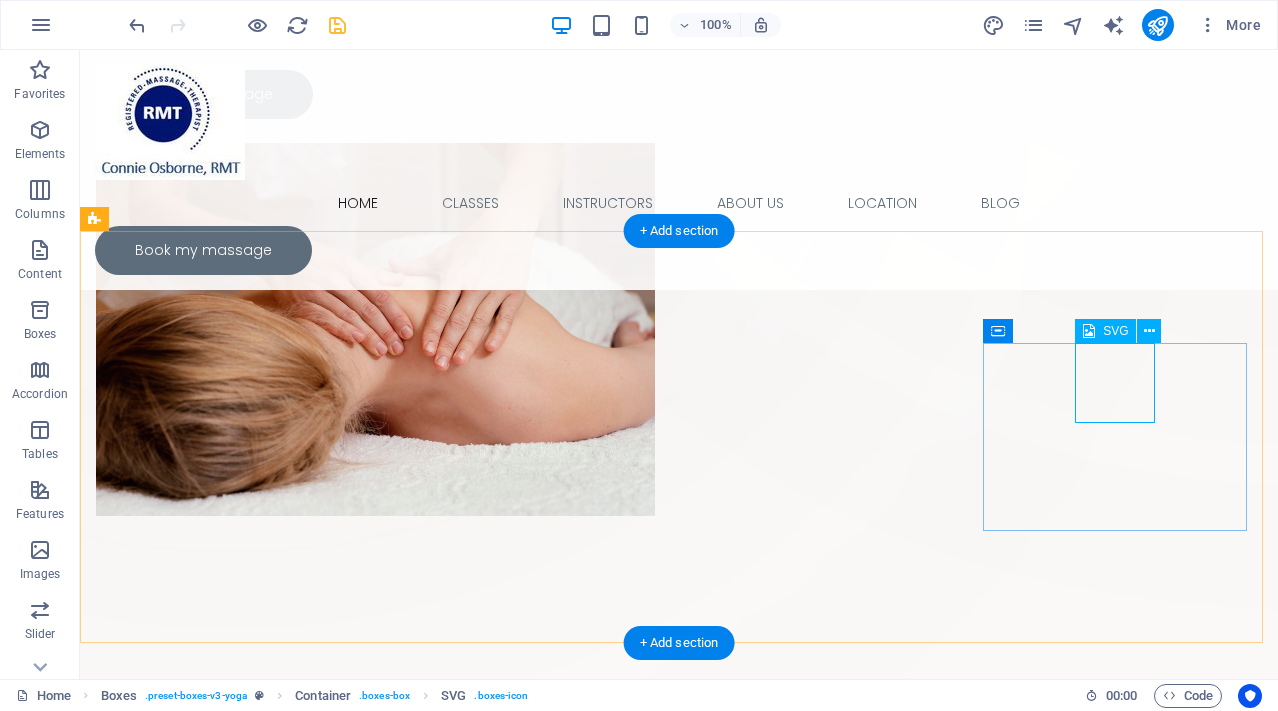 click at bounding box center [230, 1392] 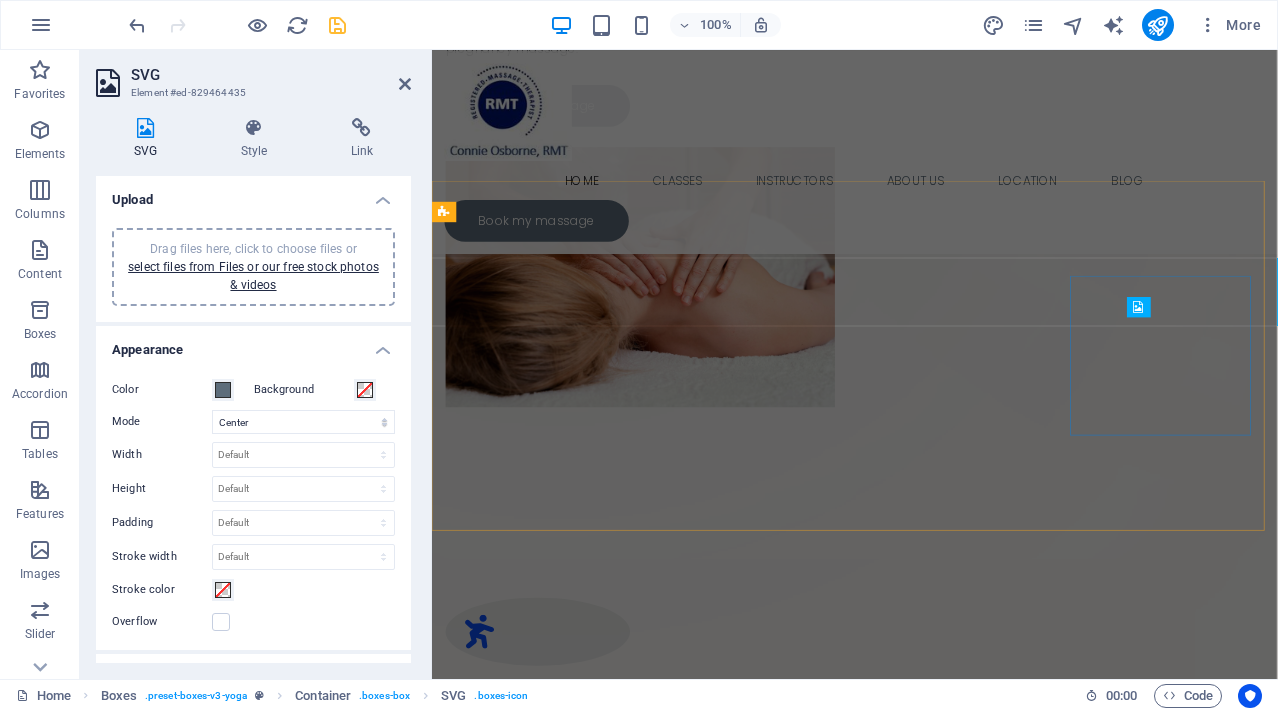 scroll, scrollTop: 714, scrollLeft: 0, axis: vertical 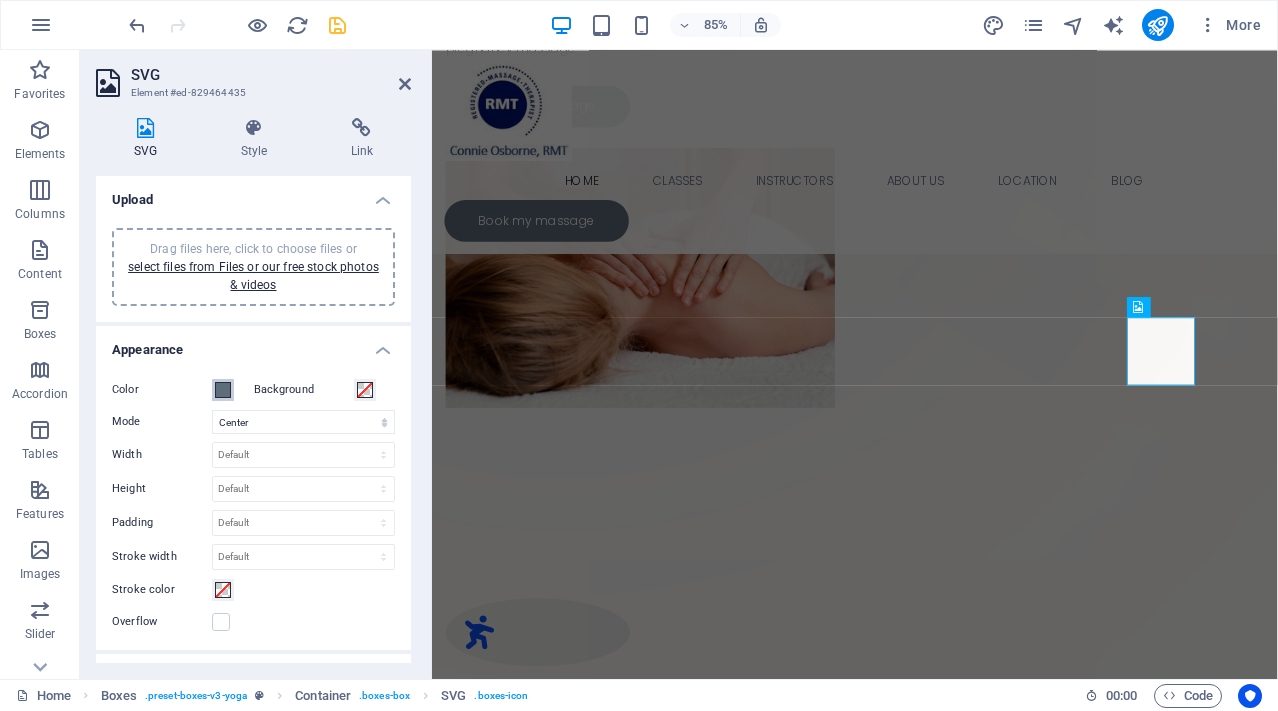 click at bounding box center (223, 390) 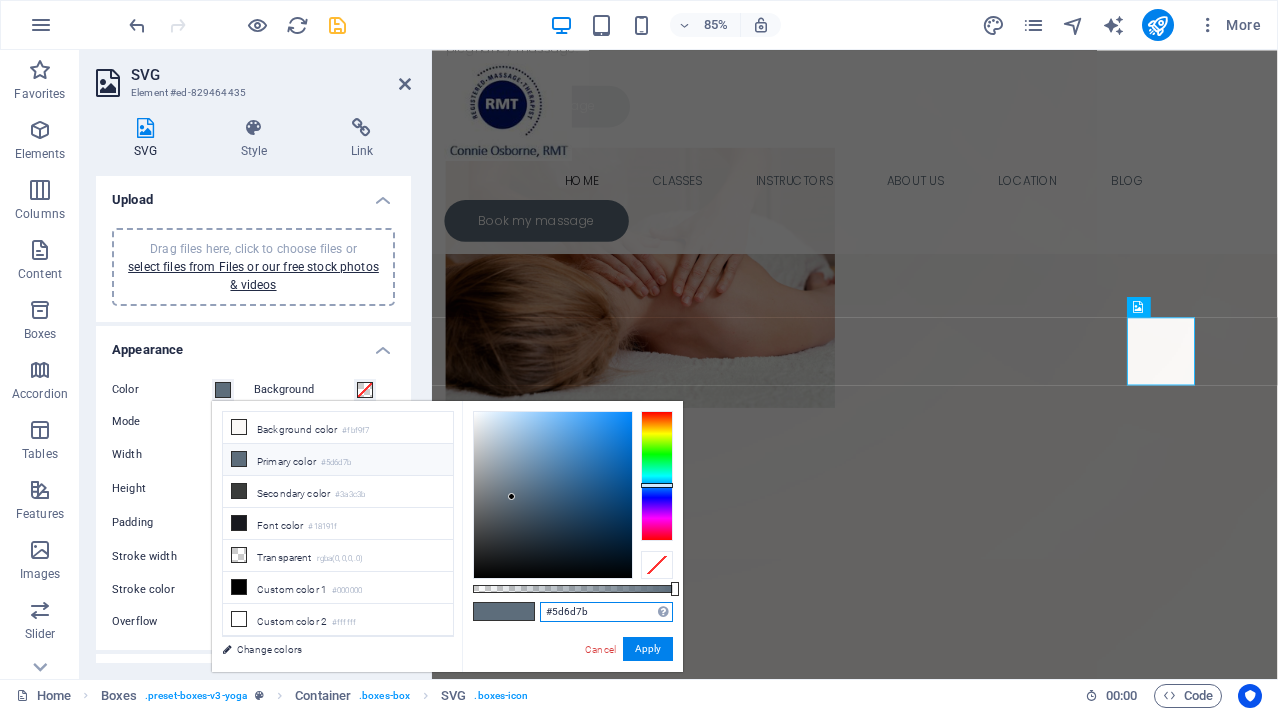 drag, startPoint x: 618, startPoint y: 607, endPoint x: 469, endPoint y: 613, distance: 149.12076 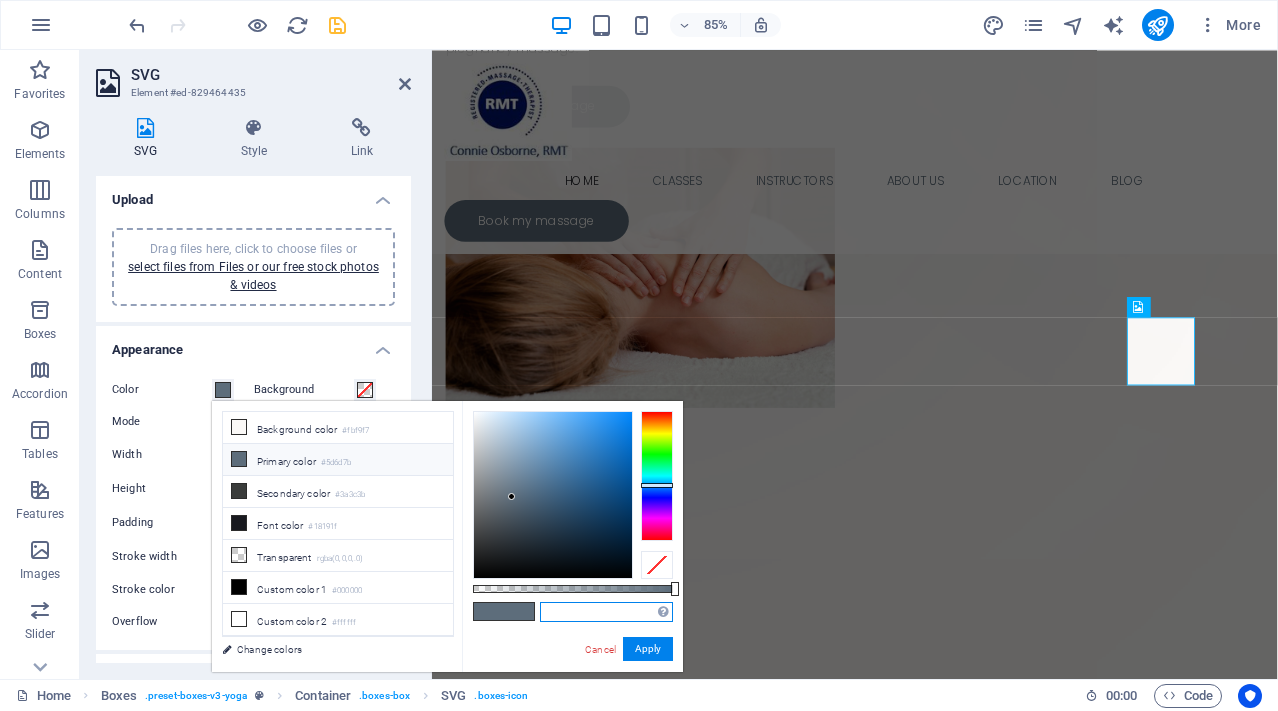 paste on "#0b4ef7" 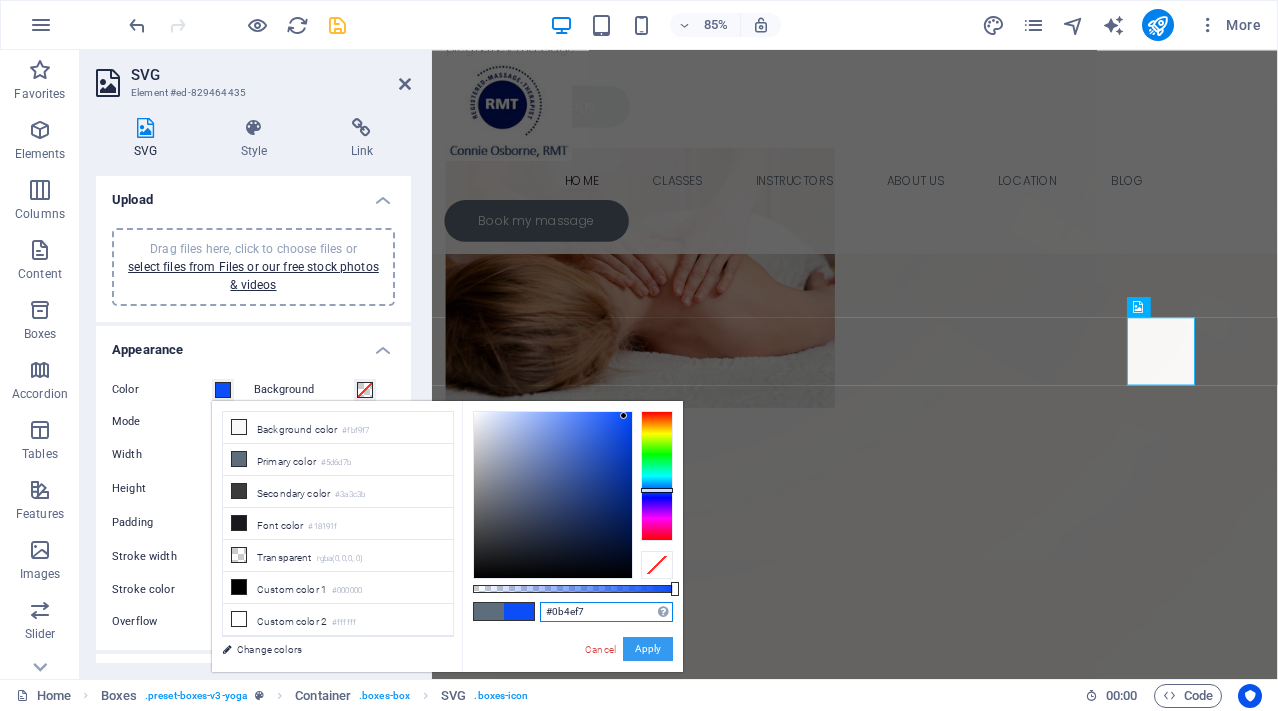 type on "#0b4ef7" 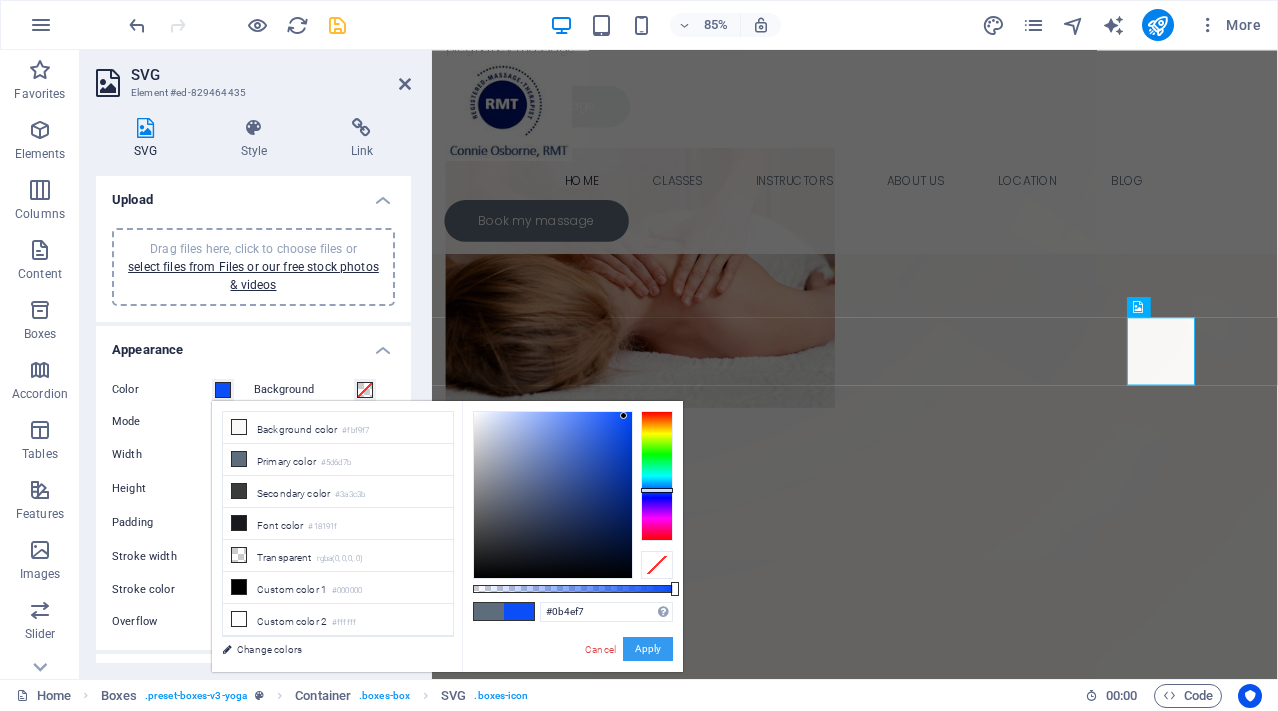click on "Apply" at bounding box center [648, 649] 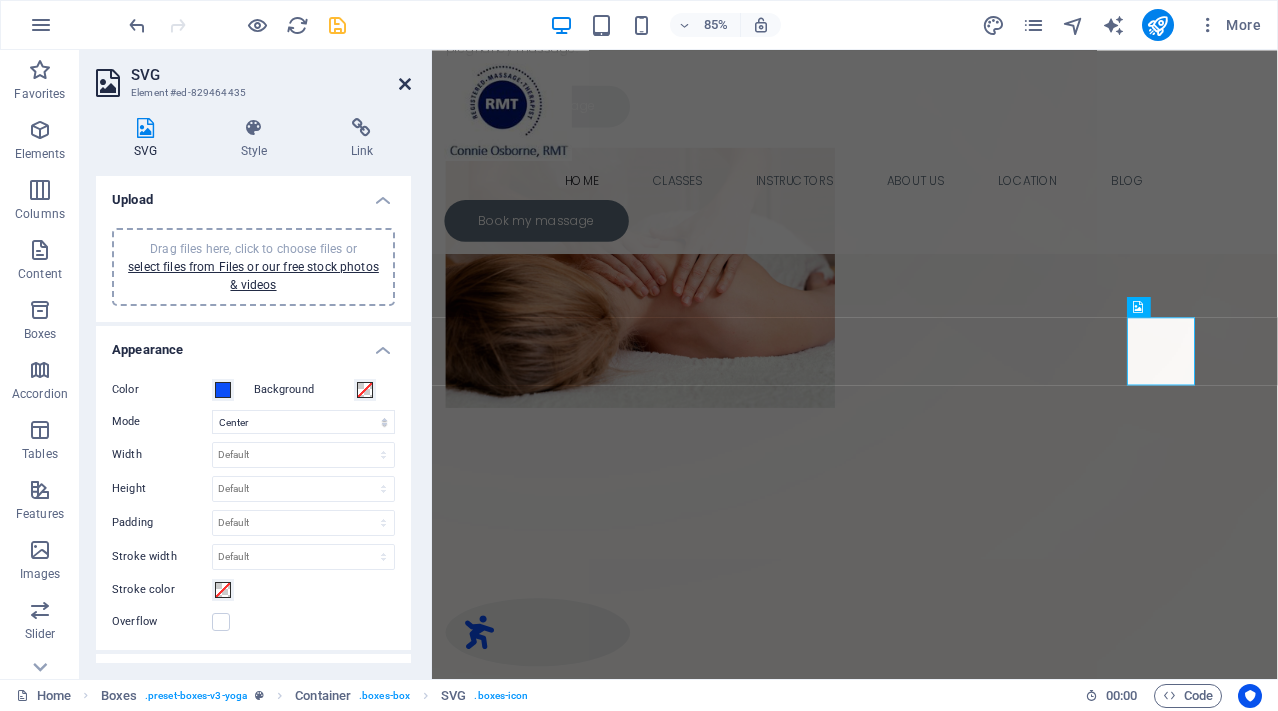 click at bounding box center [405, 84] 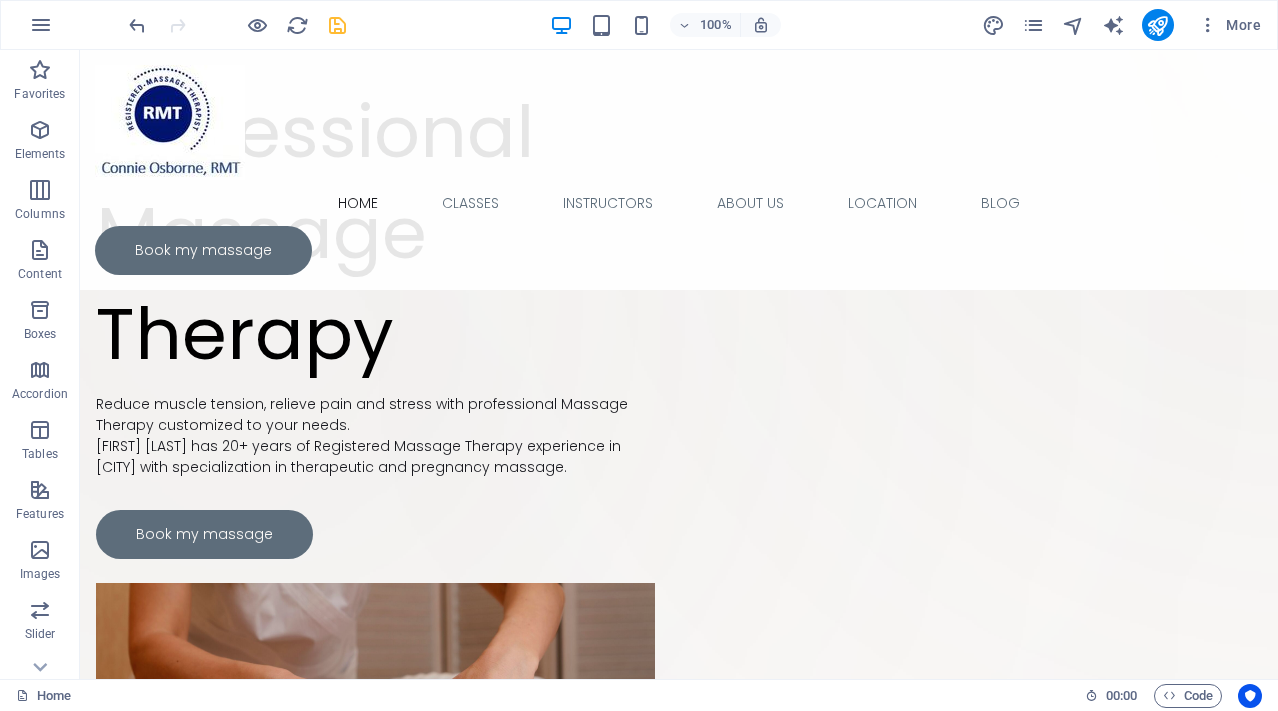 scroll, scrollTop: 0, scrollLeft: 0, axis: both 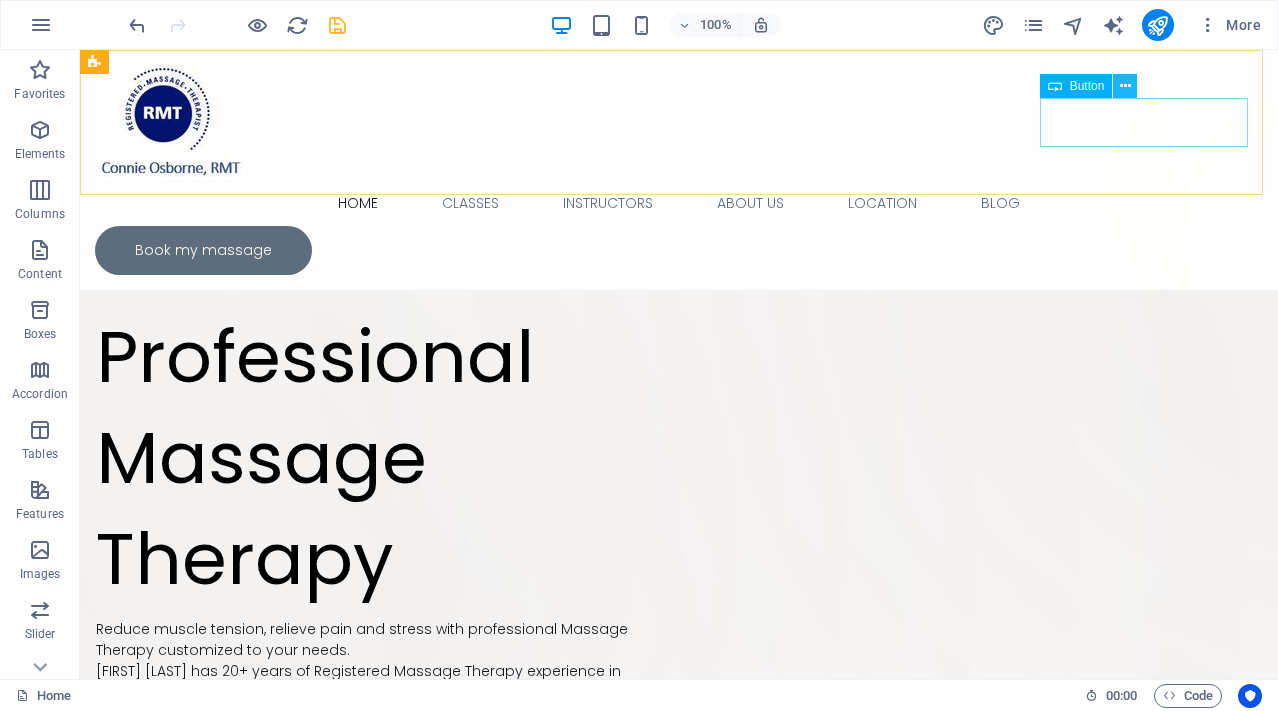 click at bounding box center [1125, 86] 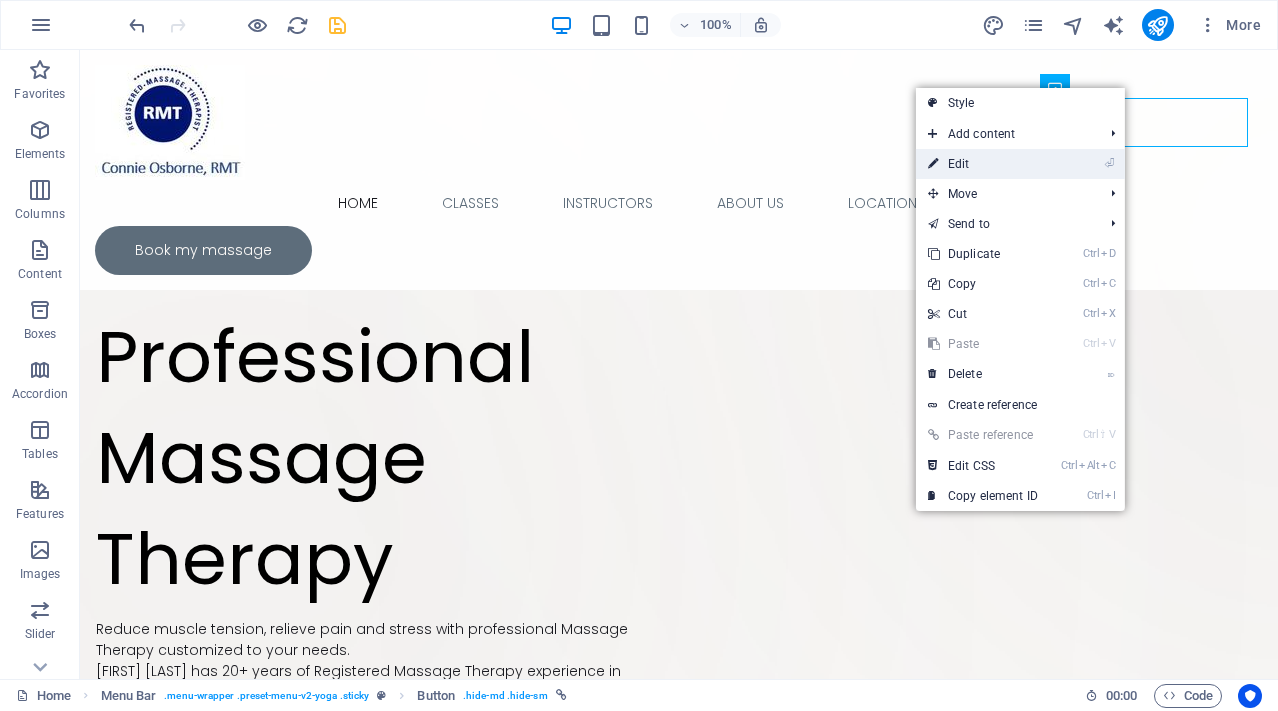click on "⏎  Edit" at bounding box center [983, 164] 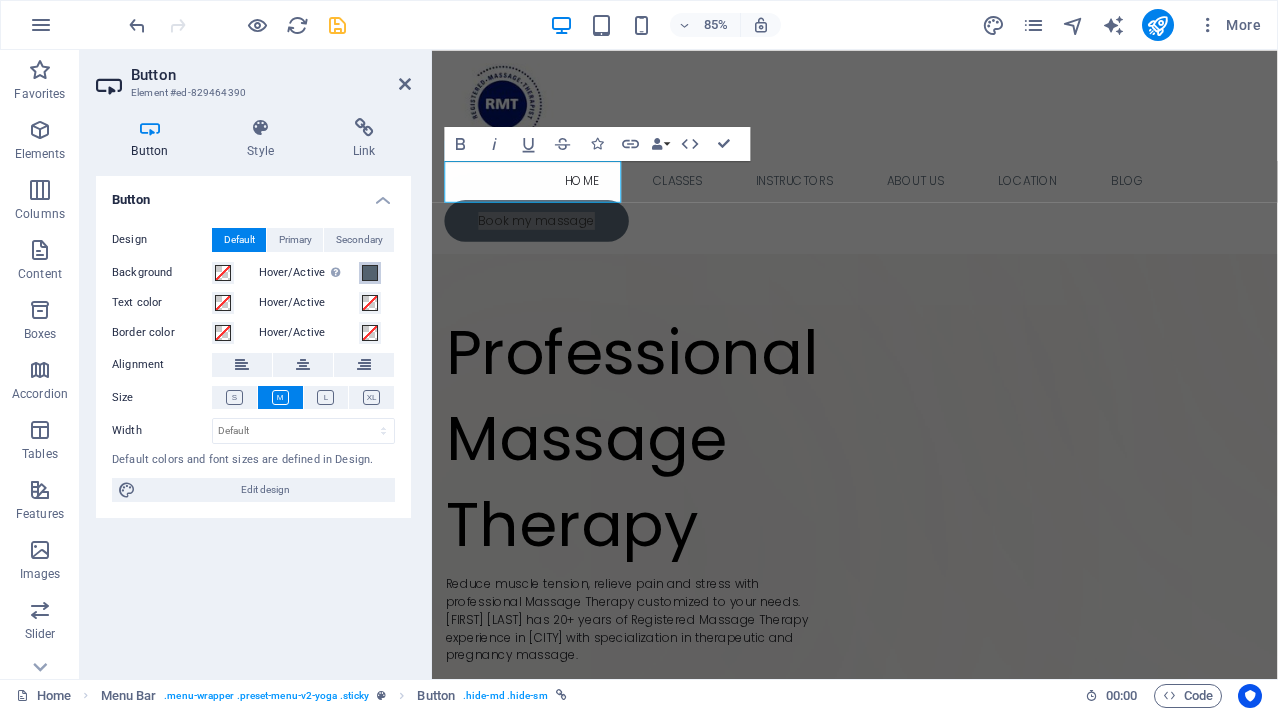 click at bounding box center [370, 273] 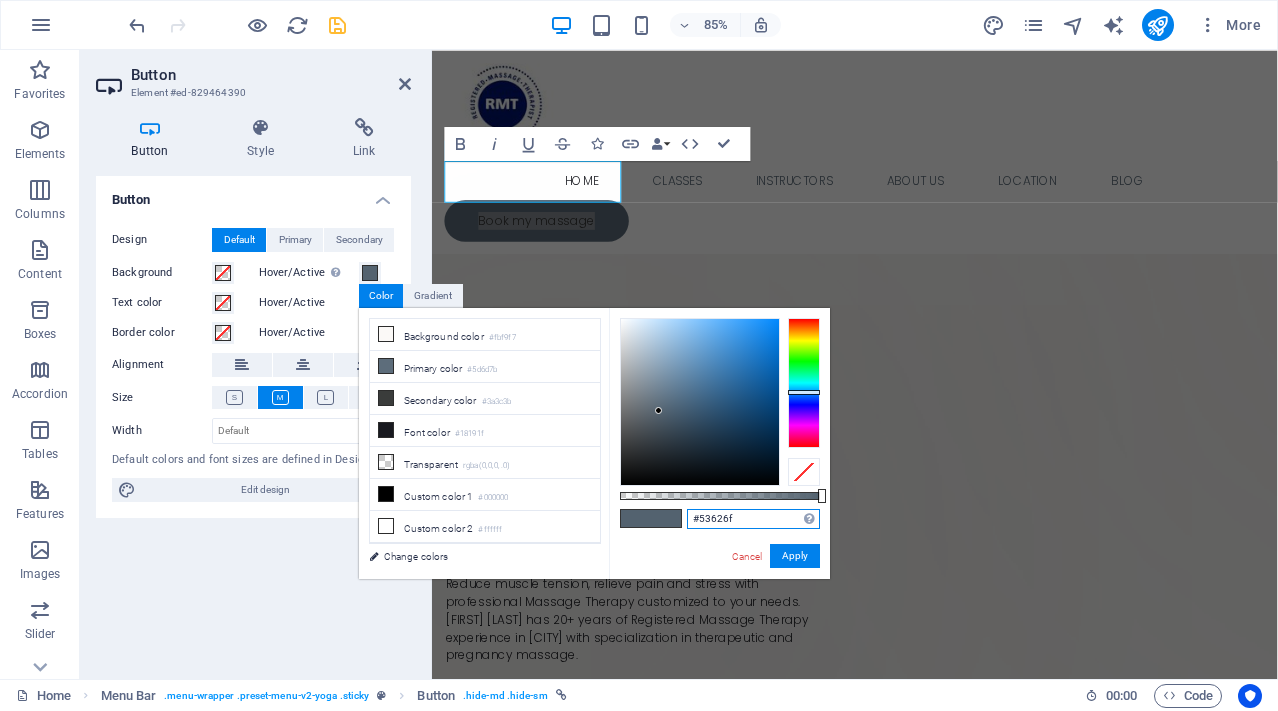 drag, startPoint x: 764, startPoint y: 522, endPoint x: 685, endPoint y: 521, distance: 79.00633 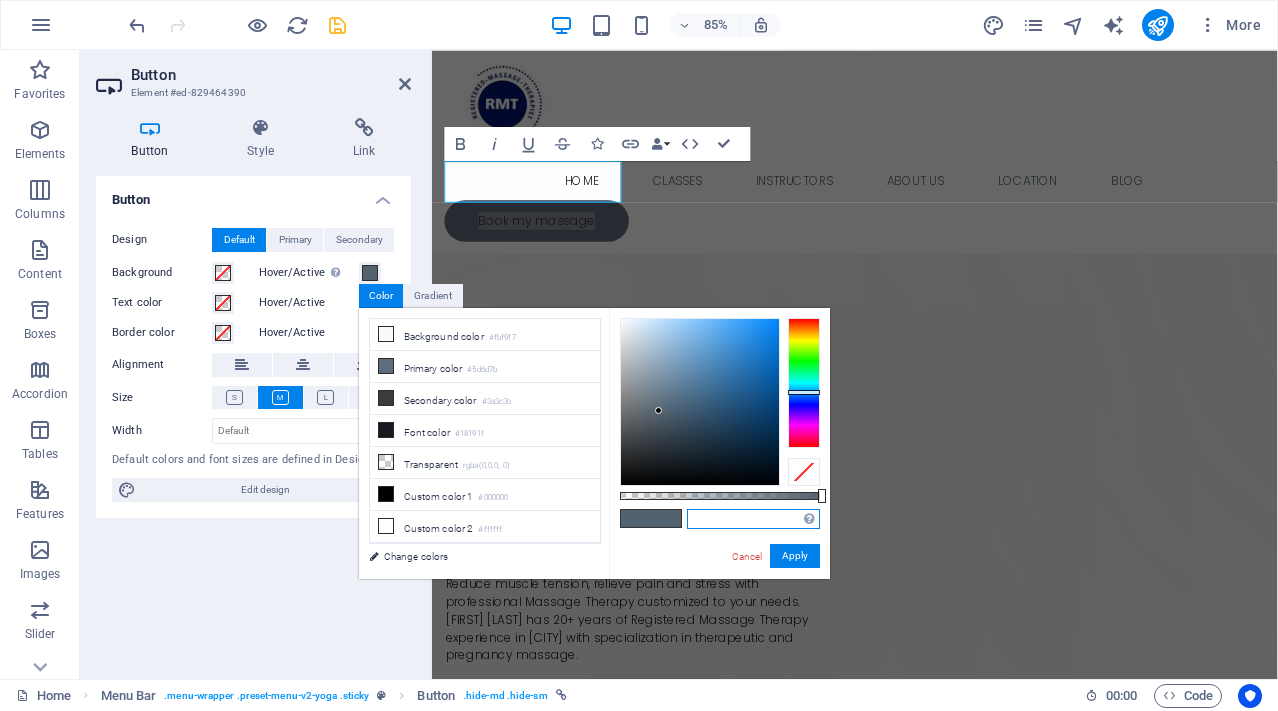 paste on "#0b4ef7" 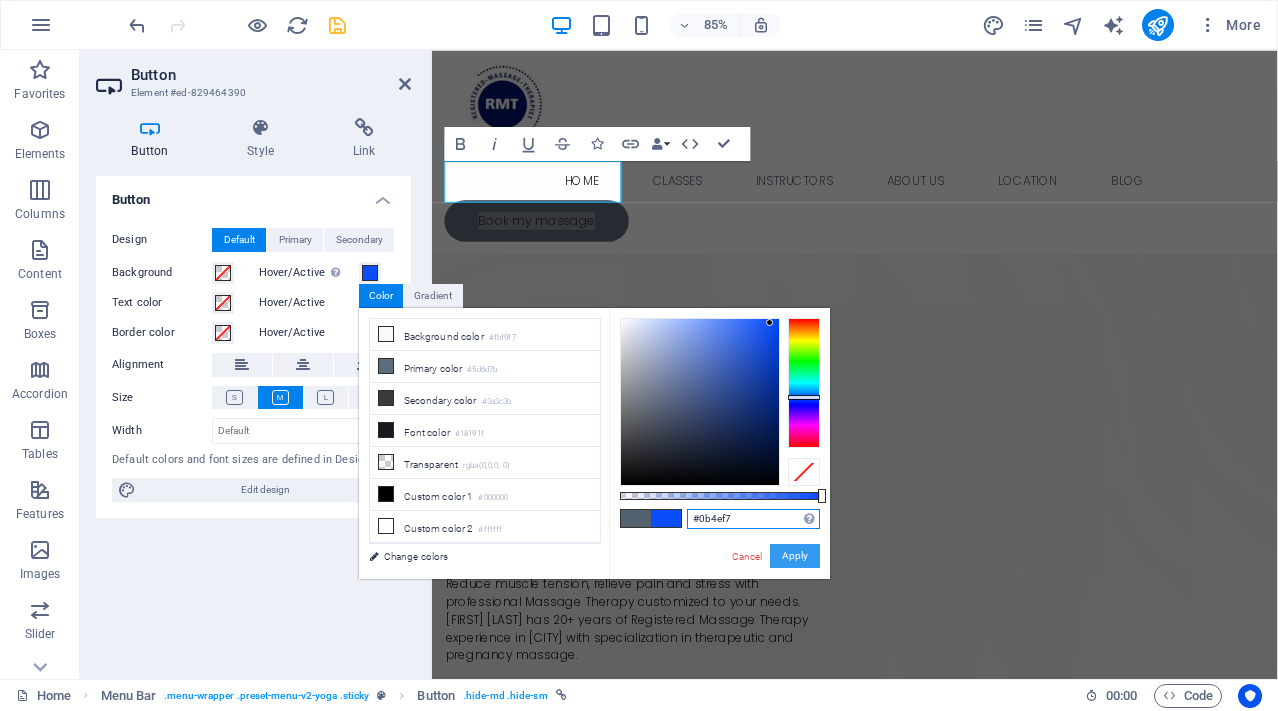 type on "#0b4ef7" 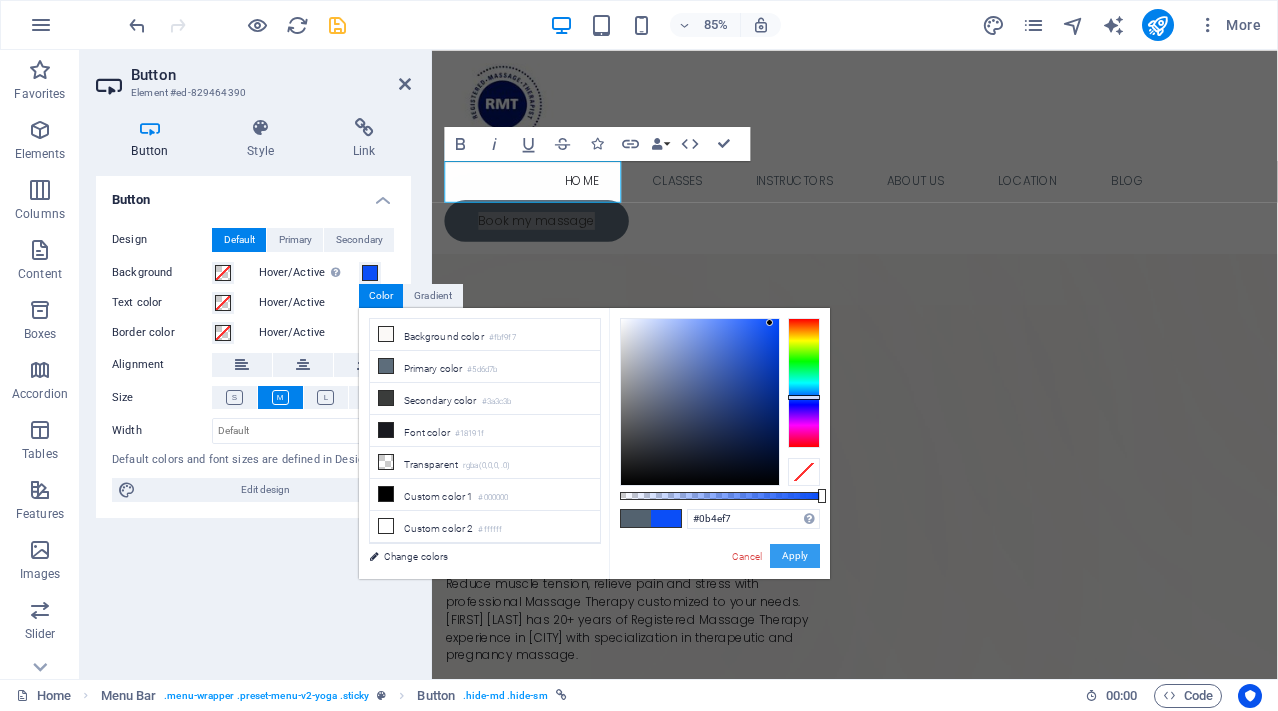 click on "Apply" at bounding box center [795, 556] 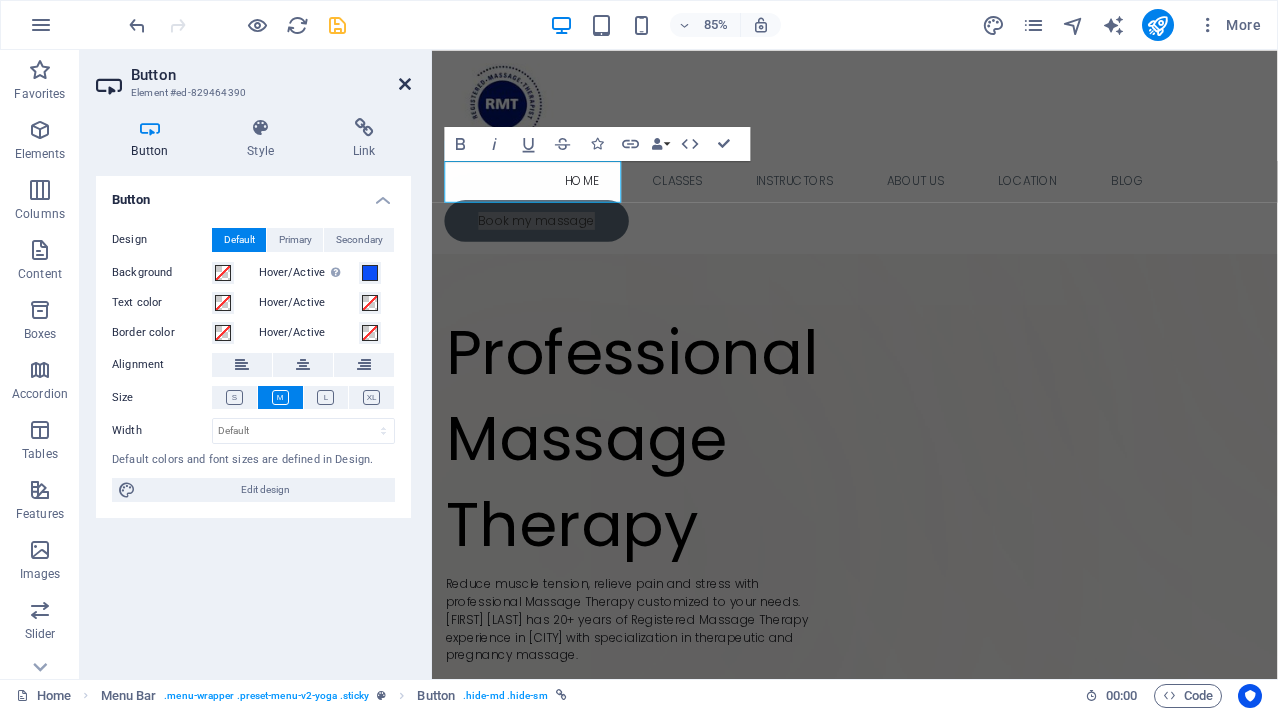 click at bounding box center (405, 84) 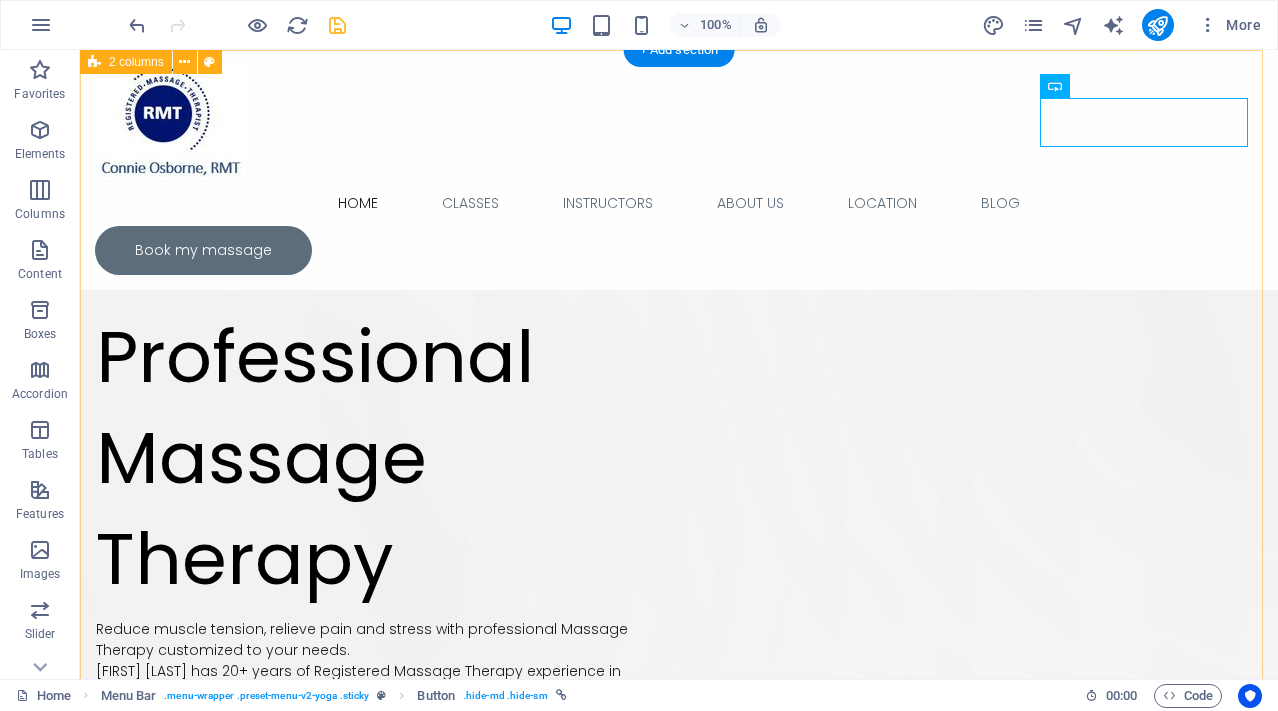 click on "Professional Massage Therapy Reduce muscle tension, relieve pain and stress with professional Massage Therapy customized to your needs. [FIRST] [LAST] has 20+ years of Registered Massage Therapy experience in [CITY] with specialization in therapeutic and pregnancy massage. Book my massage" at bounding box center [679, 671] 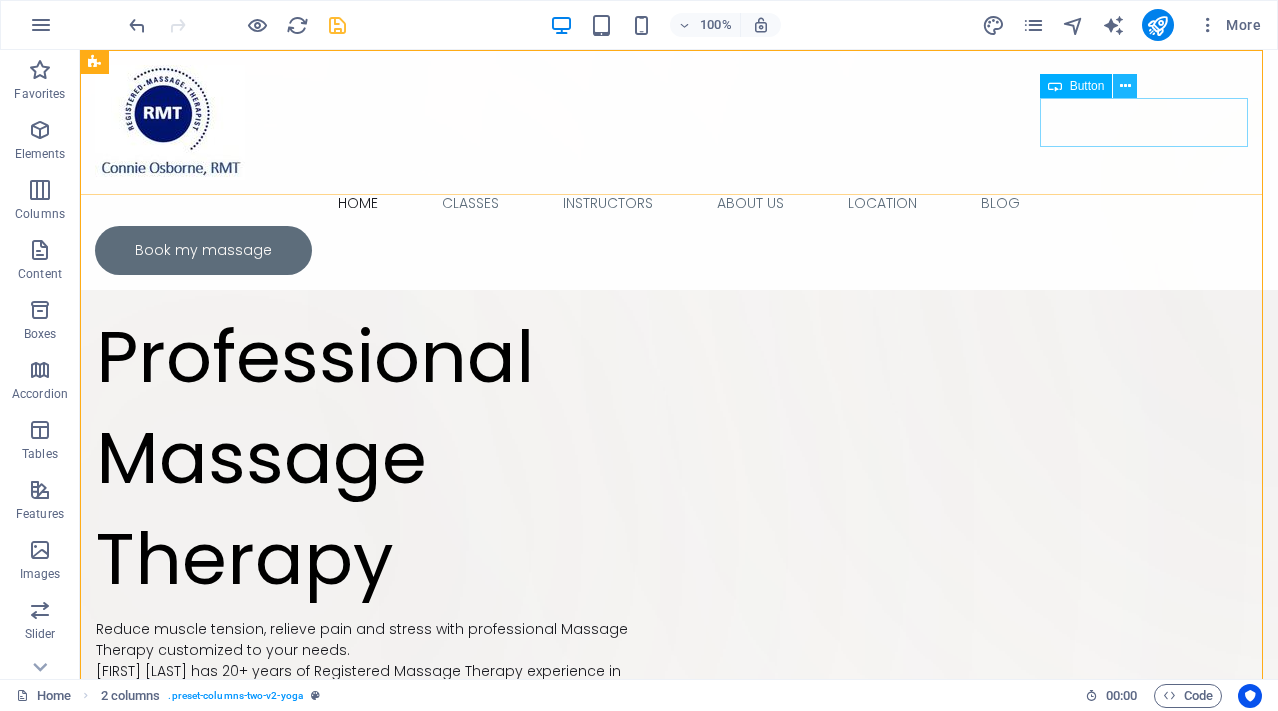 click at bounding box center (1125, 86) 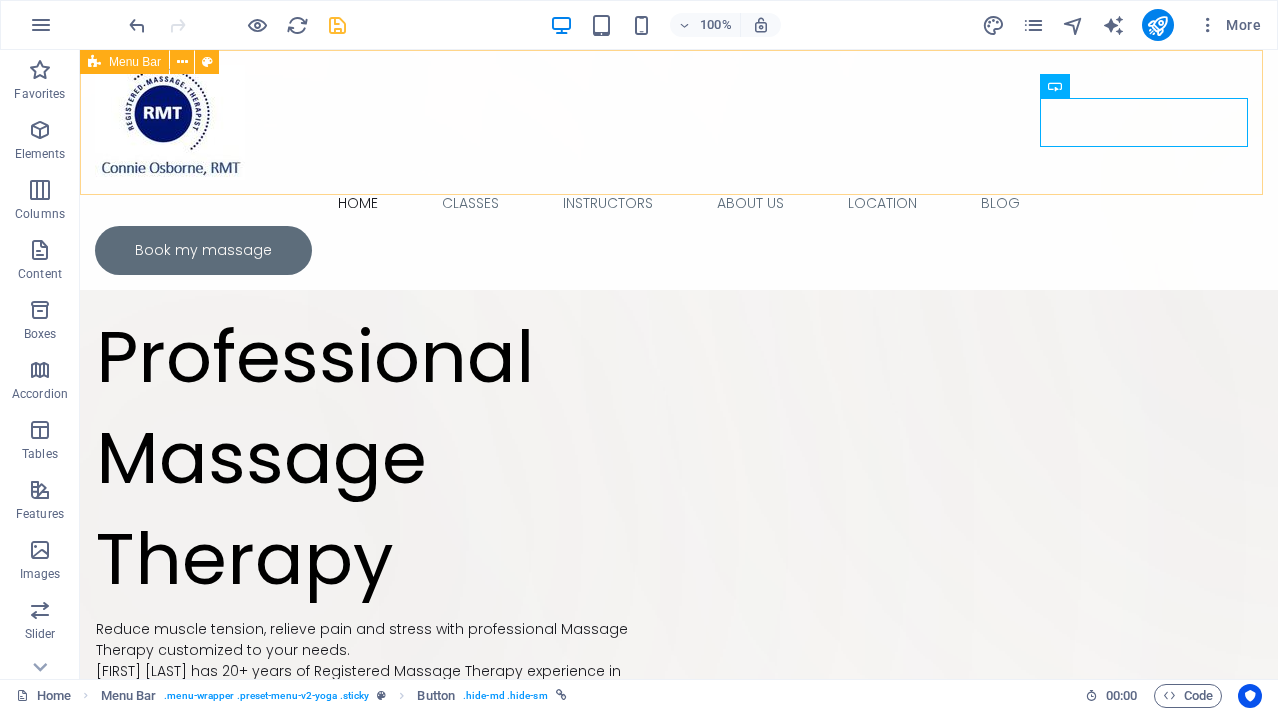 click on "Home Classes Instructors About Us Location     Blog Book my massage" at bounding box center [679, 170] 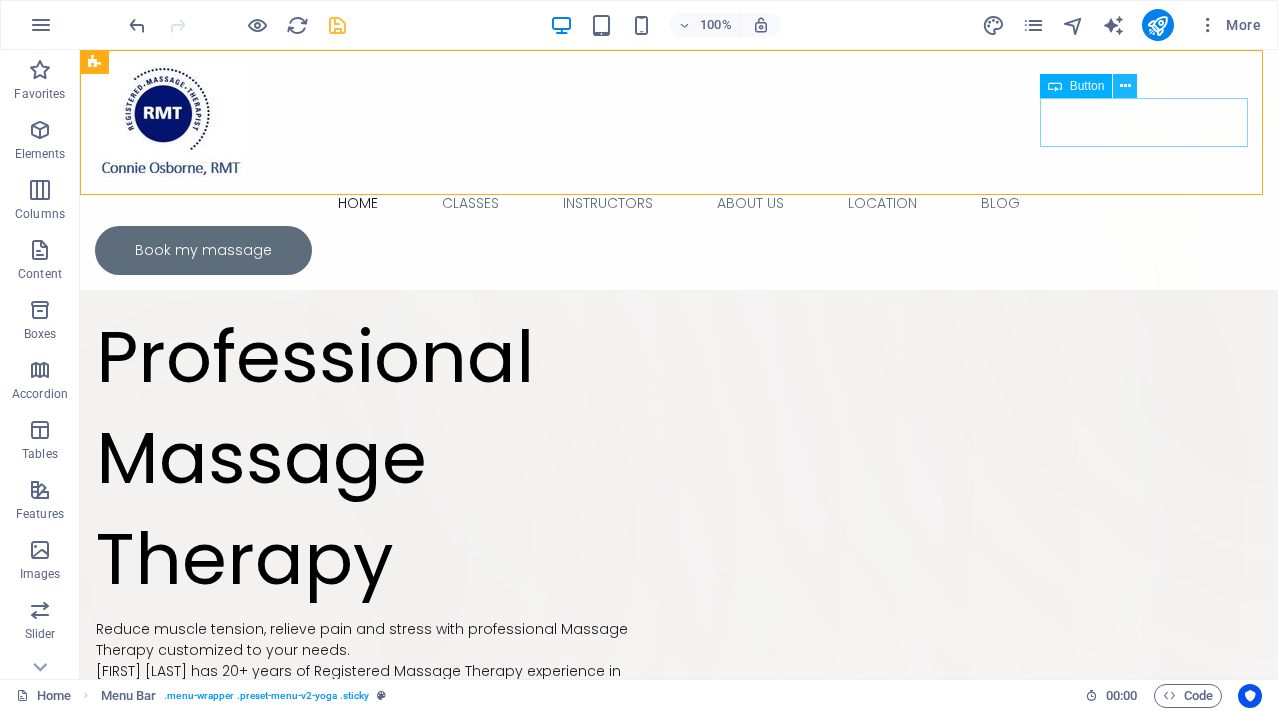 click at bounding box center (1125, 86) 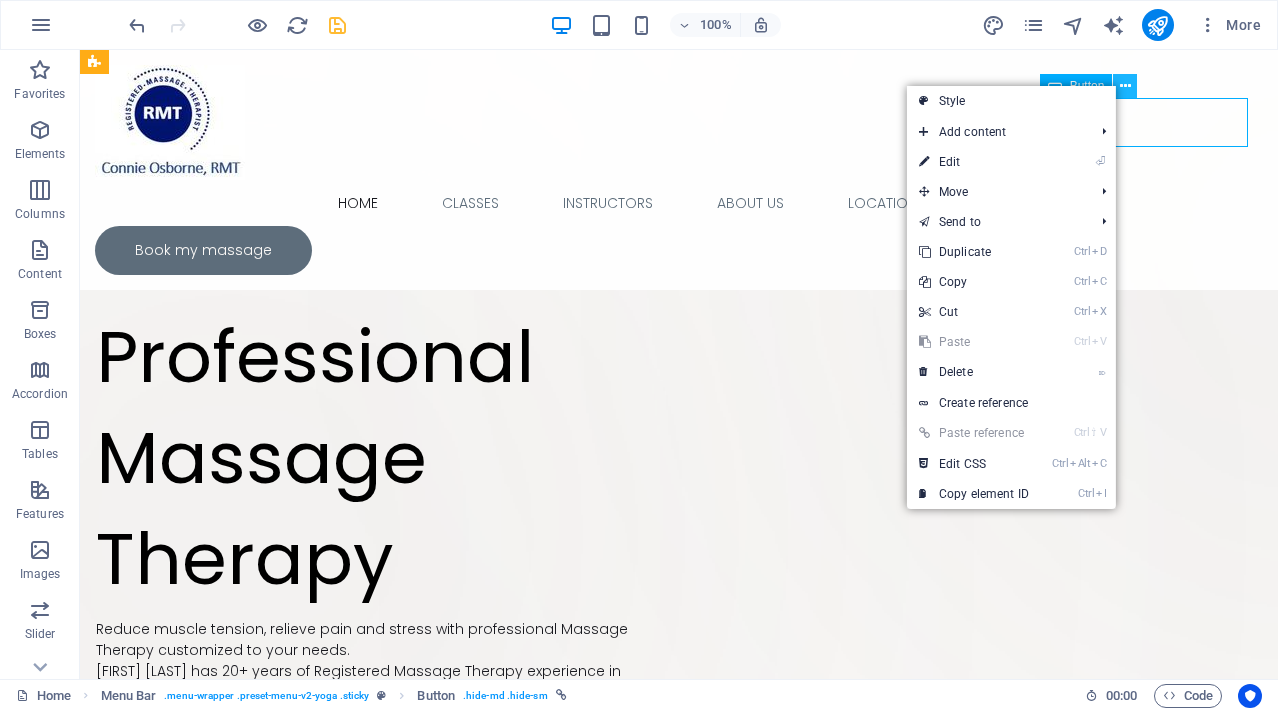 click at bounding box center [1125, 86] 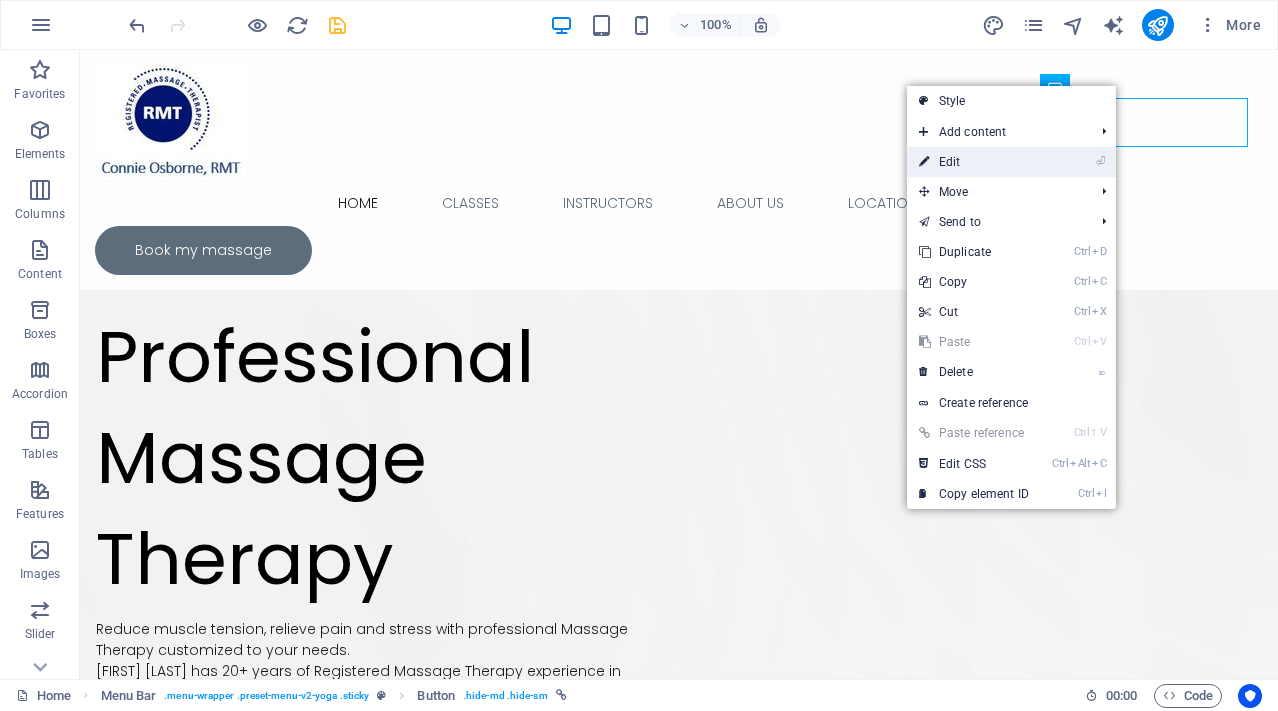 click on "⏎  Edit" at bounding box center [974, 162] 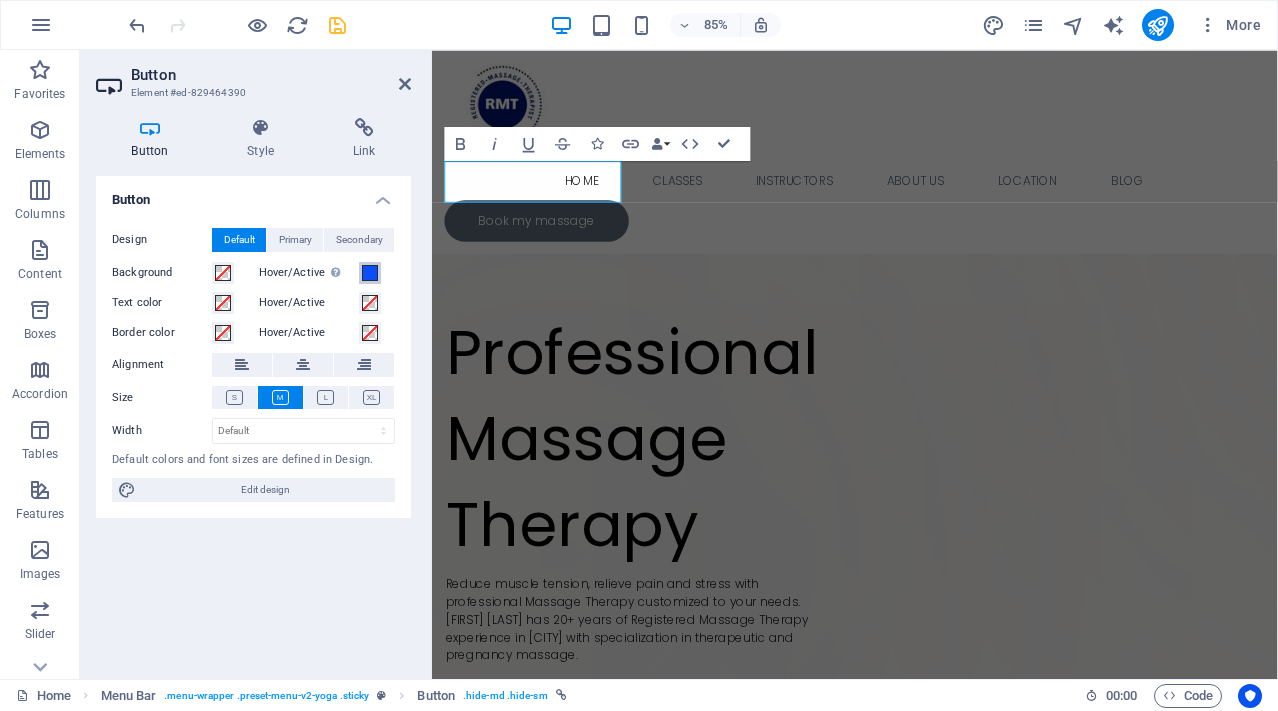 click at bounding box center [370, 273] 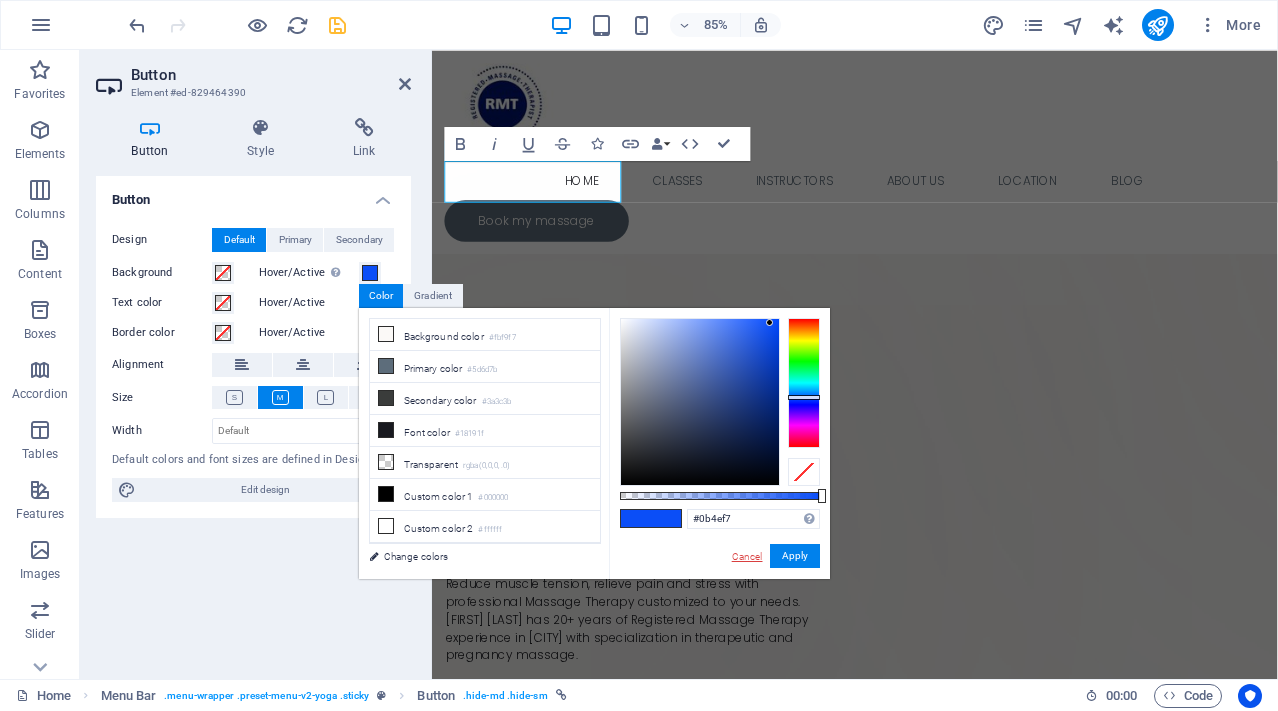 click on "Cancel" at bounding box center (747, 556) 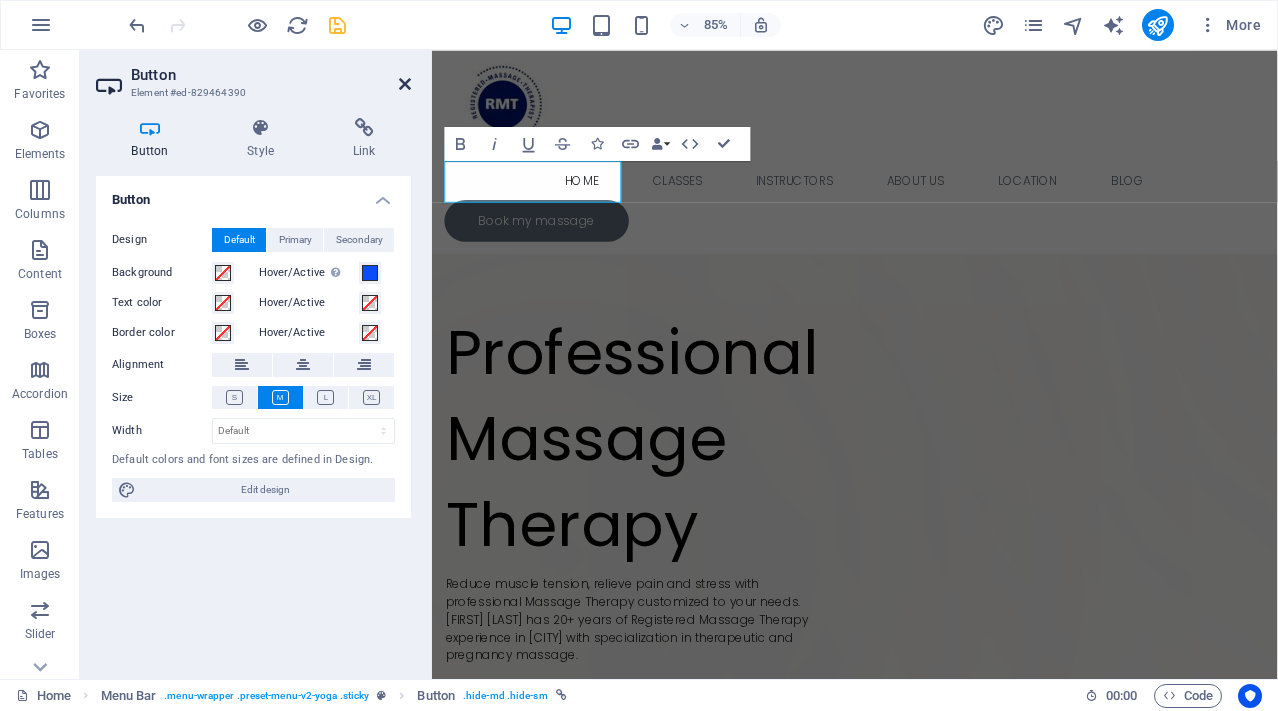 drag, startPoint x: 403, startPoint y: 85, endPoint x: 313, endPoint y: 32, distance: 104.44616 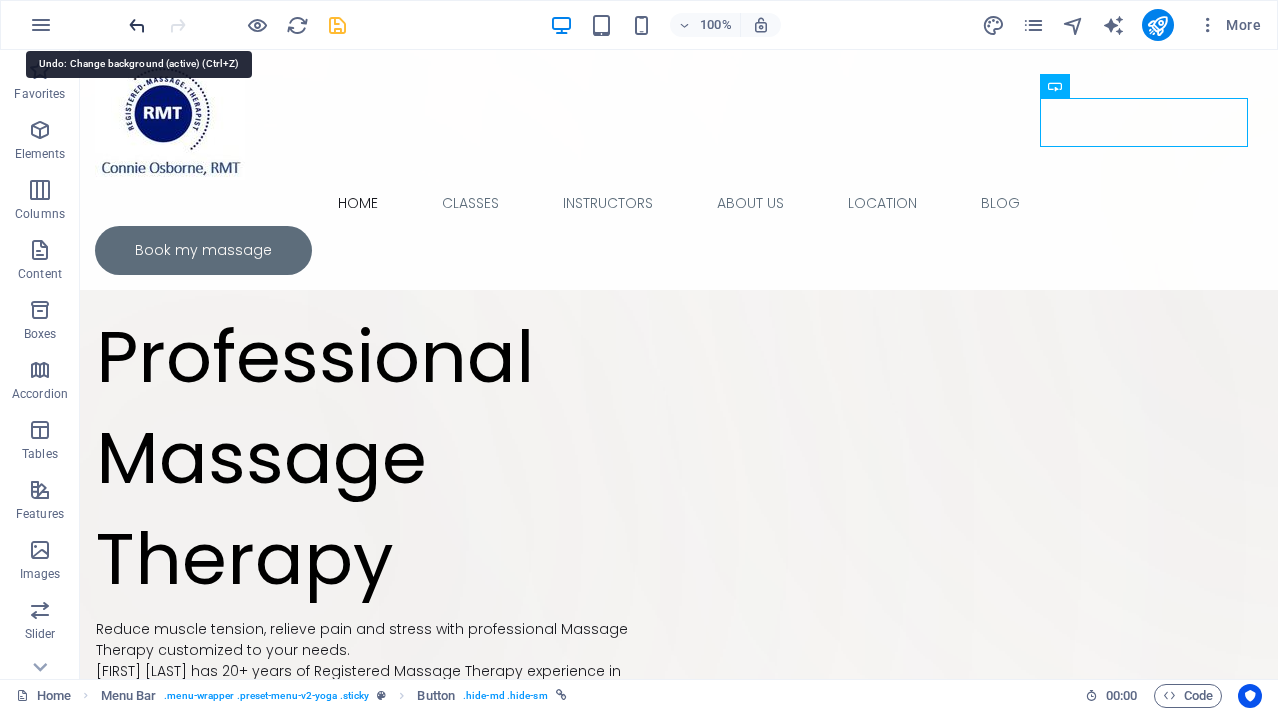 click at bounding box center (137, 25) 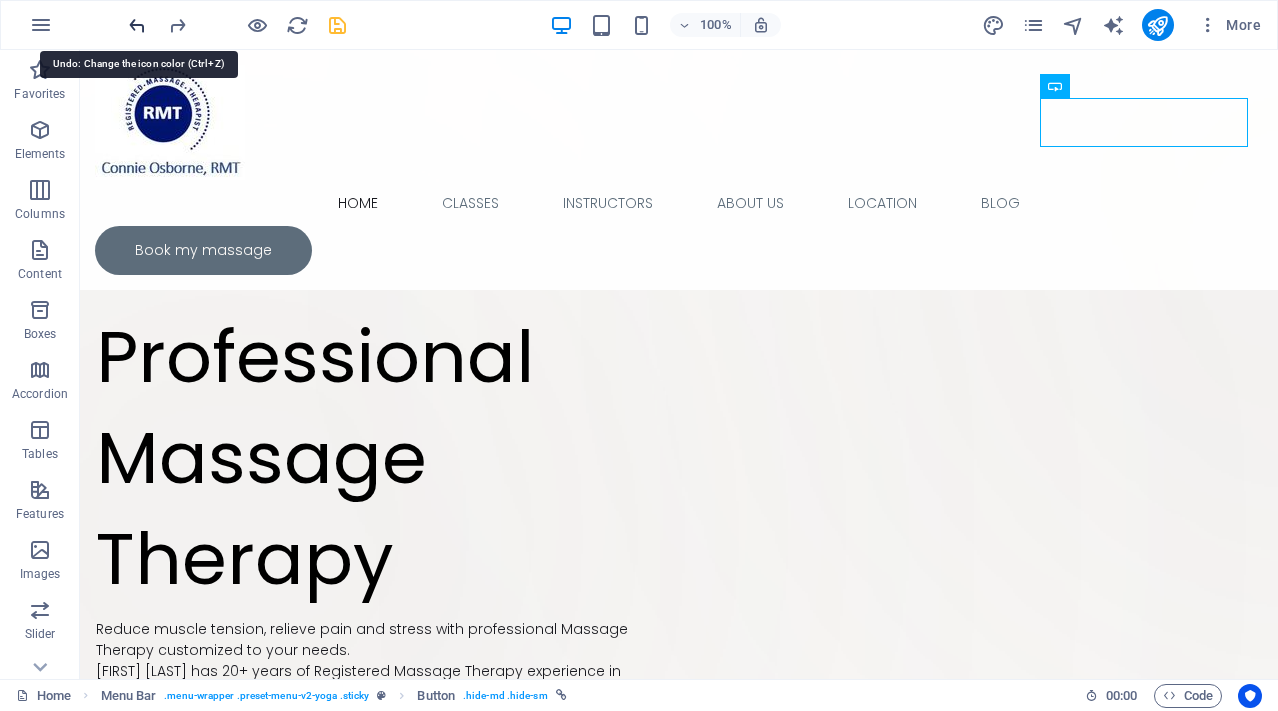 click at bounding box center [137, 25] 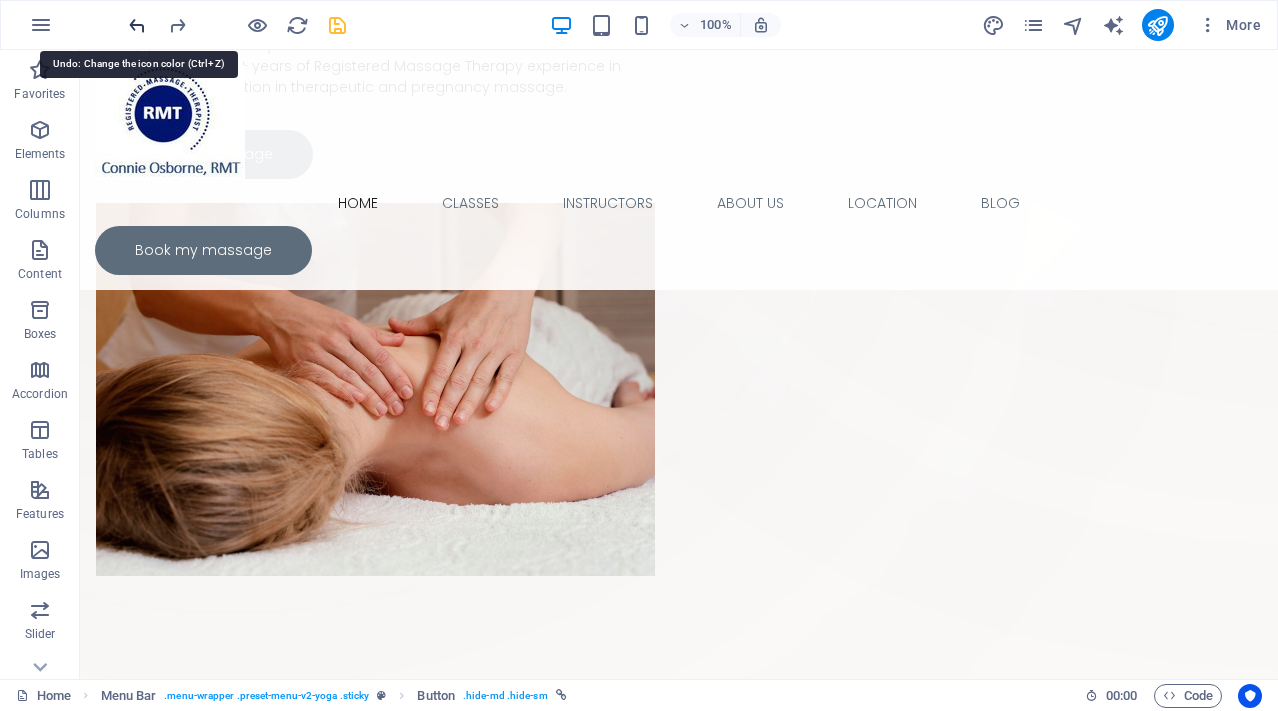scroll, scrollTop: 684, scrollLeft: 0, axis: vertical 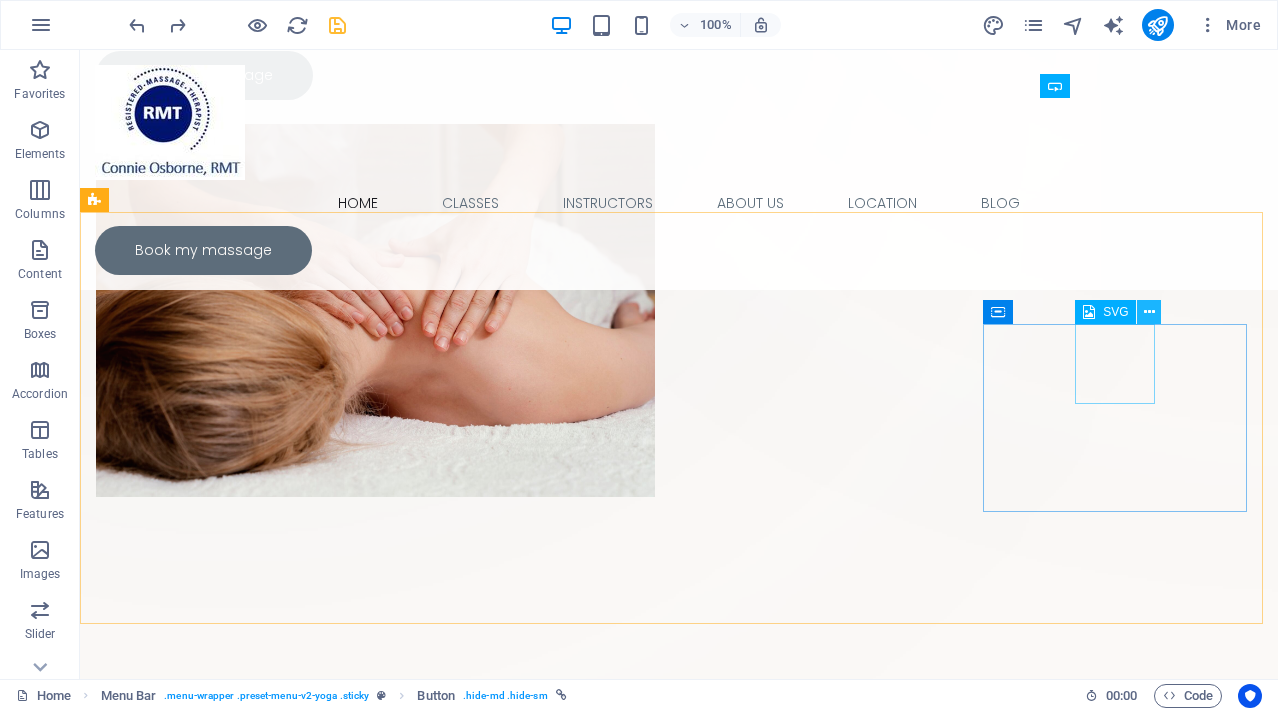 click at bounding box center (1149, 312) 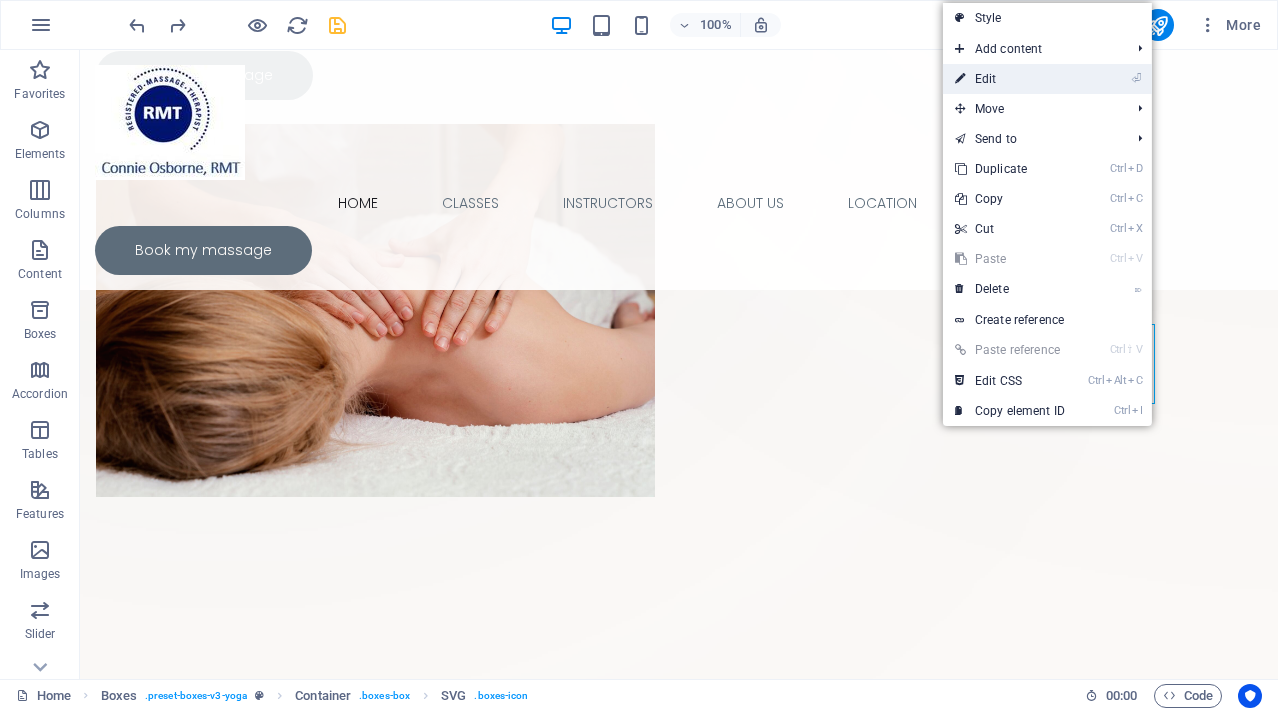 click on "⏎  Edit" at bounding box center (1010, 79) 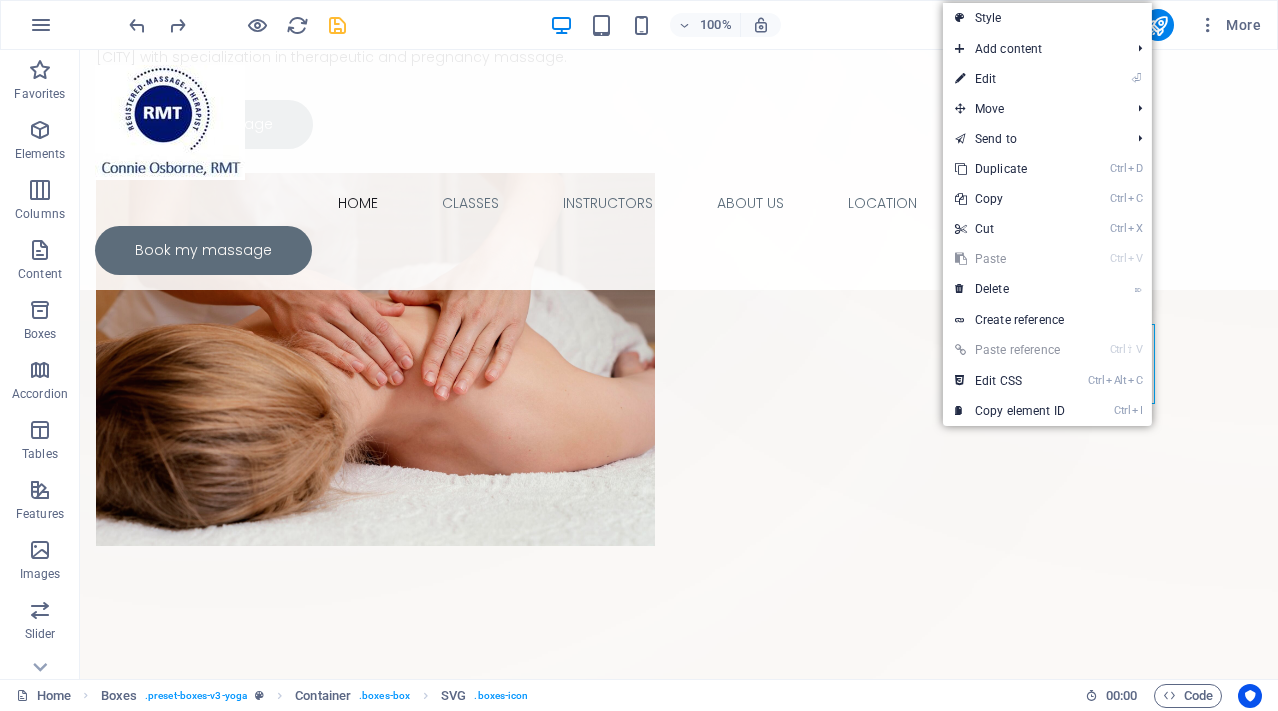 select on "xMidYMid" 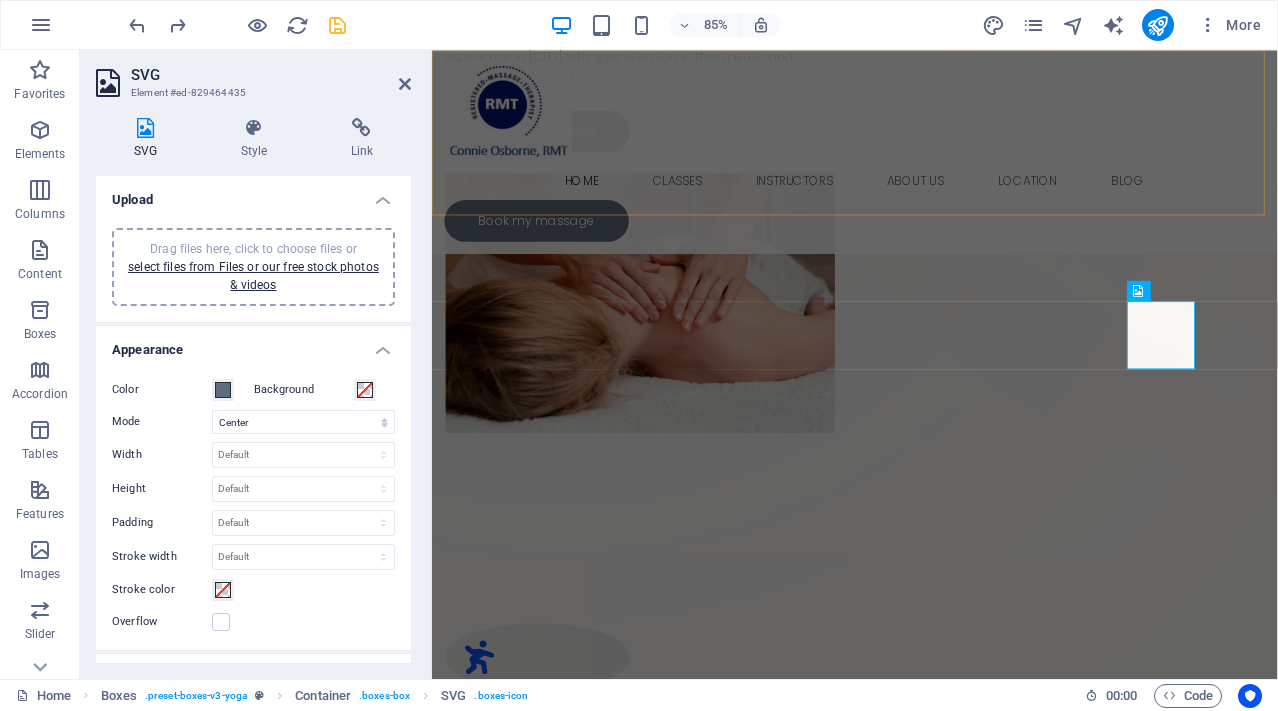 scroll, scrollTop: 733, scrollLeft: 0, axis: vertical 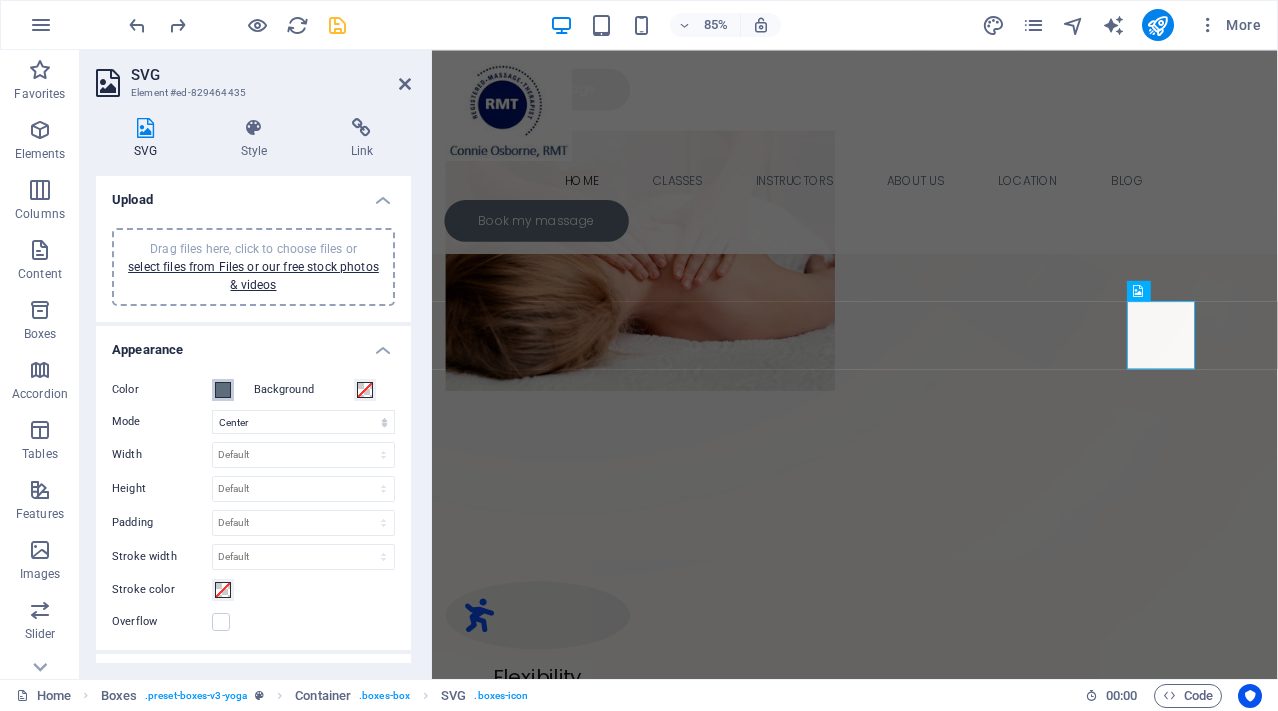 click at bounding box center (223, 390) 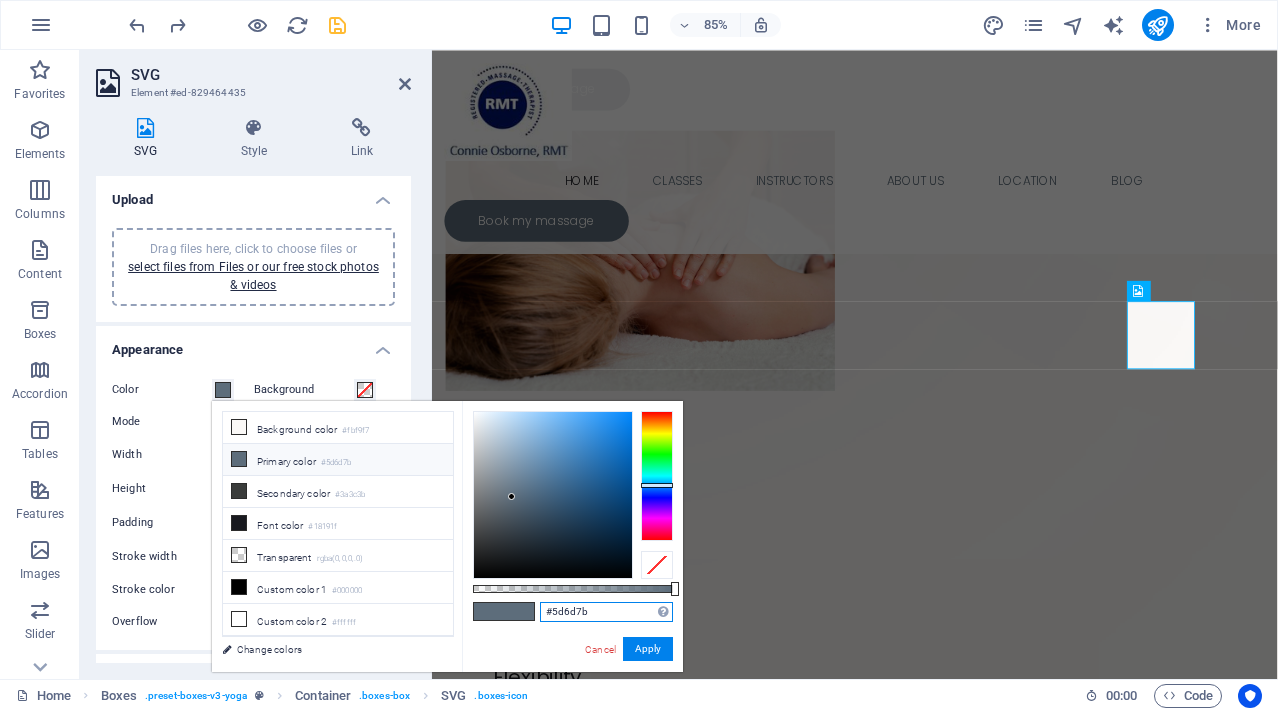 drag, startPoint x: 637, startPoint y: 617, endPoint x: 521, endPoint y: 617, distance: 116 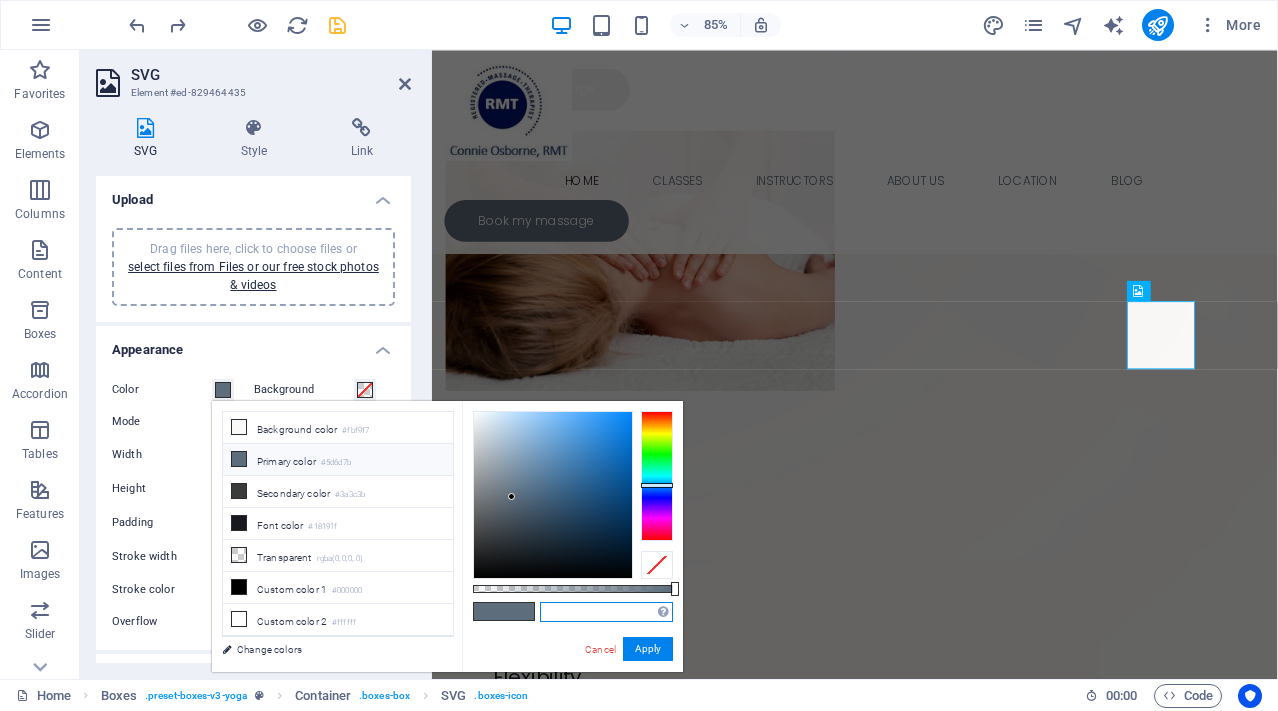 paste on "#0b4ef7" 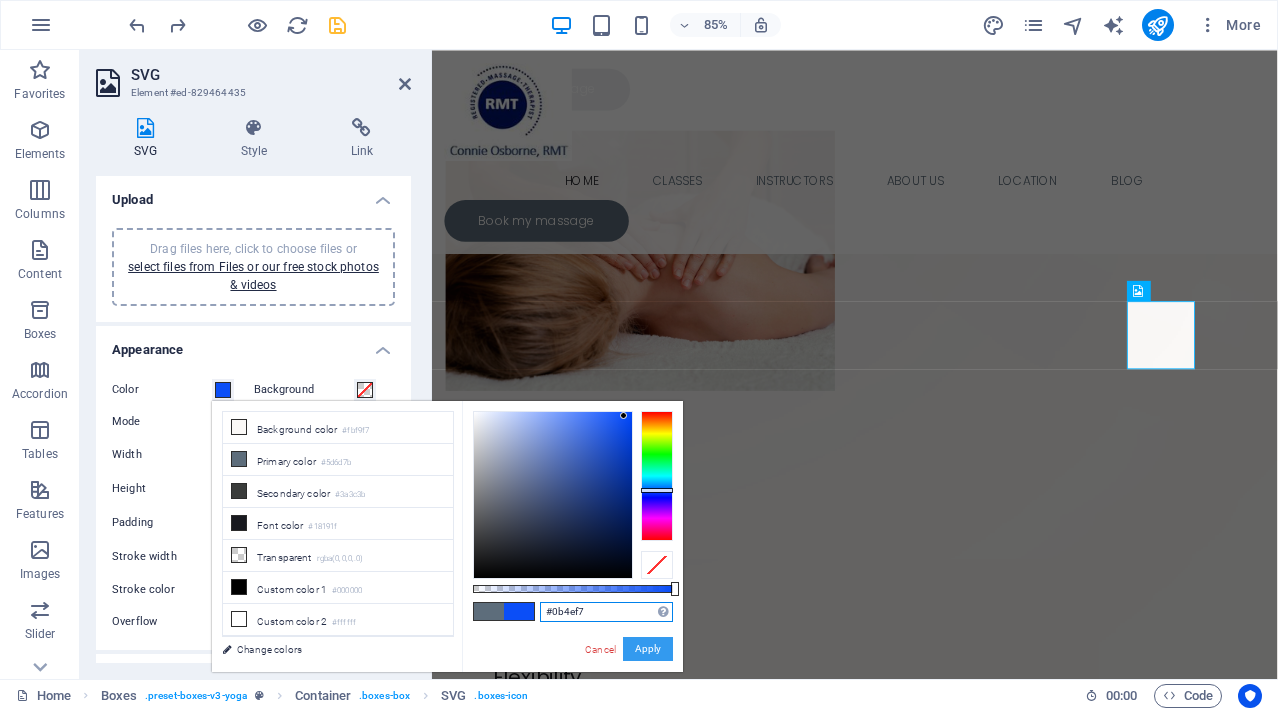 type on "#0b4ef7" 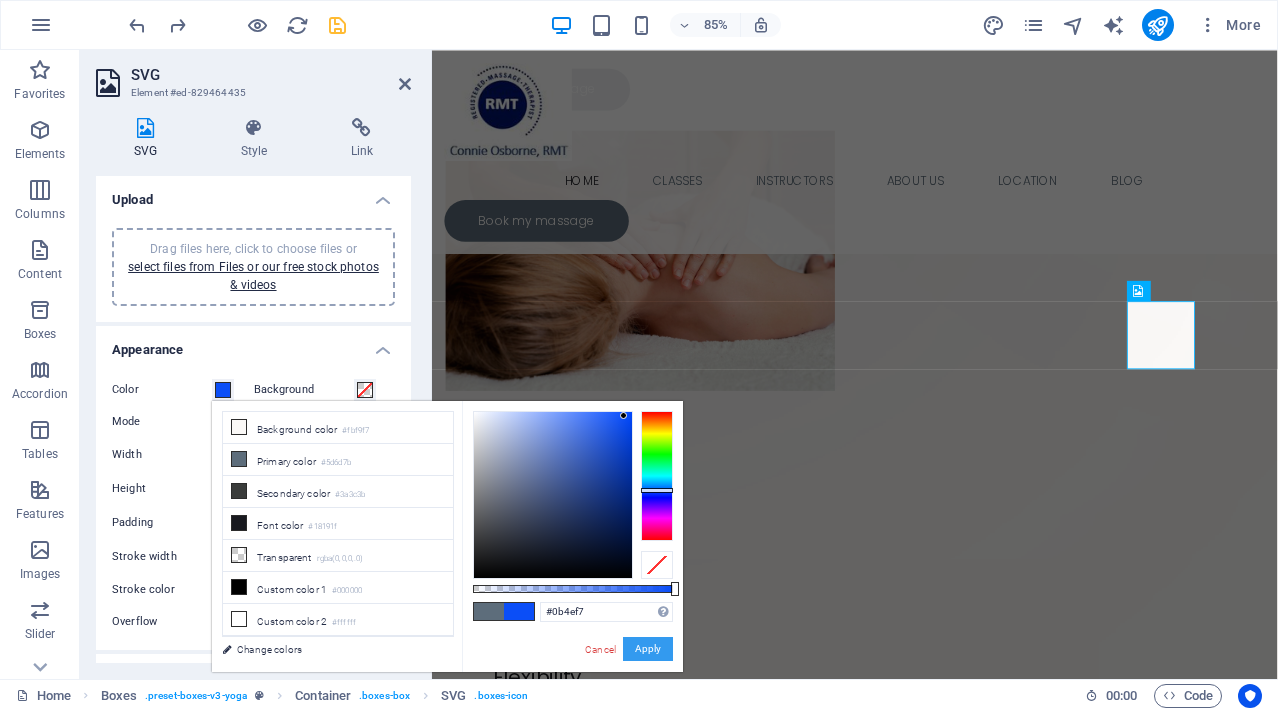 click on "Apply" at bounding box center (648, 649) 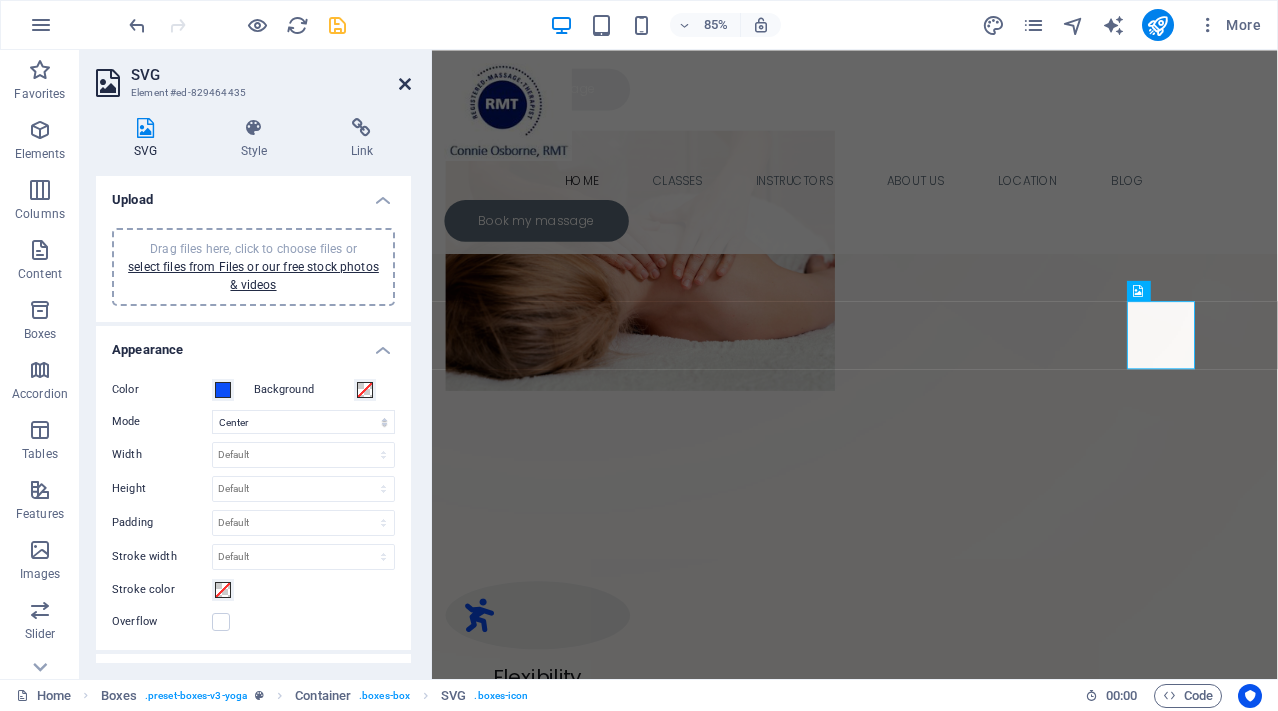 click at bounding box center [405, 84] 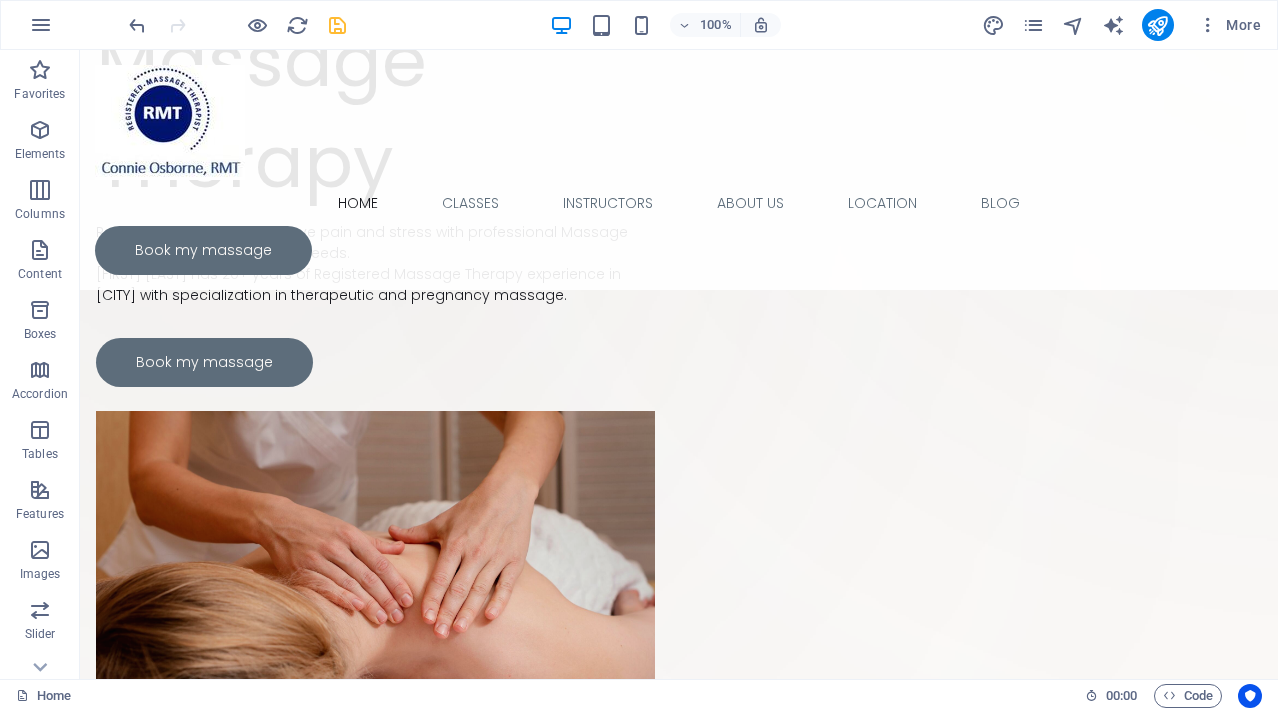 scroll, scrollTop: 463, scrollLeft: 0, axis: vertical 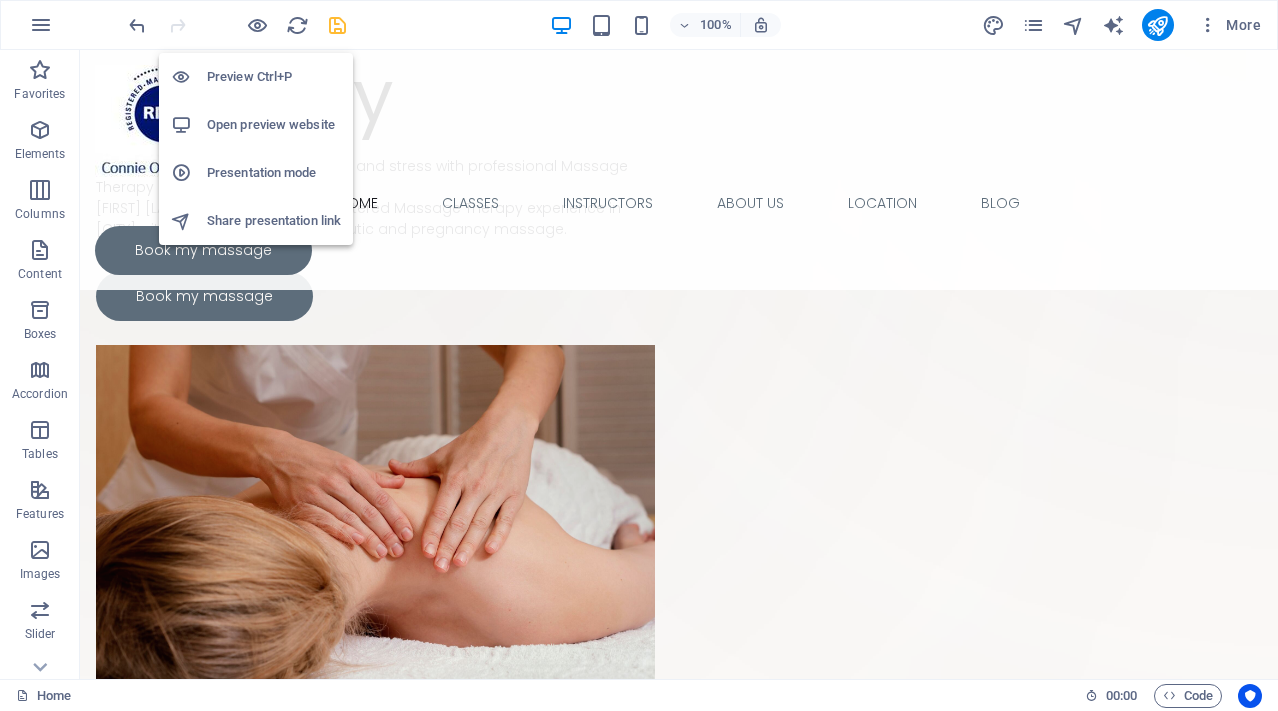 click on "Preview Ctrl+P" at bounding box center [274, 77] 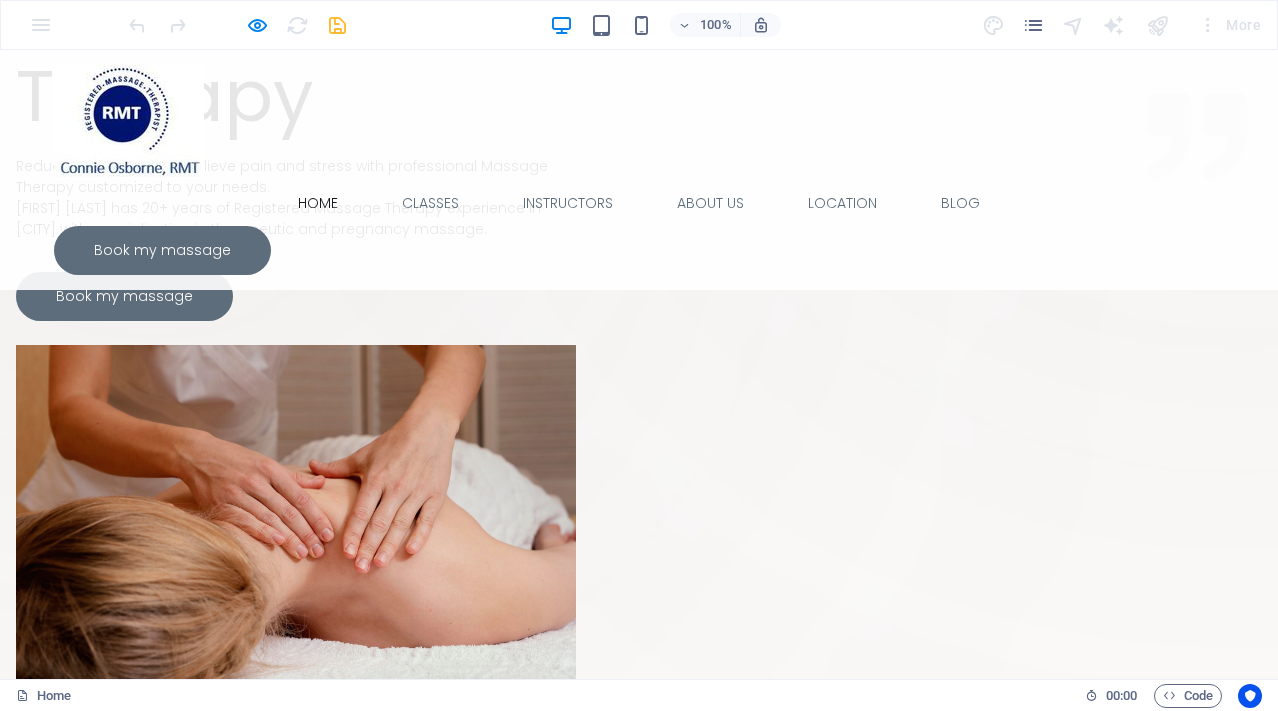 click at bounding box center [150, 1187] 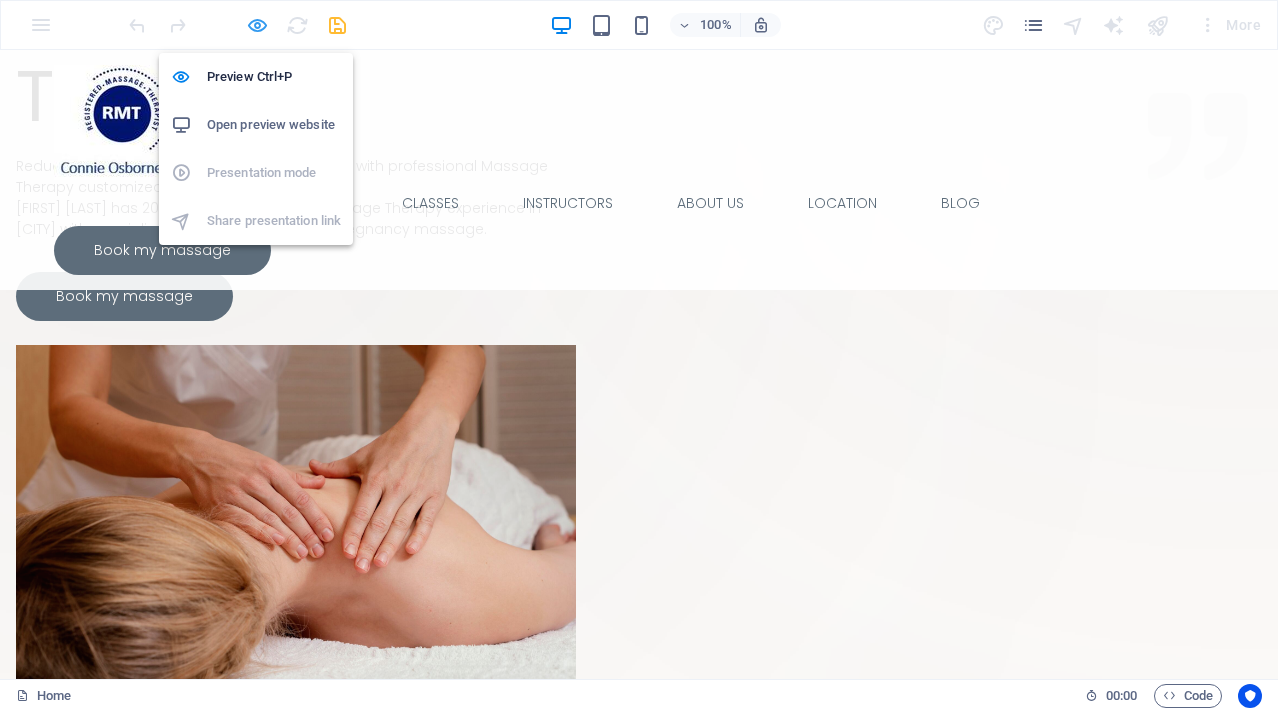 click at bounding box center [257, 25] 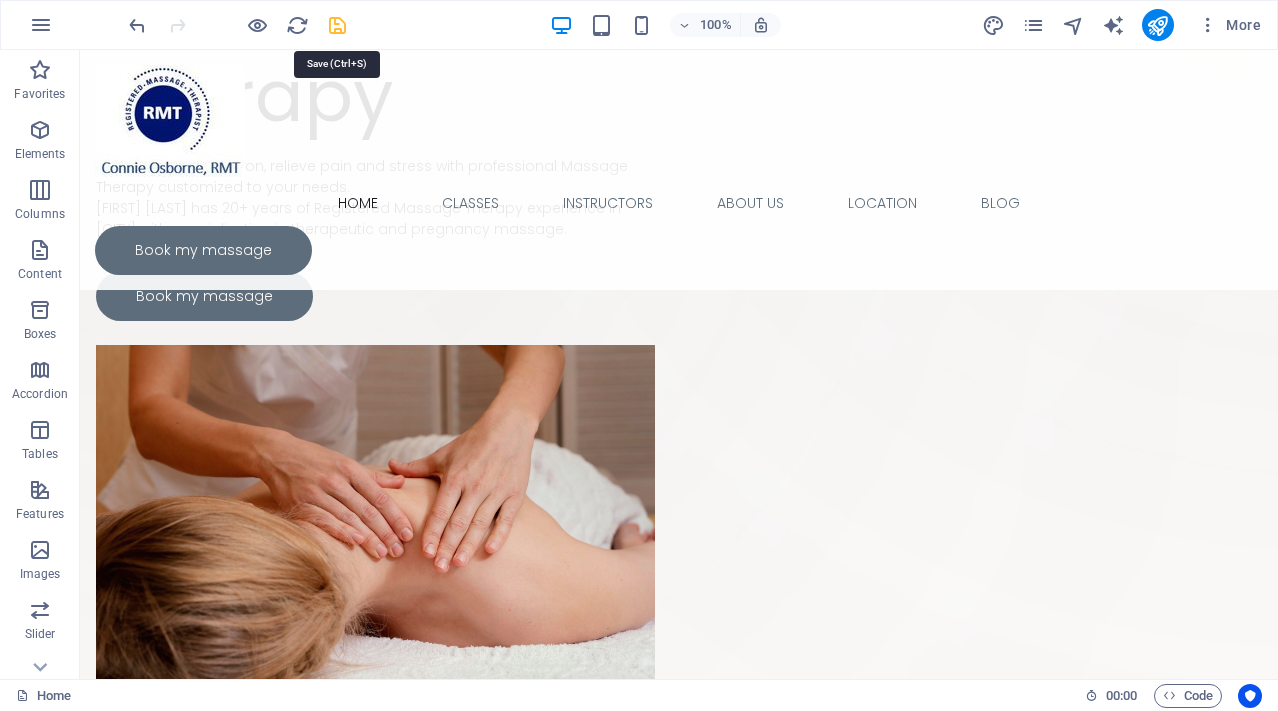 click at bounding box center (337, 25) 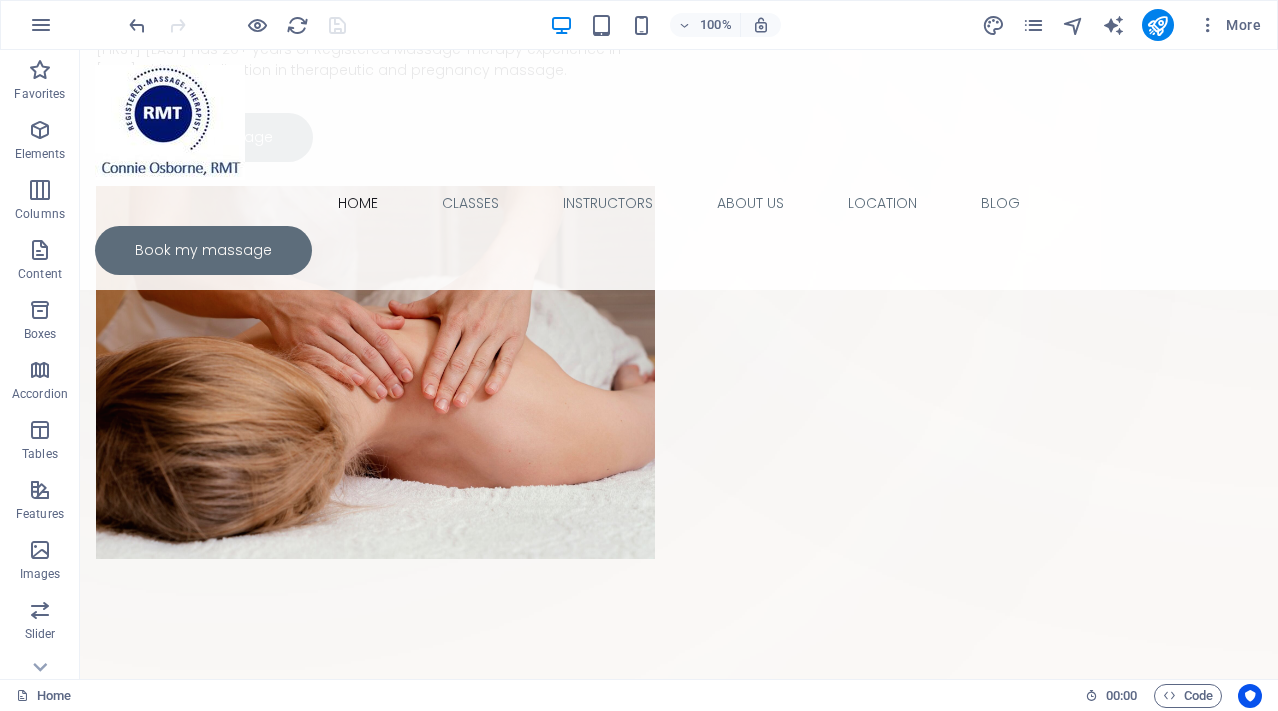 scroll, scrollTop: 0, scrollLeft: 0, axis: both 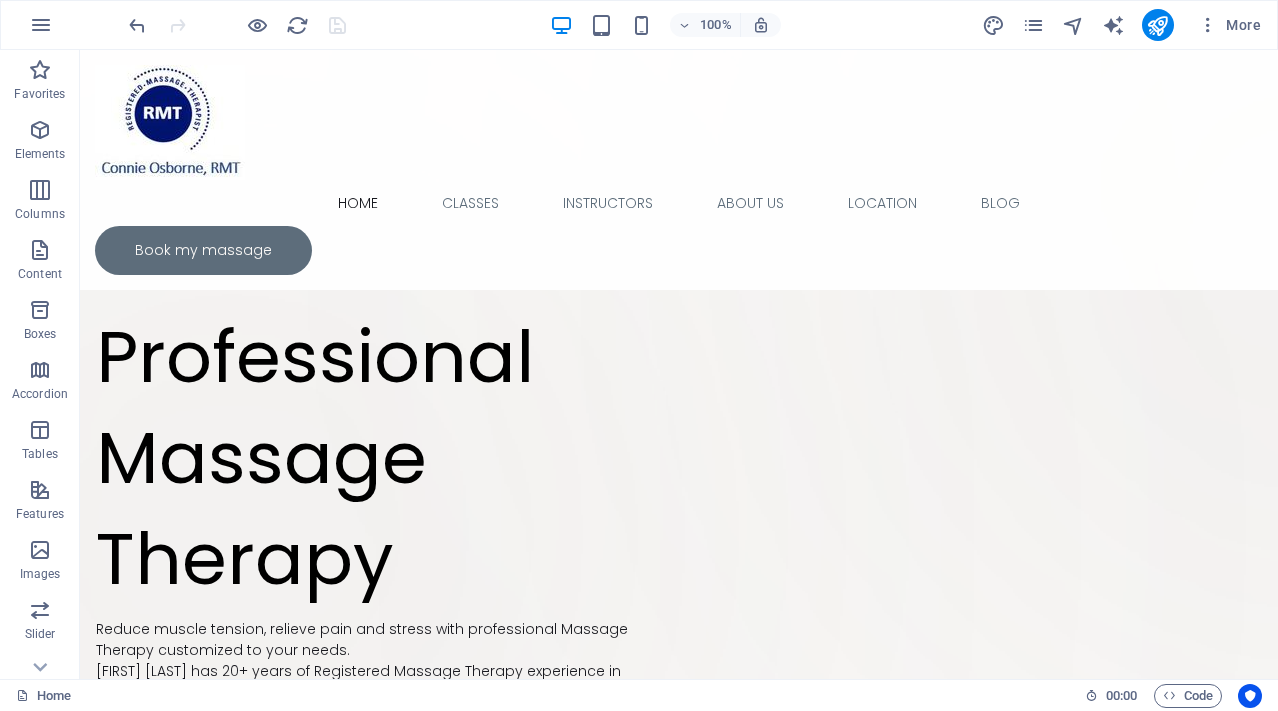 drag, startPoint x: 1273, startPoint y: 146, endPoint x: 1297, endPoint y: 97, distance: 54.56189 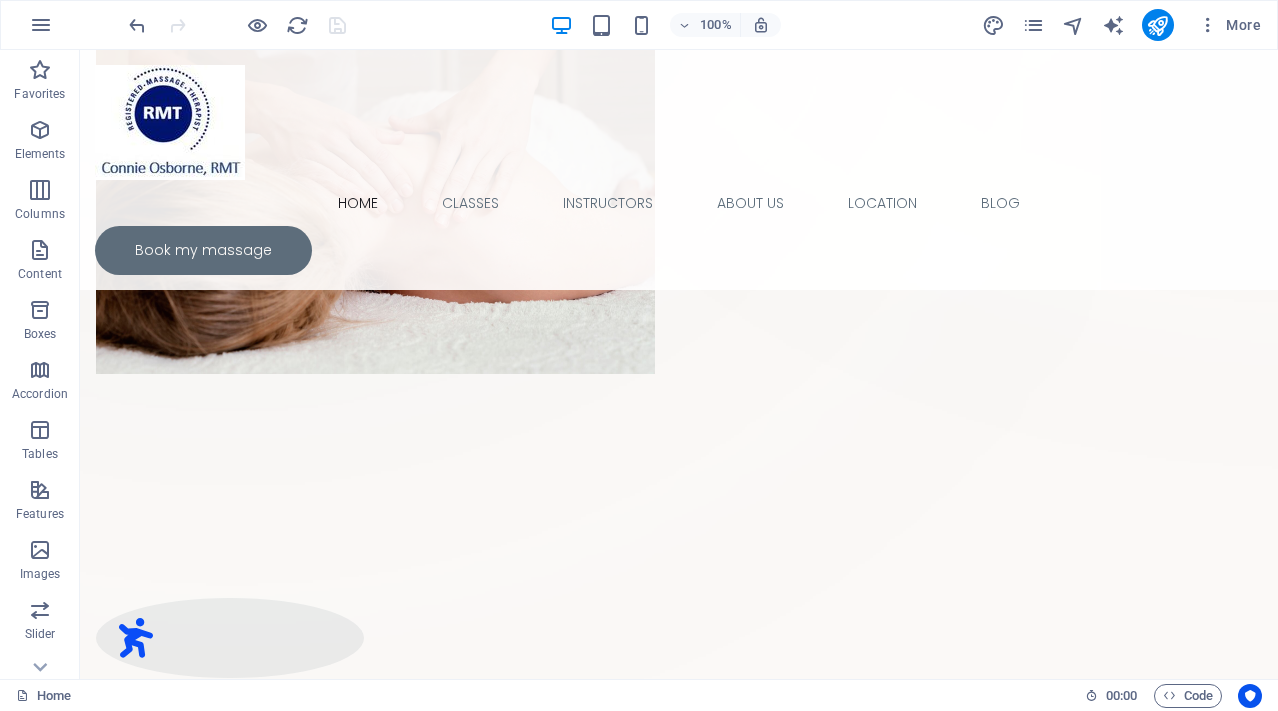 scroll, scrollTop: 0, scrollLeft: 0, axis: both 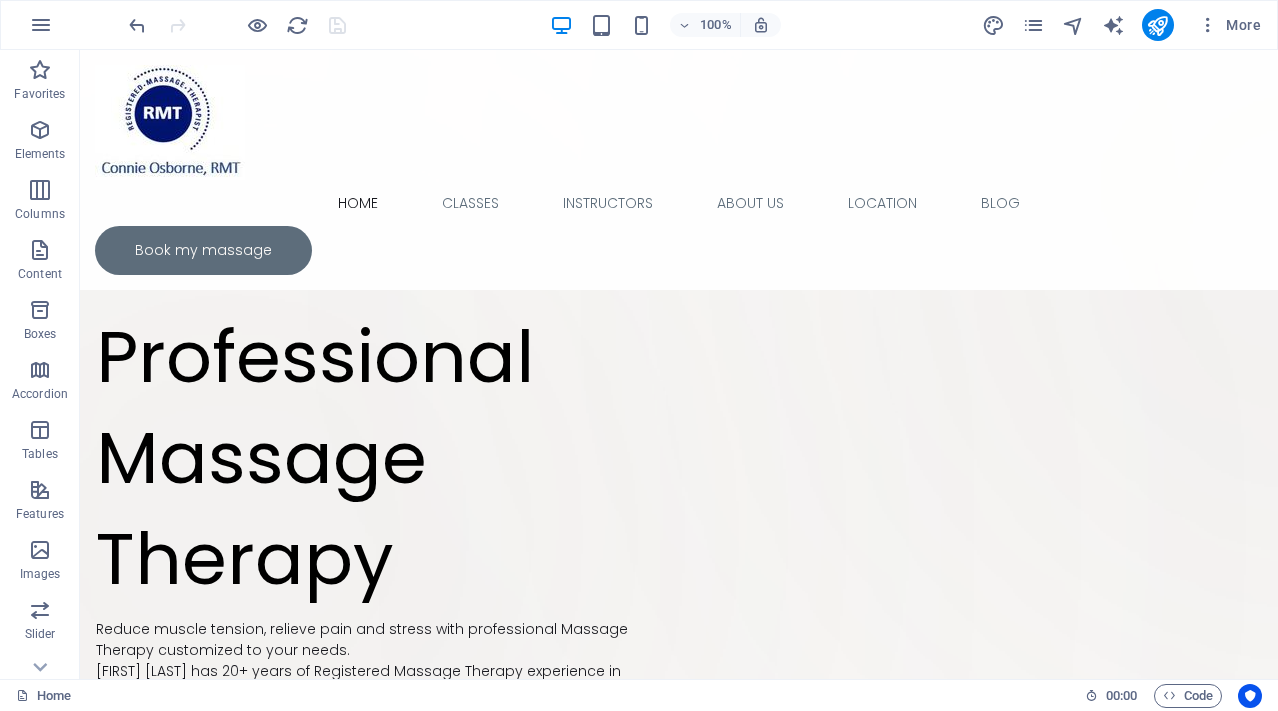 drag, startPoint x: 1272, startPoint y: 86, endPoint x: 1287, endPoint y: 51, distance: 38.078865 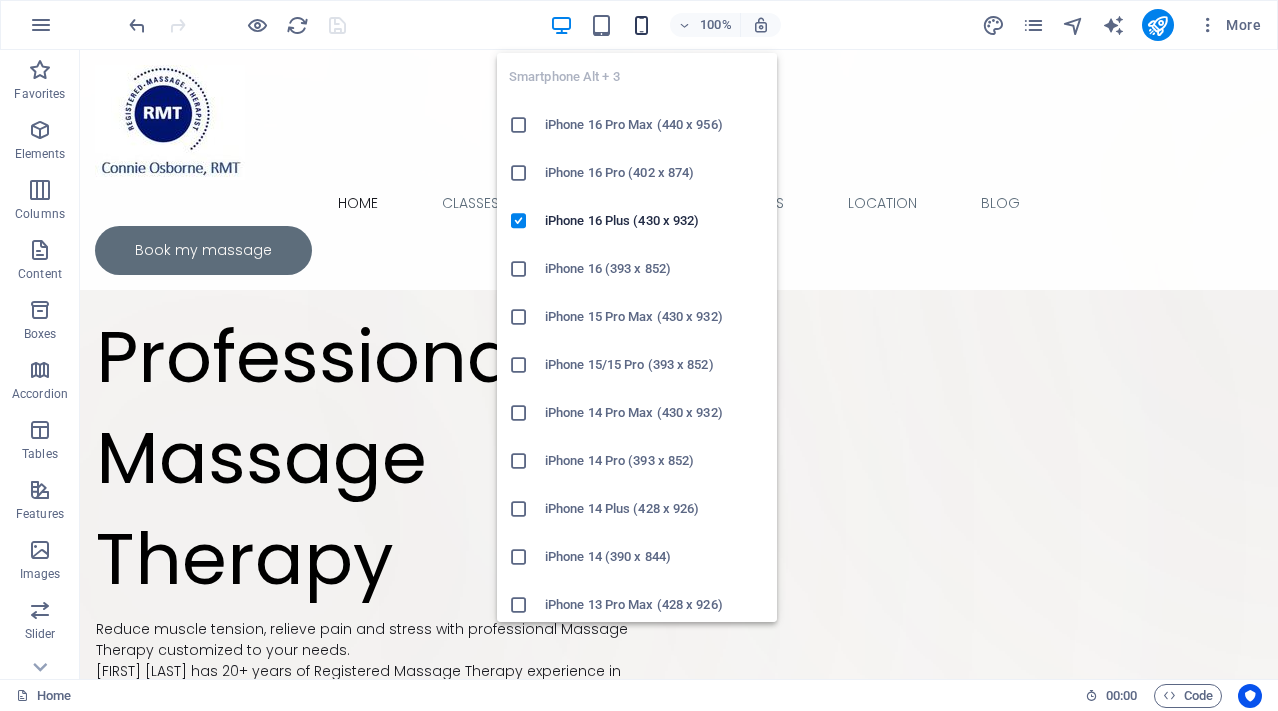 click at bounding box center [641, 25] 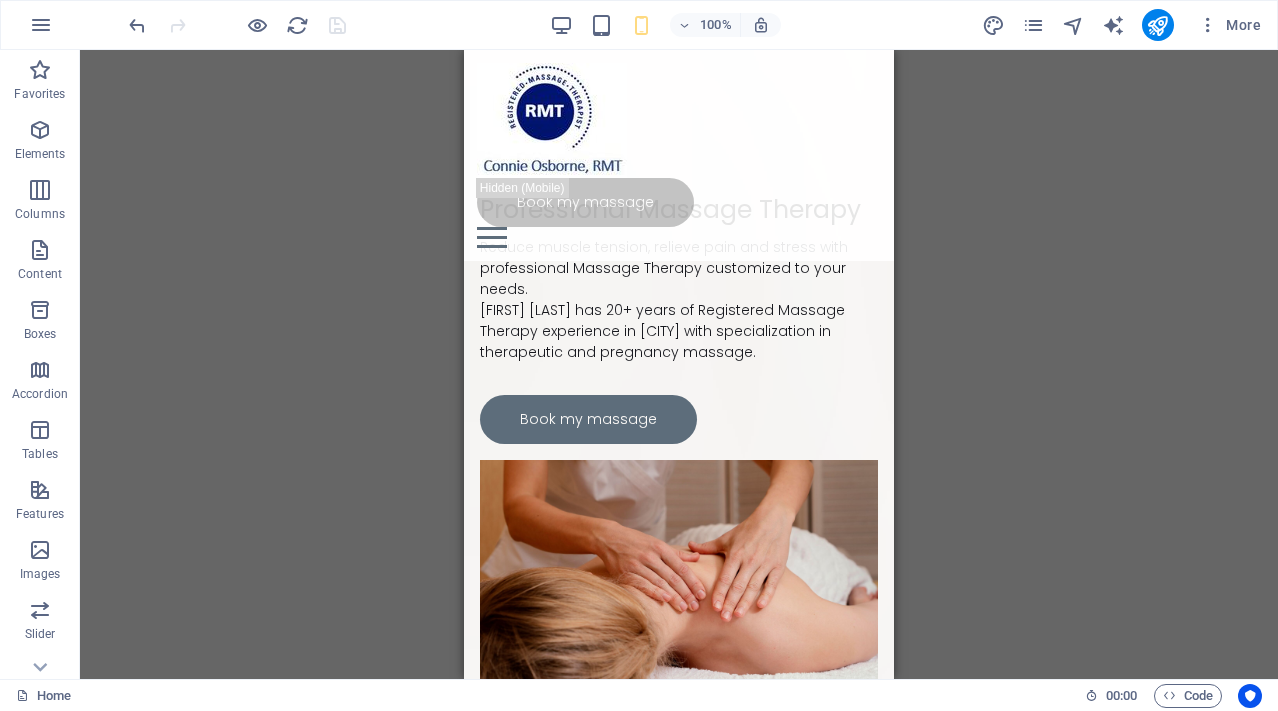 scroll, scrollTop: 0, scrollLeft: 0, axis: both 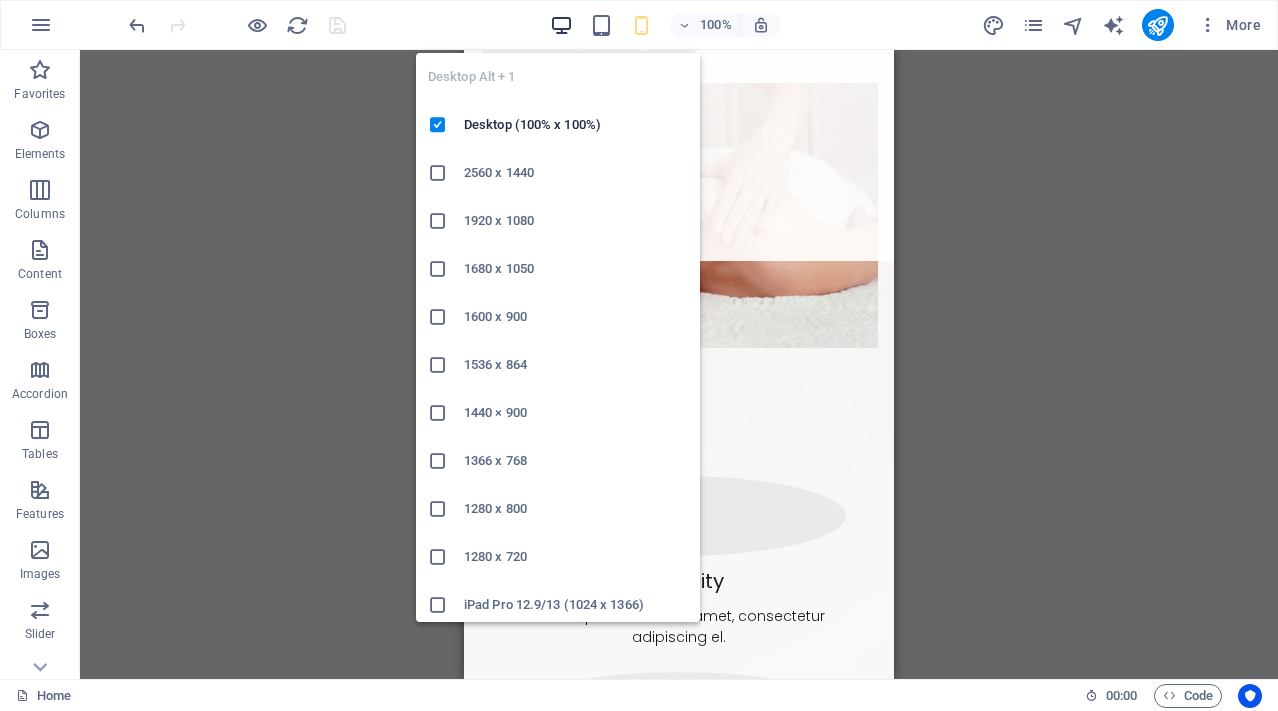 click at bounding box center [561, 25] 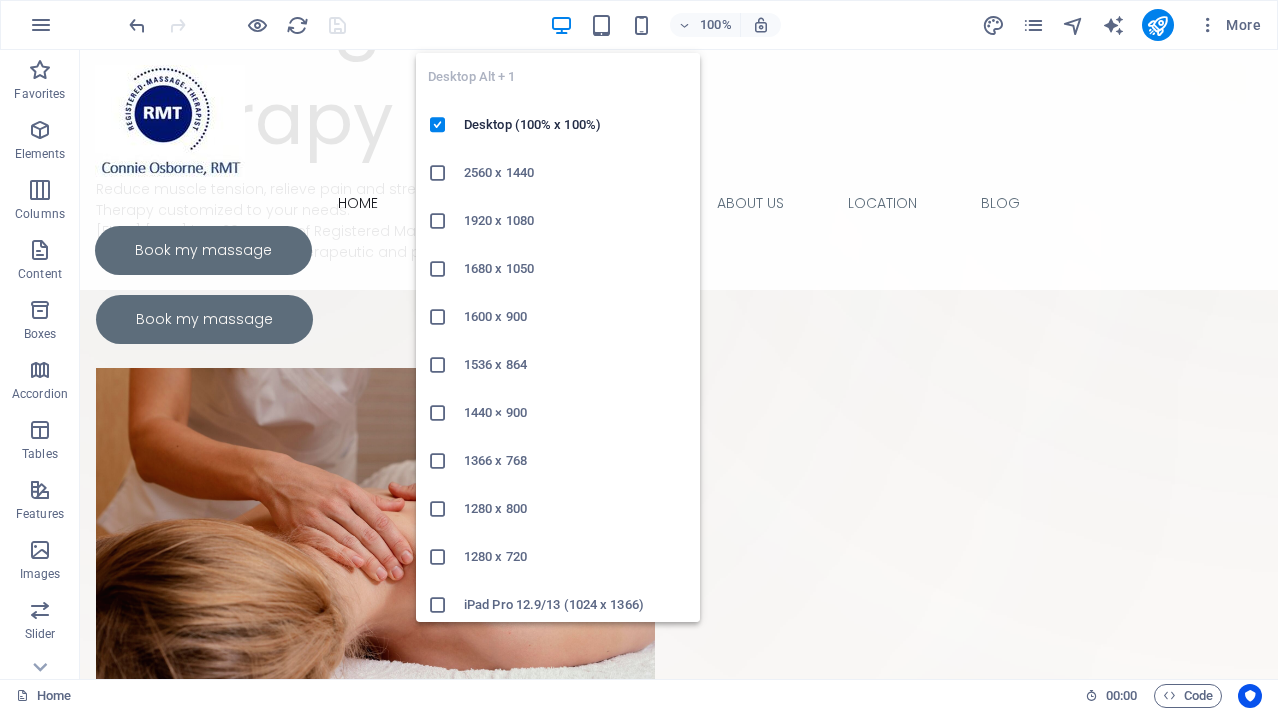 scroll, scrollTop: 444, scrollLeft: 0, axis: vertical 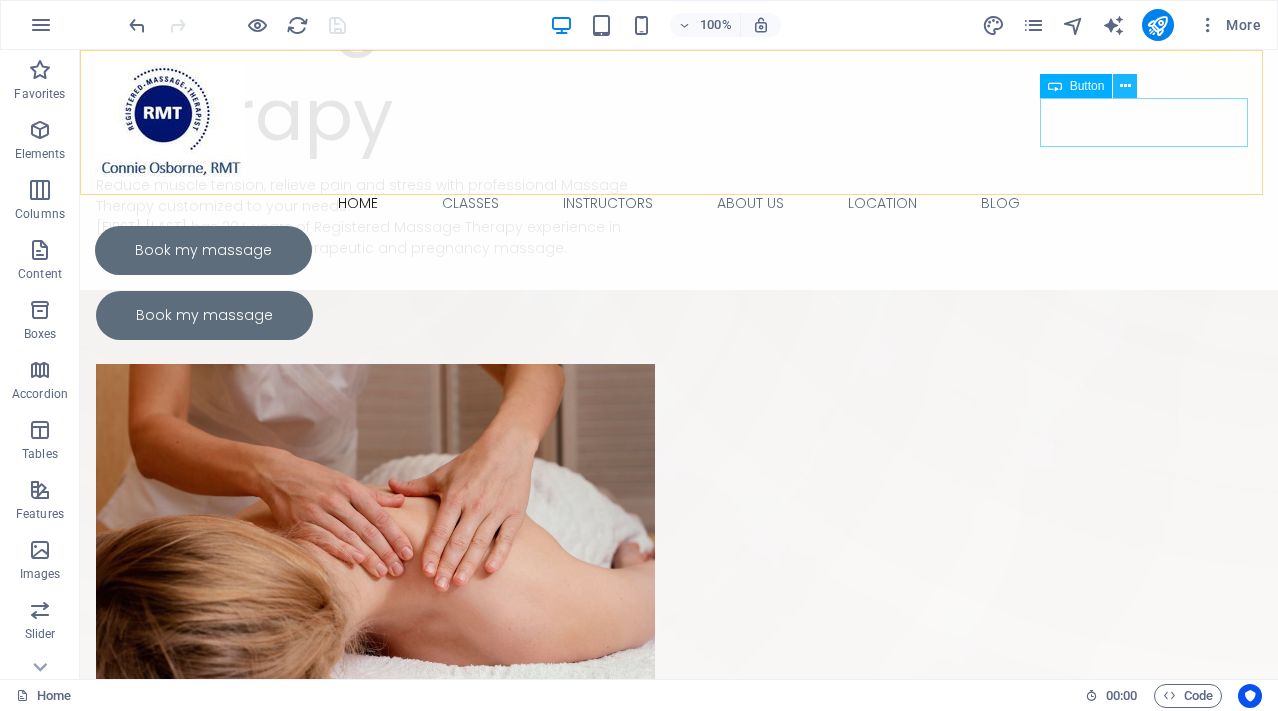 click at bounding box center (1125, 86) 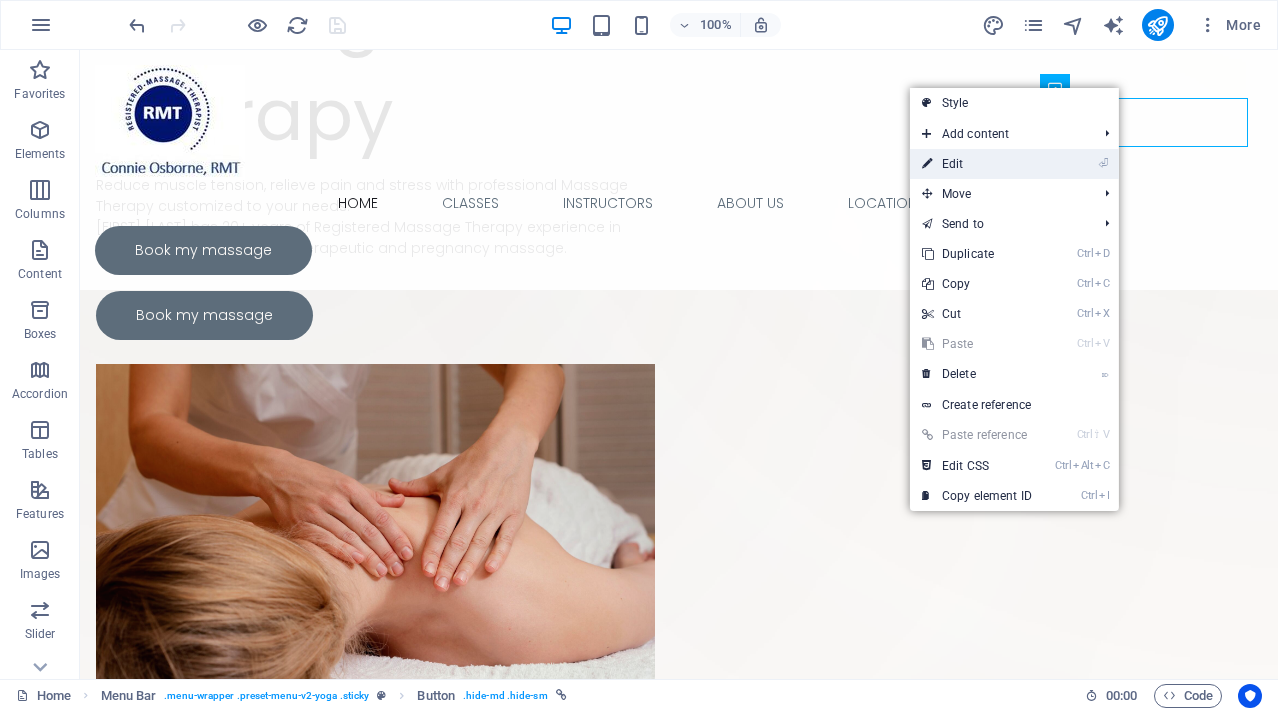 drag, startPoint x: 945, startPoint y: 157, endPoint x: 603, endPoint y: 124, distance: 343.5884 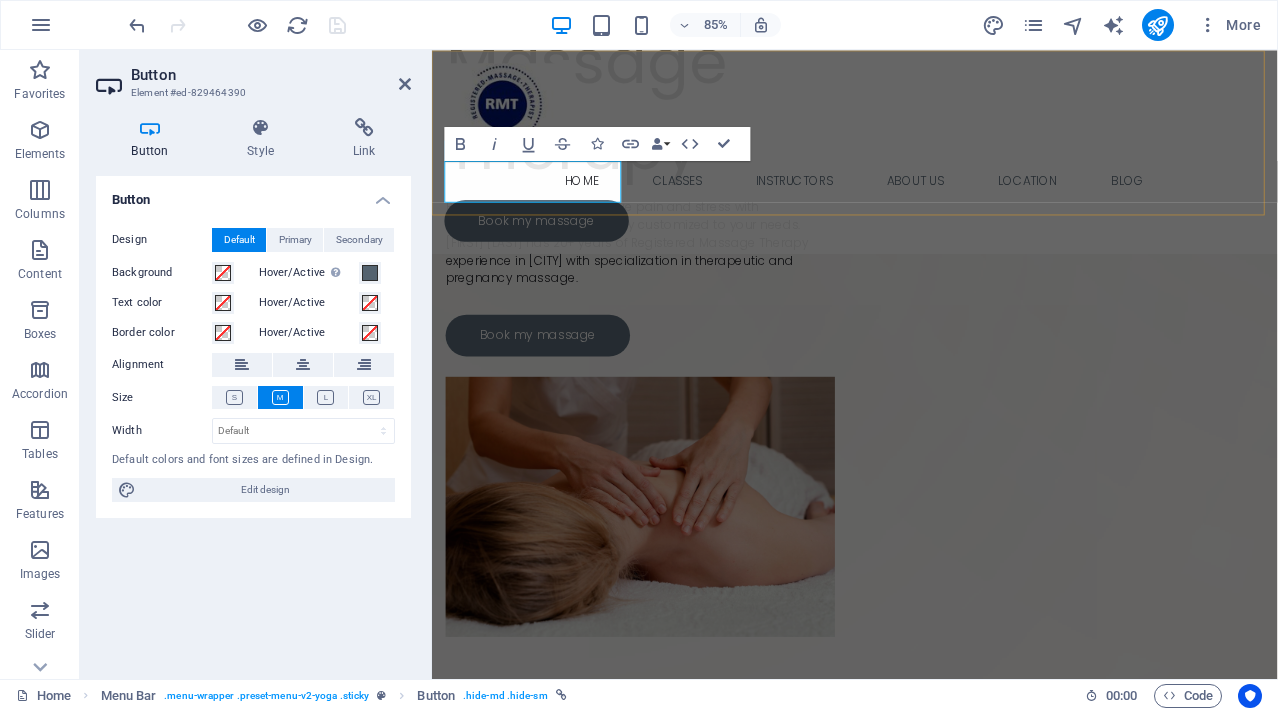 scroll, scrollTop: 493, scrollLeft: 0, axis: vertical 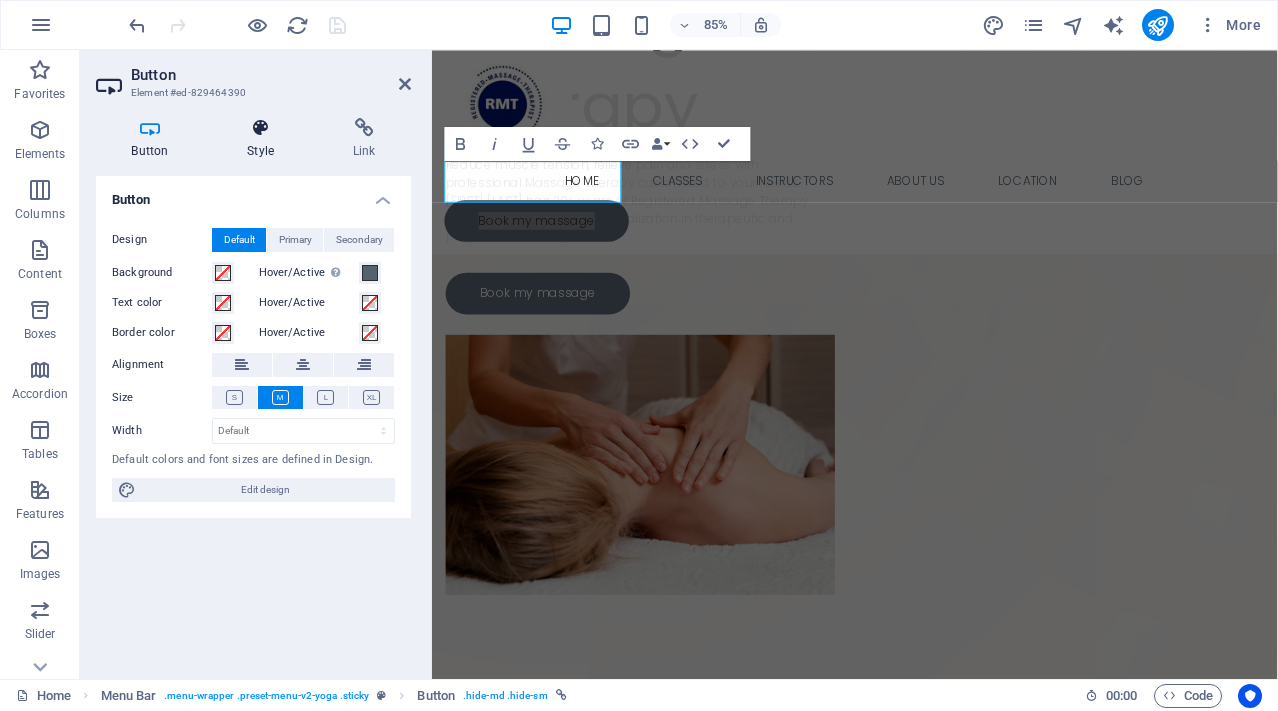 click on "Style" at bounding box center (265, 139) 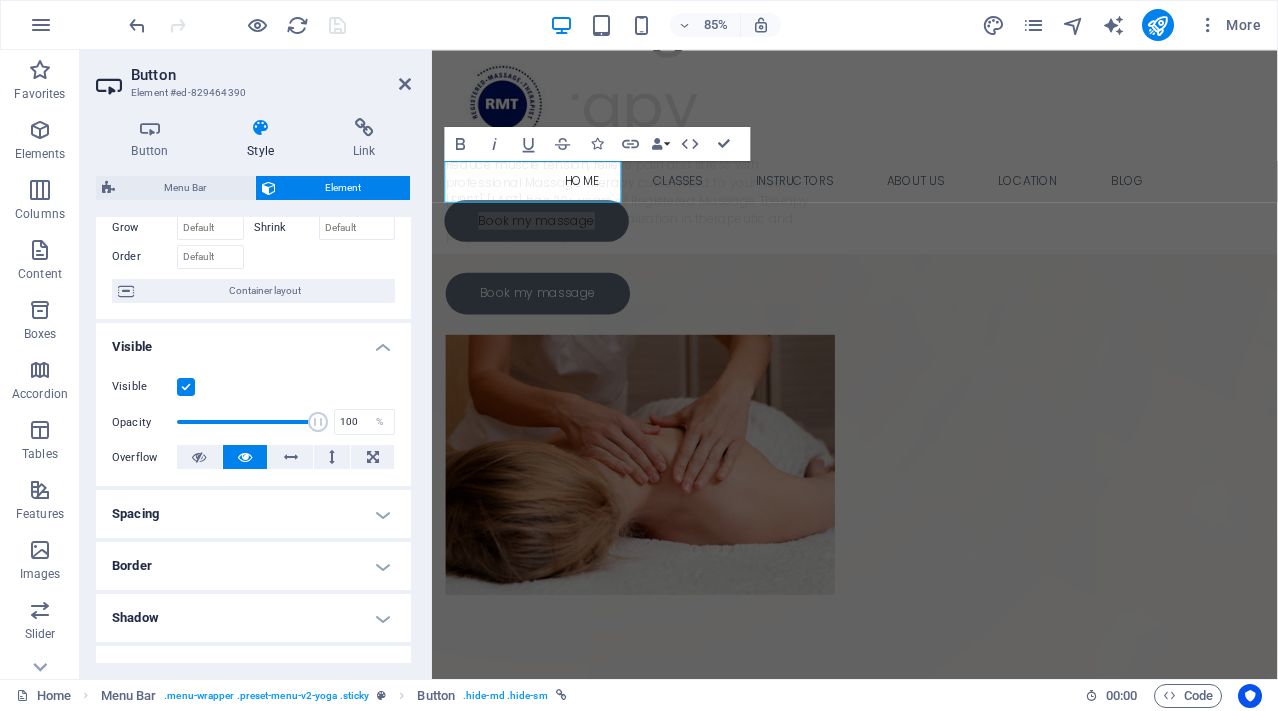 scroll, scrollTop: 0, scrollLeft: 0, axis: both 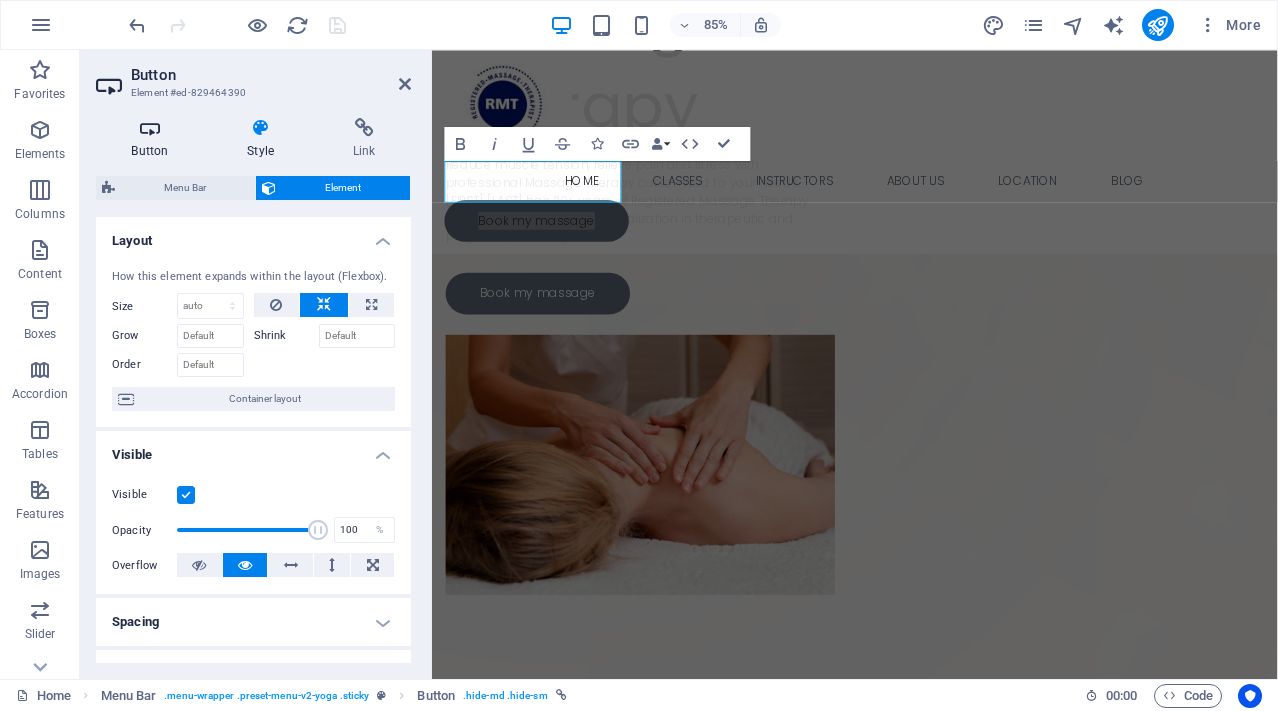click on "Button" at bounding box center (154, 139) 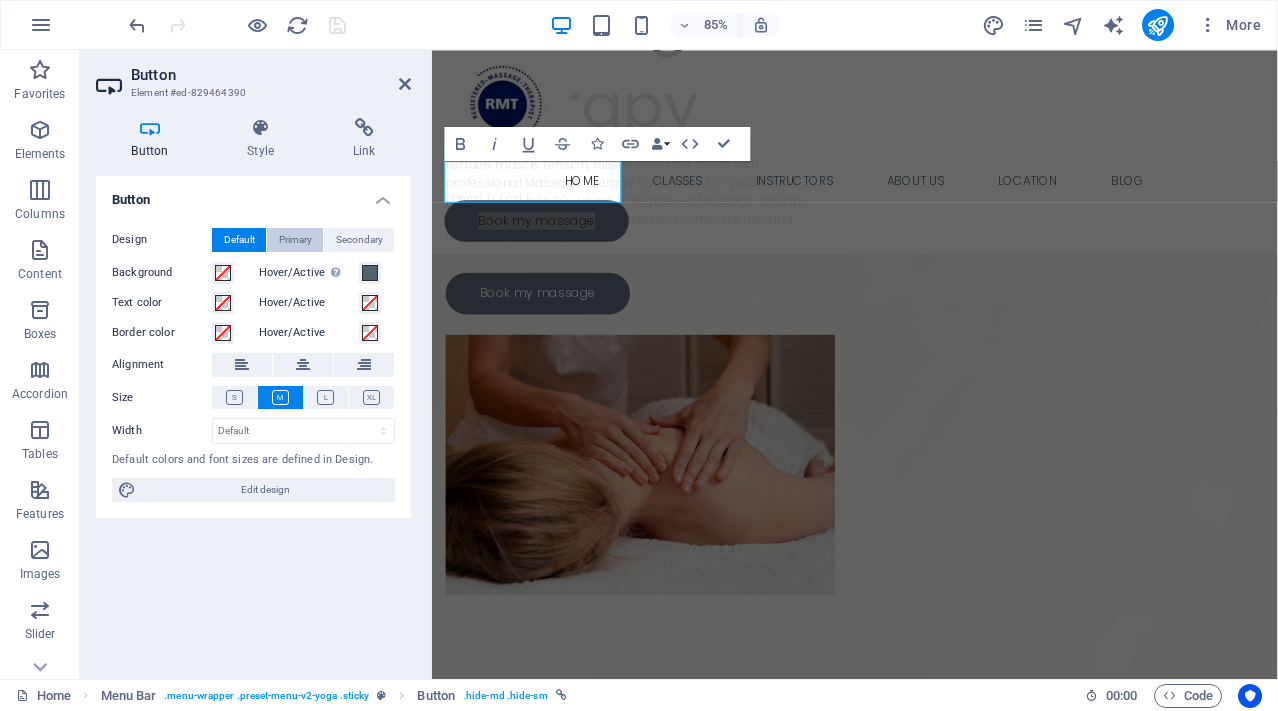 click on "Primary" at bounding box center [295, 240] 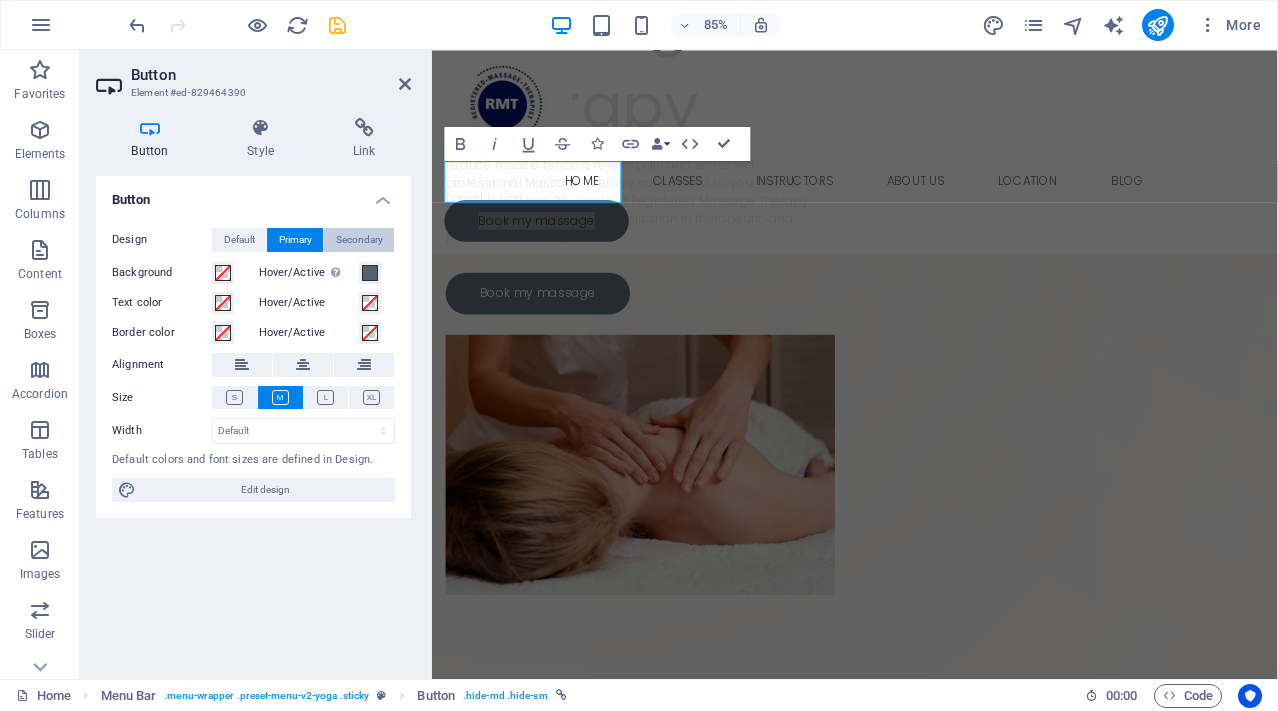 click on "Secondary" at bounding box center [359, 240] 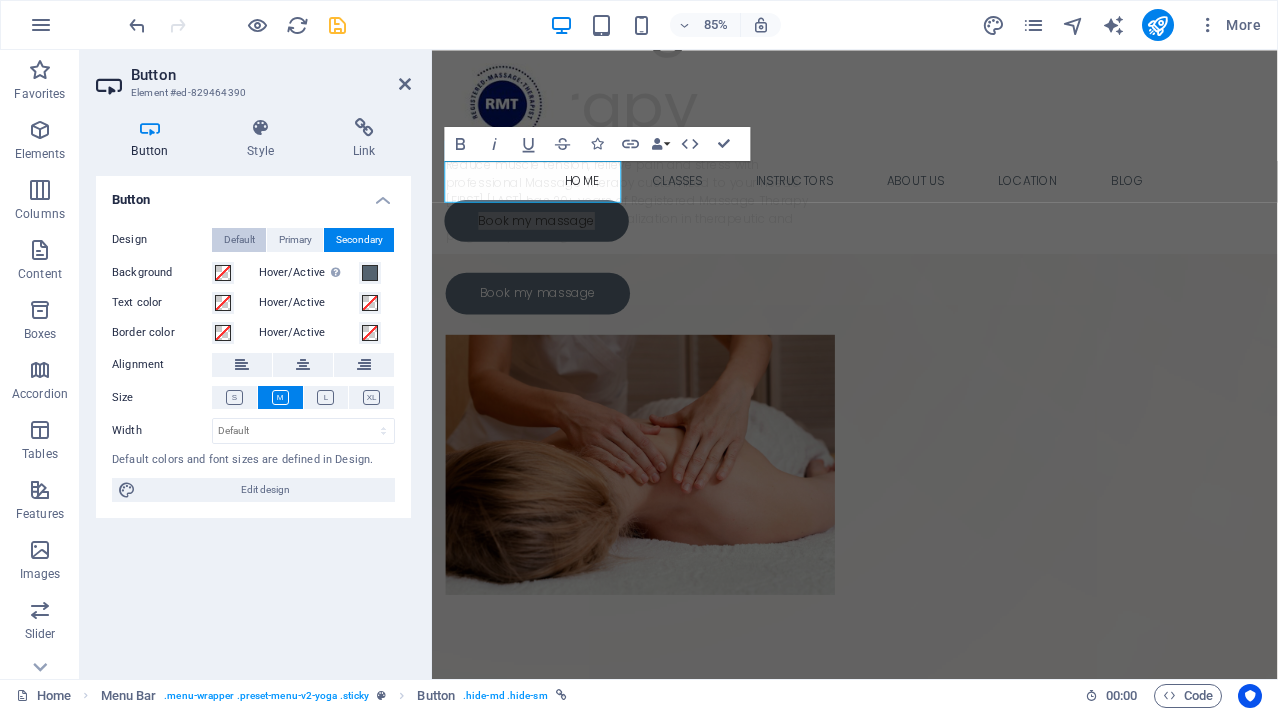 click on "Default" at bounding box center (239, 240) 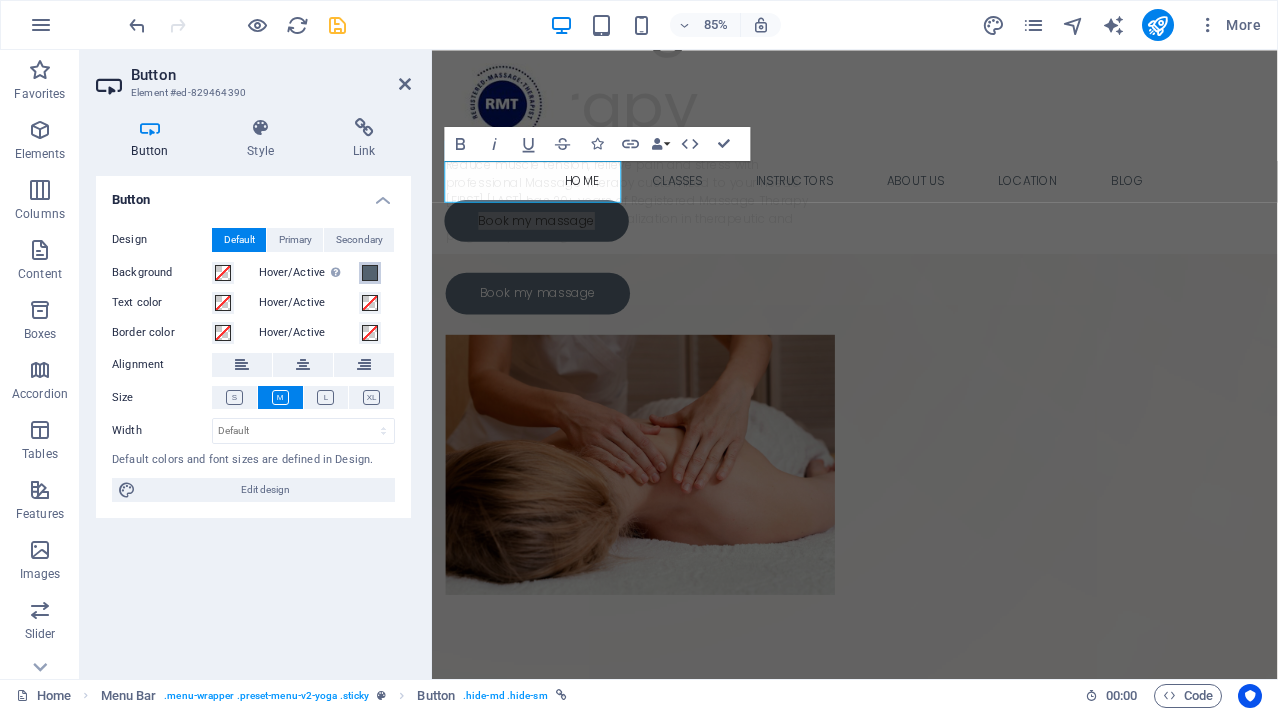 click at bounding box center [370, 273] 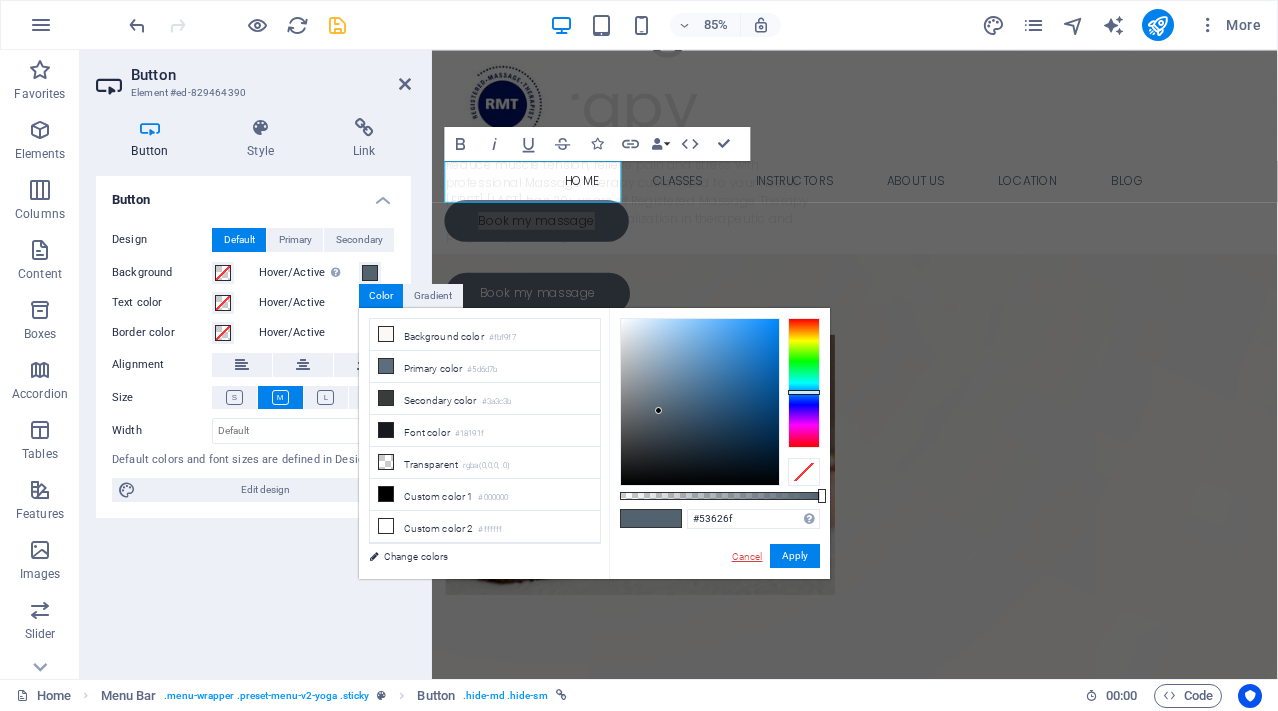 click on "Cancel" at bounding box center (747, 556) 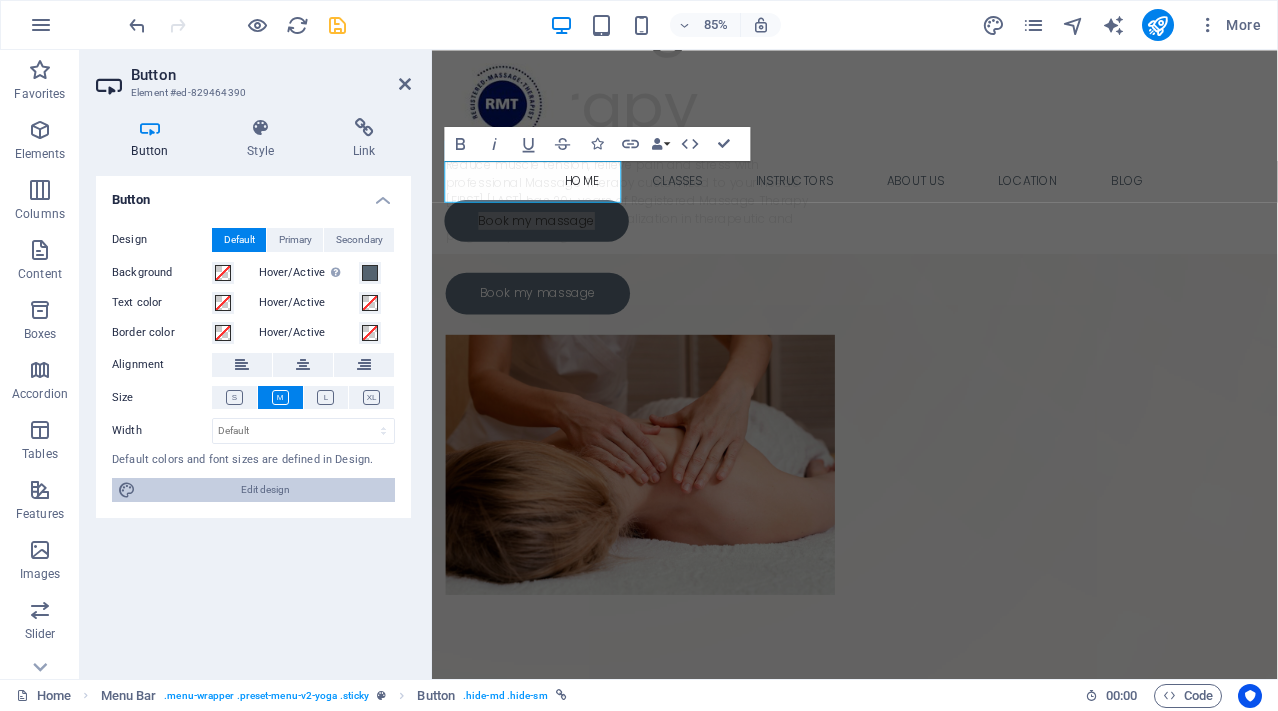 click on "Edit design" at bounding box center [265, 490] 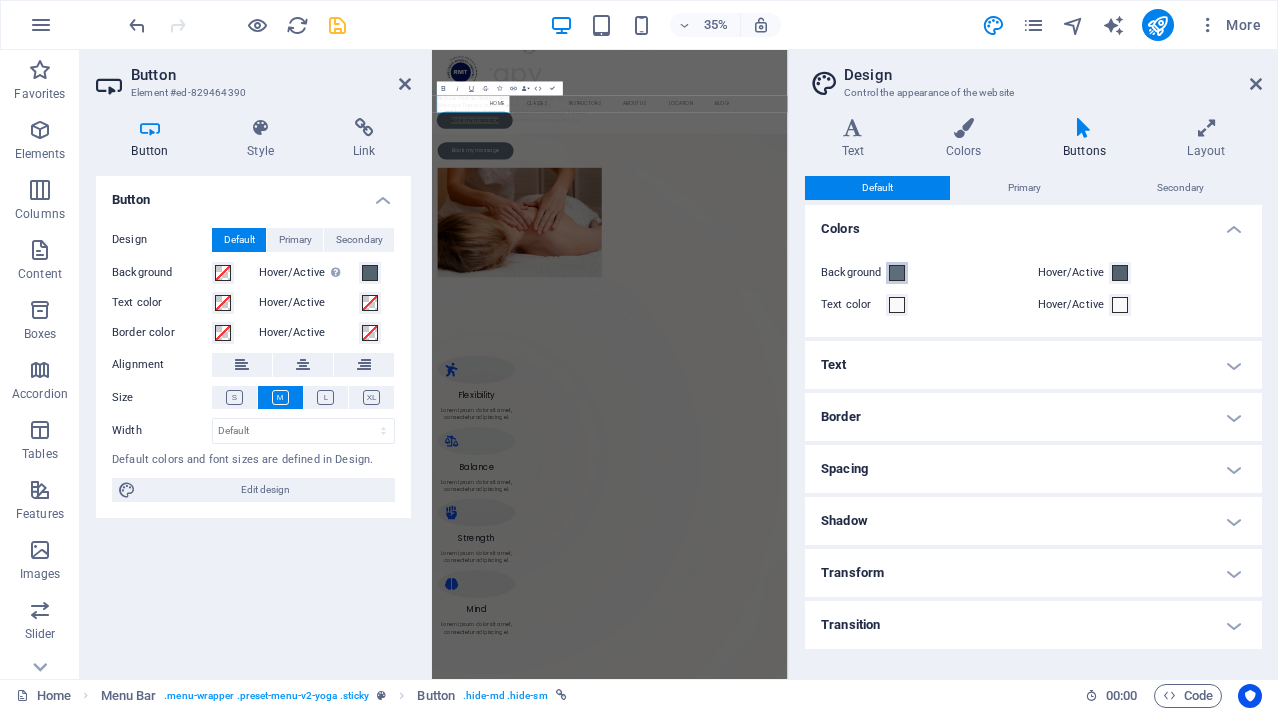click at bounding box center [897, 273] 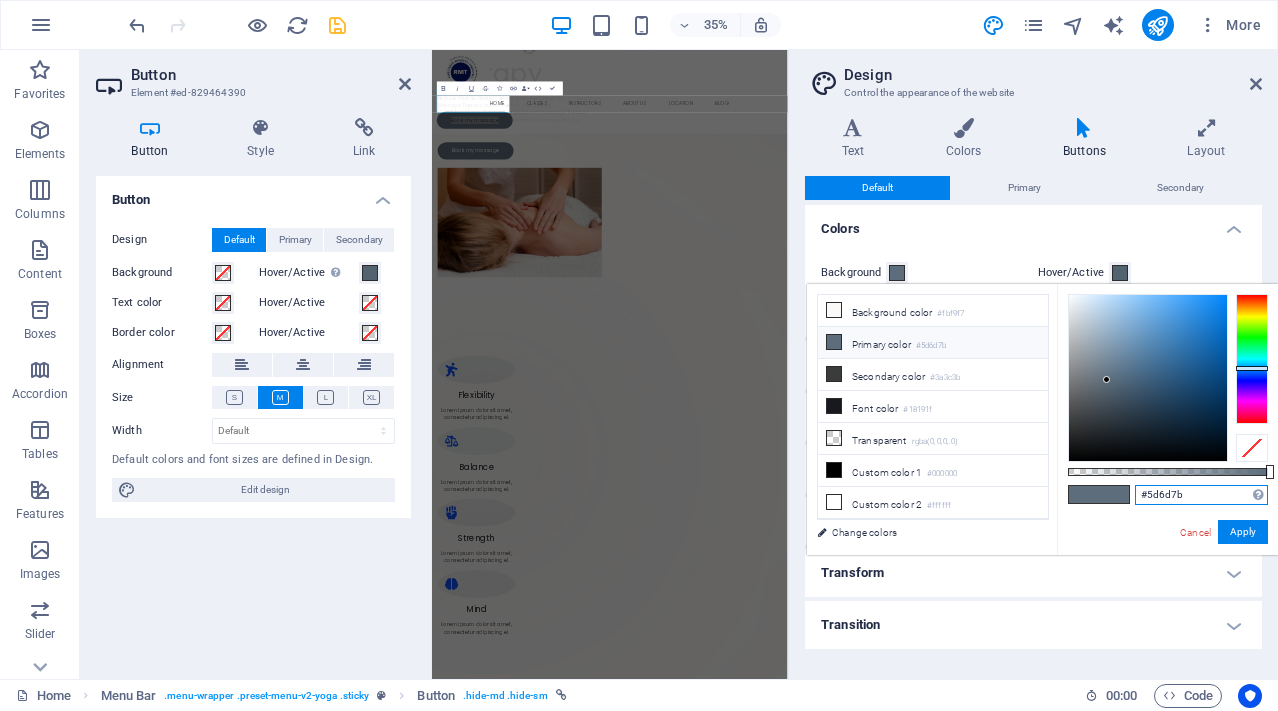 drag, startPoint x: 1200, startPoint y: 494, endPoint x: 1110, endPoint y: 493, distance: 90.005554 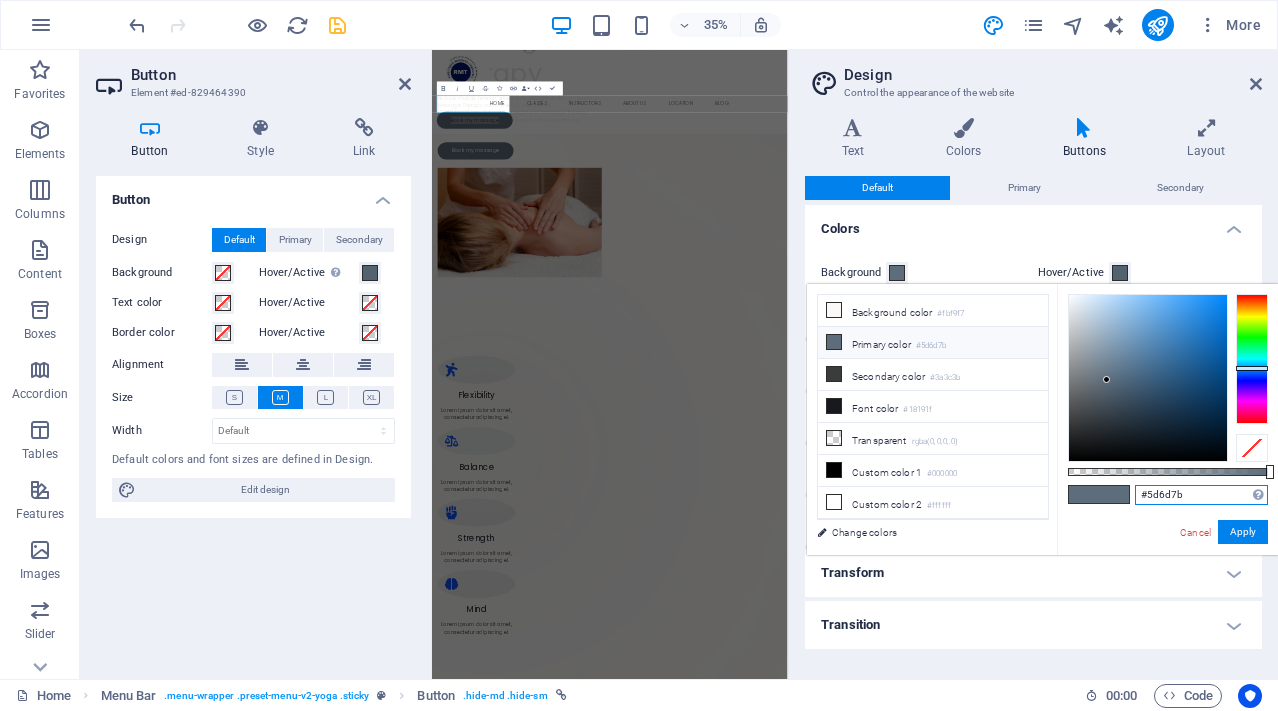 click on "#5d6d7b Supported formats #0852ed rgb(8, 82, 237) rgba(8, 82, 237, 90%) hsv(221,97,93) hsl(221, 93%, 48%) Cancel Apply" at bounding box center (1167, 564) 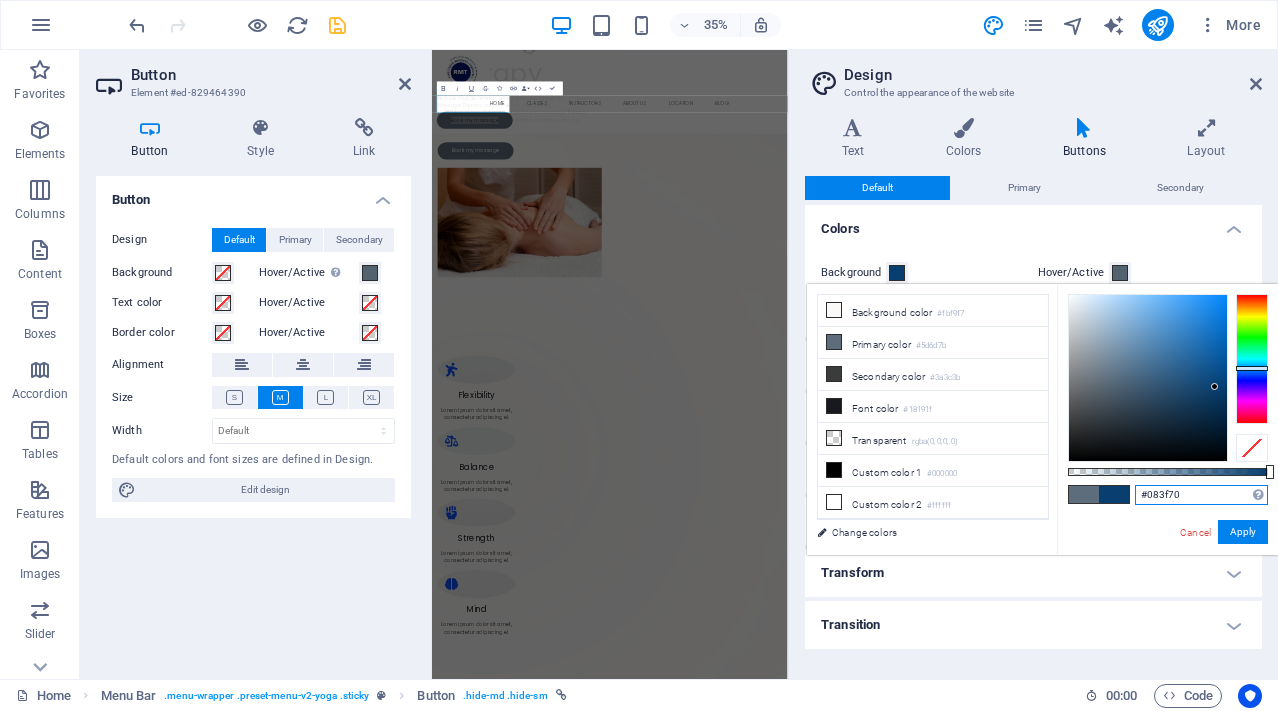 click at bounding box center [1148, 378] 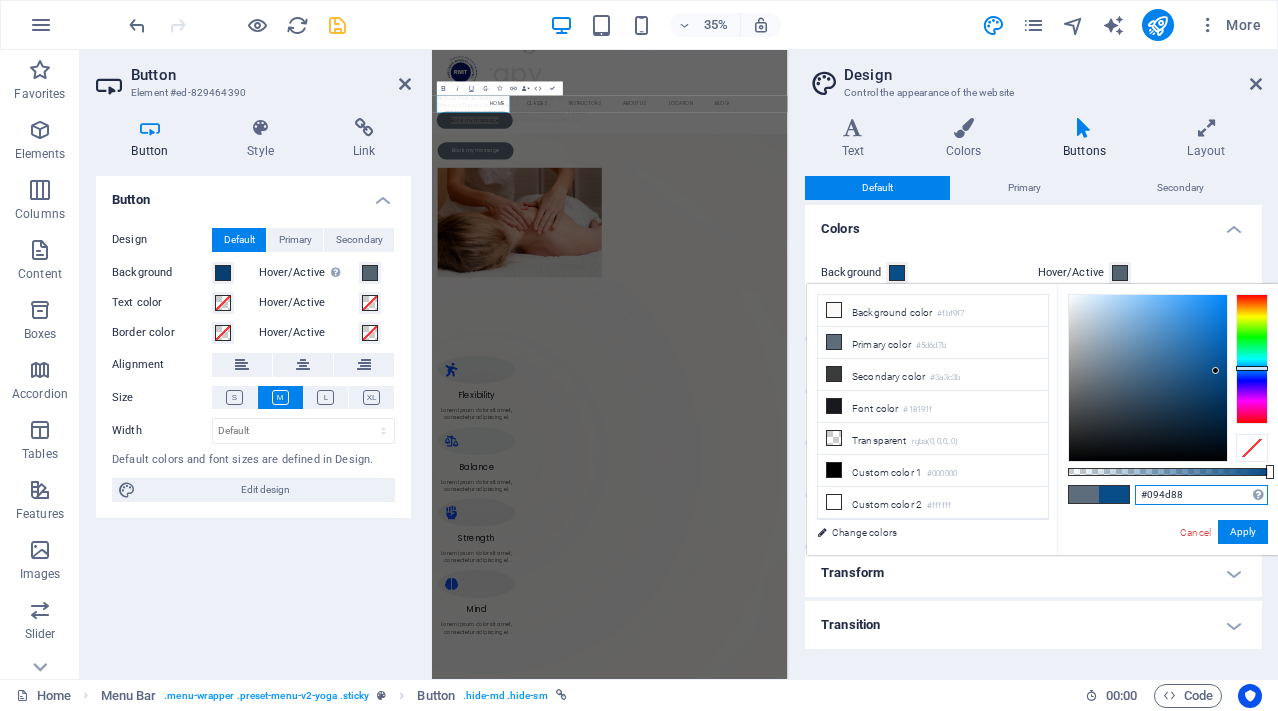 click at bounding box center [1148, 378] 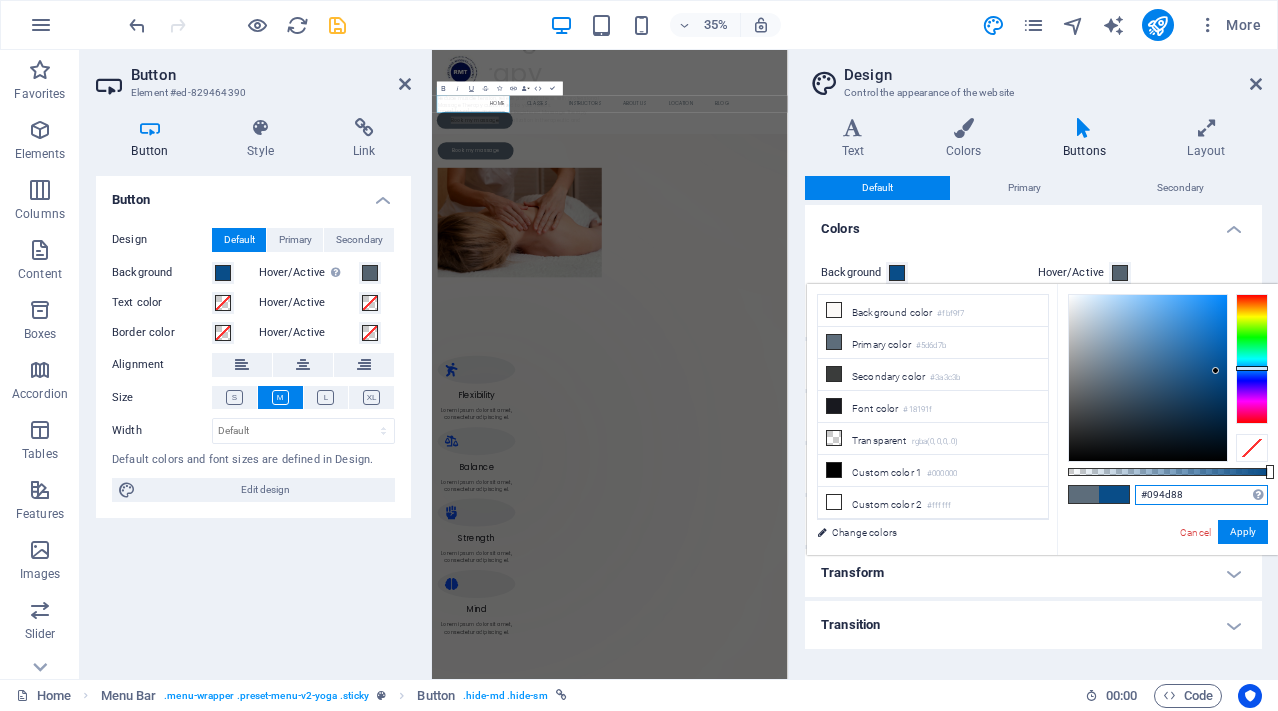 type on "#044074" 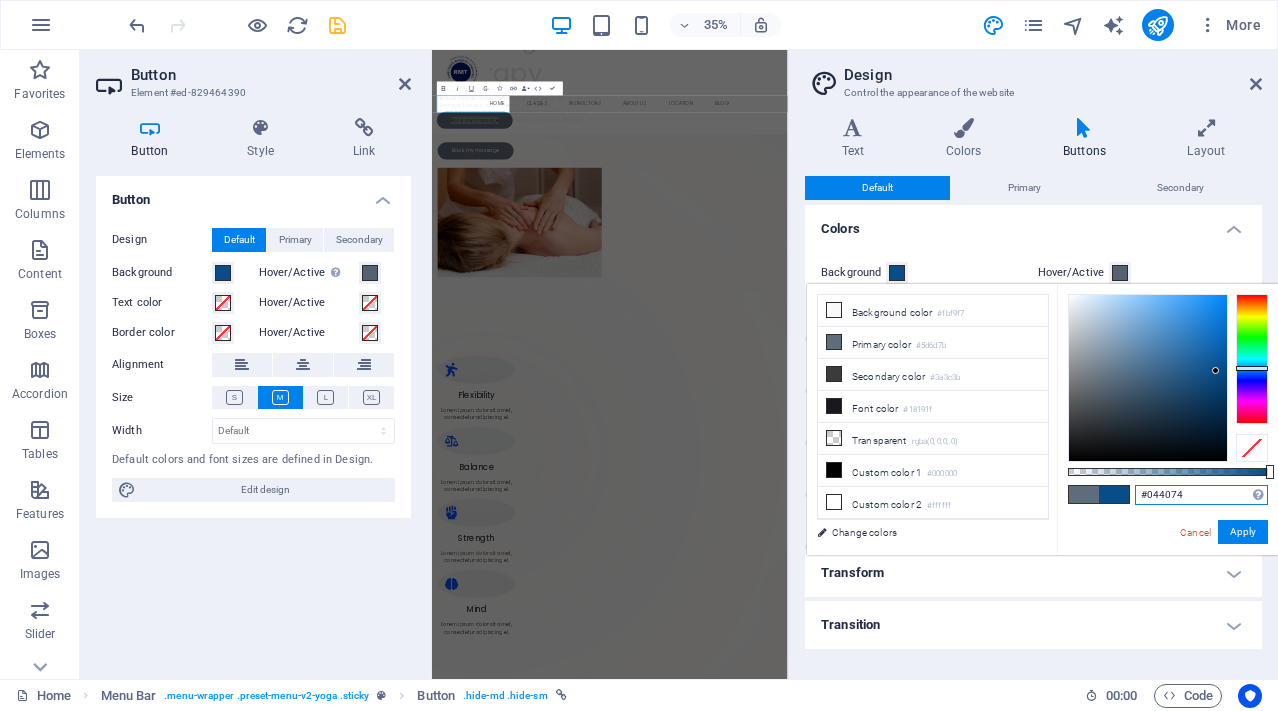 click at bounding box center (1148, 378) 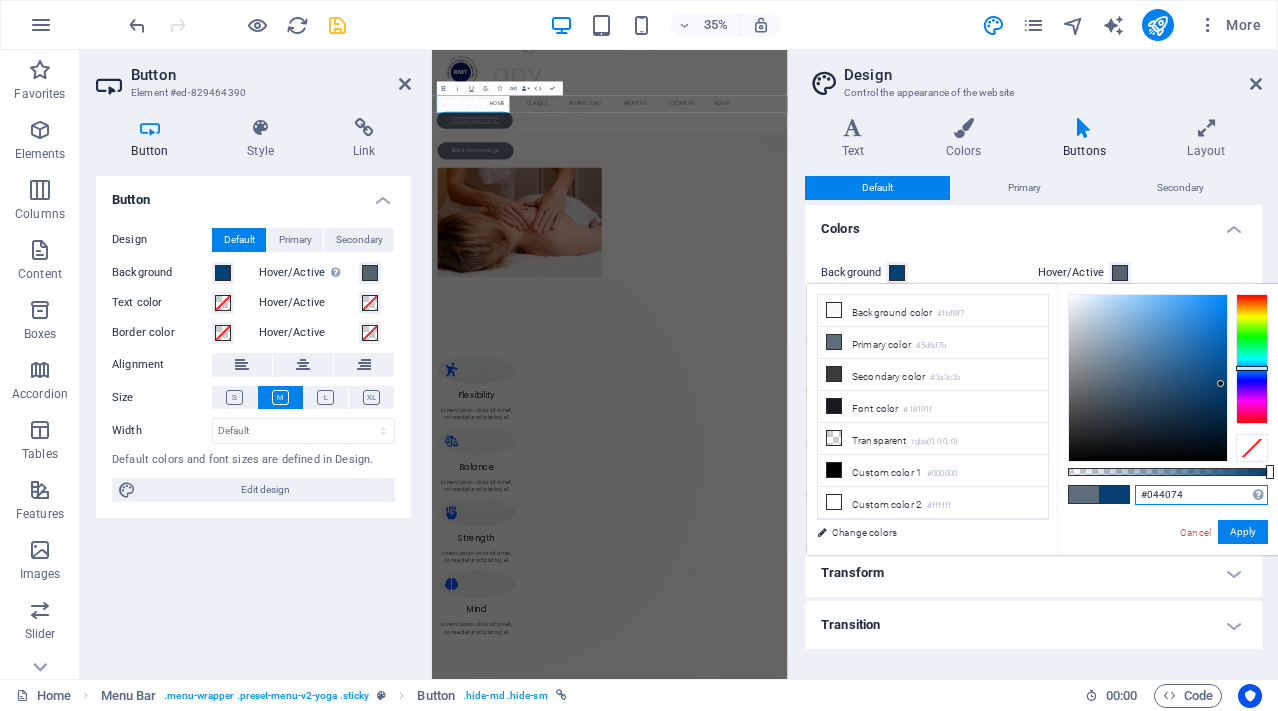 drag, startPoint x: 1188, startPoint y: 487, endPoint x: 1133, endPoint y: 487, distance: 55 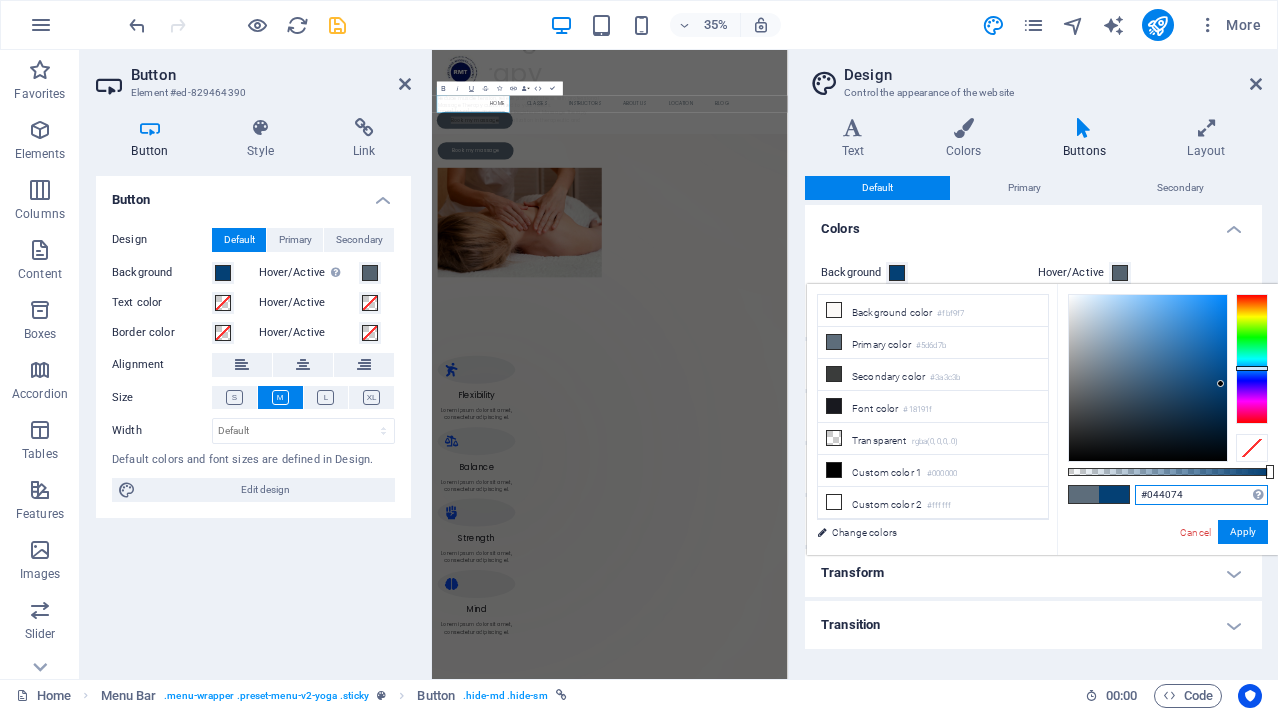 click on "#044074 Supported formats #0852ed rgb(8, 82, 237) rgba(8, 82, 237, 90%) hsv(221,97,93) hsl(221, 93%, 48%) Cancel Apply" at bounding box center (1167, 564) 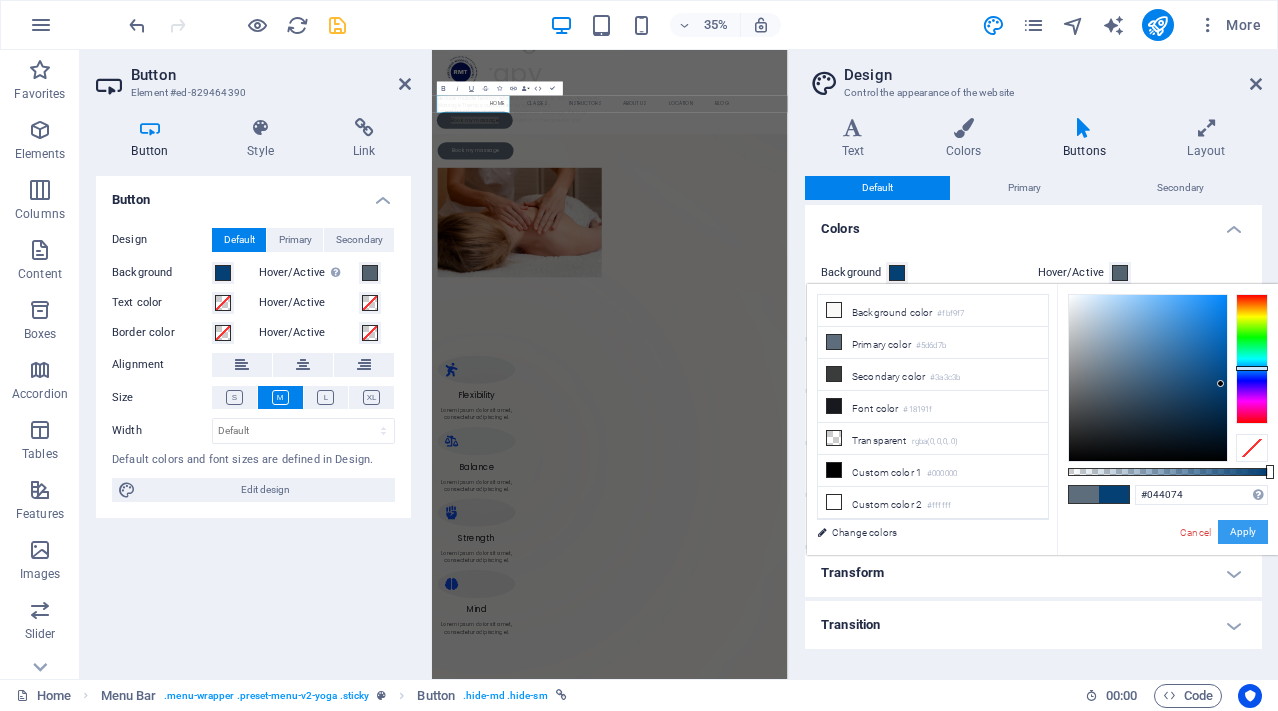 click on "Apply" at bounding box center (1243, 532) 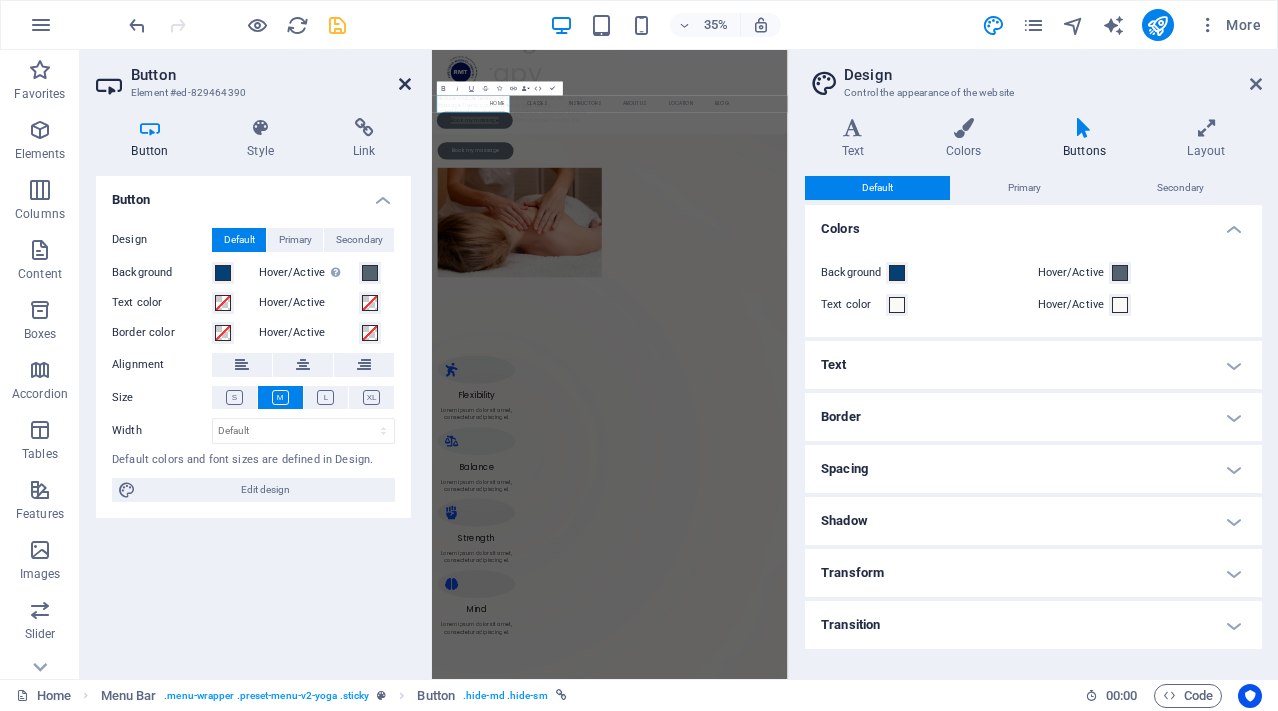 click at bounding box center [405, 84] 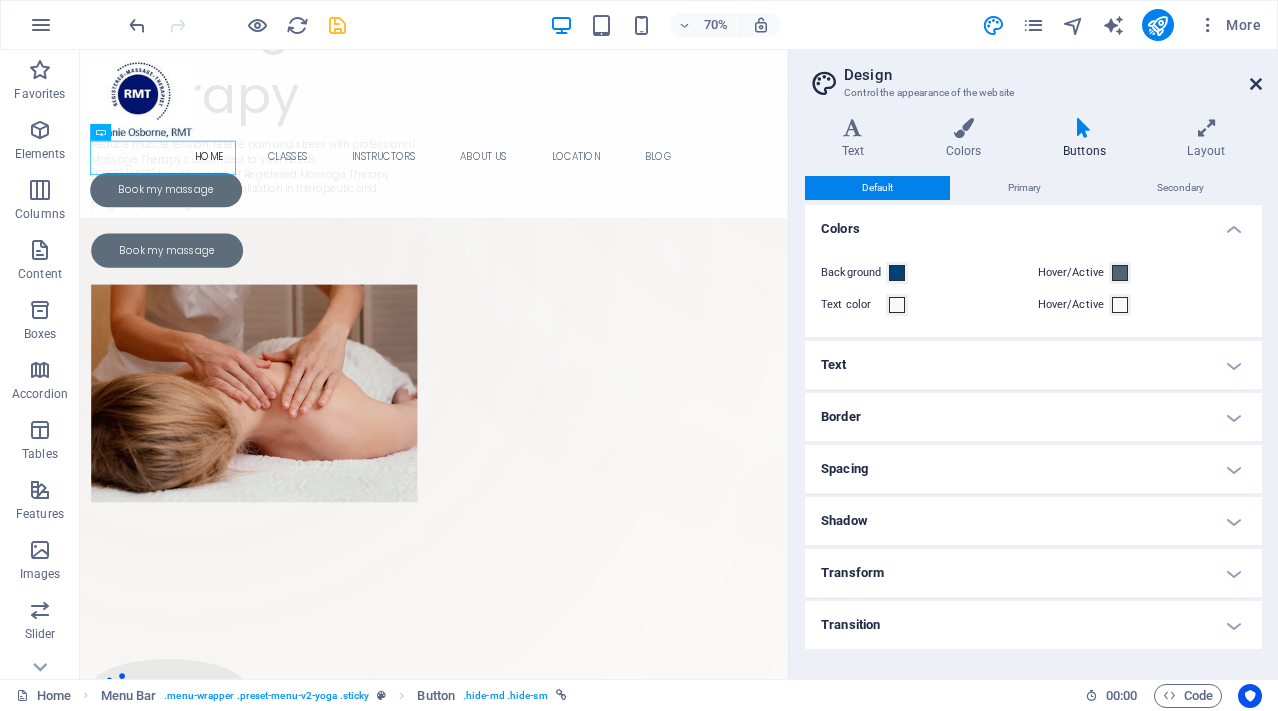 click at bounding box center (1256, 84) 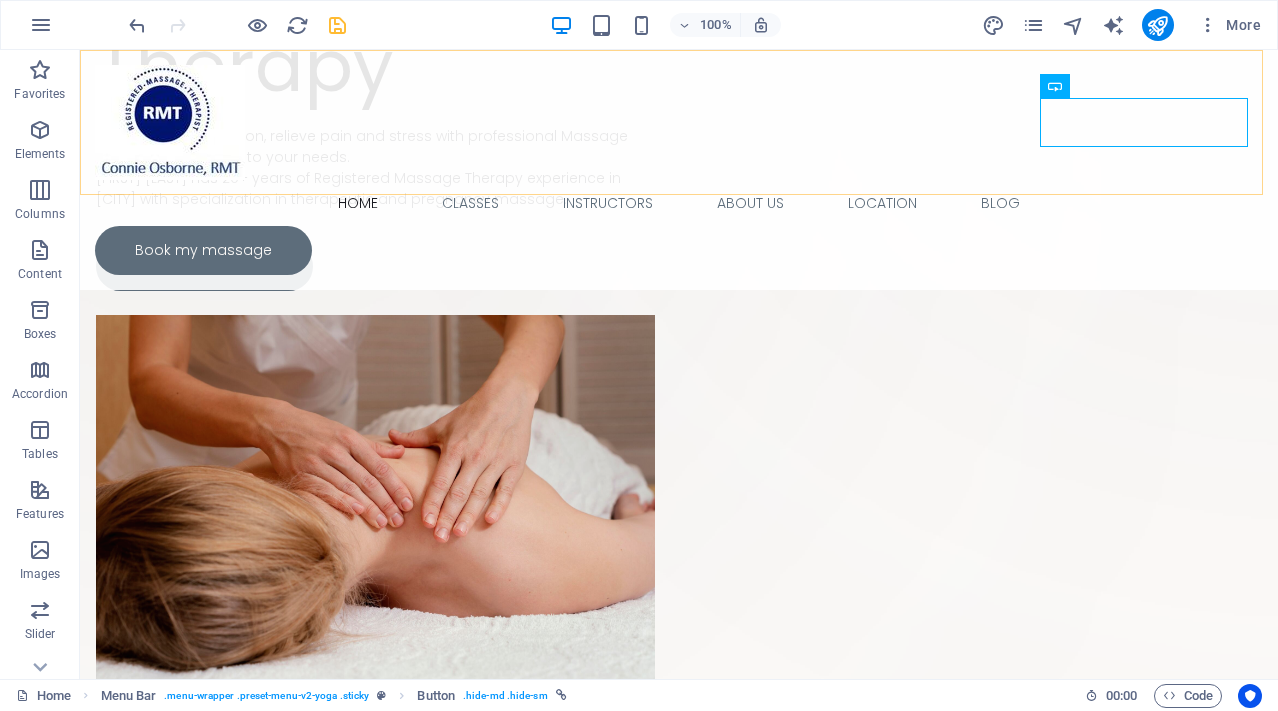 scroll, scrollTop: 444, scrollLeft: 0, axis: vertical 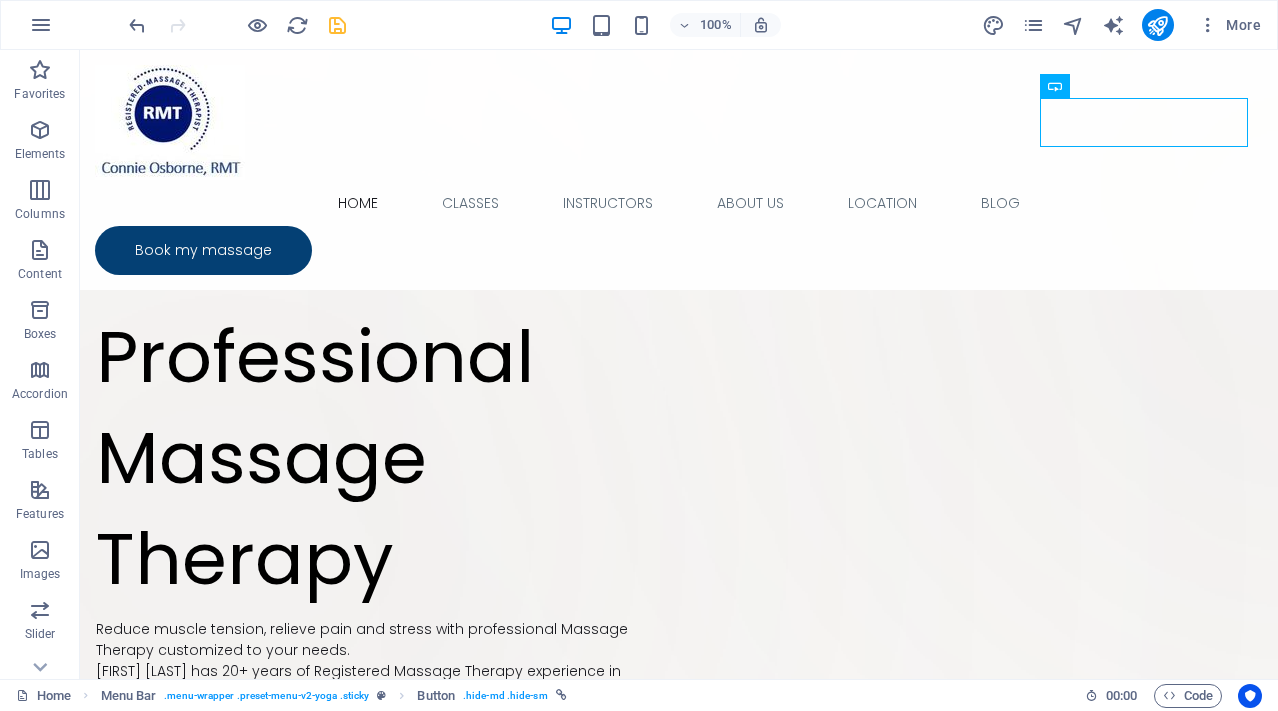 drag, startPoint x: 1271, startPoint y: 94, endPoint x: 1338, endPoint y: 99, distance: 67.18631 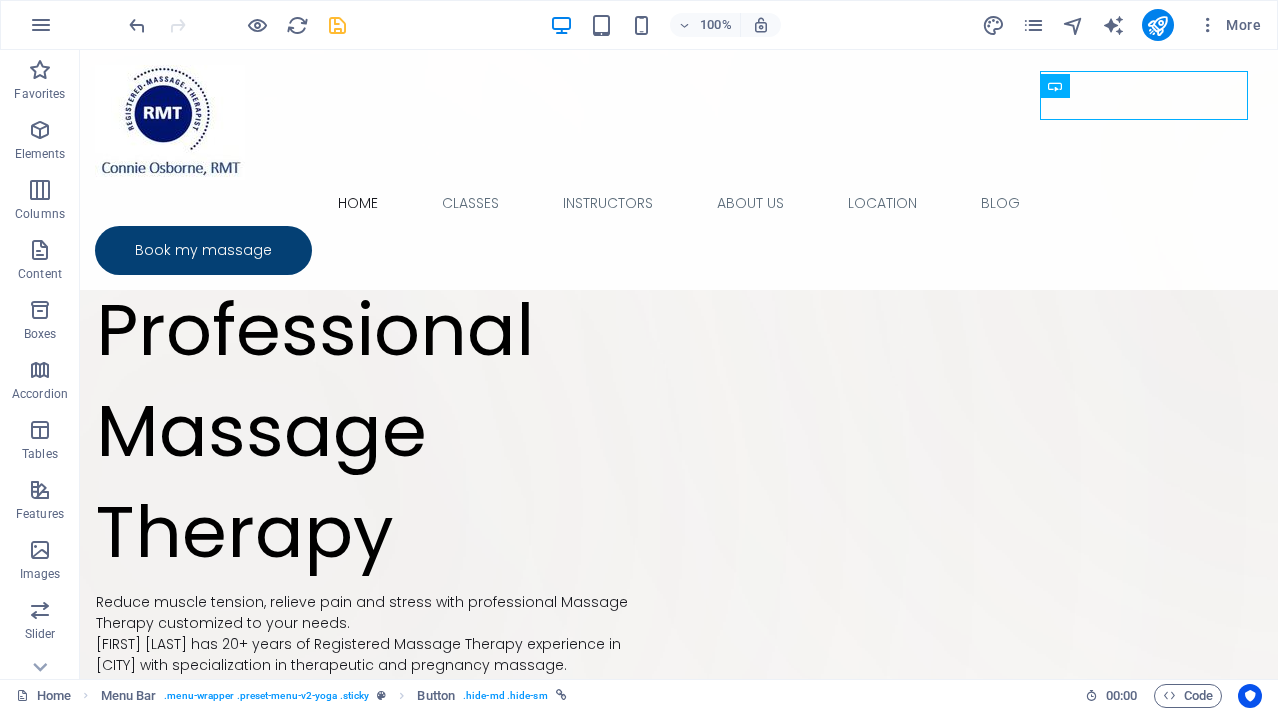 scroll, scrollTop: 0, scrollLeft: 0, axis: both 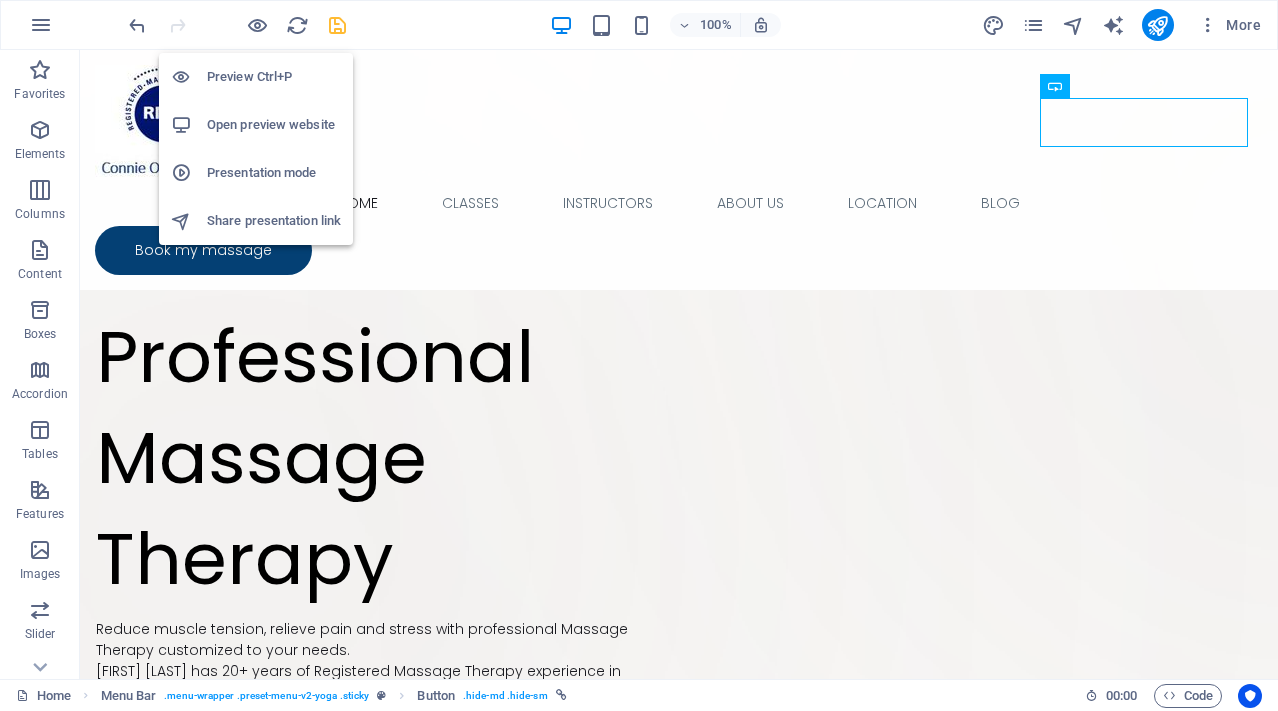click on "Preview Ctrl+P" at bounding box center [274, 77] 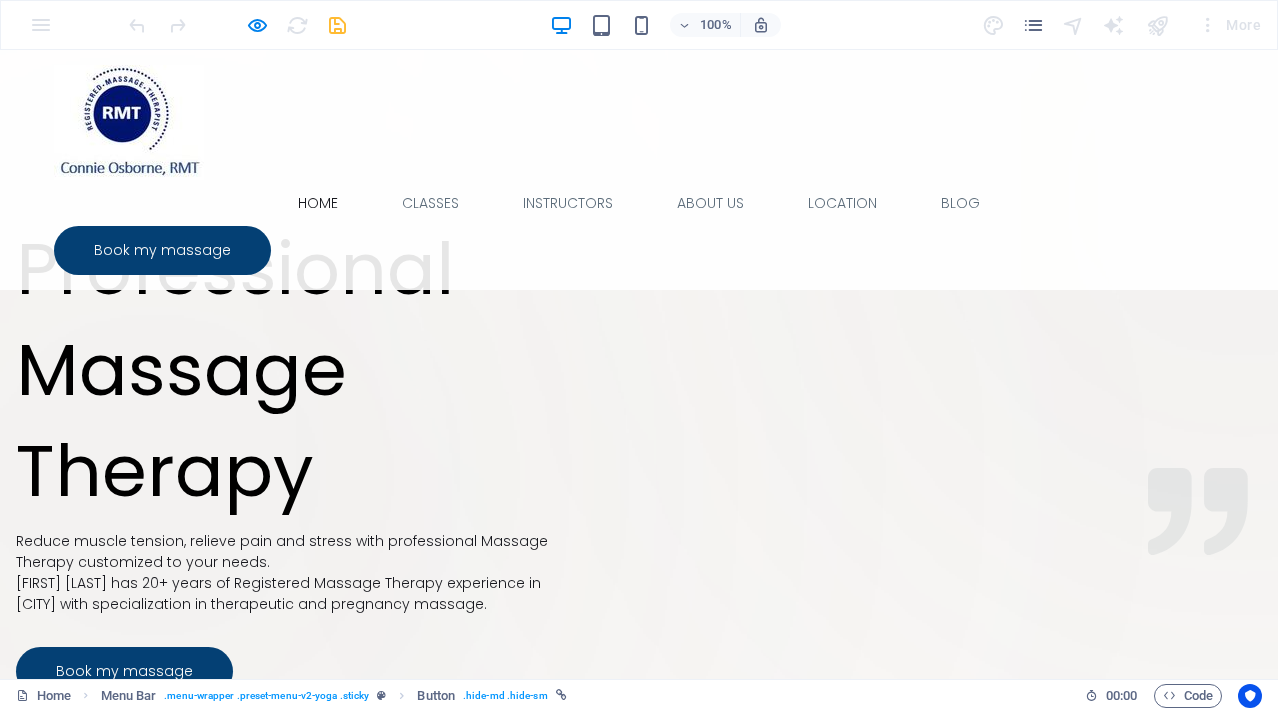 scroll, scrollTop: 0, scrollLeft: 0, axis: both 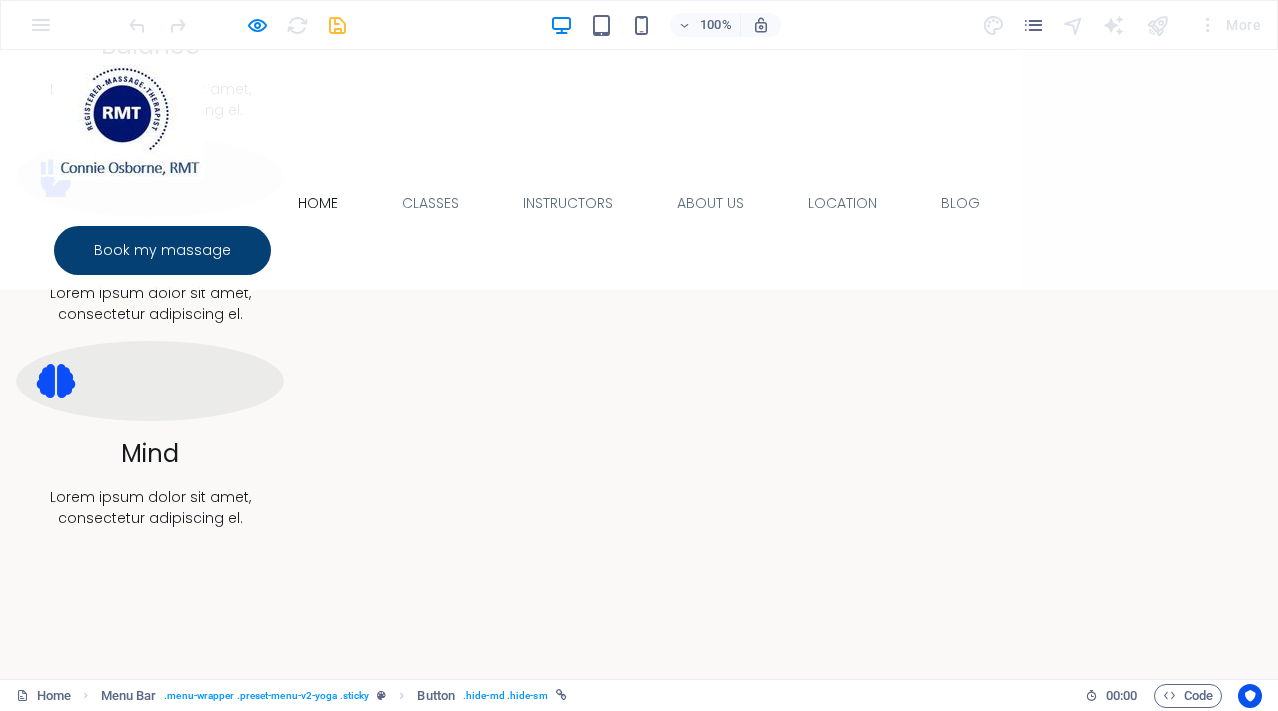 click on "Focus on you
Mind Lorem ipsum dolor sit amet, consectetur adipiscing elit. Morbi gravida blandit volutpat sagittis sed.
Balance Lorem ipsum dolor sit amet, consectetur adipiscing elit. Morbi gravida blandit volutpat sagittis sed.
Strength Lorem ipsum dolor sit amet, consectetur adipiscing elit. Morbi gravida blandit volutpat sagittis sed.
Flexibility Lorem ipsum dolor sit amet, consectetur adipiscing elit. Morbi gravida blandit volutpat sagittis sed." at bounding box center (639, 1796) 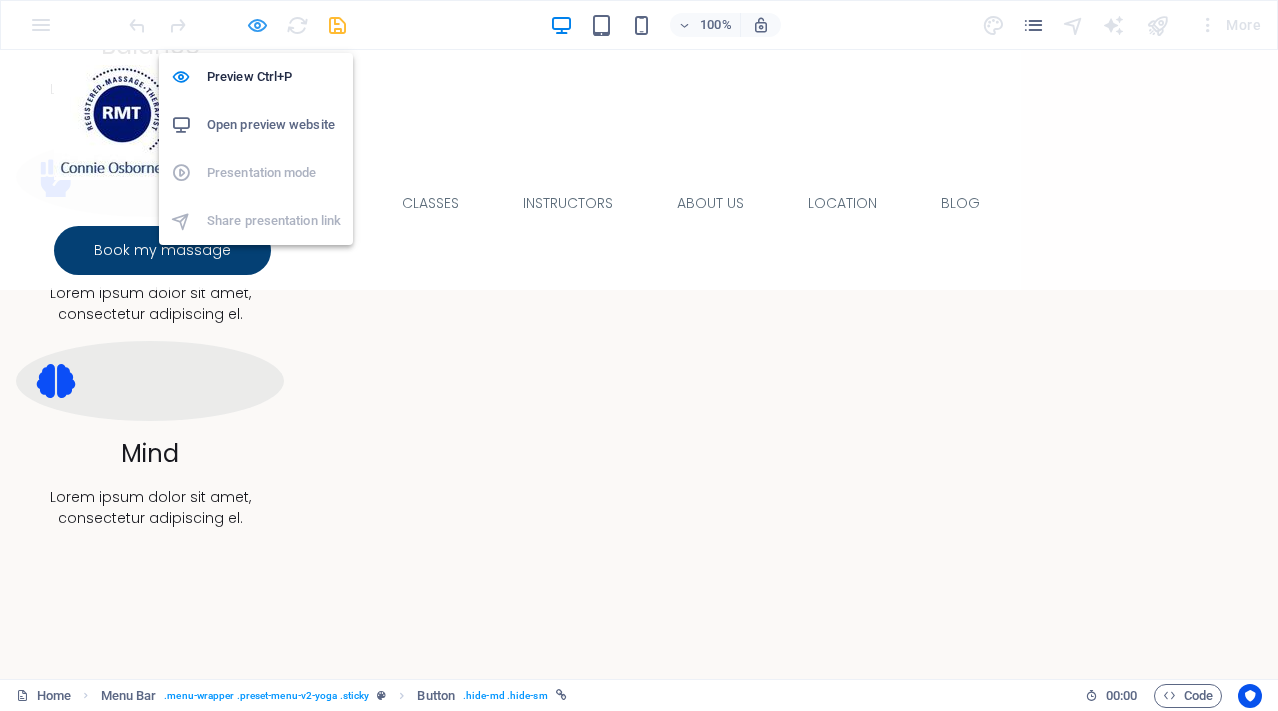 click at bounding box center [257, 25] 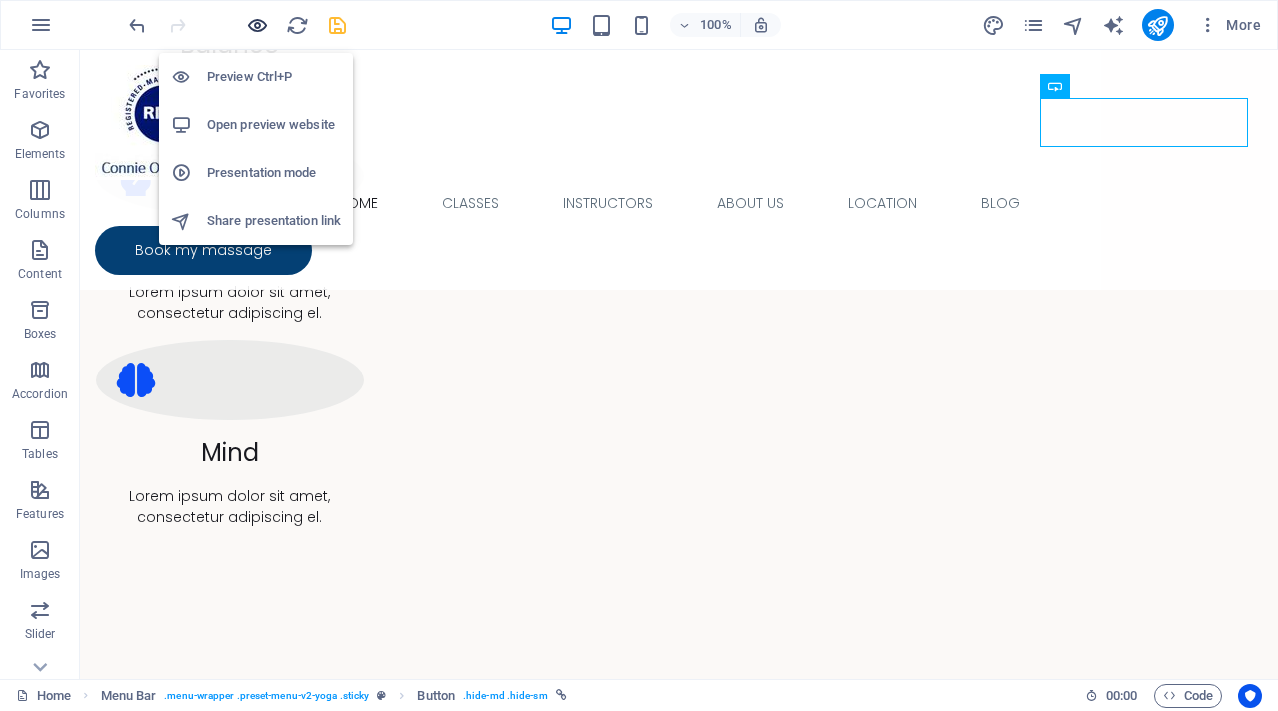 scroll, scrollTop: 1704, scrollLeft: 0, axis: vertical 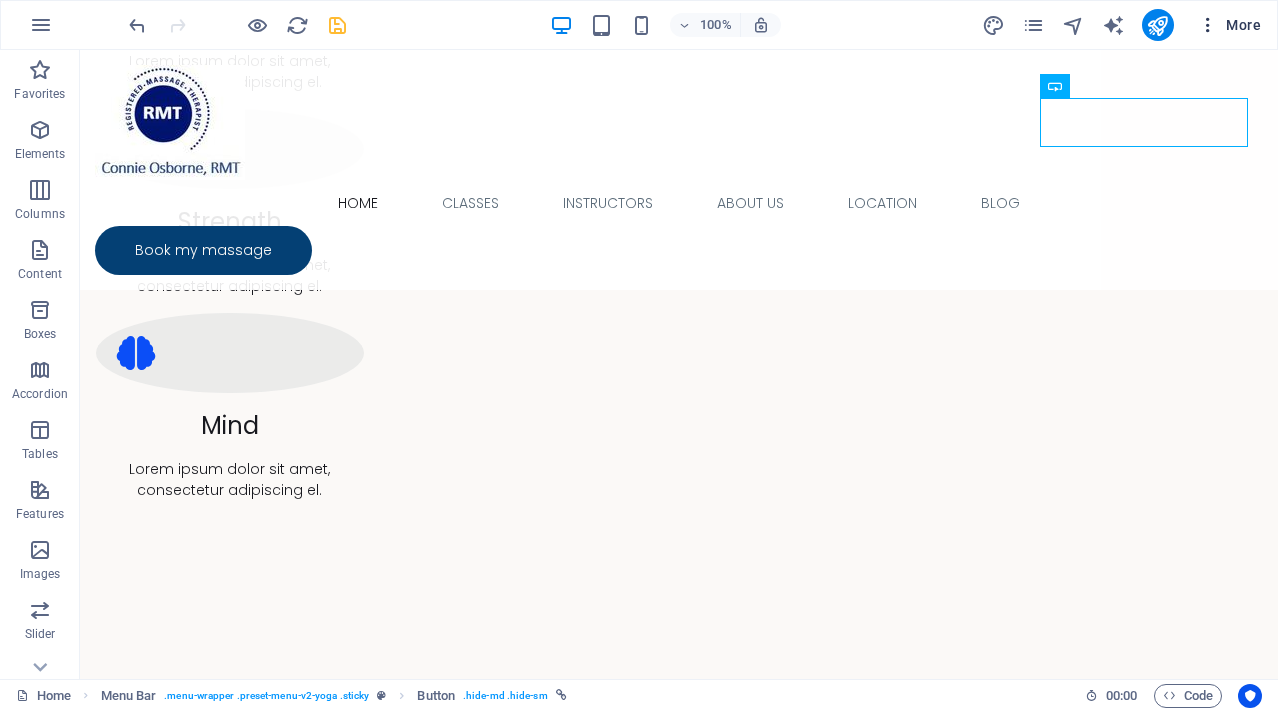 click at bounding box center [1208, 25] 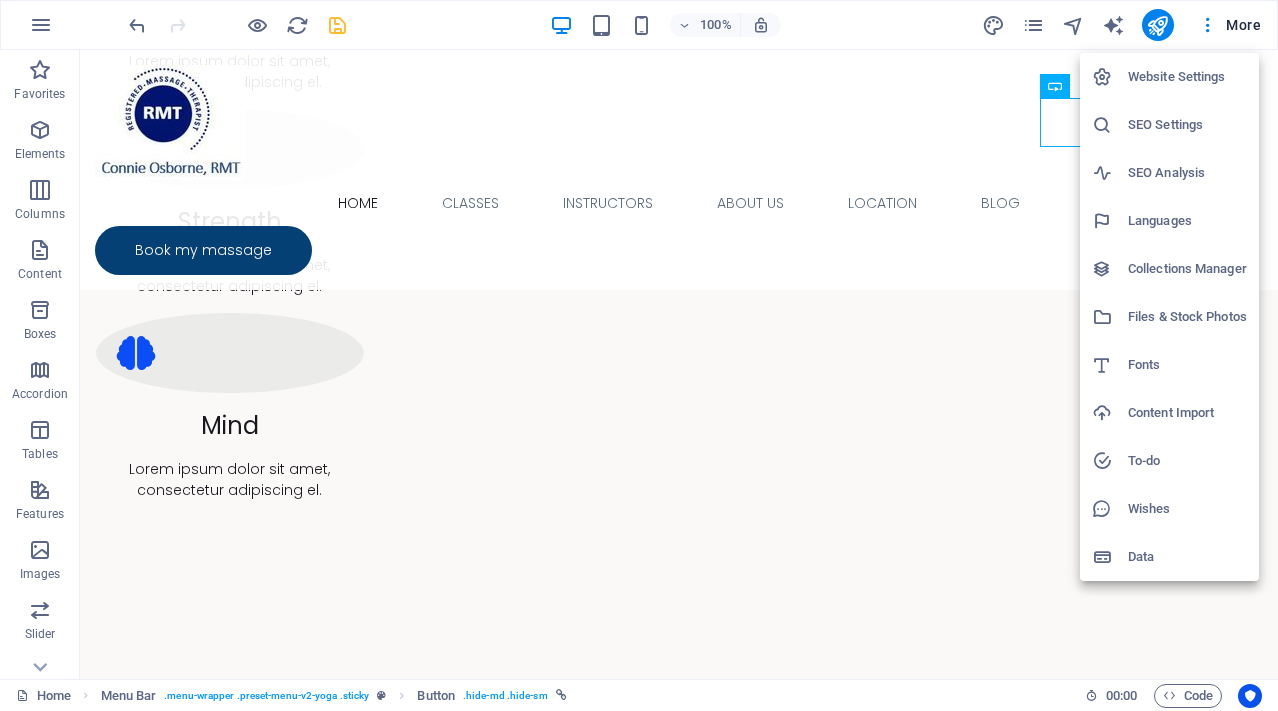 click on "Files & Stock Photos" at bounding box center (1187, 317) 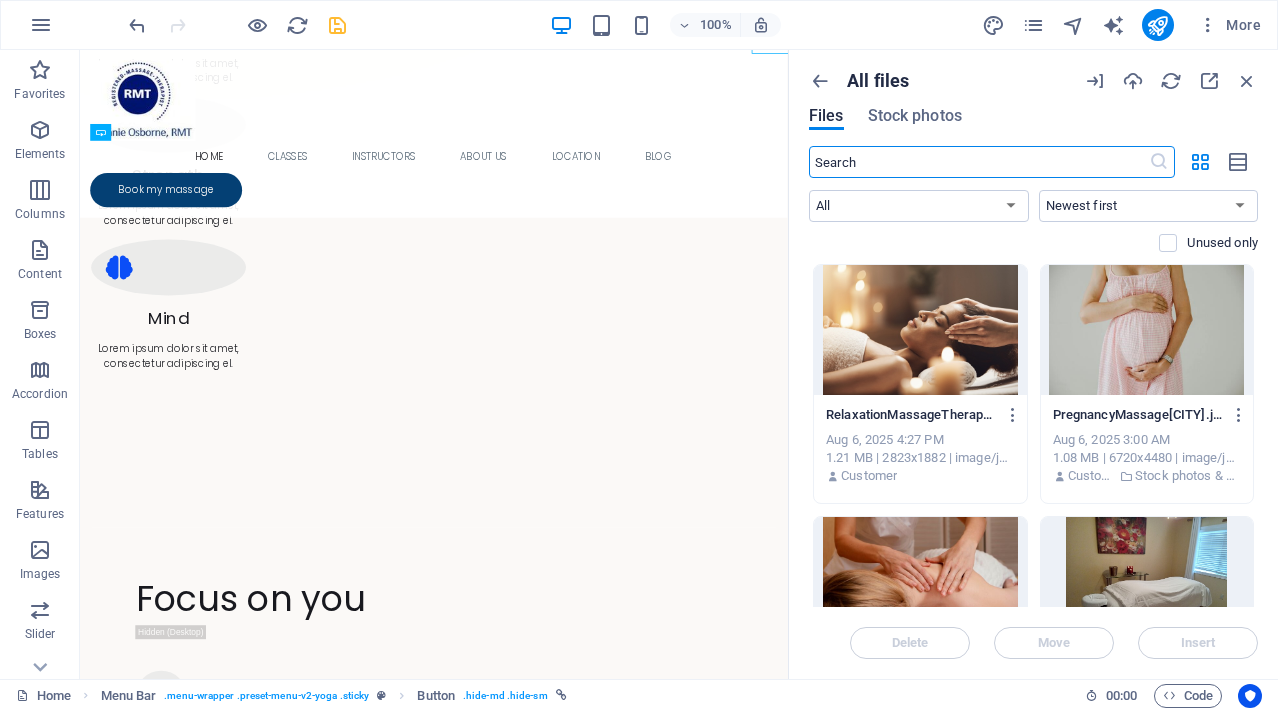 scroll, scrollTop: 1795, scrollLeft: 0, axis: vertical 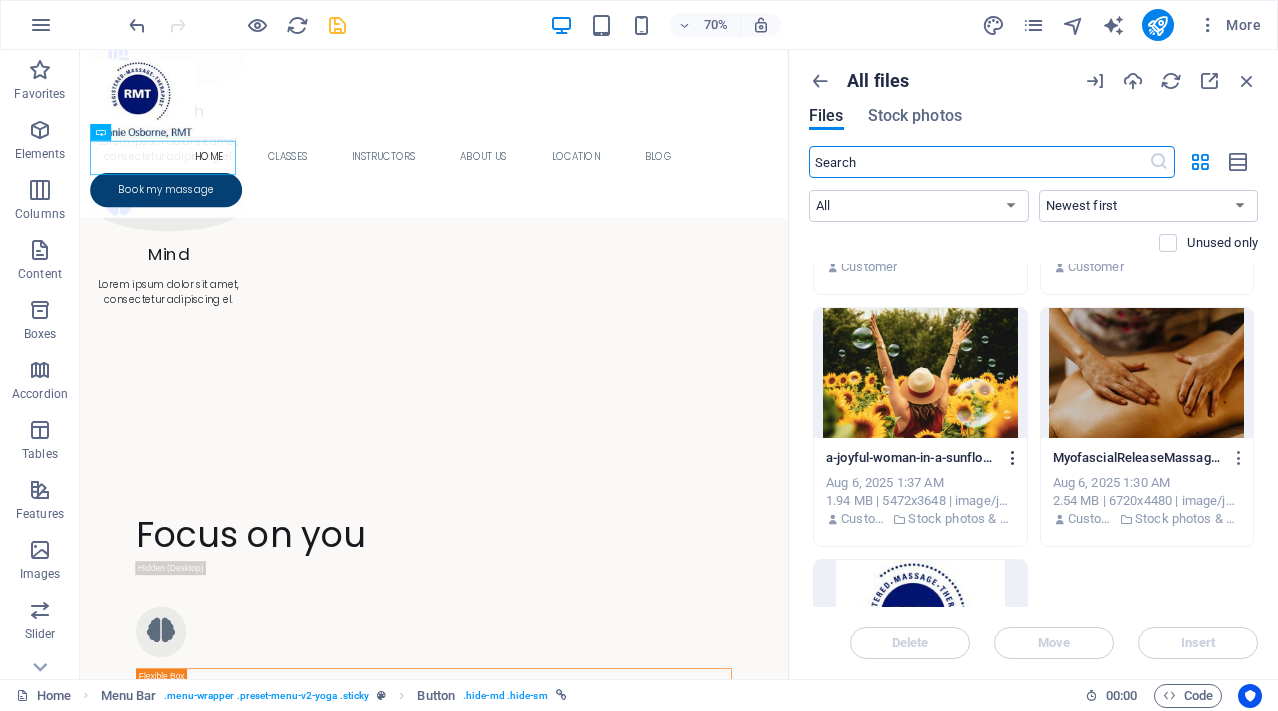 click at bounding box center (1013, 458) 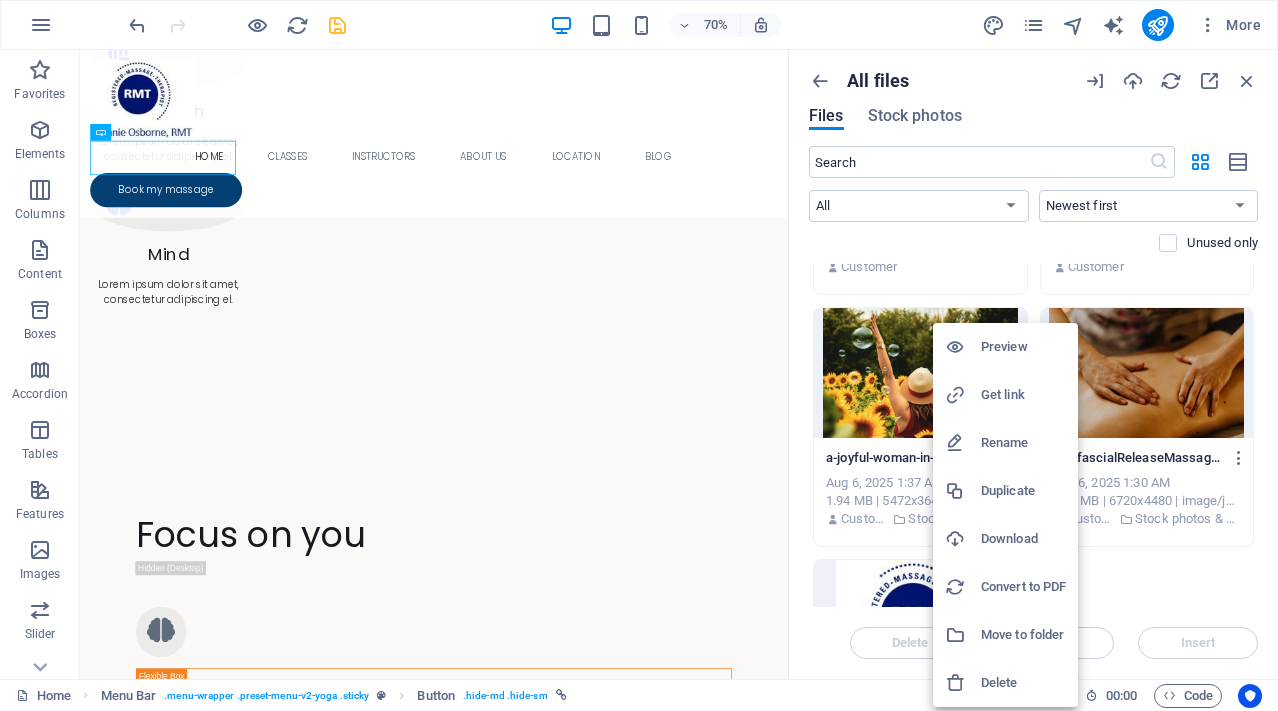 click on "Rename" at bounding box center [1023, 443] 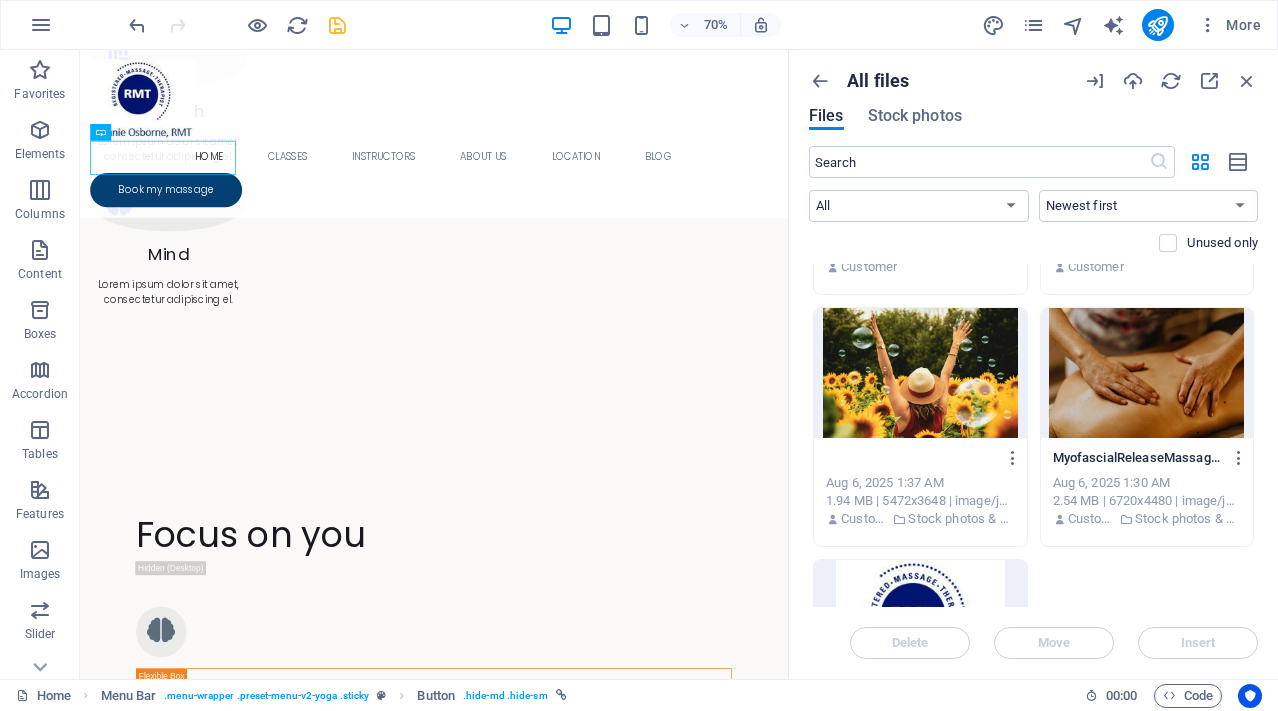 click on "a-joyful-woman-in-a-sunflower-field-with-bubbles-expressing-happiness-on-a-summer-day-Wa8MxE1QodsKI22qoA0JrA.jpeg" at bounding box center [911, 458] 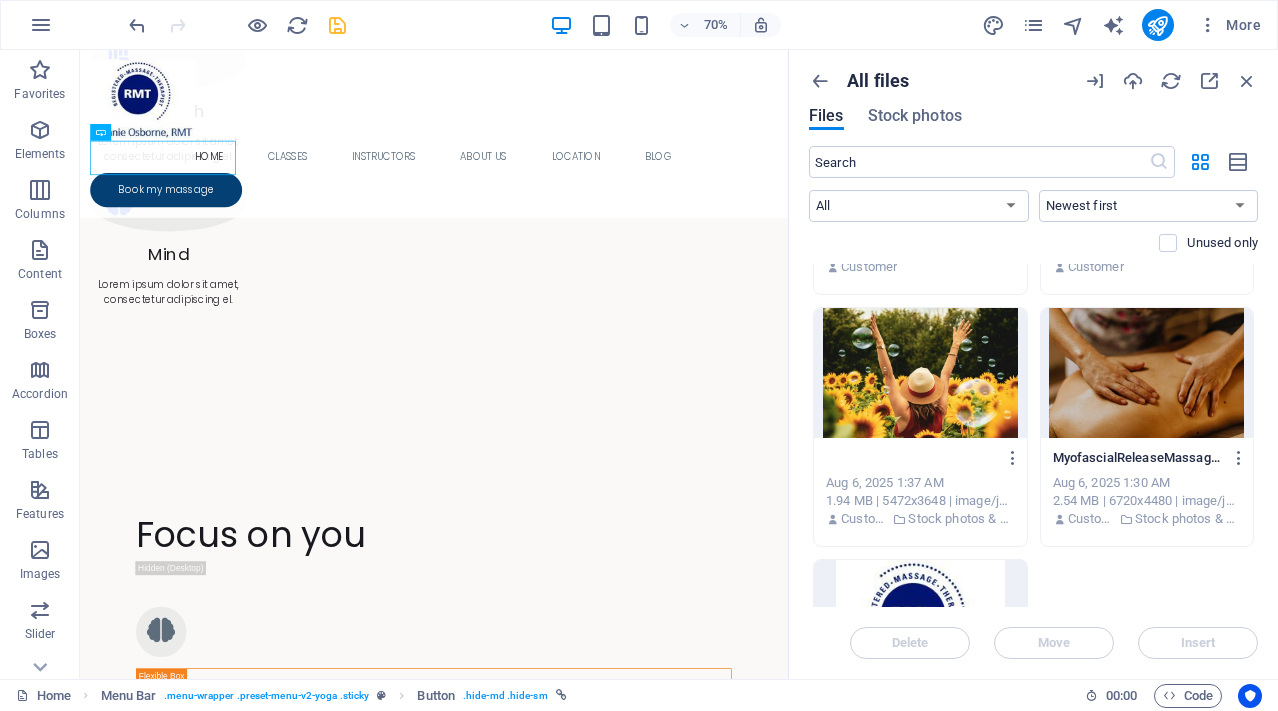 click on "a-joyful-woman-in-a-sunflower-field-with-bubbles-expressing-happiness-on-a-summer-day-Wa8MxE1Qo[CITY] Massage ThTherapy.jpeg" at bounding box center [911, 458] 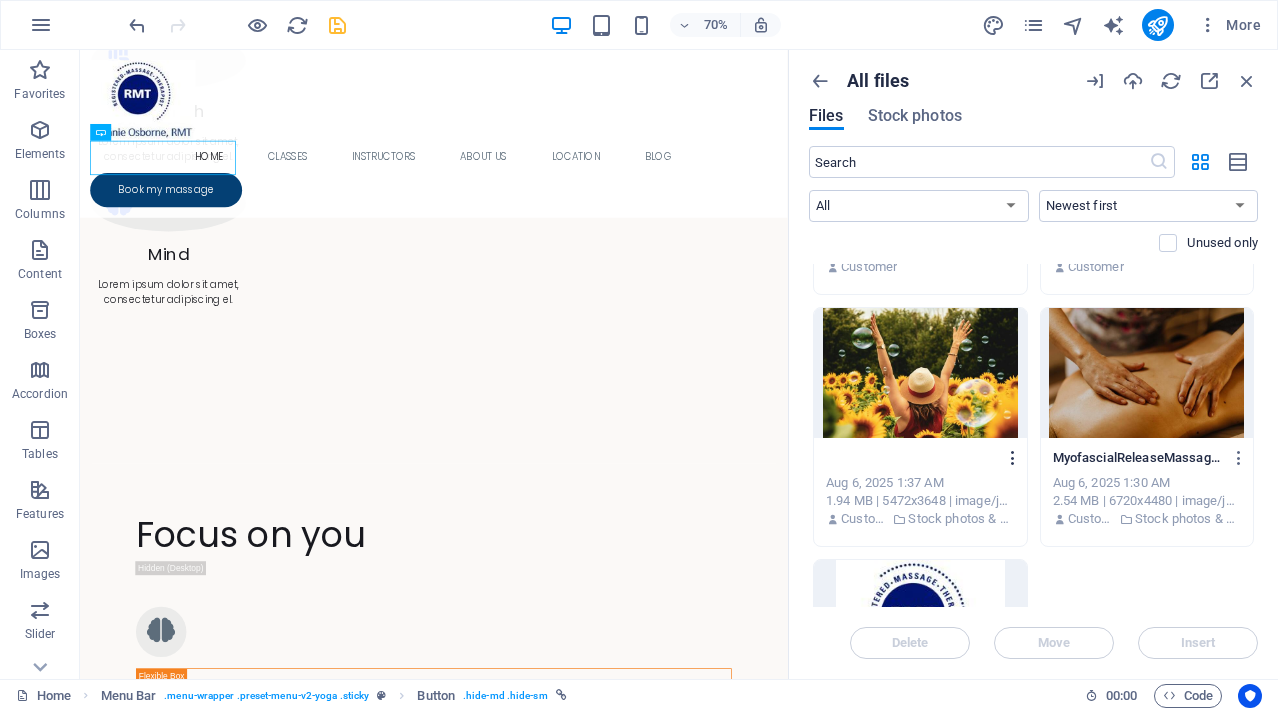 type on "a-joyful-woman-in-a-sunflower-field-with-bubbles-expressing-happiness-on-a-summer-day-Wa8MxE1Qo[CITY] Massage ThTherapy.jpeg" 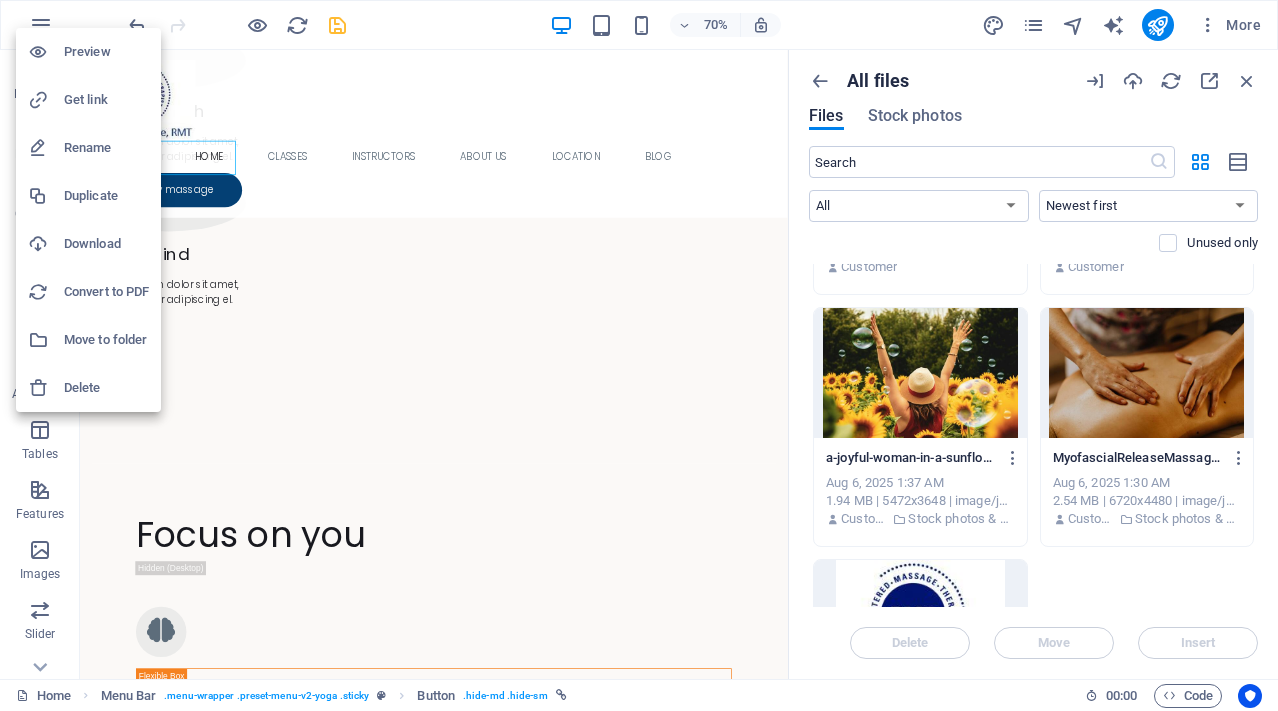 click at bounding box center [639, 355] 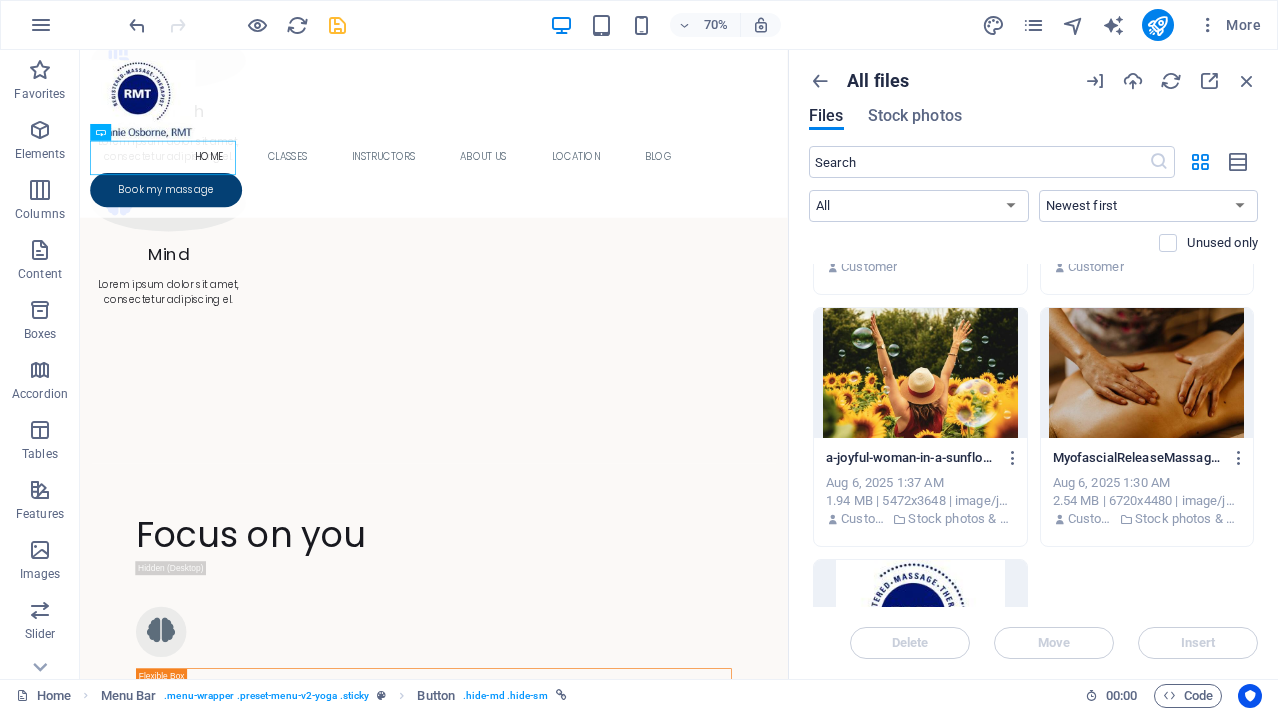 click on "a-joyful-woman-in-a-sunflower-field-with-bubbles-expressing-happiness-on-a-summer-day-Wa8MxE1Qo[CITY]MassageThTherapy.jpeg-2TQ1RhFuhcl0c5Jt9lUhvA.jpg" at bounding box center (911, 458) 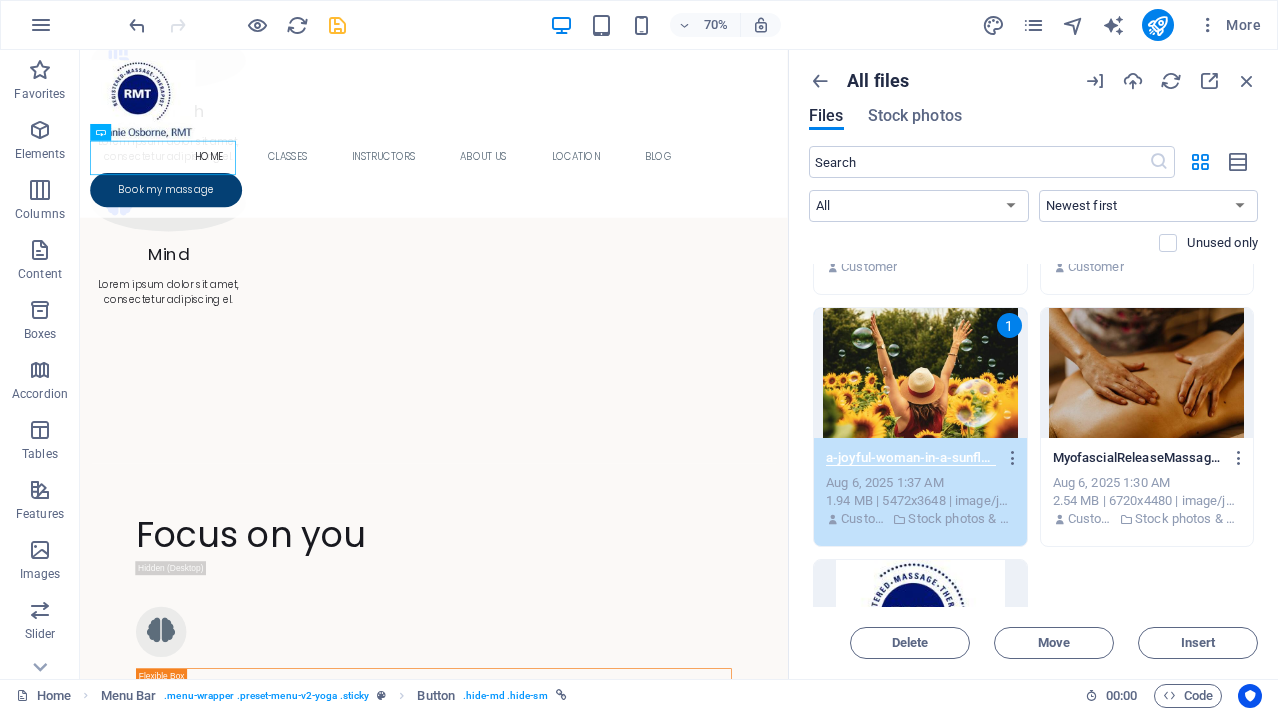 scroll, scrollTop: 0, scrollLeft: 842, axis: horizontal 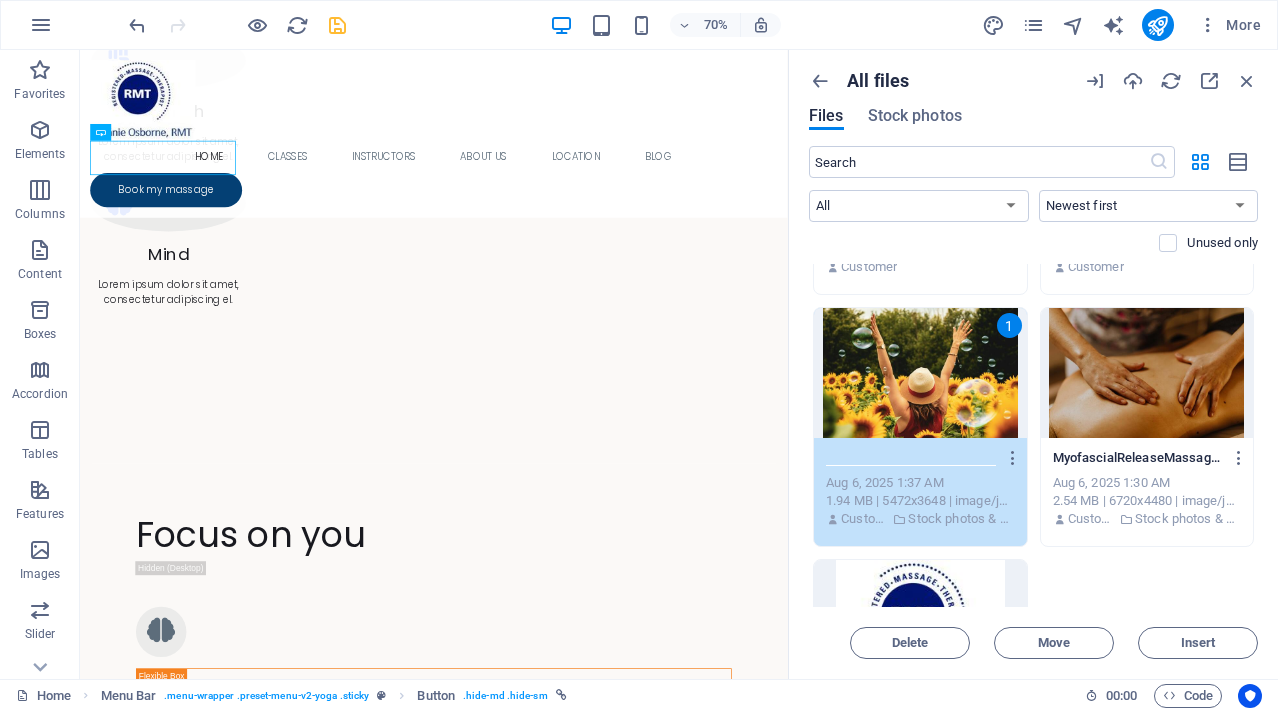 click on "a-joyful-woman-in-a-sunflower-field-with-bubbles-expressing-happiness-on-a-summer-day-Wa8MxE1Qo[CITY]MassageThTherapy.jpeg-2TQ1RhFuhcl0c5Jt9lUhvA.jpg" at bounding box center (911, 458) 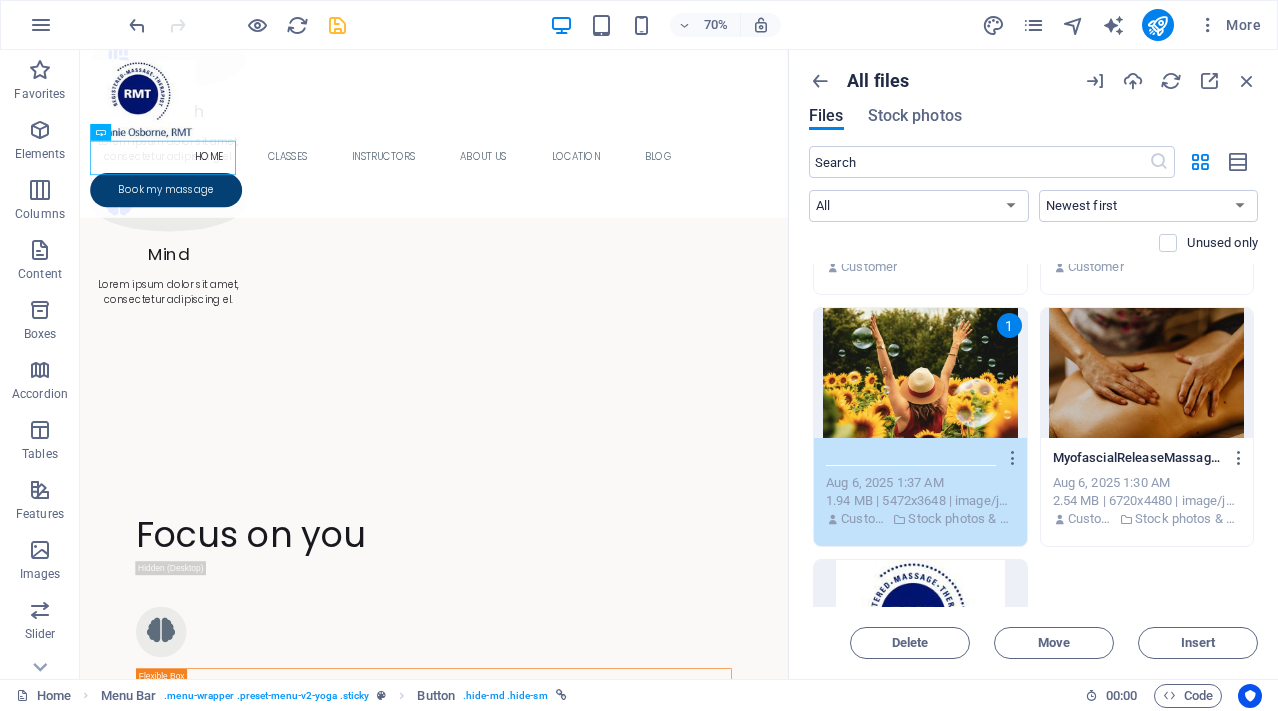 click on "a-joyful-woman-in-a-sunflower-field-with-bubbles-expressing-happiness-on-a-summer-day-Wa8MxE1Qo[CITY]MassageThTherapy.jpg" at bounding box center (911, 458) 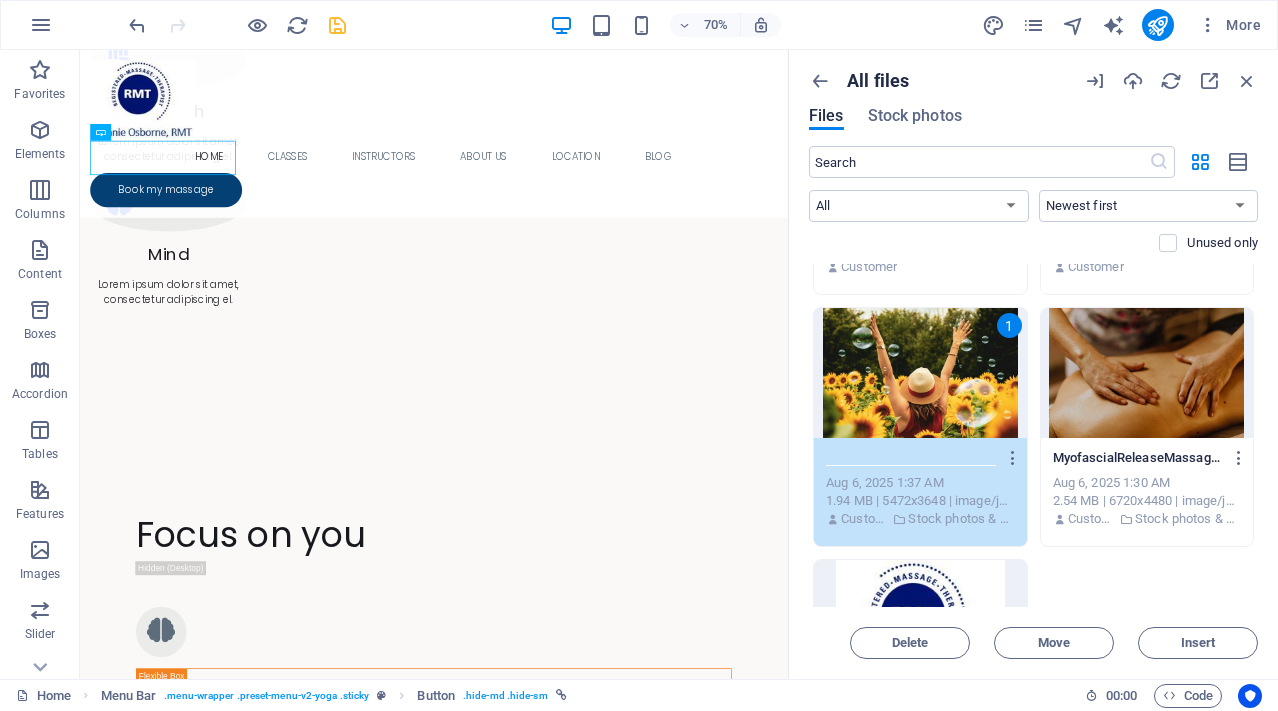 scroll, scrollTop: 0, scrollLeft: 665, axis: horizontal 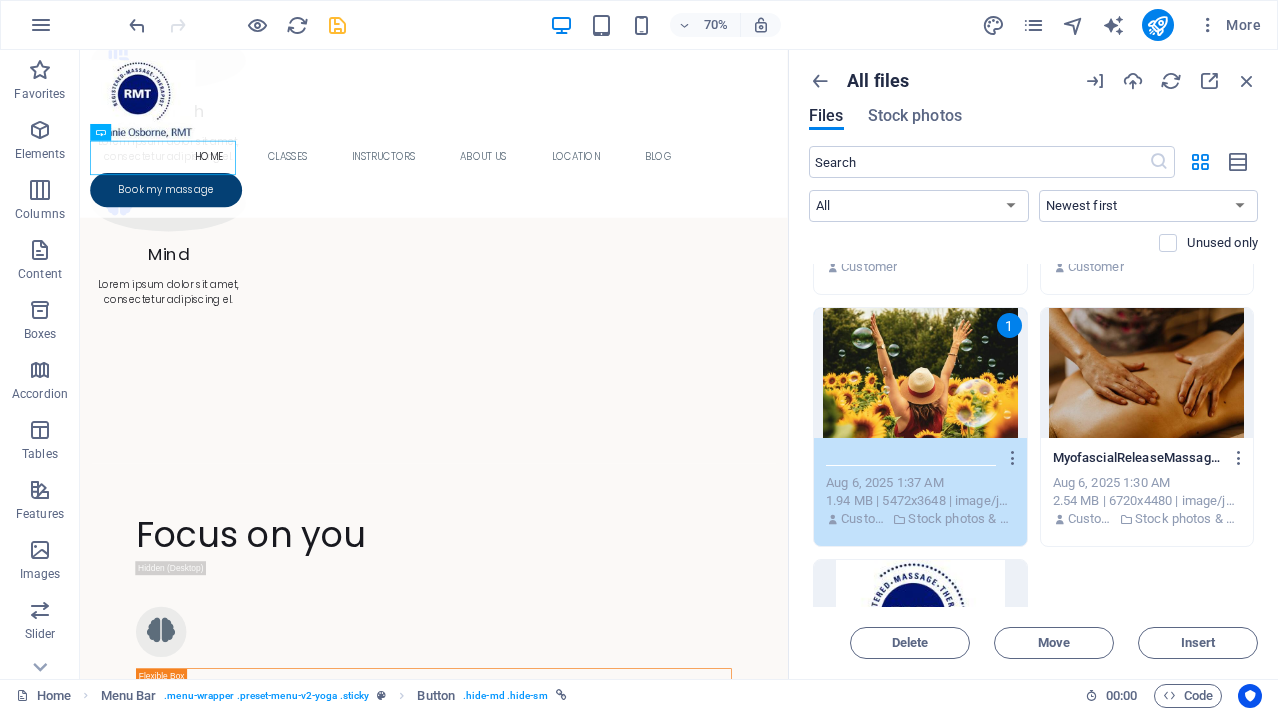 click on "a-joyful-woman-in-a-sunflower-field-with-bubbles-expressing-happiness-on-a-summer-day-Wa8MxE1Qo[CITY]MassageTherapy[LAST].jpg" at bounding box center (911, 458) 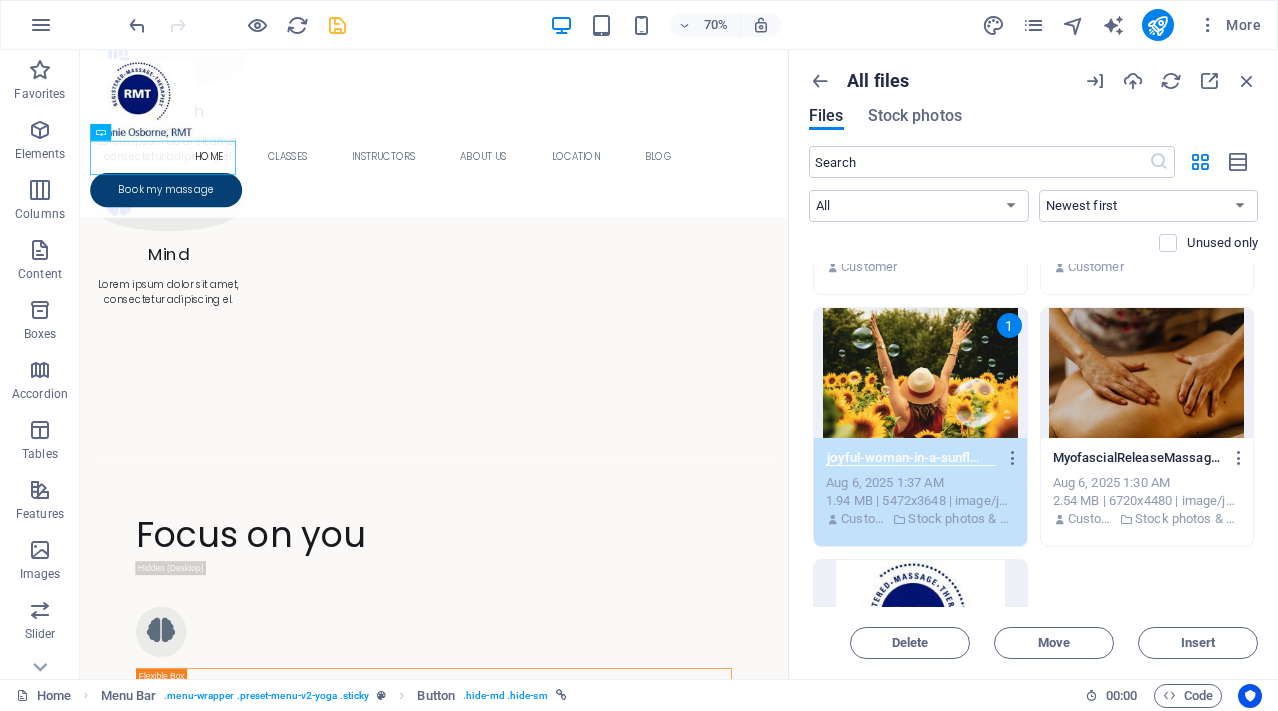 scroll, scrollTop: 0, scrollLeft: 0, axis: both 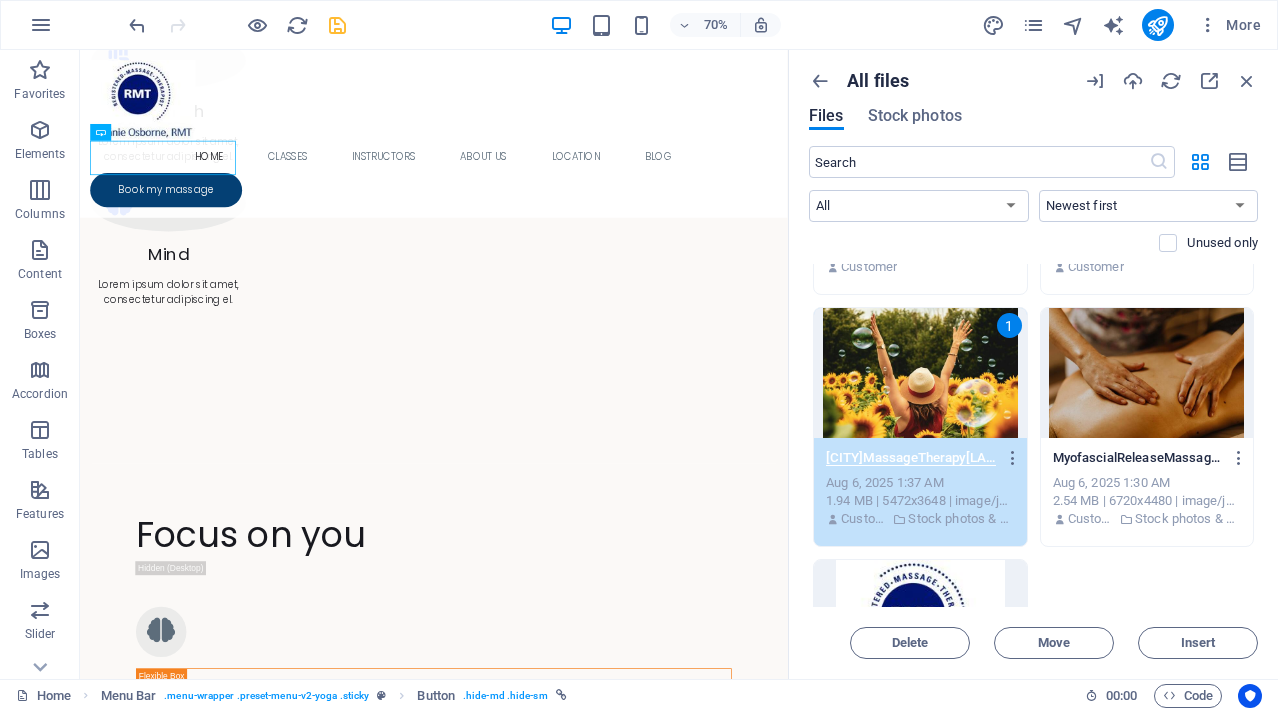 click on "[CITY]MassageTherapy[LAST].jpg" at bounding box center [911, 458] 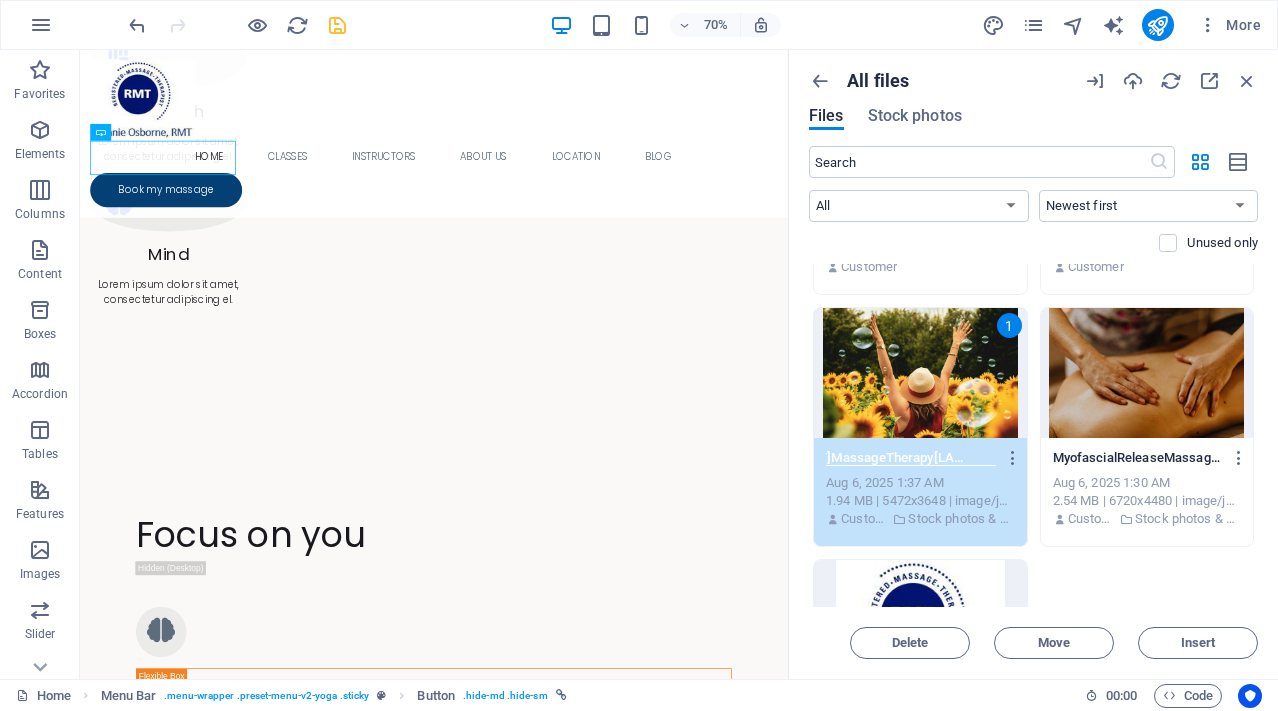 scroll, scrollTop: 0, scrollLeft: 64, axis: horizontal 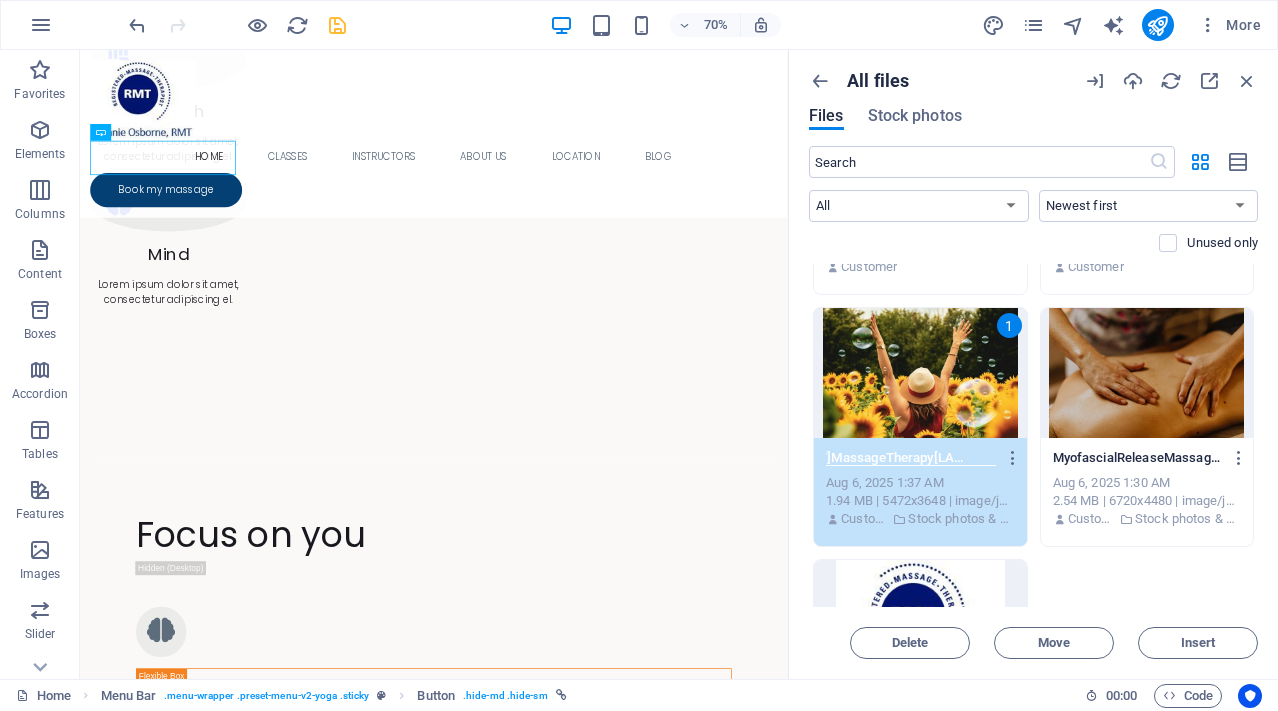 type on "[CITY]MassageTherapy[LAST].jpg" 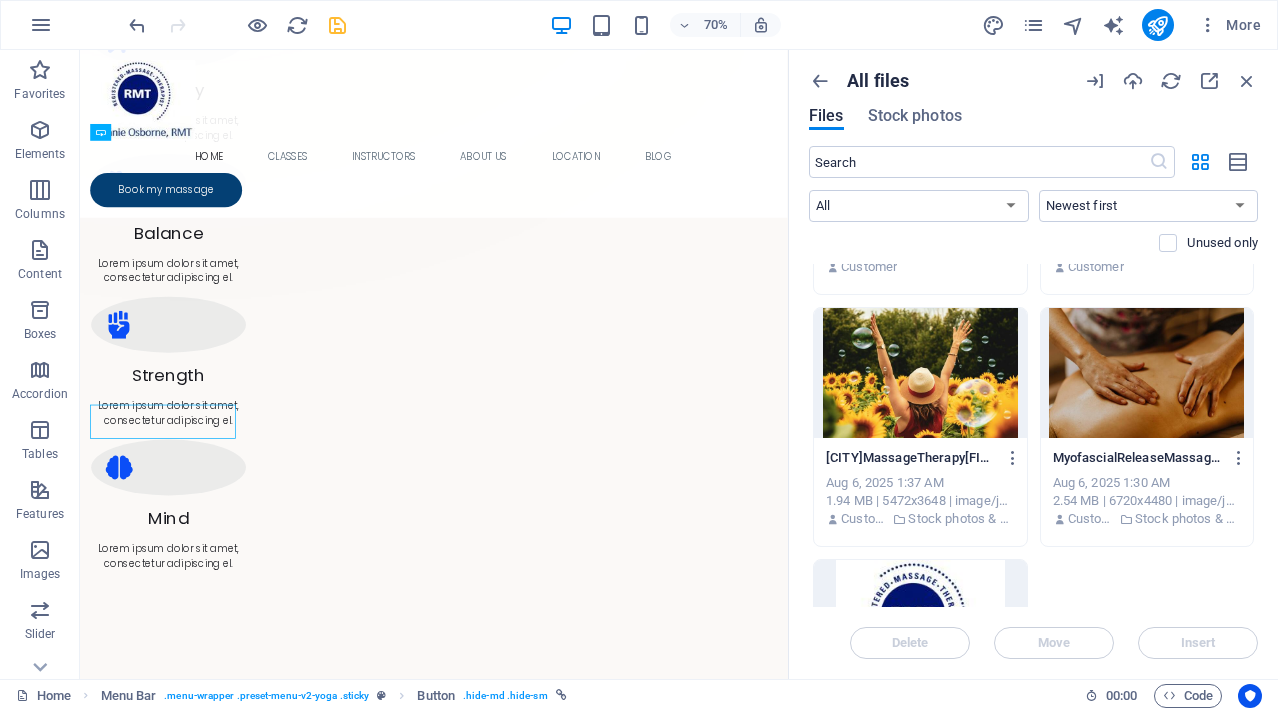 scroll, scrollTop: 1503, scrollLeft: 0, axis: vertical 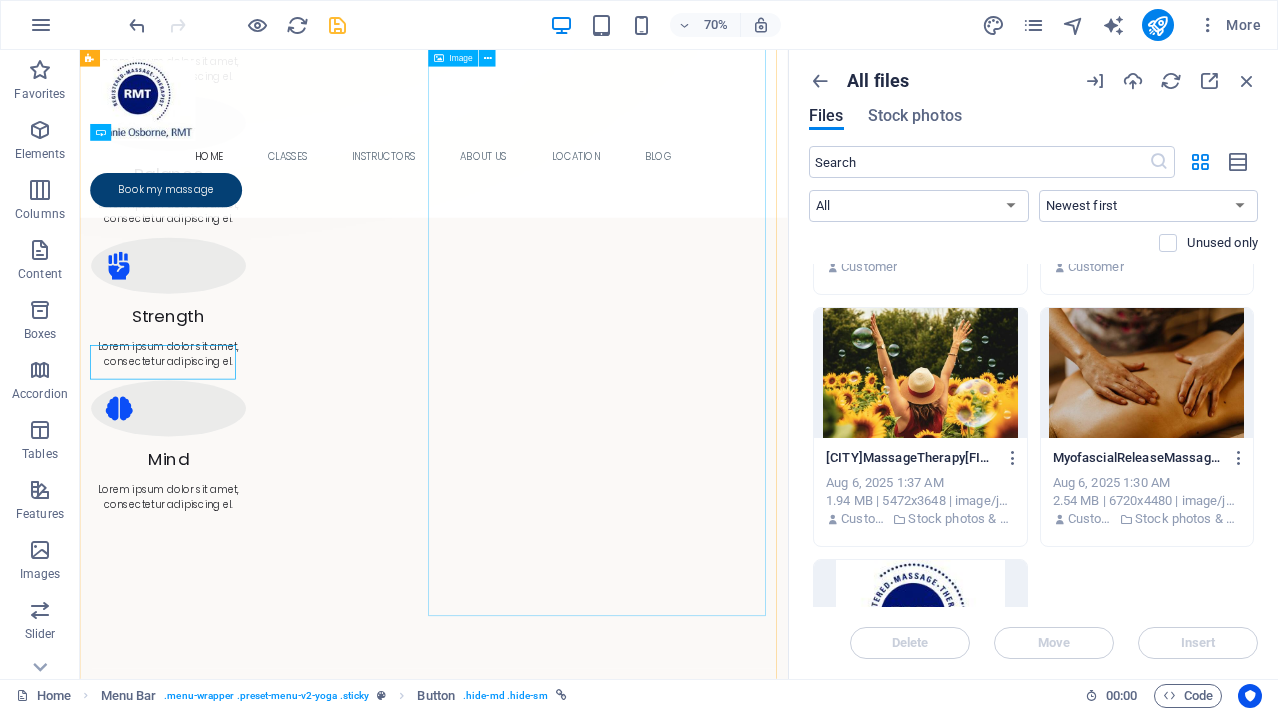 click at bounding box center [585, 2468] 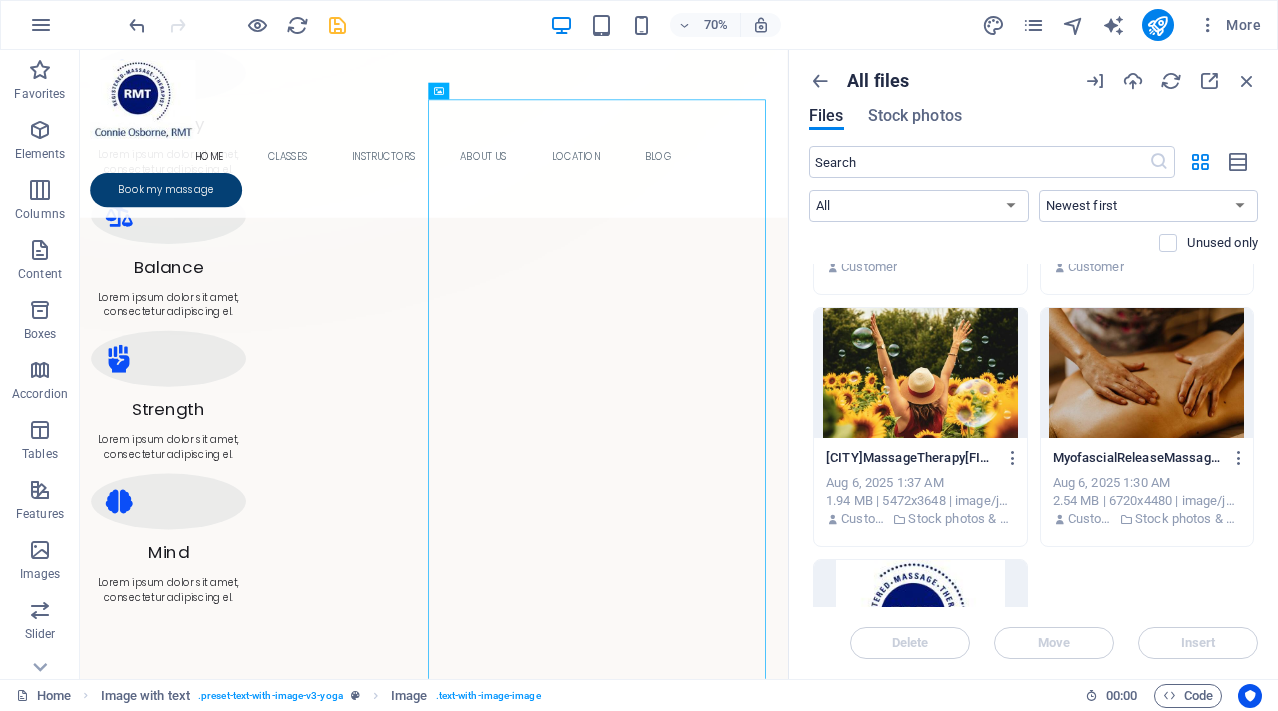 scroll, scrollTop: 1342, scrollLeft: 0, axis: vertical 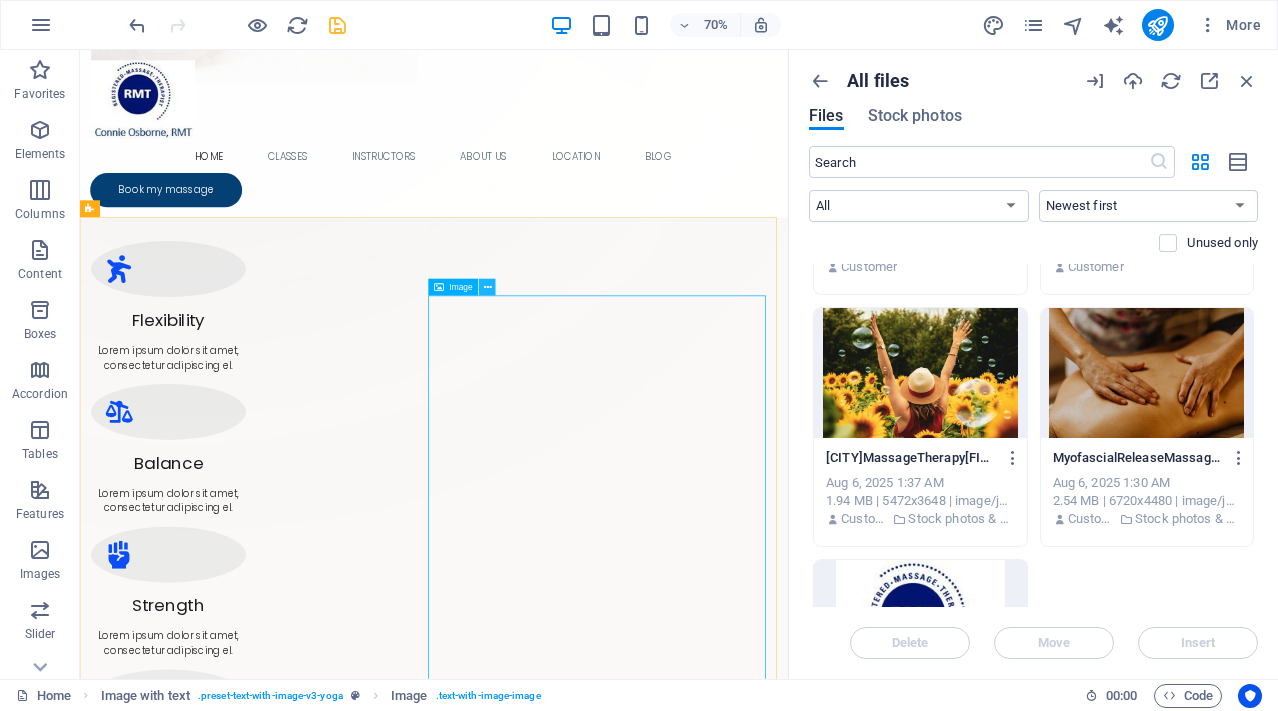 click at bounding box center [488, 287] 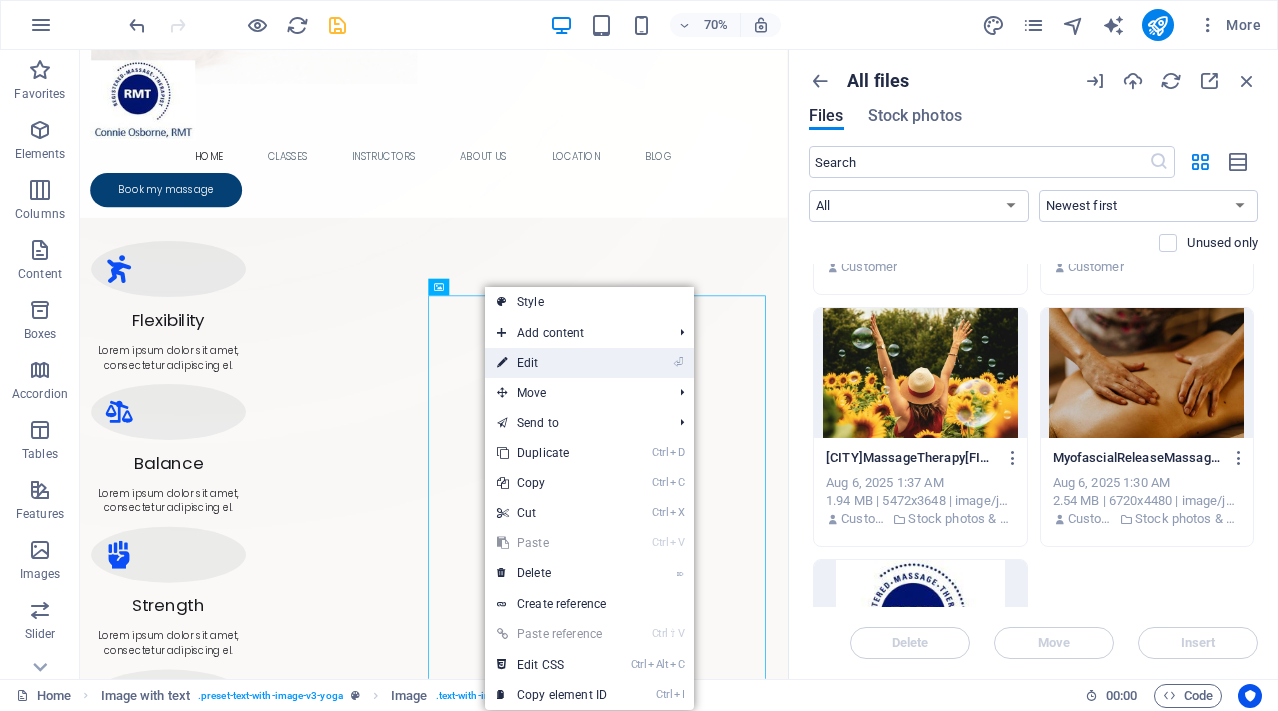 click on "⏎  Edit" at bounding box center [552, 363] 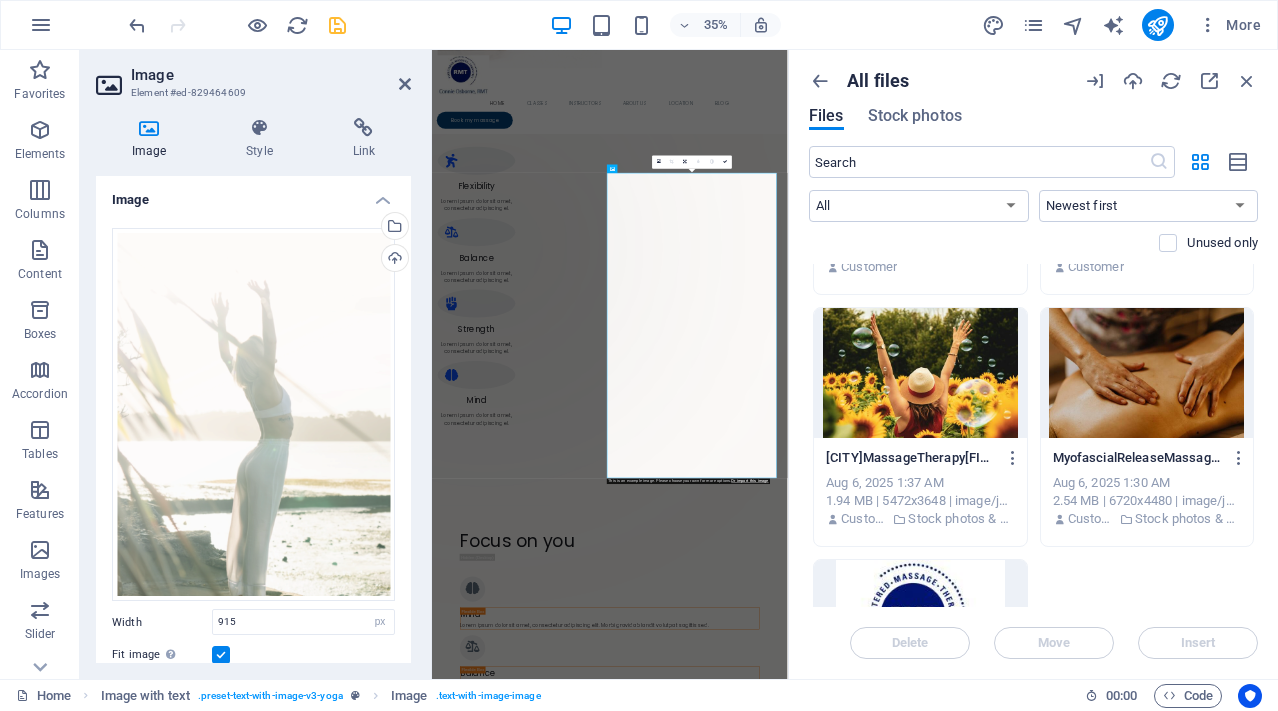 drag, startPoint x: 406, startPoint y: 308, endPoint x: 405, endPoint y: 350, distance: 42.0119 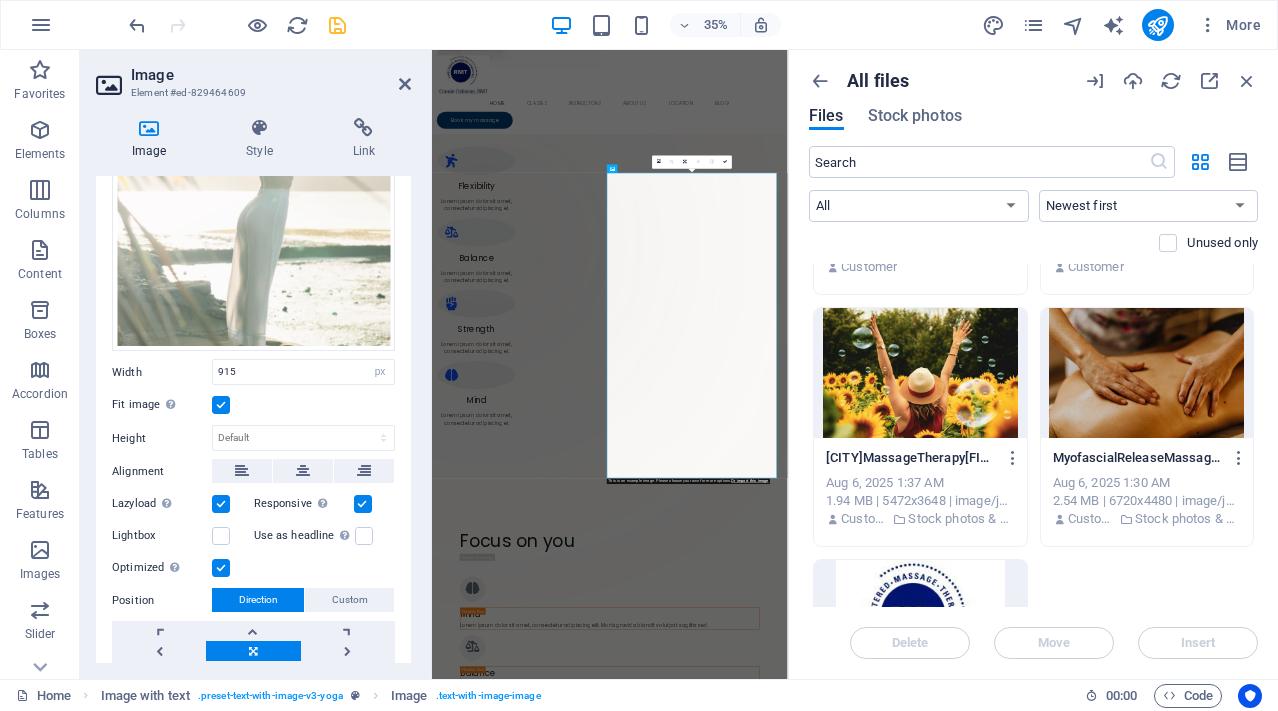 scroll, scrollTop: 253, scrollLeft: 0, axis: vertical 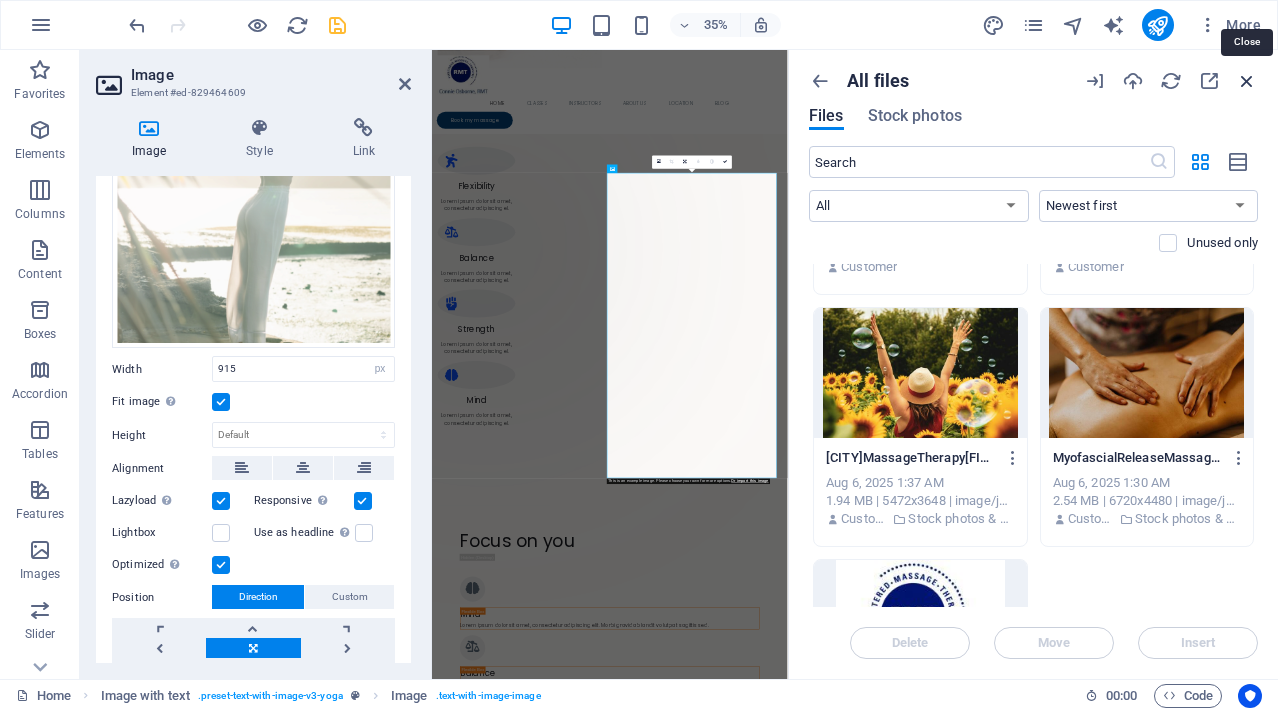 click at bounding box center [1247, 81] 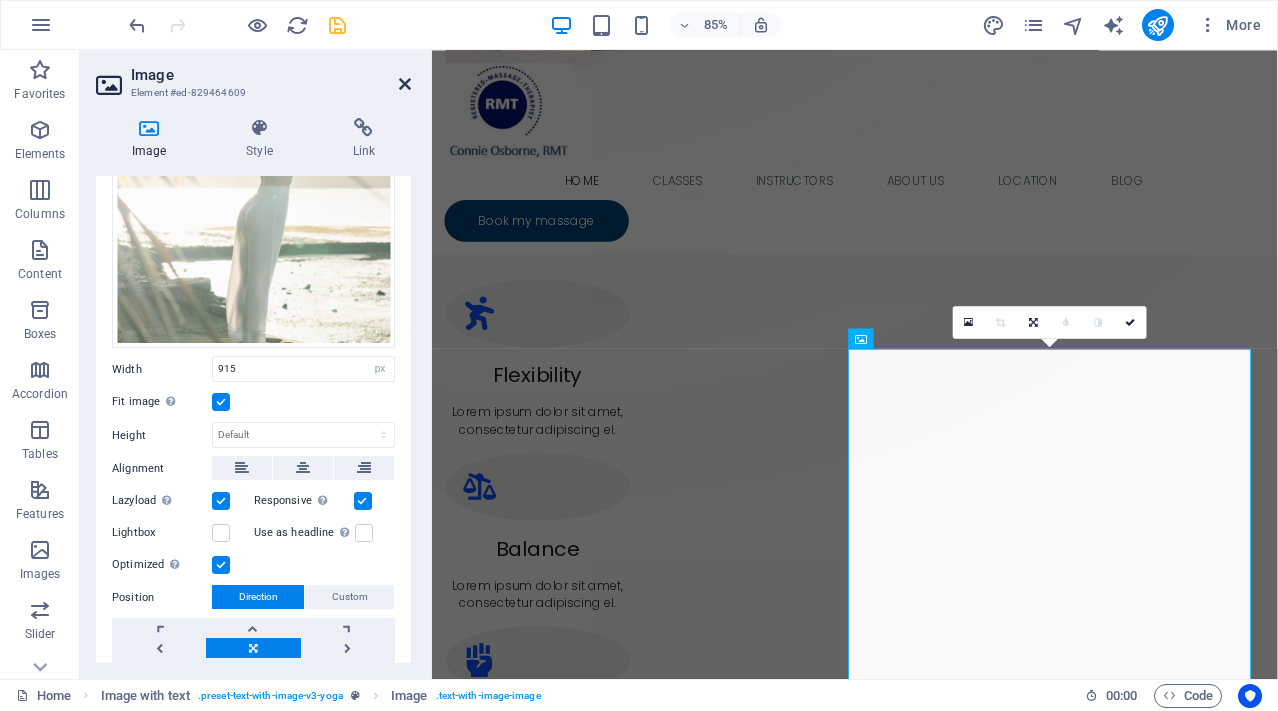 click at bounding box center [405, 84] 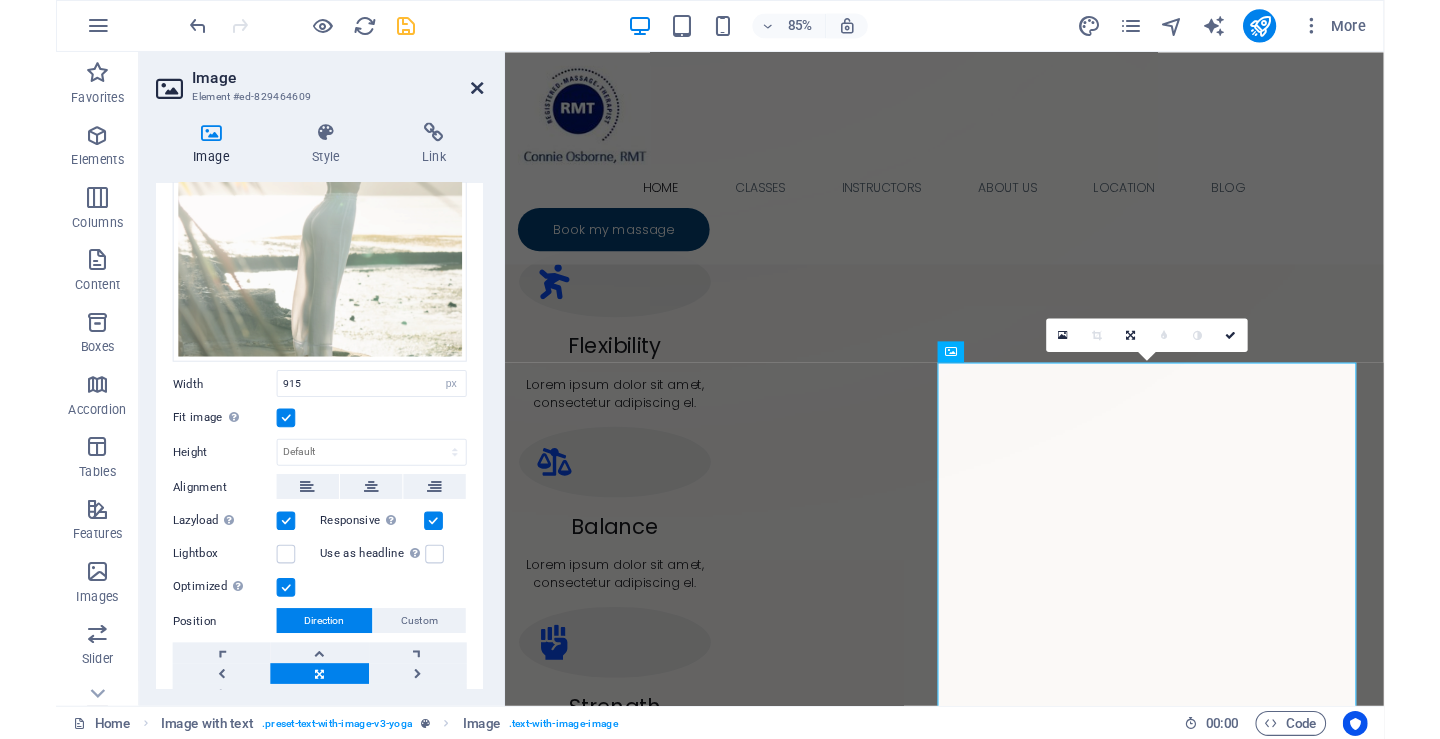 scroll, scrollTop: 1019, scrollLeft: 0, axis: vertical 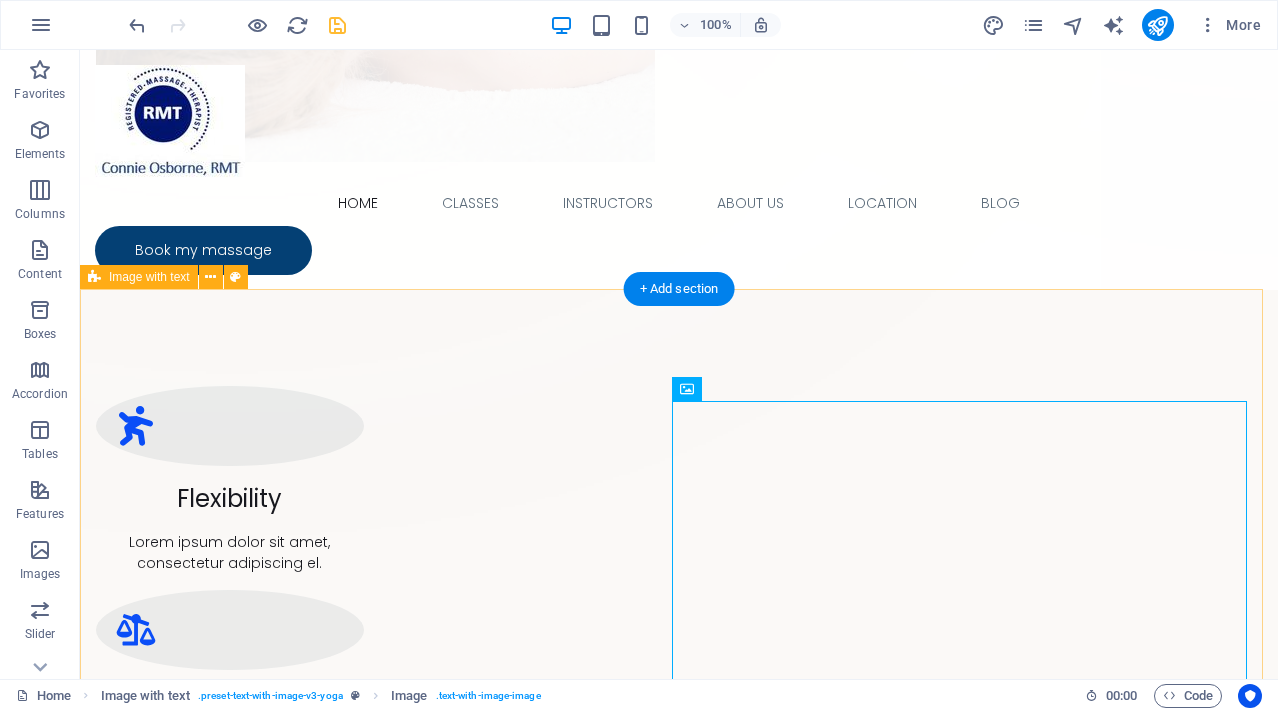 click on "Focus on you
Mind Lorem ipsum dolor sit amet, consectetur adipiscing elit. Morbi gravida blandit volutpat sagittis sed.
Balance Lorem ipsum dolor sit amet, consectetur adipiscing elit. Morbi gravida blandit volutpat sagittis sed.
Strength Lorem ipsum dolor sit amet, consectetur adipiscing elit. Morbi gravida blandit volutpat sagittis sed.
Flexibility Lorem ipsum dolor sit amet, consectetur adipiscing elit. Morbi gravida blandit volutpat sagittis sed." at bounding box center [679, 2482] 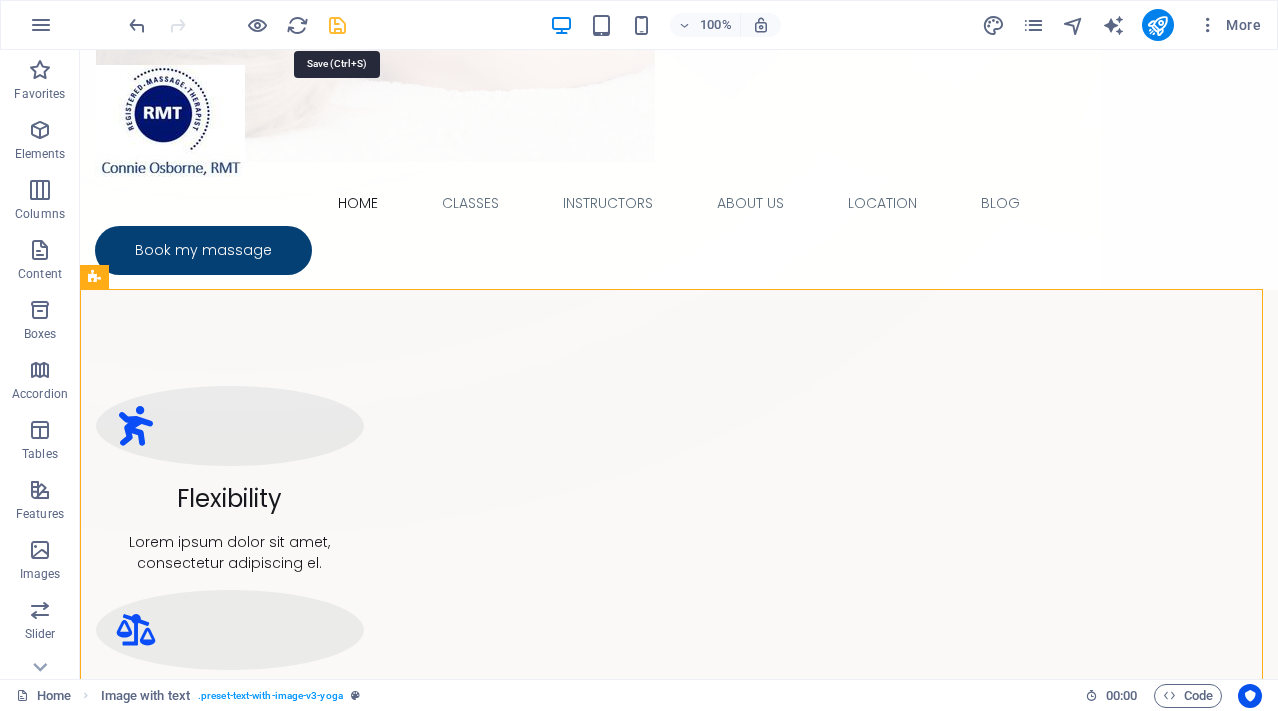 click at bounding box center [337, 25] 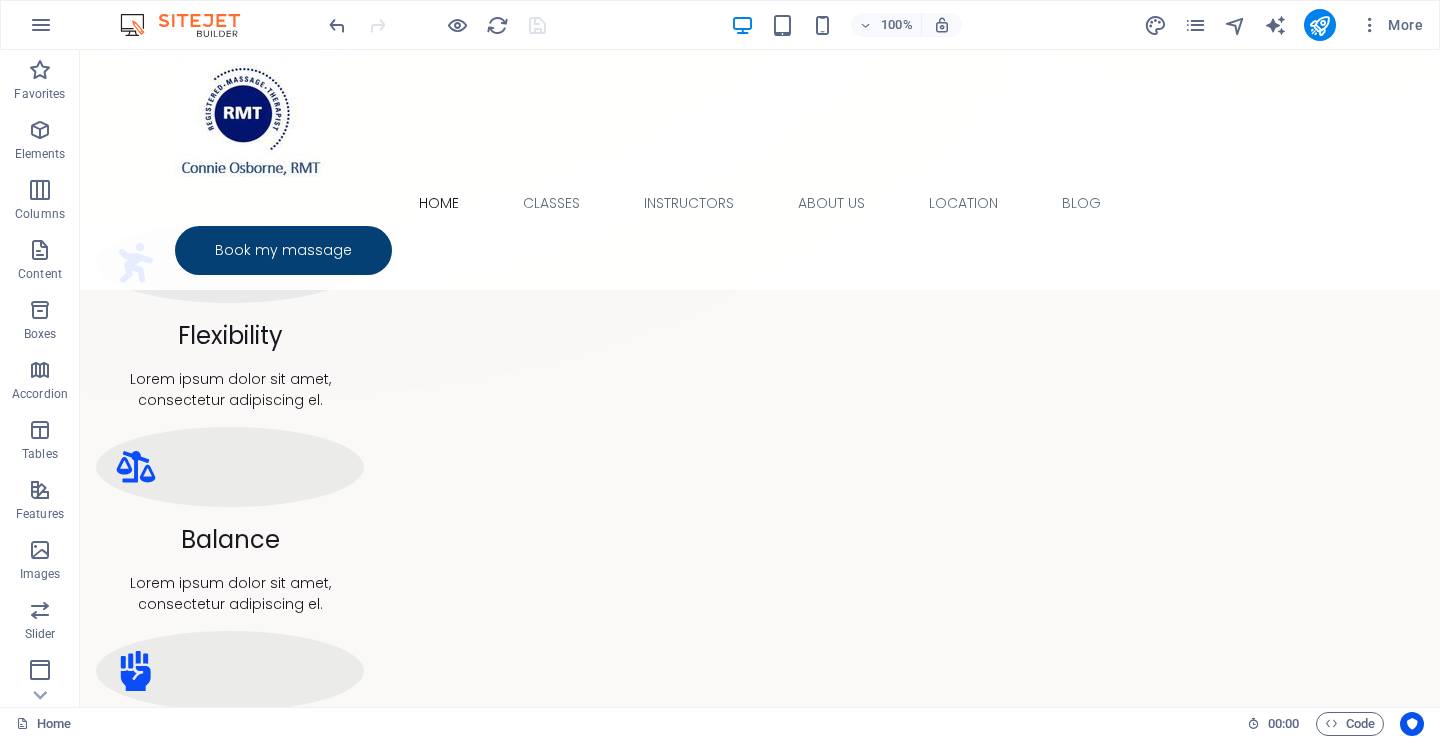 scroll, scrollTop: 1057, scrollLeft: 0, axis: vertical 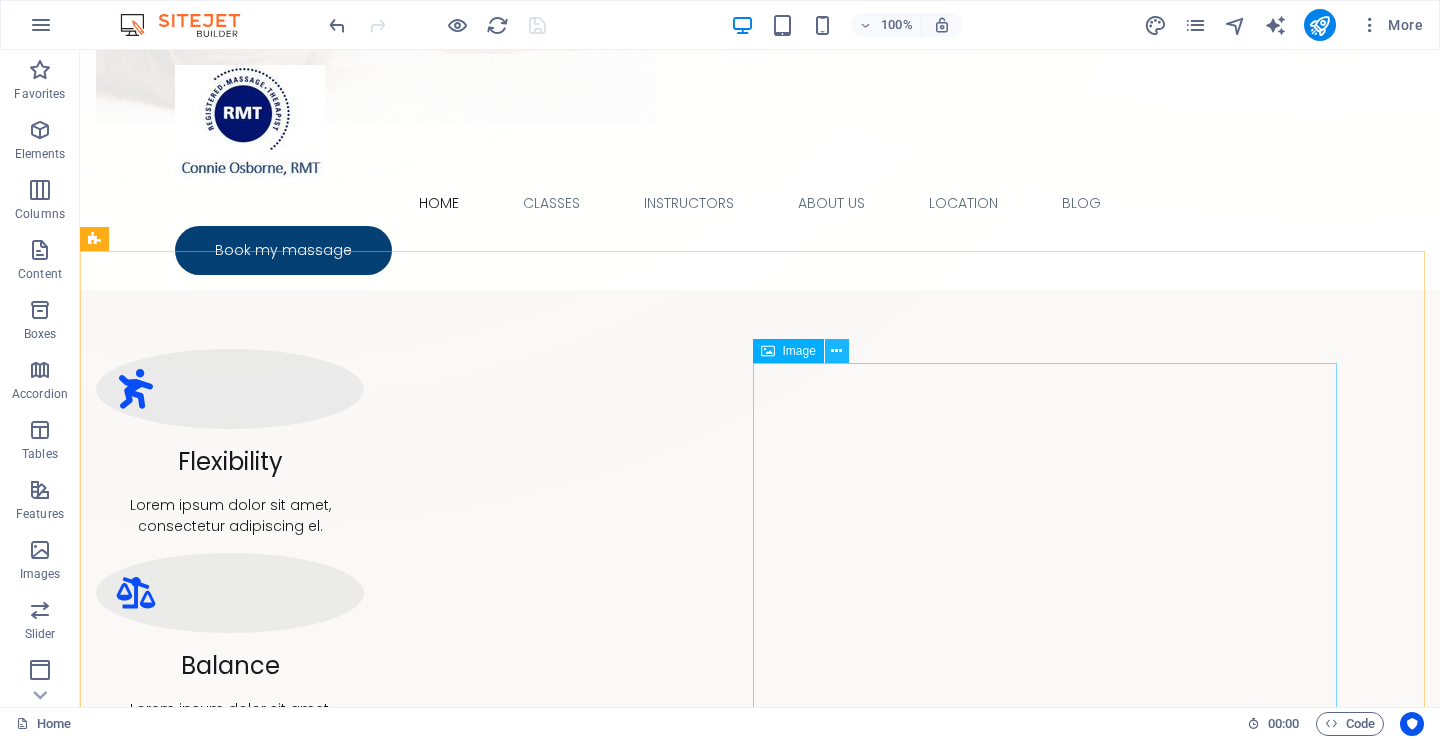click at bounding box center [836, 351] 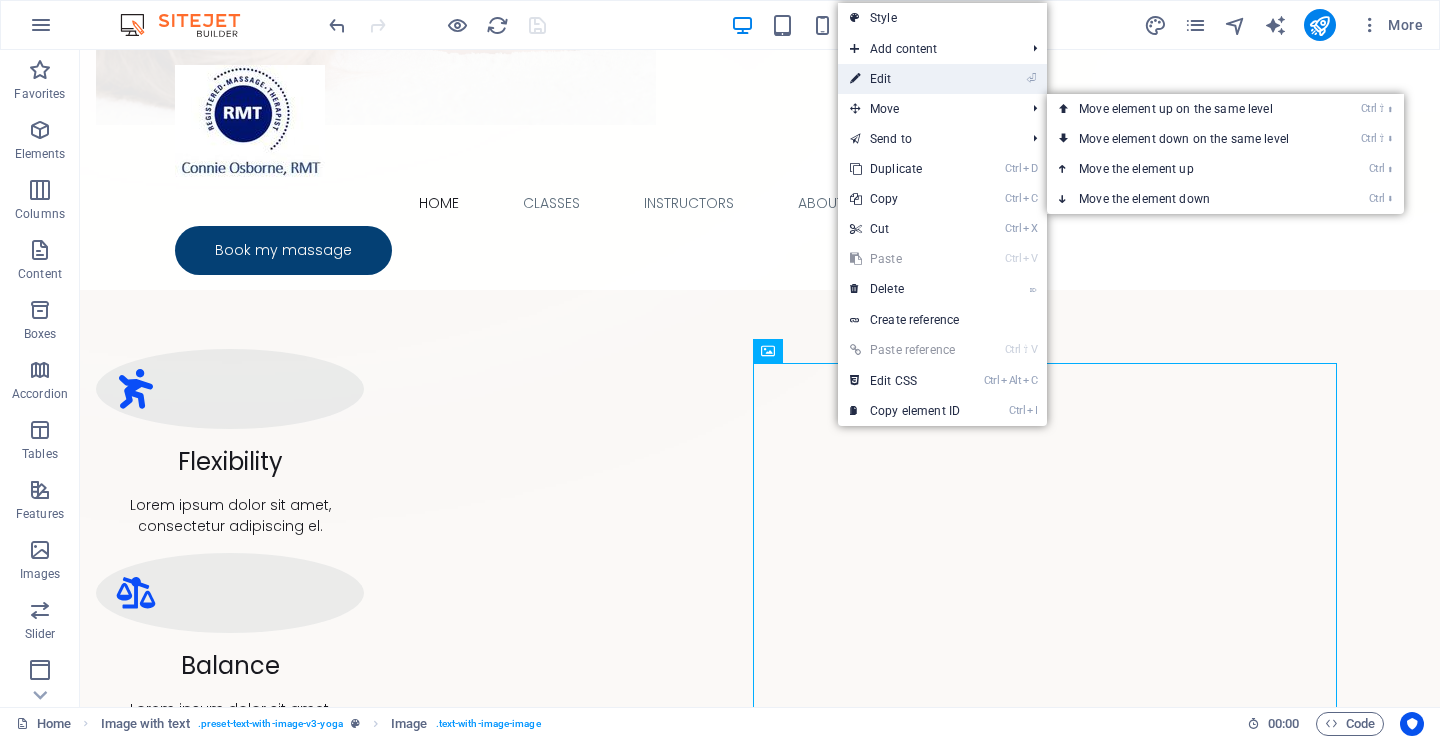 click on "⏎  Edit" at bounding box center (905, 79) 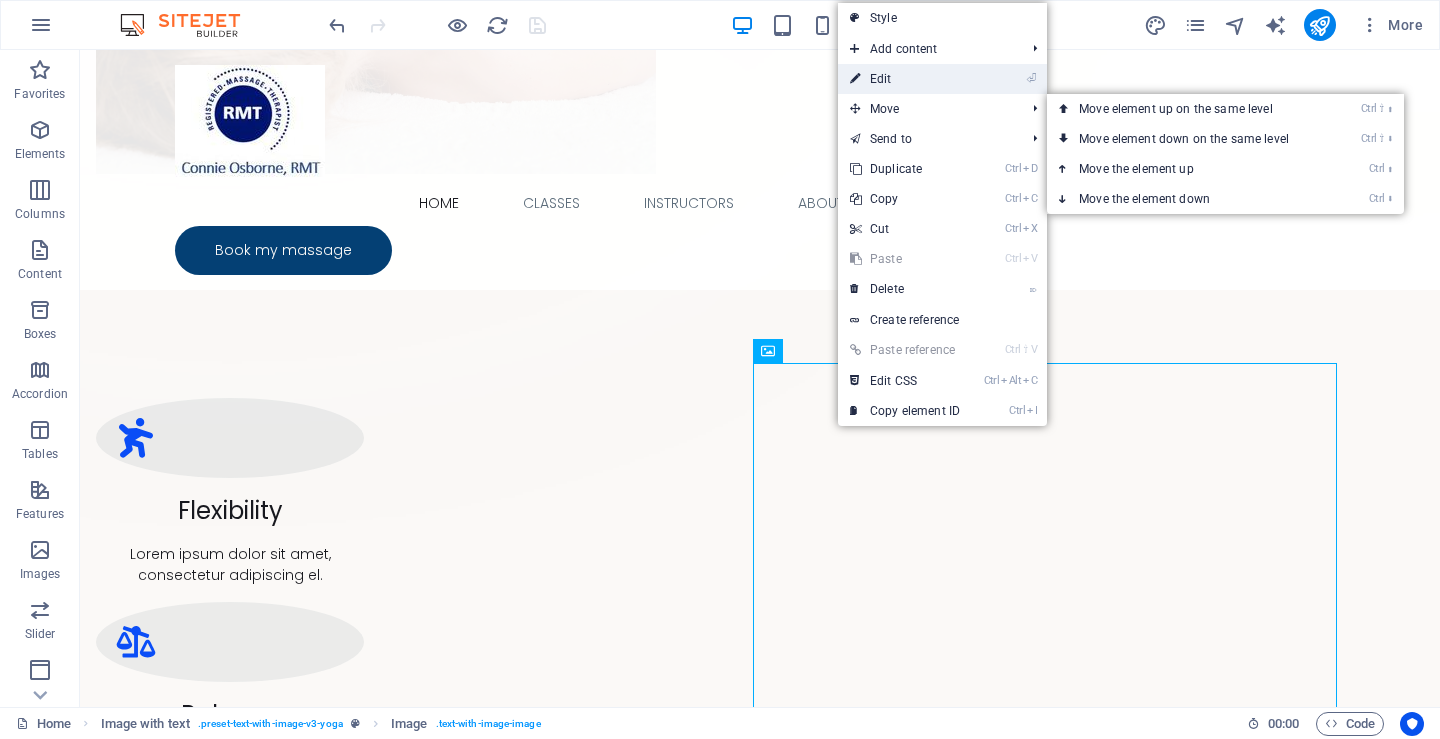 select on "px" 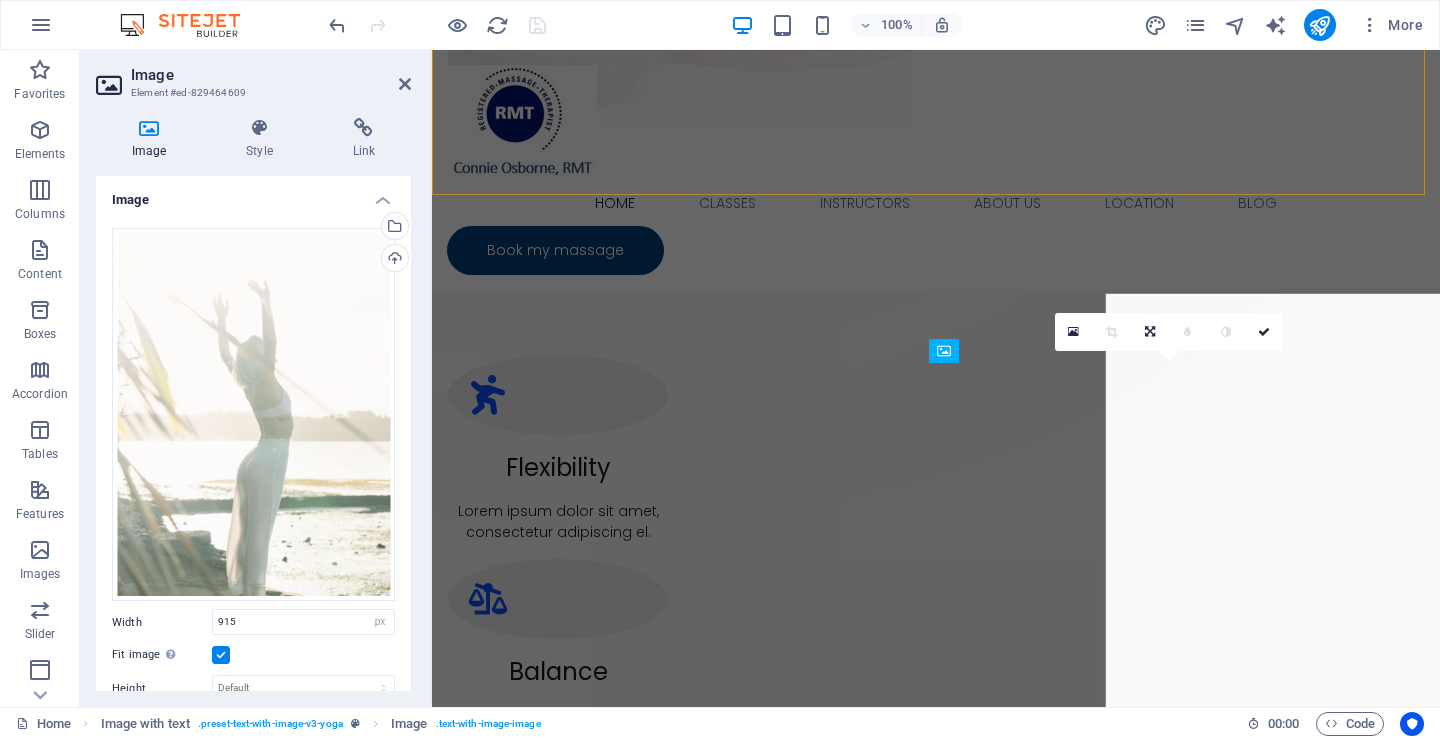 scroll, scrollTop: 1127, scrollLeft: 0, axis: vertical 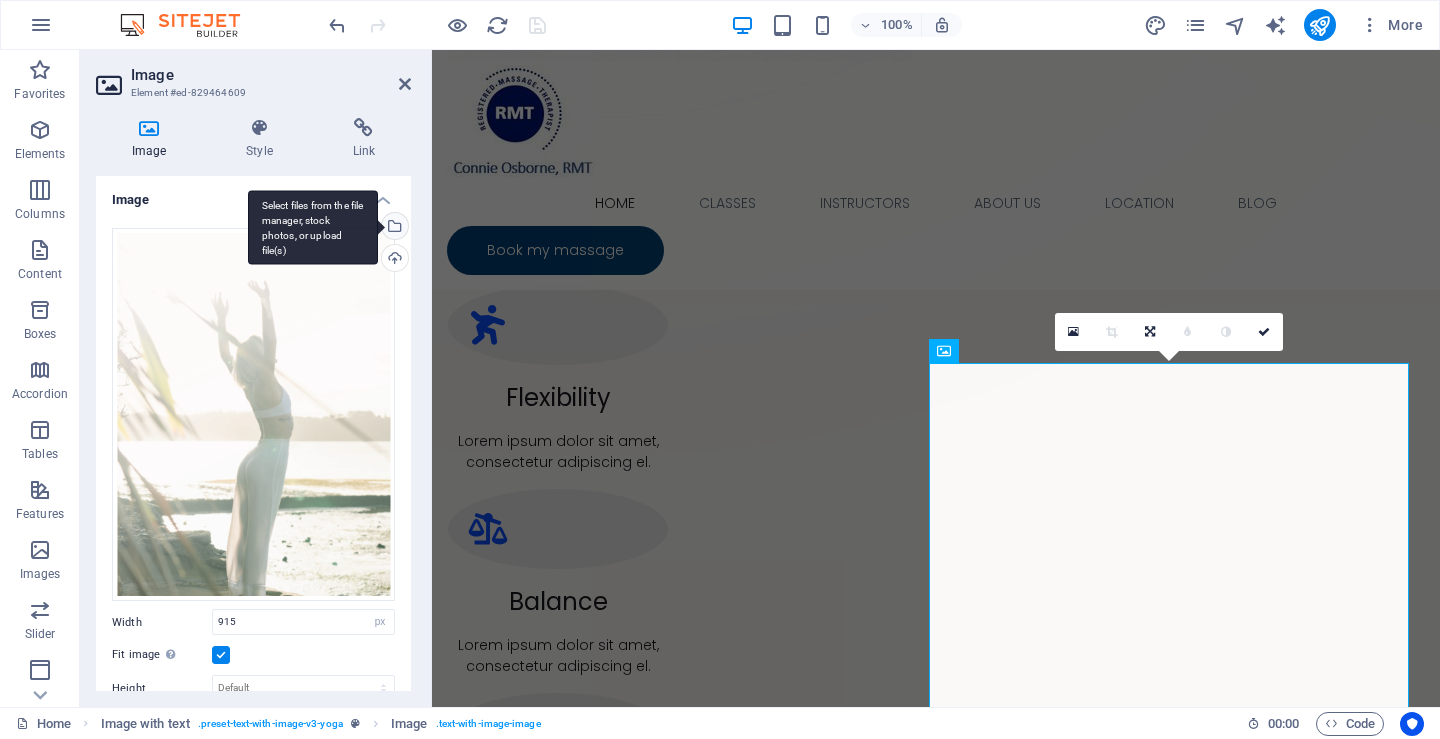 click on "Select files from the file manager, stock photos, or upload file(s)" at bounding box center (313, 227) 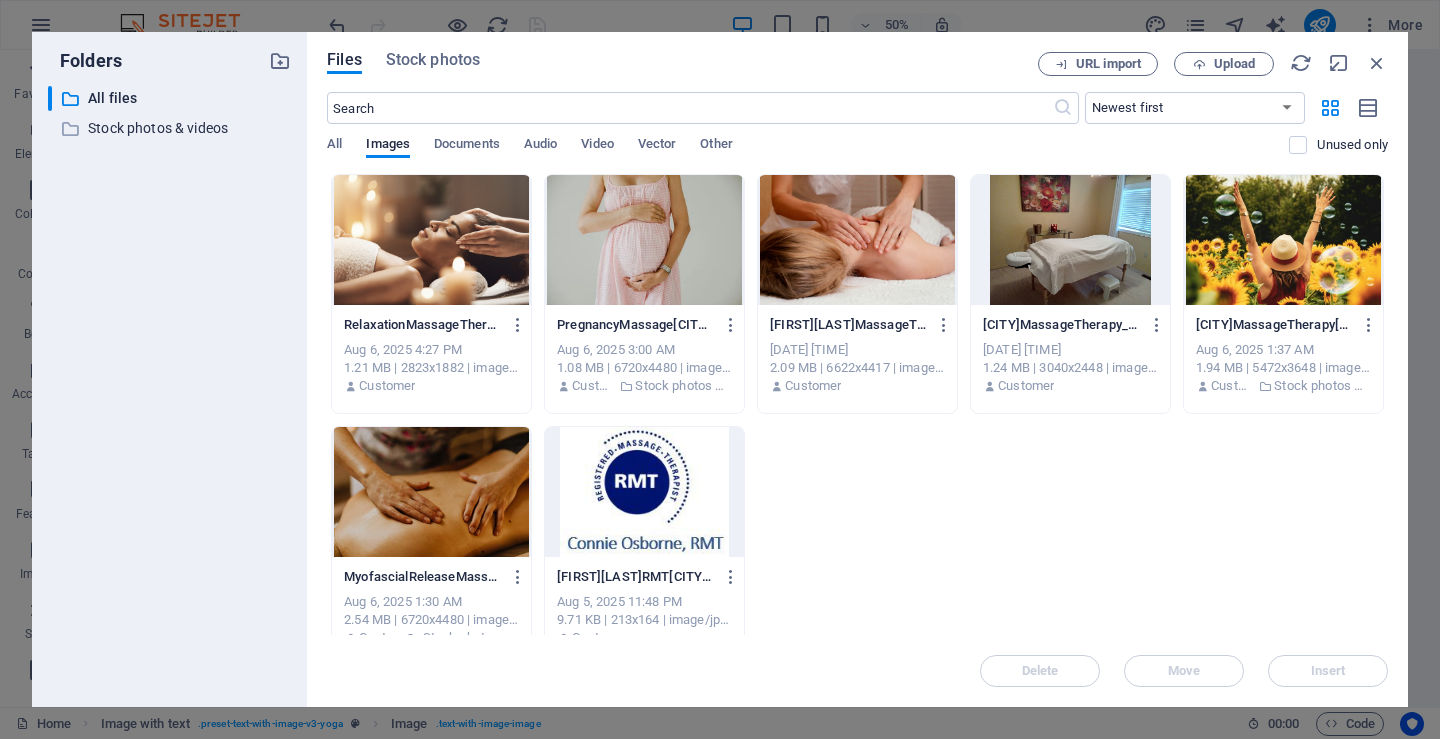 click at bounding box center [1283, 240] 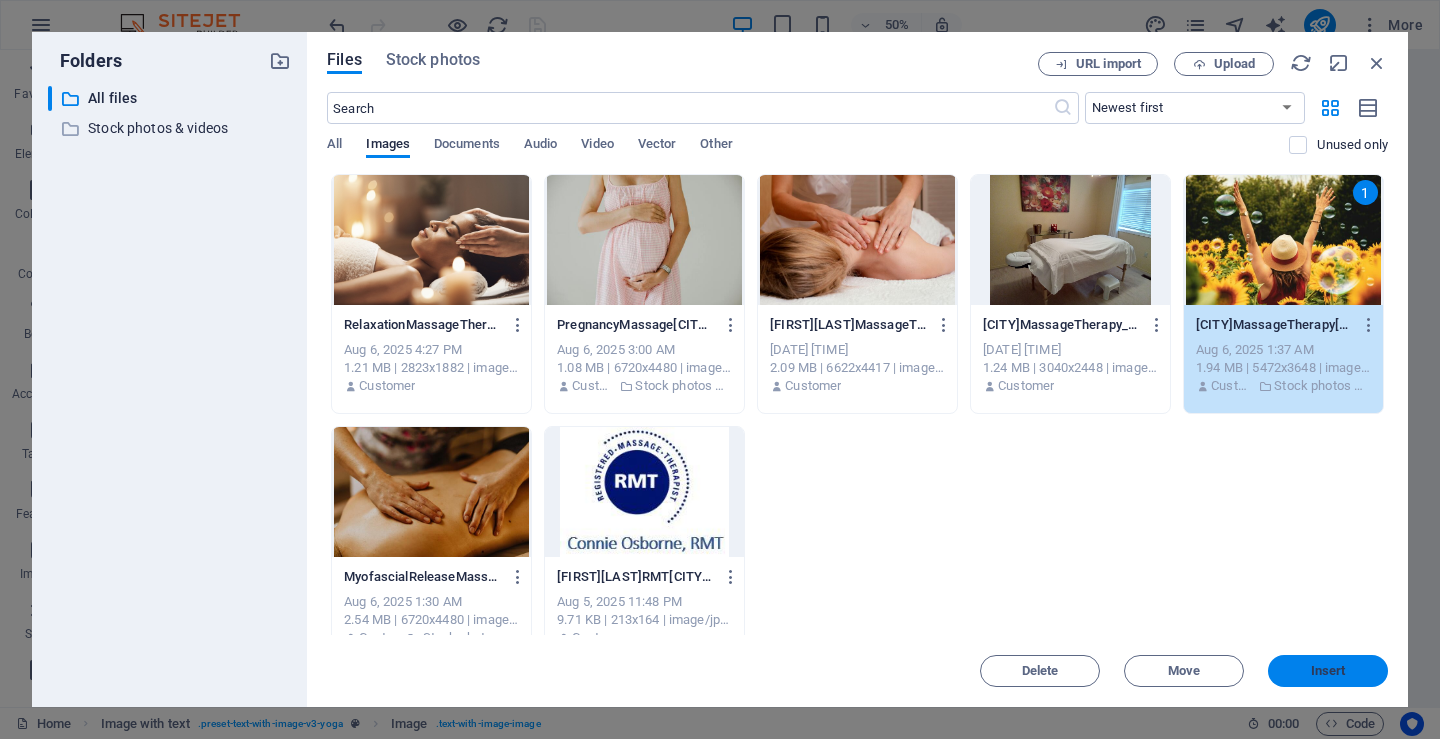 click on "Insert" at bounding box center [1328, 671] 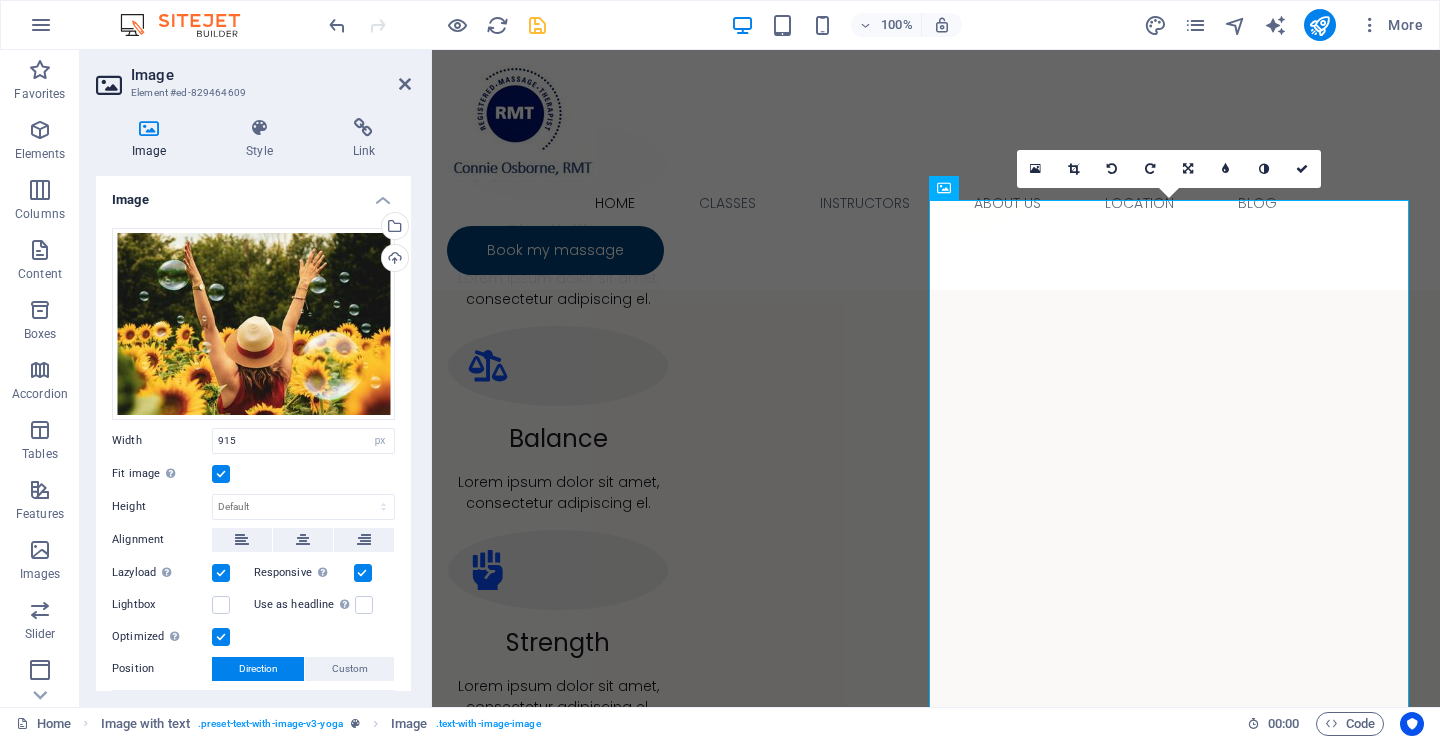 scroll, scrollTop: 1291, scrollLeft: 0, axis: vertical 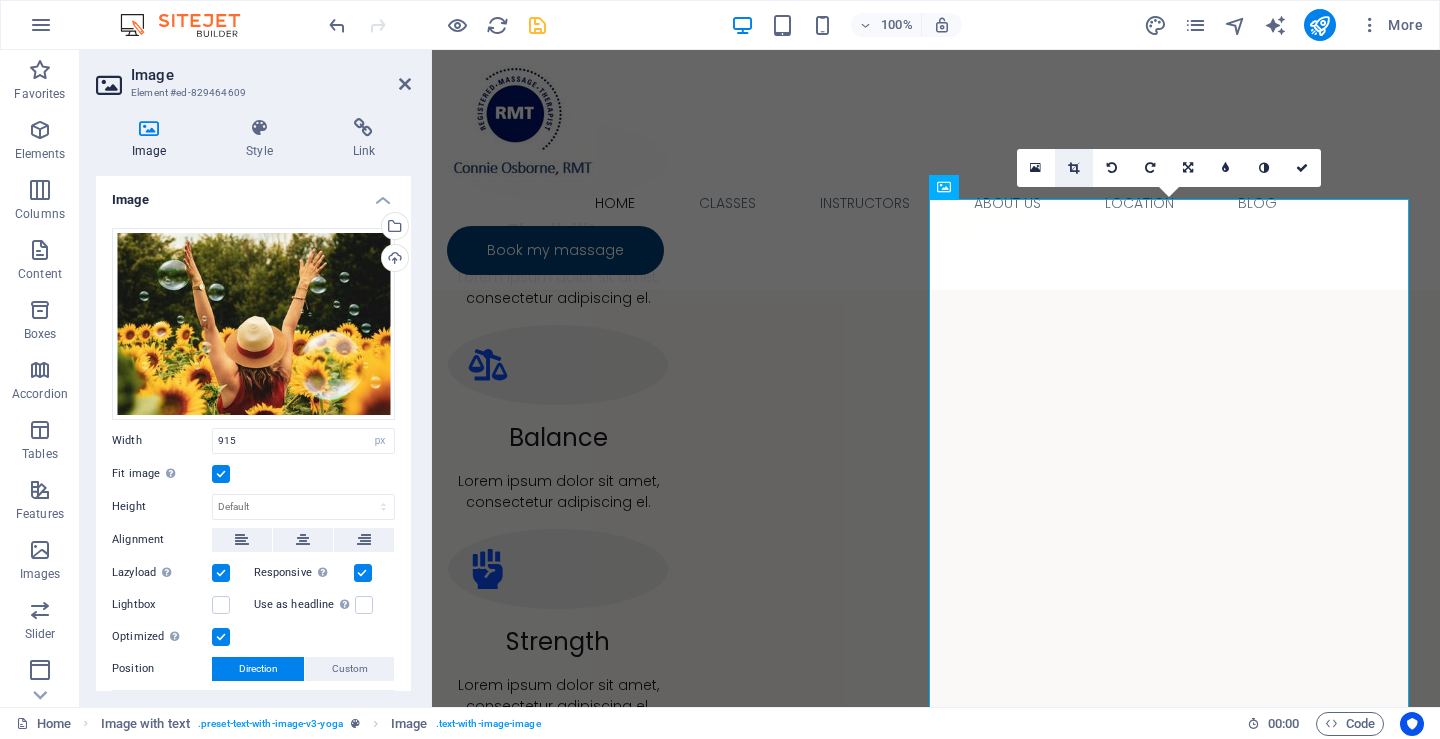 click at bounding box center (1073, 168) 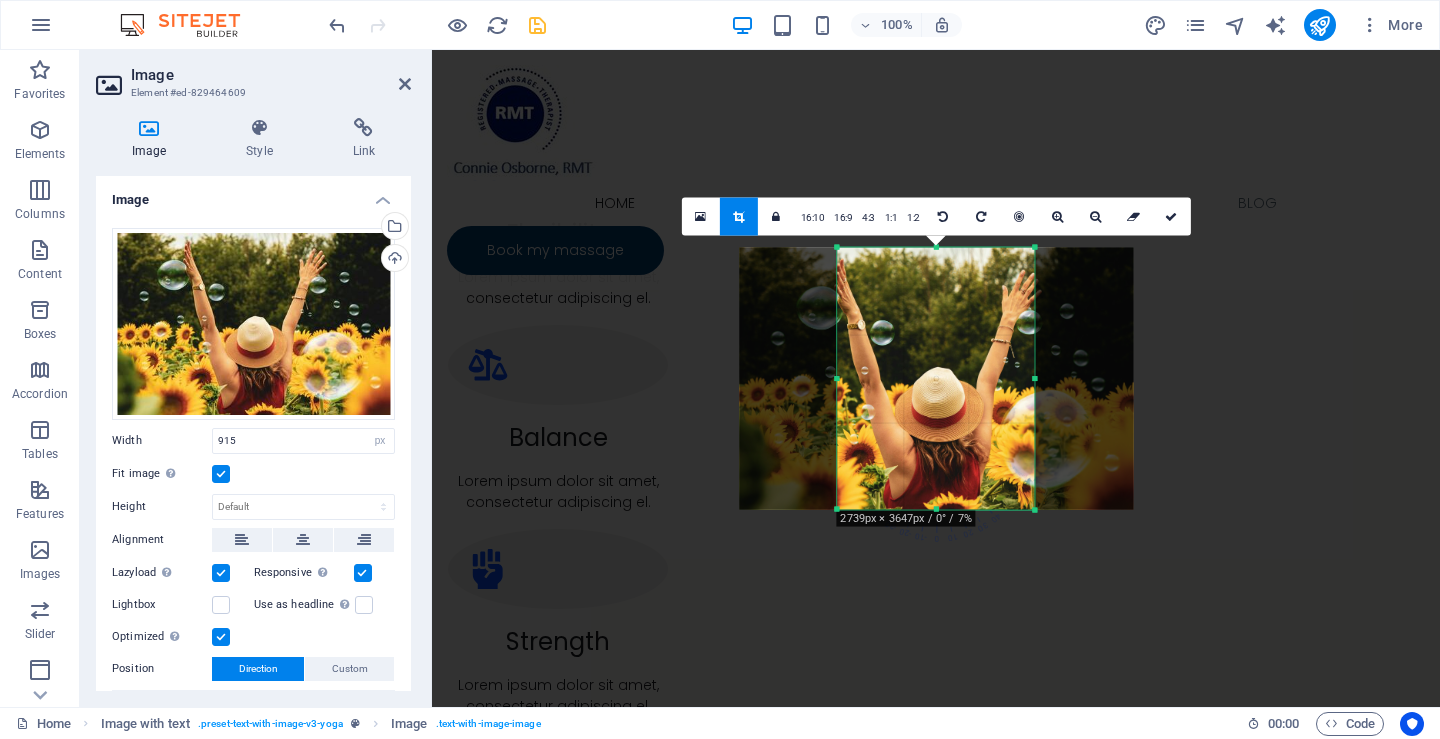 click at bounding box center [936, 770] 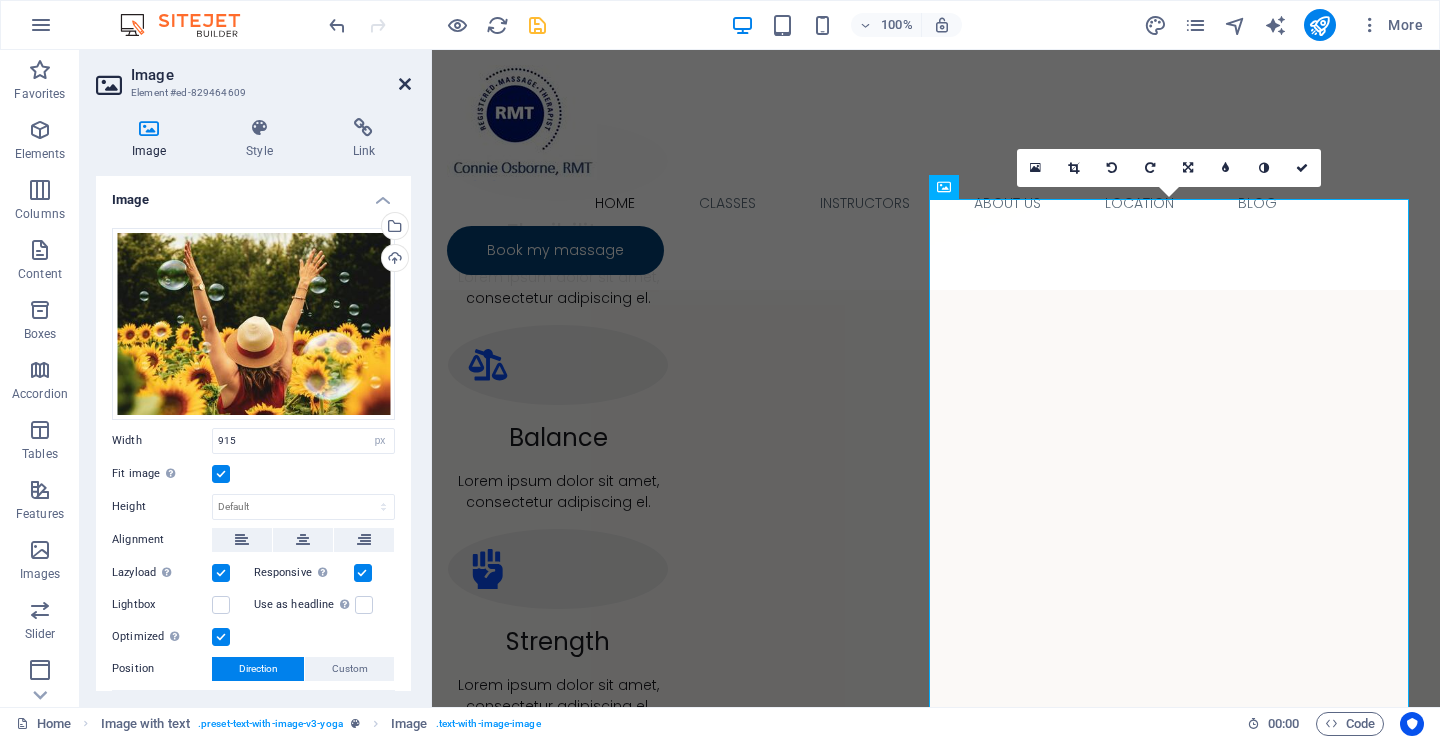 click at bounding box center (405, 84) 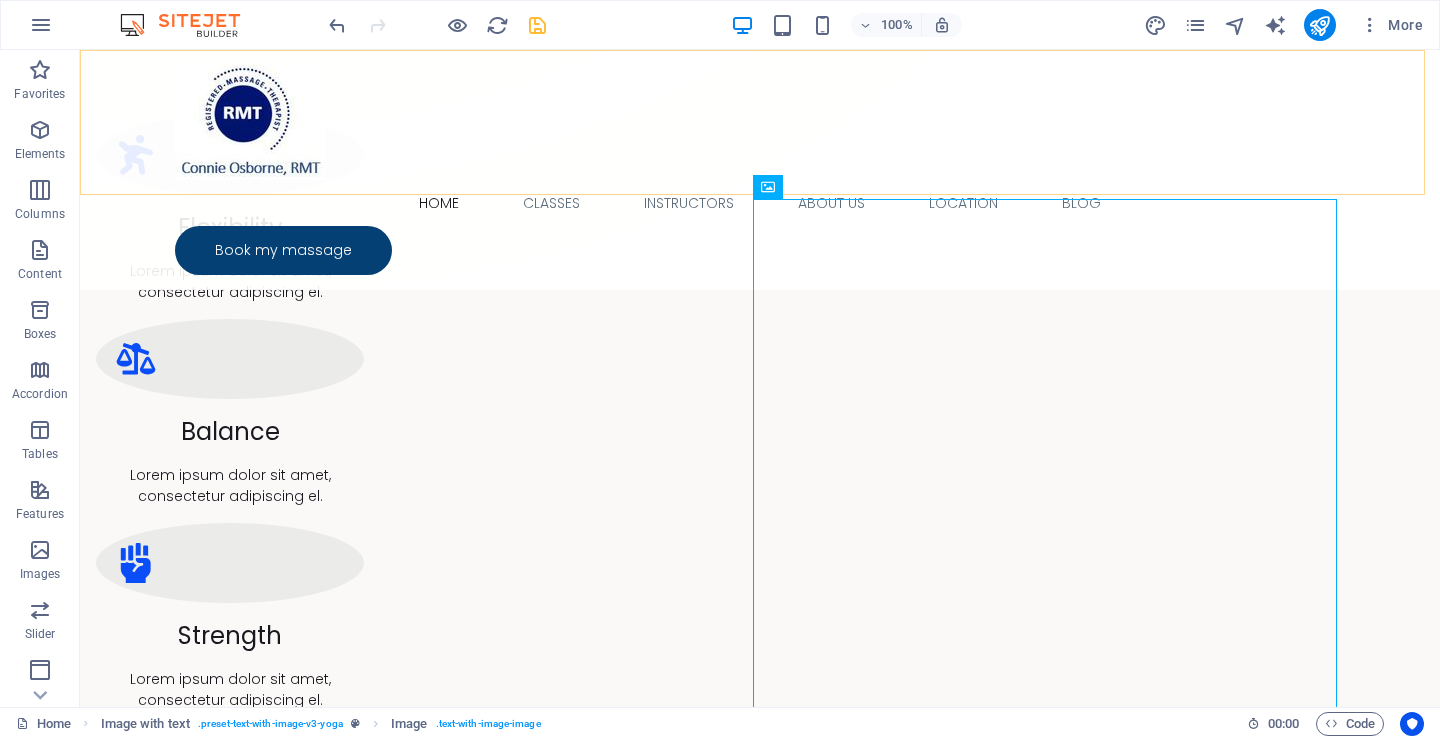 scroll, scrollTop: 1221, scrollLeft: 0, axis: vertical 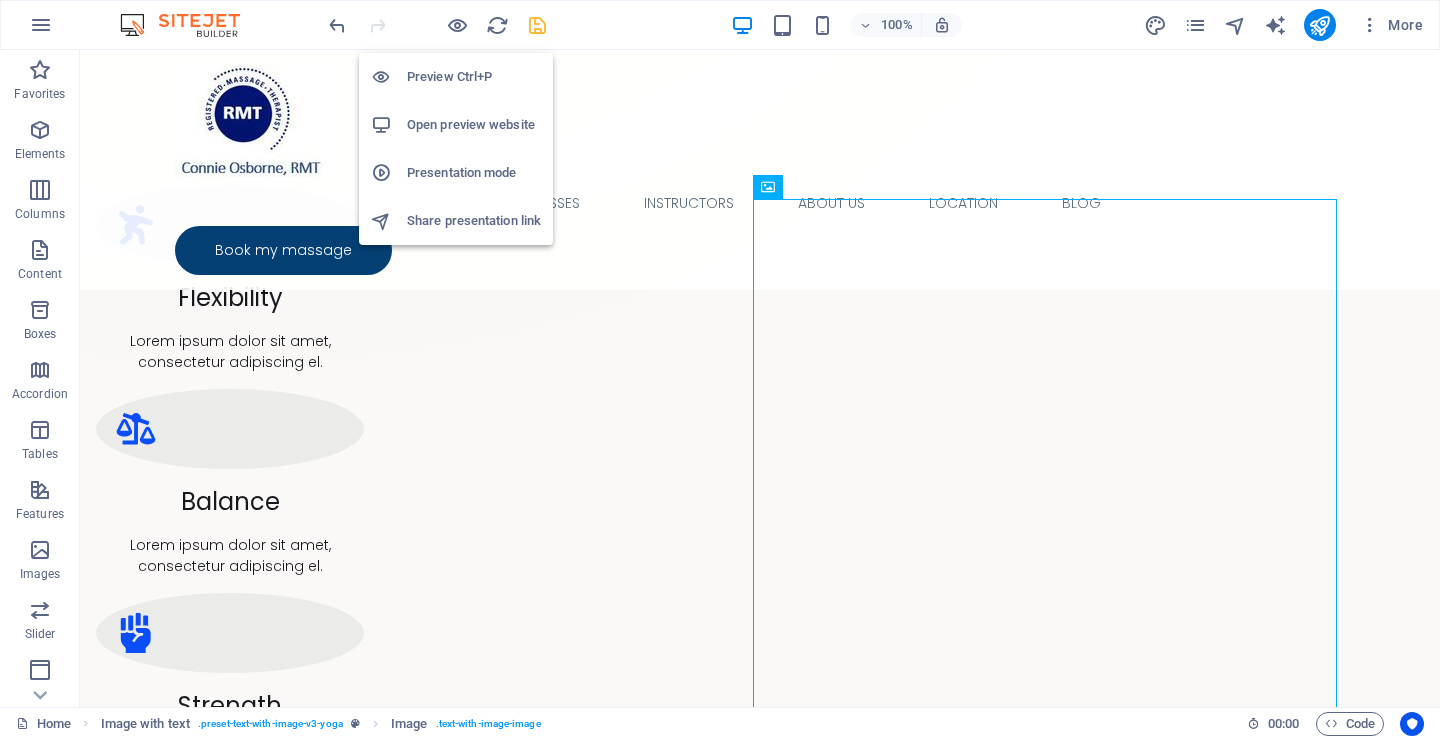 click on "Preview Ctrl+P" at bounding box center (474, 77) 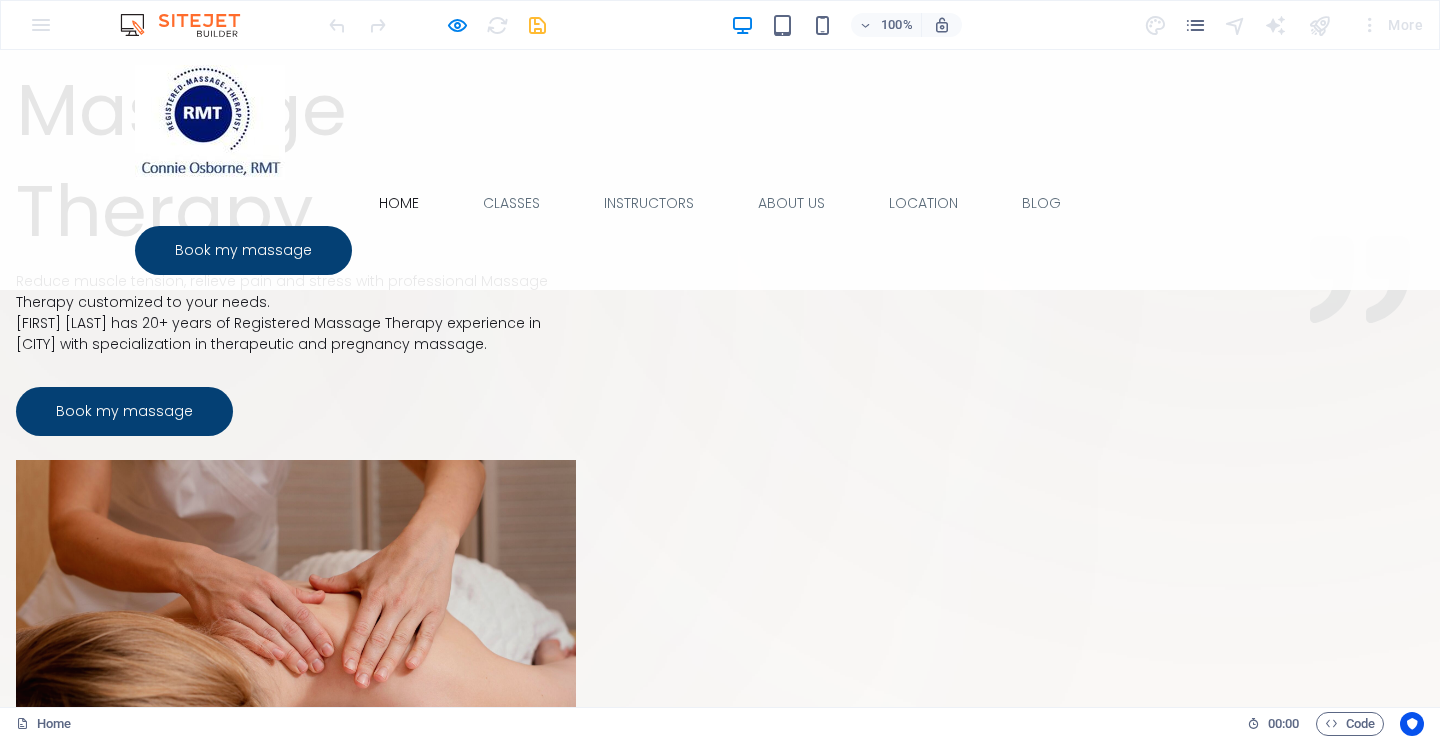 scroll, scrollTop: 0, scrollLeft: 0, axis: both 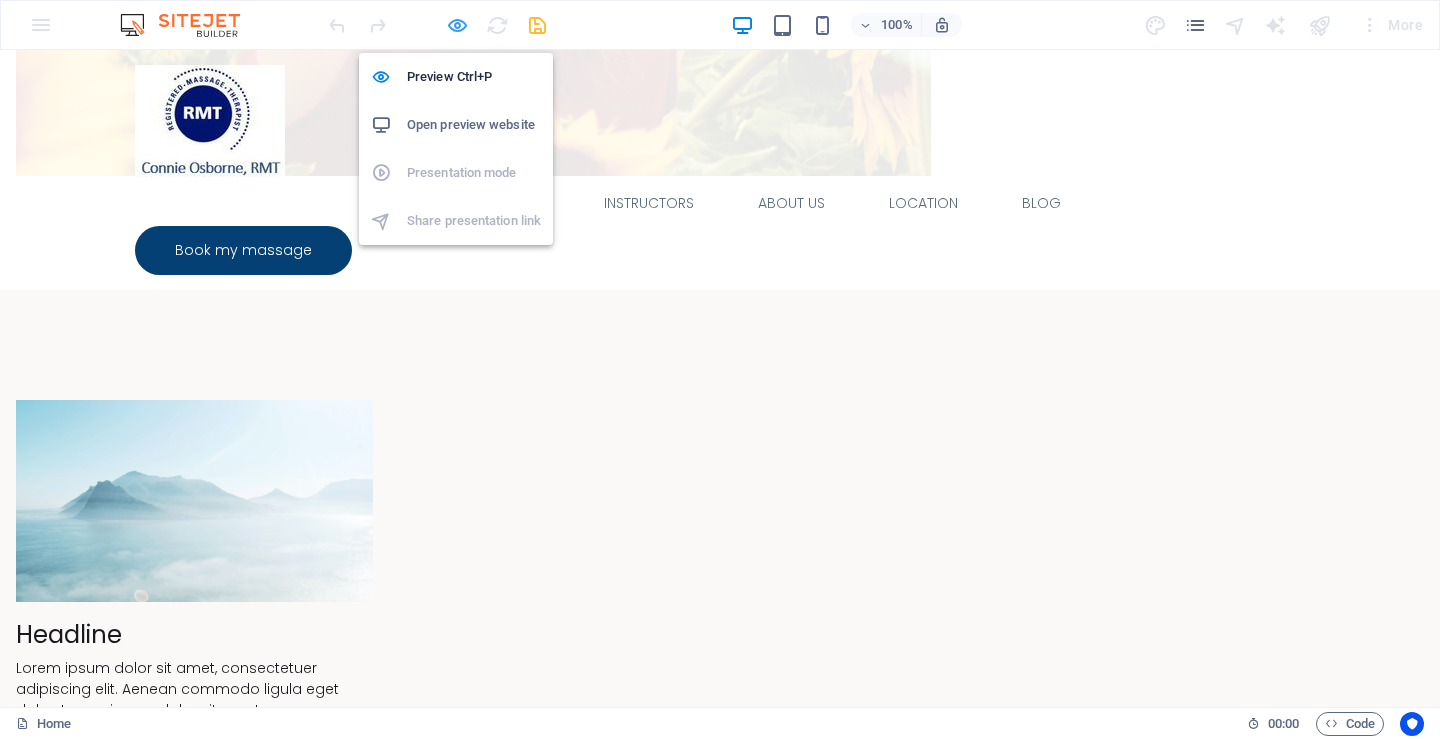 click at bounding box center (457, 25) 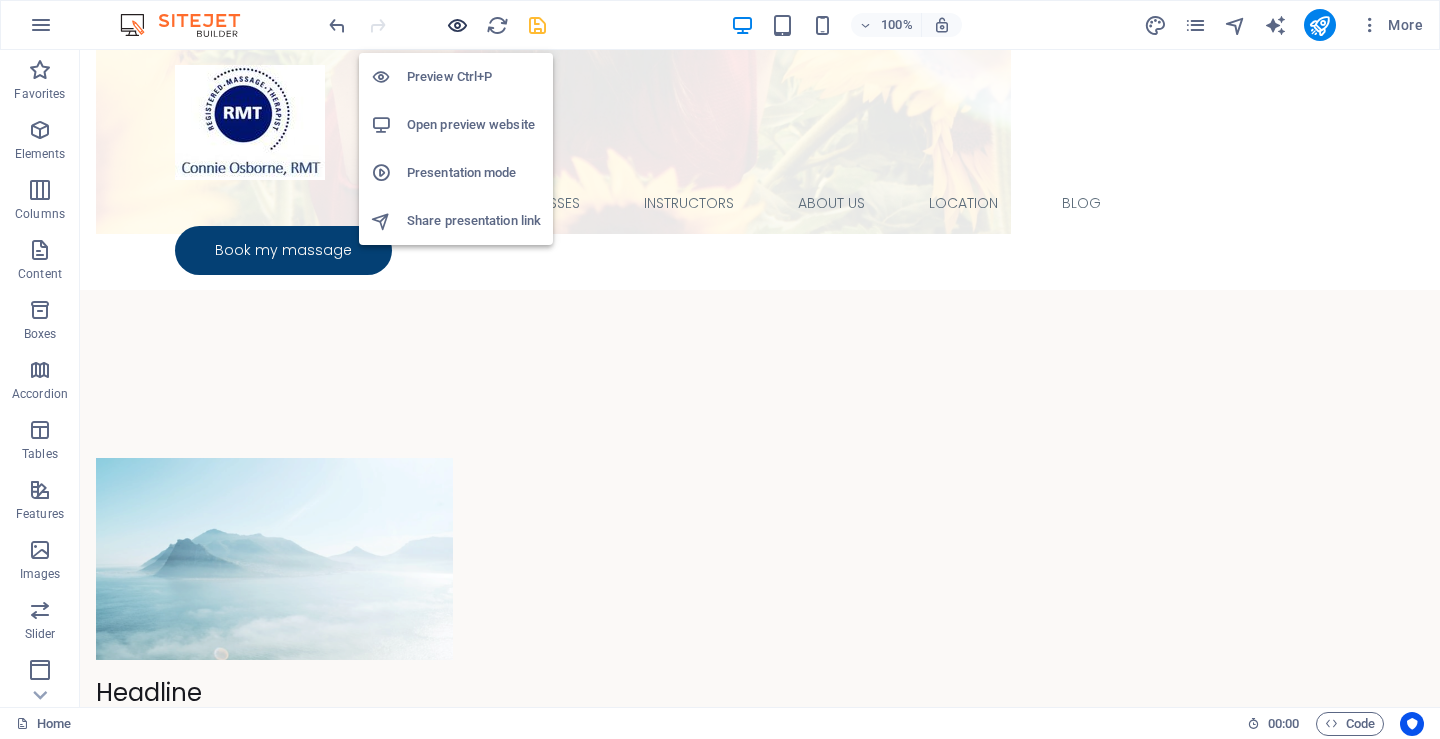 scroll, scrollTop: 4349, scrollLeft: 0, axis: vertical 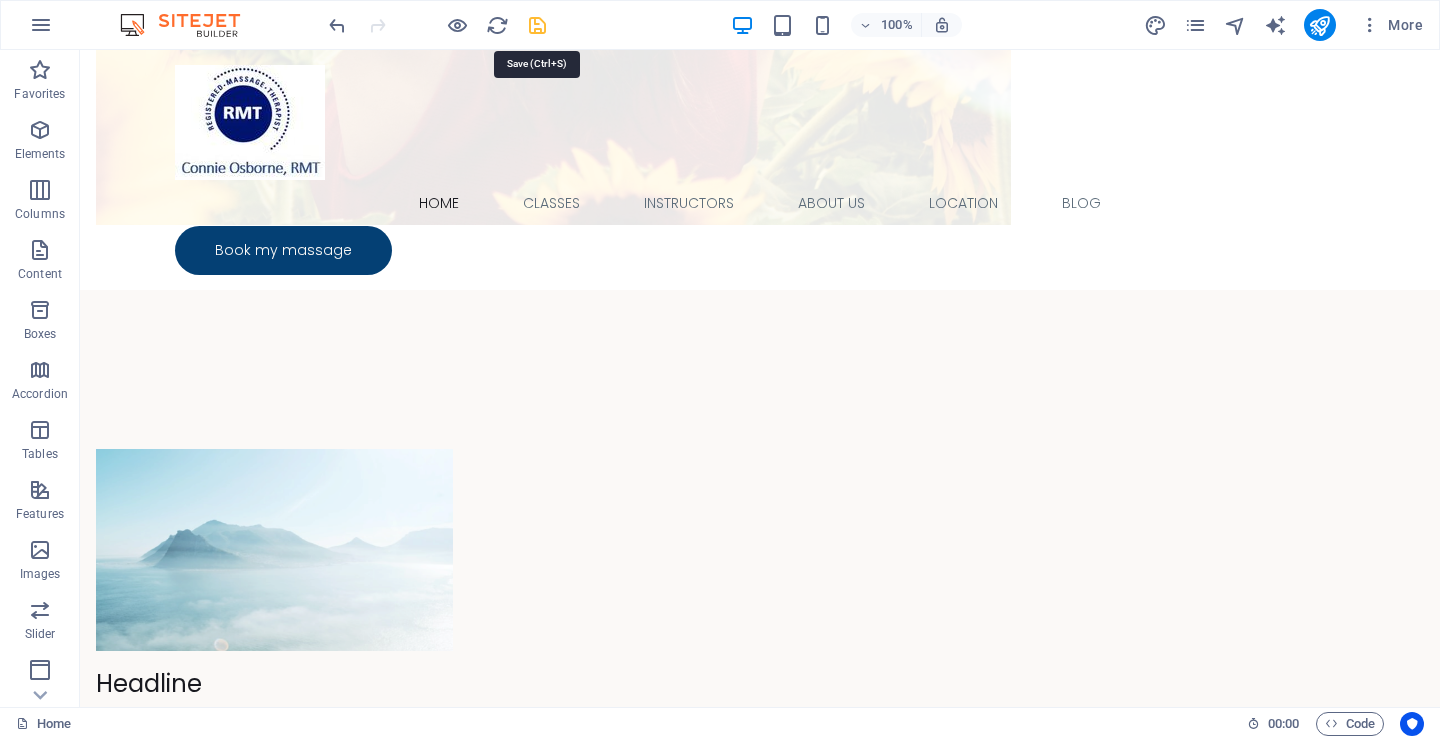 click at bounding box center [537, 25] 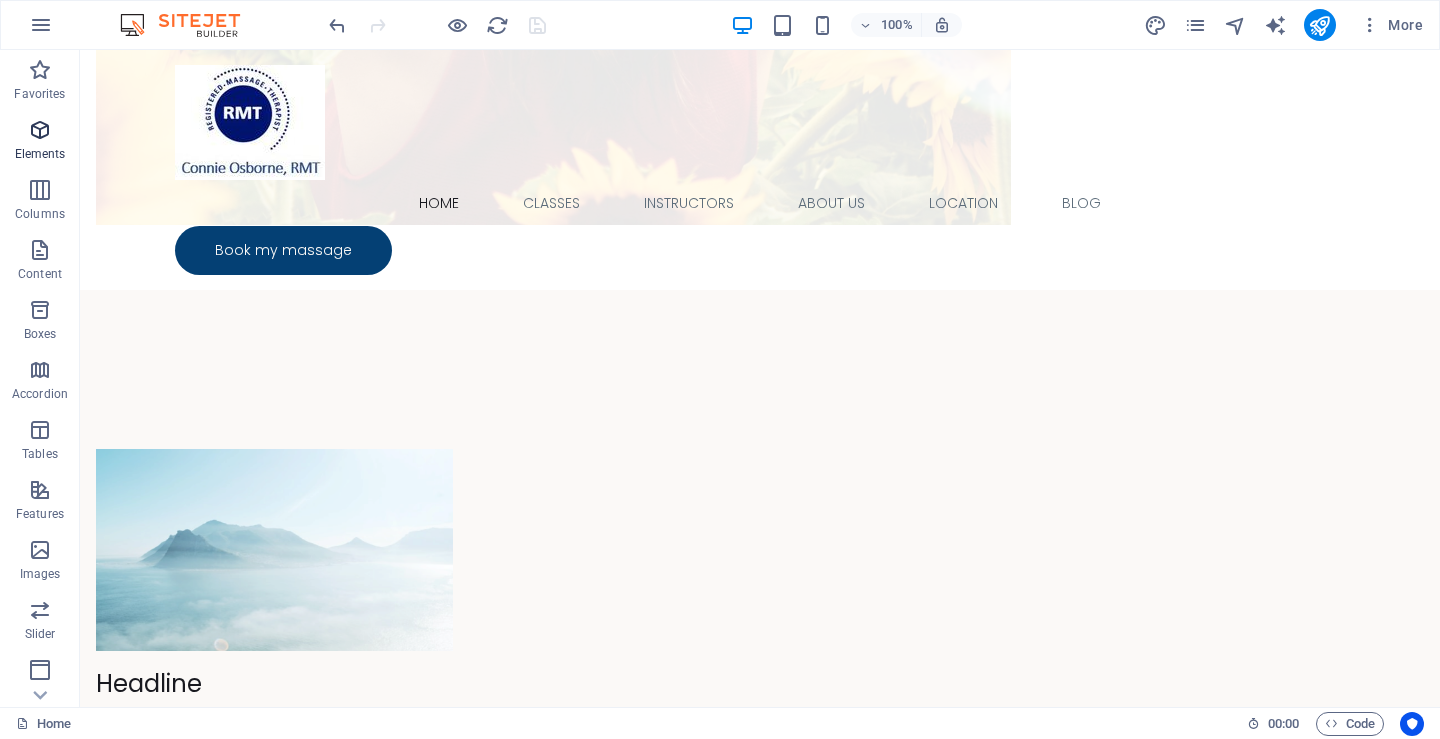 click at bounding box center [40, 130] 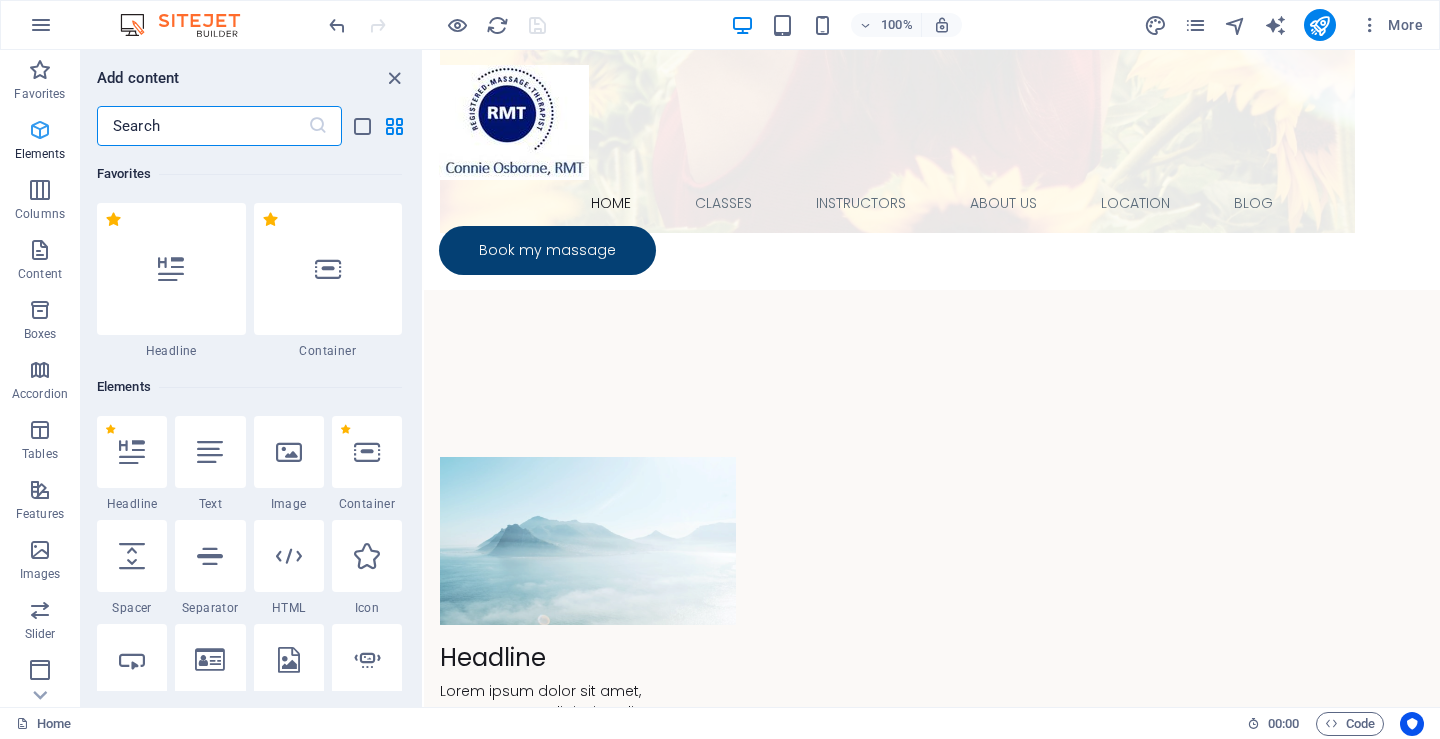 scroll, scrollTop: 4473, scrollLeft: 0, axis: vertical 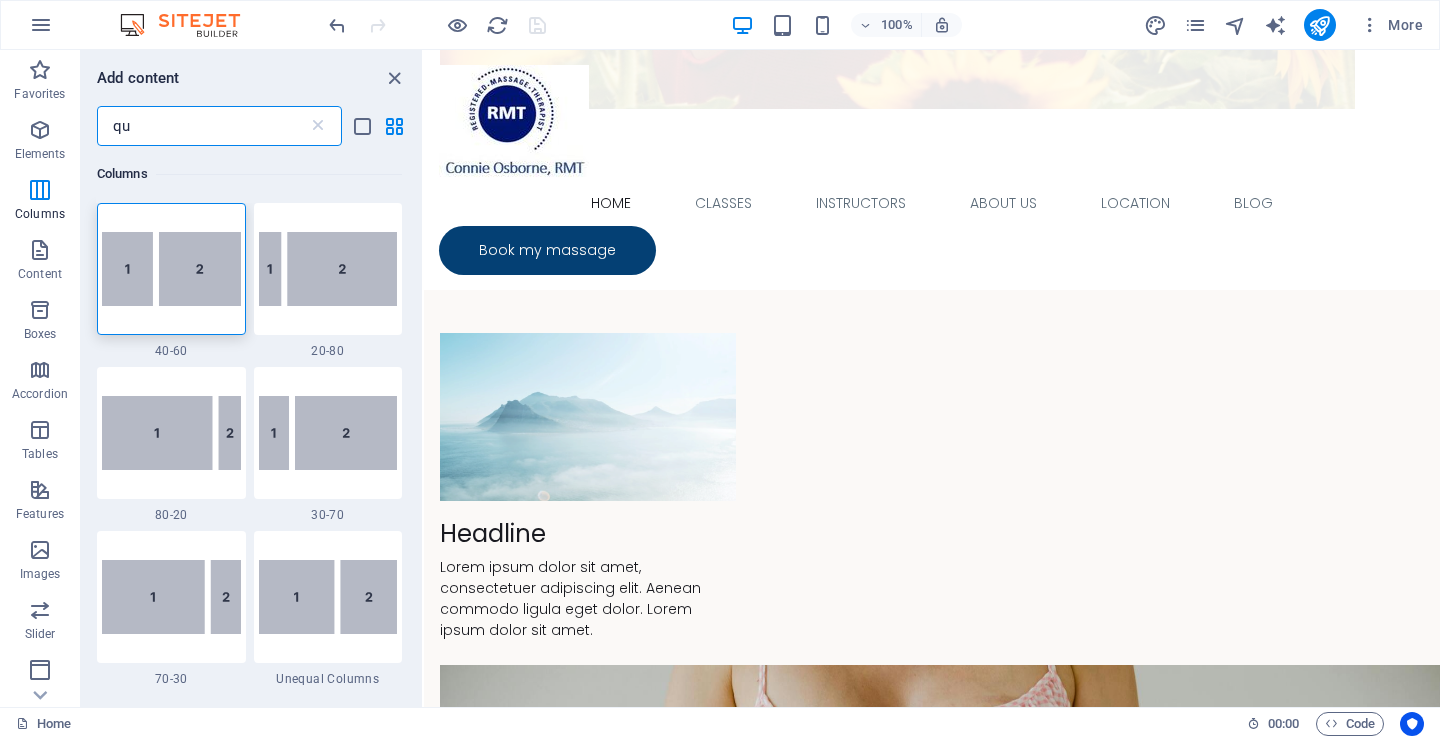 type on "q" 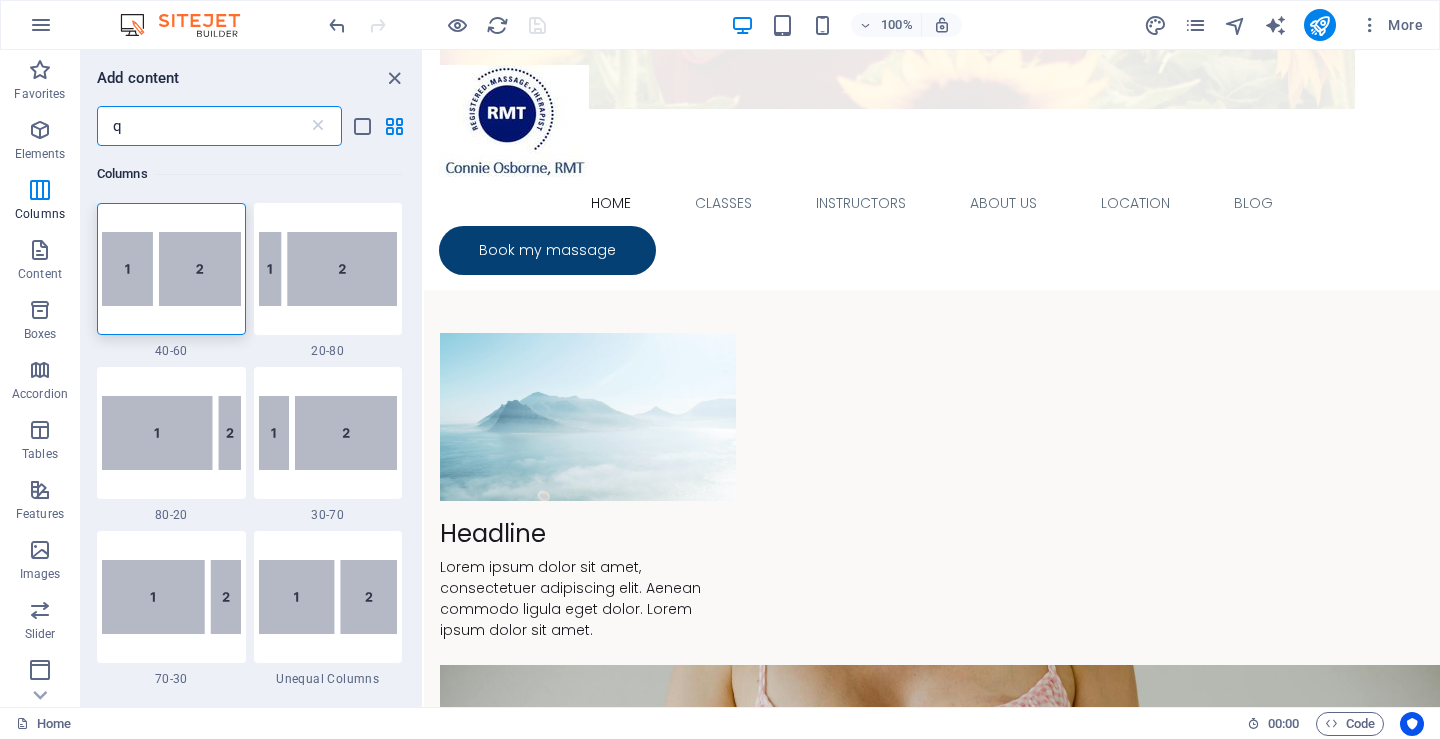 type 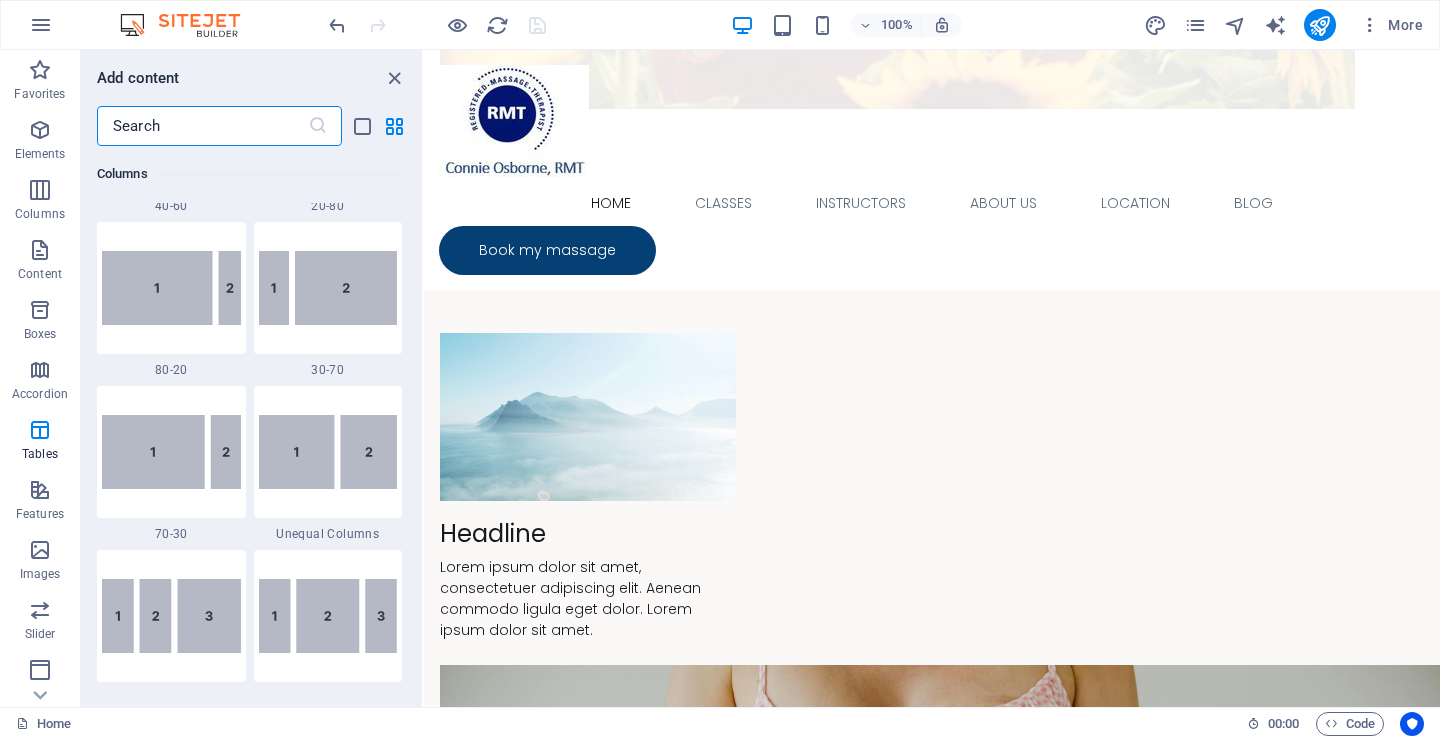 scroll, scrollTop: 0, scrollLeft: 0, axis: both 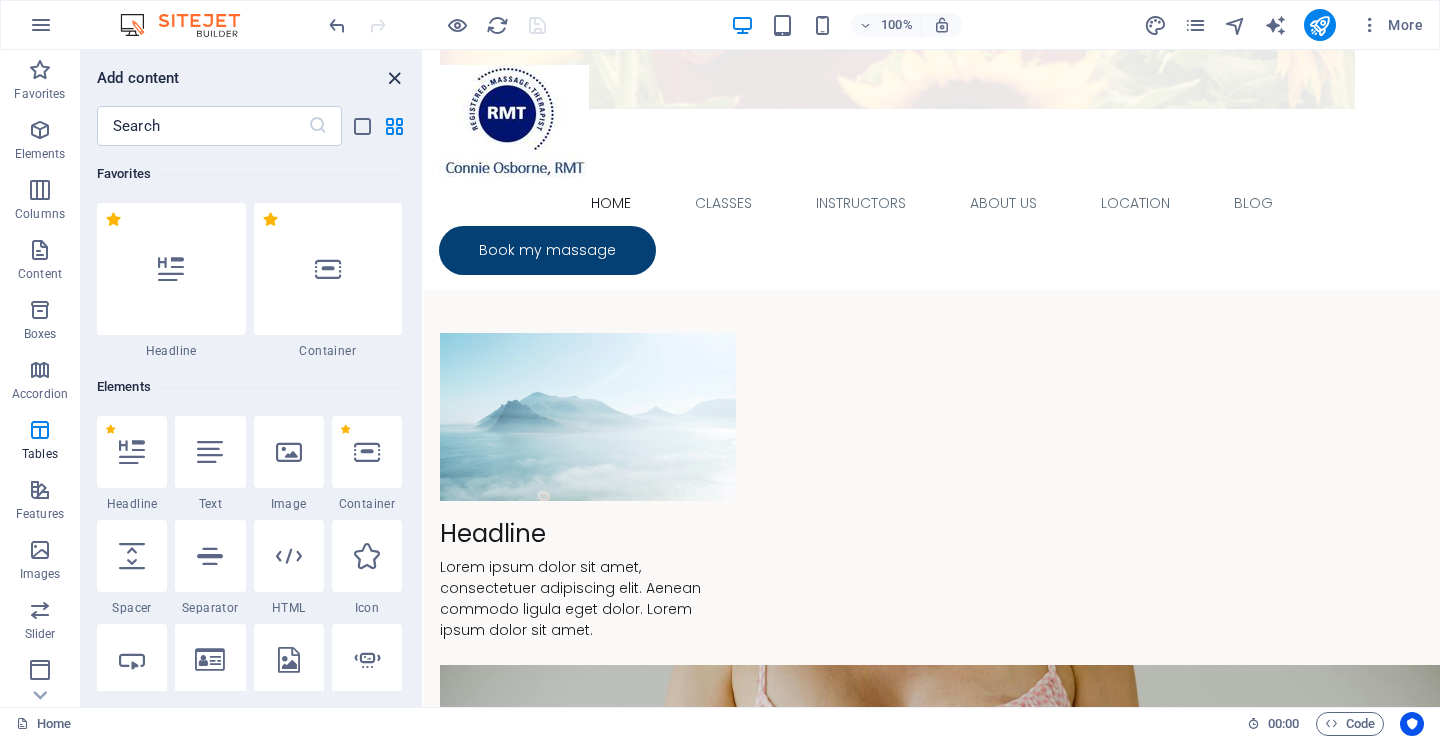 click at bounding box center (394, 78) 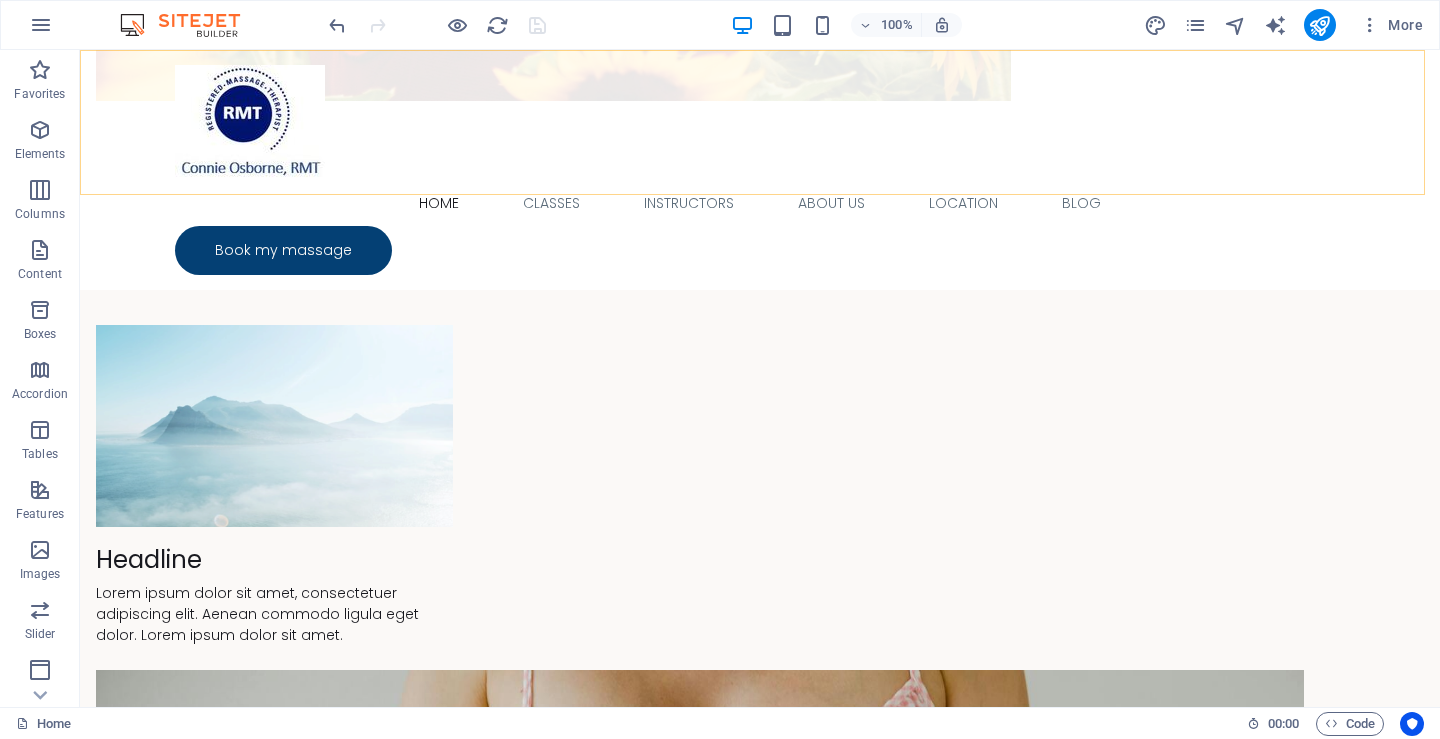 scroll, scrollTop: 4349, scrollLeft: 0, axis: vertical 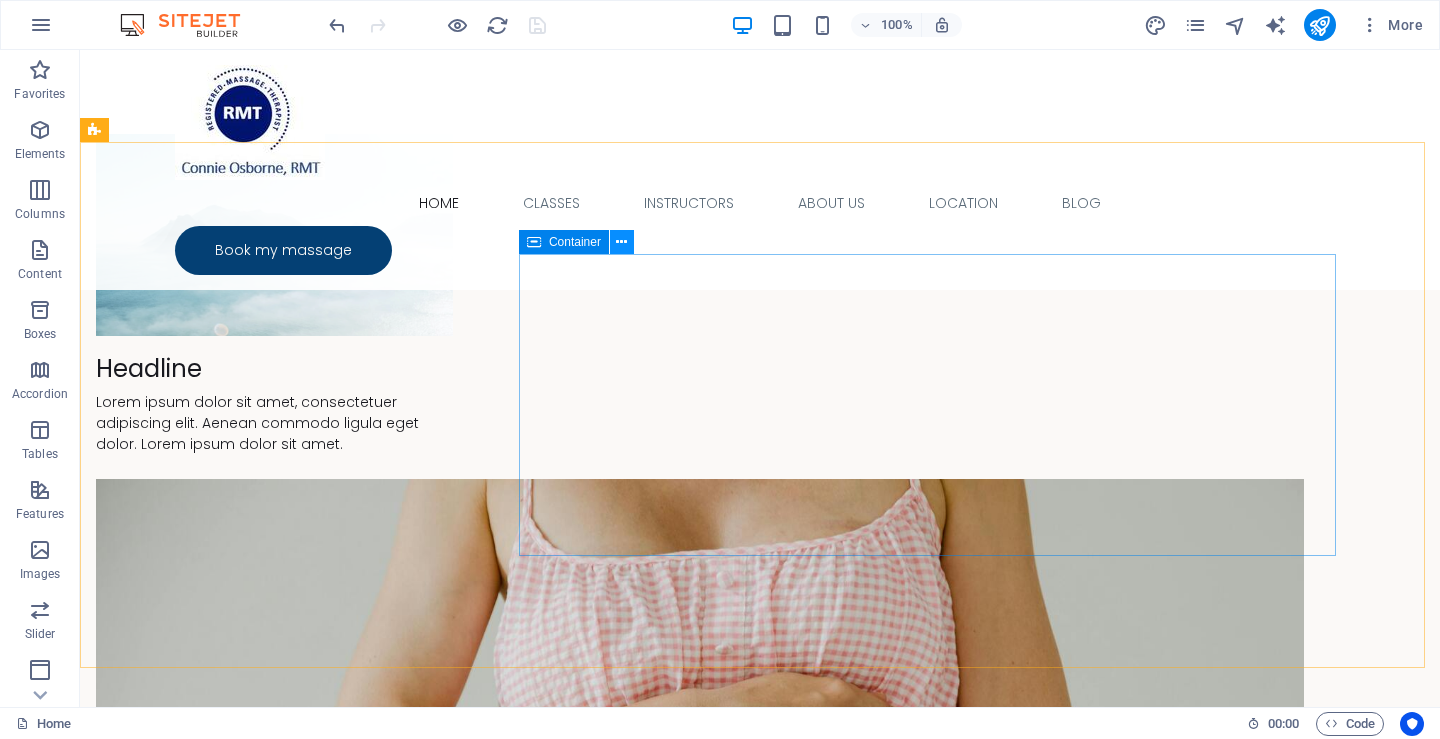 click at bounding box center [621, 242] 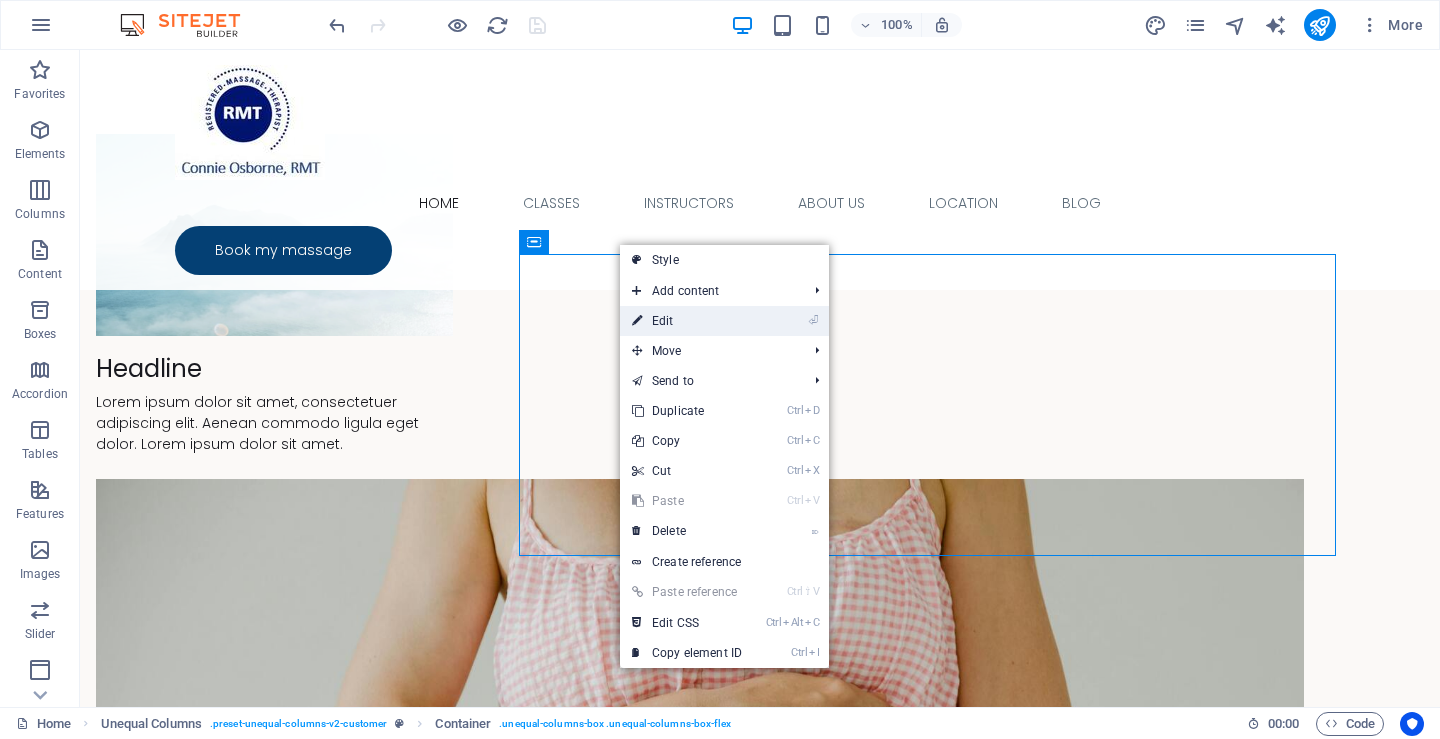 click on "⏎  Edit" at bounding box center (687, 321) 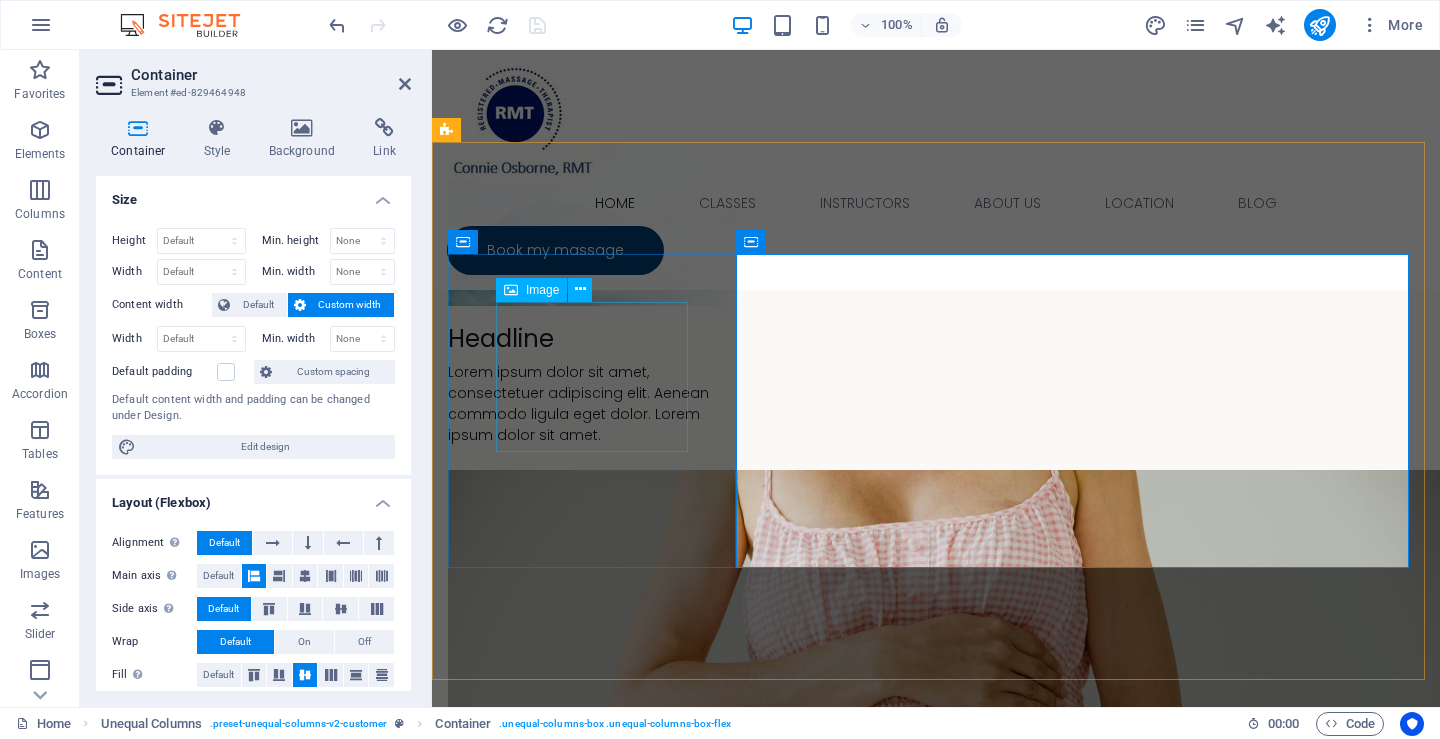scroll, scrollTop: 4785, scrollLeft: 0, axis: vertical 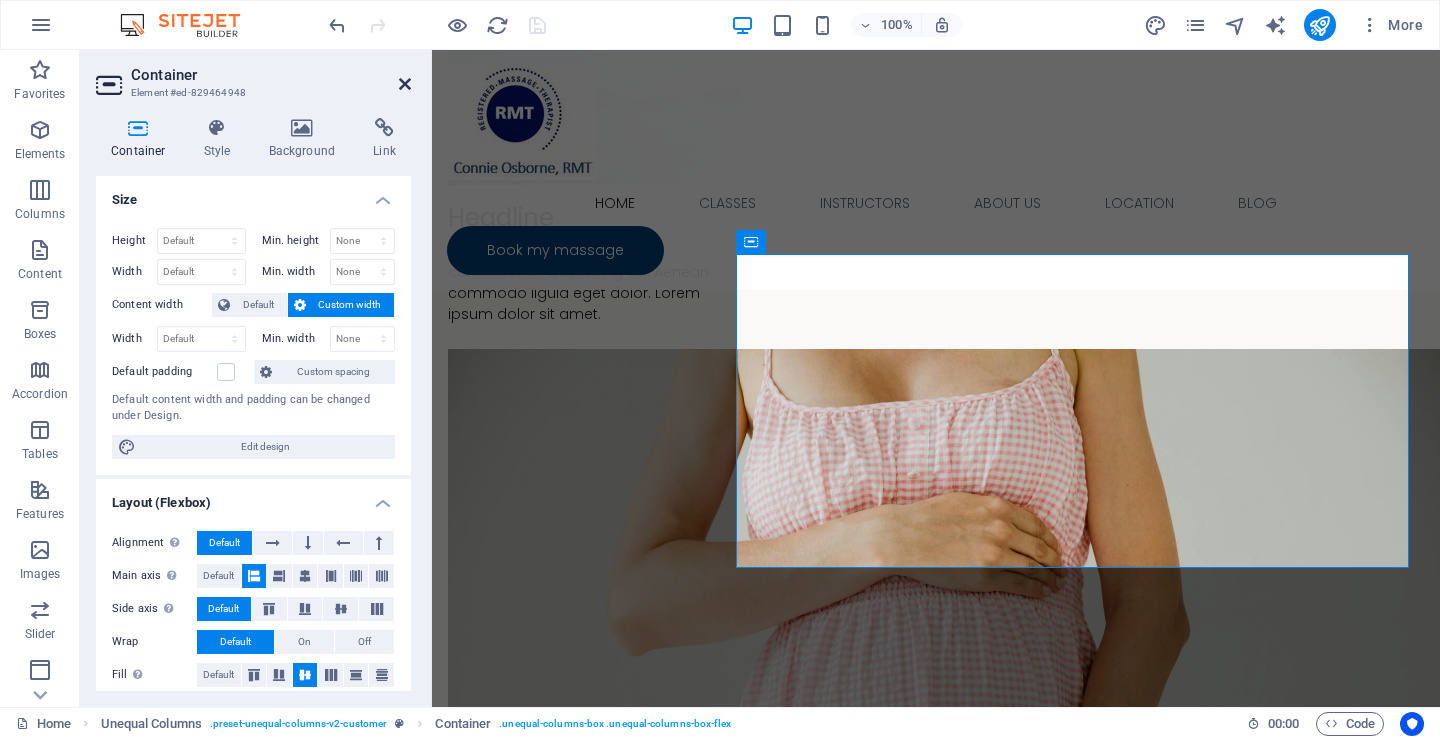 click at bounding box center [405, 84] 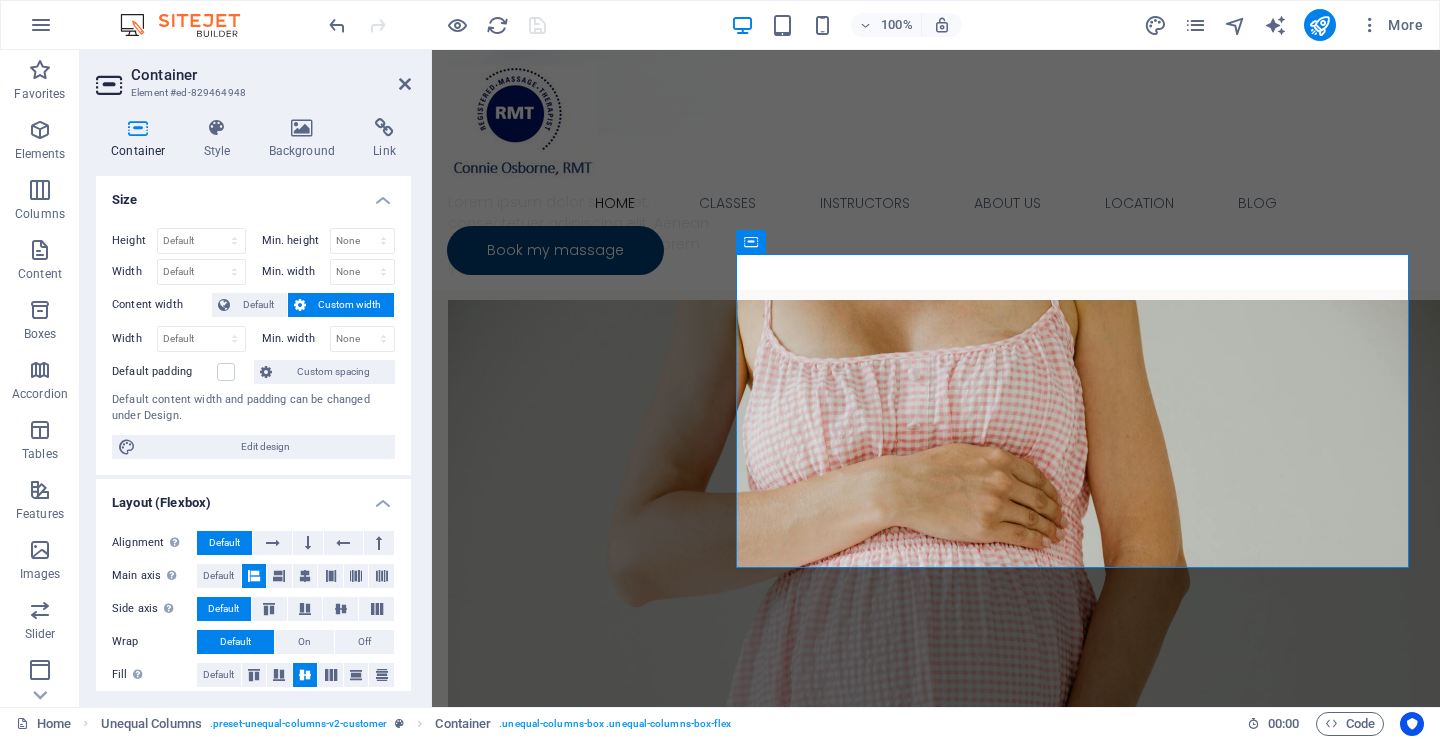 scroll, scrollTop: 4664, scrollLeft: 0, axis: vertical 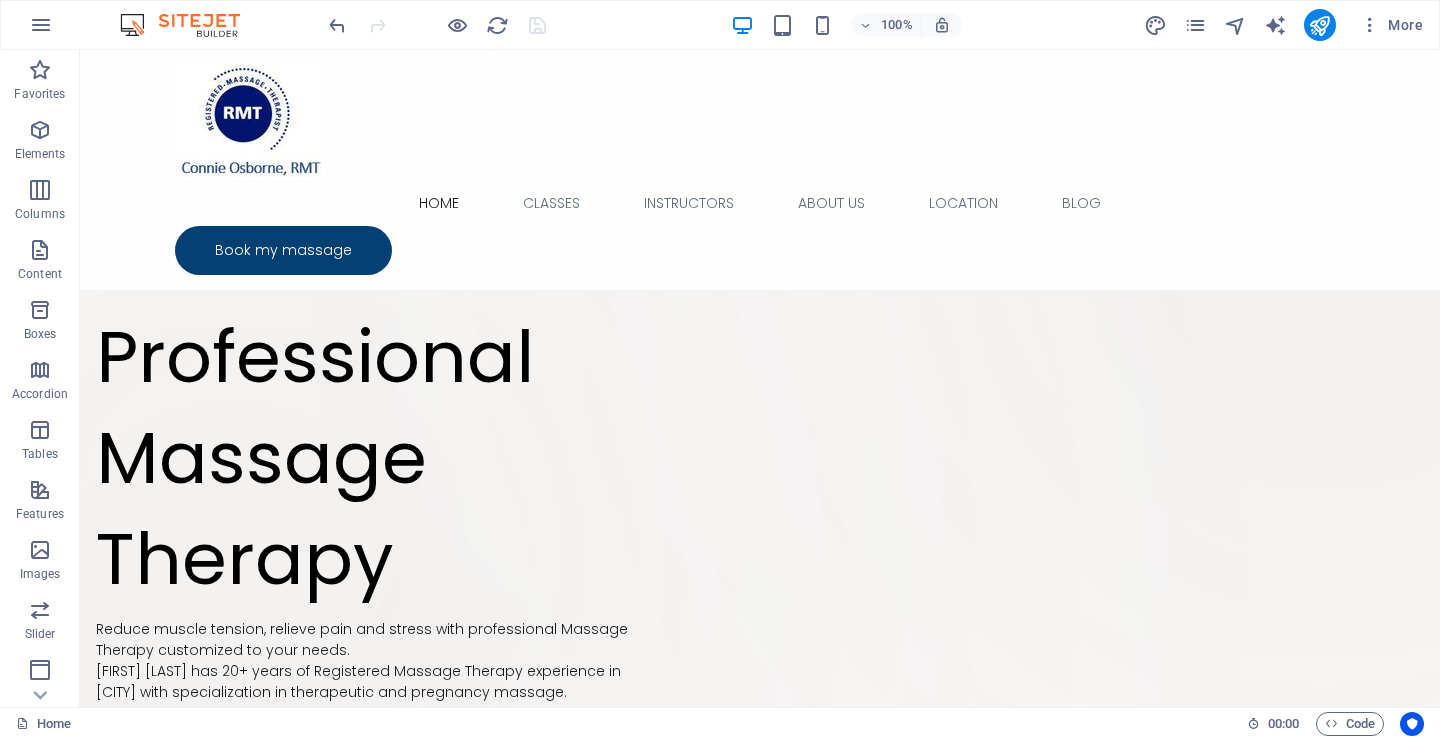 drag, startPoint x: 1431, startPoint y: 386, endPoint x: 1437, endPoint y: 90, distance: 296.0608 